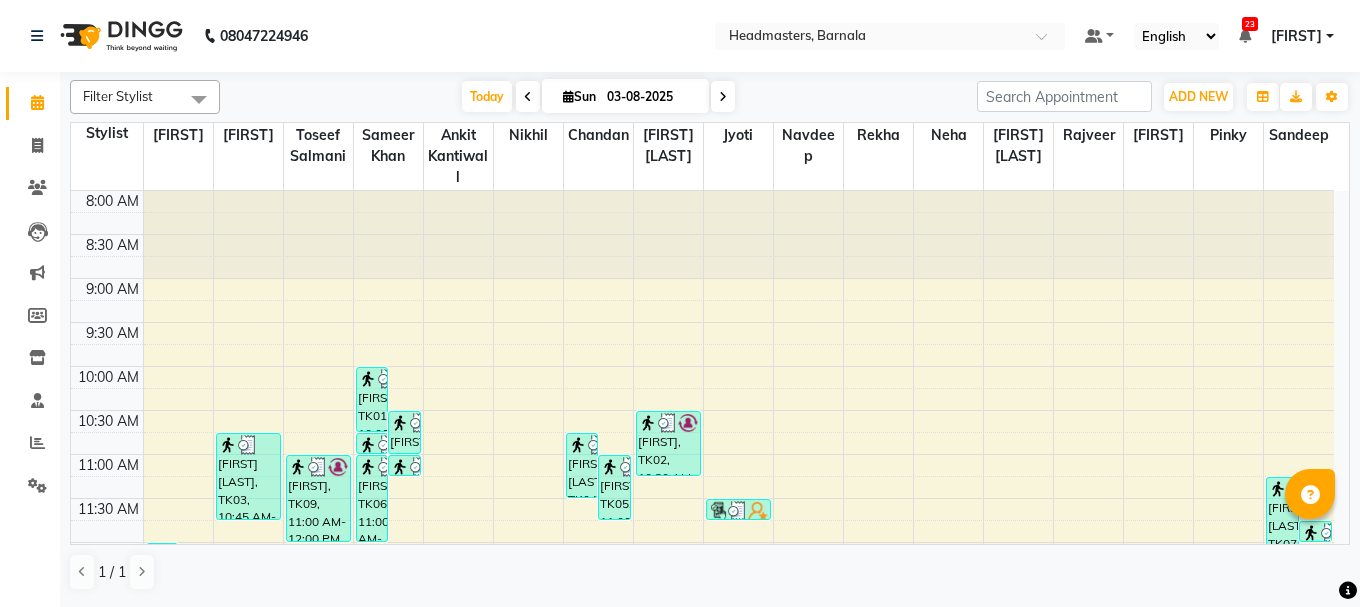 scroll, scrollTop: 0, scrollLeft: 0, axis: both 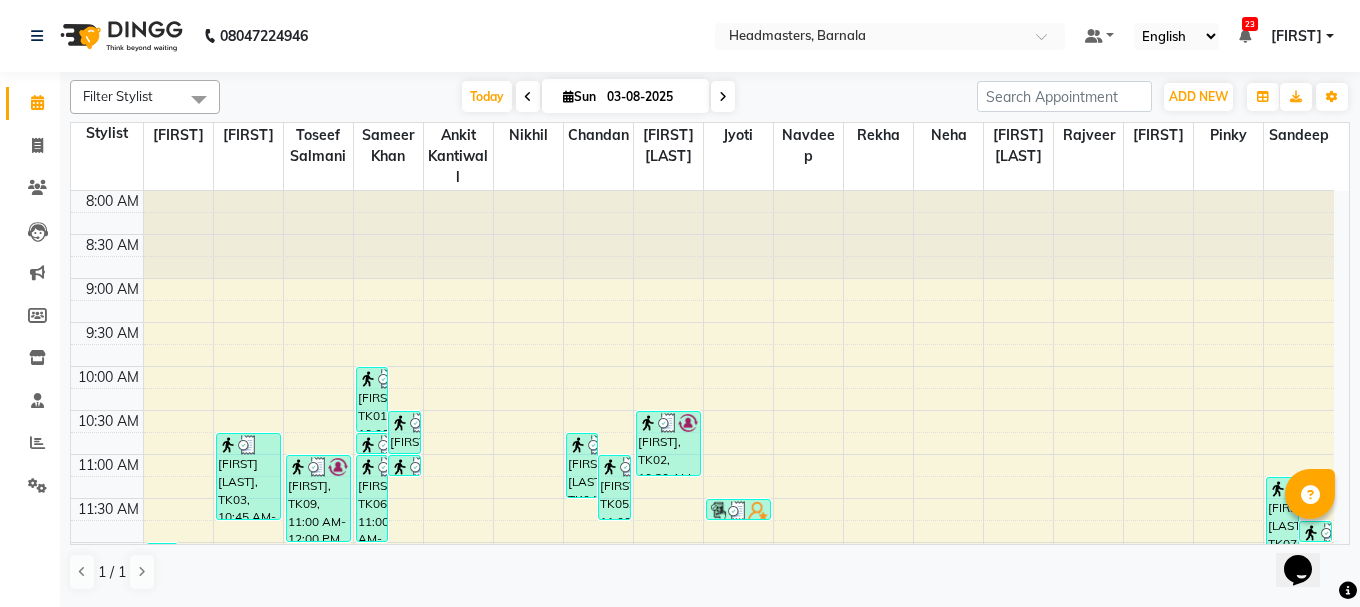 click on "Opens Chat This icon Opens the chat window." at bounding box center [1308, 535] 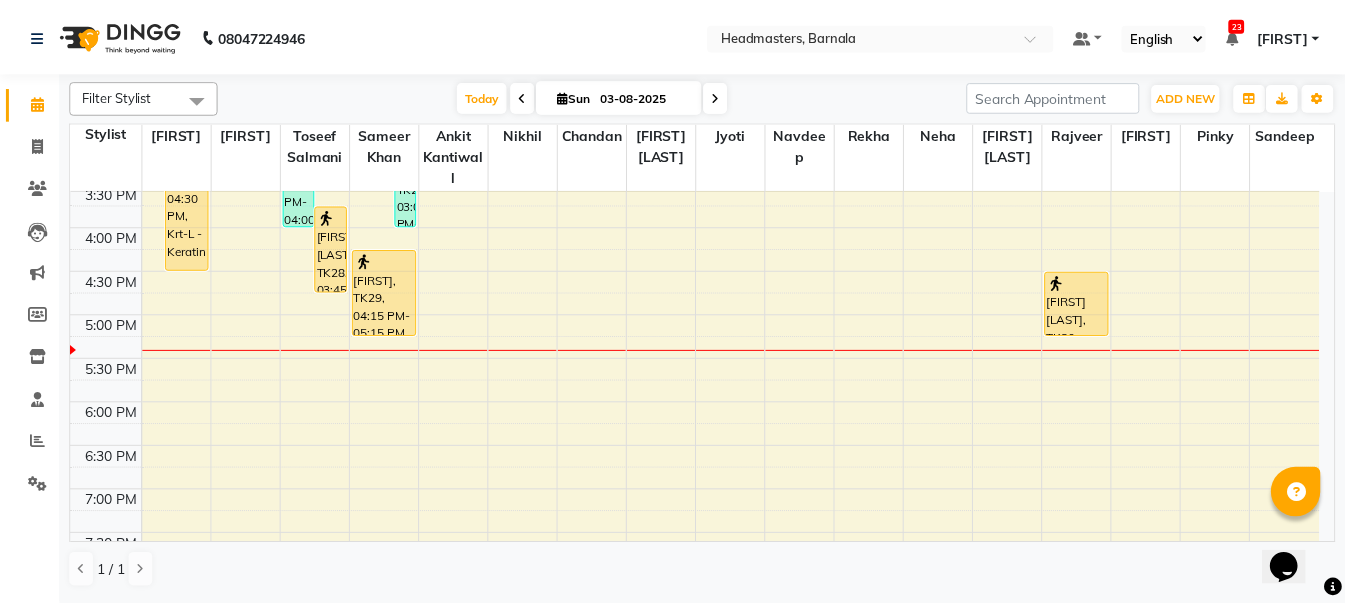 scroll, scrollTop: 790, scrollLeft: 0, axis: vertical 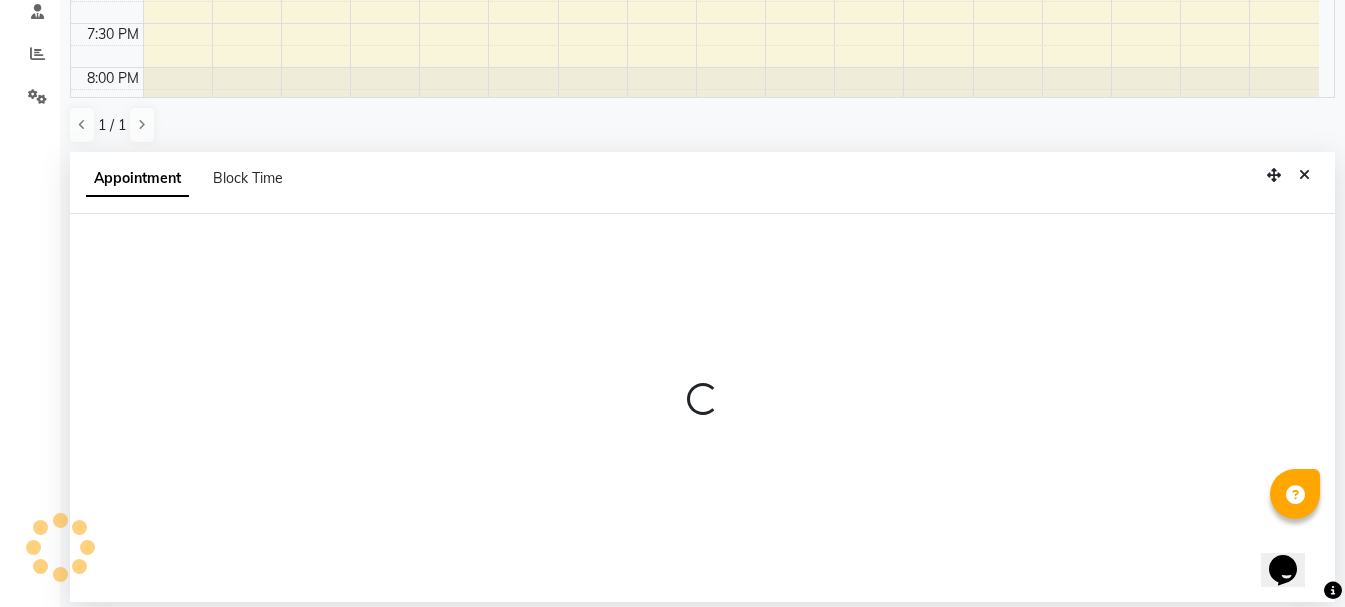 select on "71857" 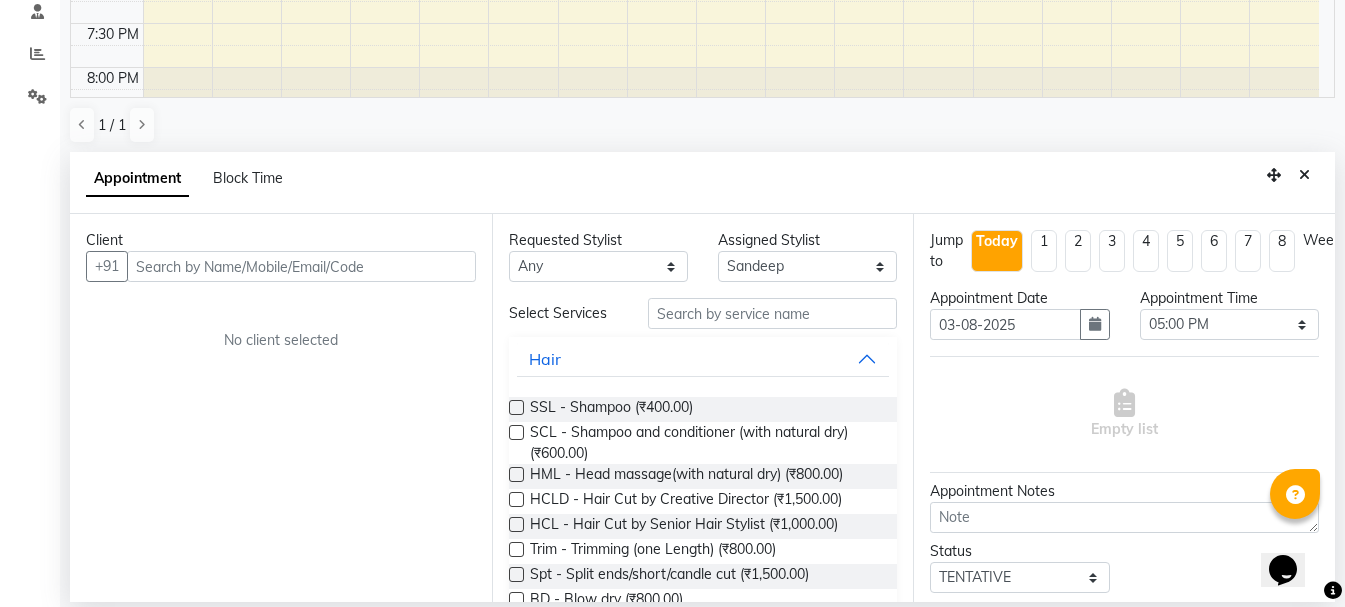 click at bounding box center (301, 266) 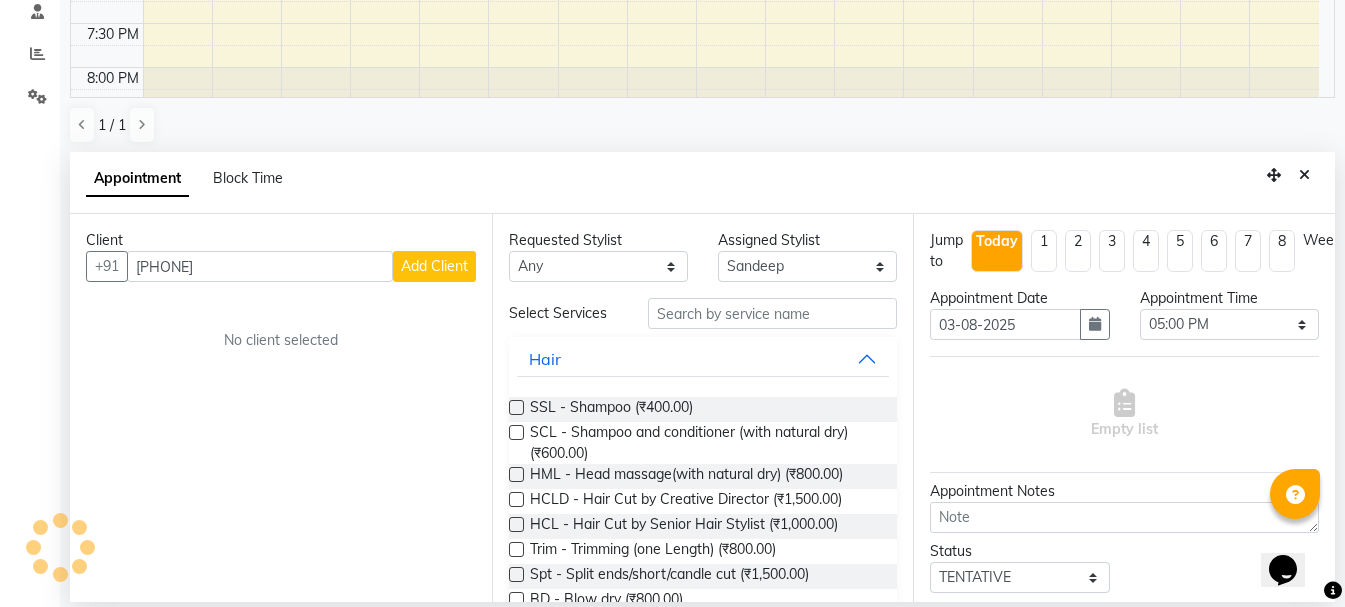 type on "[PHONE]" 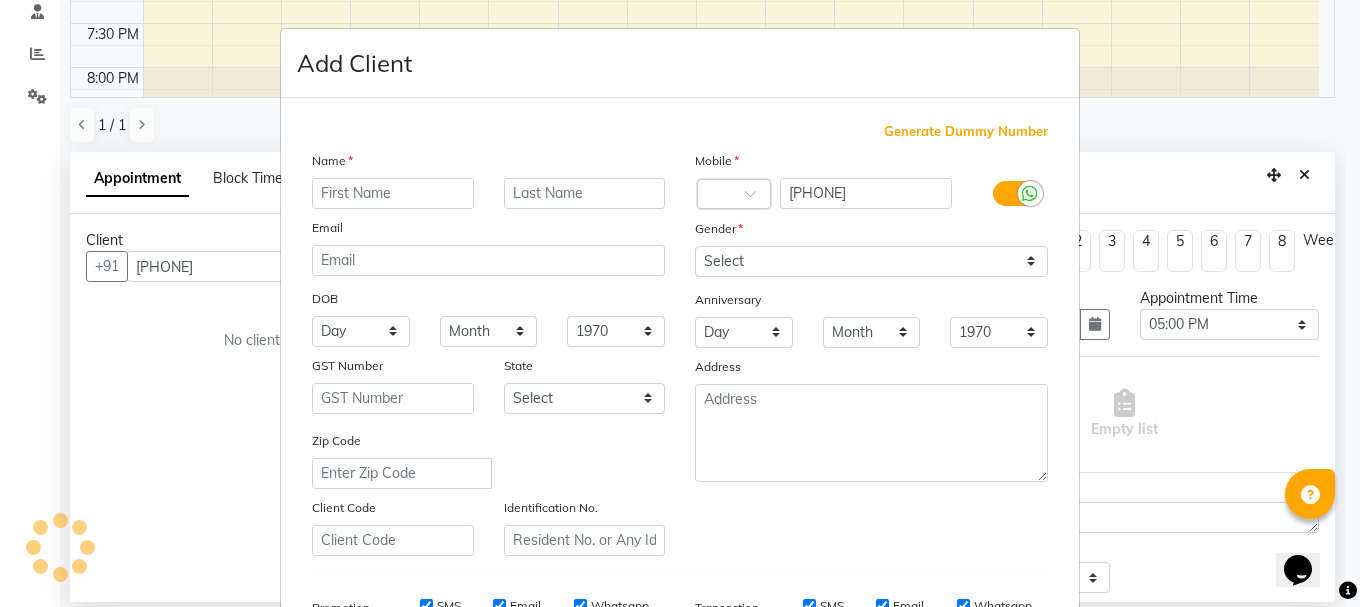 click at bounding box center (393, 193) 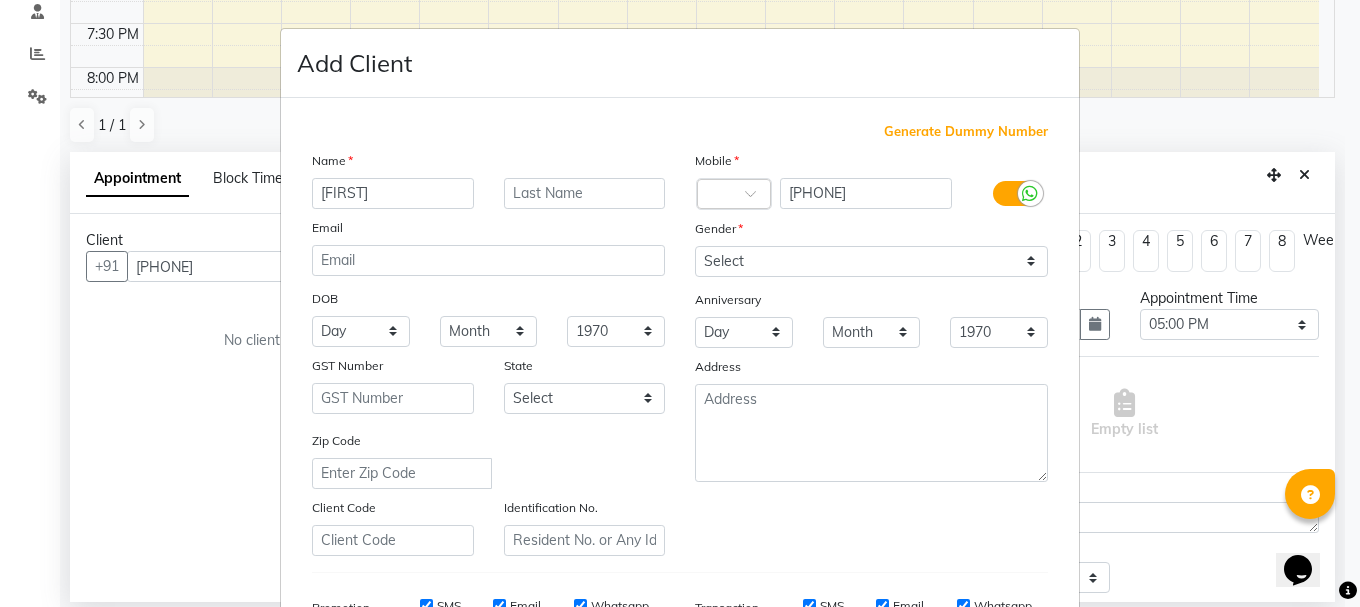 type on "[FIRST]" 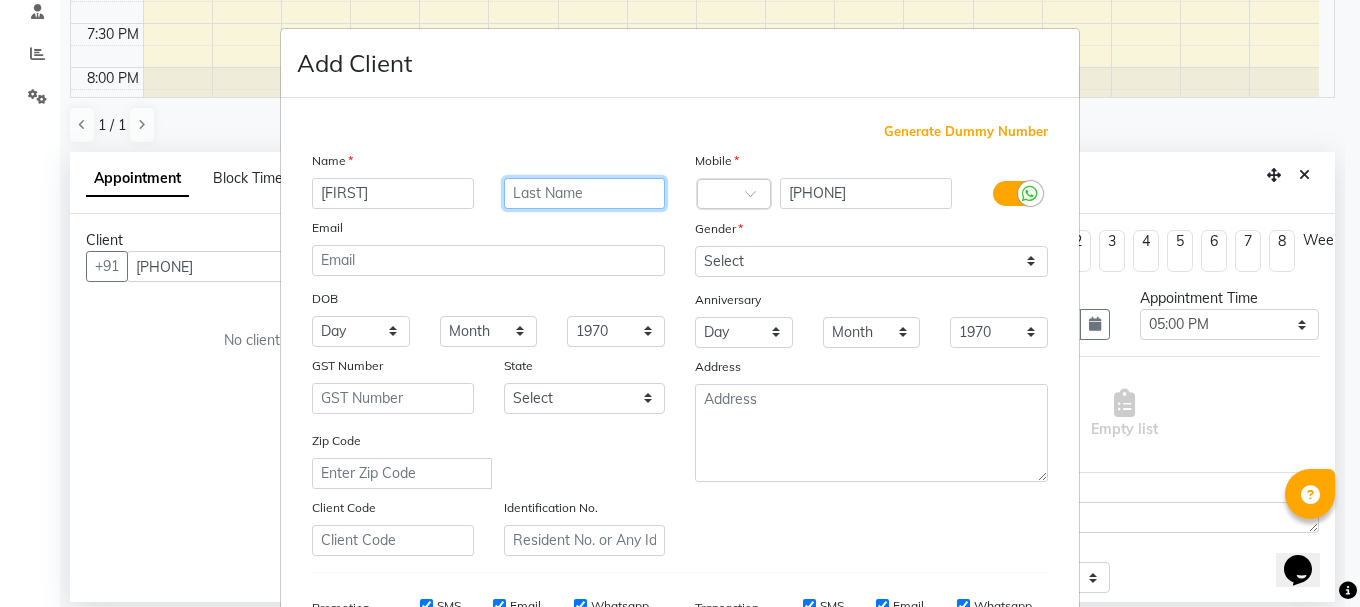 click at bounding box center (585, 193) 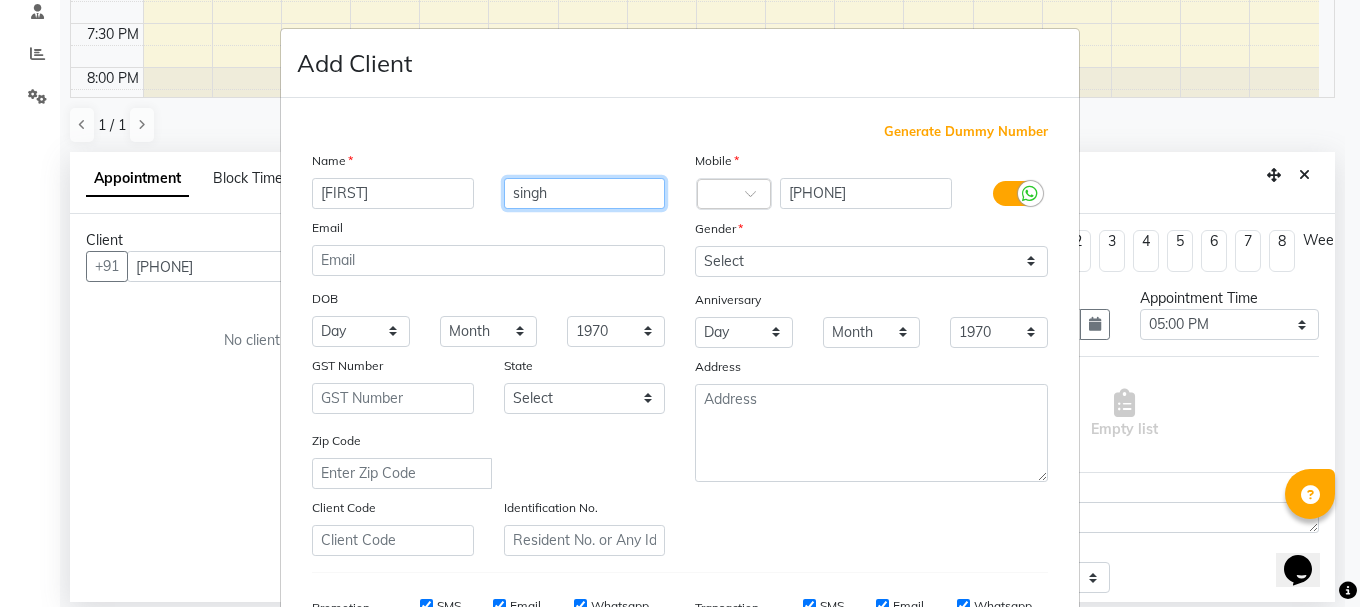 type on "singh" 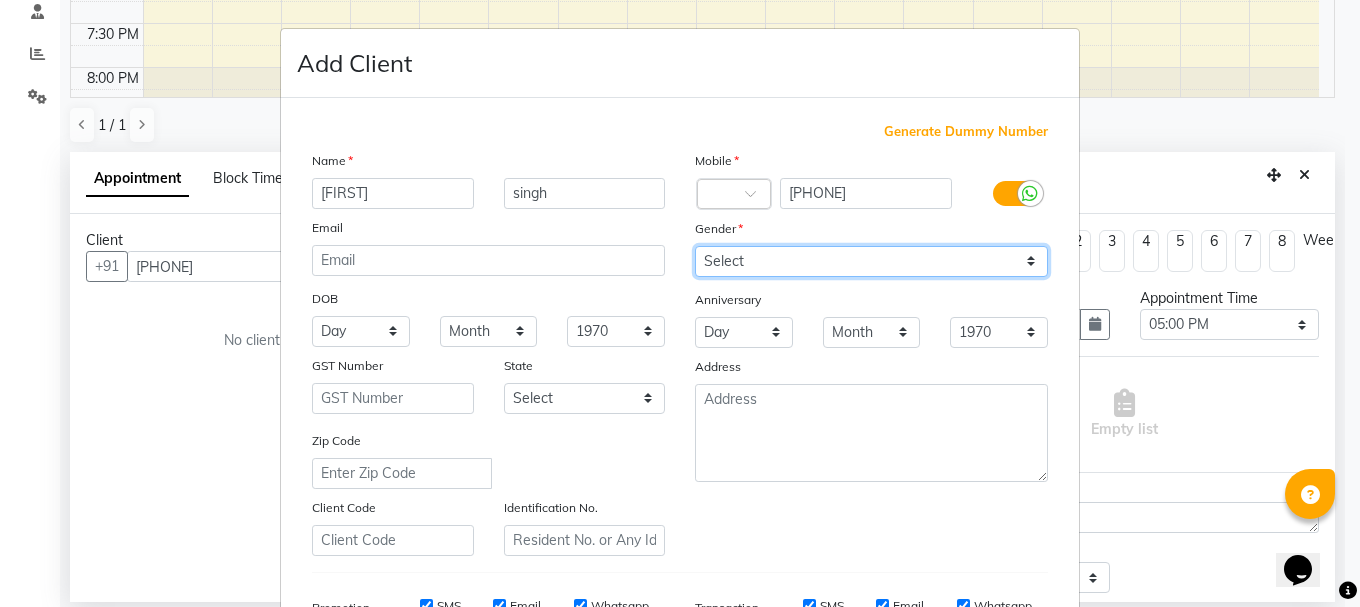 click on "Select Male Female Other Prefer Not To Say" at bounding box center (871, 261) 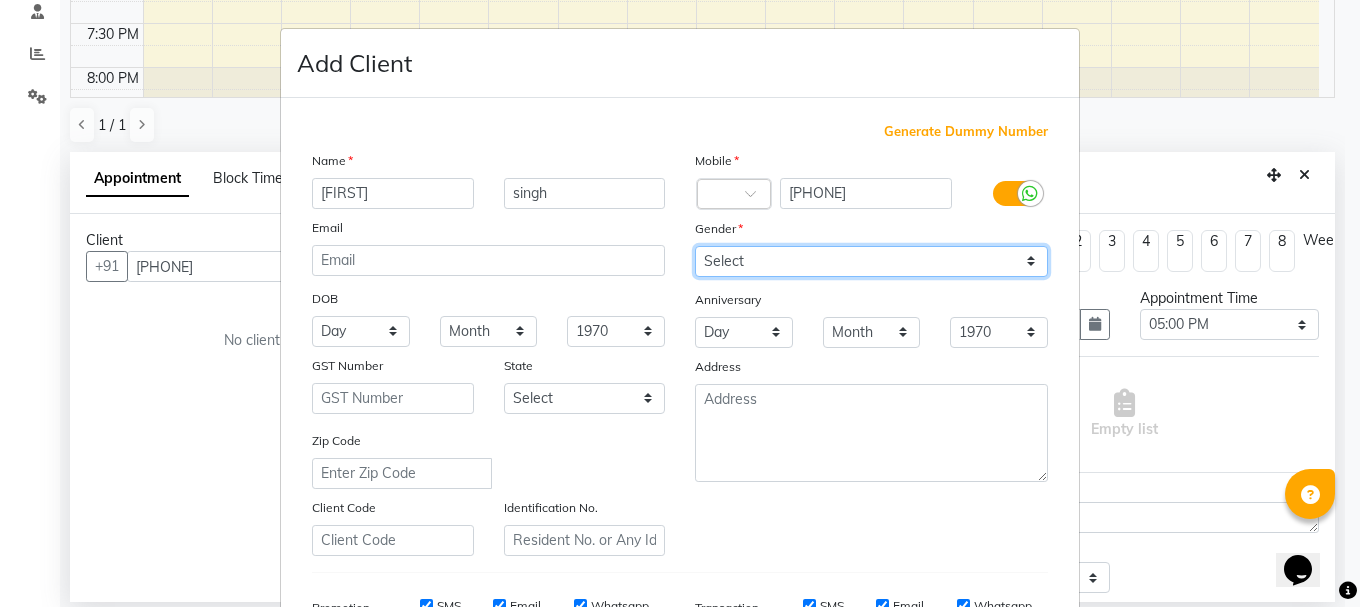 select on "male" 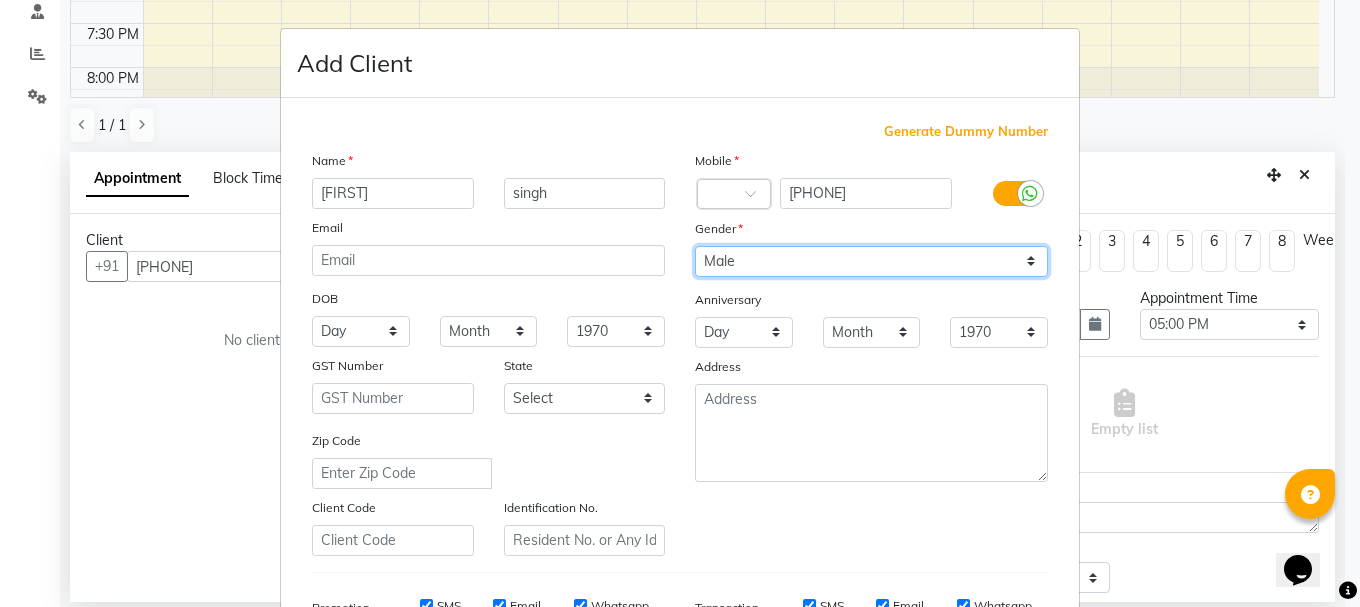 click on "Select Male Female Other Prefer Not To Say" at bounding box center [871, 261] 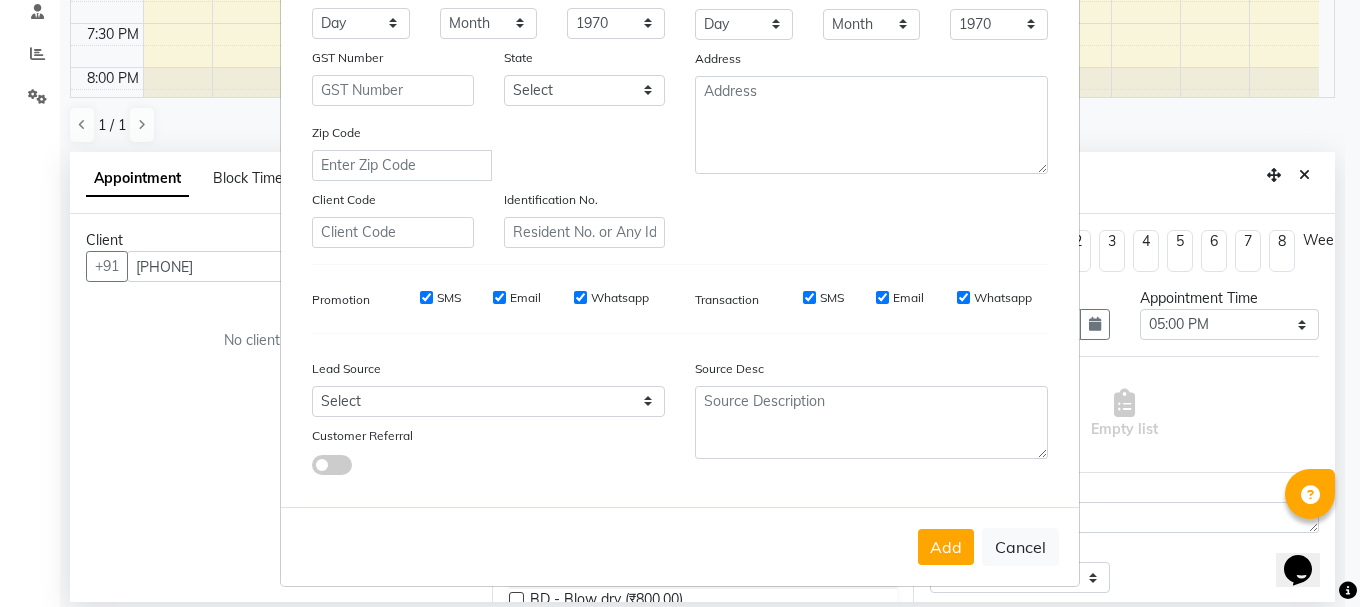 scroll, scrollTop: 316, scrollLeft: 0, axis: vertical 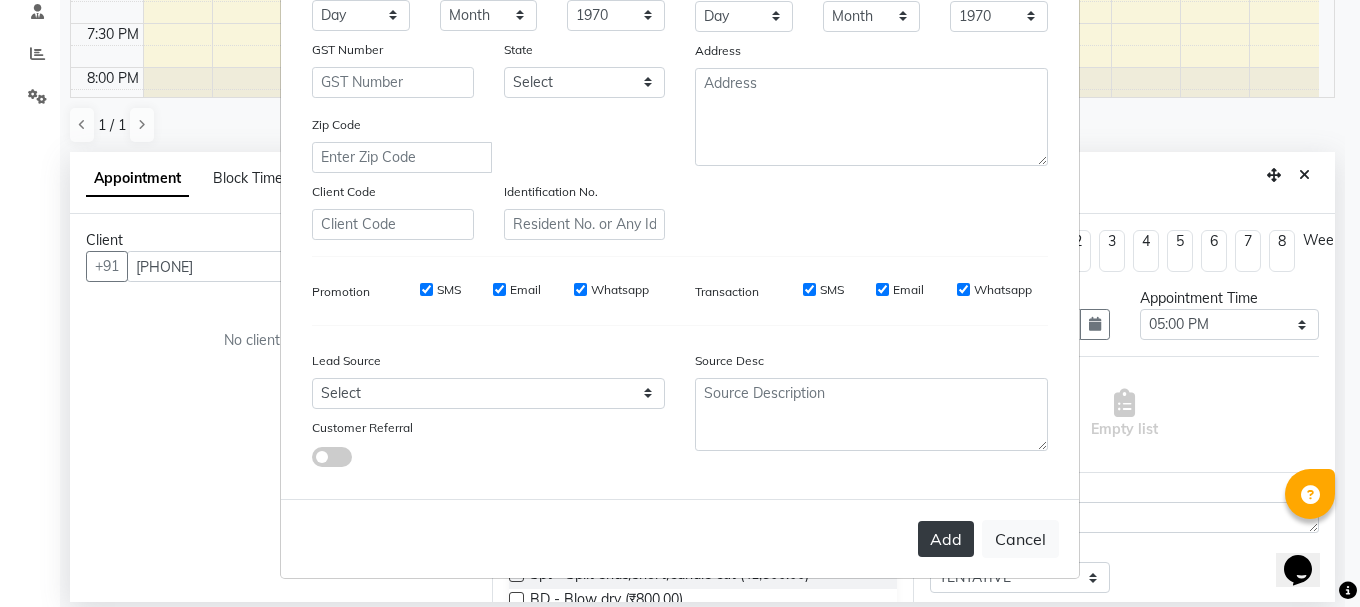 click on "Add" at bounding box center (946, 539) 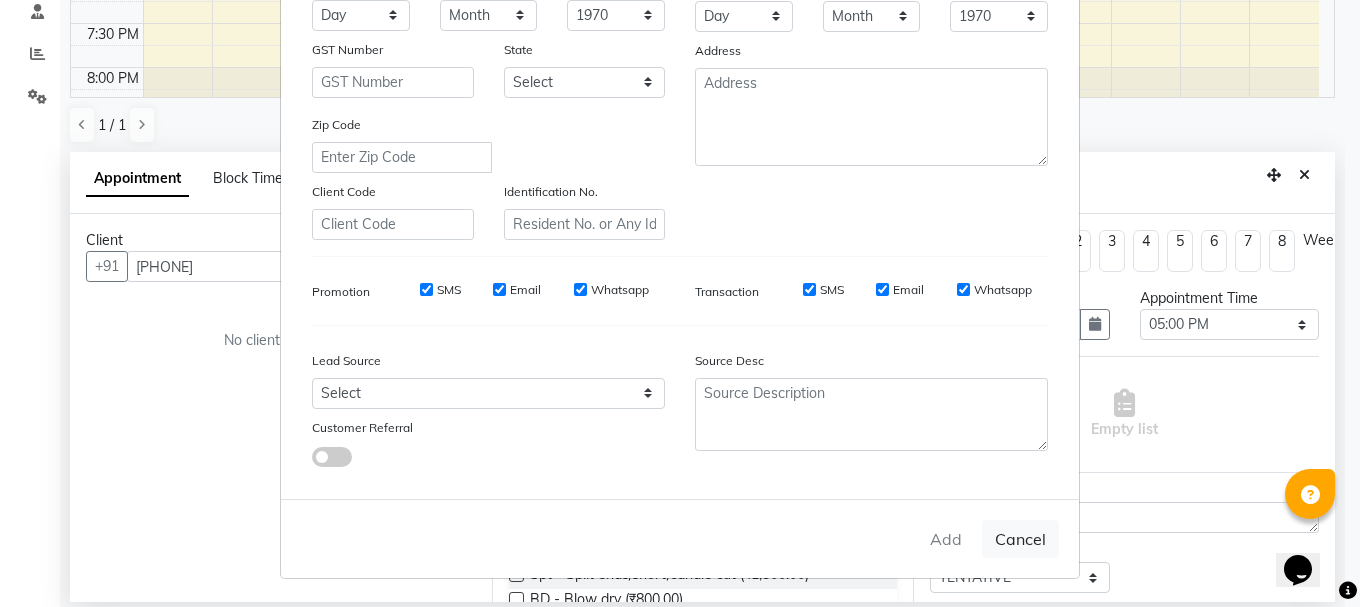 click on "Add   Cancel" at bounding box center (680, 538) 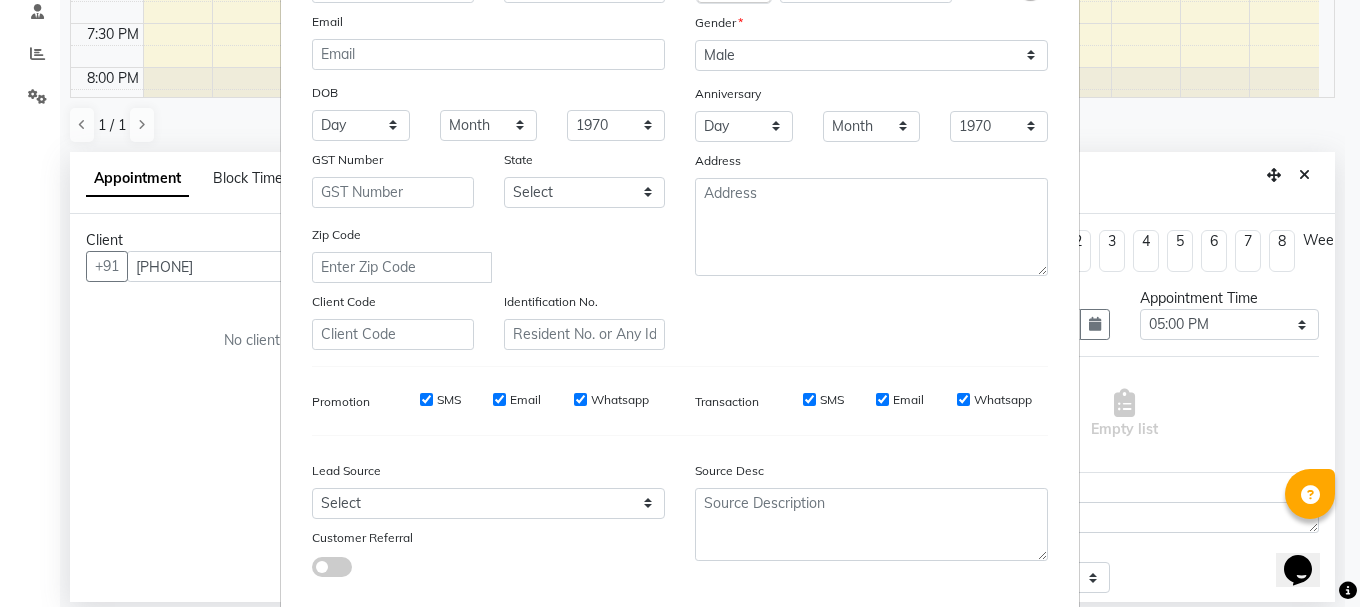 scroll, scrollTop: 316, scrollLeft: 0, axis: vertical 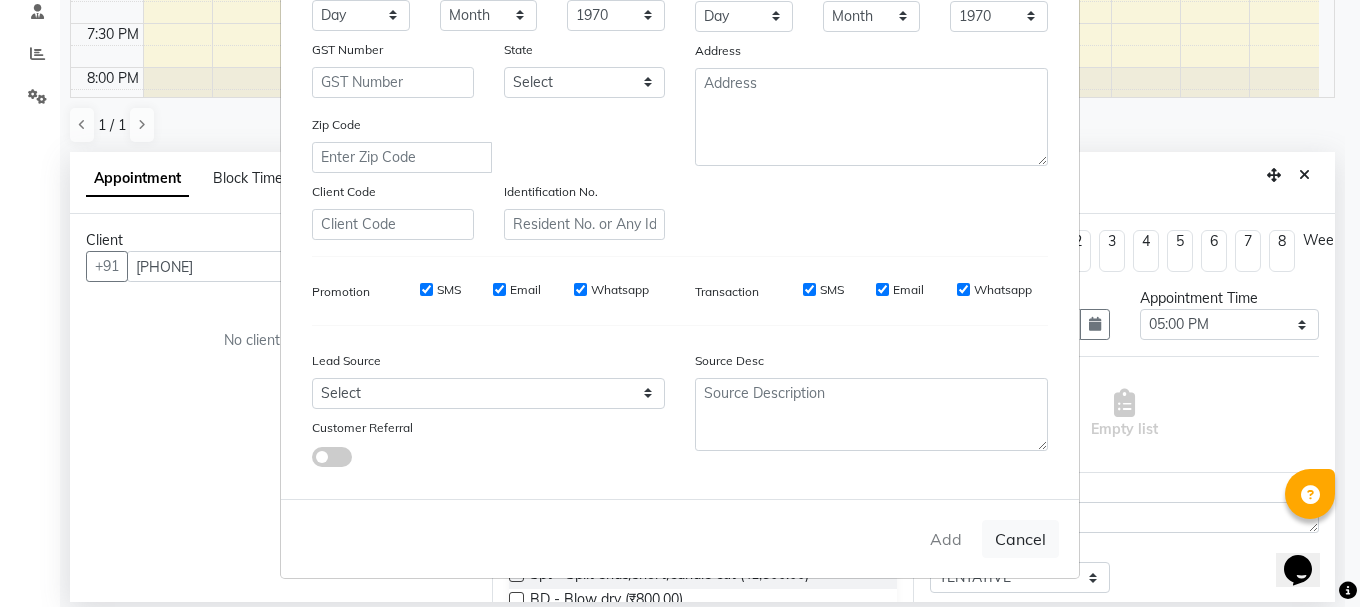 click on "Add   Cancel" at bounding box center (680, 538) 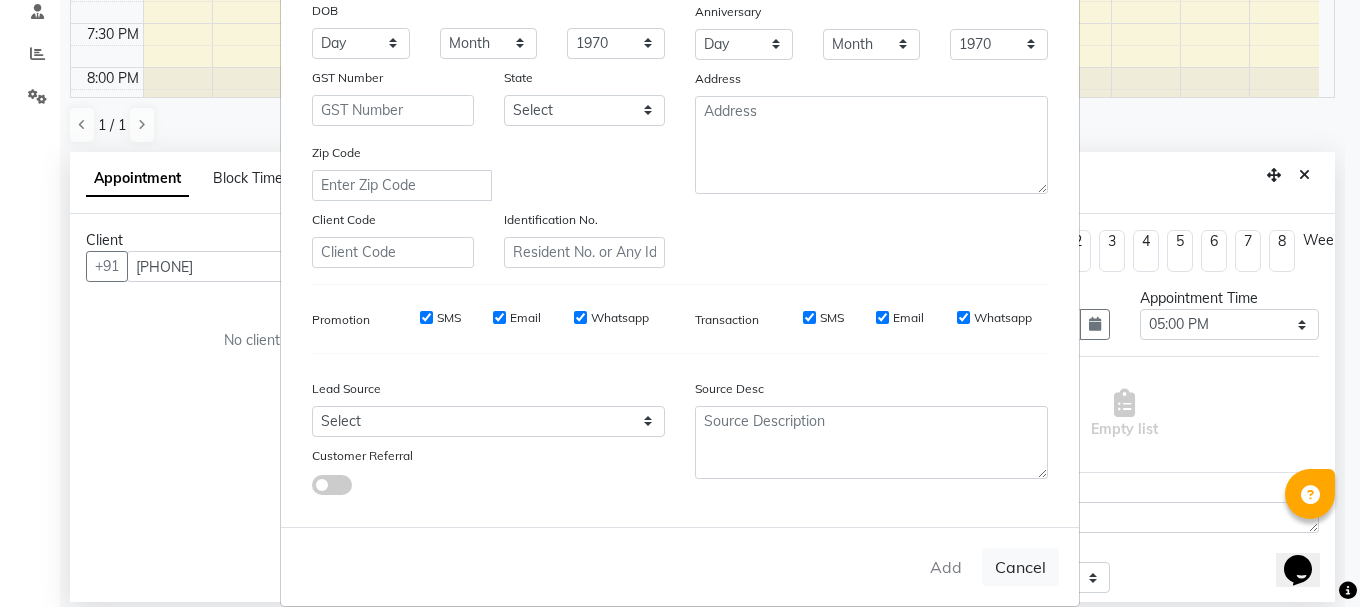 scroll, scrollTop: 316, scrollLeft: 0, axis: vertical 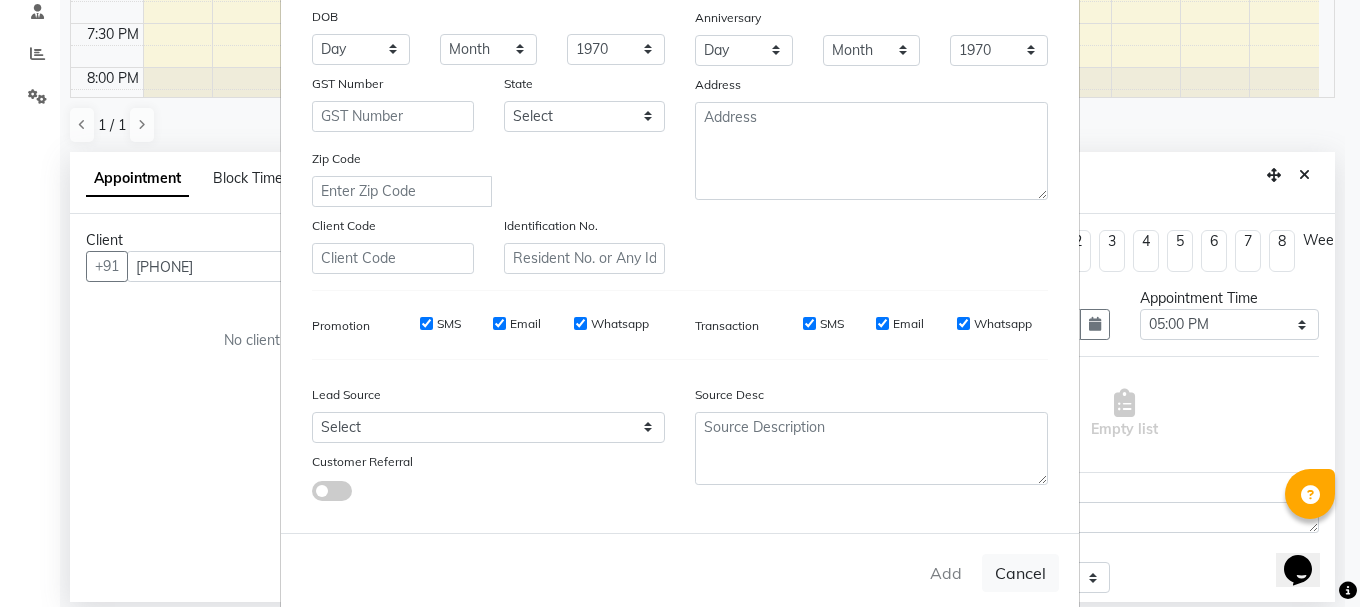 click on "Add   Cancel" at bounding box center (680, 572) 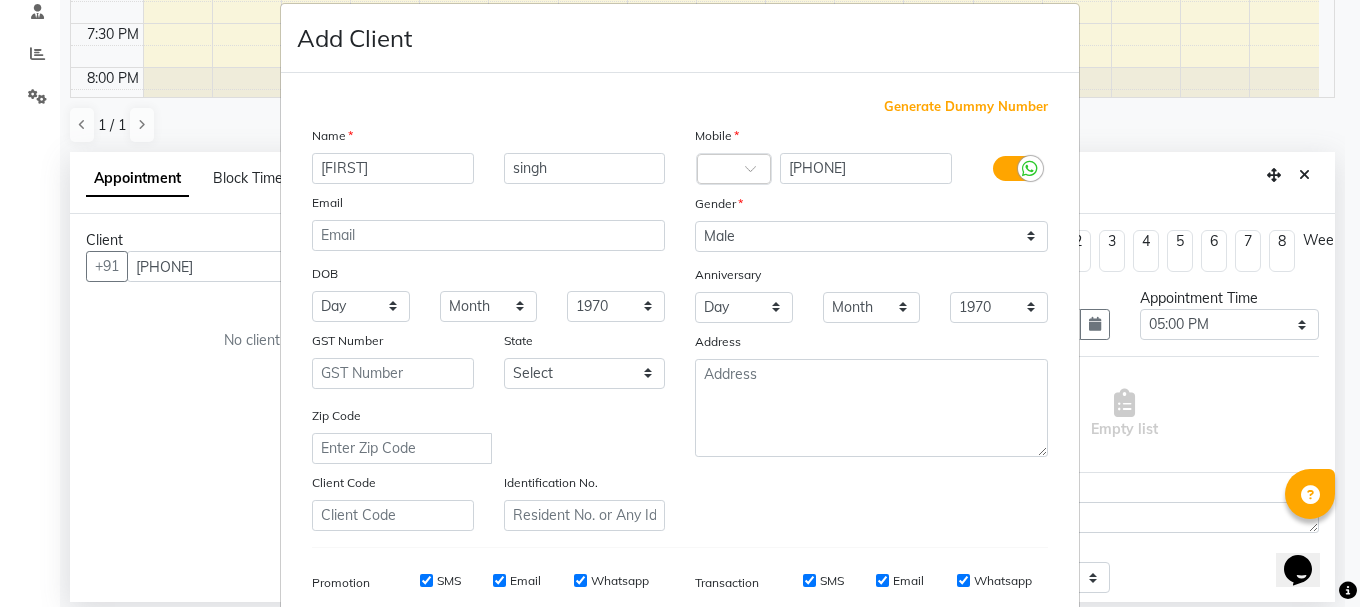 scroll, scrollTop: 0, scrollLeft: 0, axis: both 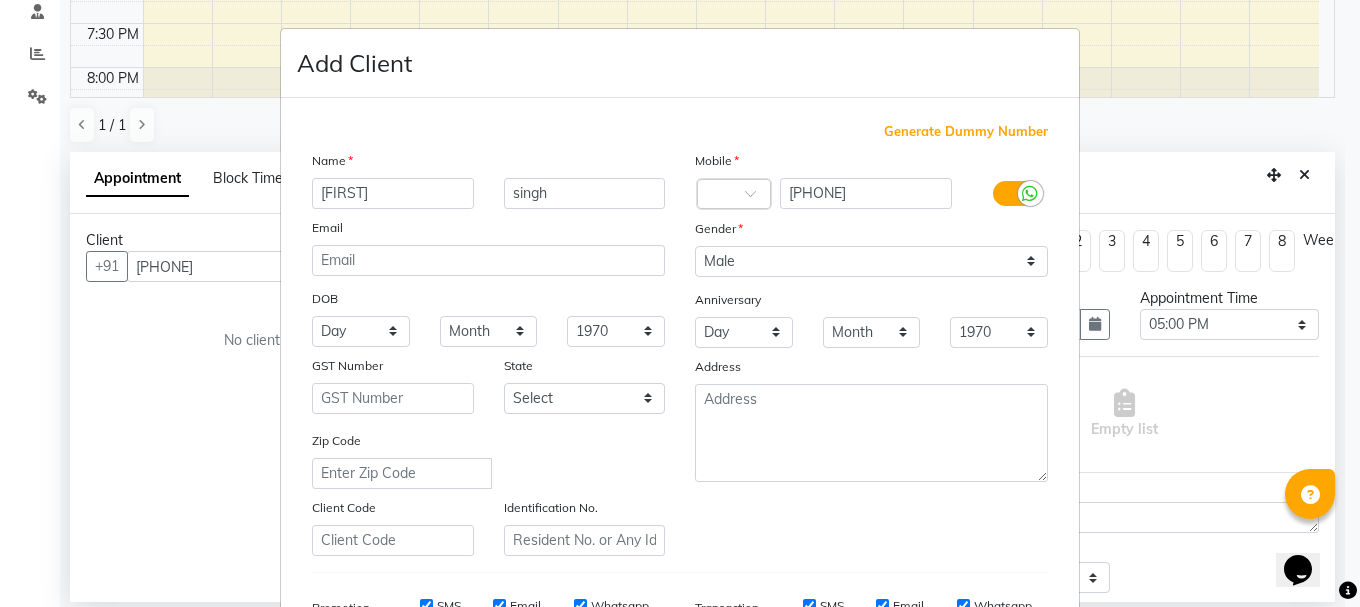 click on "Add Client Generate Dummy Number Name Shamsher singh Email DOB Day 01 02 03 04 05 06 07 08 09 10 11 12 13 14 15 16 17 18 19 20 21 22 23 24 25 26 27 28 29 30 31 Month January February March April May June July August September October November December 1940 1941 1942 1943 1944 1945 1946 1947 1948 1949 1950 1951 1952 1953 1954 1955 1956 1957 1958 1959 1960 1961 1962 1963 1964 1965 1966 1967 1968 1969 1970 1971 1972 1973 1974 1975 1976 1977 1978 1979 1980 1981 1982 1983 1984 1985 1986 1987 1988 1989 1990 1991 1992 1993 1994 1995 1996 1997 1998 1999 2000 2001 2002 2003 2004 2005 2006 2007 2008 2009 2010 2011 2012 2013 2014 2015 2016 2017 2018 2019 2020 2021 2022 2023 2024 GST Number State Select Zip Code Client Code Identification No. Mobile Country Code × 9028642000 Gender Select Male Female Other Prefer Not To Say Anniversary Day 01 02 03 04 05 06 07 08 09 10 11 12 13 14 15 16 17 18 19 20 21 22 23 24 25 26 27 28 29 30 31 Month January February March April May June July August September October November 1970" at bounding box center (680, 303) 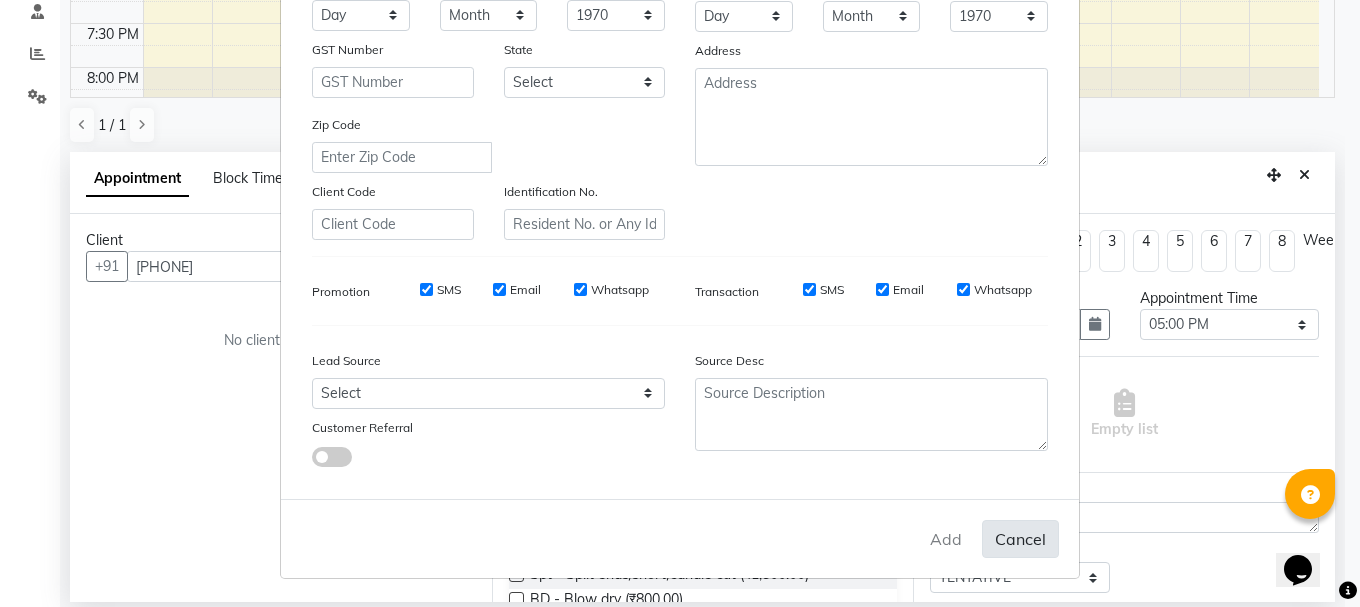 click on "Cancel" at bounding box center [1020, 539] 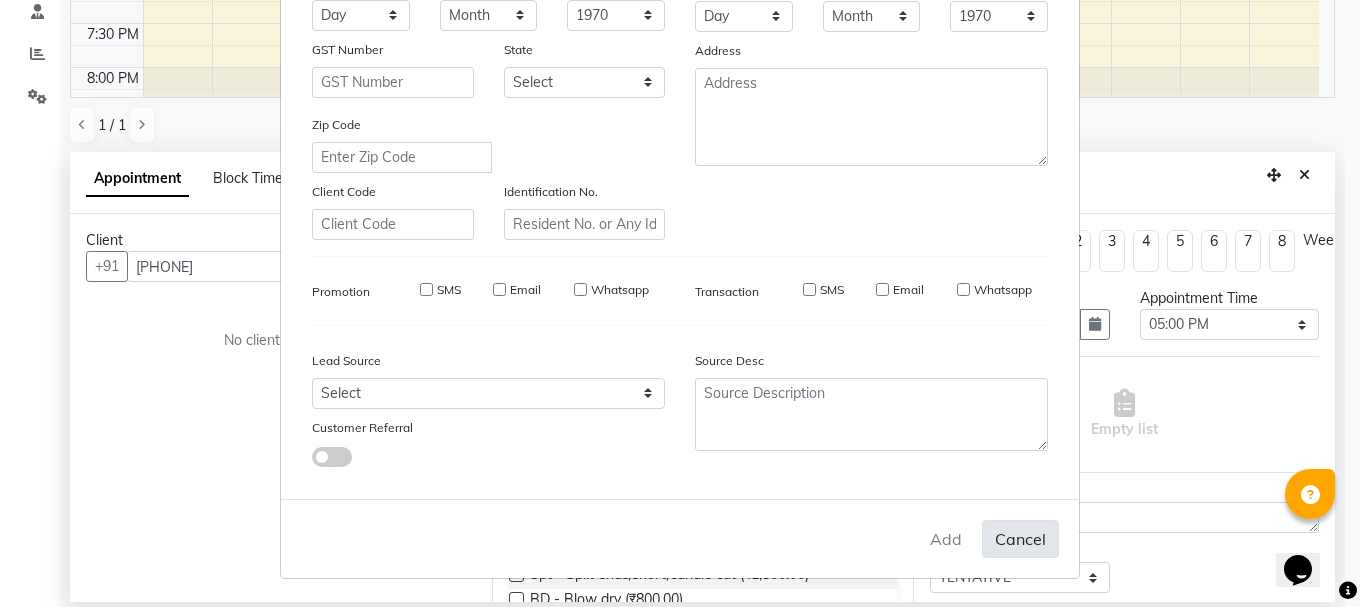 type 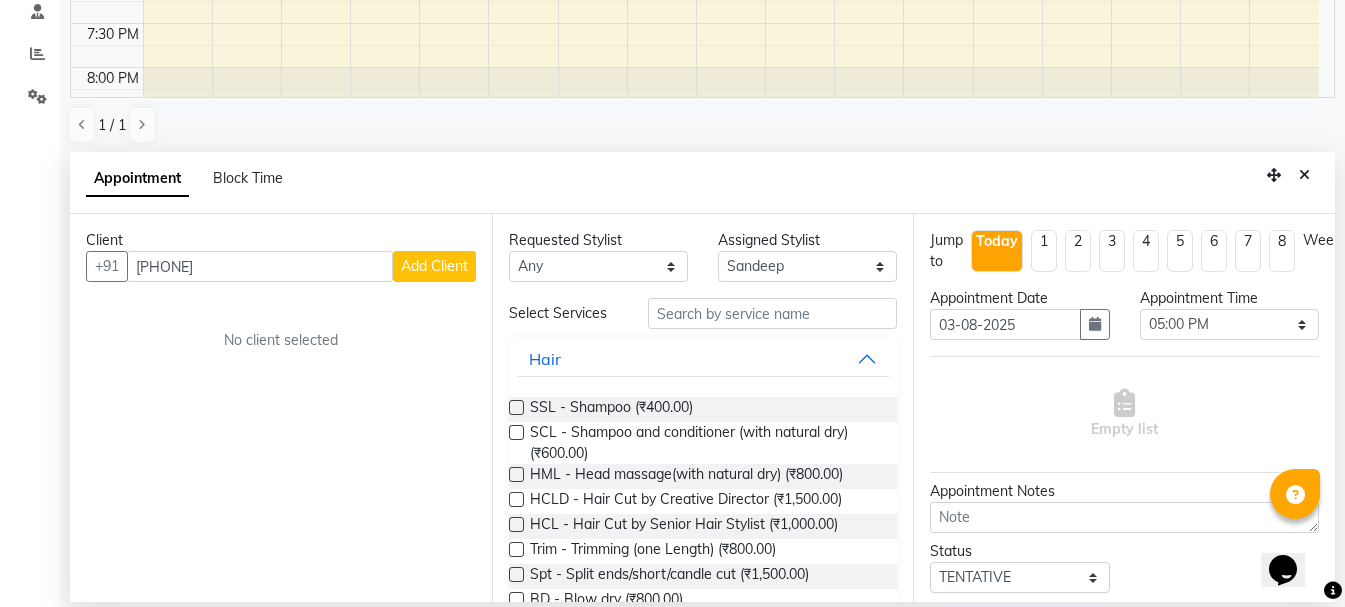 click on "Add Client" at bounding box center (434, 266) 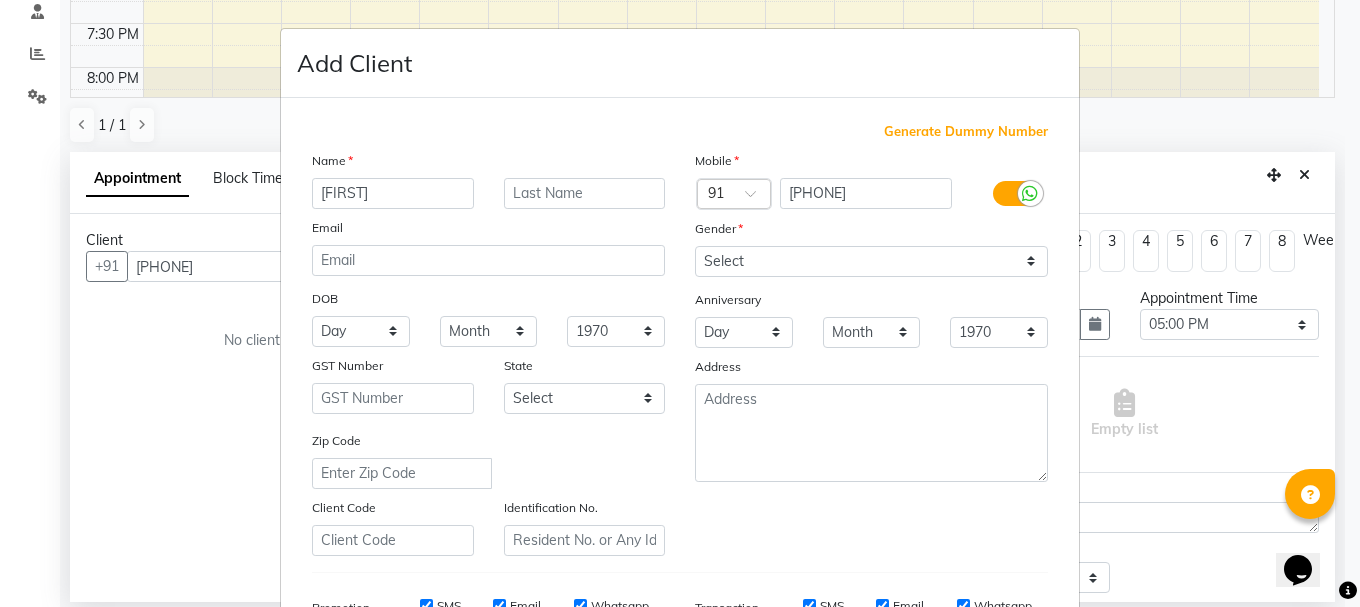 type on "Shamsher" 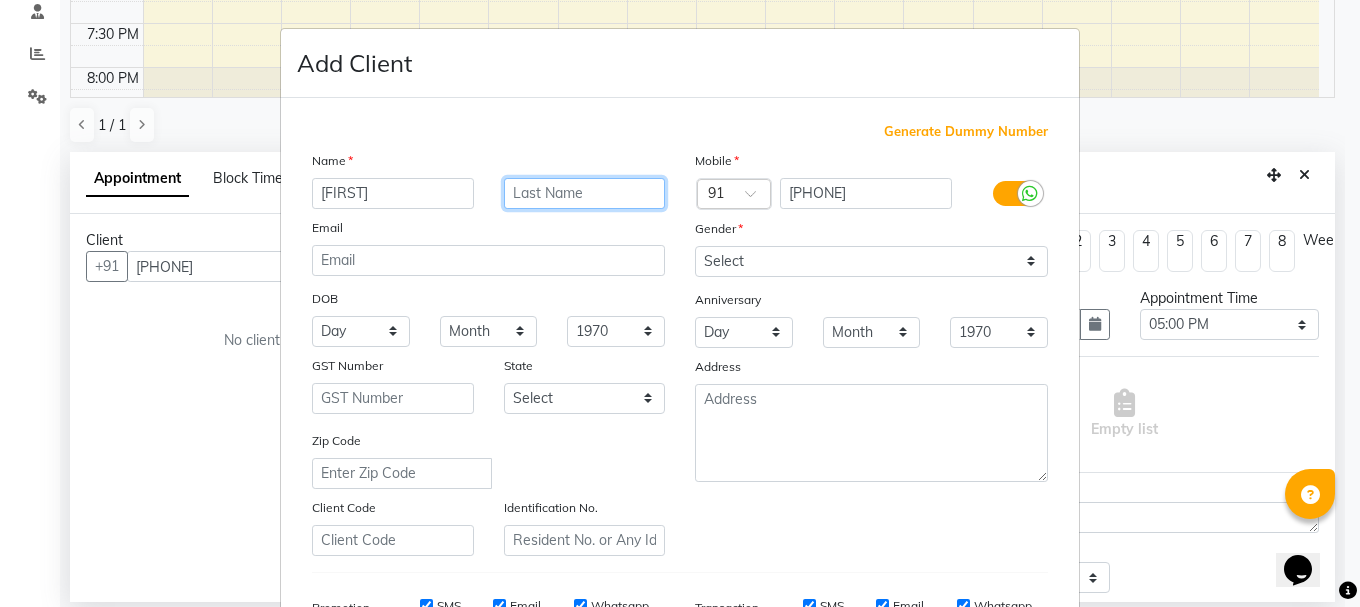 click at bounding box center (585, 193) 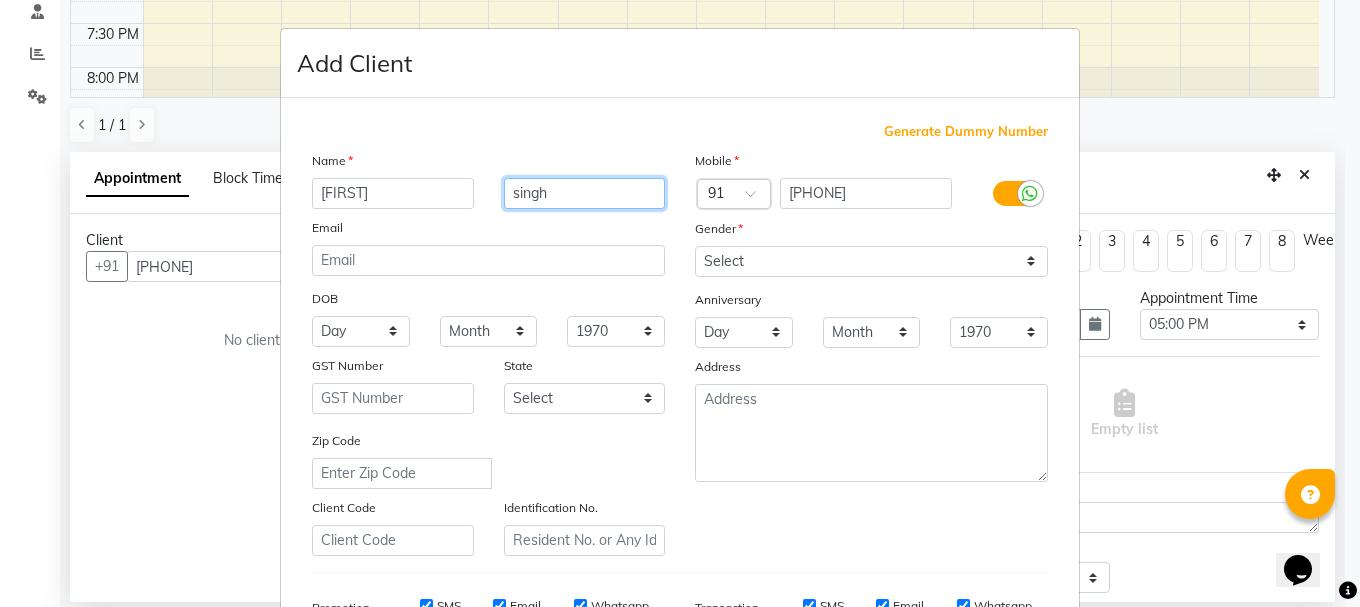 type on "singh" 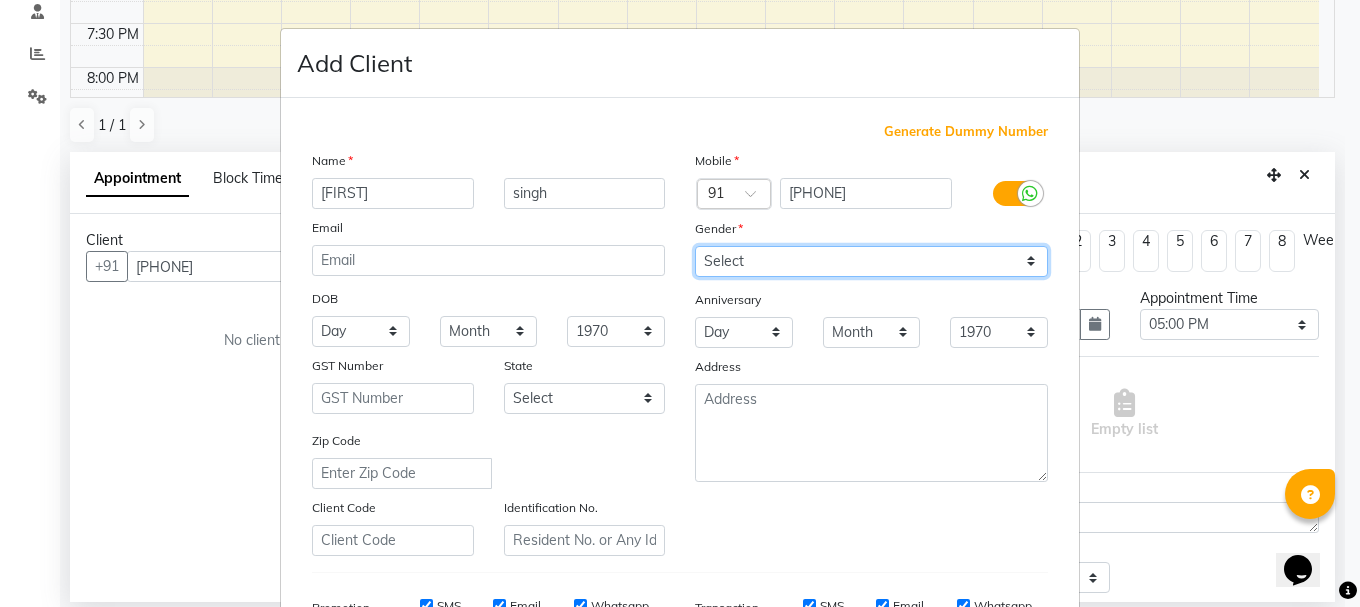 click on "Select Male Female Other Prefer Not To Say" at bounding box center (871, 261) 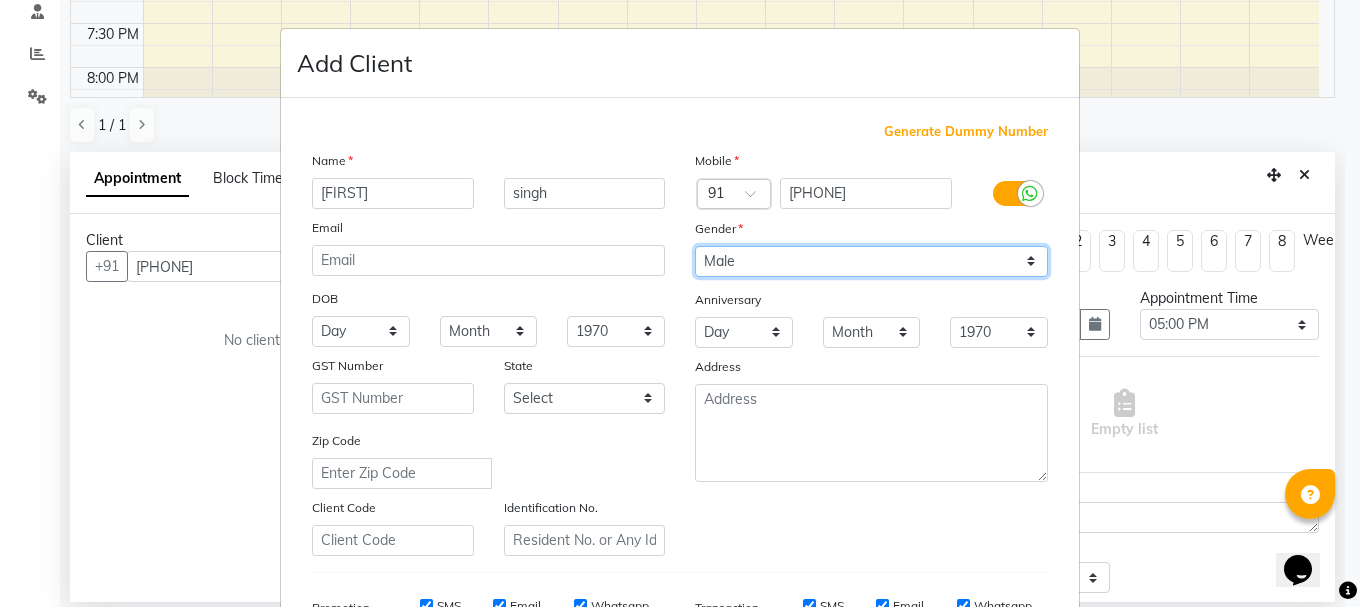 click on "Select Male Female Other Prefer Not To Say" at bounding box center [871, 261] 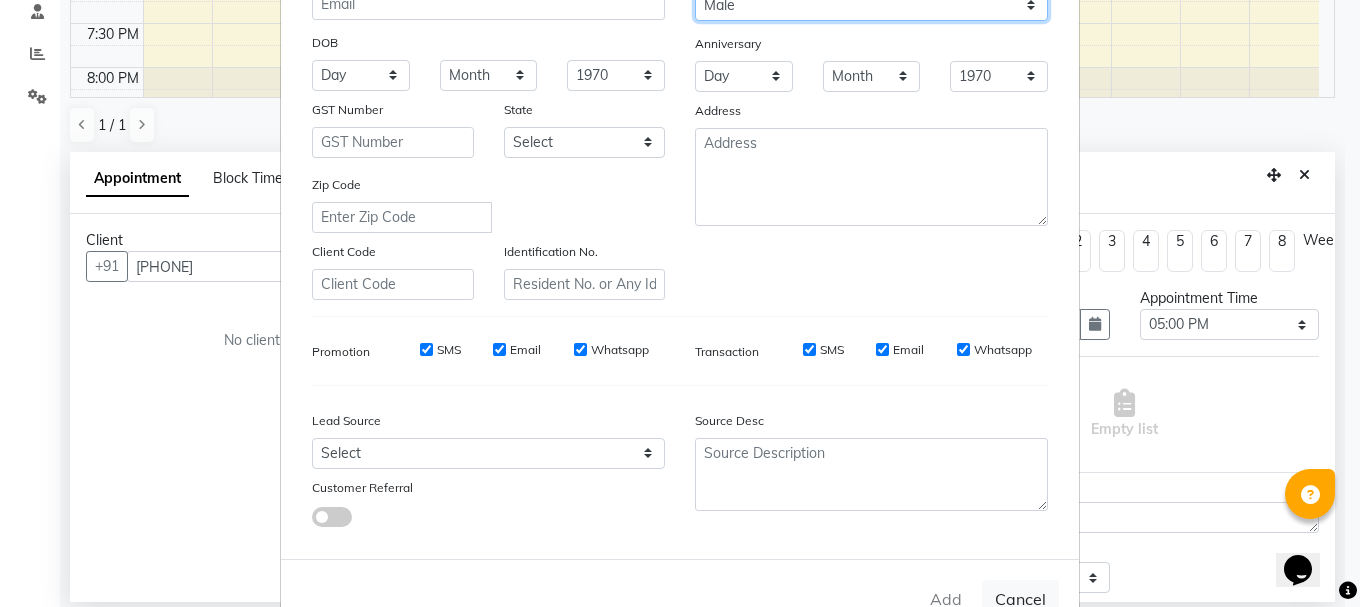 scroll, scrollTop: 316, scrollLeft: 0, axis: vertical 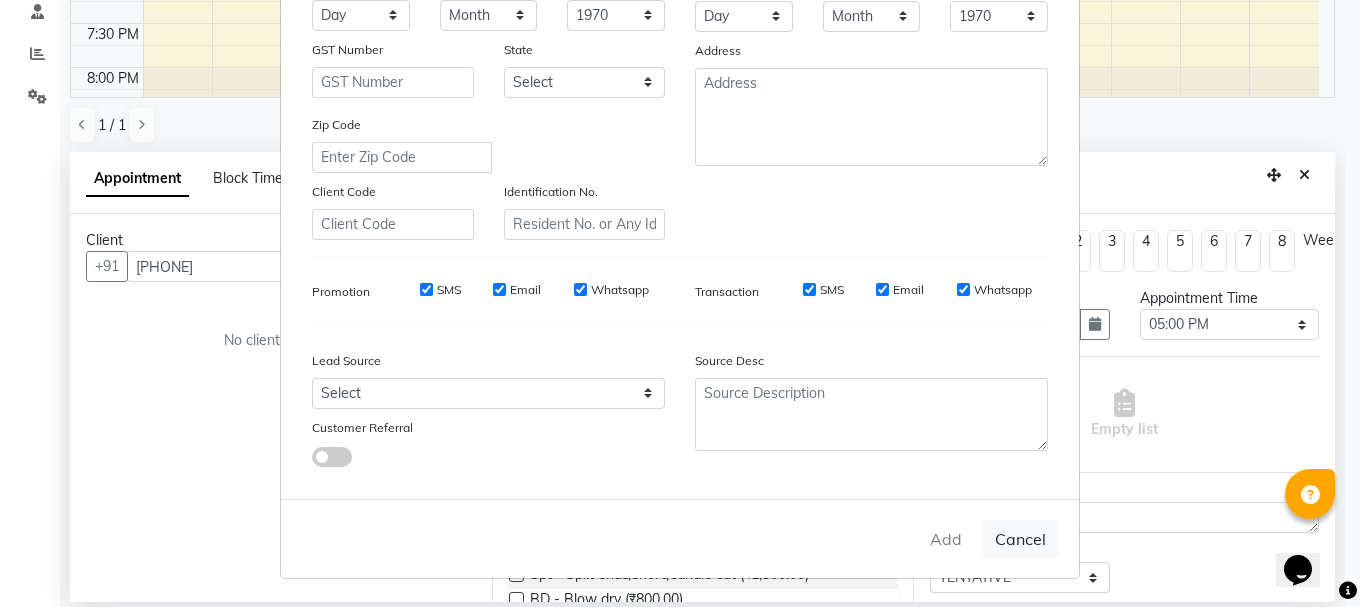 click on "Add   Cancel" at bounding box center [680, 538] 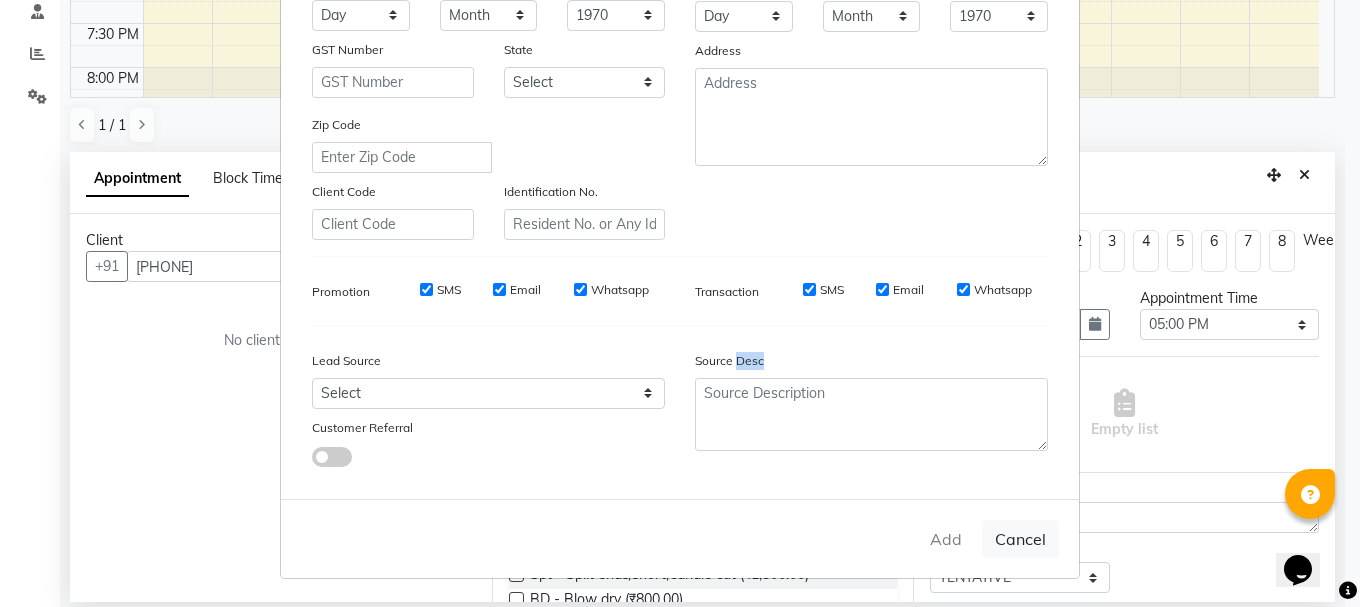 click on "Add   Cancel" at bounding box center [680, 538] 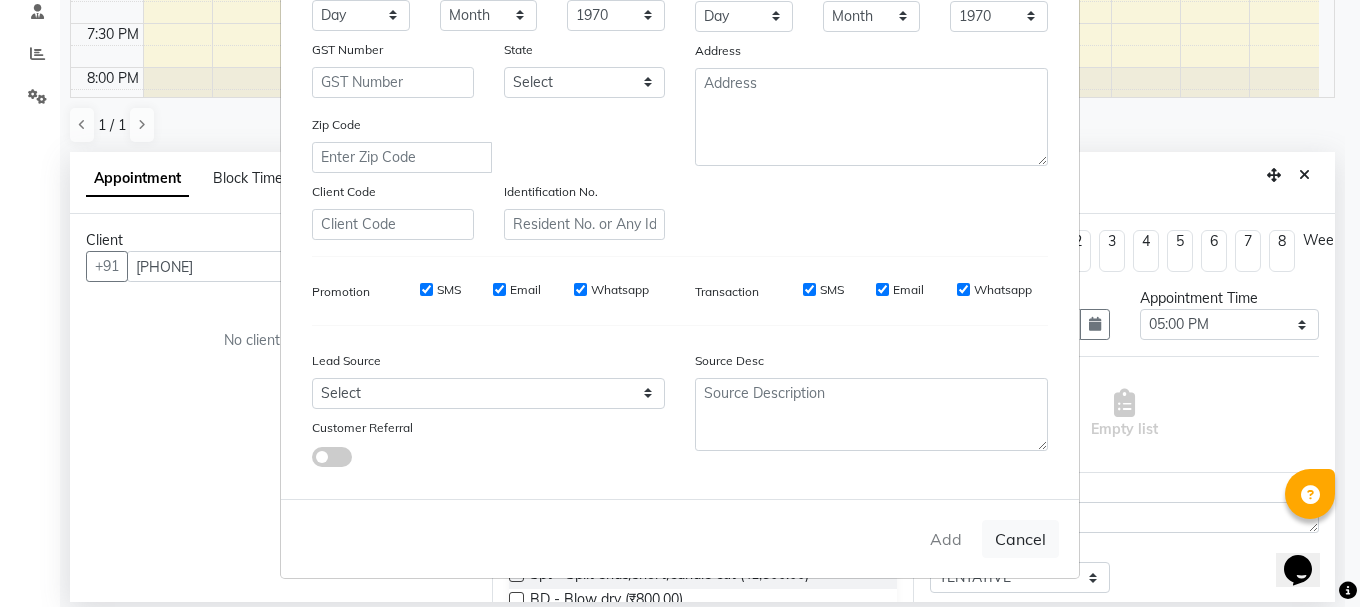 click on "Add   Cancel" at bounding box center [680, 538] 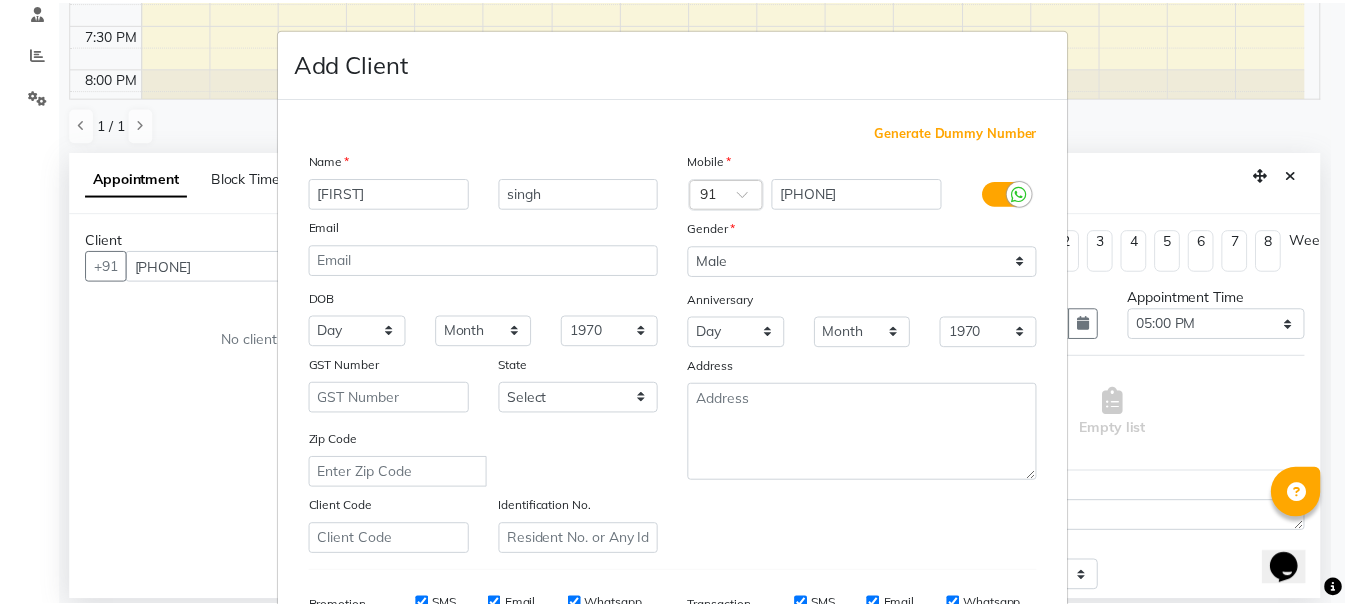 scroll, scrollTop: 316, scrollLeft: 0, axis: vertical 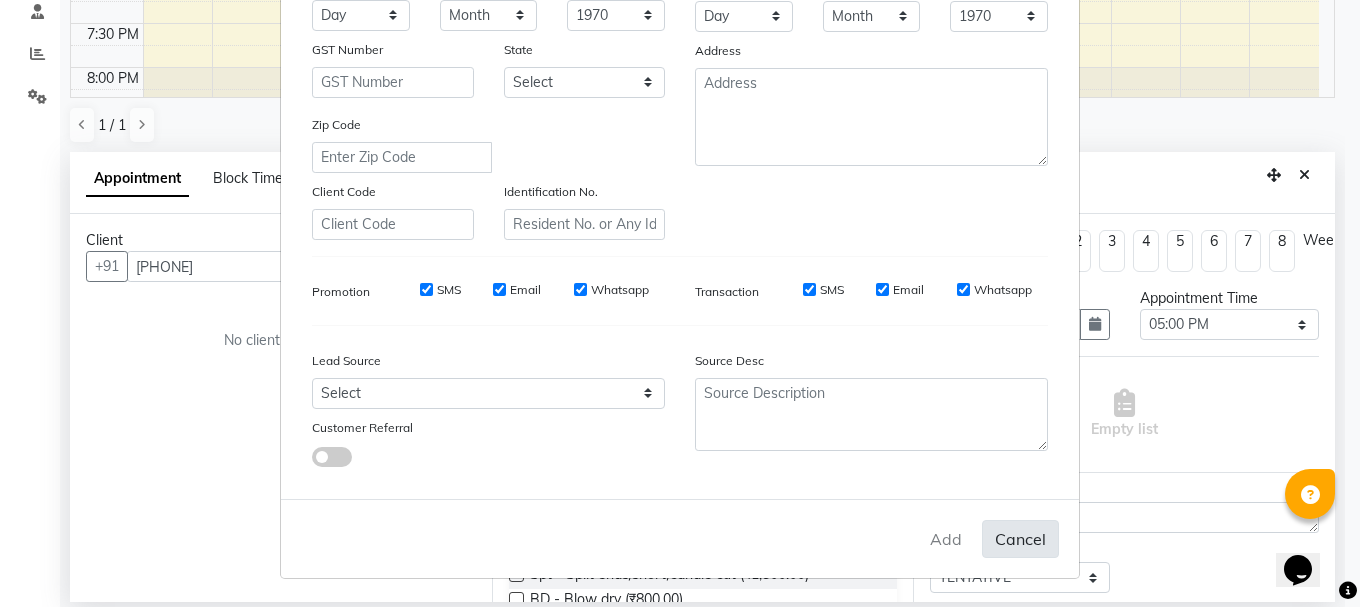 click on "Cancel" at bounding box center (1020, 539) 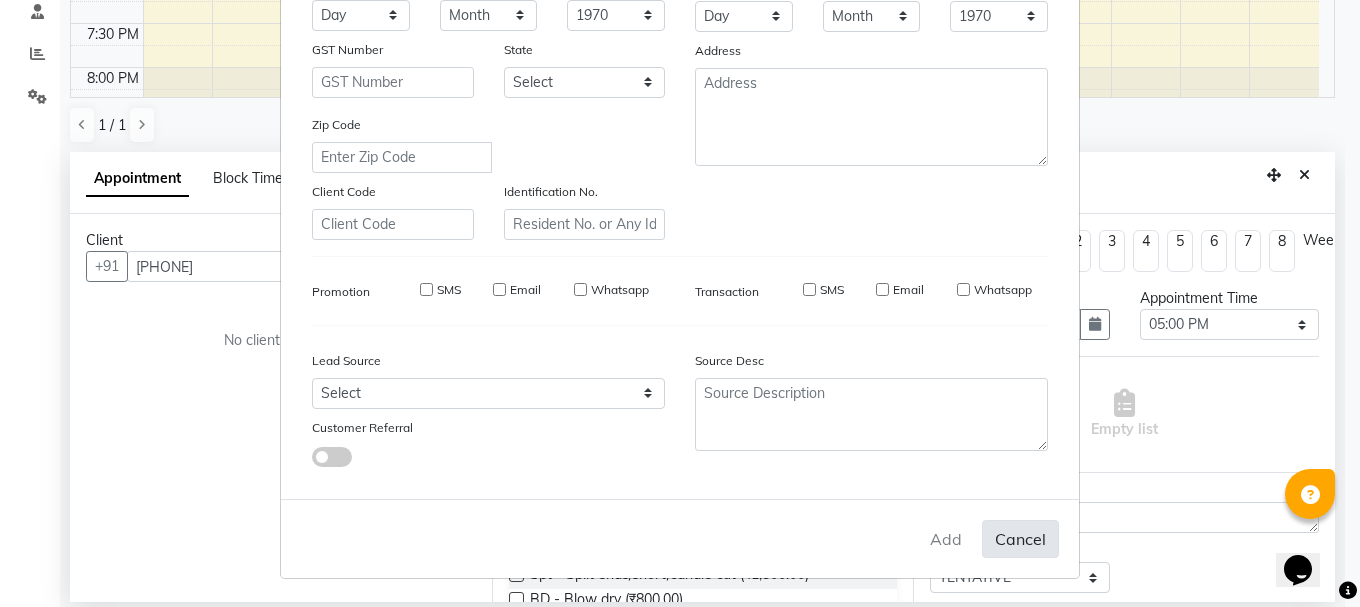 type 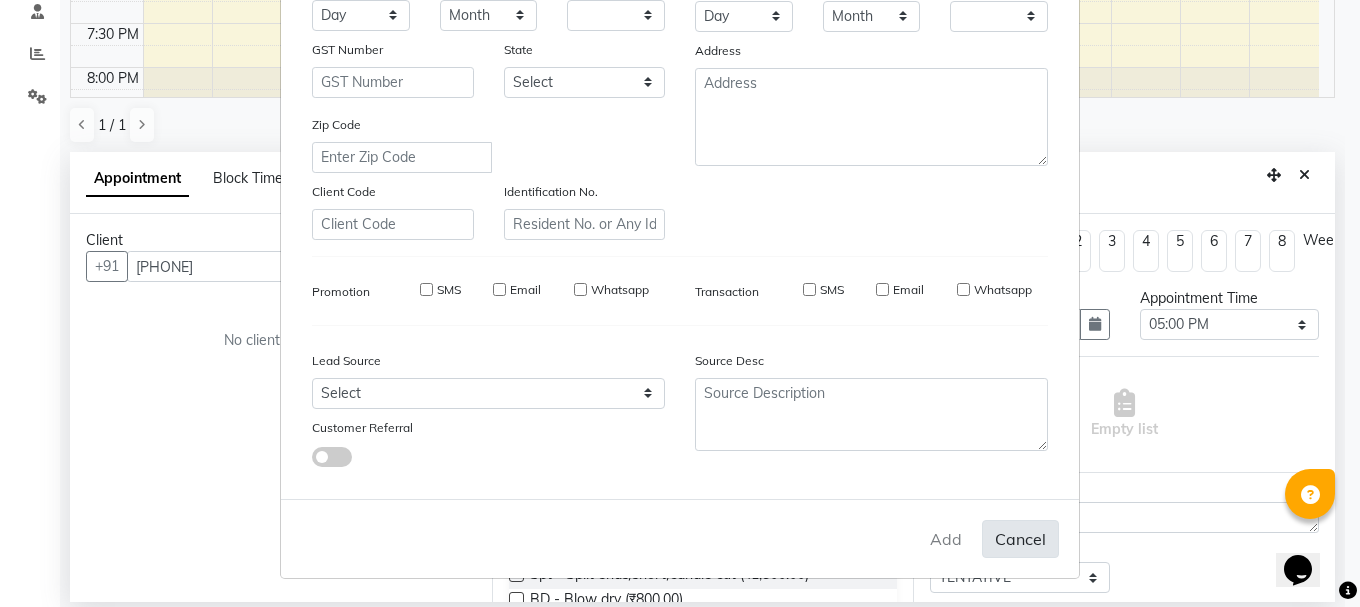 checkbox on "false" 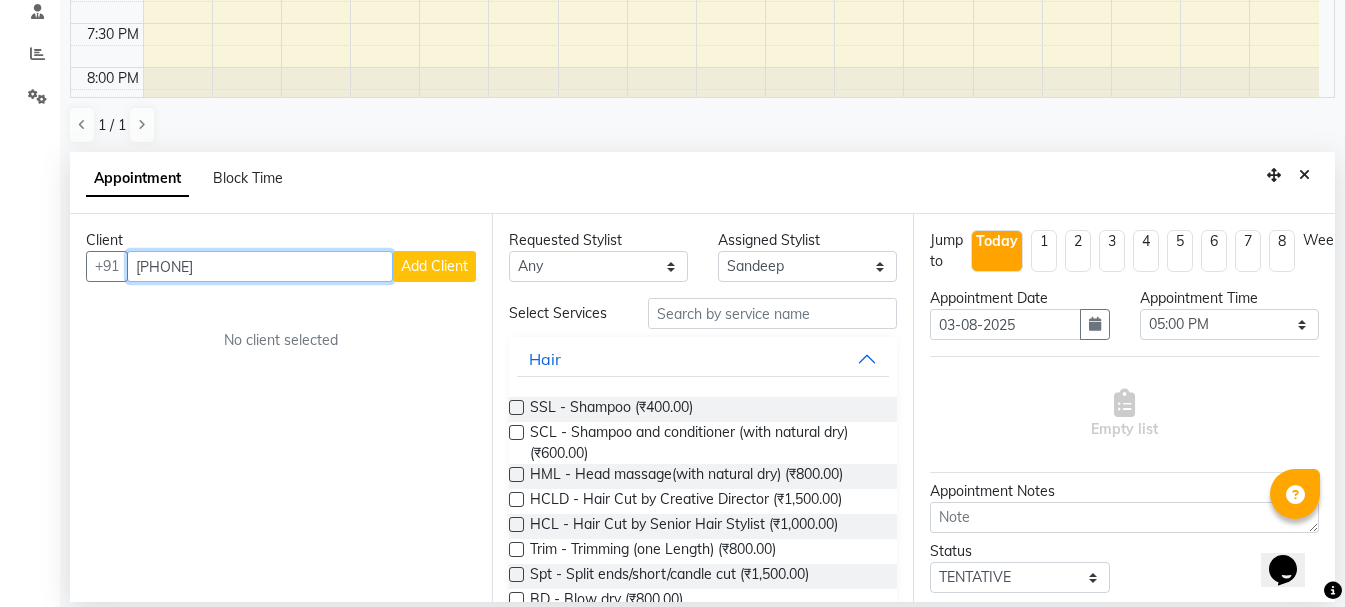 drag, startPoint x: 280, startPoint y: 264, endPoint x: 0, endPoint y: 335, distance: 288.86157 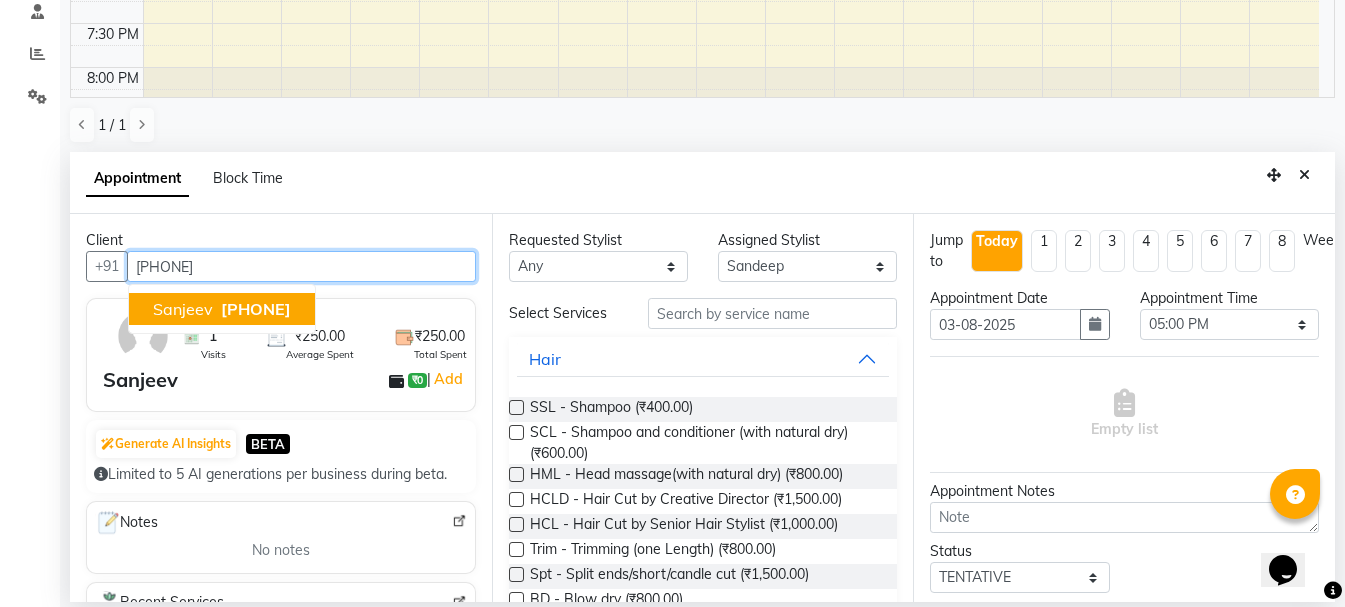 click on "[PHONE]" at bounding box center (256, 309) 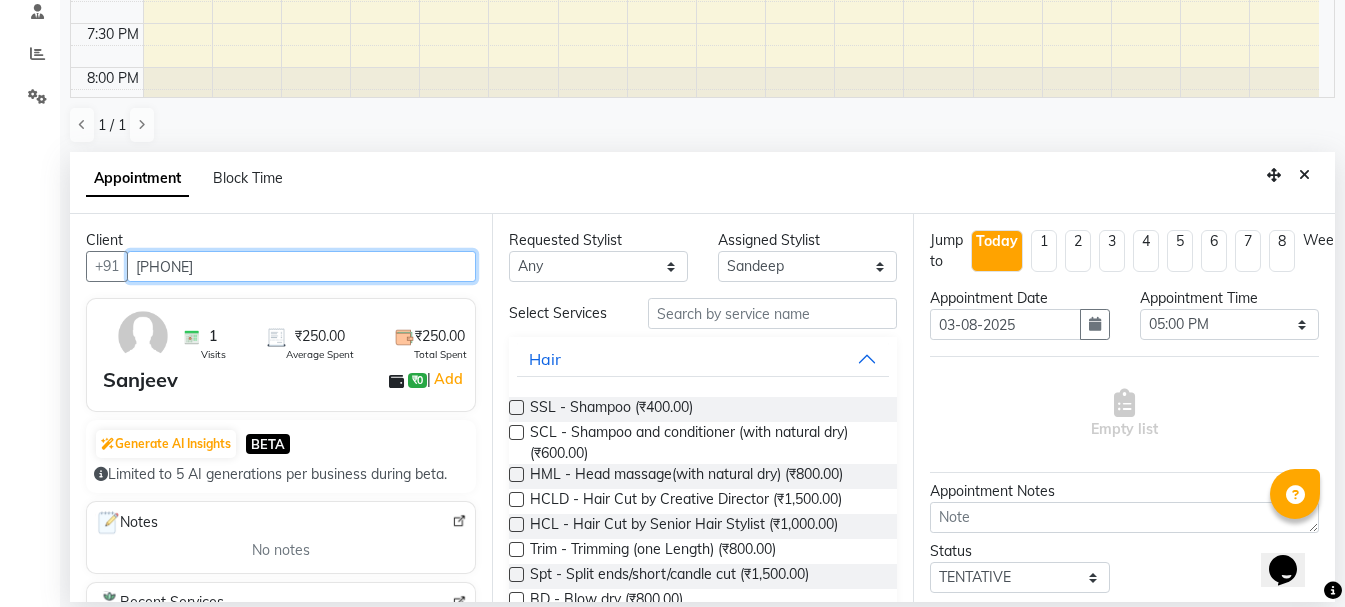 type on "[PHONE]" 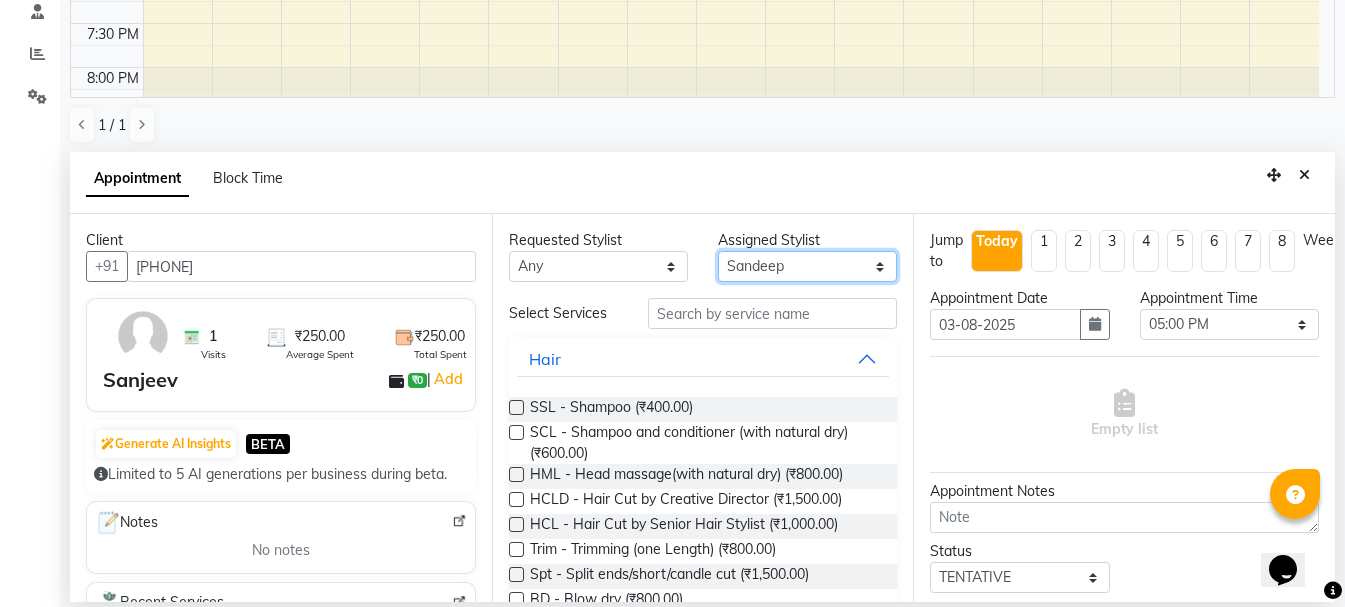 click on "Select  Ankit kantiwall Chandan Garry Jasvir Jyoti Lovedeep Singh Manya  Navdeep Neha Nikhil  Pardeep kaur Pinky Rajveer Rekha  Sameer khan Sandeep Toseef Salmani" at bounding box center (807, 266) 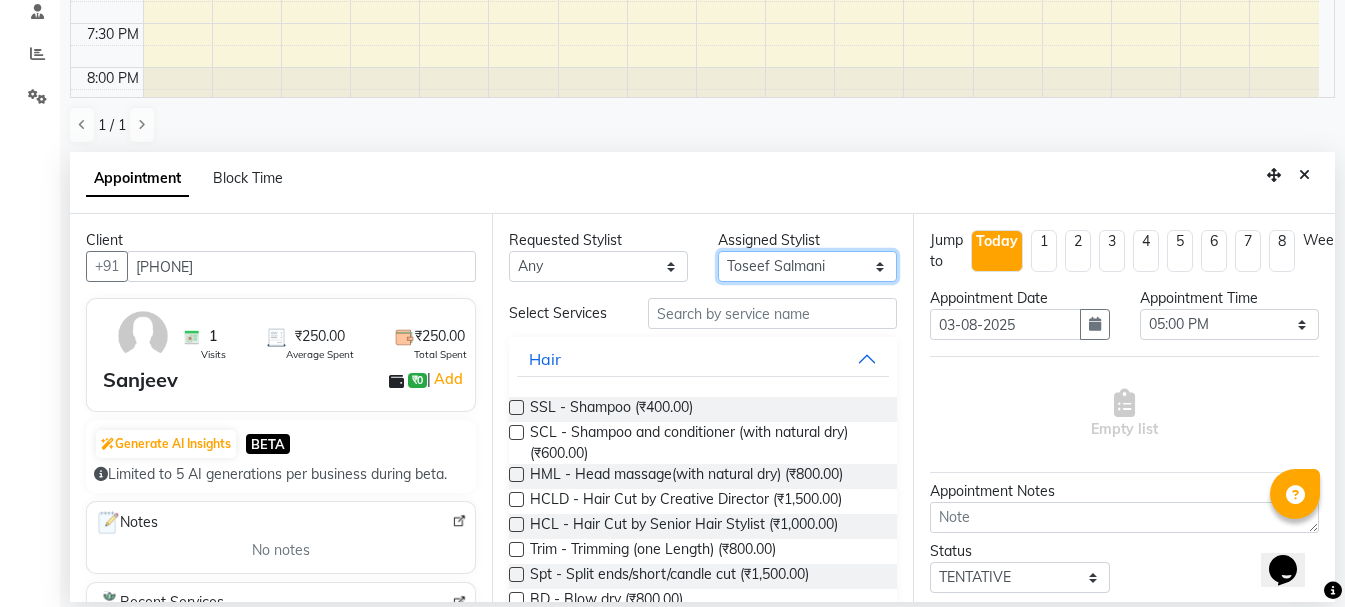 click on "Select  Ankit kantiwall Chandan Garry Jasvir Jyoti Lovedeep Singh Manya  Navdeep Neha Nikhil  Pardeep kaur Pinky Rajveer Rekha  Sameer khan Sandeep Toseef Salmani" at bounding box center [807, 266] 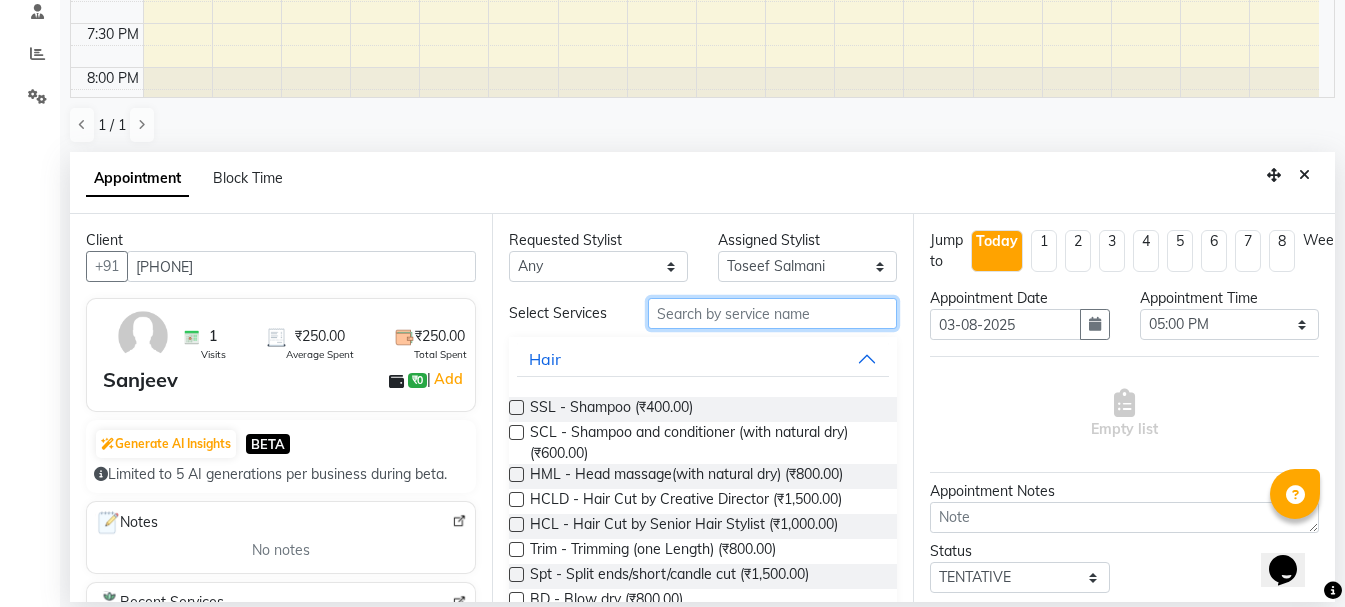 click at bounding box center [772, 313] 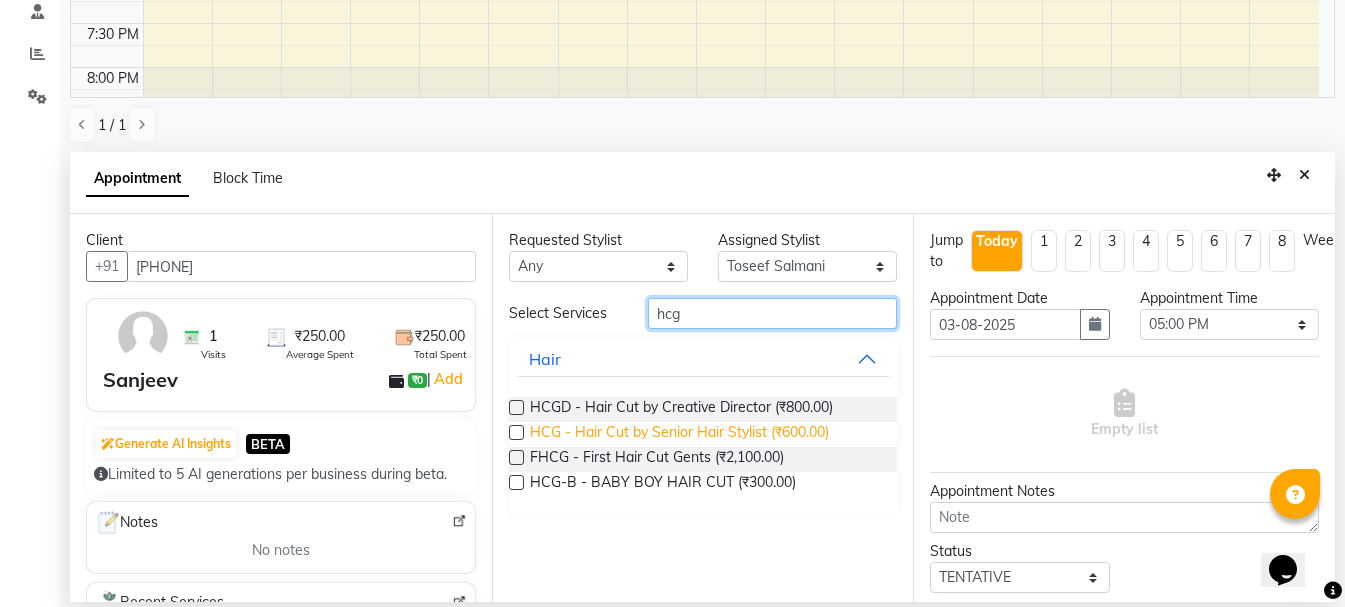 type on "hcg" 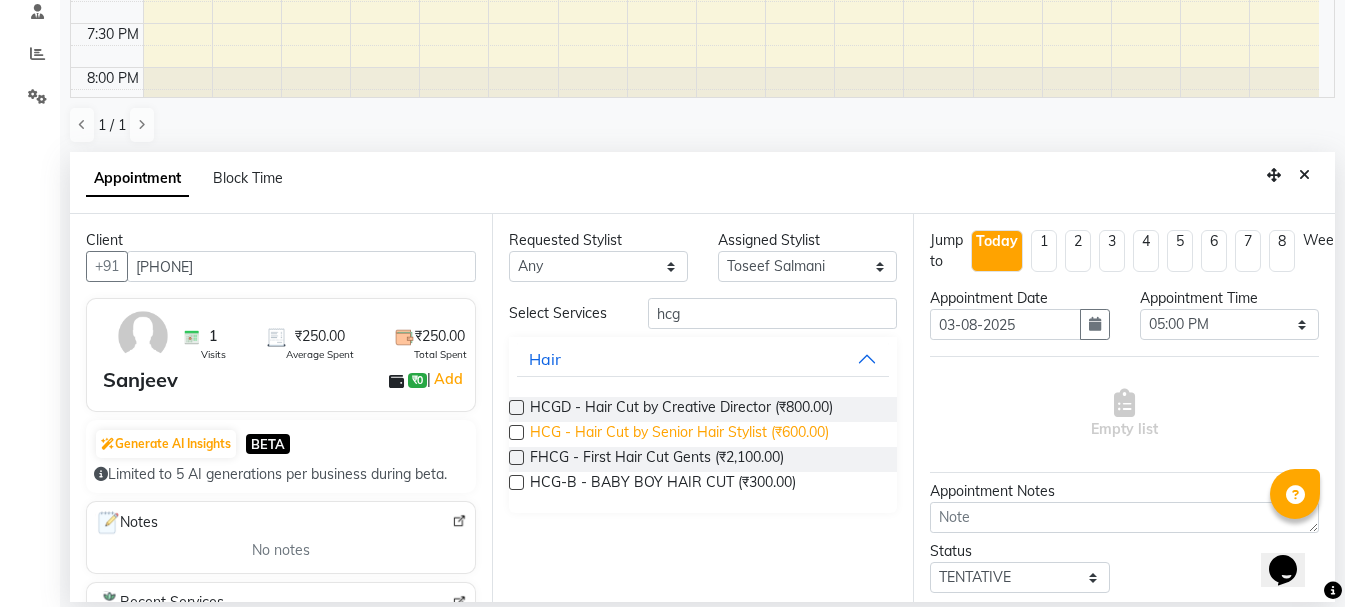 click on "HCG - Hair Cut by Senior Hair Stylist (₹600.00)" at bounding box center [679, 434] 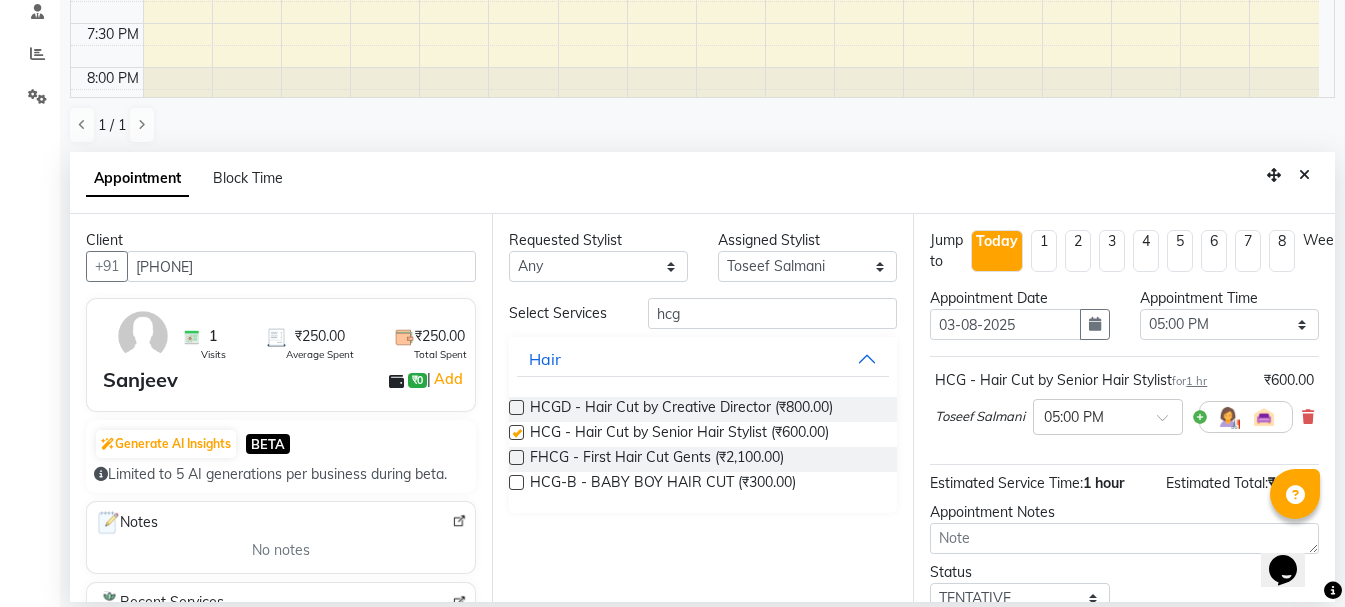 checkbox on "false" 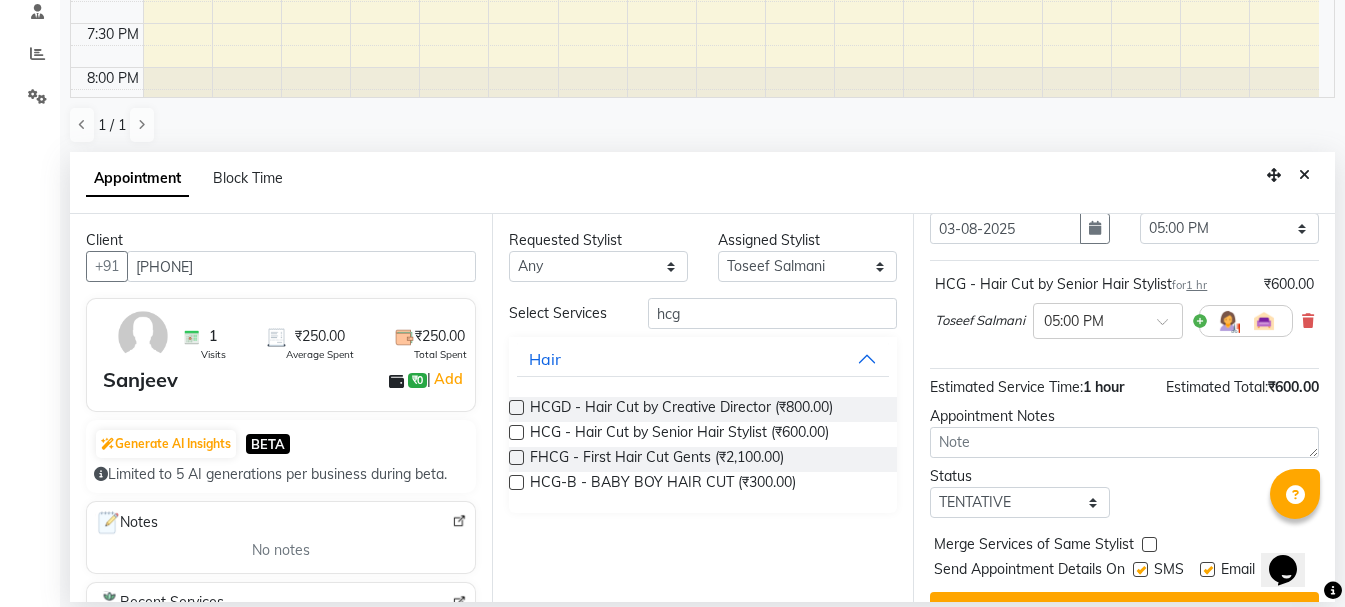 scroll, scrollTop: 156, scrollLeft: 0, axis: vertical 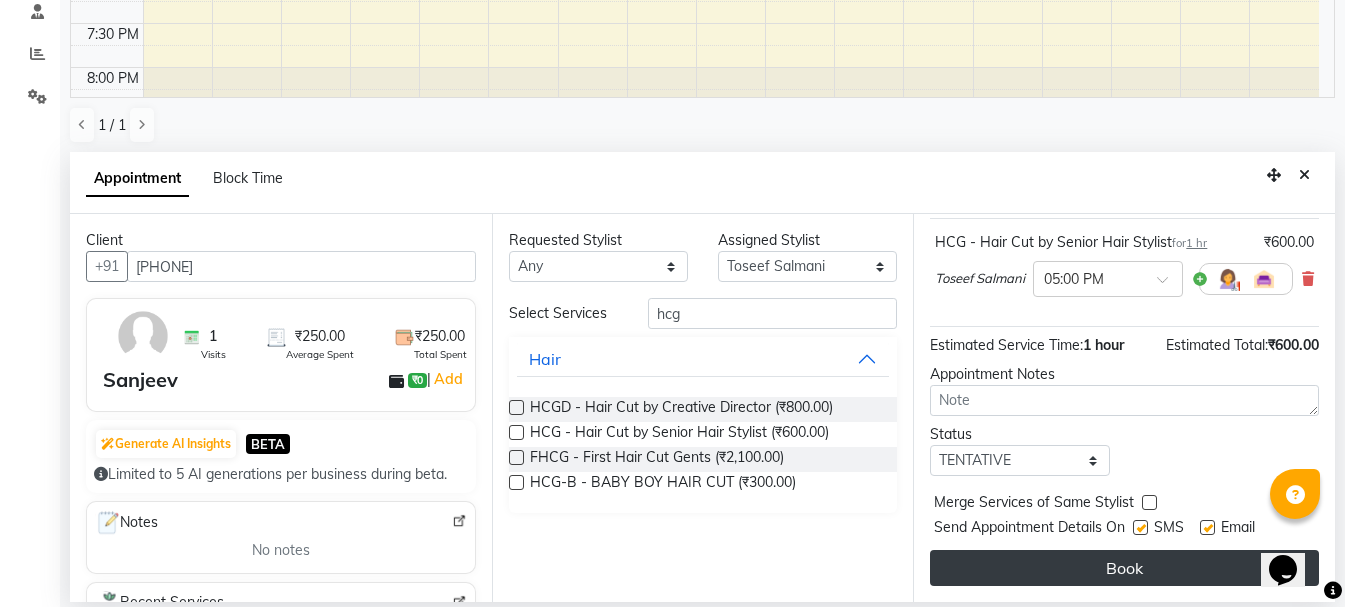 click on "Book" at bounding box center [1124, 568] 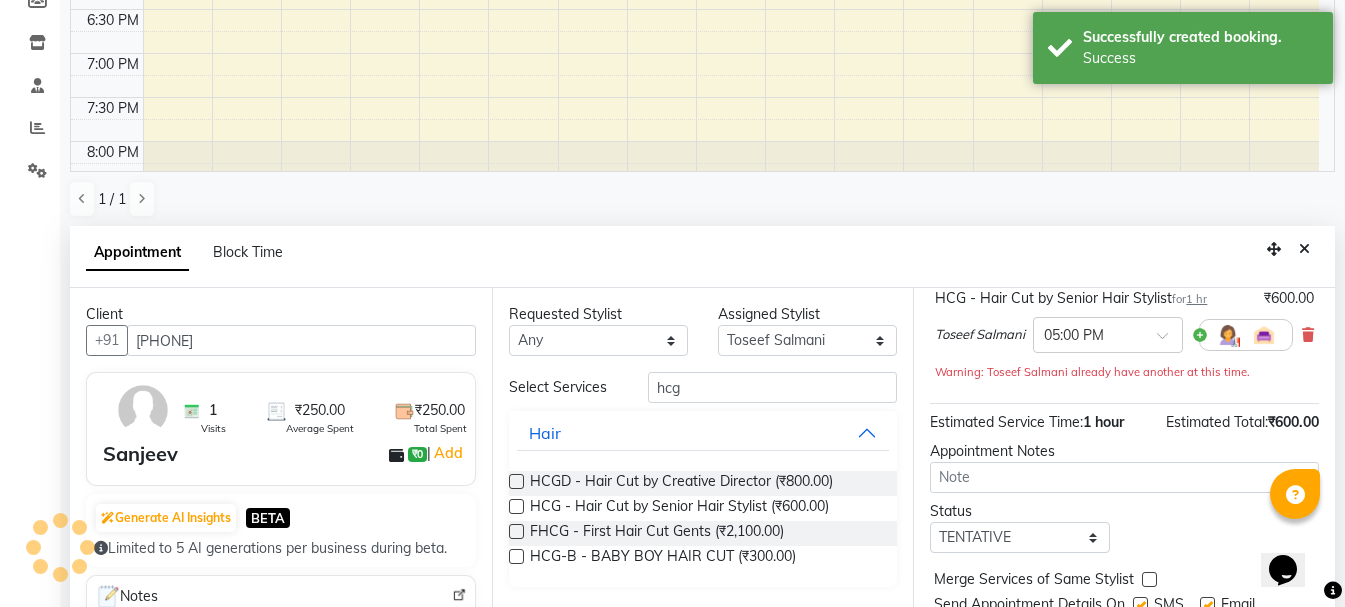 scroll, scrollTop: 0, scrollLeft: 0, axis: both 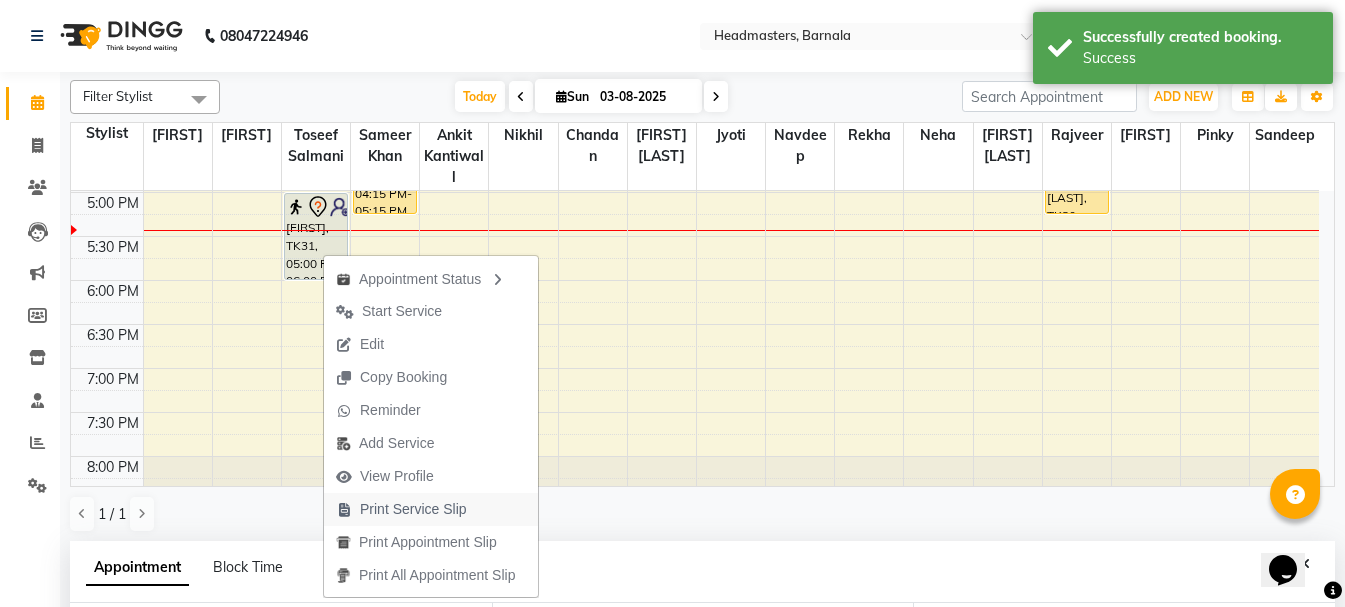click on "Print Service Slip" at bounding box center [413, 509] 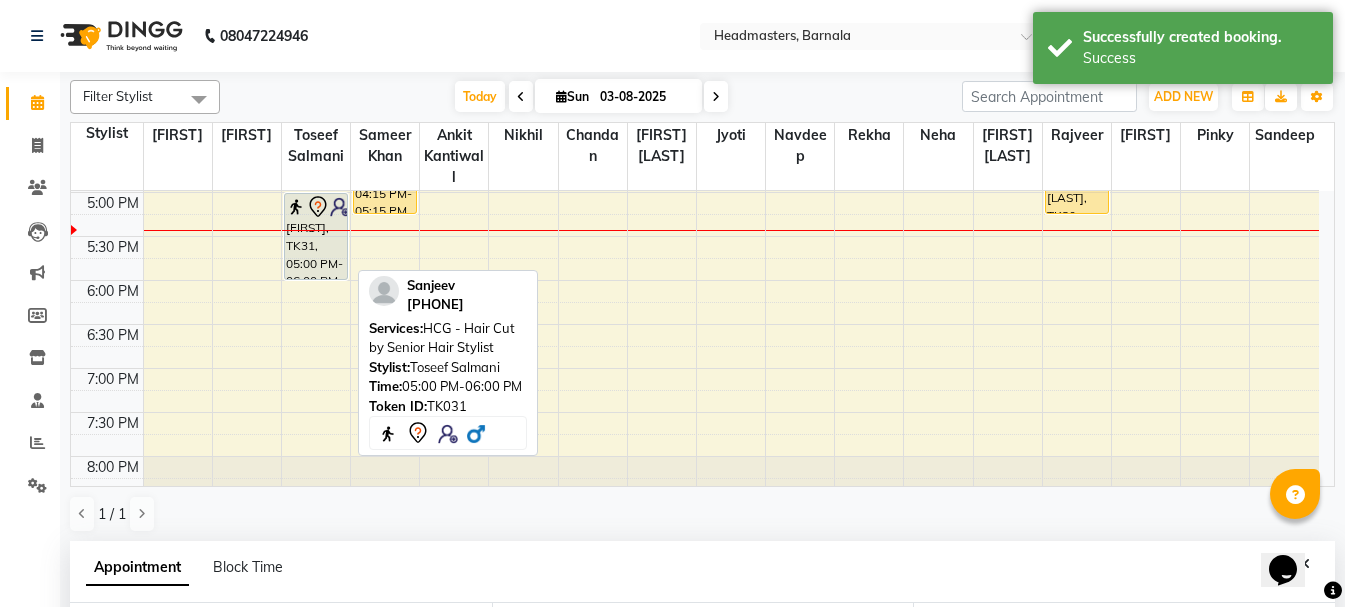 click on "[FIRST], TK31, 05:00 PM-06:00 PM, HCG - Hair Cut by Senior Hair Stylist" at bounding box center (316, 236) 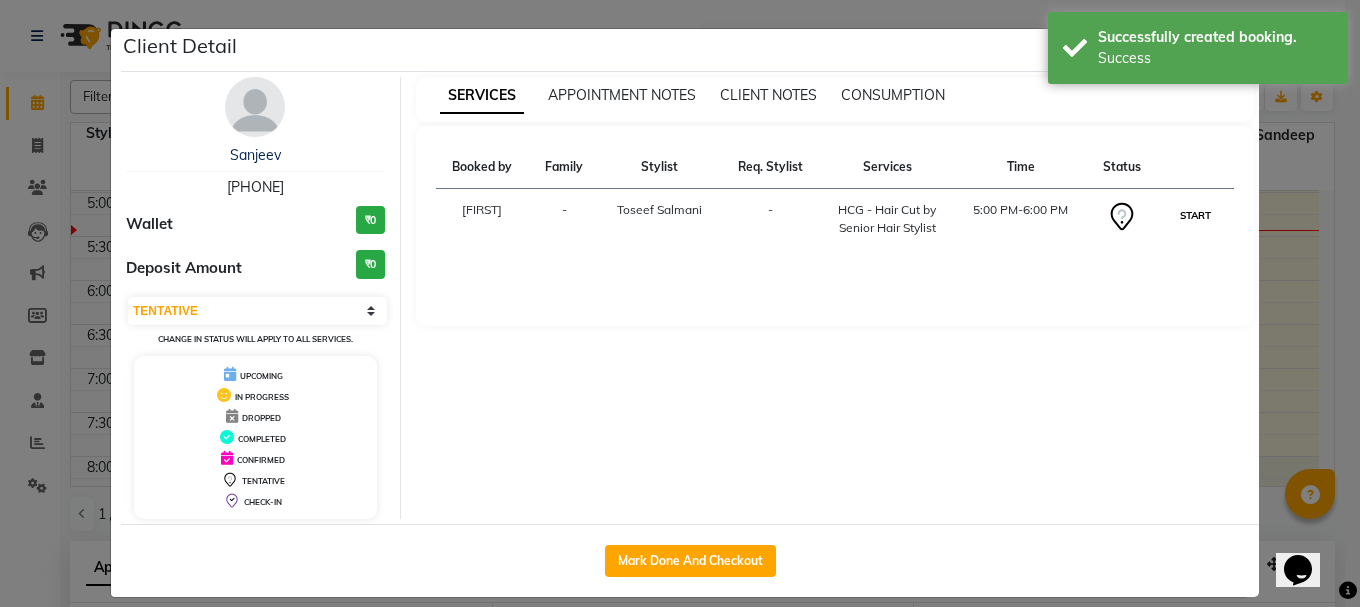 click on "START" at bounding box center [1195, 215] 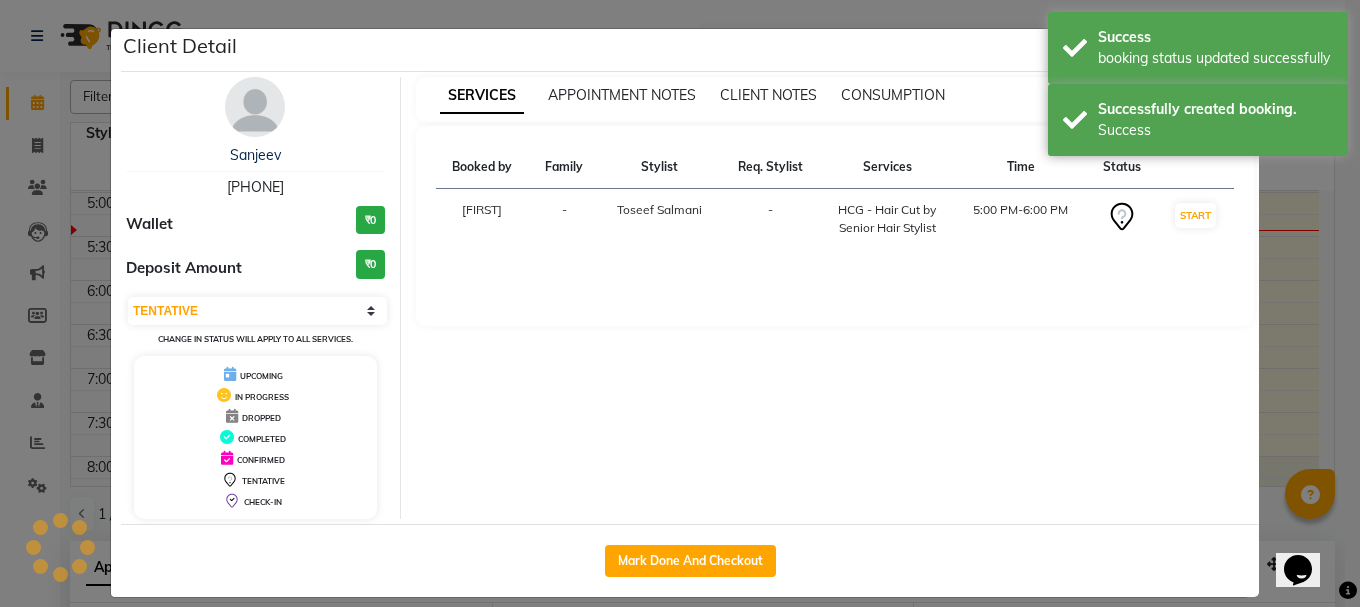 select on "1" 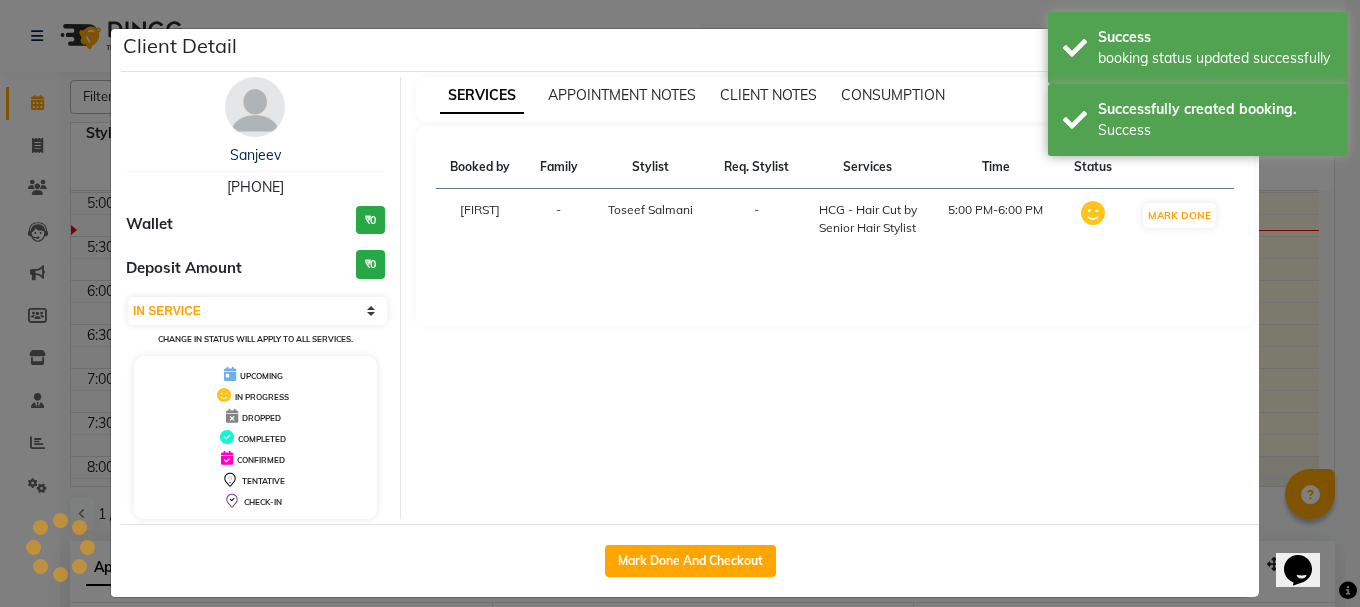 click on "Client Detail  Sanjeev    9814744347 Wallet ₹0 Deposit Amount  ₹0  Select IN SERVICE CONFIRMED TENTATIVE CHECK IN MARK DONE UPCOMING Change in status will apply to all services. UPCOMING IN PROGRESS DROPPED COMPLETED CONFIRMED TENTATIVE CHECK-IN SERVICES APPOINTMENT NOTES CLIENT NOTES CONSUMPTION Booked by Family Stylist Req. Stylist Services Time Status  Manya  - Toseef Salmani -  HCG - Hair Cut by Senior Hair Stylist   5:00 PM-6:00 PM   MARK DONE   Mark Done And Checkout" 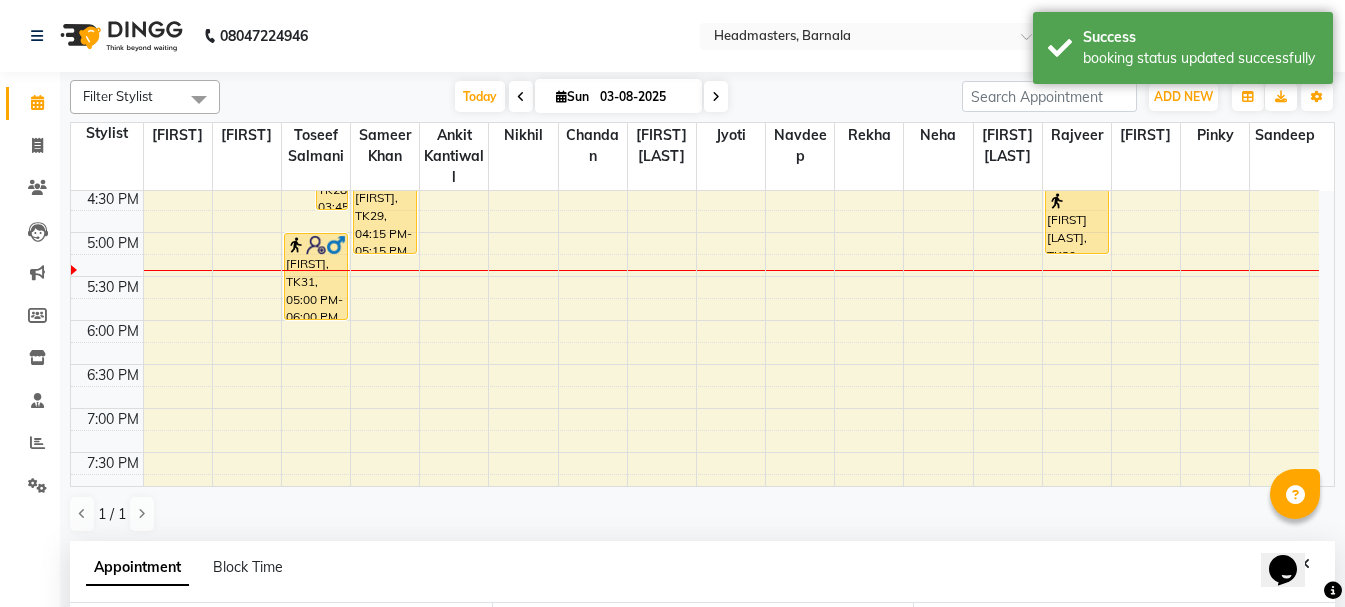 scroll, scrollTop: 604, scrollLeft: 0, axis: vertical 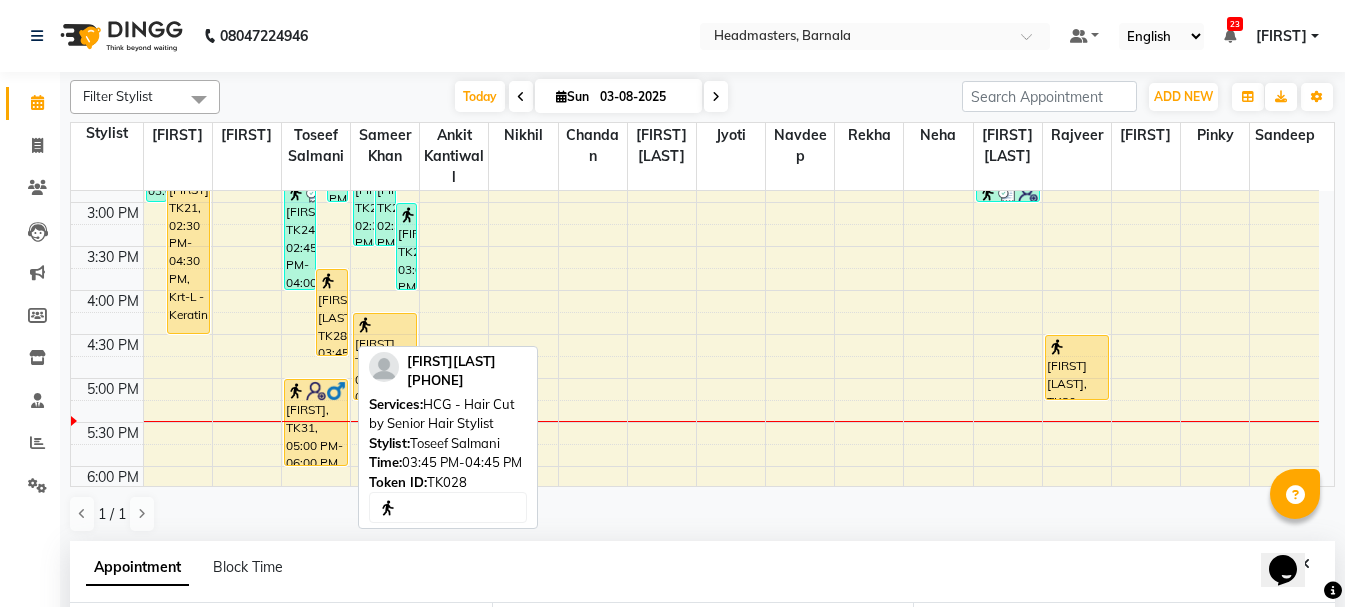 click on "[FIRST] [LAST], TK28, 03:45 PM-04:45 PM, HCG - Hair Cut by Senior Hair Stylist" at bounding box center (332, 312) 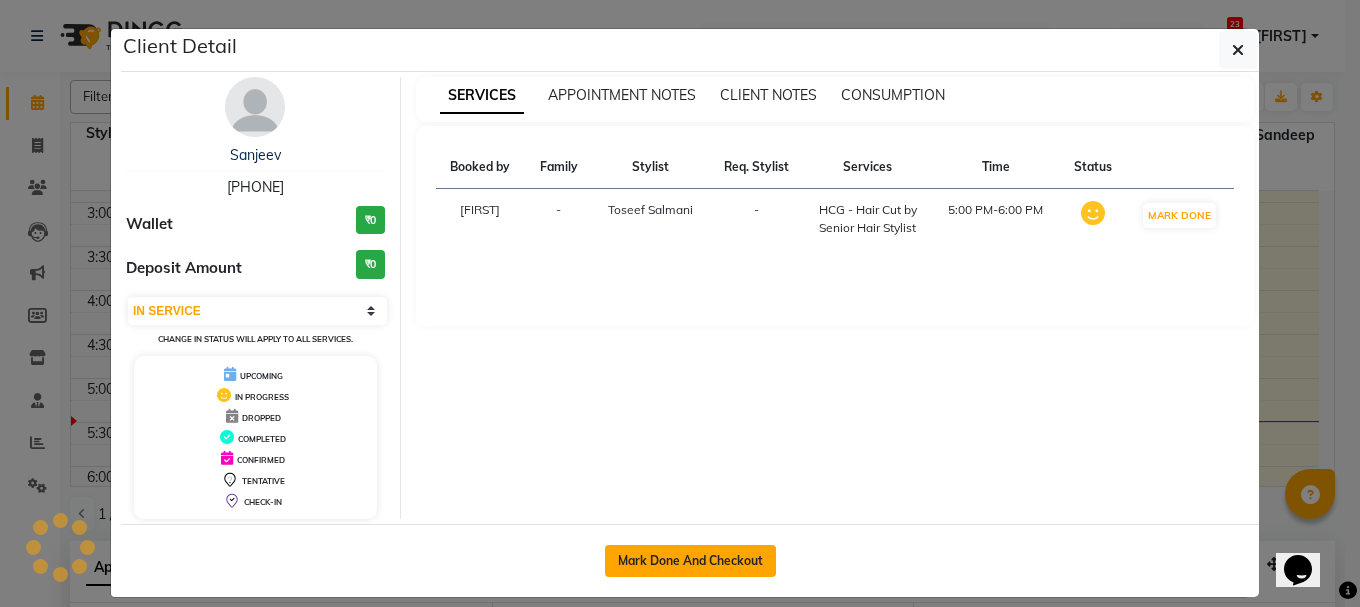click on "Mark Done And Checkout" 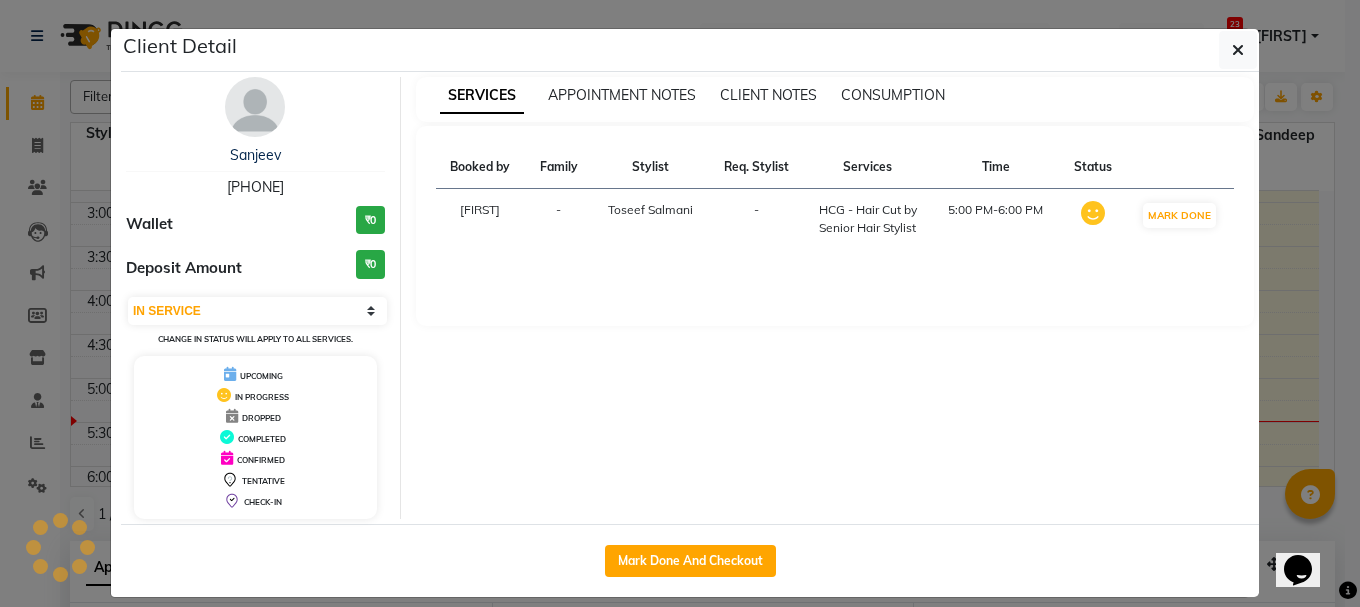 select on "service" 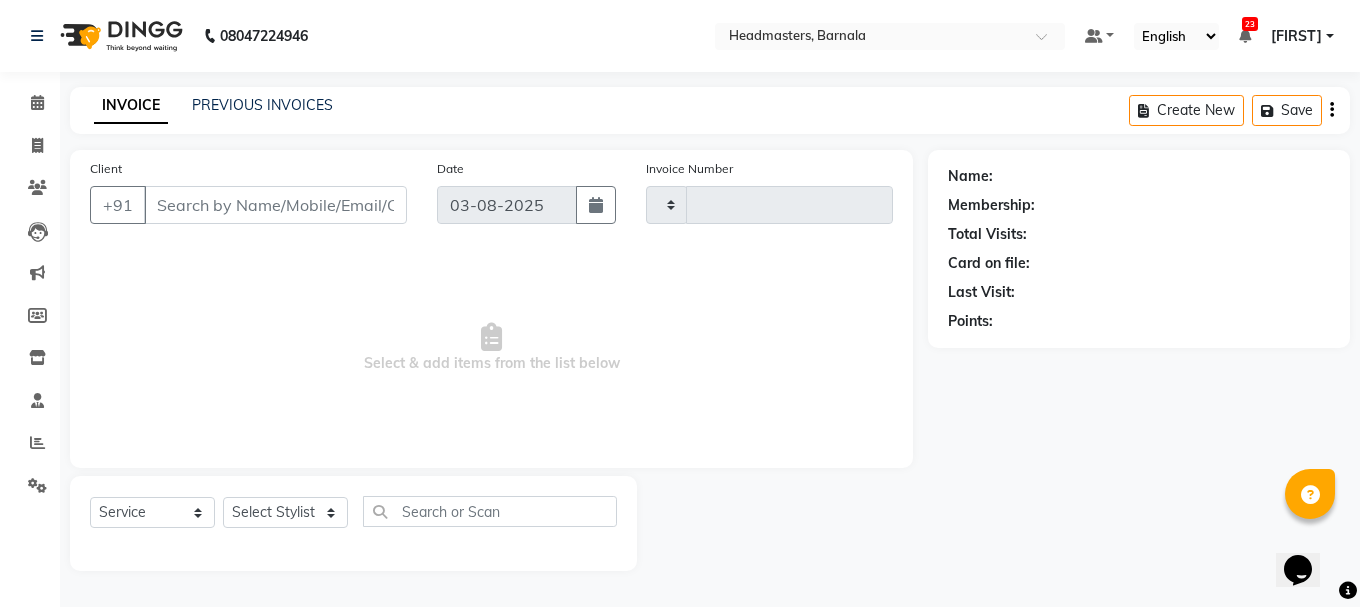type on "3385" 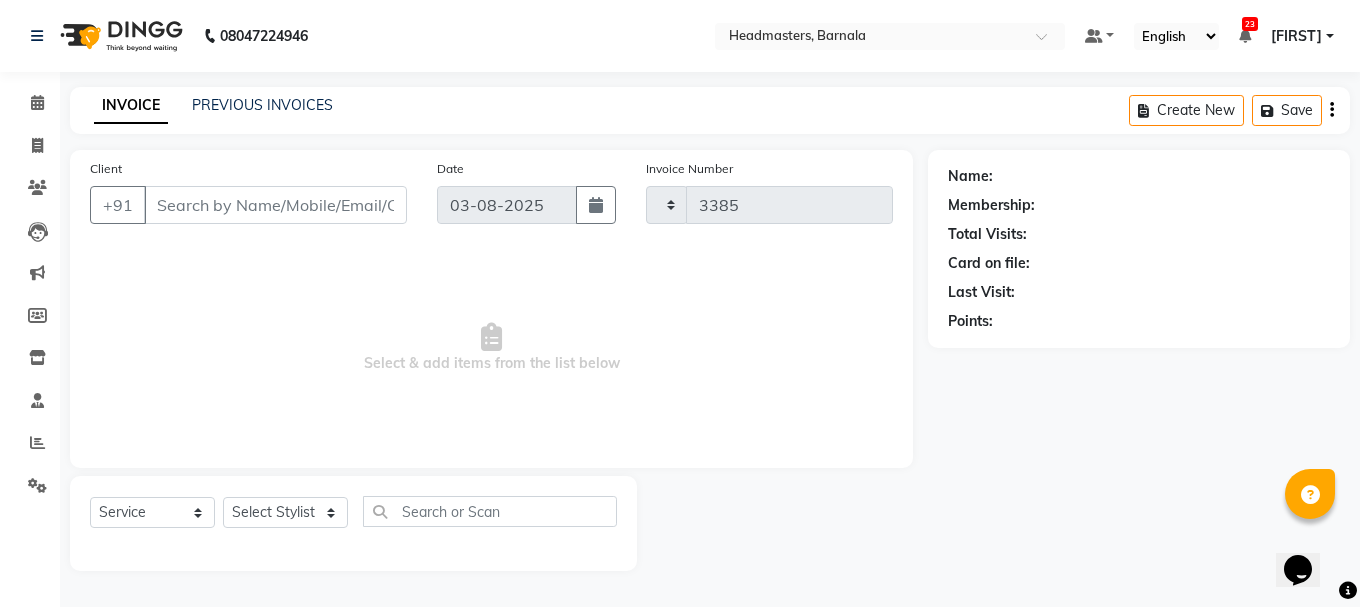 select on "7526" 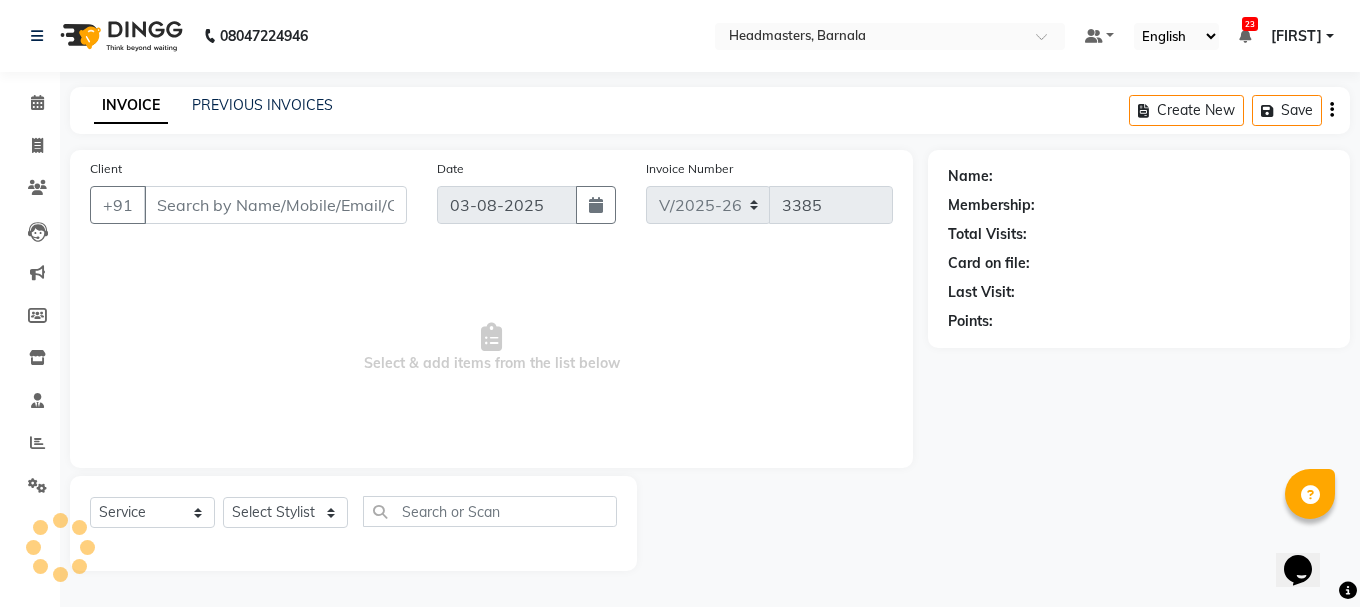 type on "[PHONE]" 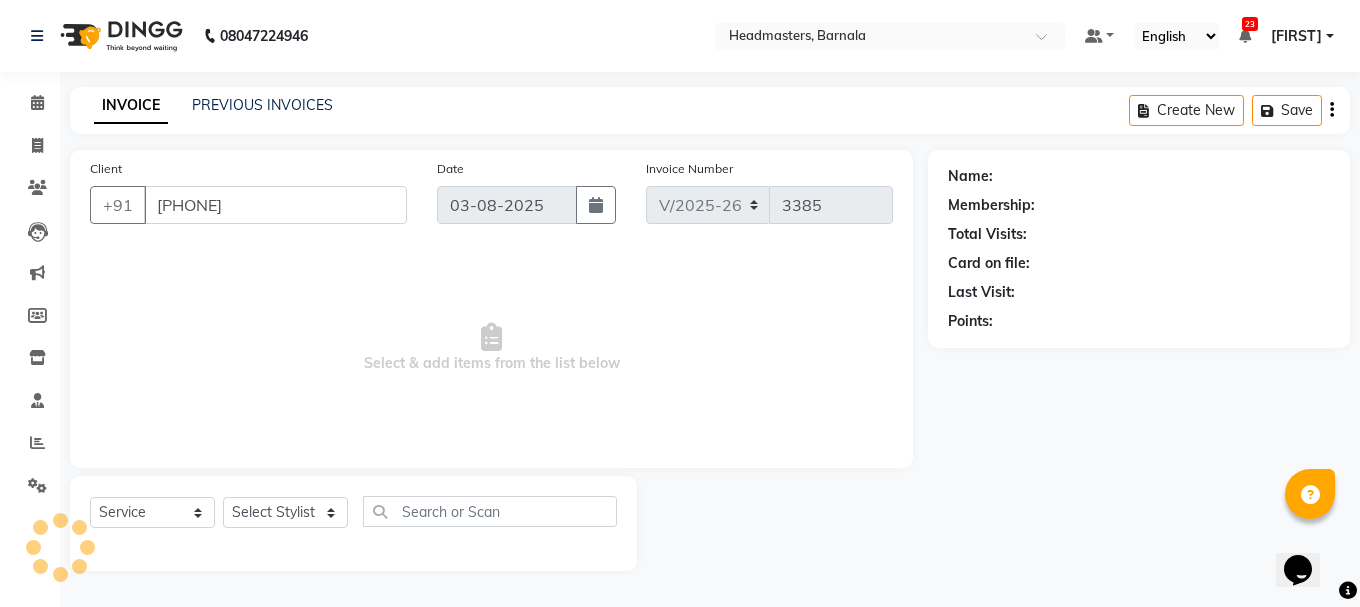 select on "67276" 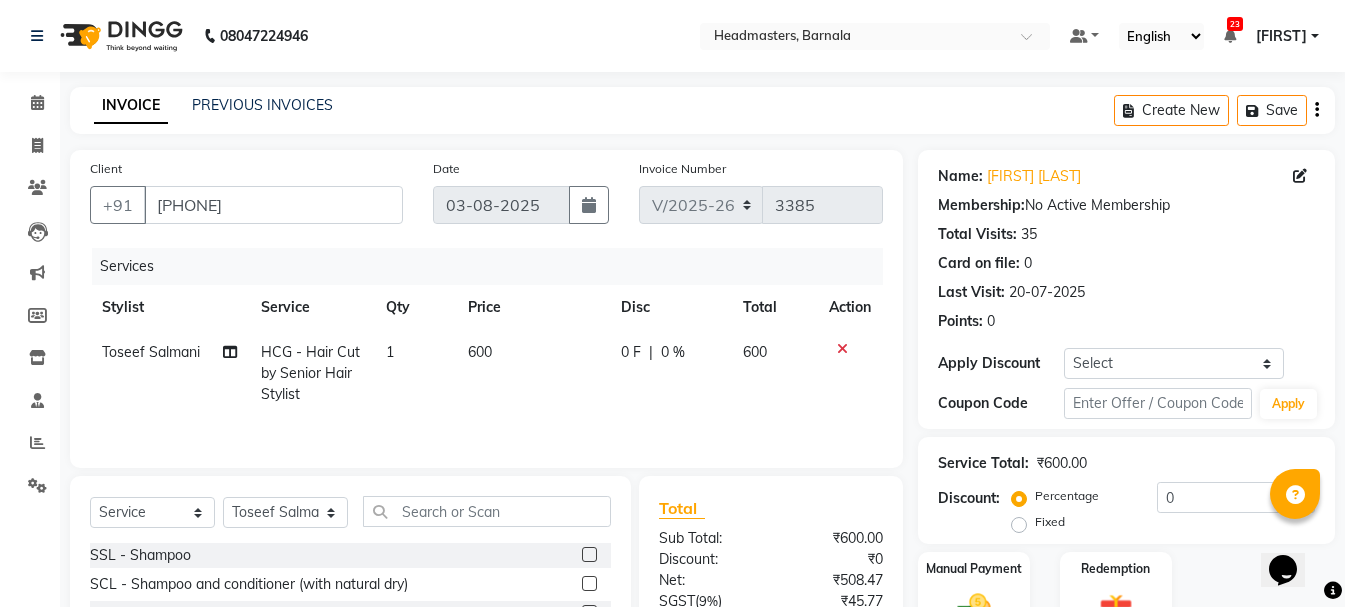 click on "1" 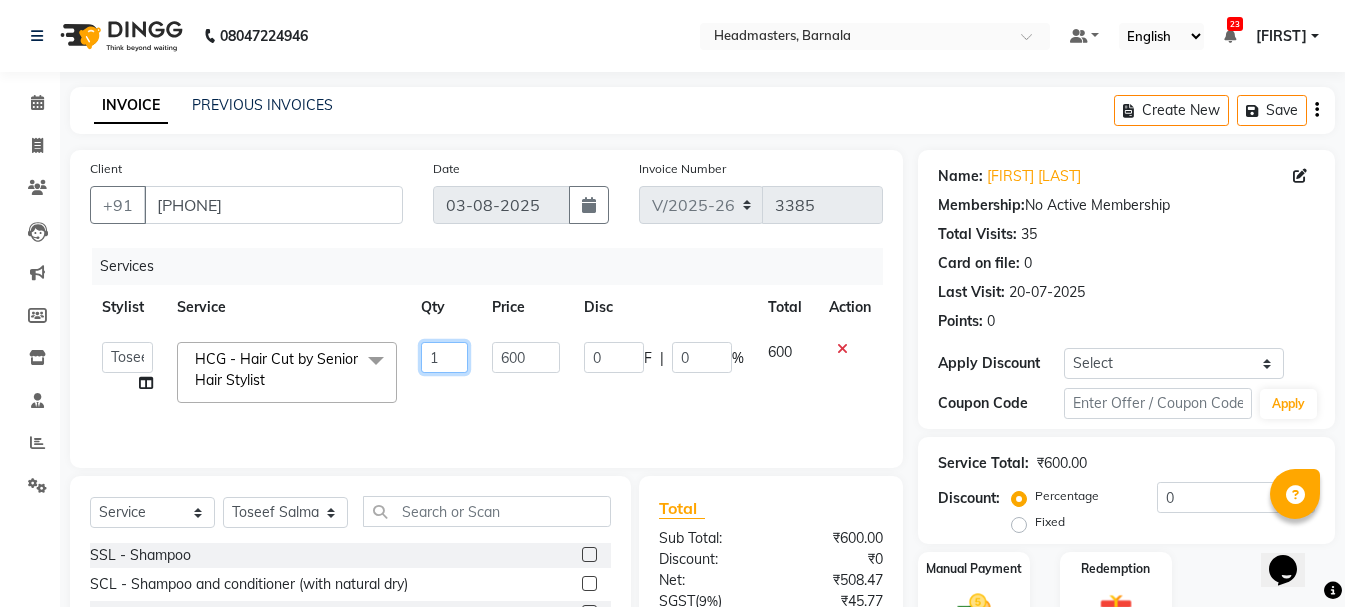 drag, startPoint x: 461, startPoint y: 355, endPoint x: 225, endPoint y: 395, distance: 239.36583 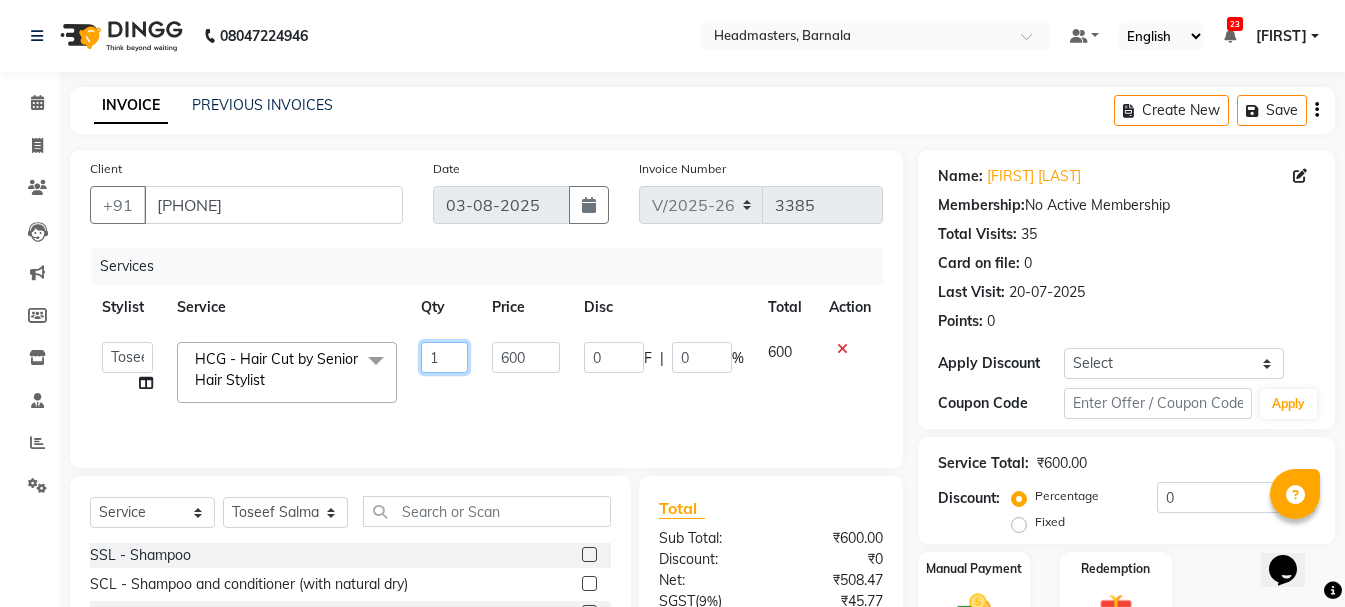 click on "[FIRST] [FIRST] [FIRST] [FIRST] [FIRST] [FIRST] [FIRST] [FIRST] [FIRST] [FIRST] [FIRST] [FIRST] [LAST] [NAME] HCG - Hair Cut by Senior Hair Stylist  x SSL - Shampoo SCL - Shampoo and conditioner (with natural dry) HML - Head massage(with natural dry) HCLD - Hair Cut by Creative Director HCL - Hair Cut by Senior Hair Stylist Trim - Trimming (one Length) Spt - Split ends/short/candle cut BD - Blow dry OS - Open styling GL-igora - Igora Global GL-essensity - Essensity Global Hlts-L - Highlights Bal - Balayage Chunks - Chunks CR - Color removal CRF - Color refresh Stk - Per streak RT-IG - Igora Root Touchup(one inch only) RT-ES - Essensity Root Touchup(one inch only) Reb - Rebonding ST - Straight therapy Krt-L - Keratin Krt-BB -L - Keratin Blow Out HR-BTX -L - Hair Botox NanoP -L - Nanoplastia K-Bond -L - Kerabond H-EXT - Hair Extensions PH-EXT - Premium Hair Extensions CEXT - Clip on Extensions SSM - Shampoo HS - Styling 1 600" 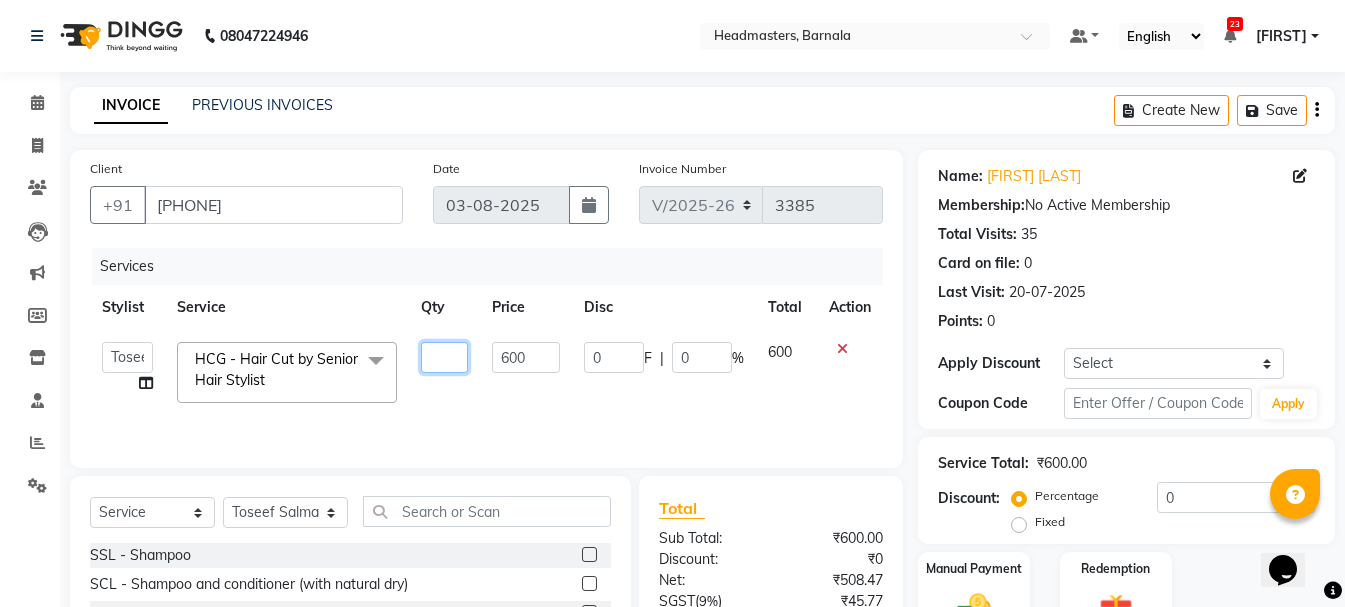 type on "2" 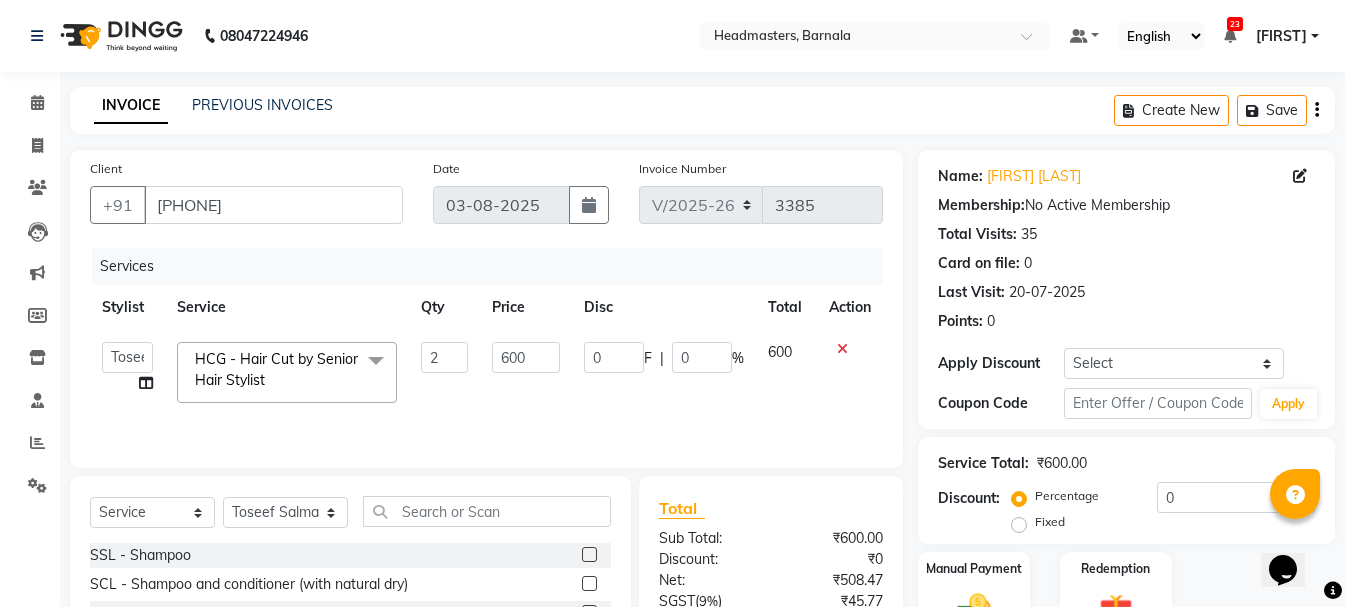 click on "Service Total:  ₹600.00" 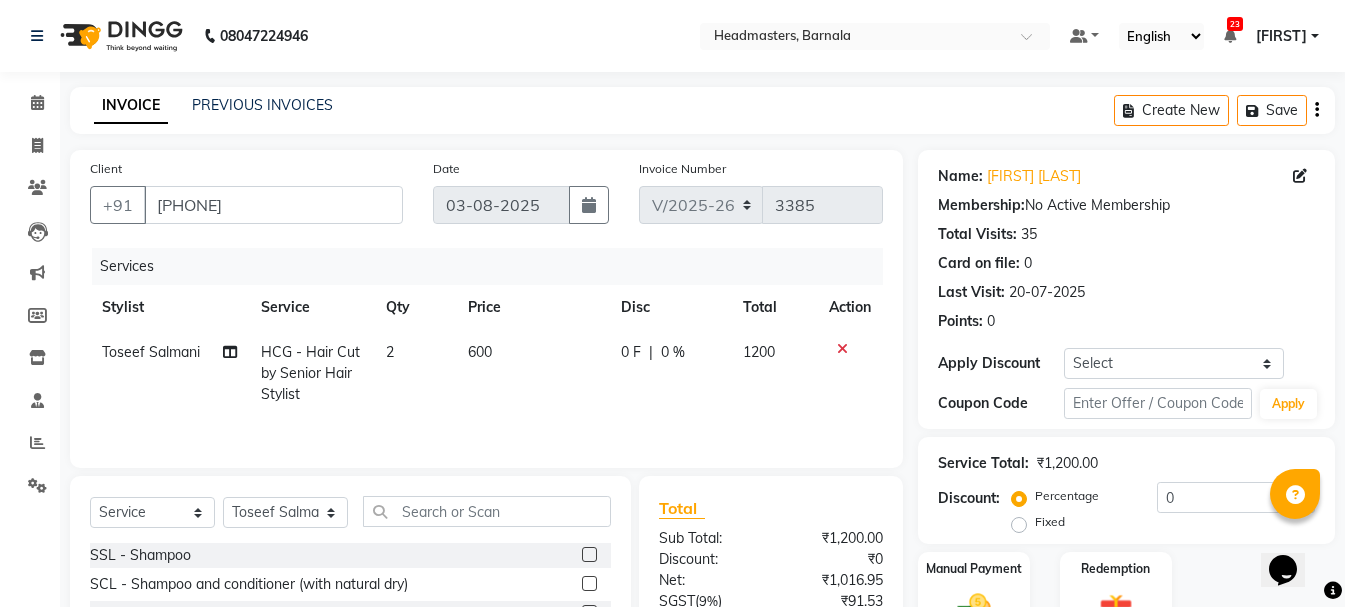 scroll, scrollTop: 194, scrollLeft: 0, axis: vertical 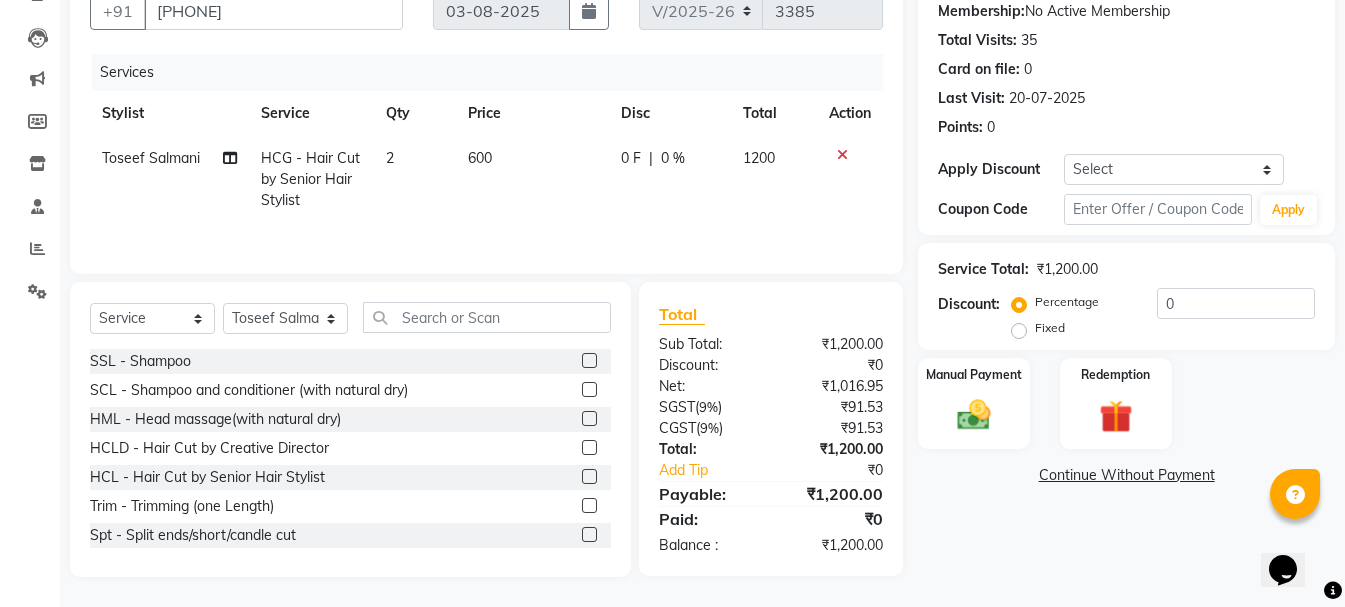 click on "Fixed" 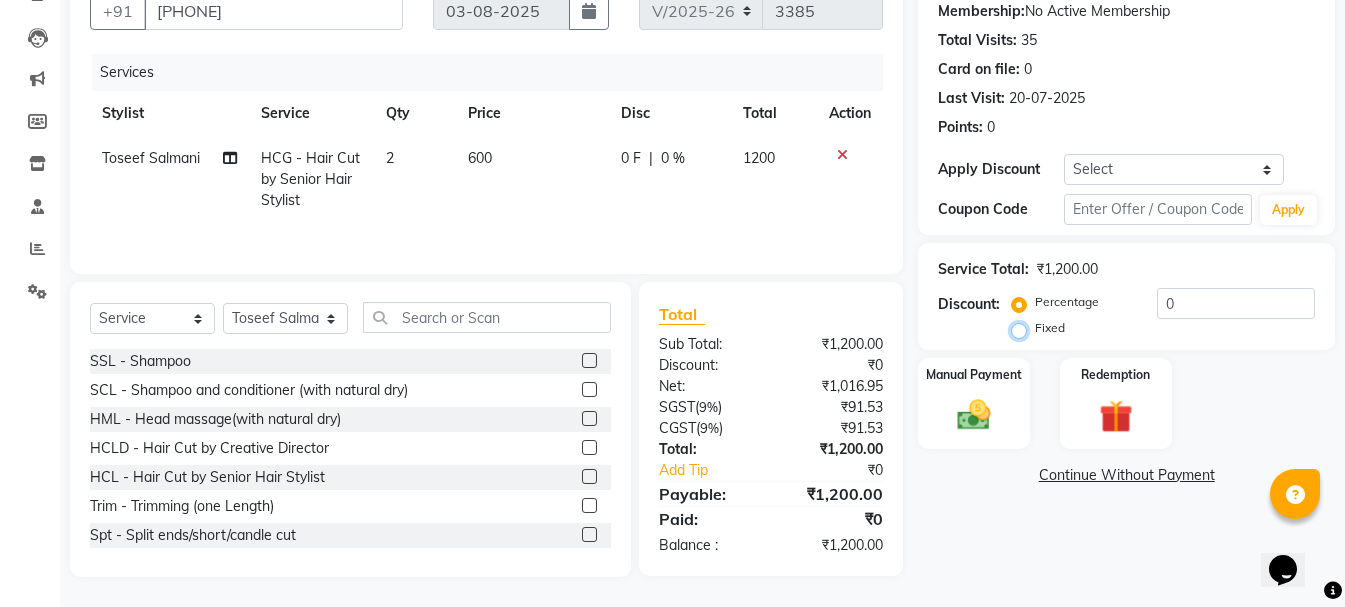 click on "Fixed" at bounding box center (1023, 328) 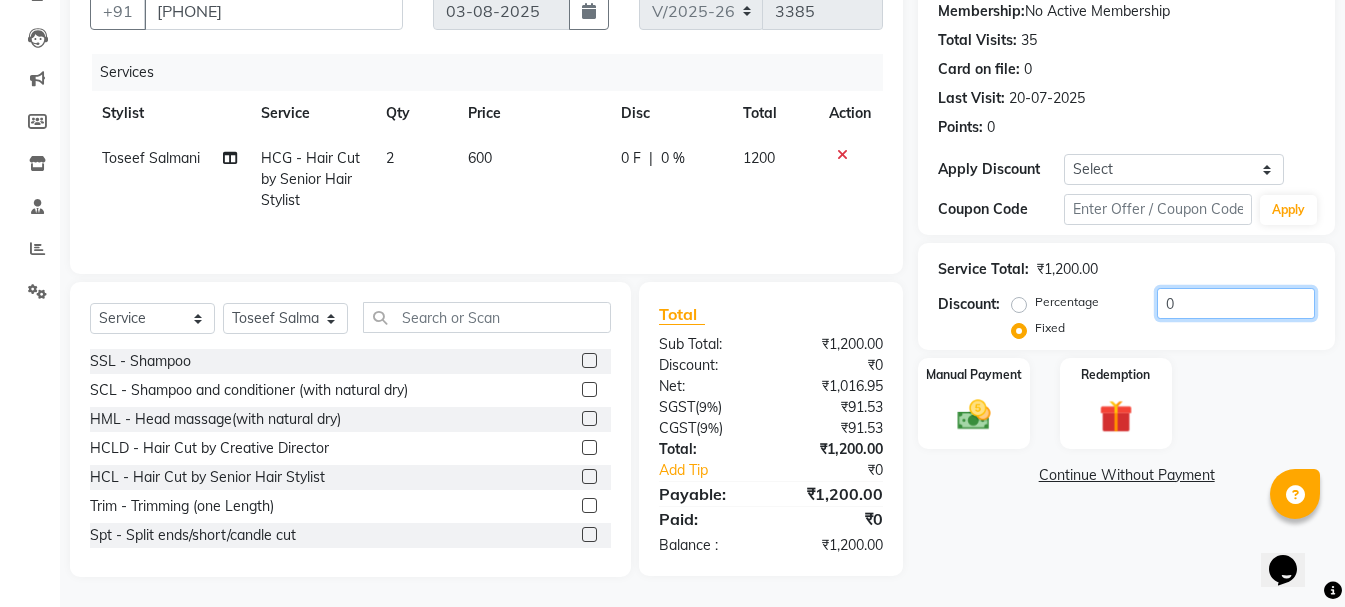 drag, startPoint x: 1184, startPoint y: 305, endPoint x: 1014, endPoint y: 291, distance: 170.5755 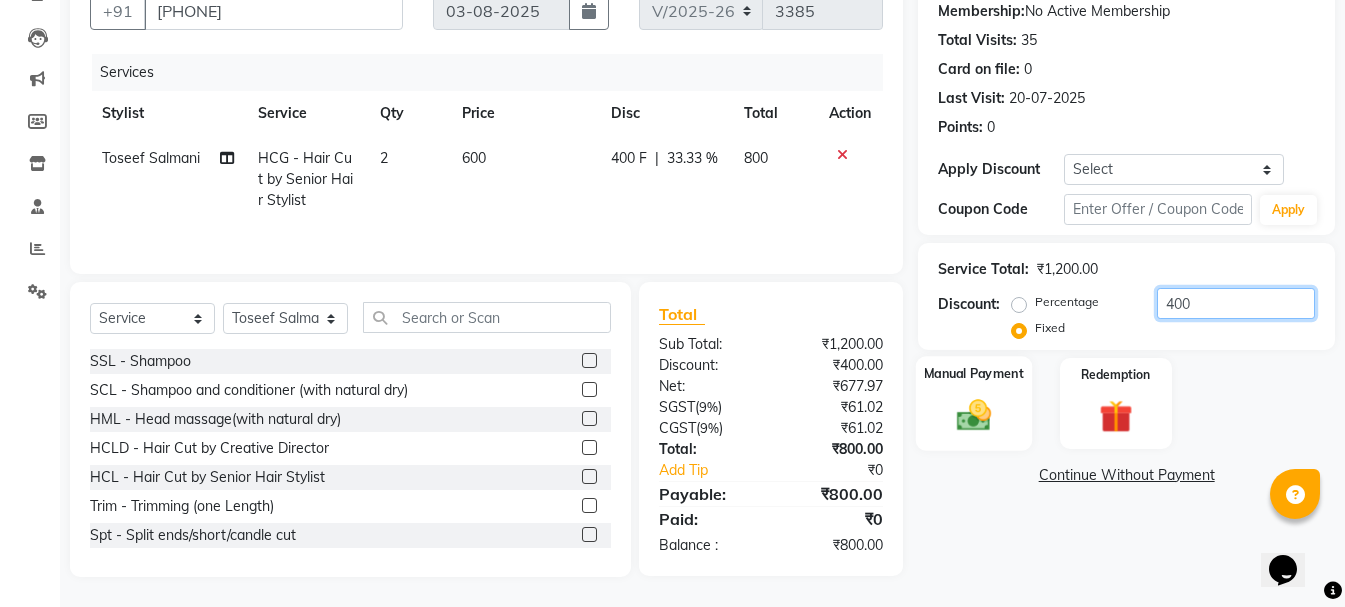 type on "400" 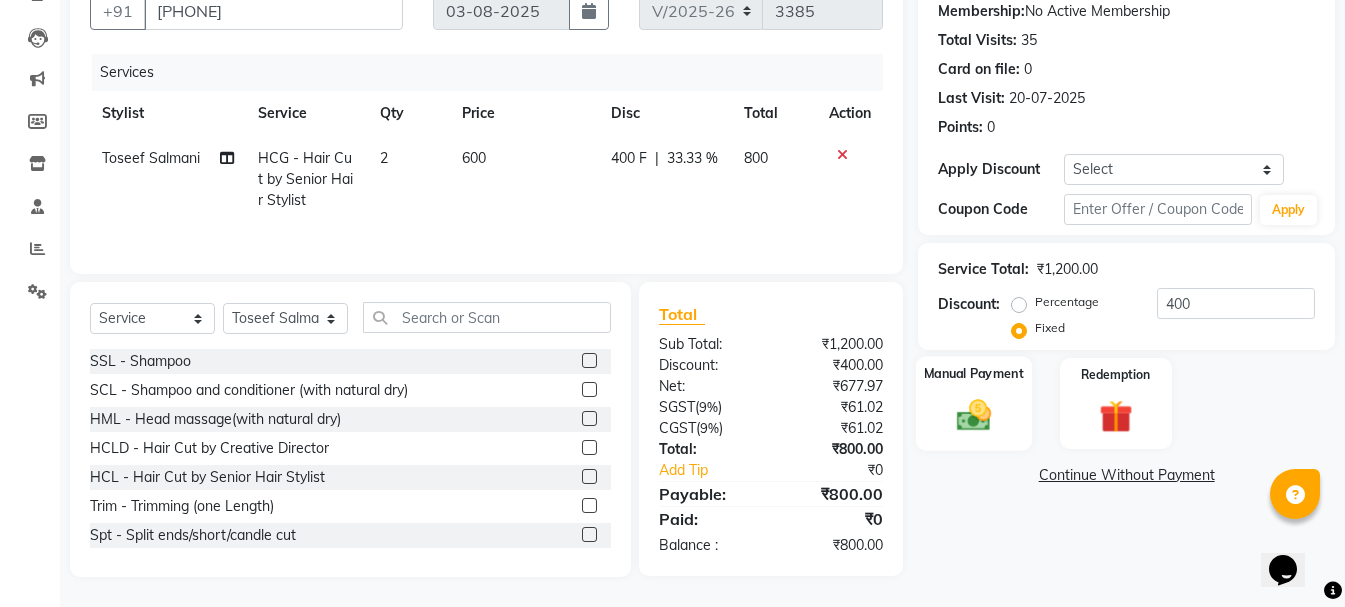 click on "Manual Payment" 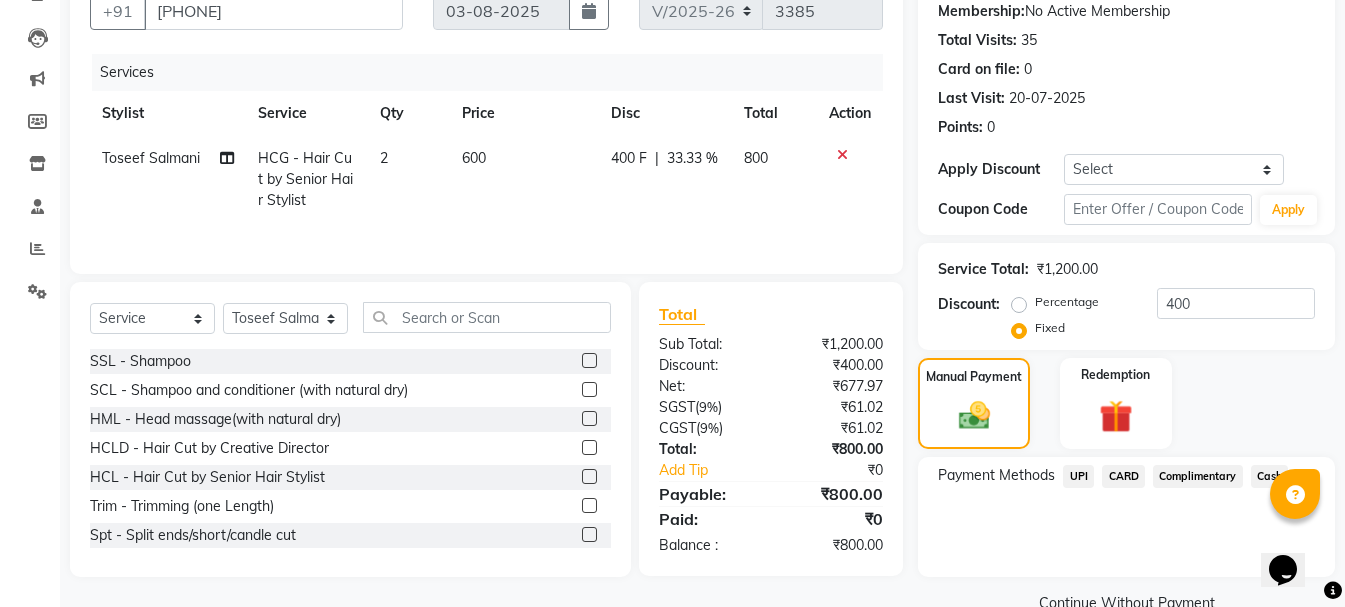 click on "UPI" 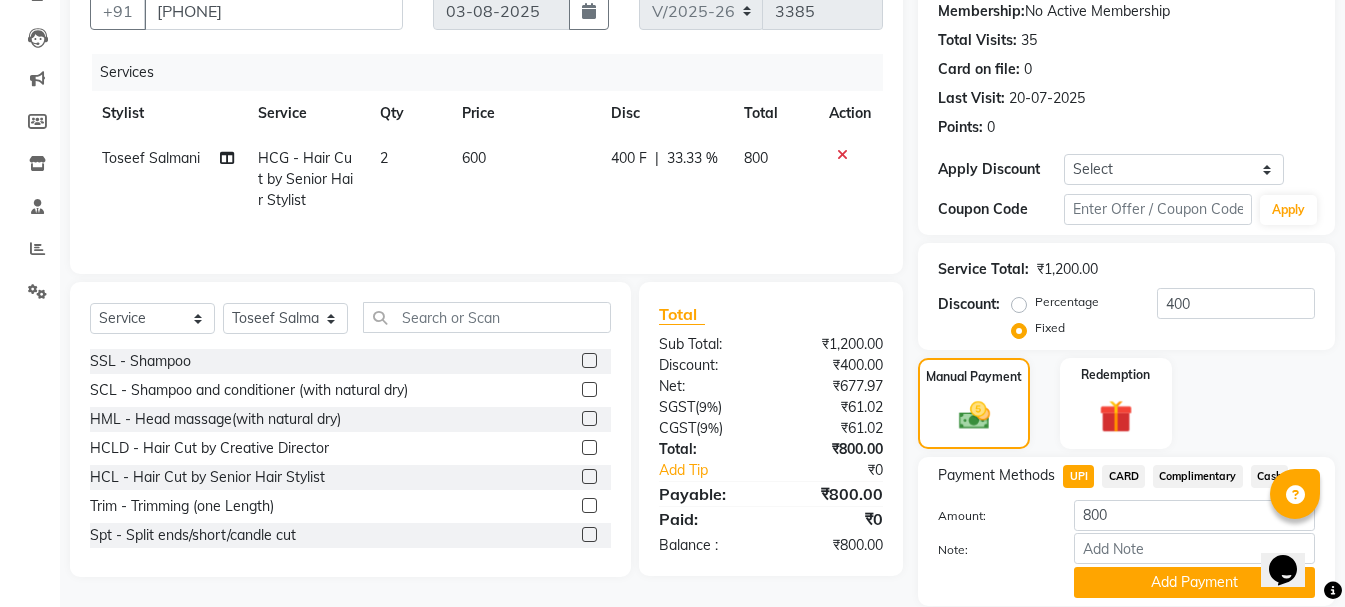 drag, startPoint x: 1181, startPoint y: 587, endPoint x: 1240, endPoint y: 575, distance: 60.207973 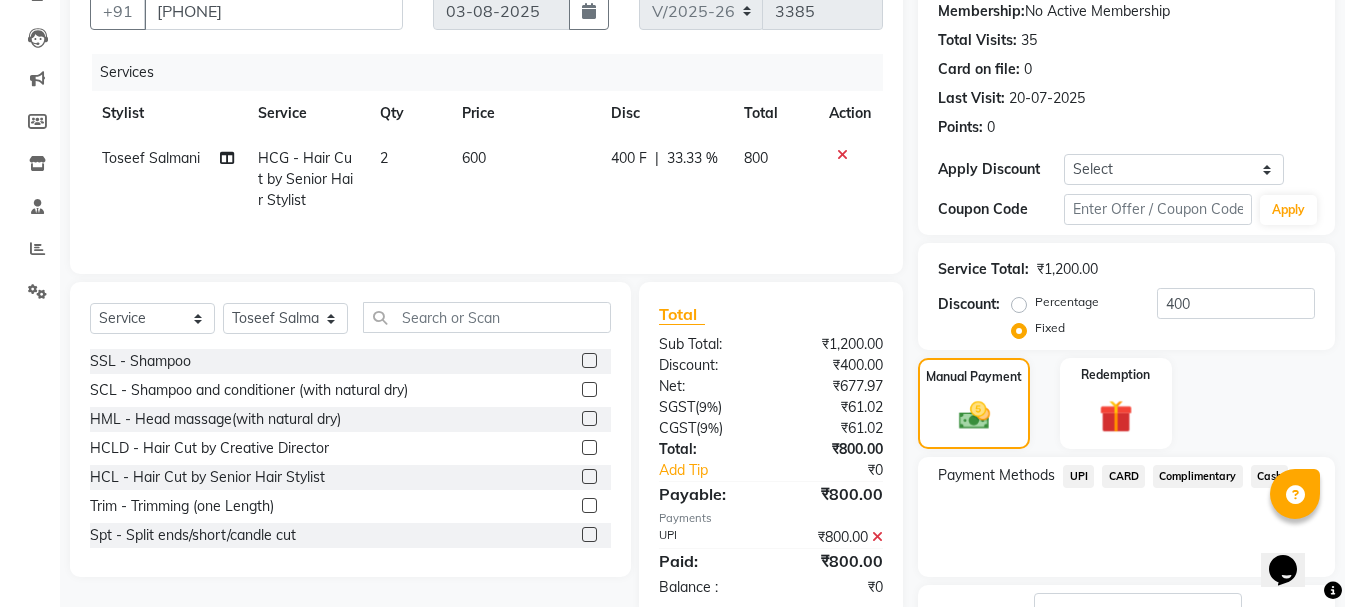 scroll, scrollTop: 348, scrollLeft: 0, axis: vertical 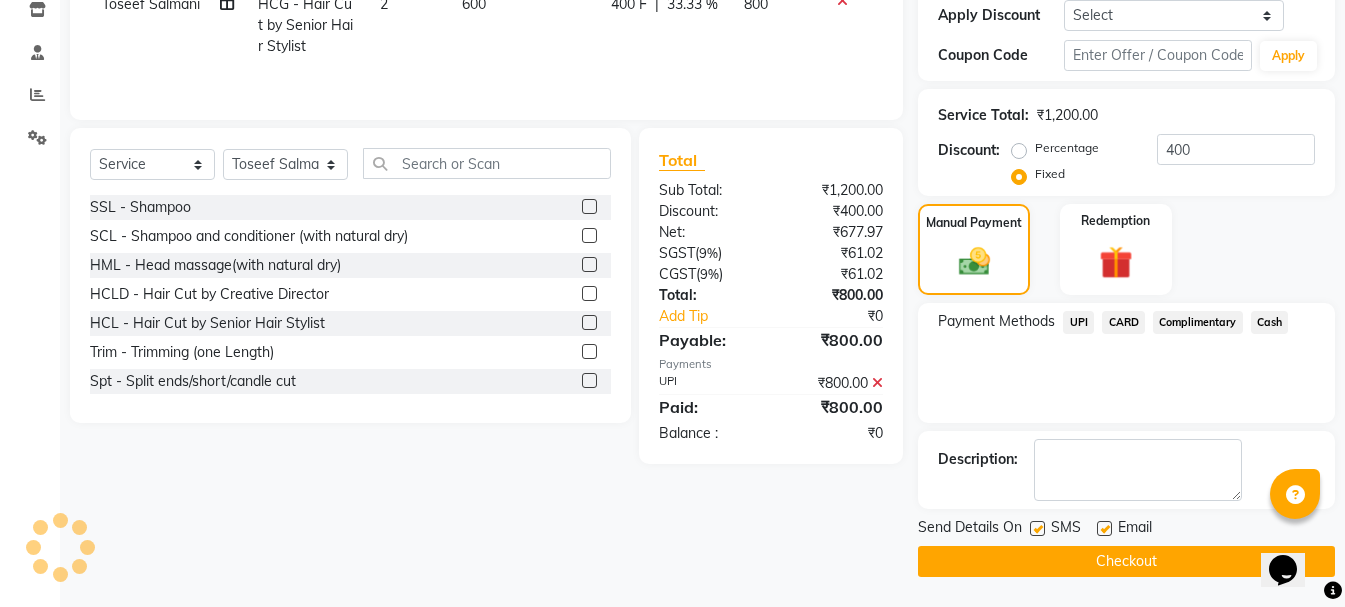 click on "Checkout" 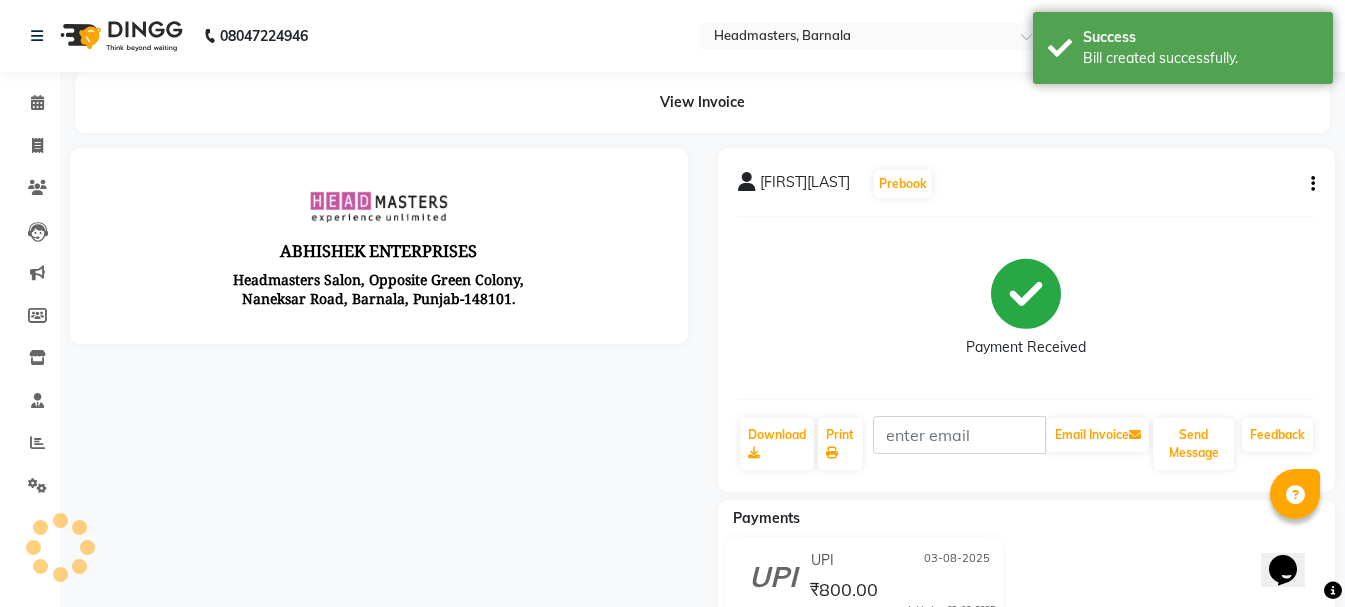 scroll, scrollTop: 0, scrollLeft: 0, axis: both 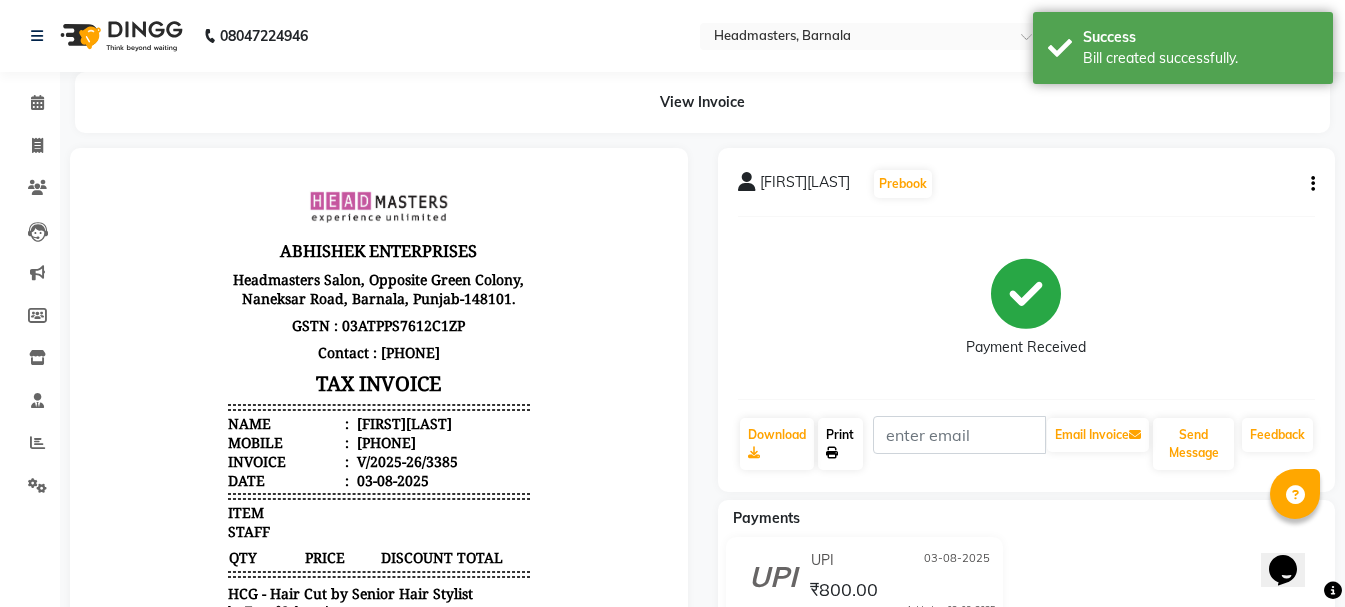 click 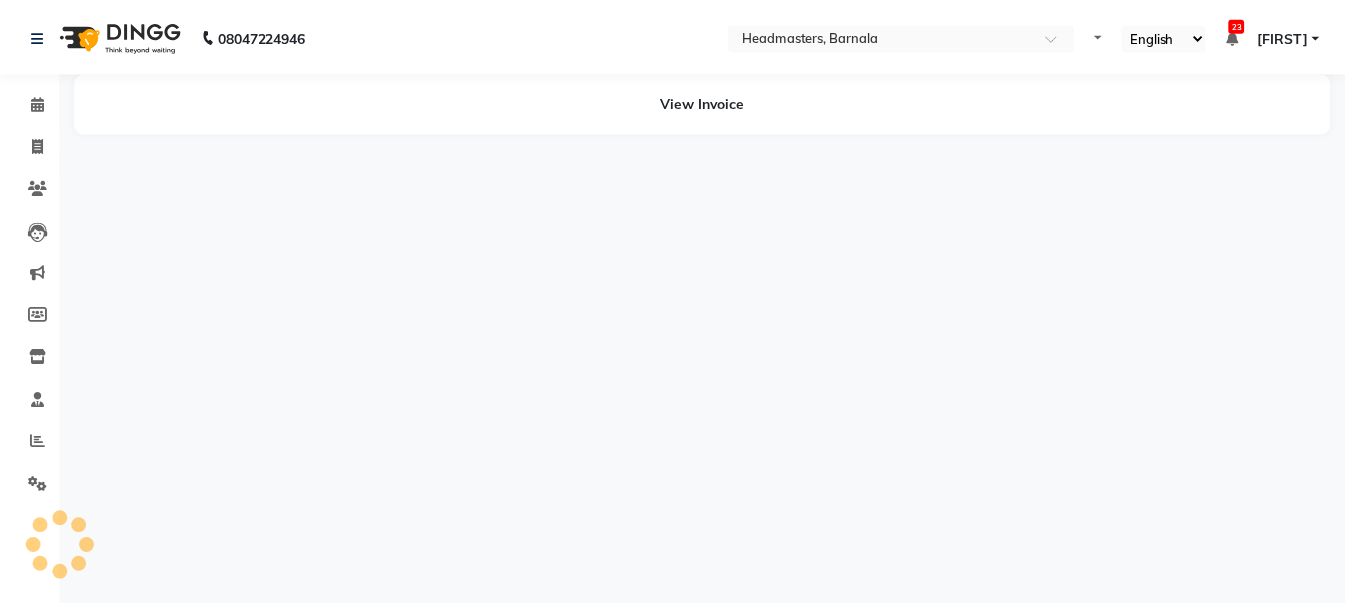 scroll, scrollTop: 0, scrollLeft: 0, axis: both 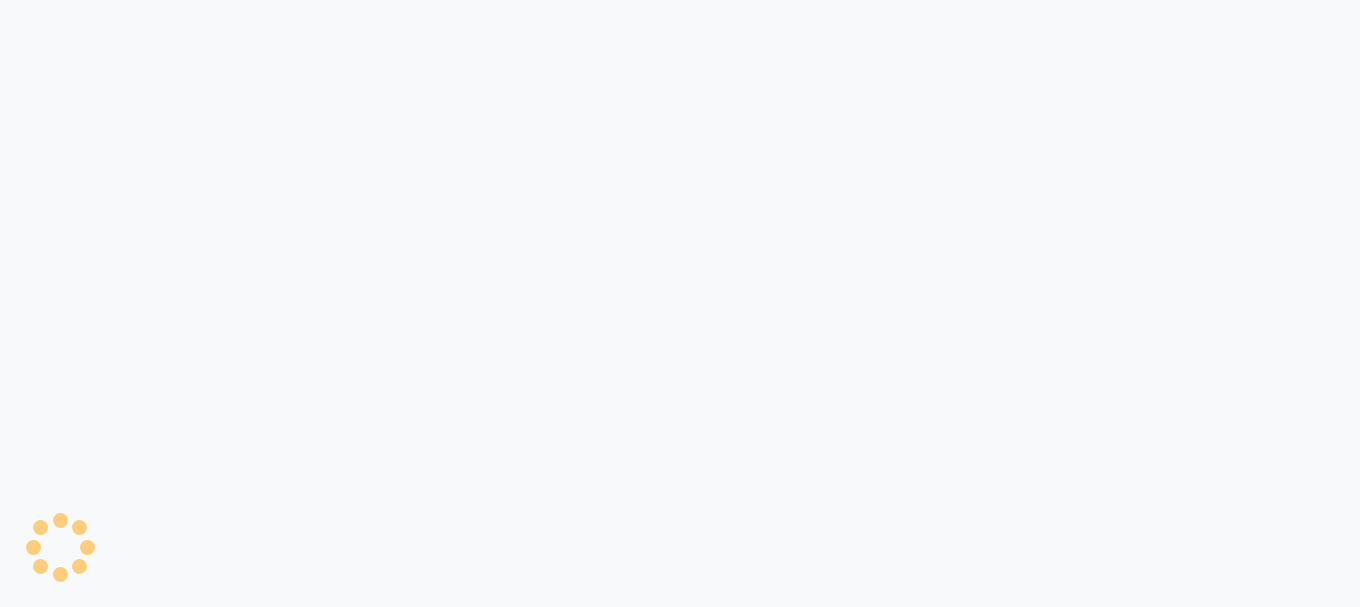 select on "service" 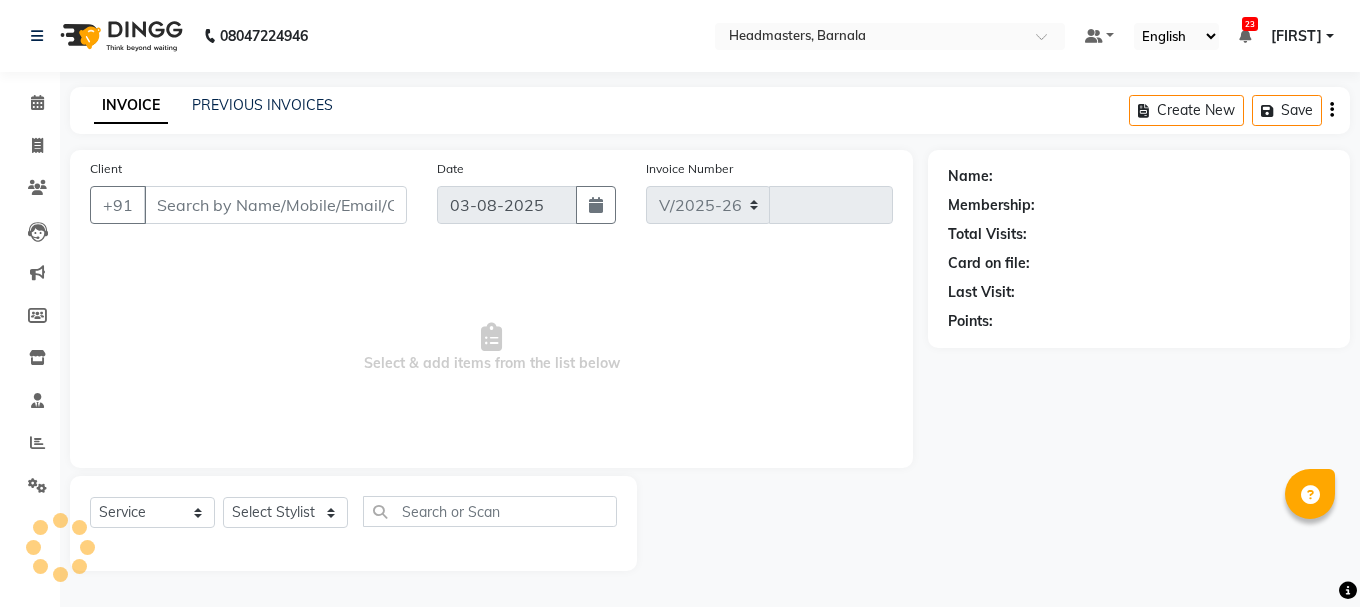 select on "7526" 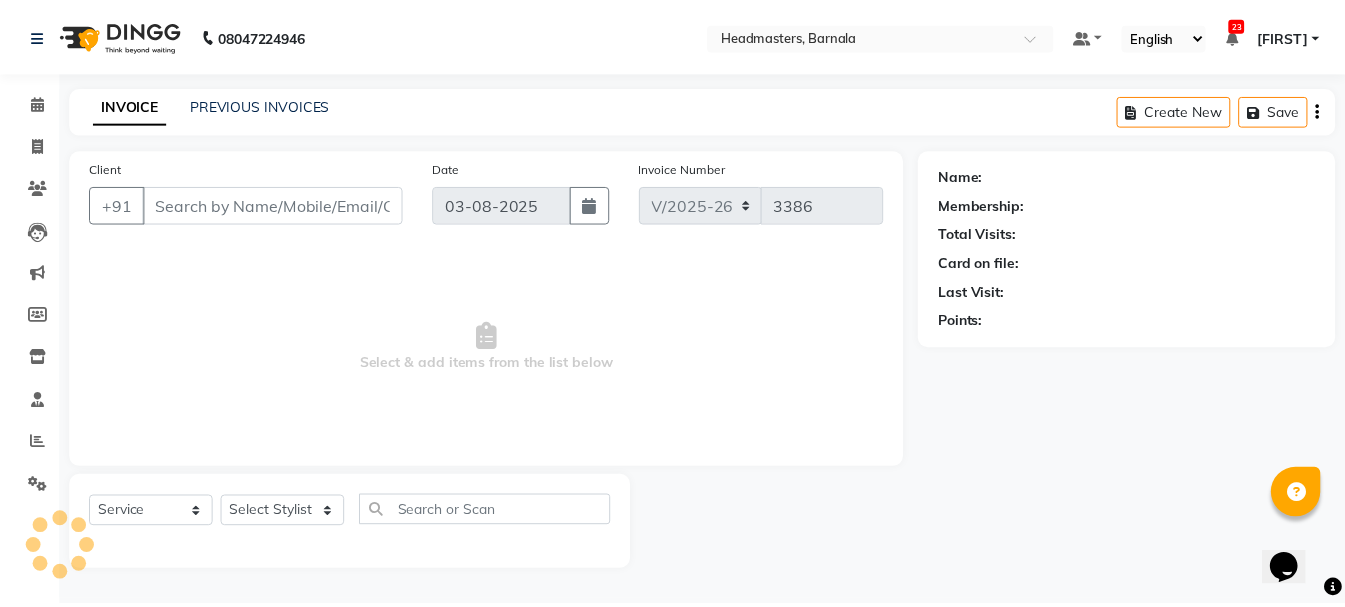 scroll, scrollTop: 0, scrollLeft: 0, axis: both 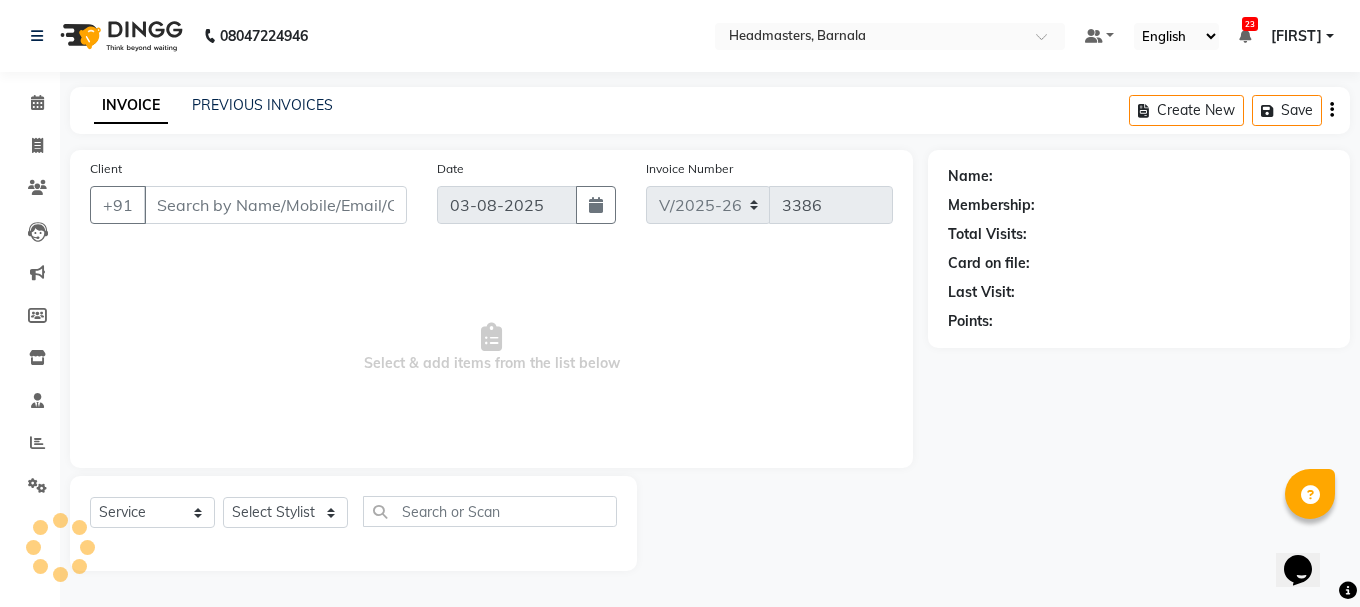 type on "9878999314" 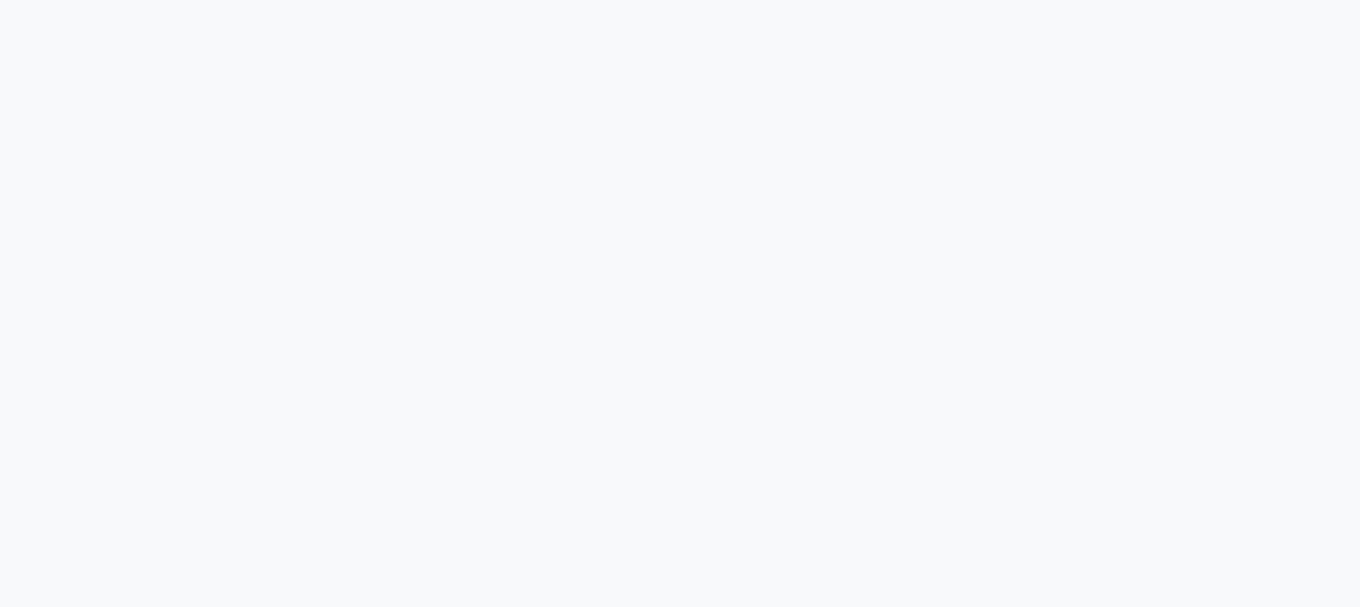 scroll, scrollTop: 0, scrollLeft: 0, axis: both 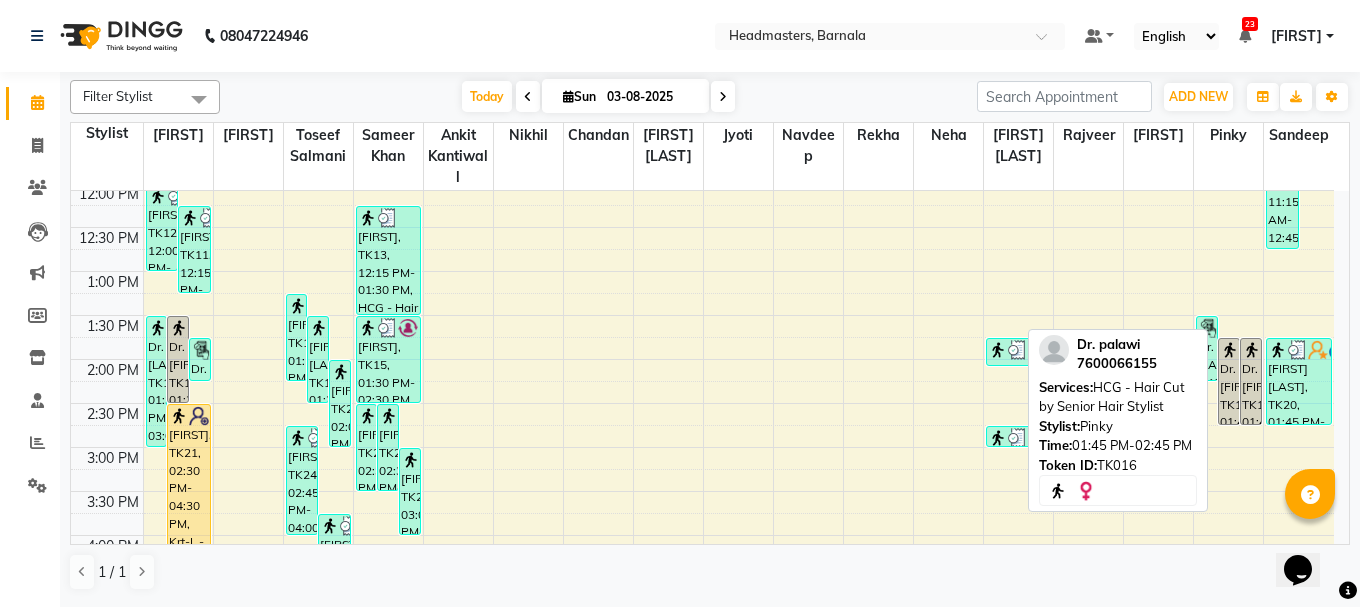 click on "Dr. [FIRST], TK16, 01:45 PM-02:45 PM, HCG - Hair Cut by Senior Hair Stylist" at bounding box center [1229, 381] 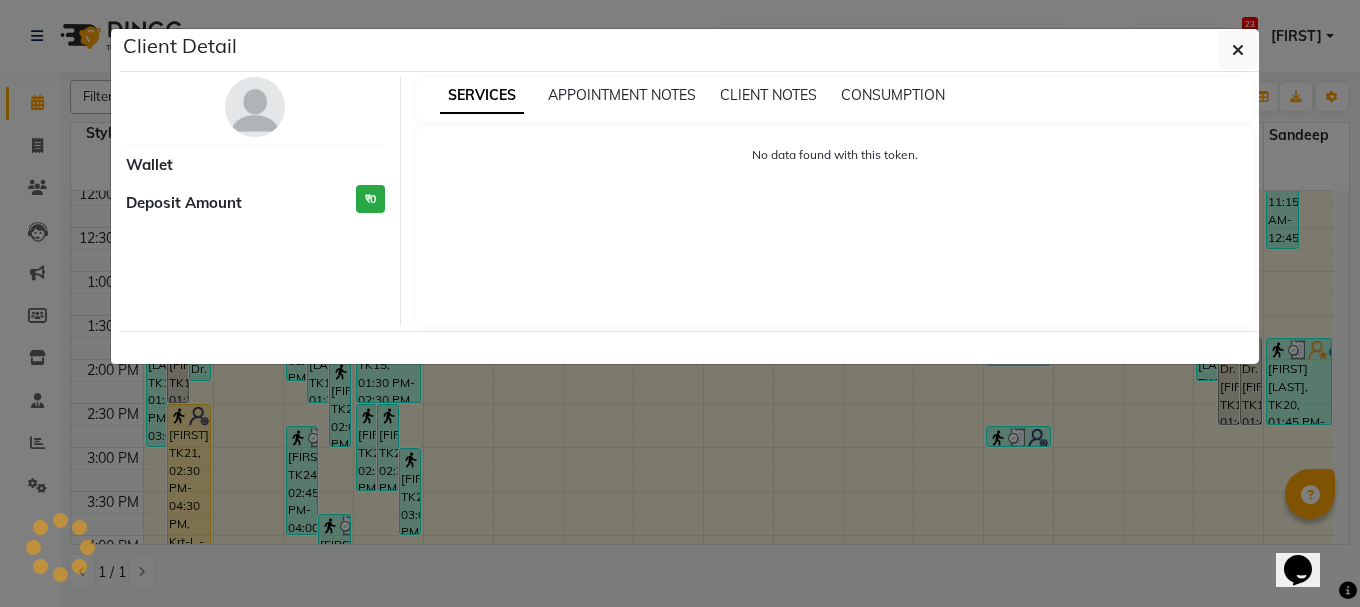 select on "3" 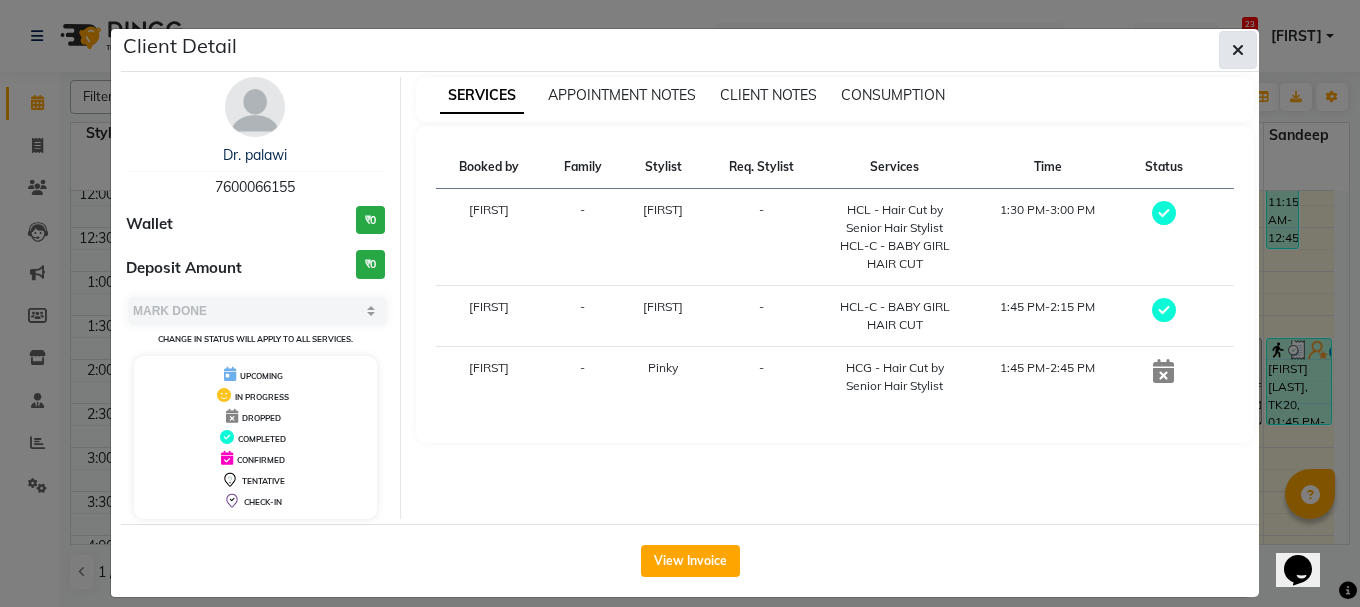 click 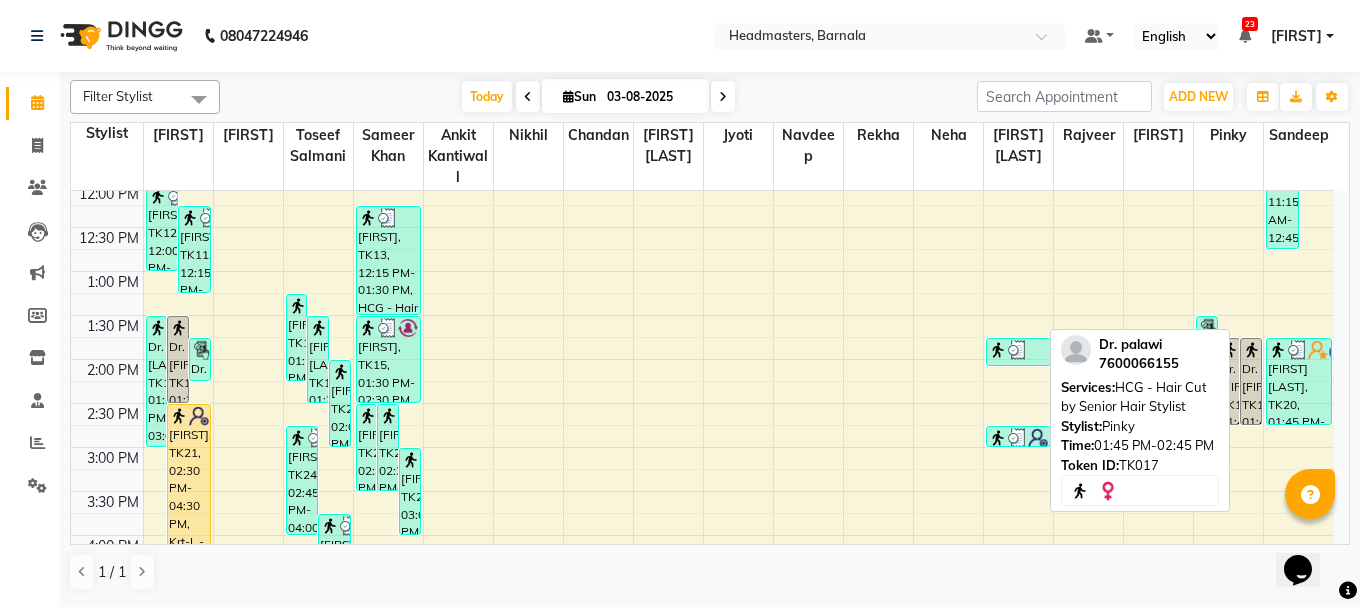 click on "Dr. [FIRST], TK17, 01:45 PM-02:45 PM, HCG - Hair Cut by Senior Hair Stylist" at bounding box center [1251, 381] 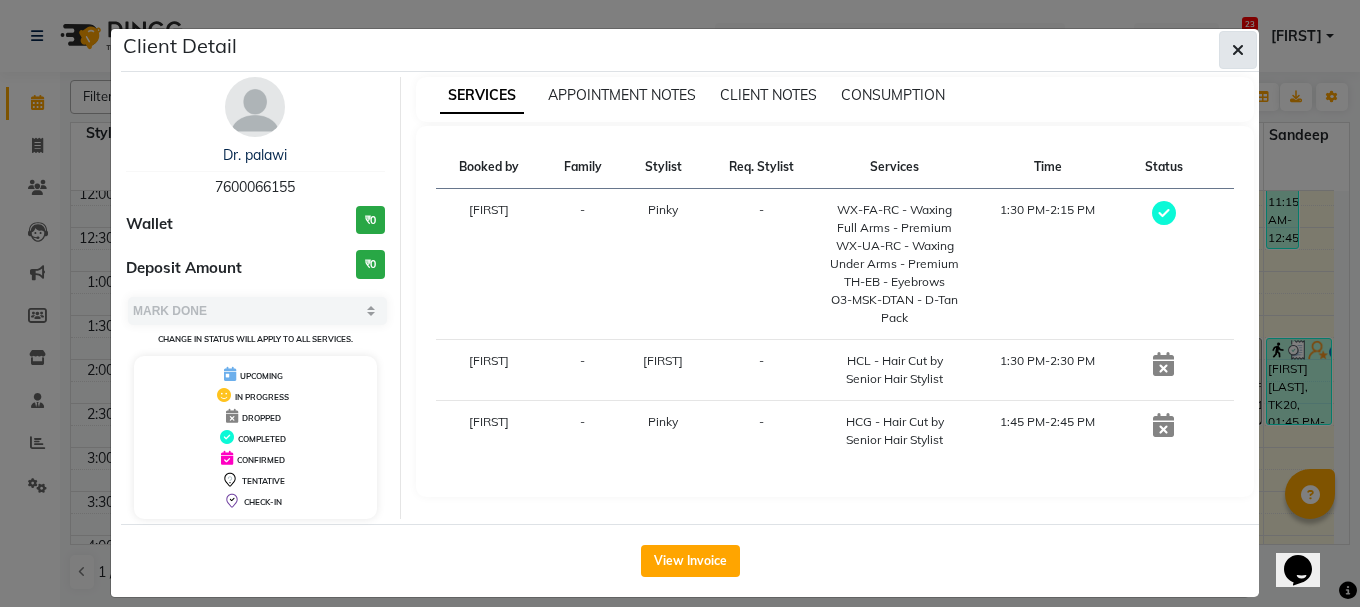 click 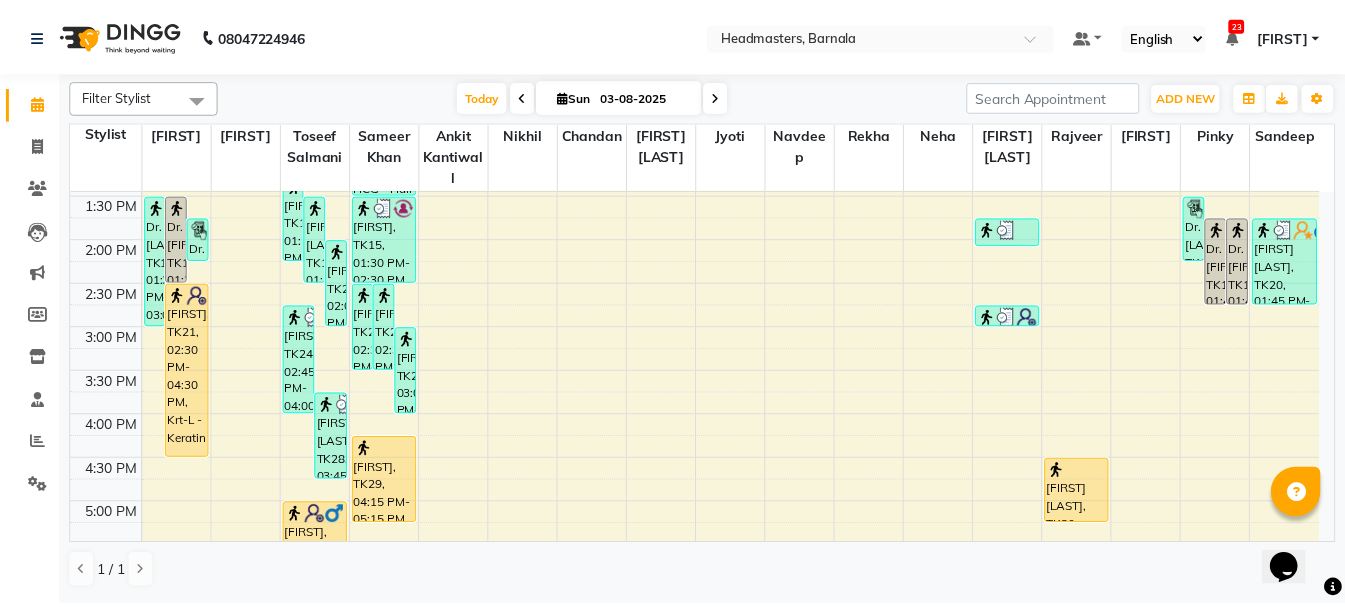 scroll, scrollTop: 558, scrollLeft: 0, axis: vertical 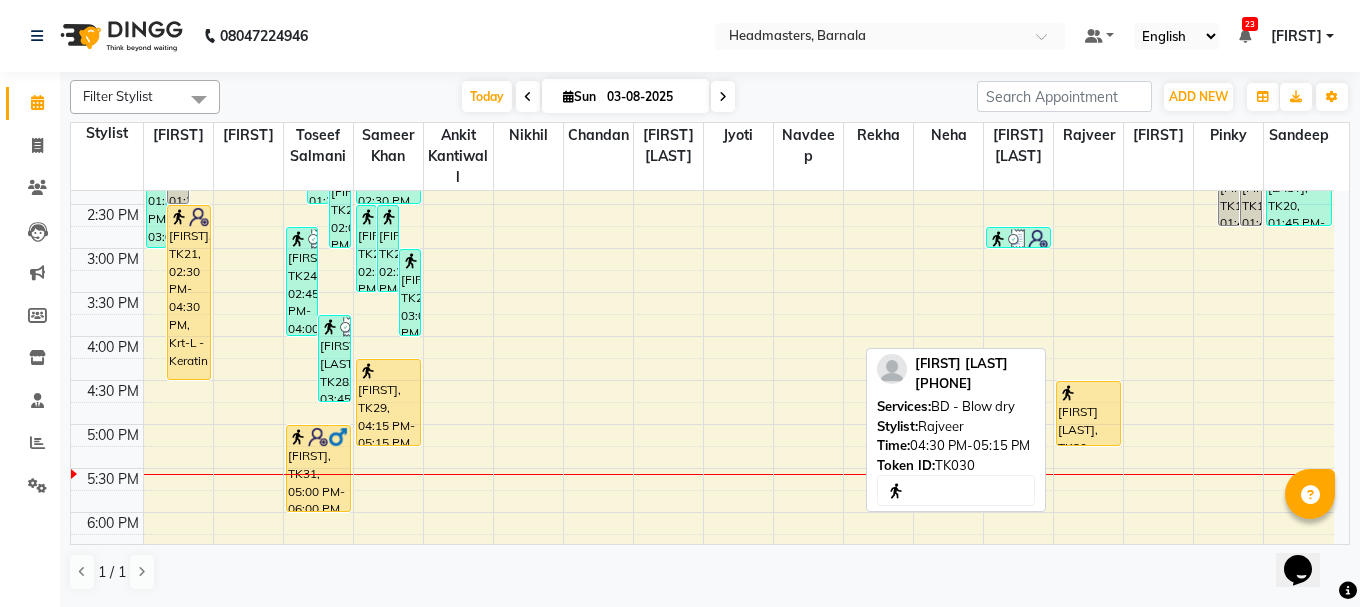 click on "[FIRST] [LAST], TK30, 04:30 PM-05:15 PM, BD - Blow dry" at bounding box center (1088, 413) 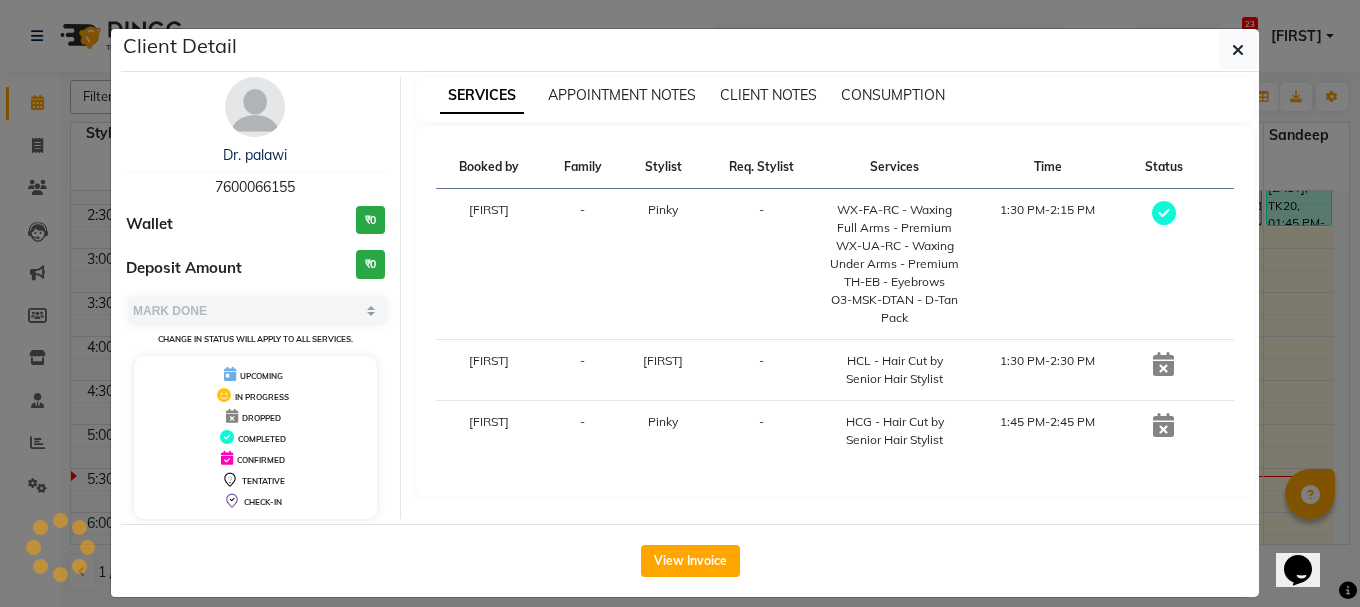 select on "1" 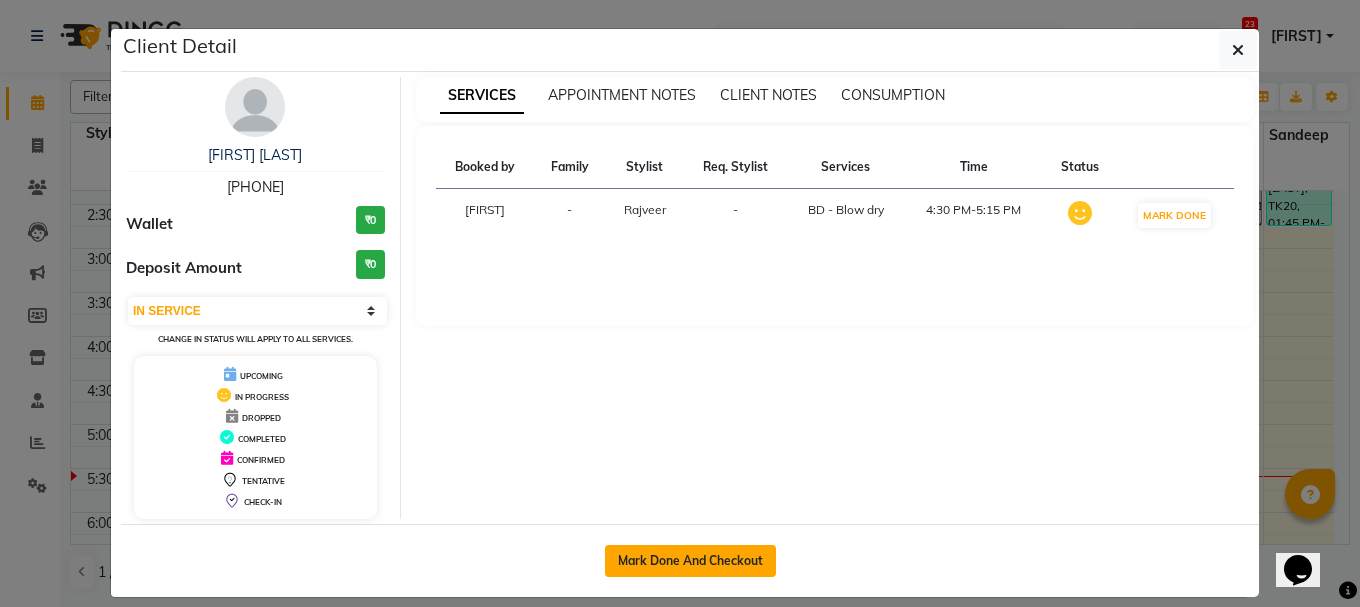 click on "Mark Done And Checkout" 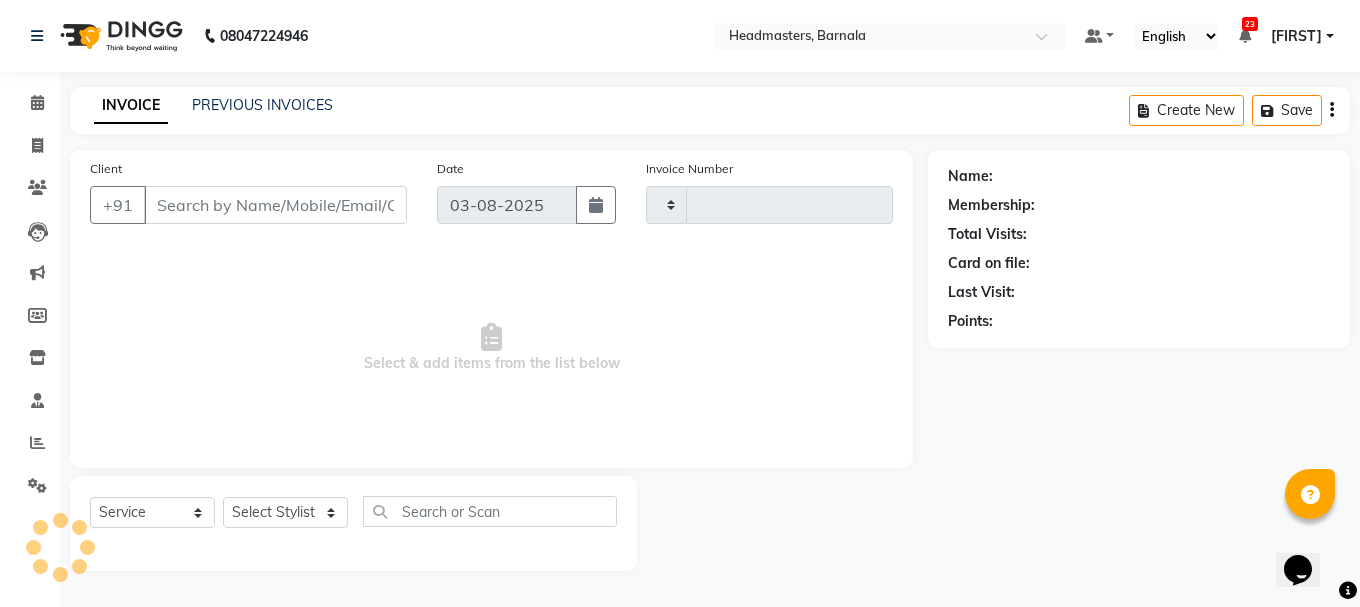 type on "3386" 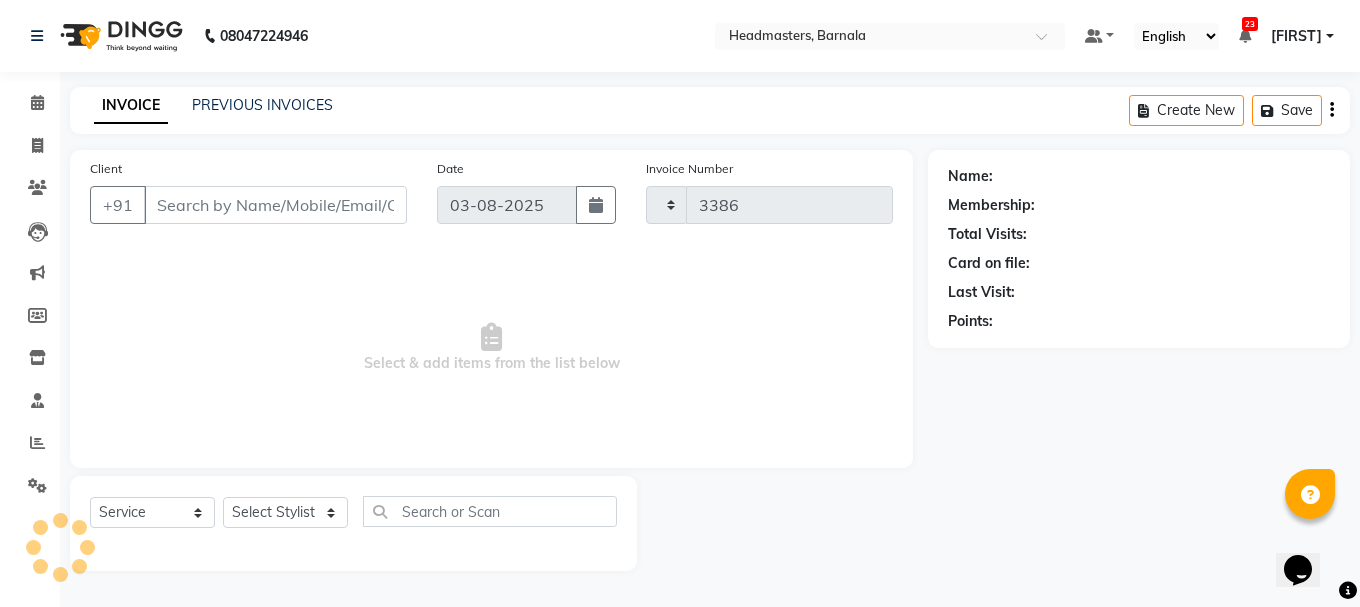 select on "7526" 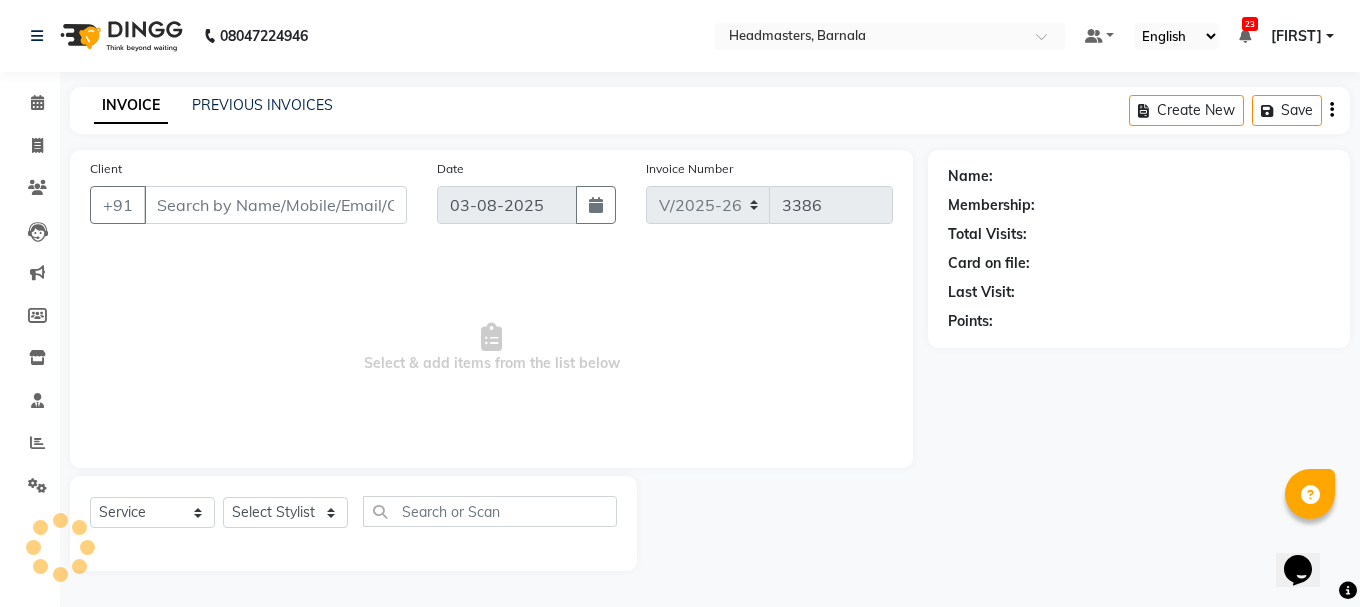 type on "[PHONE]" 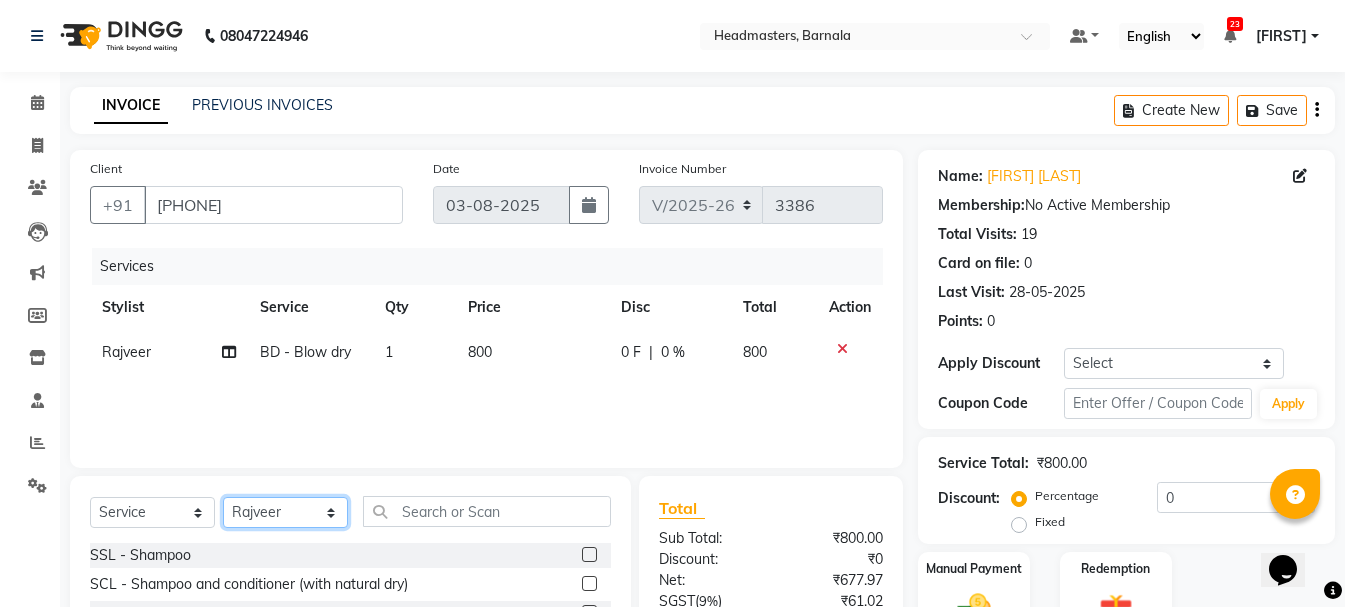 click on "Select Stylist  Ankit kantiwall Chandan Garry Jasvir Jyoti Lovedeep Singh Manya  Navdeep Neha Nikhil  Pardeep kaur Pinky Rajveer Rekha  Sameer khan Sandeep Toseef Salmani" 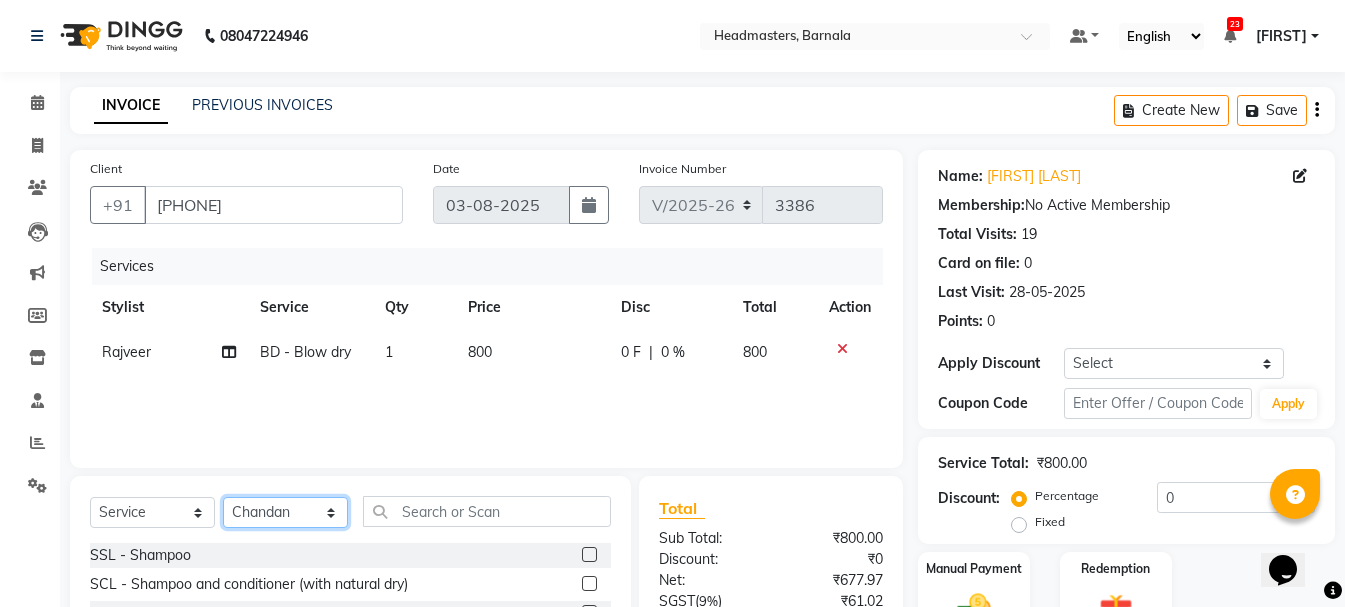 click on "Select Stylist  Ankit kantiwall Chandan Garry Jasvir Jyoti Lovedeep Singh Manya  Navdeep Neha Nikhil  Pardeep kaur Pinky Rajveer Rekha  Sameer khan Sandeep Toseef Salmani" 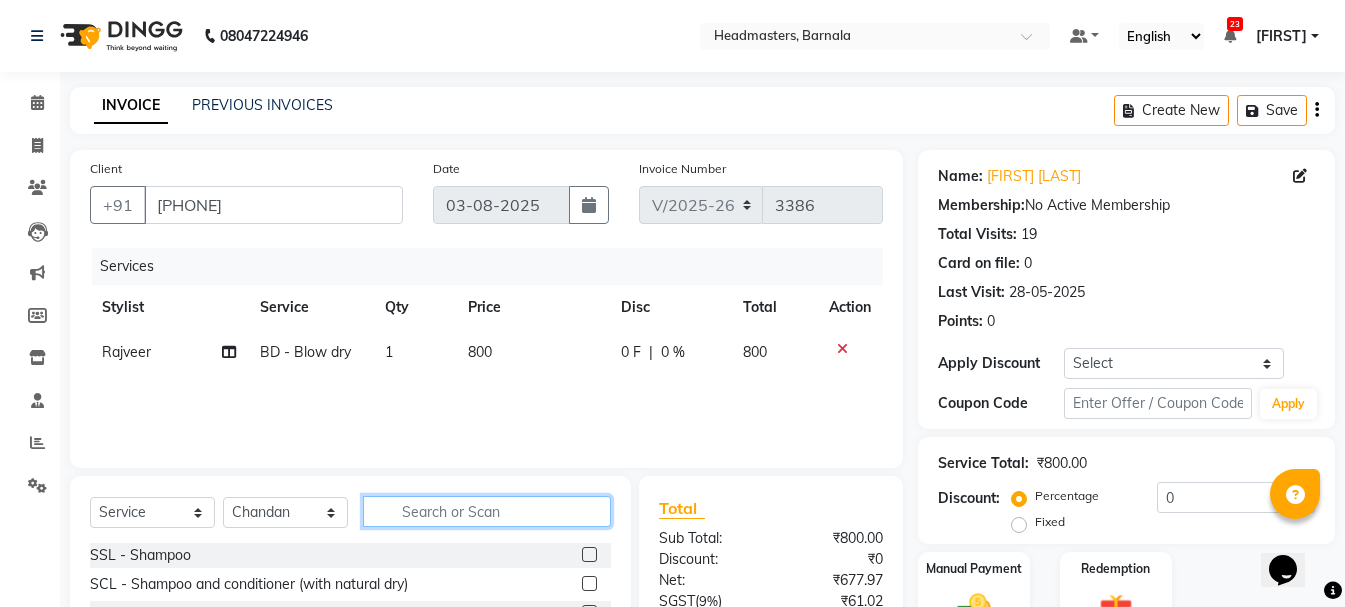 click 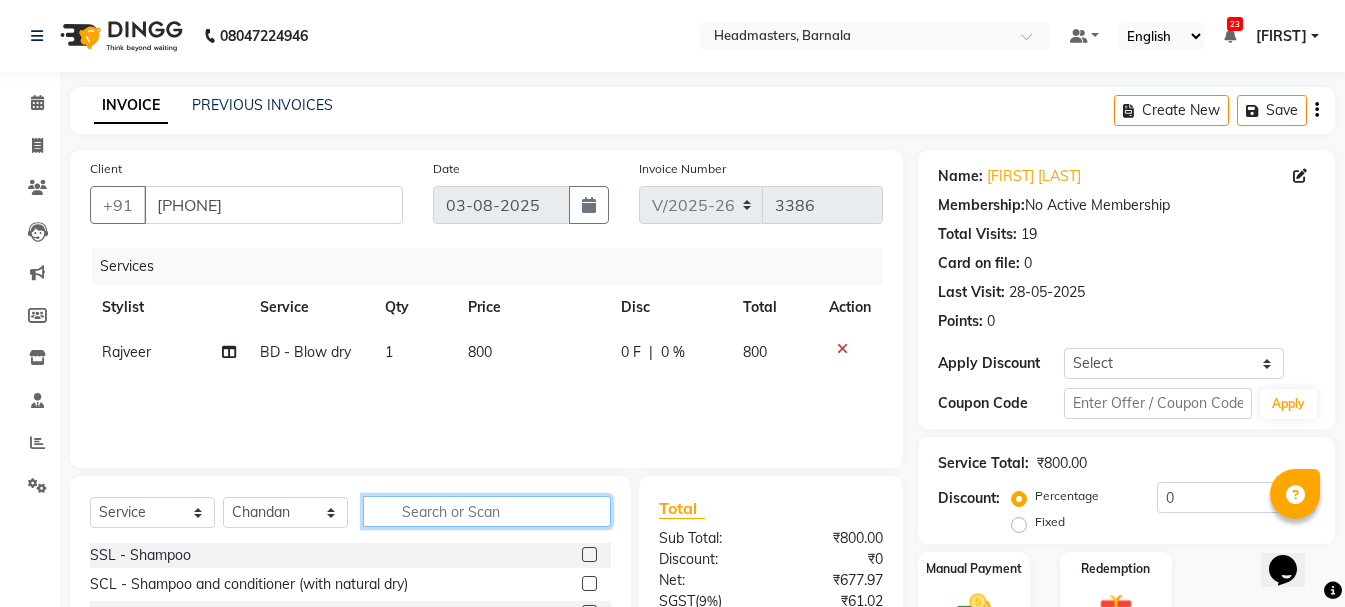 click 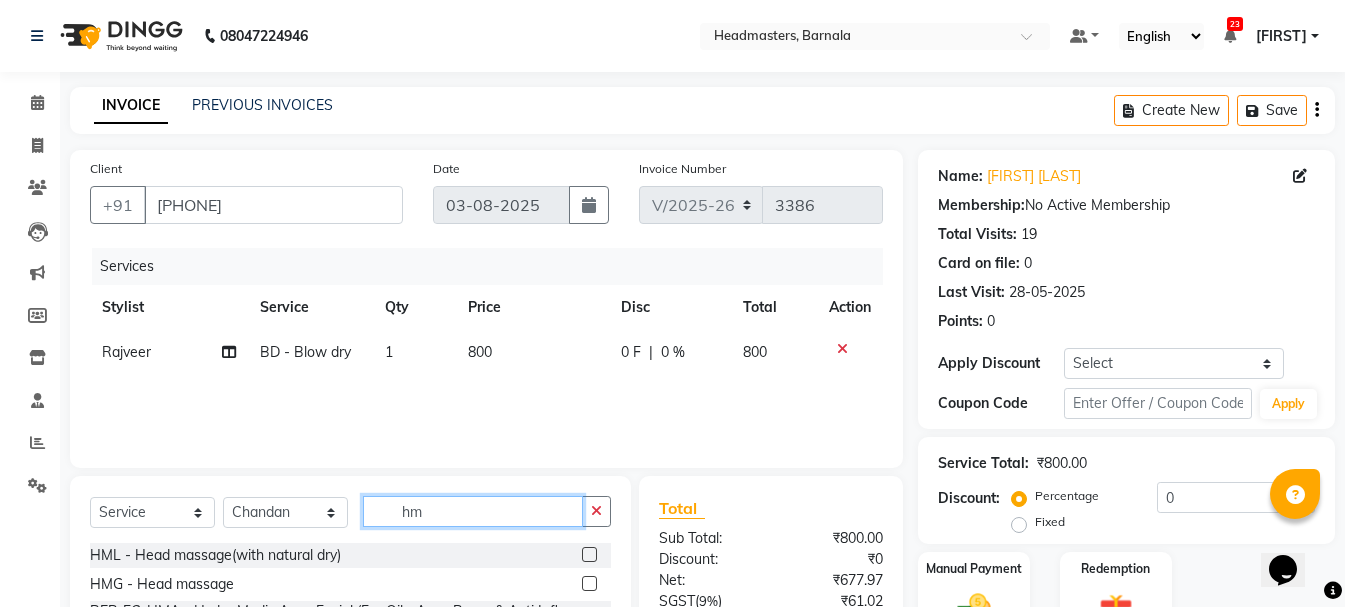 type on "hm" 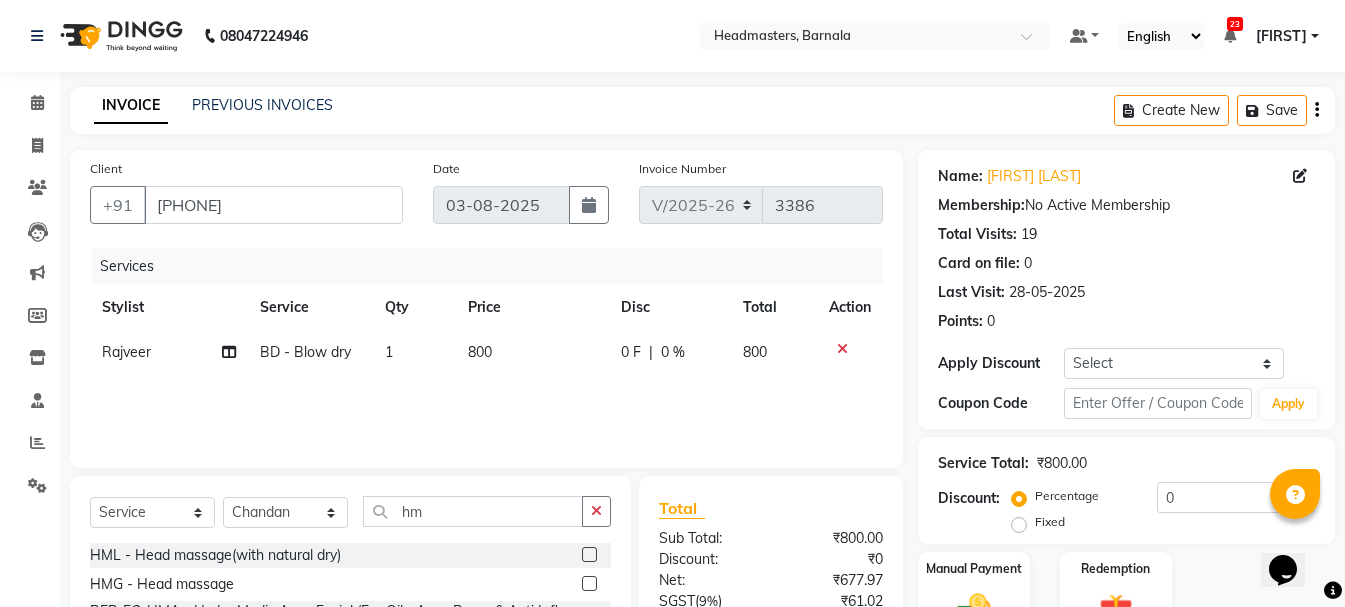 click 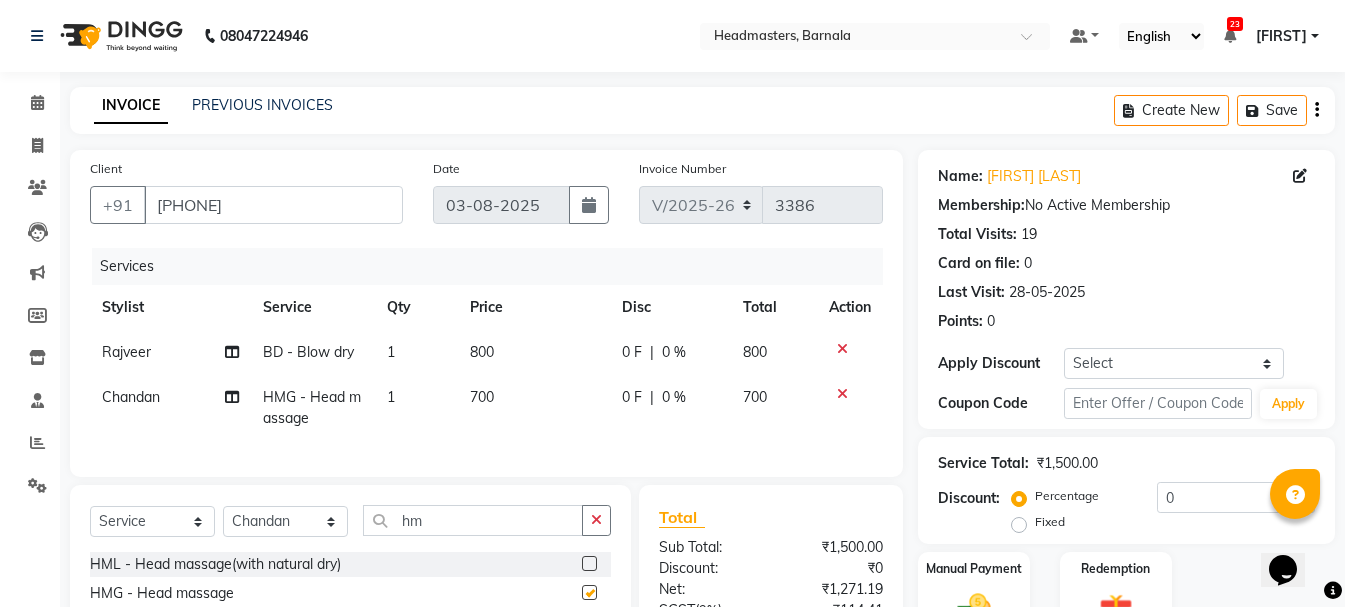 checkbox on "false" 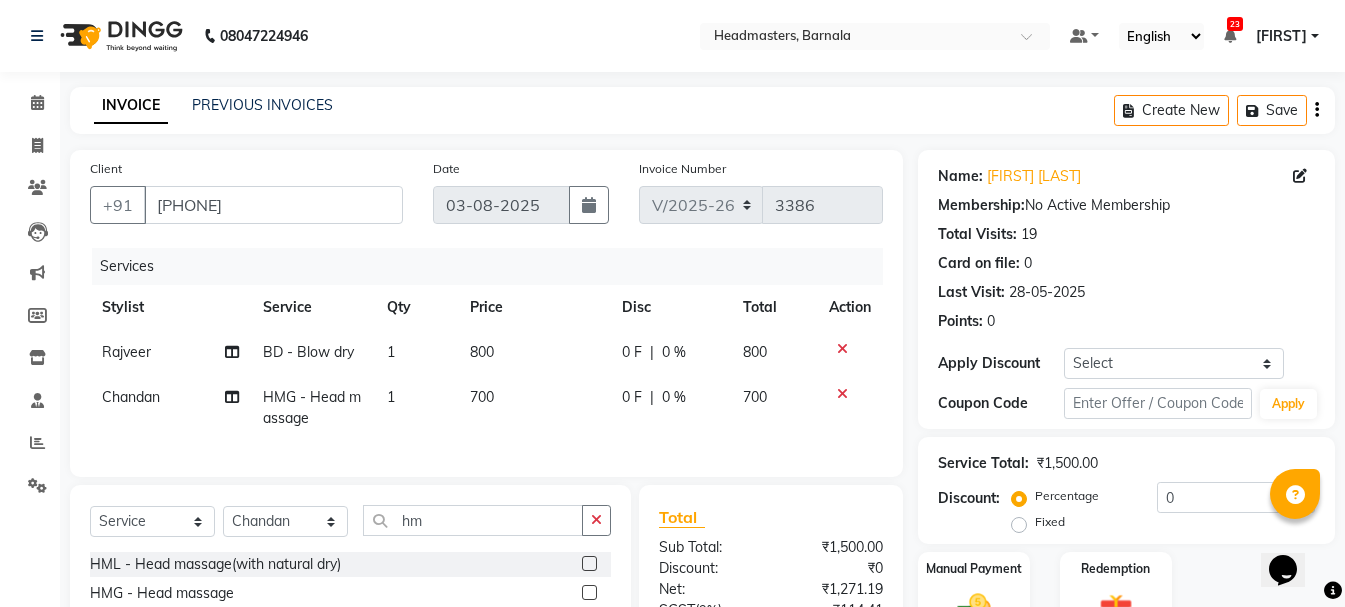 click on "Fixed" 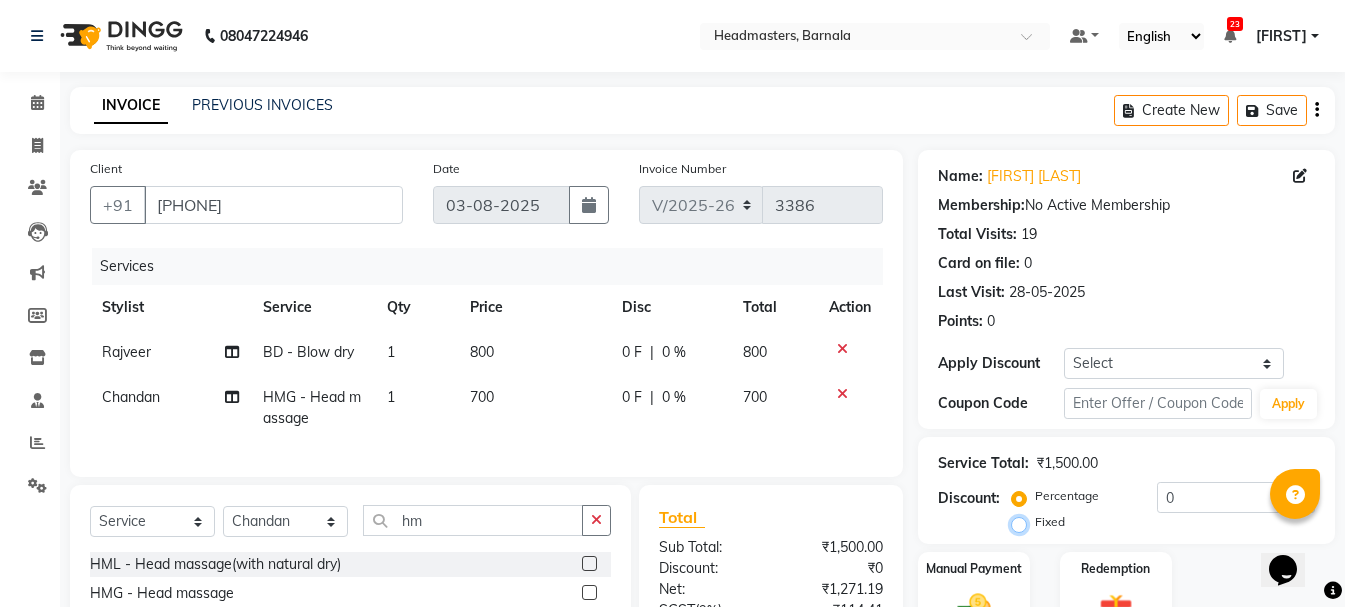 click on "Fixed" at bounding box center (1023, 522) 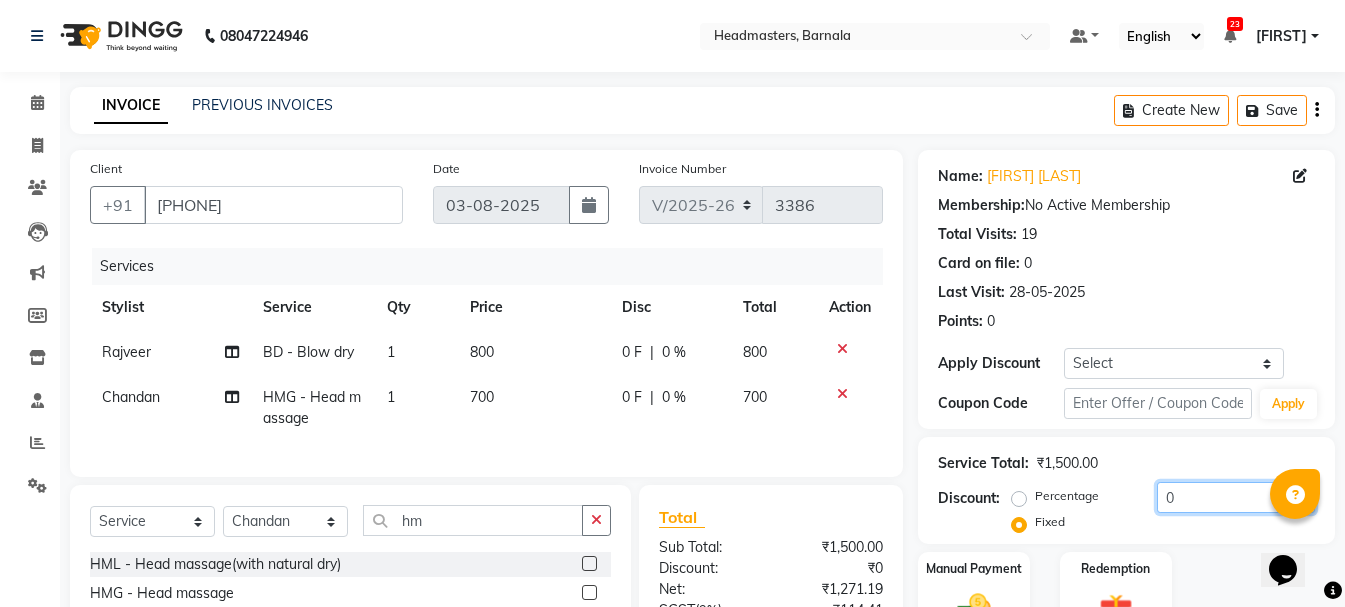 drag, startPoint x: 1180, startPoint y: 502, endPoint x: 1113, endPoint y: 503, distance: 67.00746 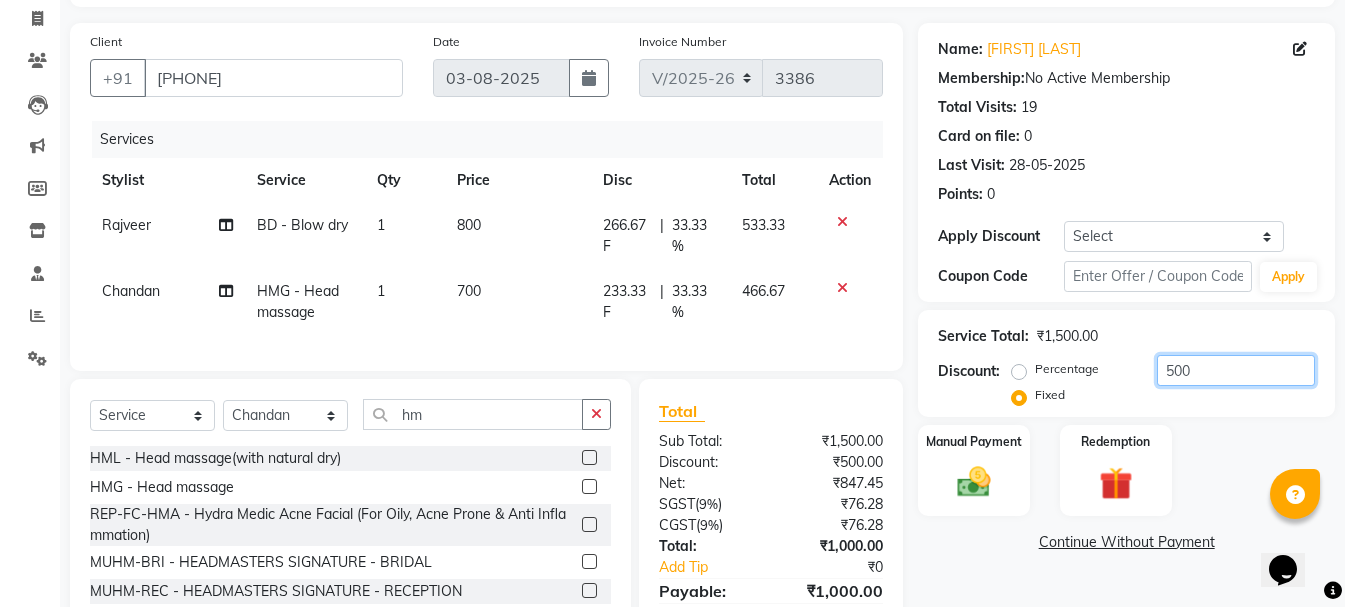 scroll, scrollTop: 239, scrollLeft: 0, axis: vertical 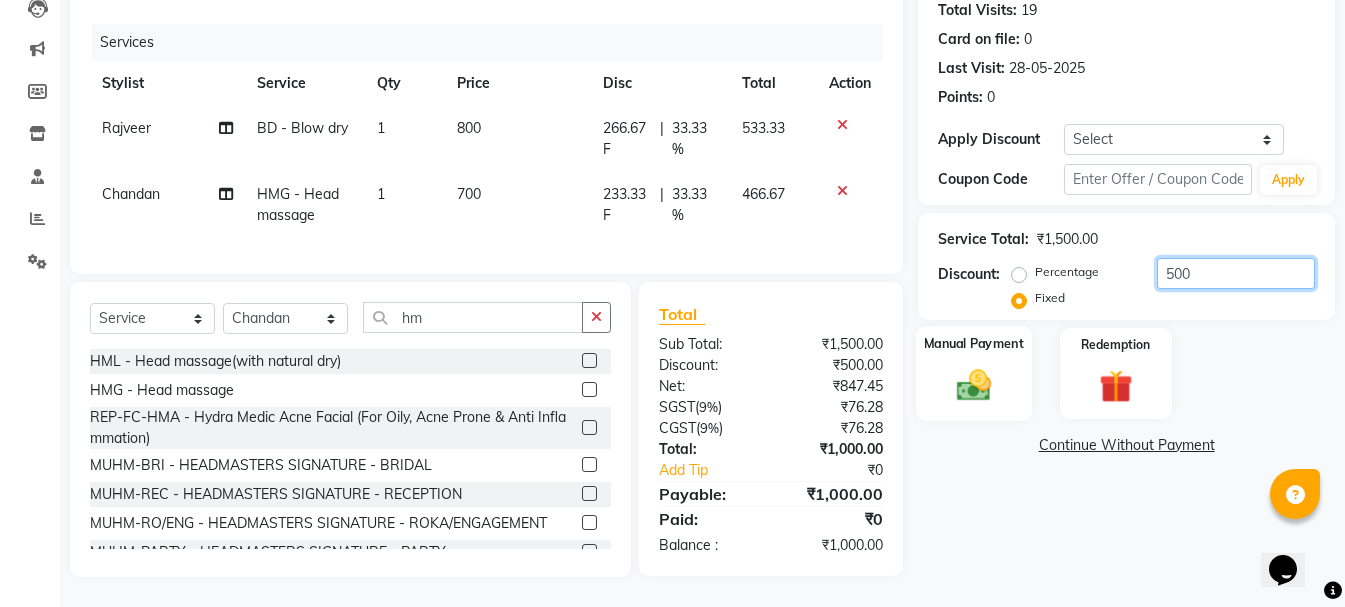type on "500" 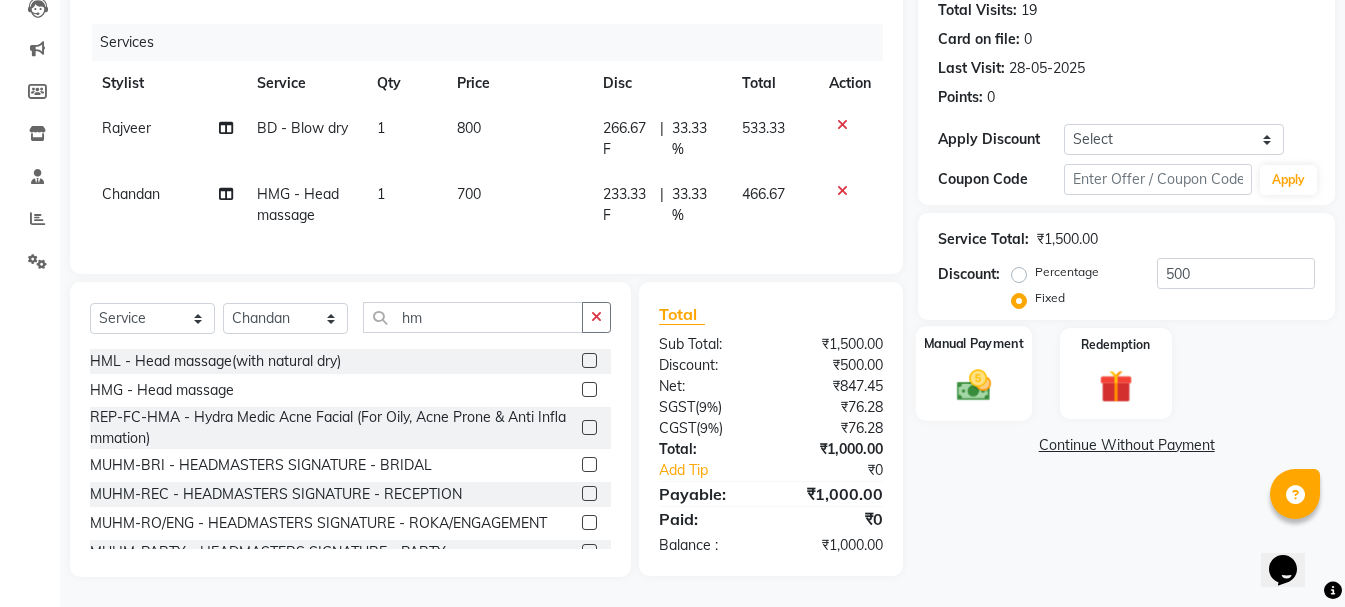 click 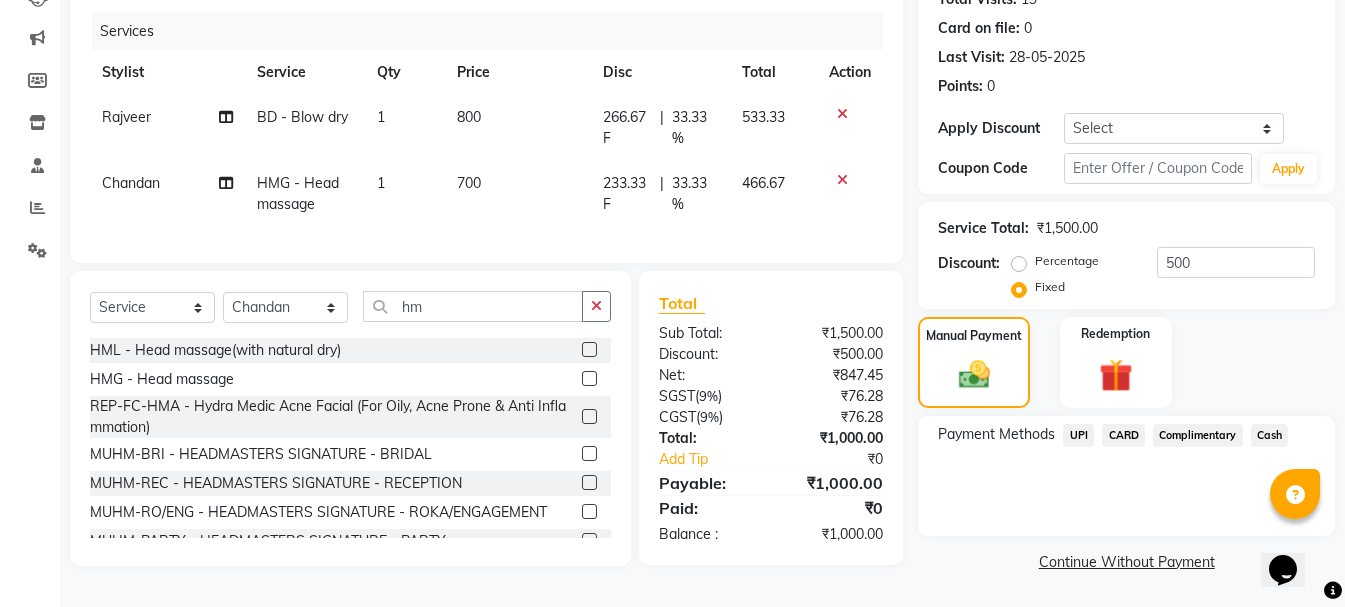 click on "Cash" 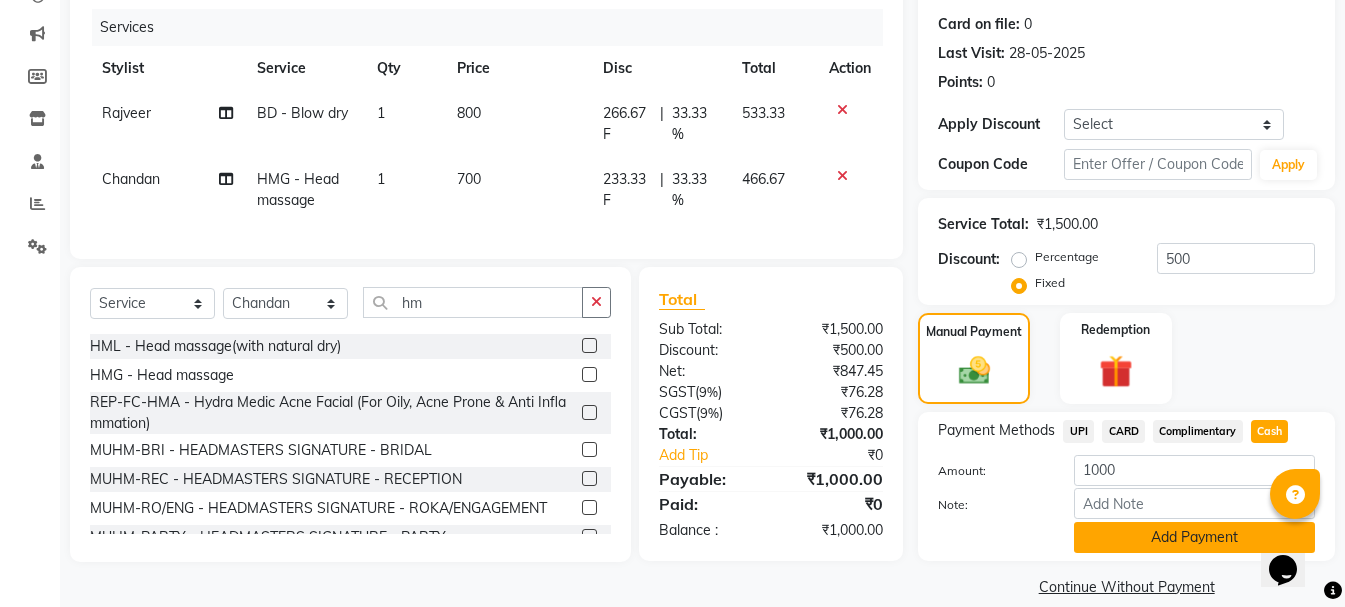 click on "Add Payment" 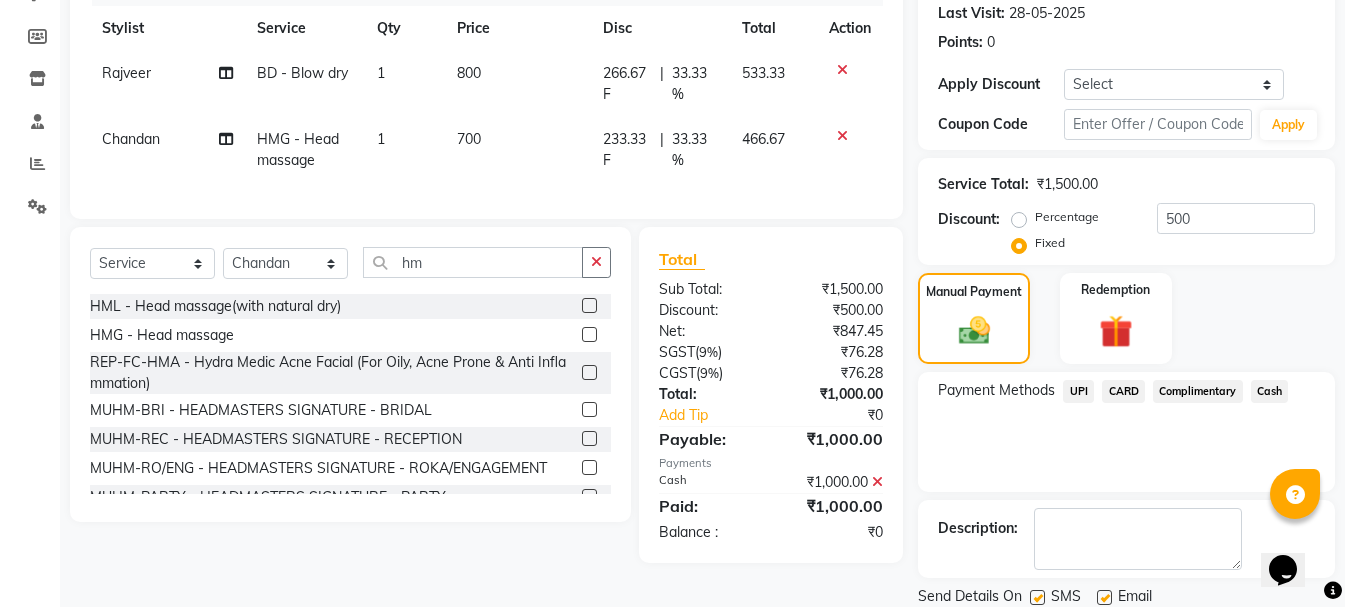 scroll, scrollTop: 348, scrollLeft: 0, axis: vertical 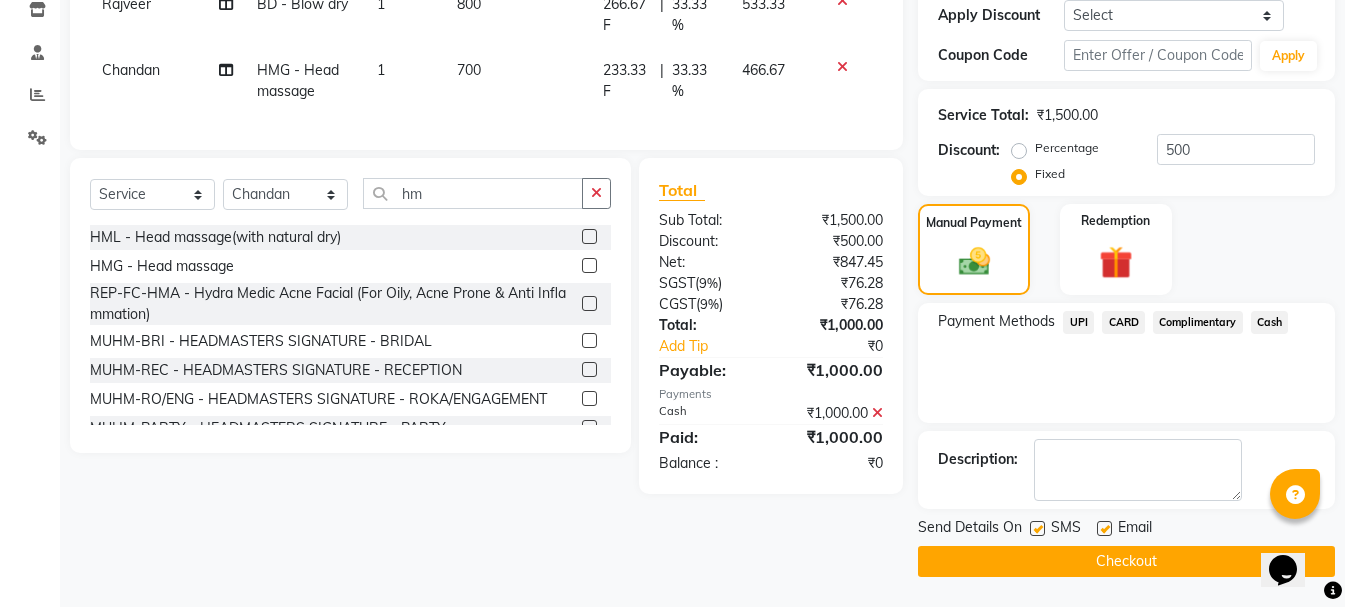 click on "Checkout" 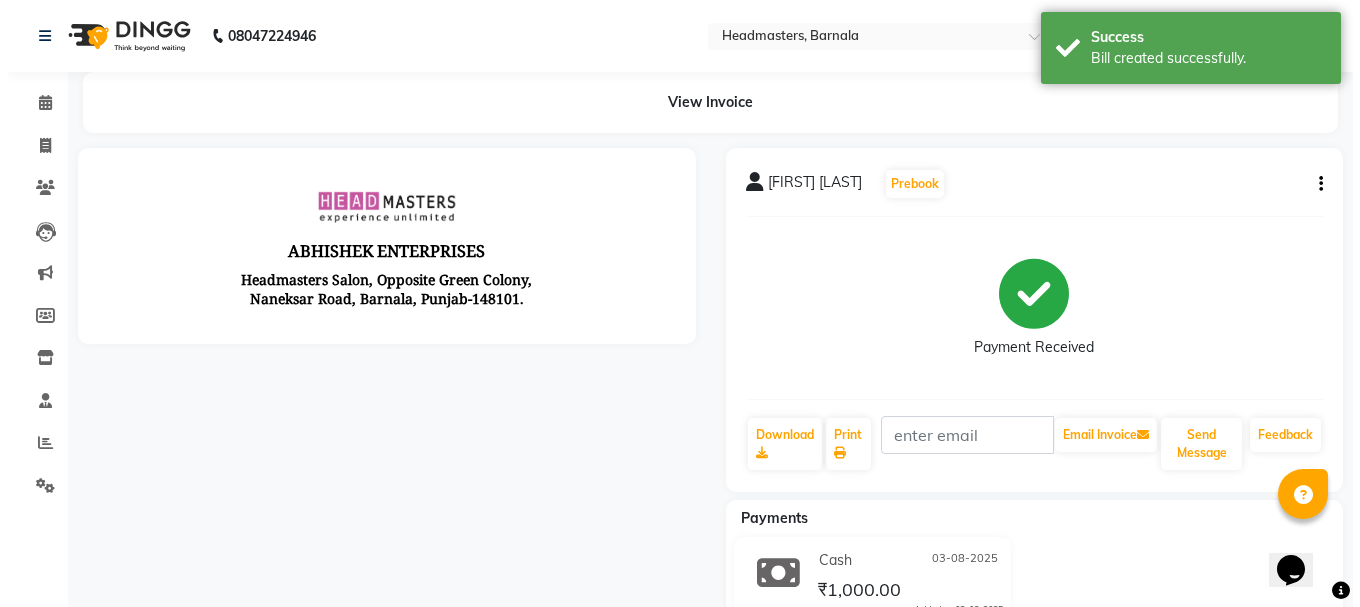 scroll, scrollTop: 0, scrollLeft: 0, axis: both 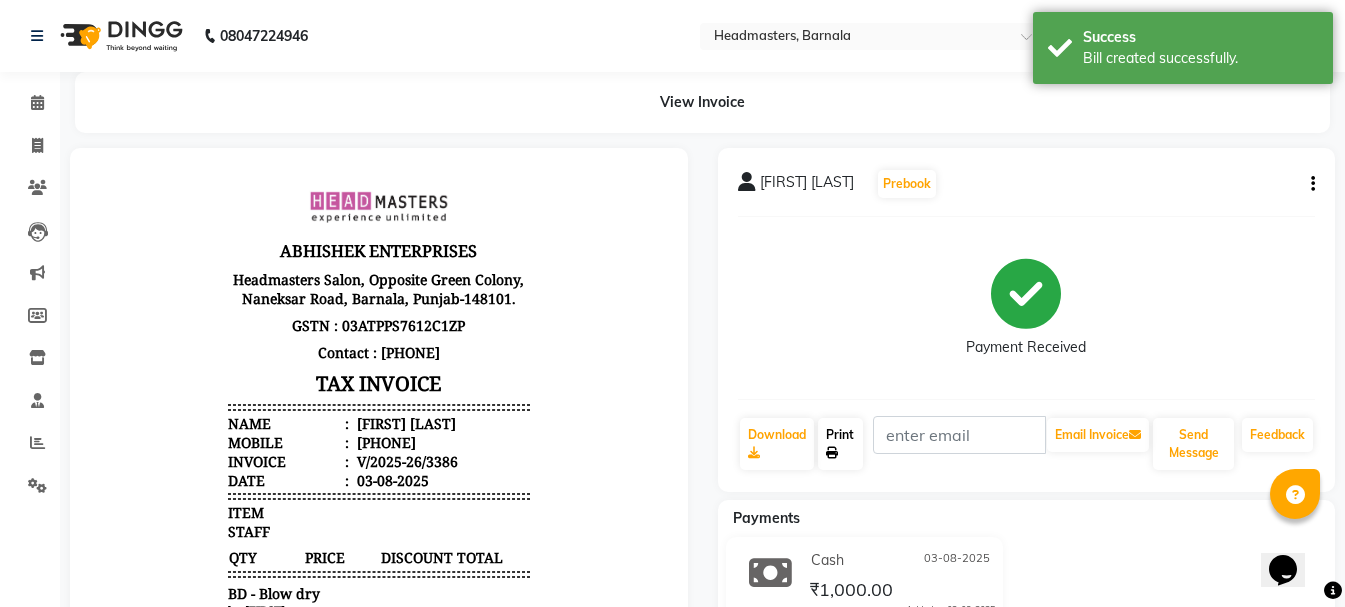 click 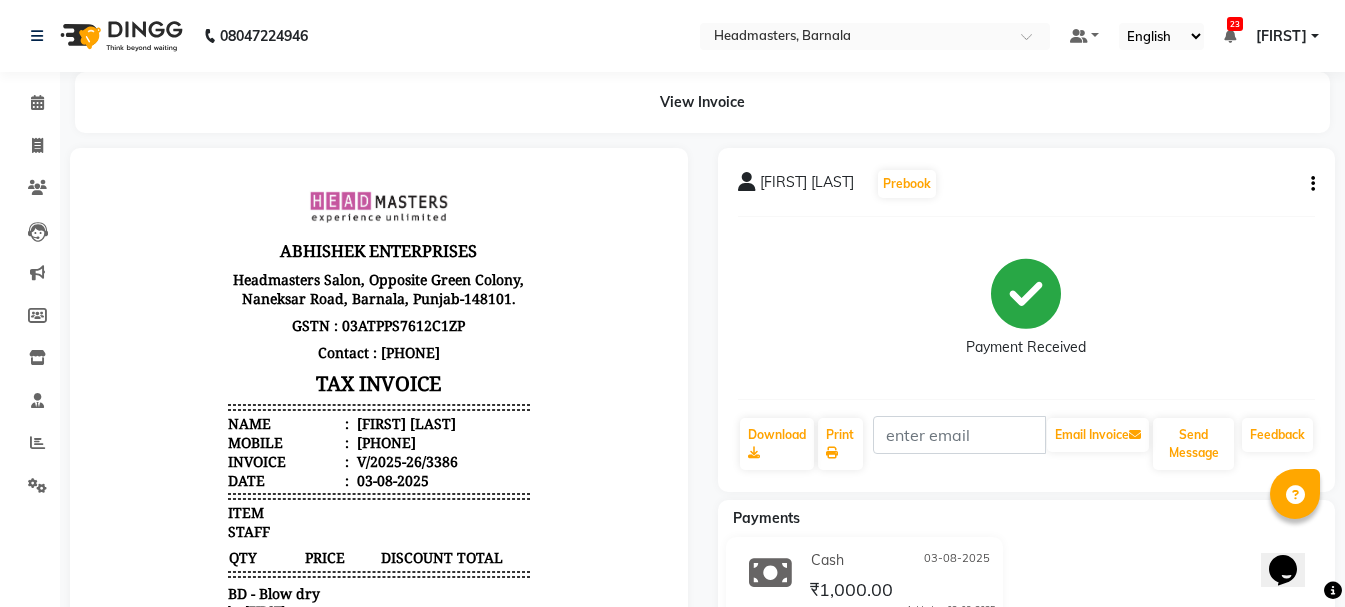 select on "service" 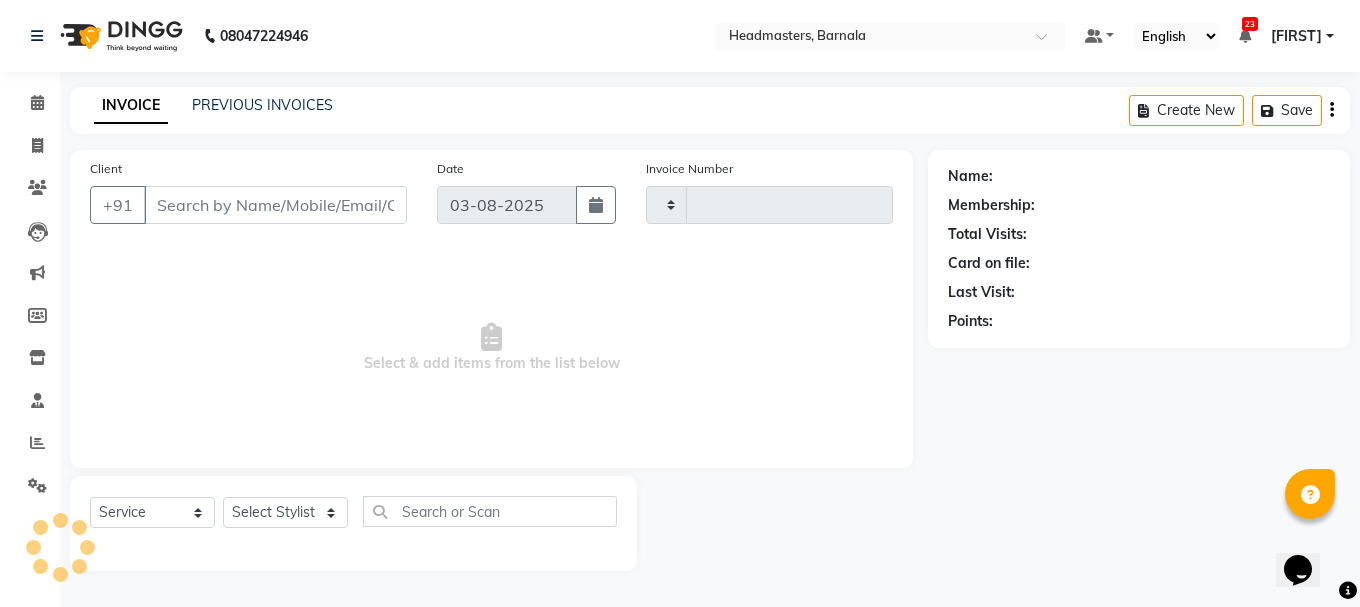 type on "3387" 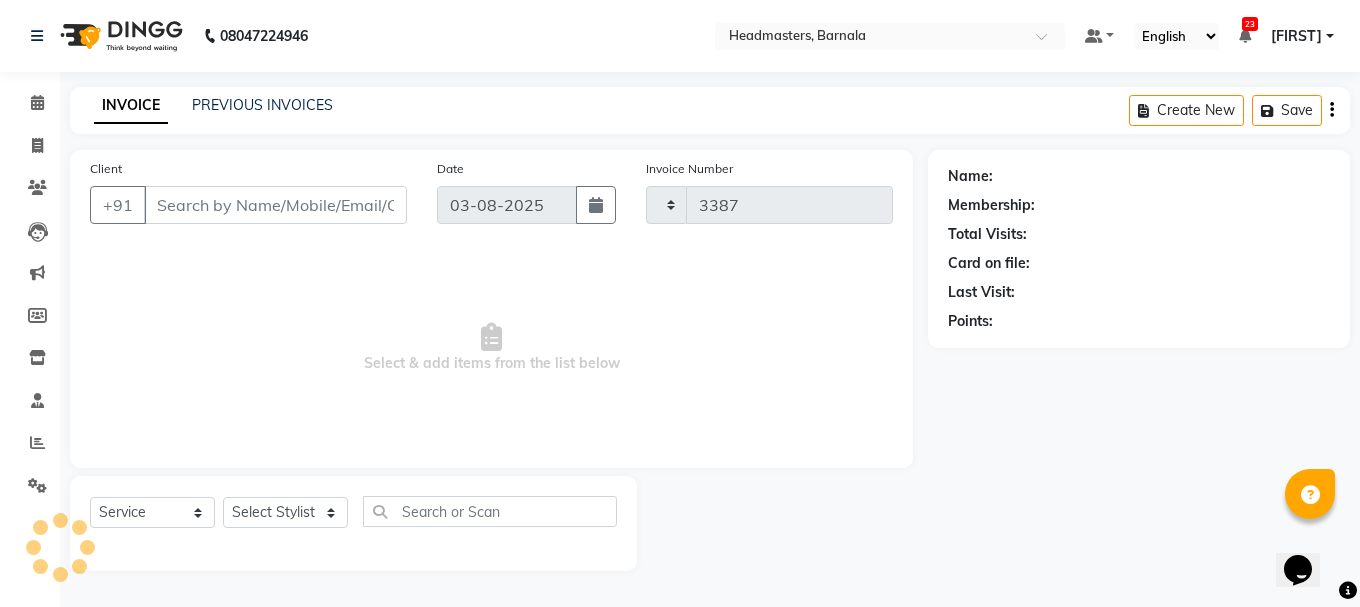 select on "7526" 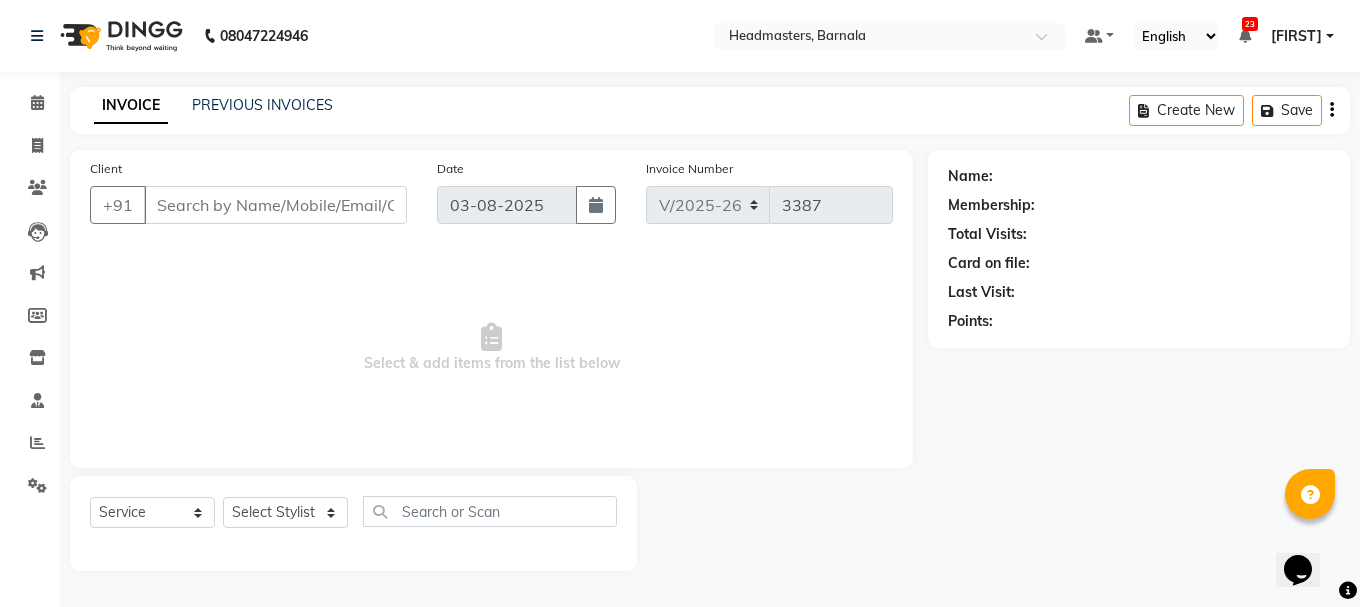 type on "[PHONE]" 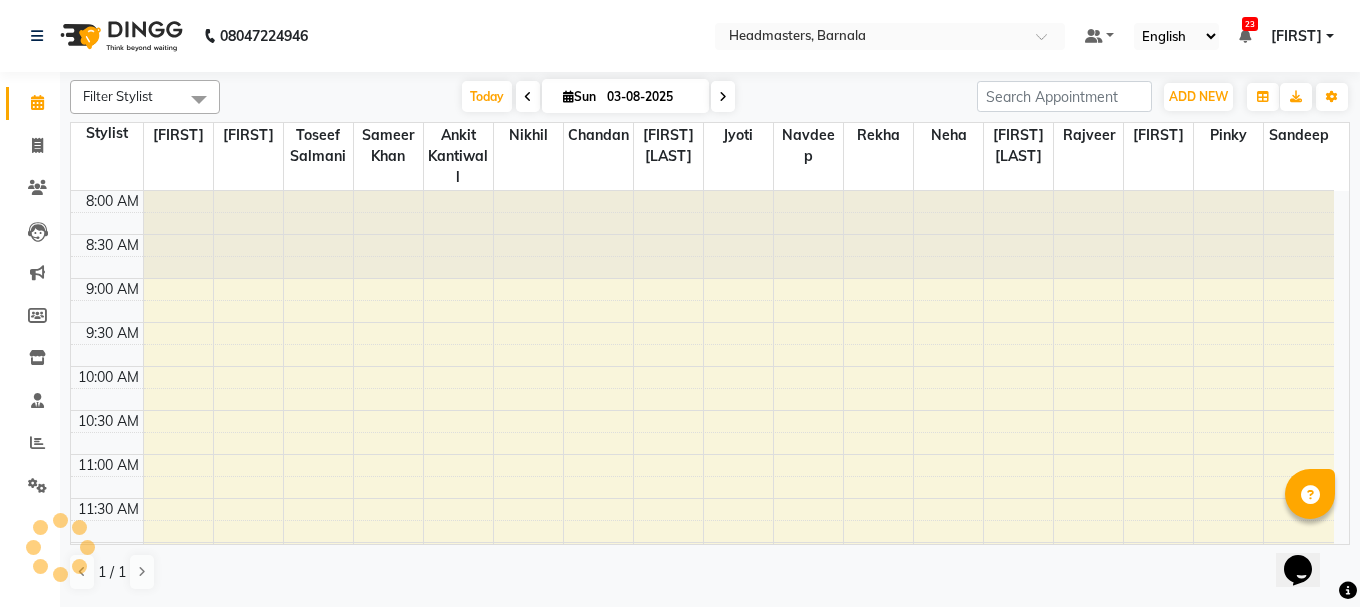 scroll, scrollTop: 0, scrollLeft: 0, axis: both 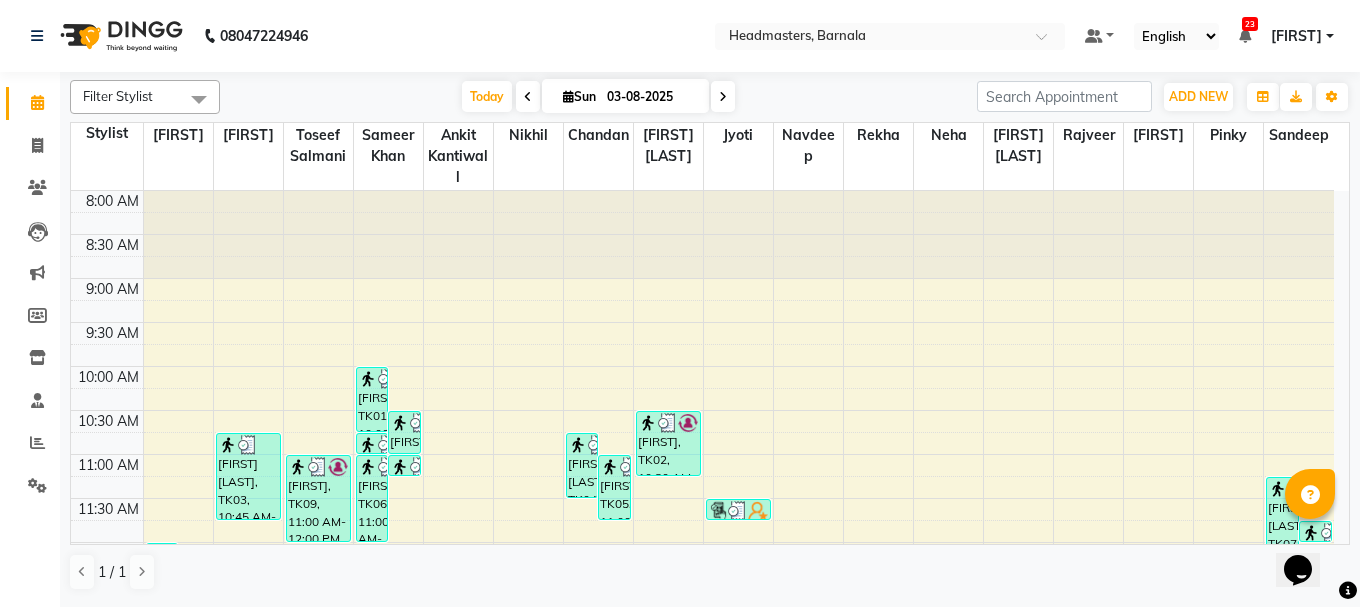 click on "Opens Chat This icon Opens the chat window." at bounding box center (1308, 535) 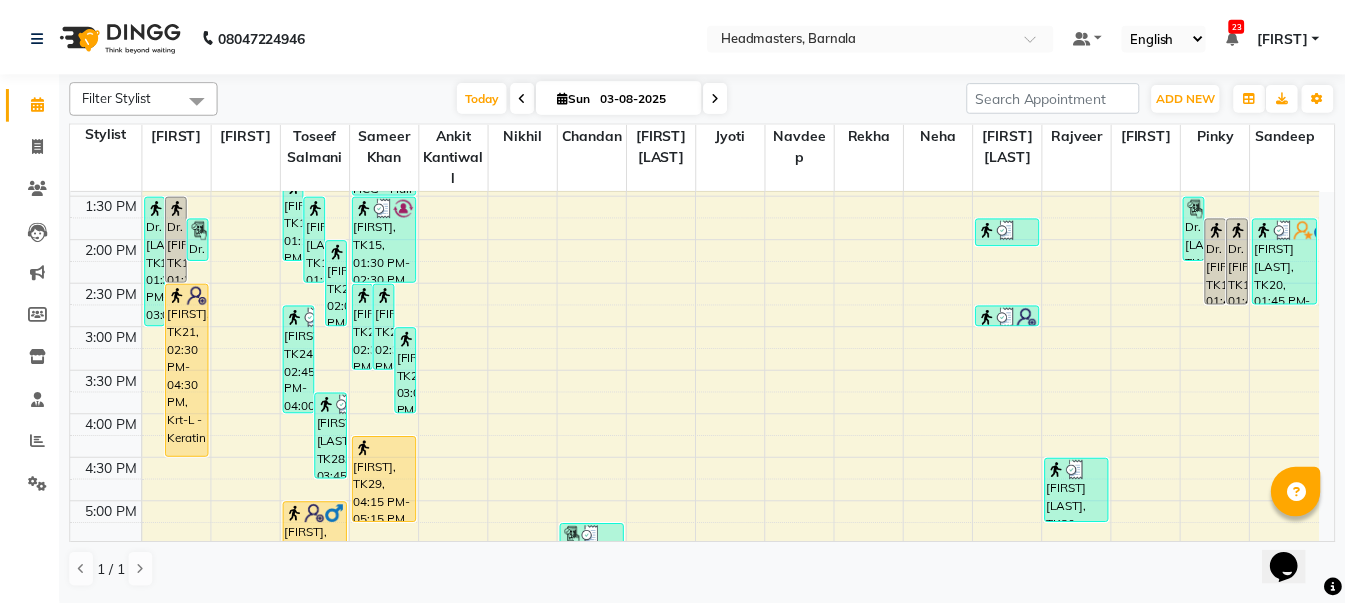 scroll, scrollTop: 600, scrollLeft: 0, axis: vertical 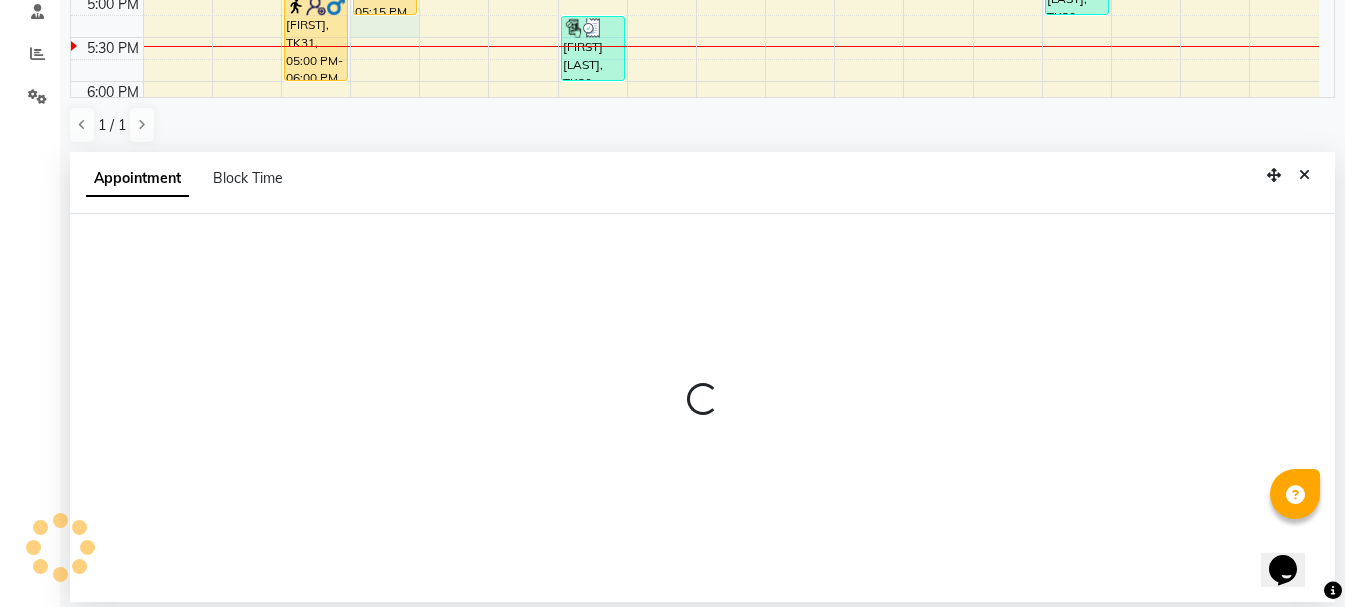 select on "67277" 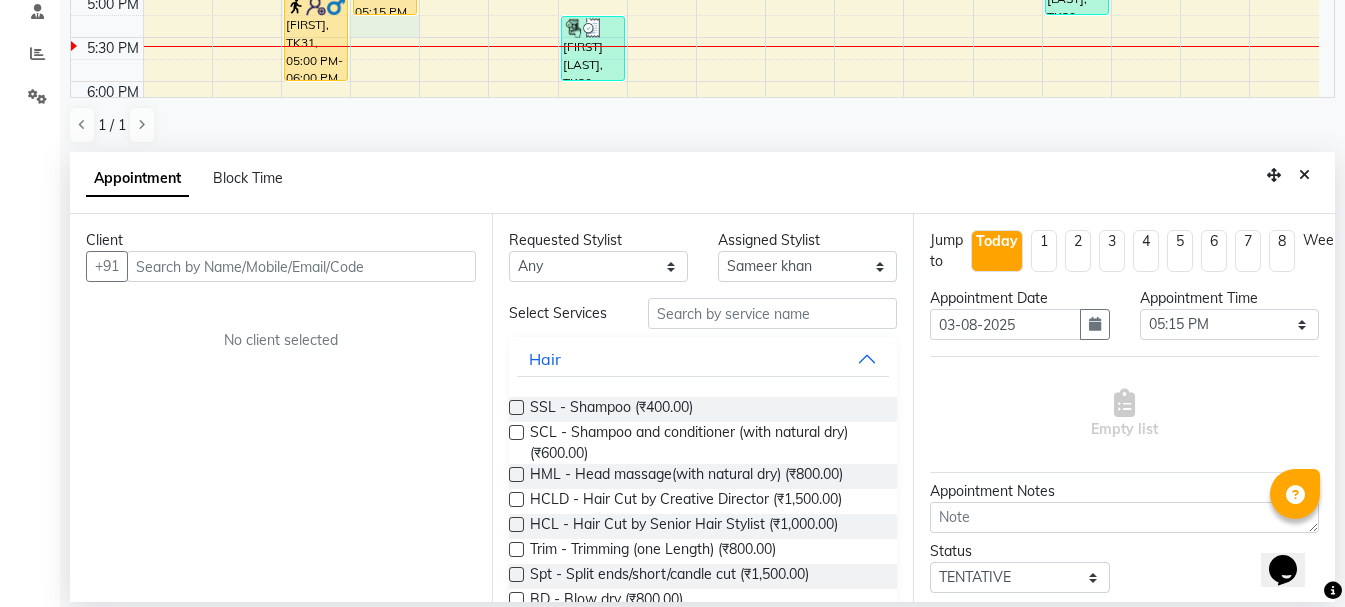 click at bounding box center (301, 266) 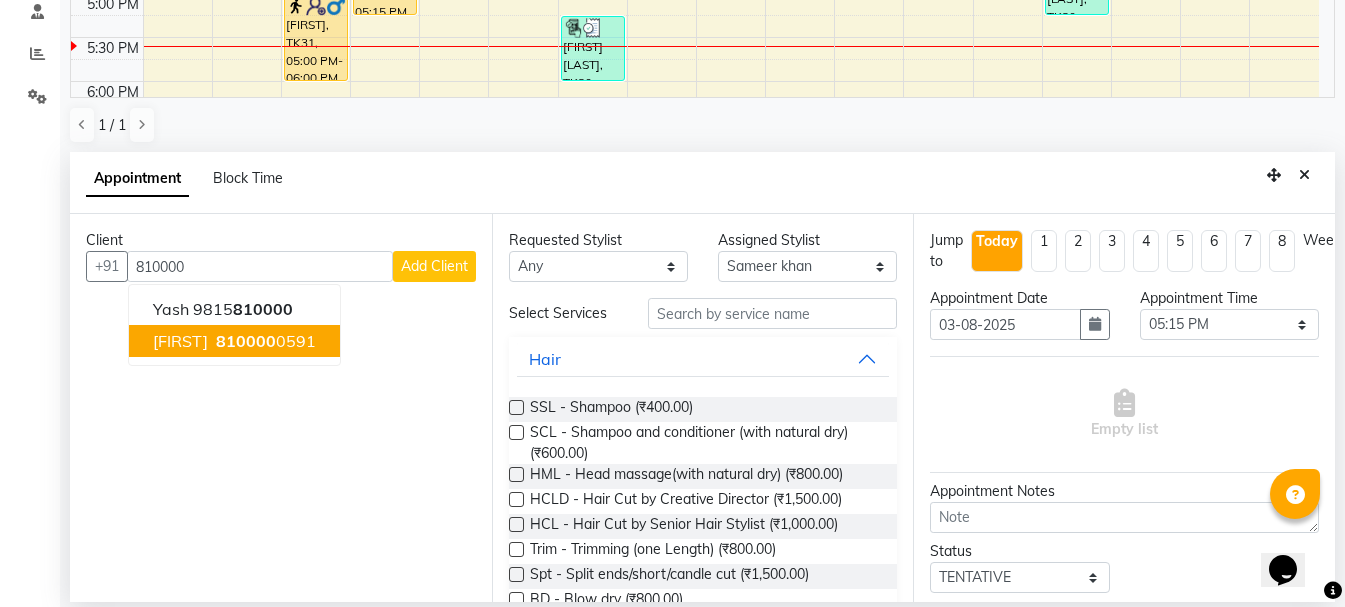 drag, startPoint x: 220, startPoint y: 345, endPoint x: 225, endPoint y: 357, distance: 13 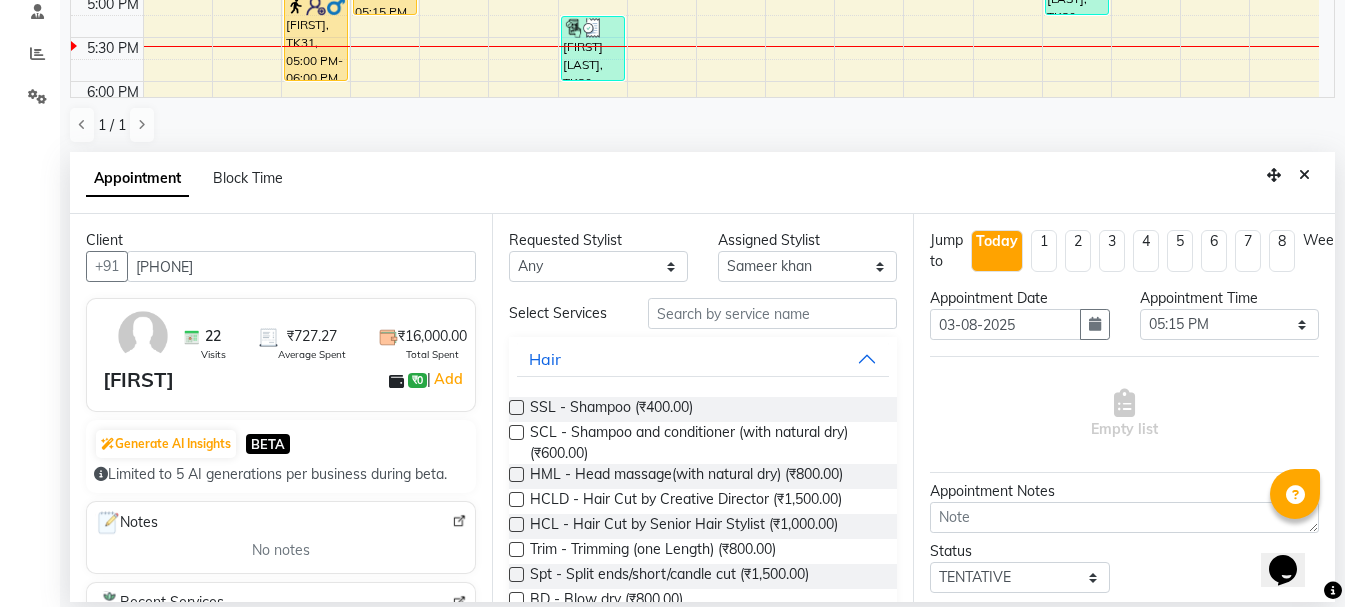 type on "[PHONE]" 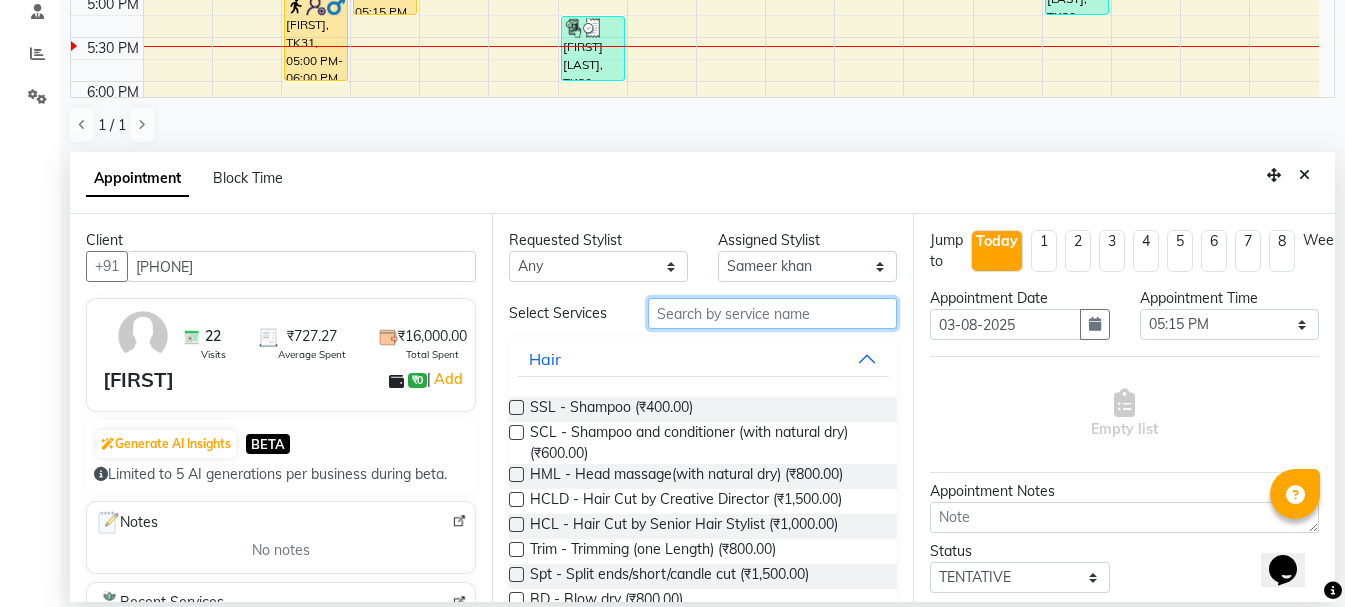 click at bounding box center (772, 313) 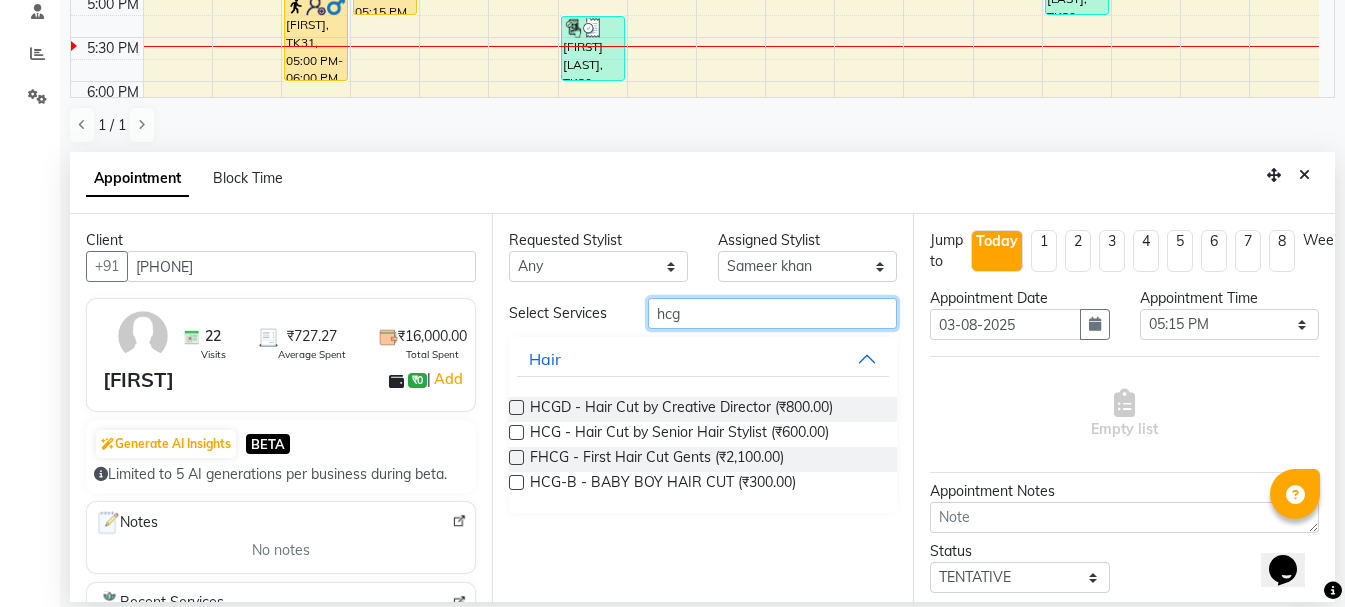 type on "hcg" 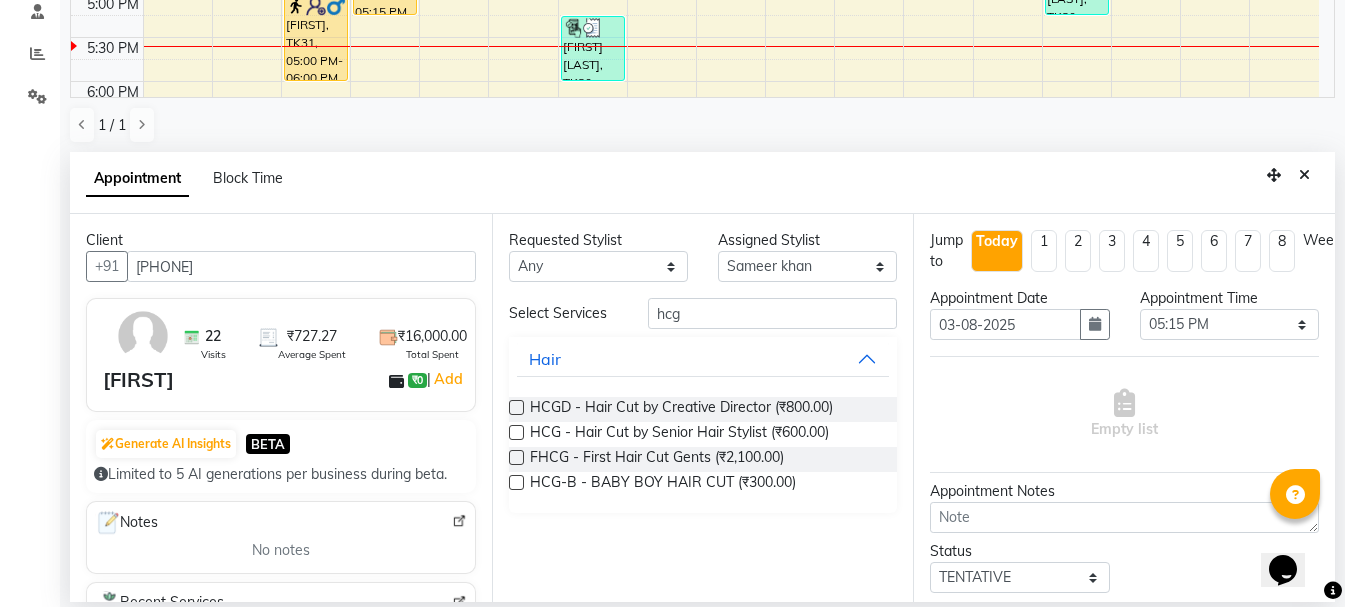 click at bounding box center [516, 432] 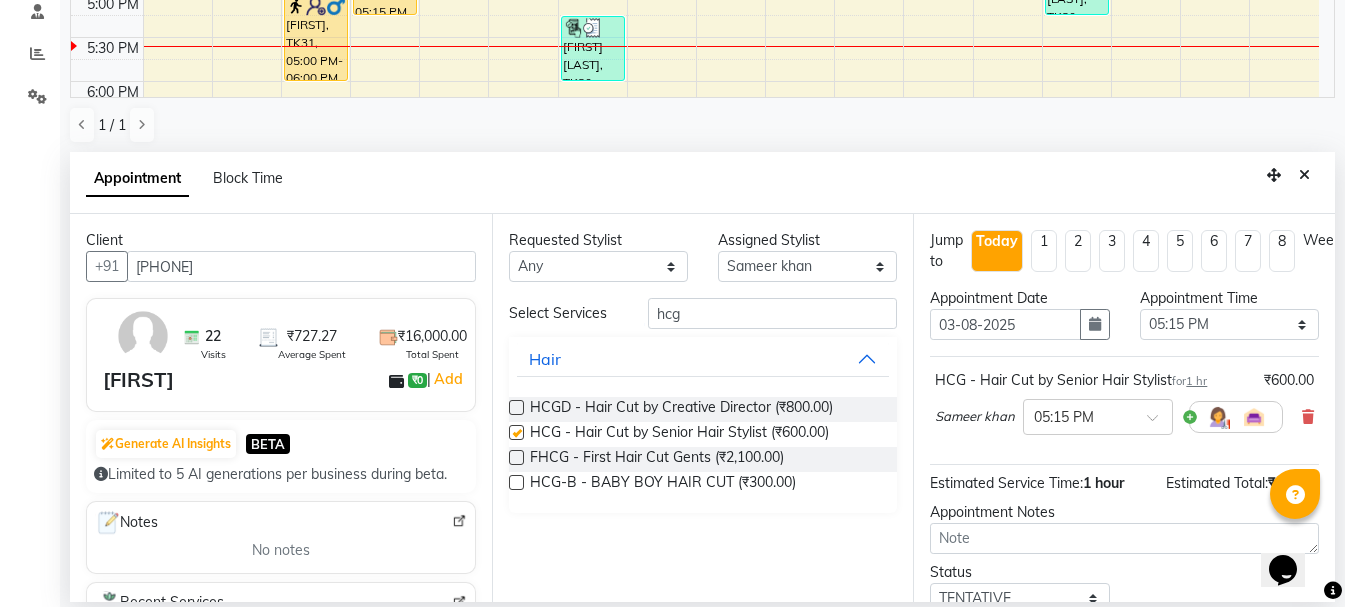 checkbox on "false" 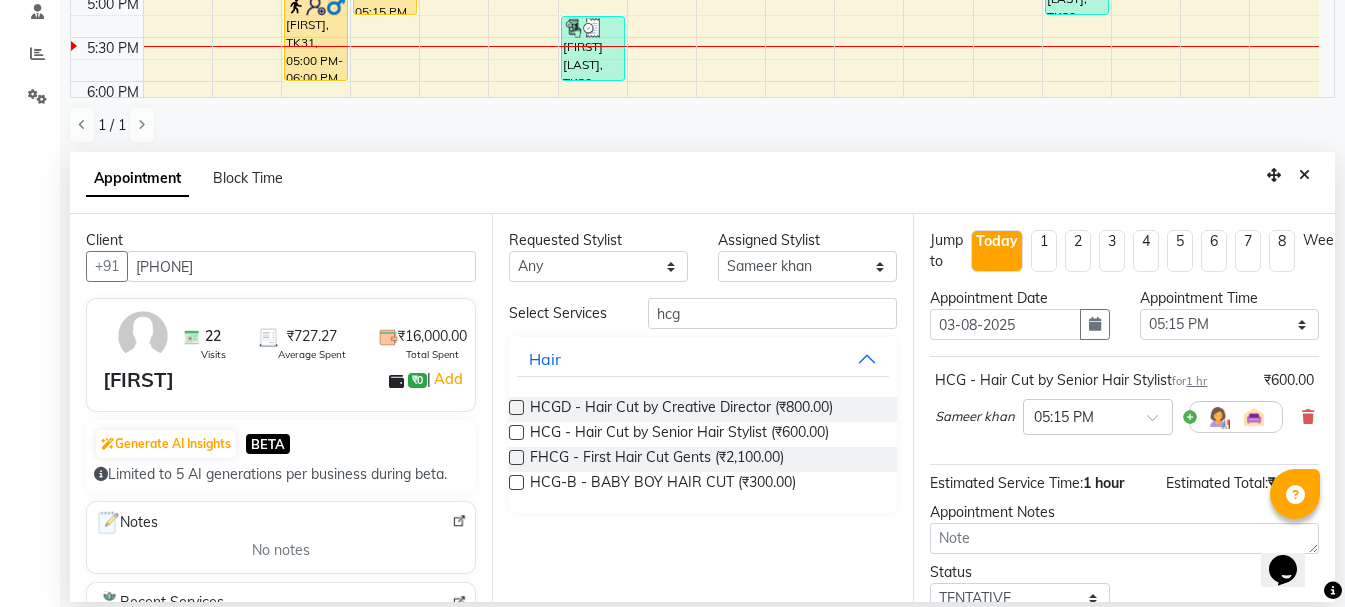 click on "Filter Stylist Select All  Ankit kantiwall  Navdeep  Pardeep kaur  Sameer khan Chandan Garry Jasvir Jyoti Lovedeep Singh Manya Neha Nikhil Pinky Rajveer Rekha Sandeep Toseef Salmani Today  Sun 03-08-2025 Toggle Dropdown Add Appointment Add Invoice Add Attendance Add Client Toggle Dropdown Add Appointment Add Invoice Add Attendance Add Client ADD NEW Toggle Dropdown Add Appointment Add Invoice Add Attendance Add Client Filter Stylist Select All  Ankit kantiwall  Navdeep  Pardeep kaur  Sameer khan Chandan Garry Jasvir Jyoti Lovedeep Singh Manya Neha Nikhil Pinky Rajveer Rekha Sandeep Toseef Salmani Group By  Staff View   Room View  View as Vertical  Vertical - Week View  Horizontal  Horizontal - Week View  List  Toggle Dropdown Calendar Settings Manage Tags   Arrange Stylists   Reset Stylists   Show Available Stylist  Appointment Form Zoom 100% Staff/Room Display Count 17 Stylist Garry Jasvir Toseef Salmani  Sameer khan  Ankit kantiwall Nikhil Chandan Lovedeep Singh Jyoti  Navdeep Rekha Neha  Pardeep kaur Manya" 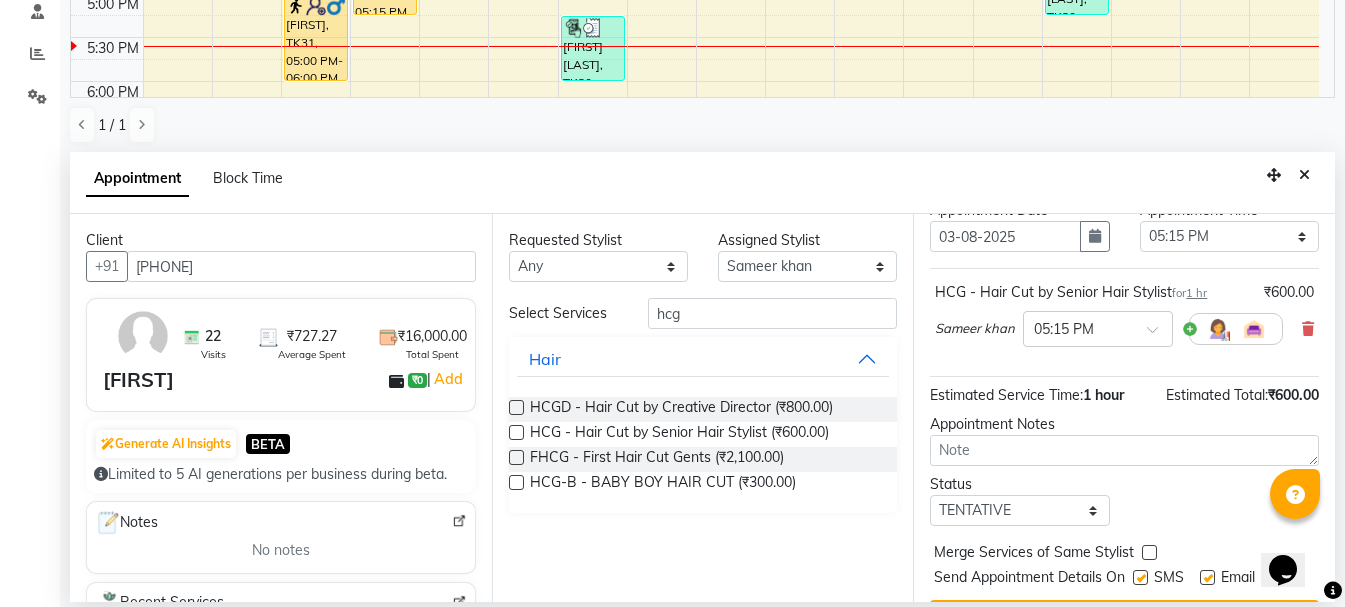 scroll, scrollTop: 156, scrollLeft: 0, axis: vertical 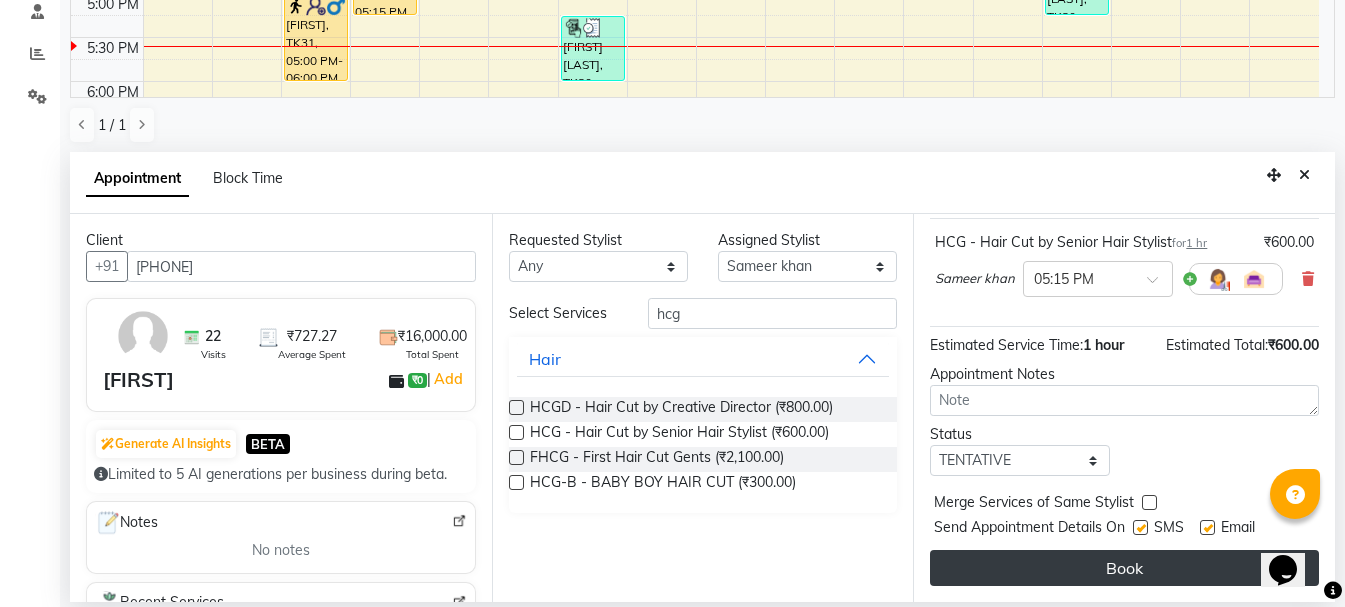 click on "Book" at bounding box center [1124, 568] 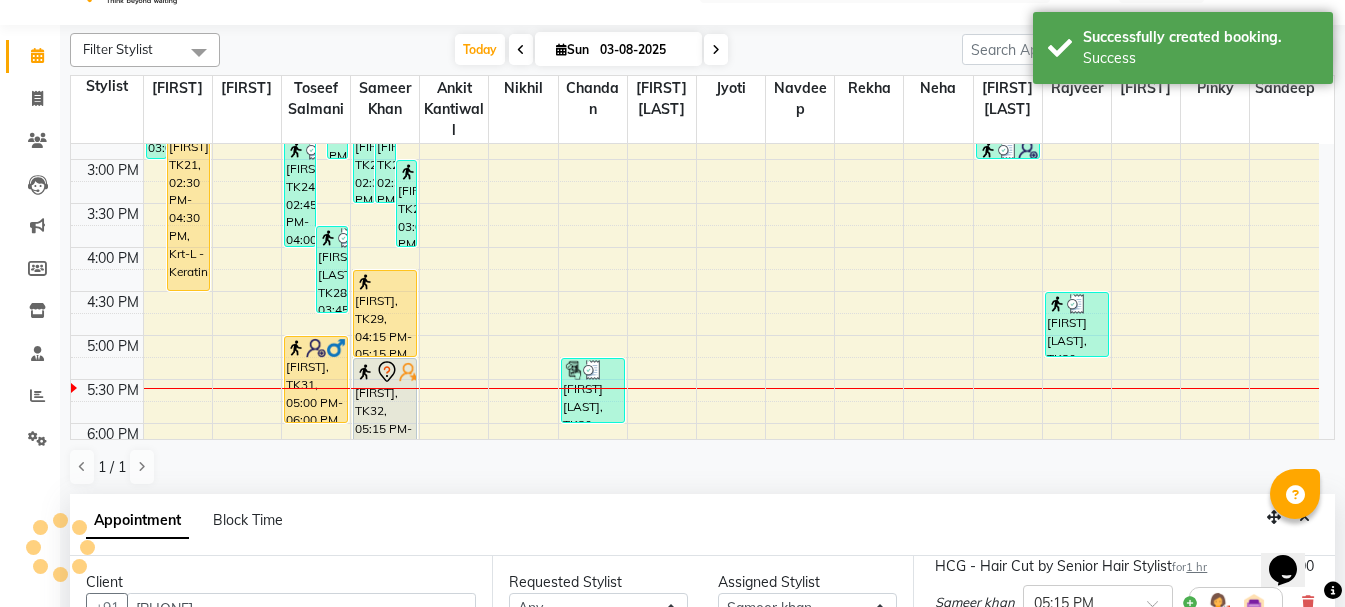 scroll, scrollTop: 0, scrollLeft: 0, axis: both 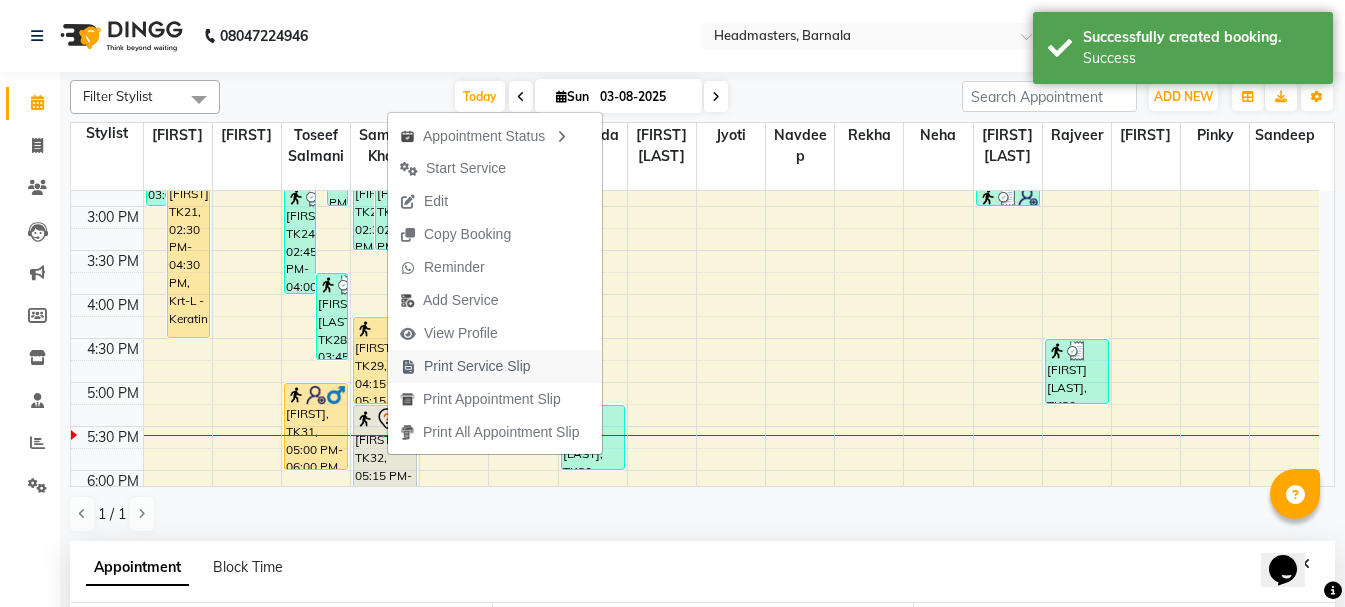 click on "Print Service Slip" at bounding box center [477, 366] 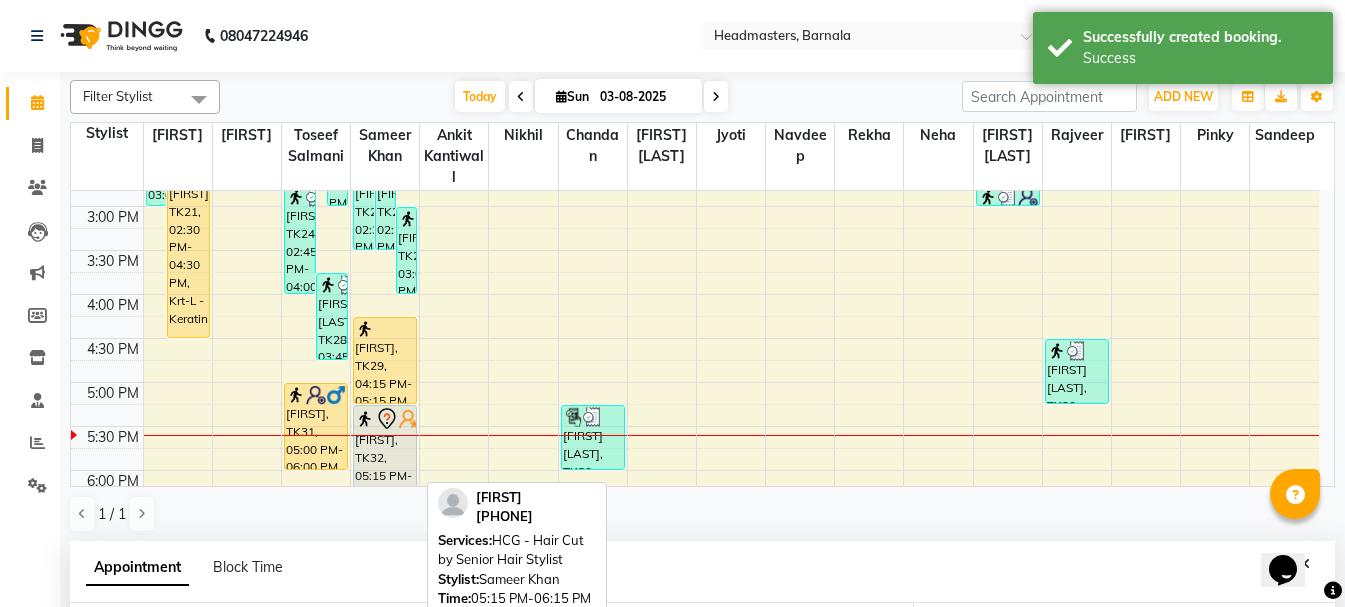 click 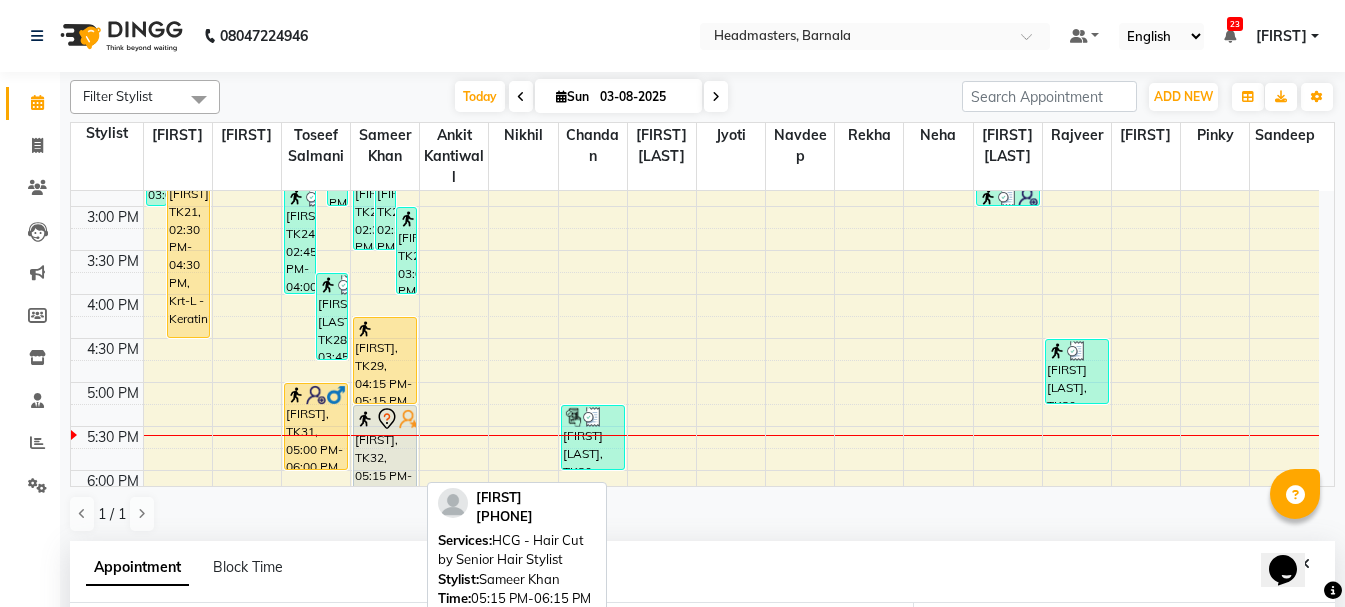 select on "7" 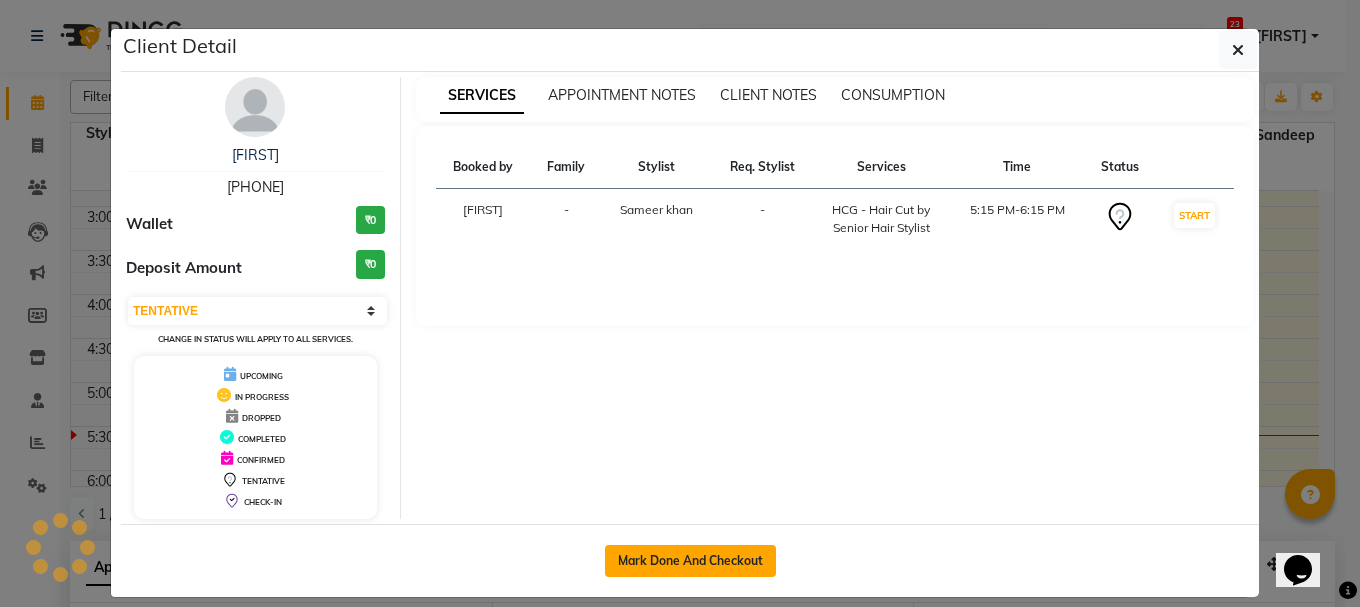 click on "Mark Done And Checkout" 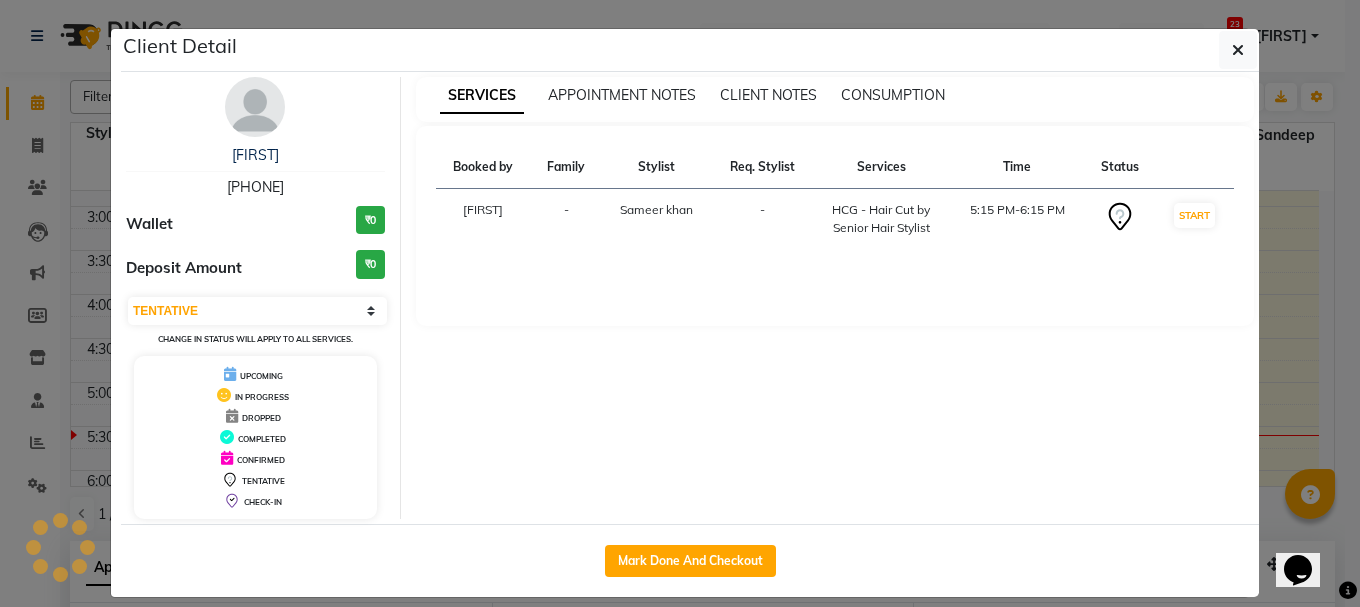 select on "service" 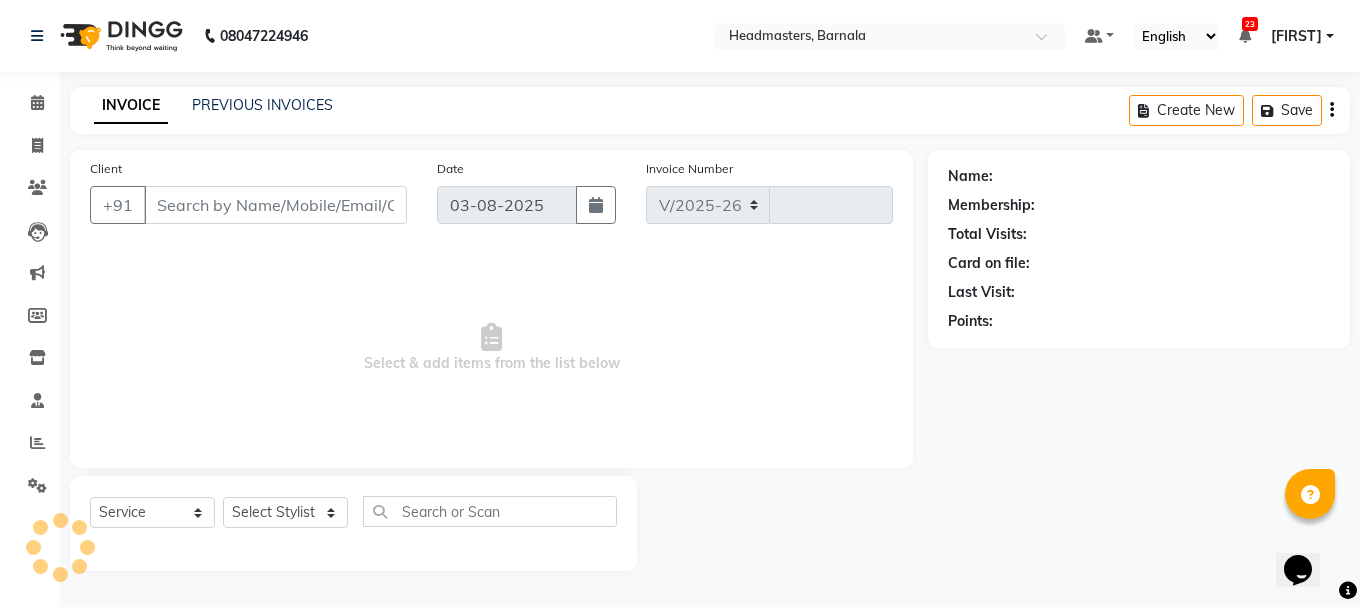 select on "7526" 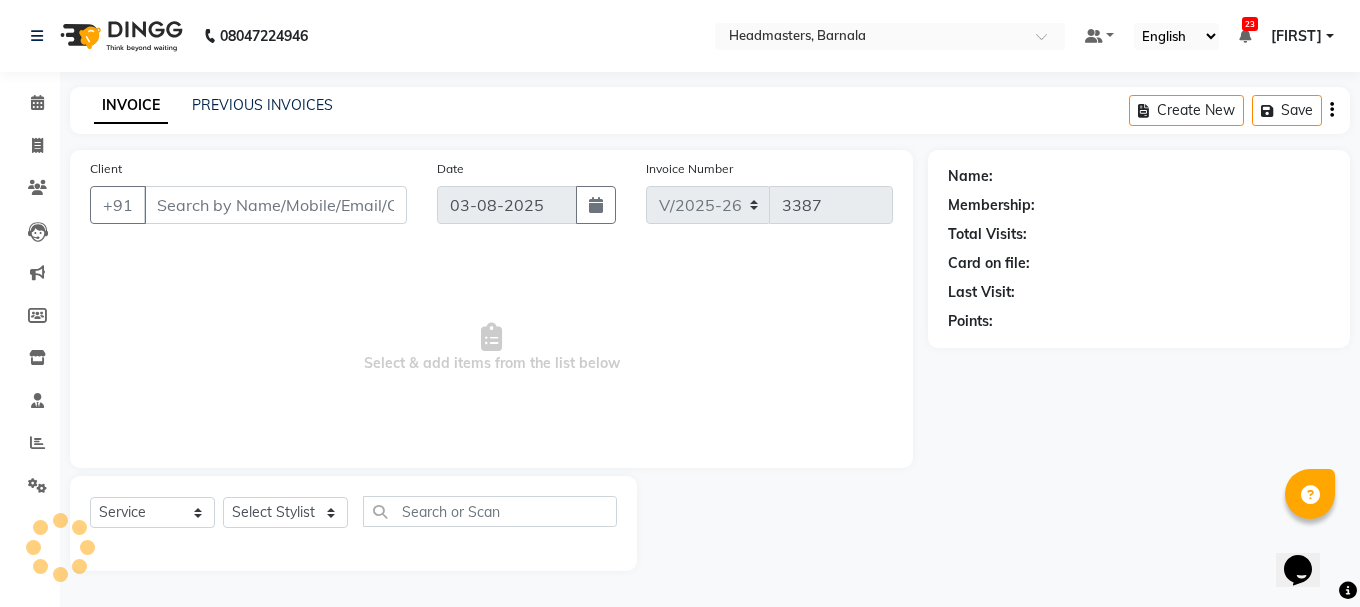 type on "[PHONE]" 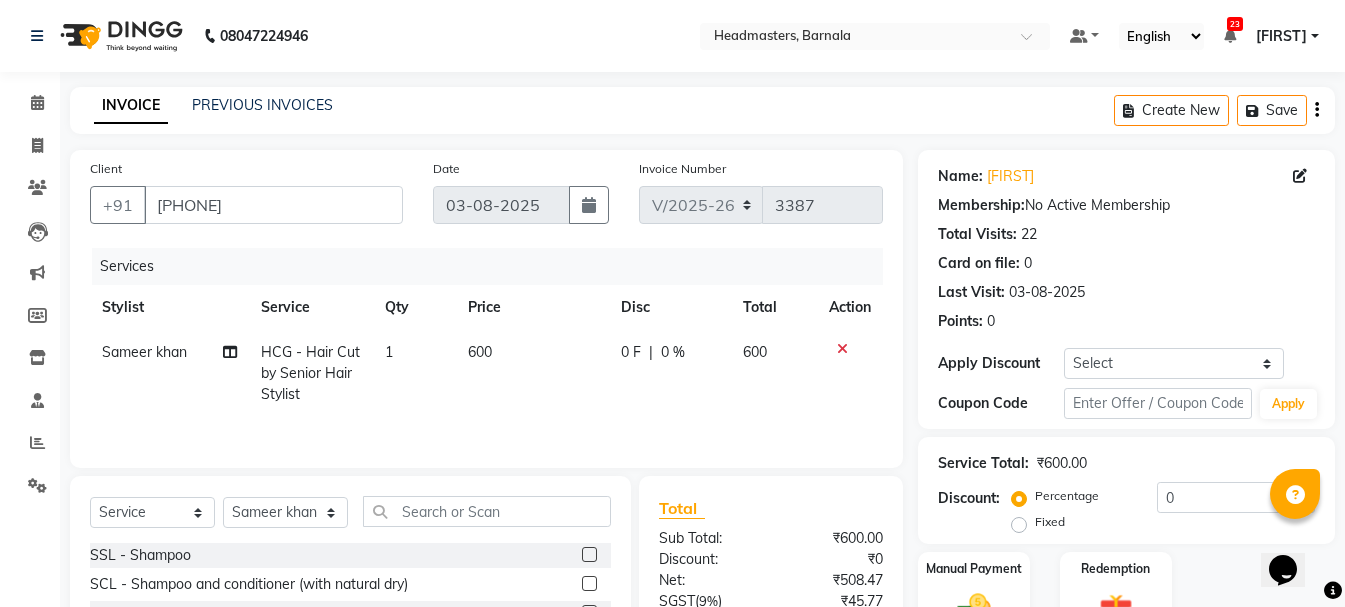 click on "Fixed" 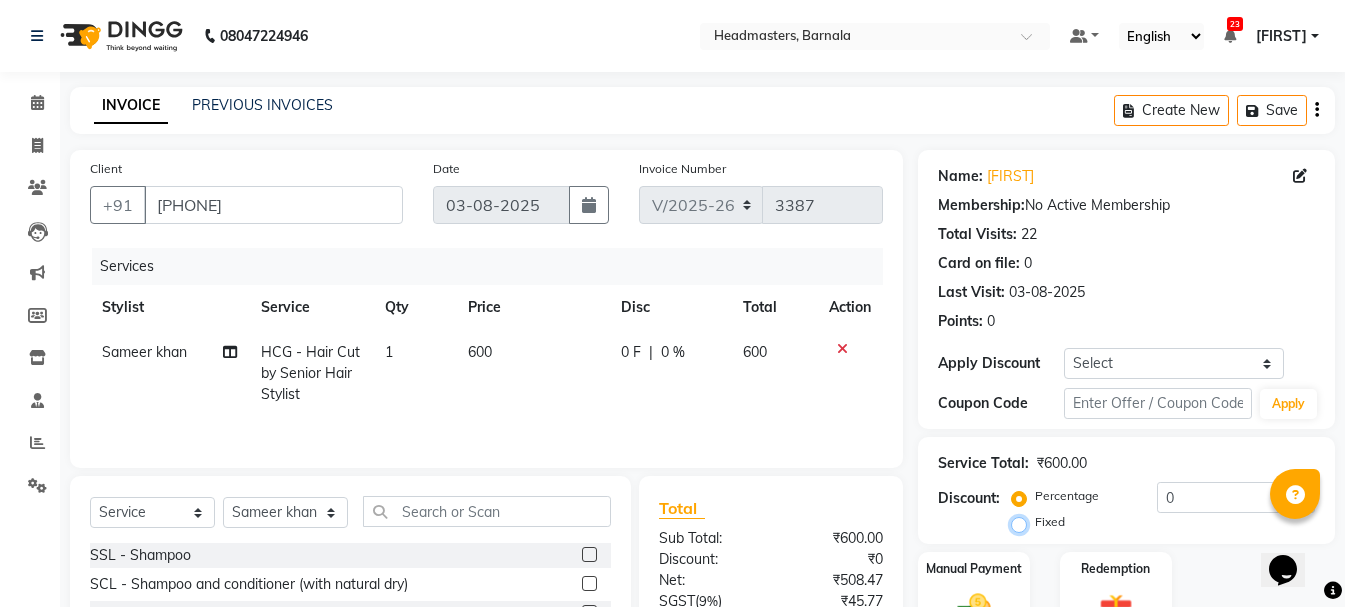 click on "Fixed" at bounding box center [1023, 522] 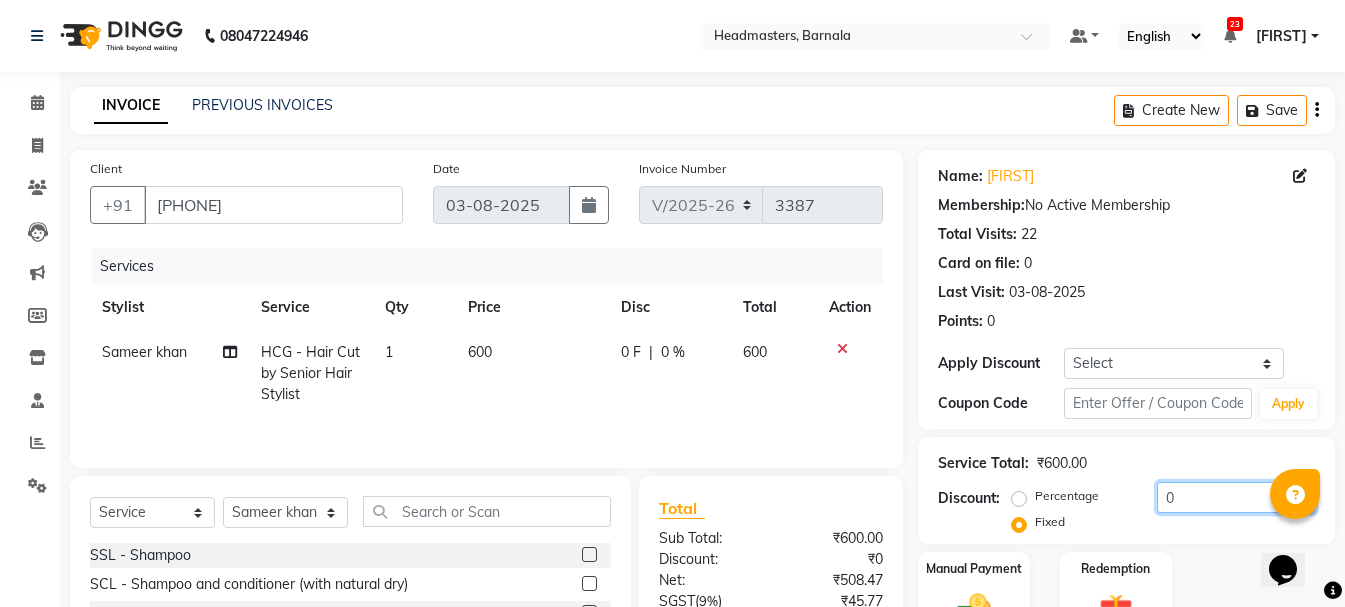 drag, startPoint x: 1193, startPoint y: 487, endPoint x: 1092, endPoint y: 480, distance: 101.24229 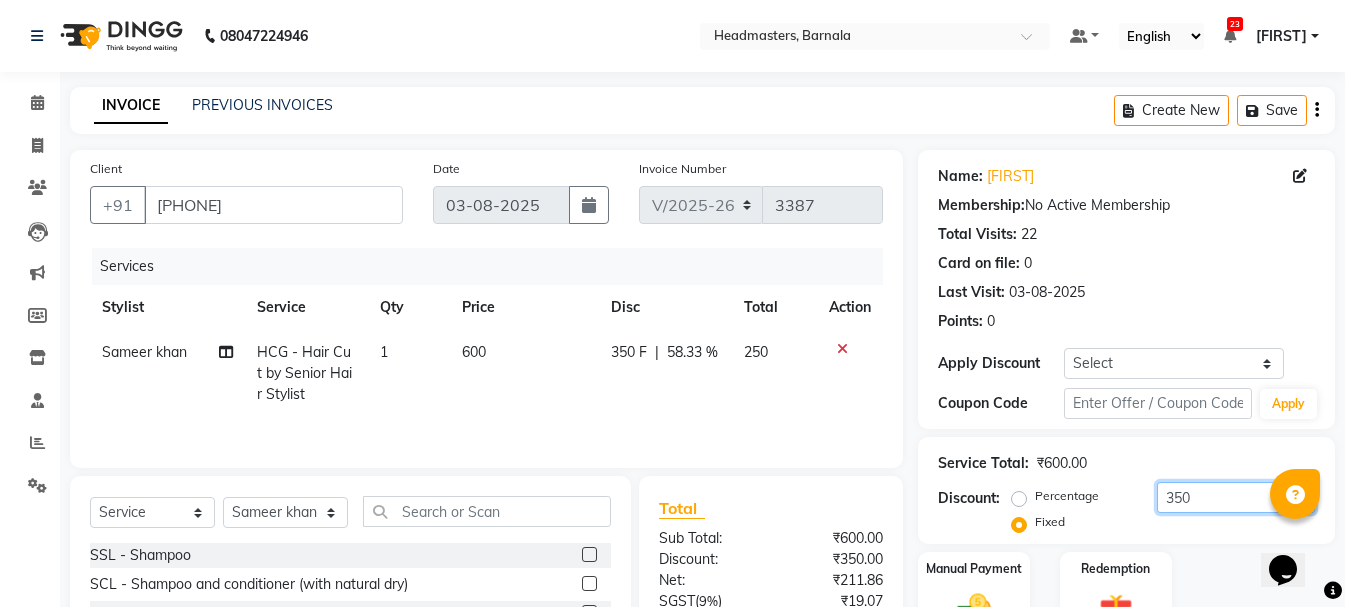 scroll, scrollTop: 194, scrollLeft: 0, axis: vertical 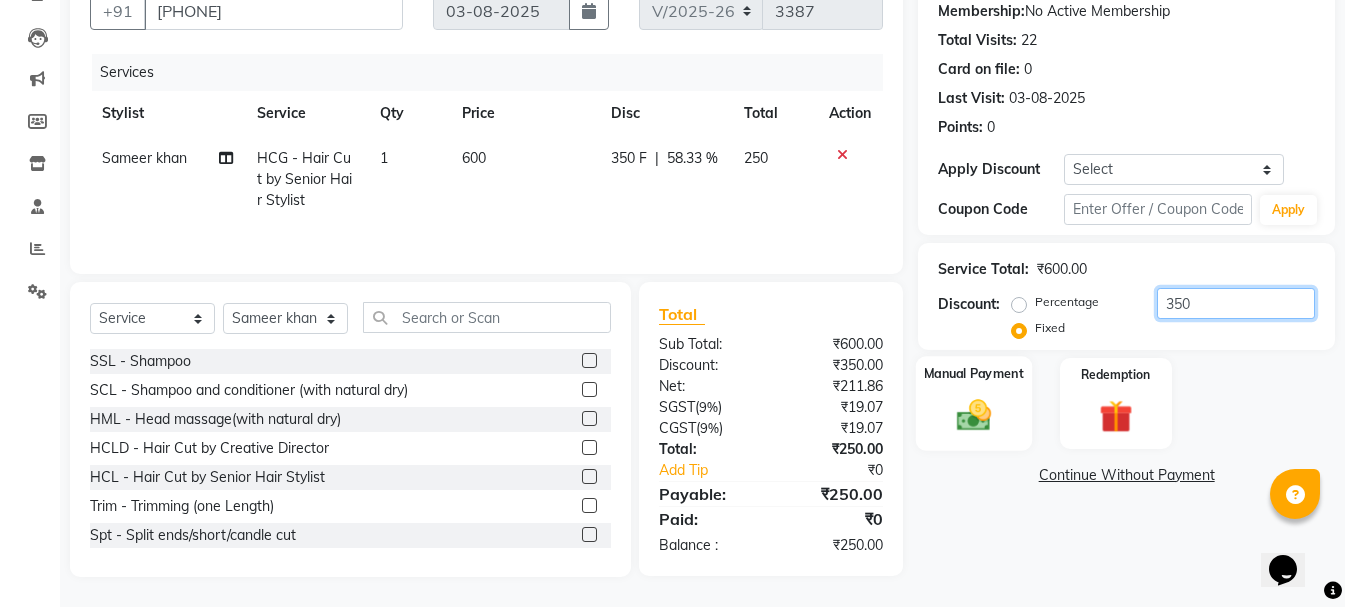 type on "350" 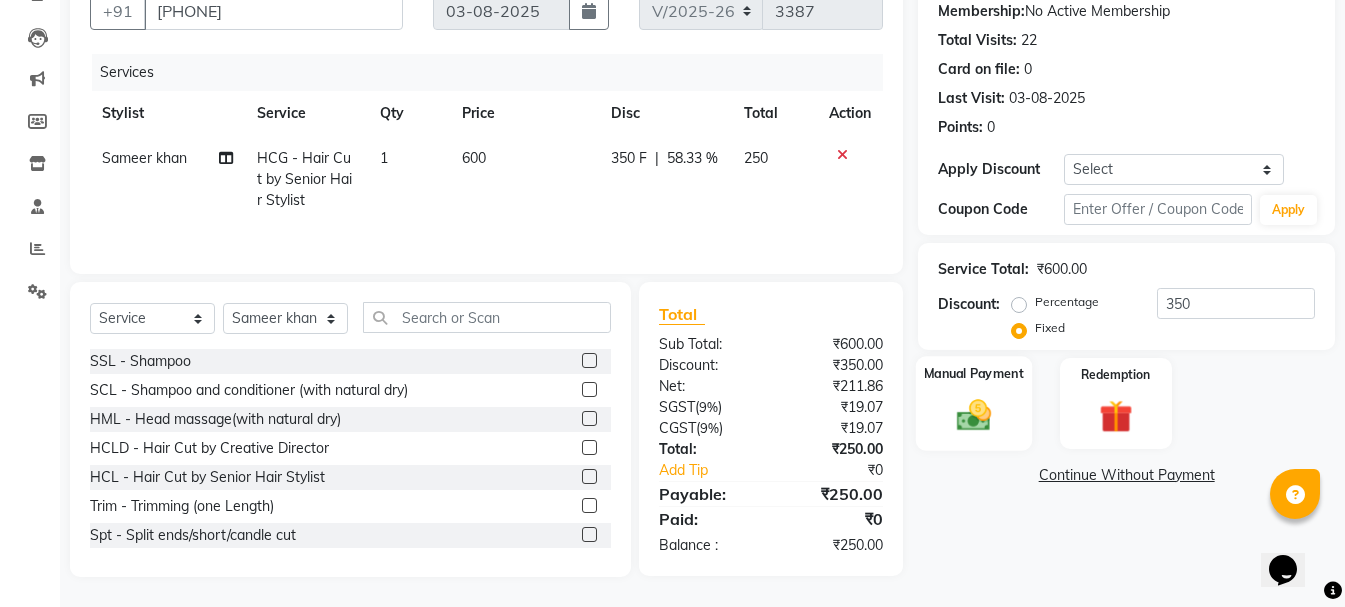 click 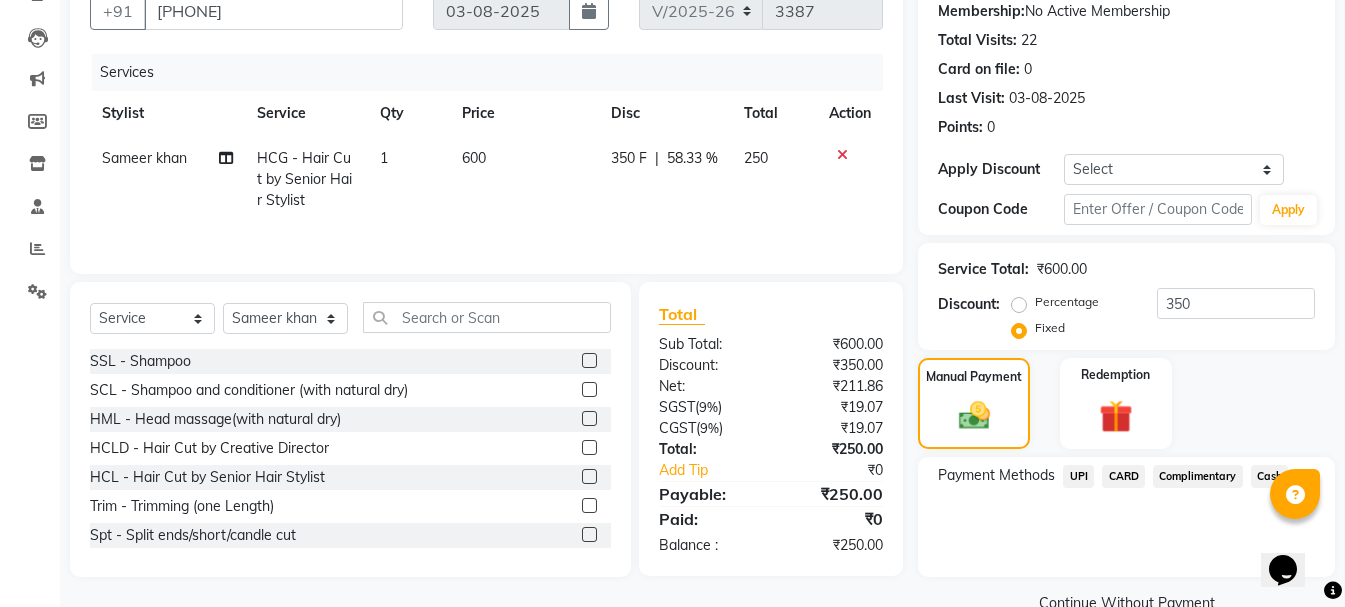 click on "UPI" 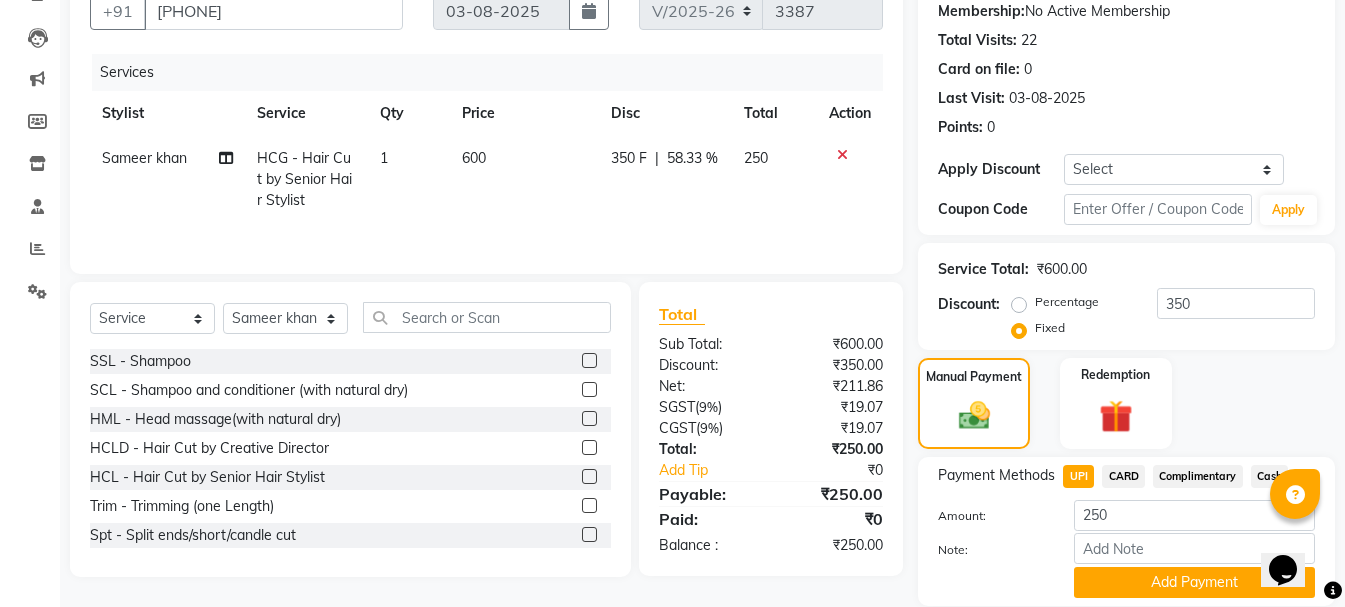 drag, startPoint x: 1160, startPoint y: 595, endPoint x: 1161, endPoint y: 579, distance: 16.03122 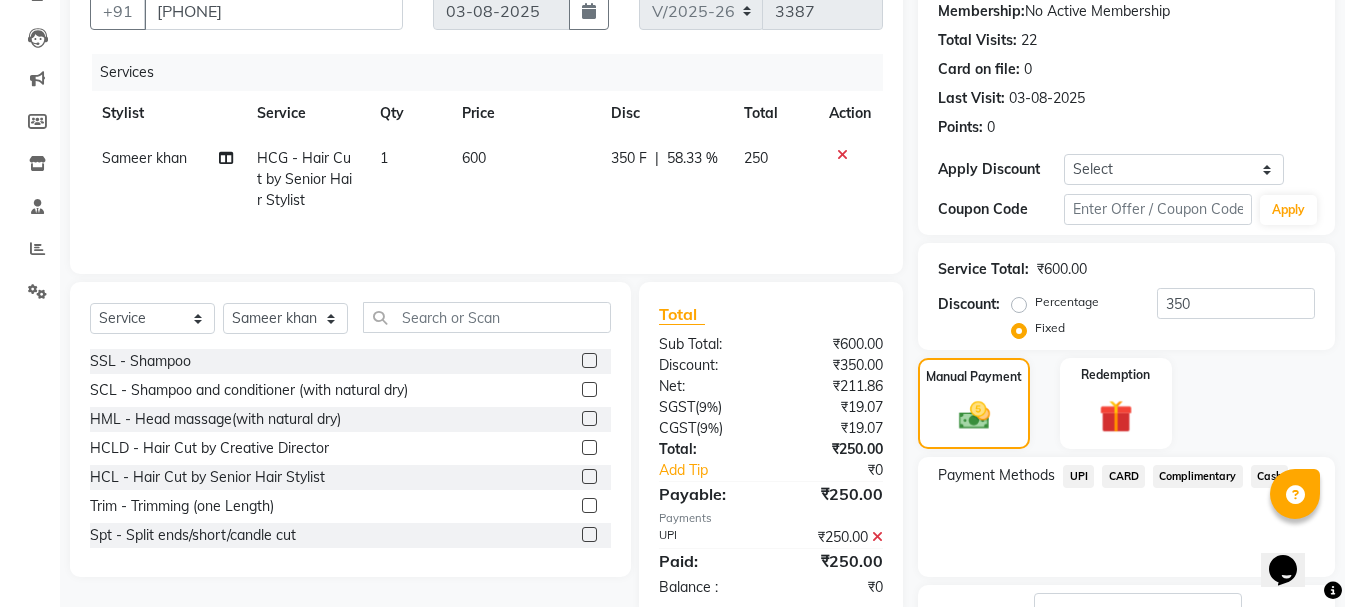 scroll, scrollTop: 348, scrollLeft: 0, axis: vertical 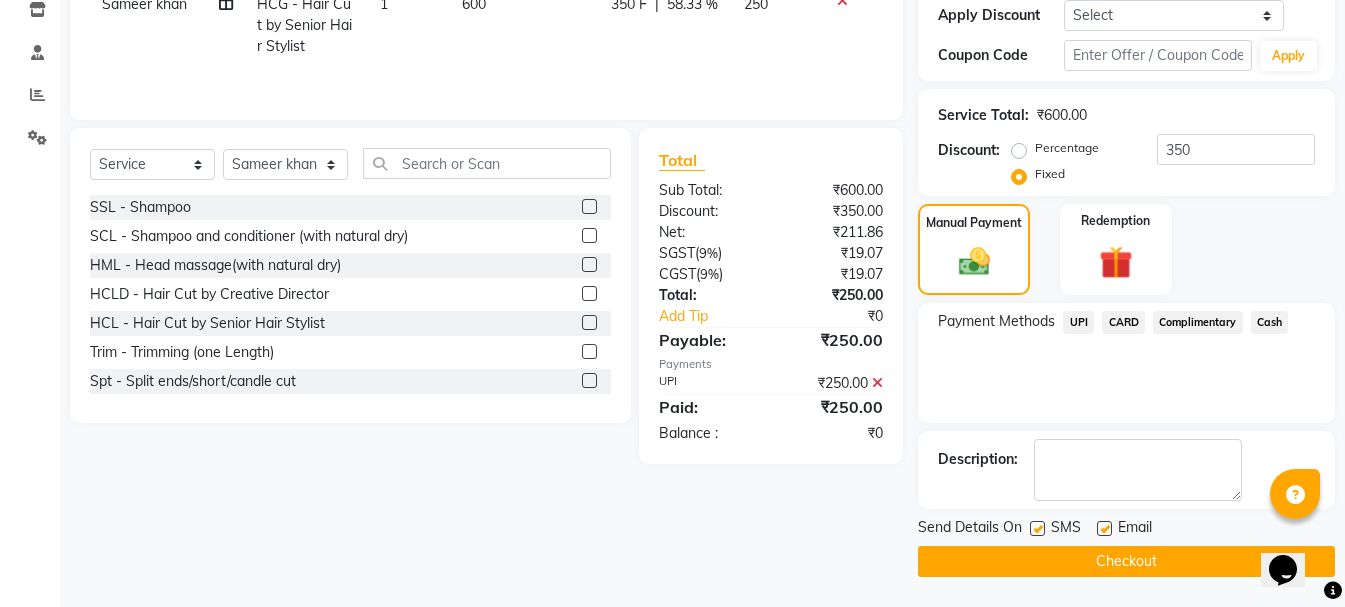 click on "Checkout" 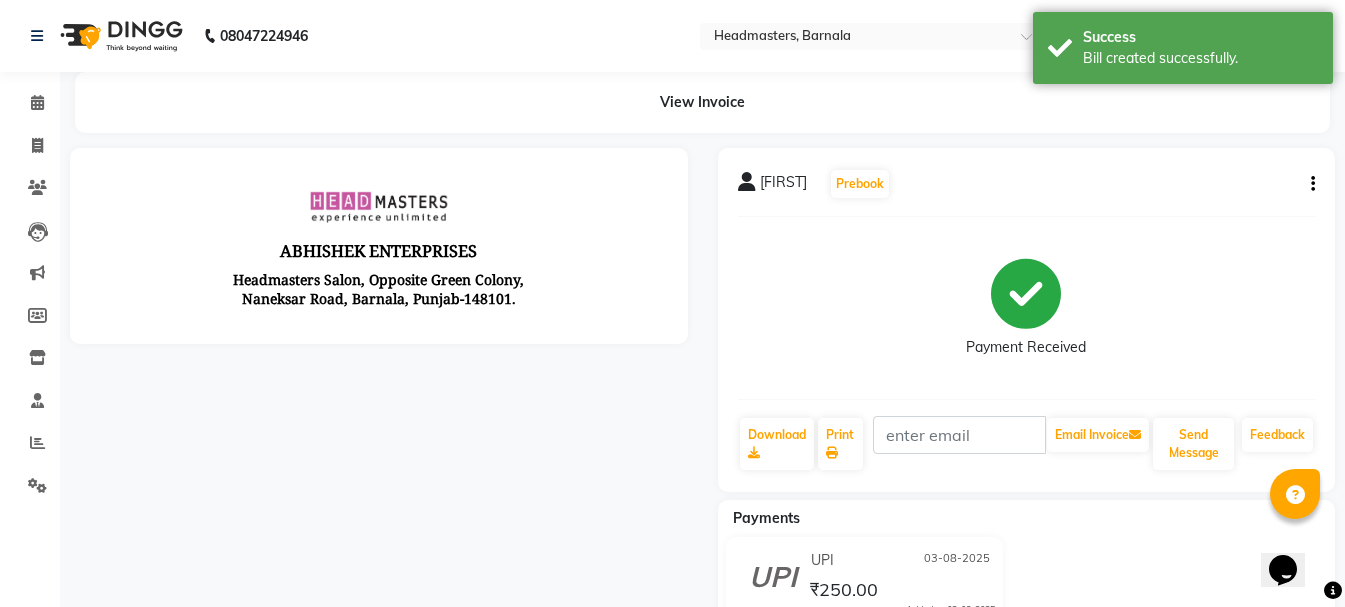 scroll, scrollTop: 0, scrollLeft: 0, axis: both 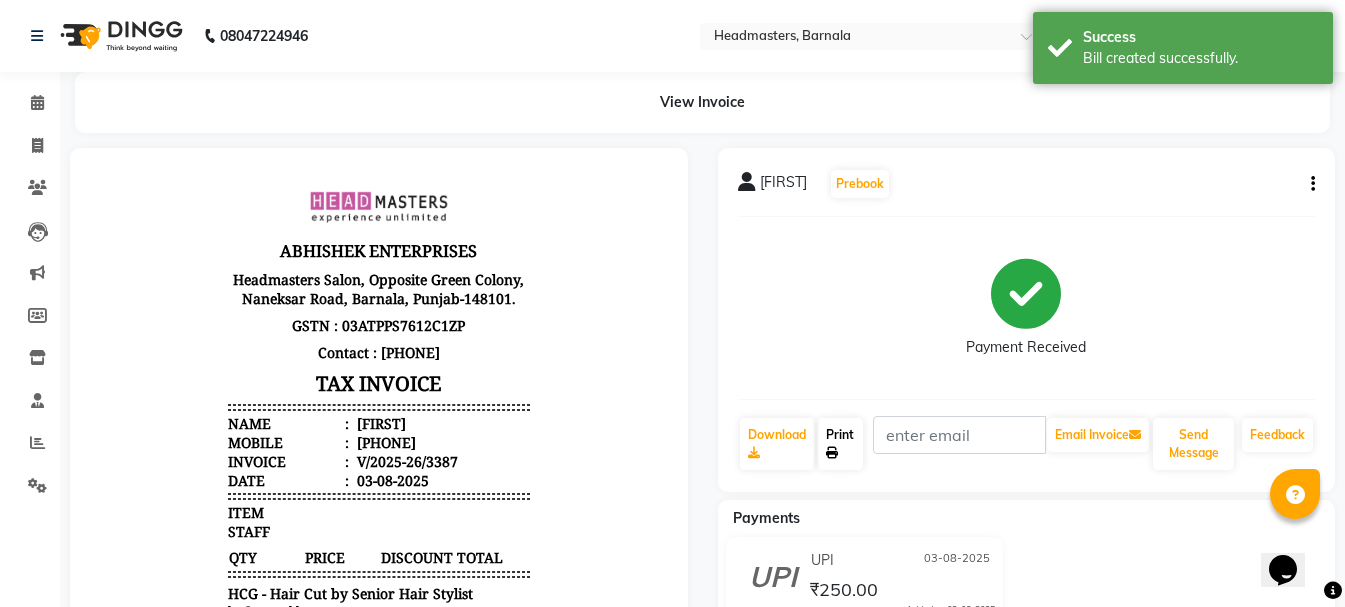 click on "Print" 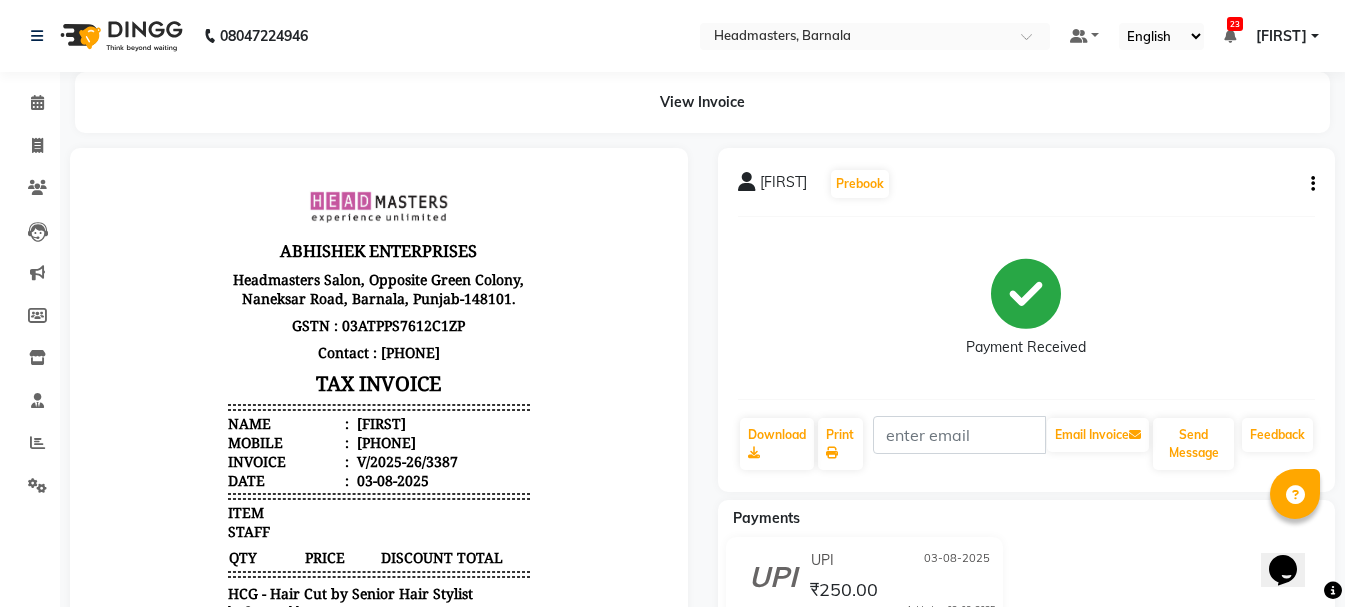 select on "service" 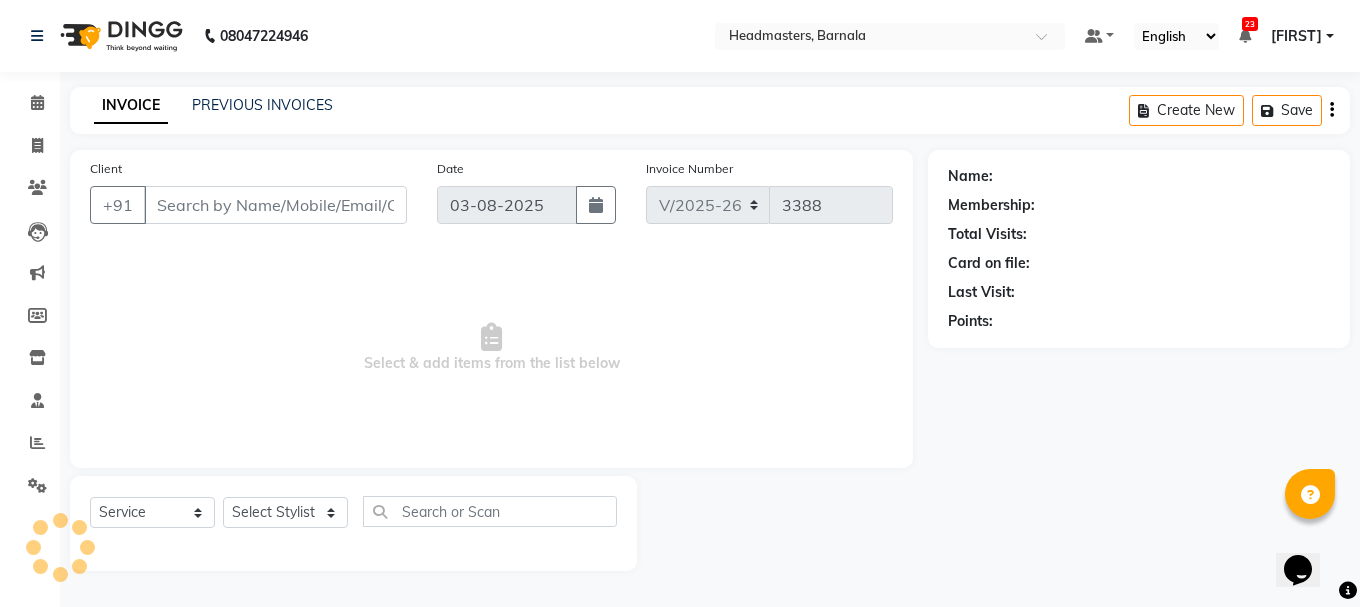 type on "[PHONE]" 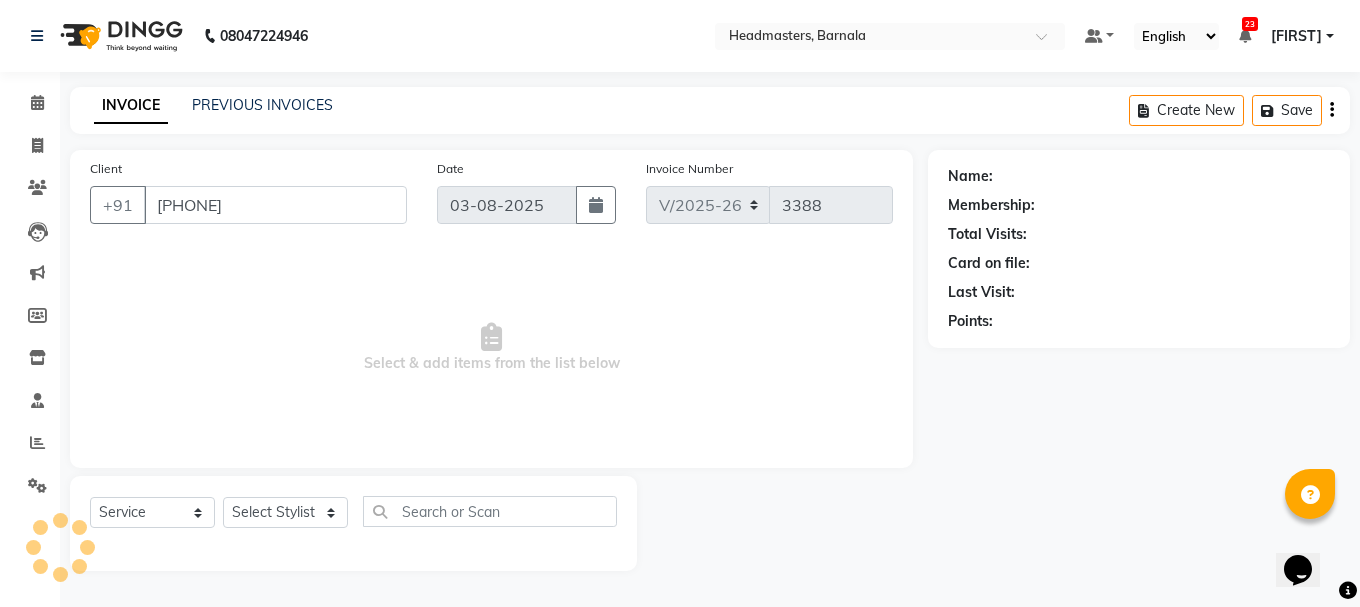 select on "67277" 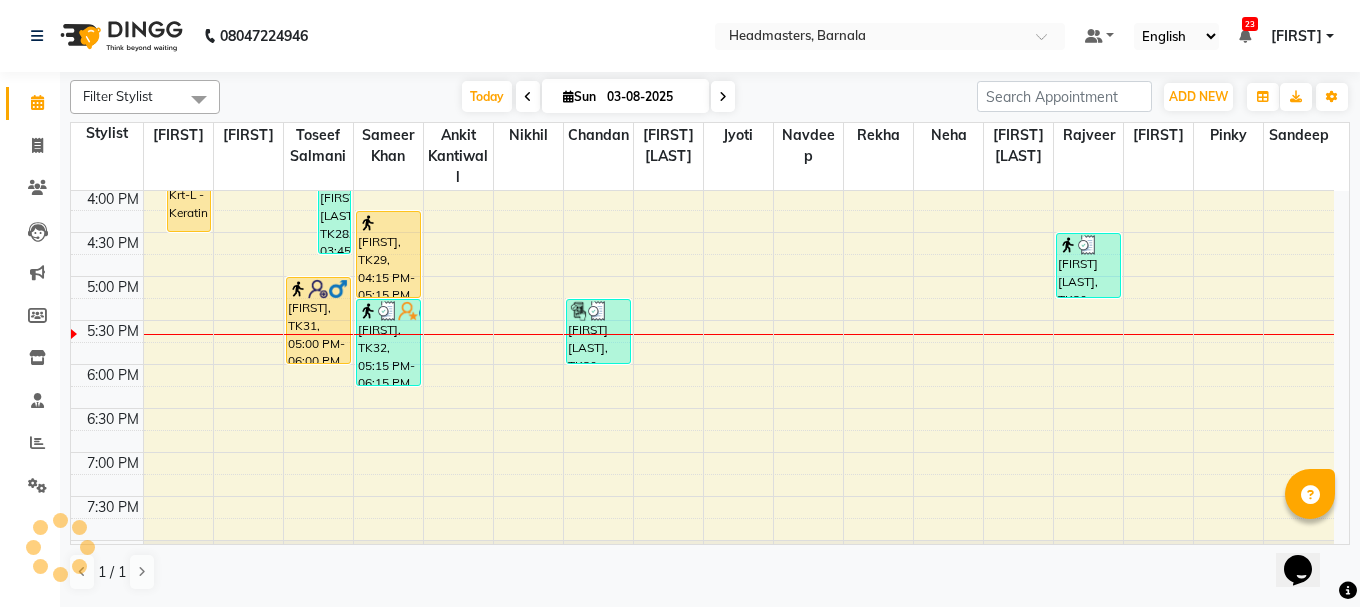 scroll, scrollTop: 0, scrollLeft: 0, axis: both 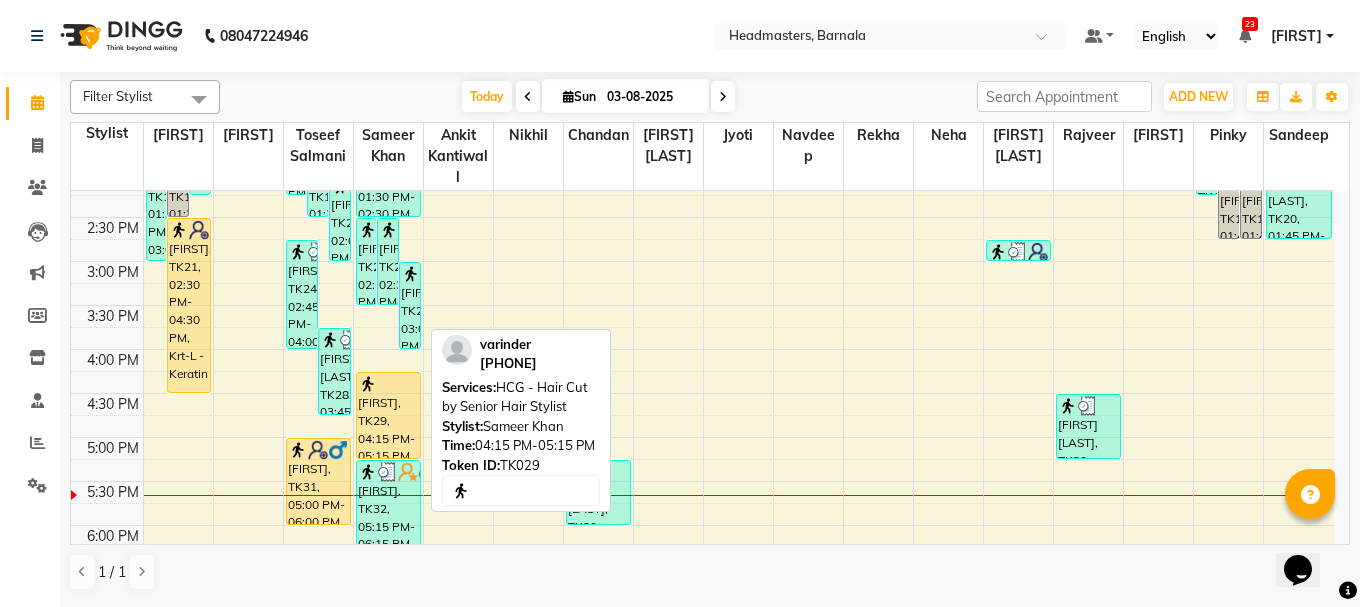 click on "[FIRST], TK29, 04:15 PM-05:15 PM, HCG - Hair Cut by Senior Hair Stylist" at bounding box center [388, 415] 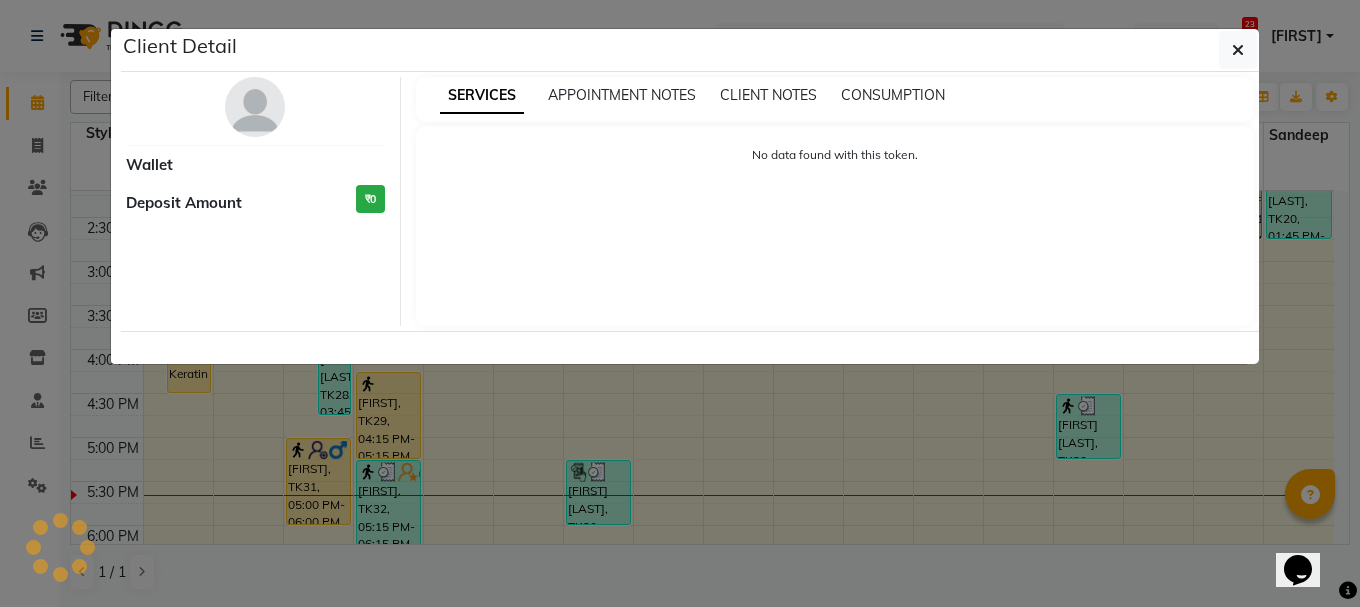 select on "1" 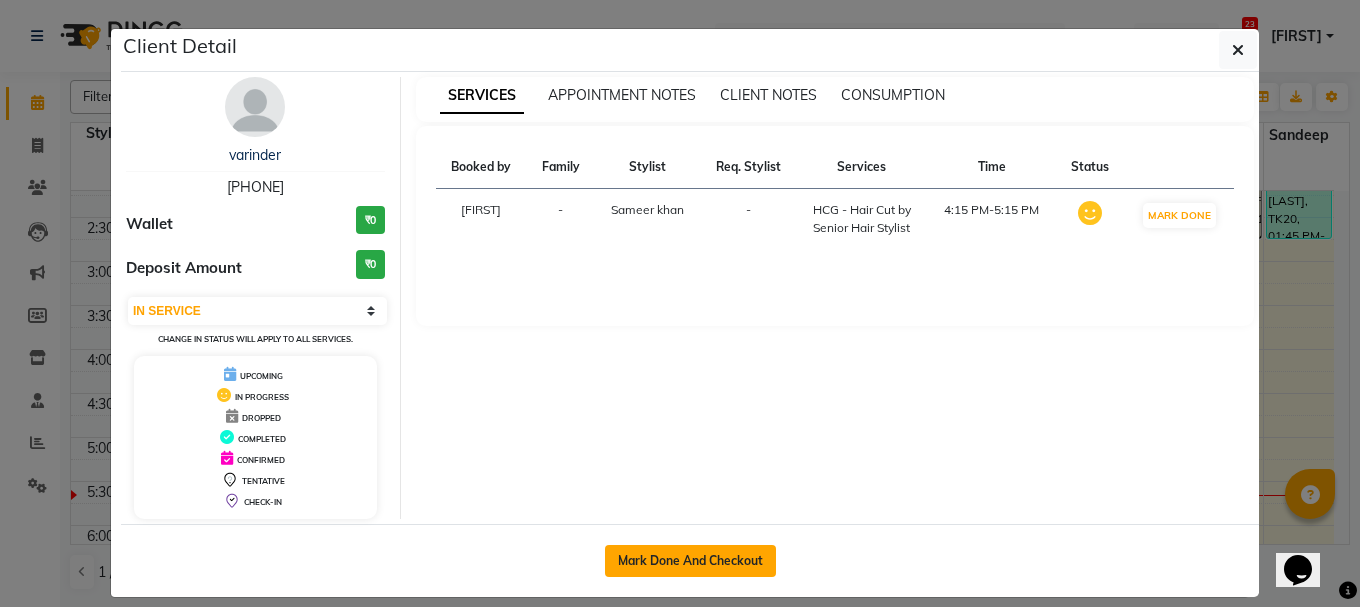 click on "Mark Done And Checkout" 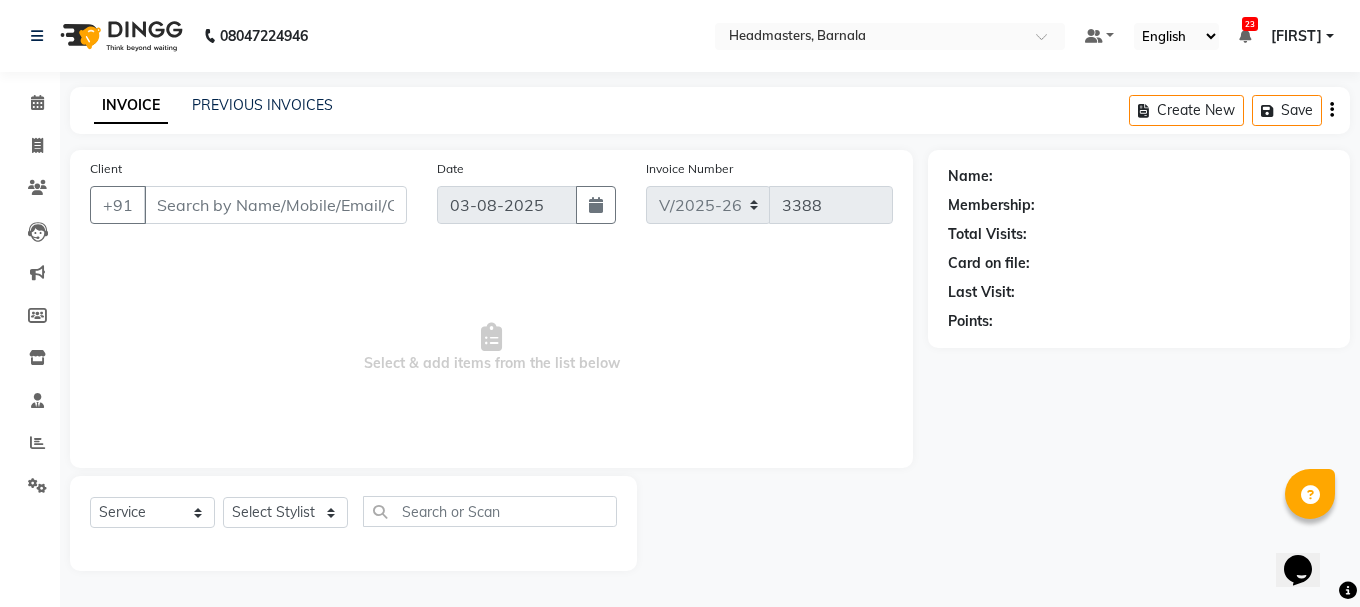type on "[PHONE]" 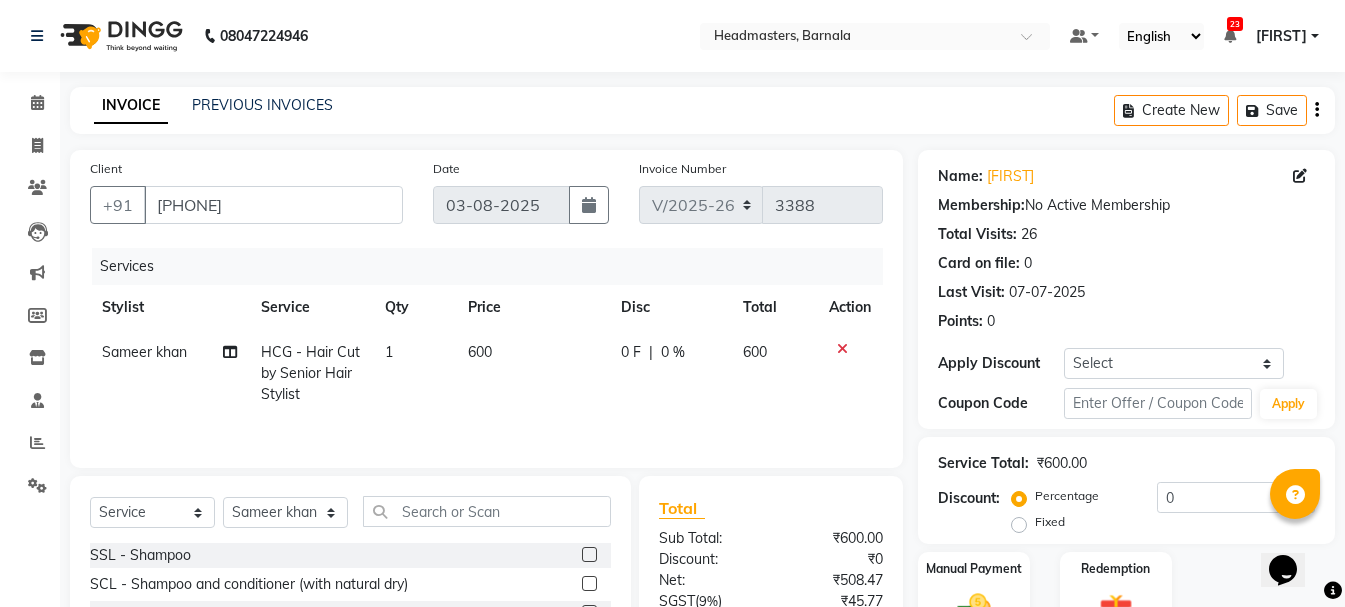 click on "Fixed" 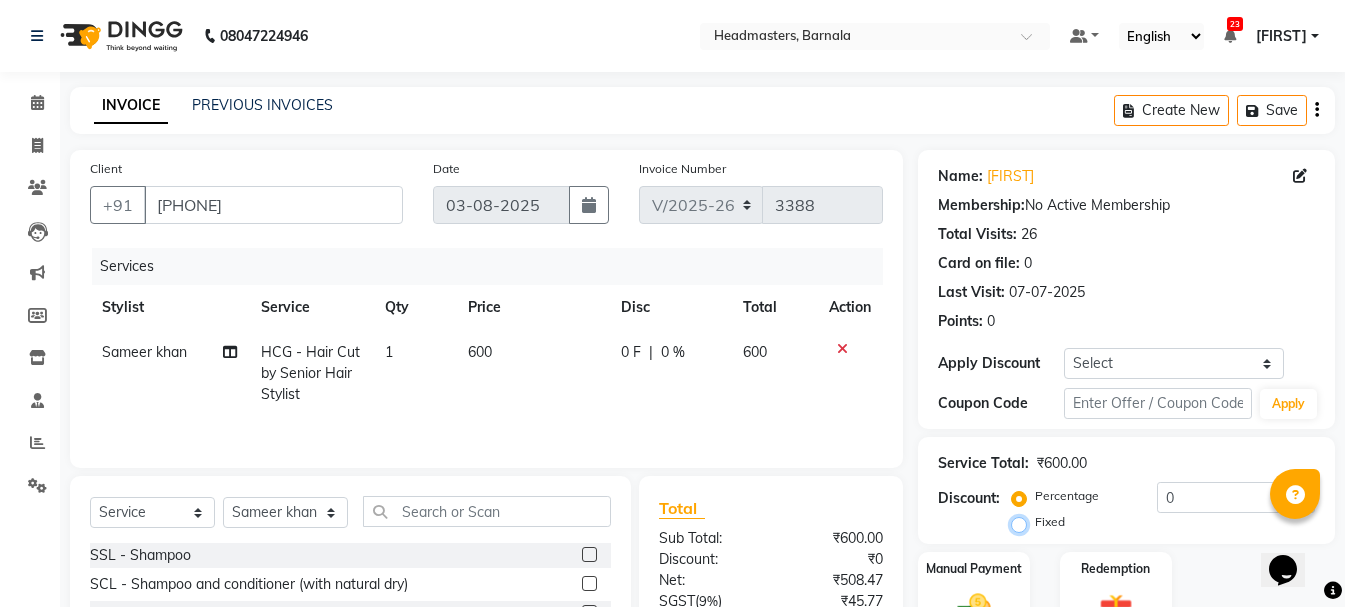 click on "Fixed" at bounding box center [1023, 522] 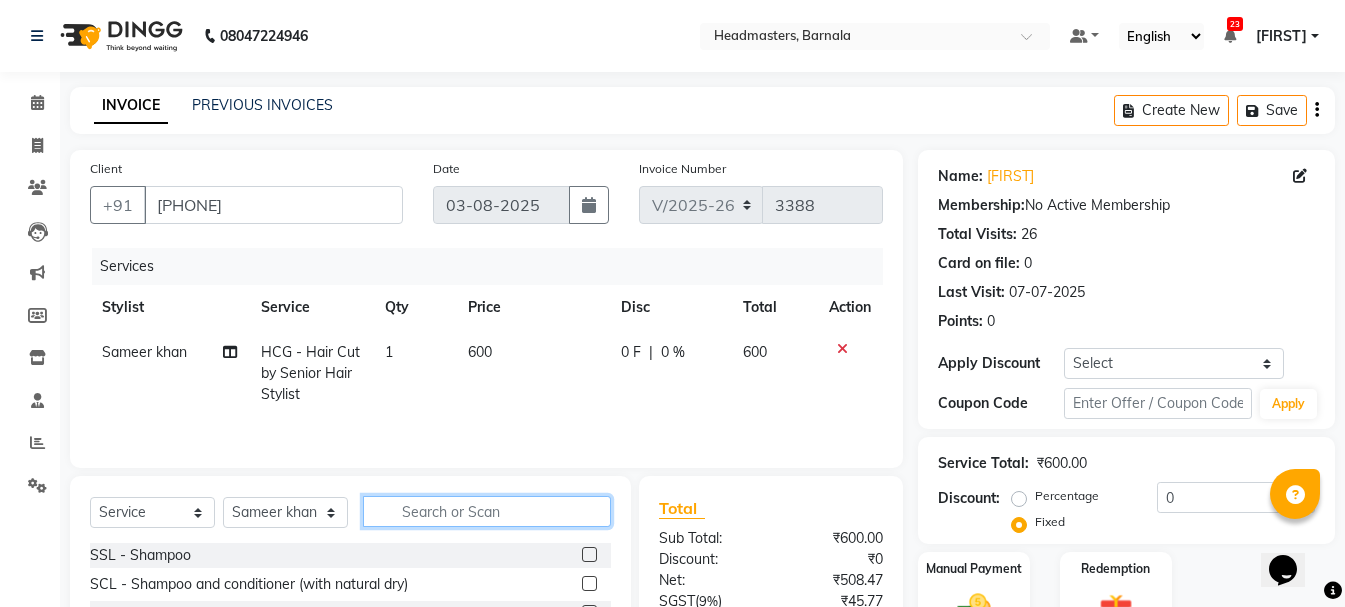 click 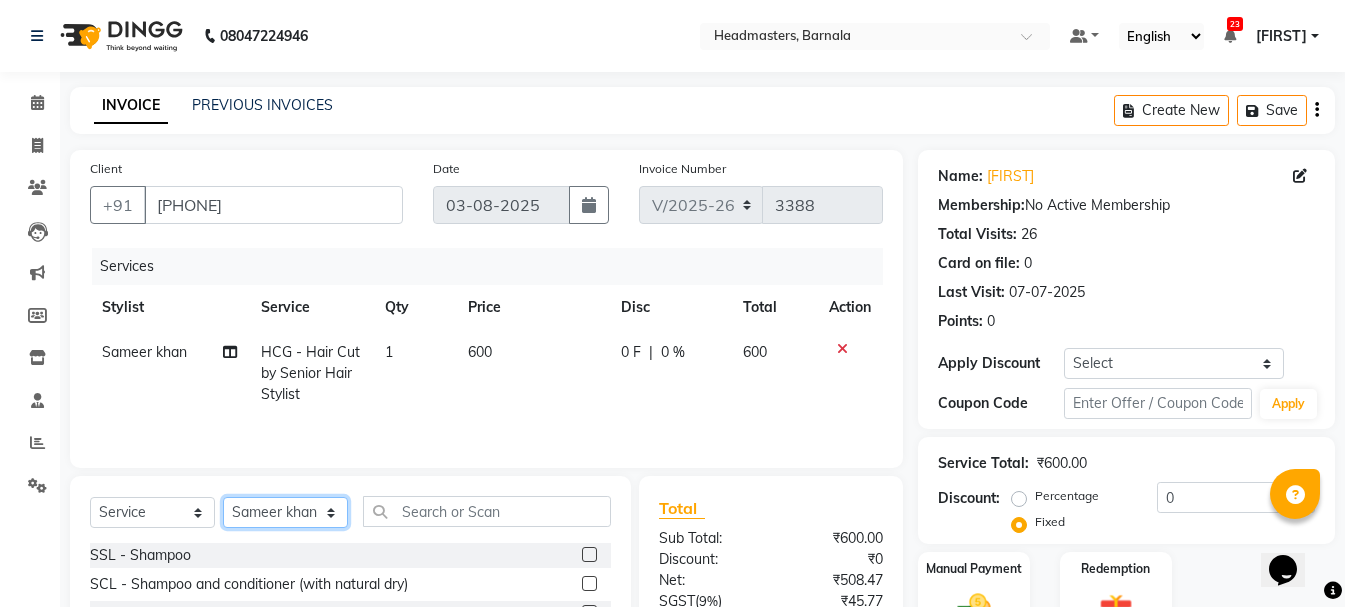 click on "Select Stylist  Ankit kantiwall Chandan Garry Jasvir Jyoti Lovedeep Singh Manya  Navdeep Neha Nikhil  Pardeep kaur Pinky Rajveer Rekha  Sameer khan Sandeep Toseef Salmani" 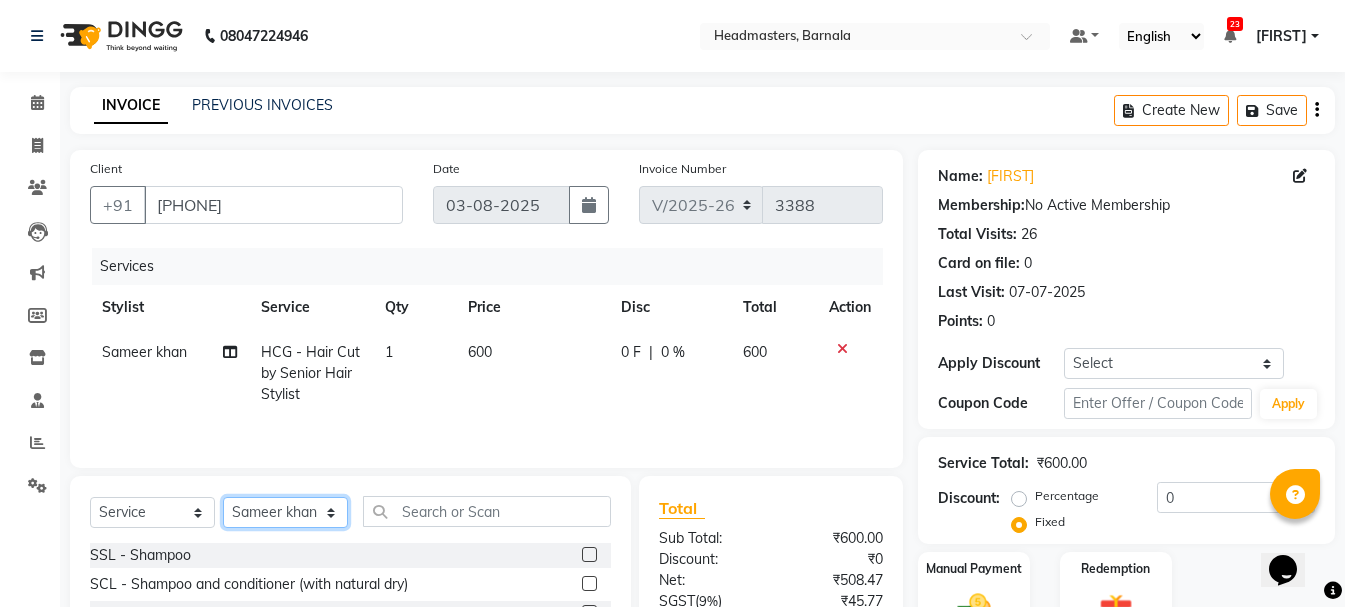 select on "67274" 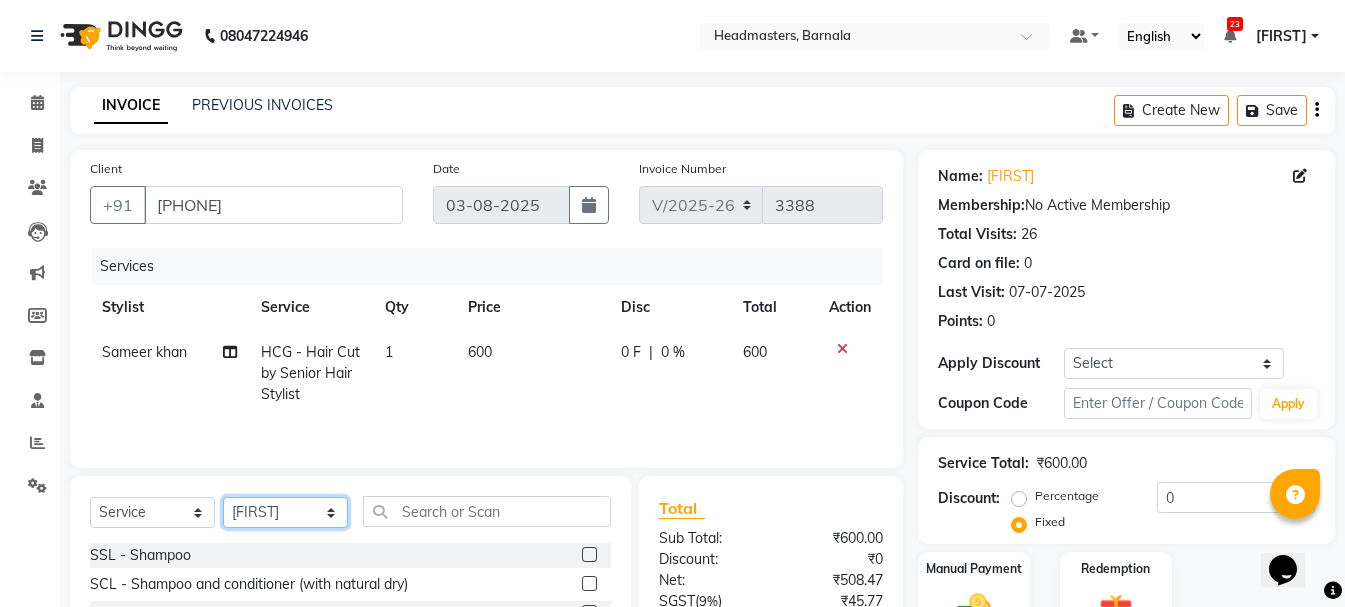 click on "Select Stylist  Ankit kantiwall Chandan Garry Jasvir Jyoti Lovedeep Singh Manya  Navdeep Neha Nikhil  Pardeep kaur Pinky Rajveer Rekha  Sameer khan Sandeep Toseef Salmani" 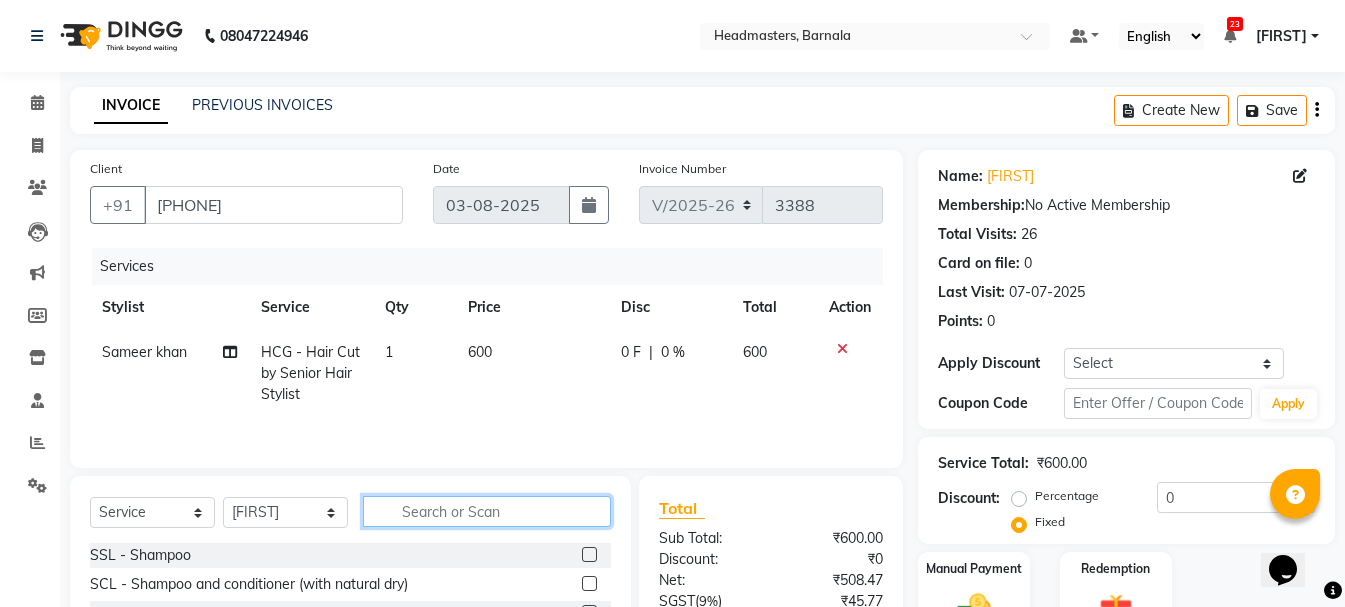 click 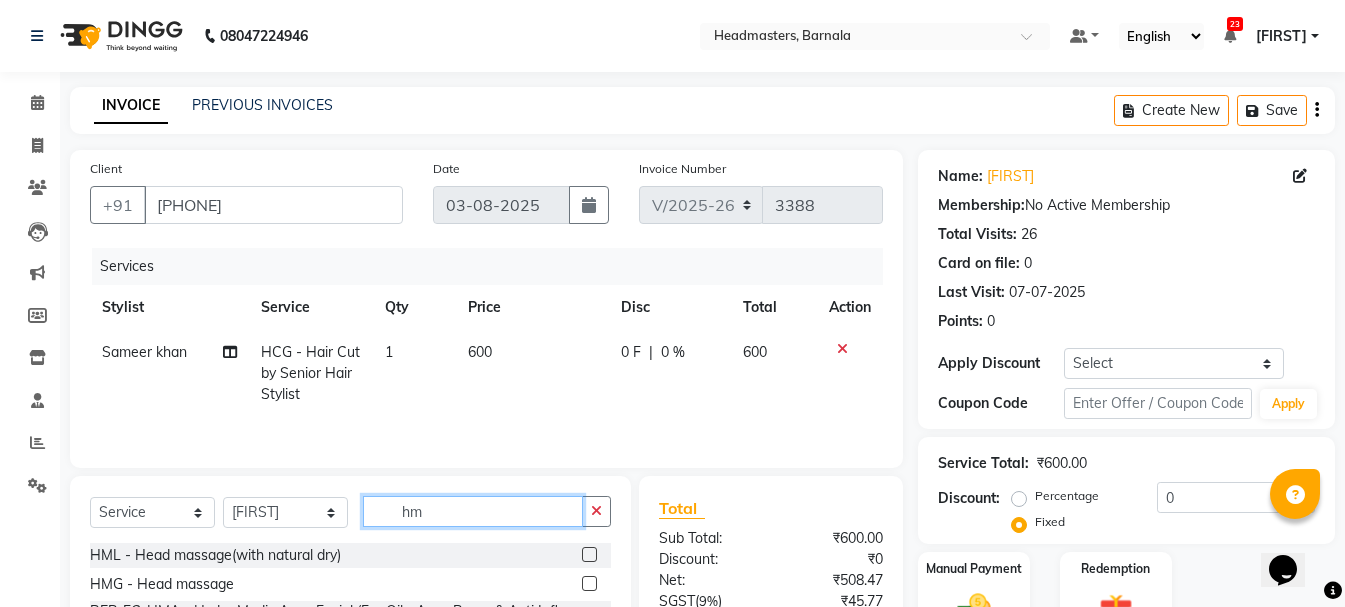 type on "hm" 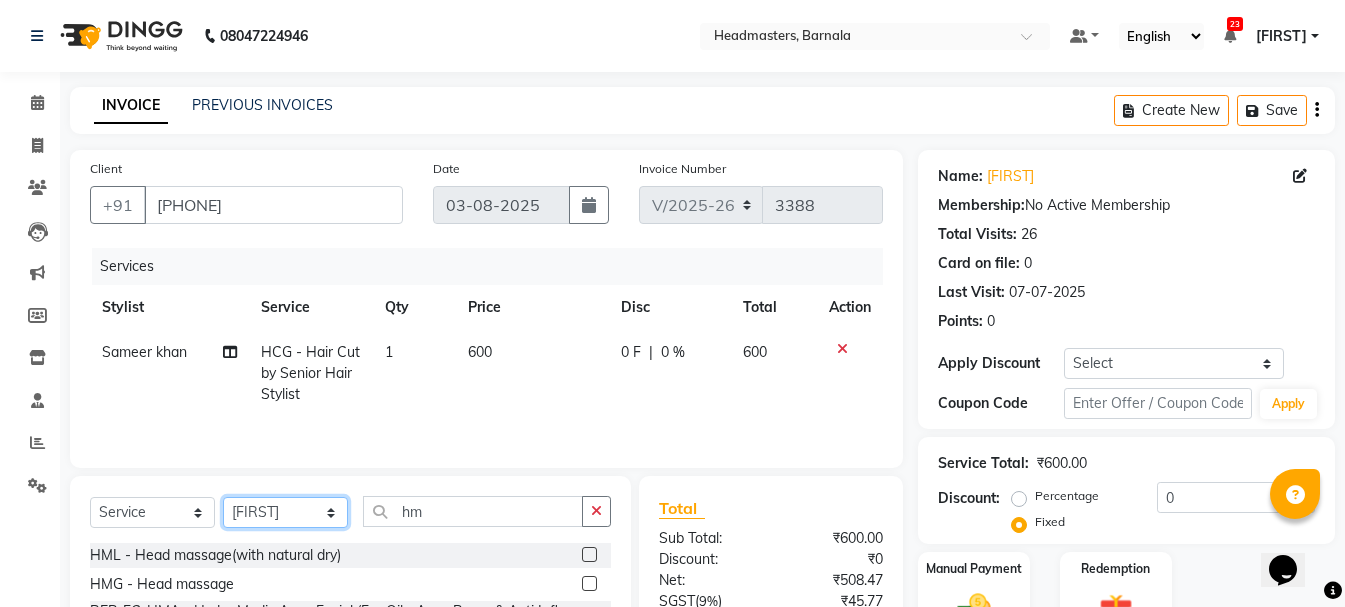 click on "Select Stylist  Ankit kantiwall Chandan Garry Jasvir Jyoti Lovedeep Singh Manya  Navdeep Neha Nikhil  Pardeep kaur Pinky Rajveer Rekha  Sameer khan Sandeep Toseef Salmani" 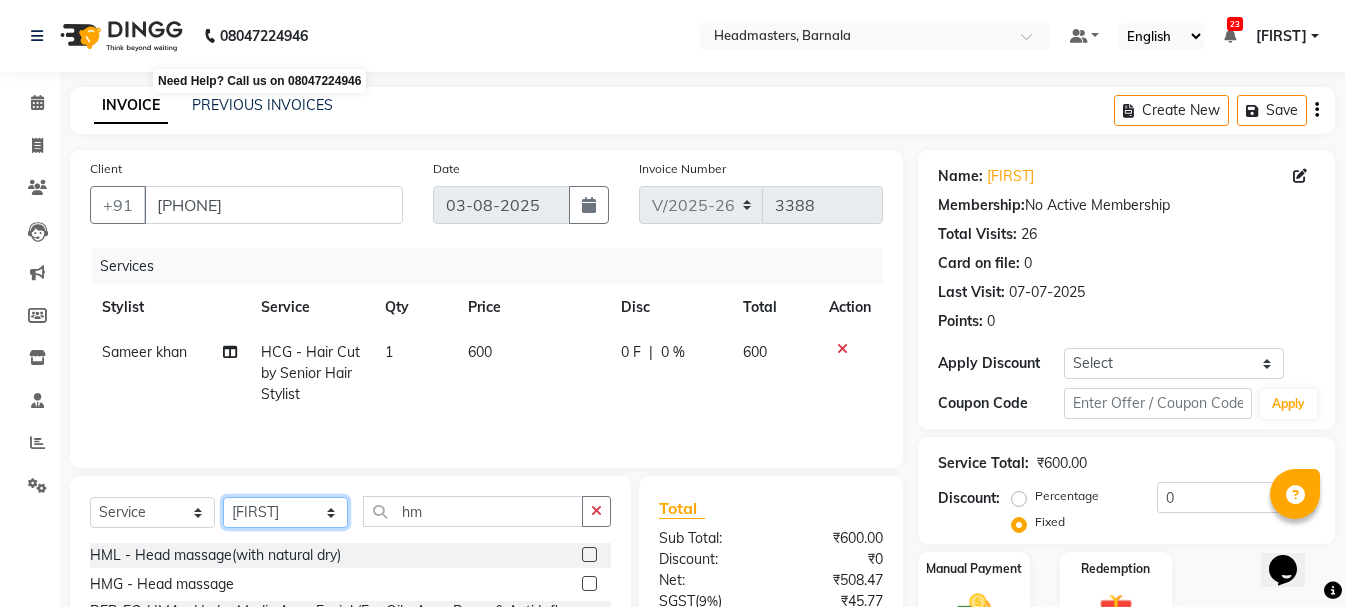 select on "67280" 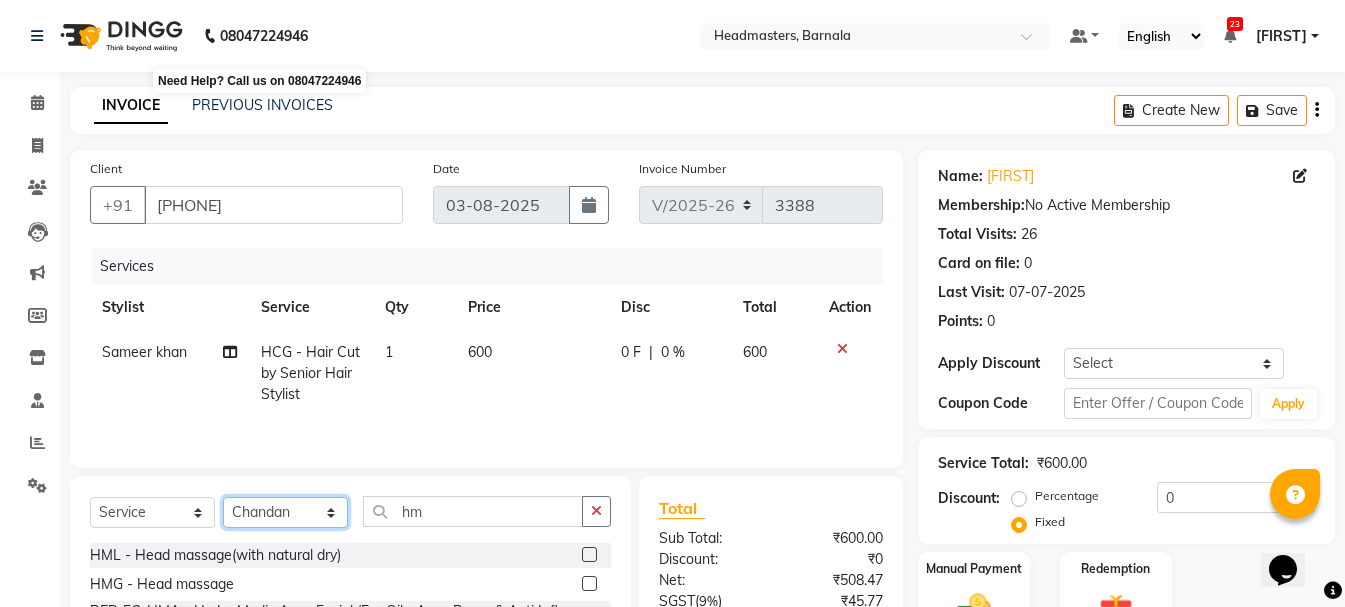 click on "Select Stylist  Ankit kantiwall Chandan Garry Jasvir Jyoti Lovedeep Singh Manya  Navdeep Neha Nikhil  Pardeep kaur Pinky Rajveer Rekha  Sameer khan Sandeep Toseef Salmani" 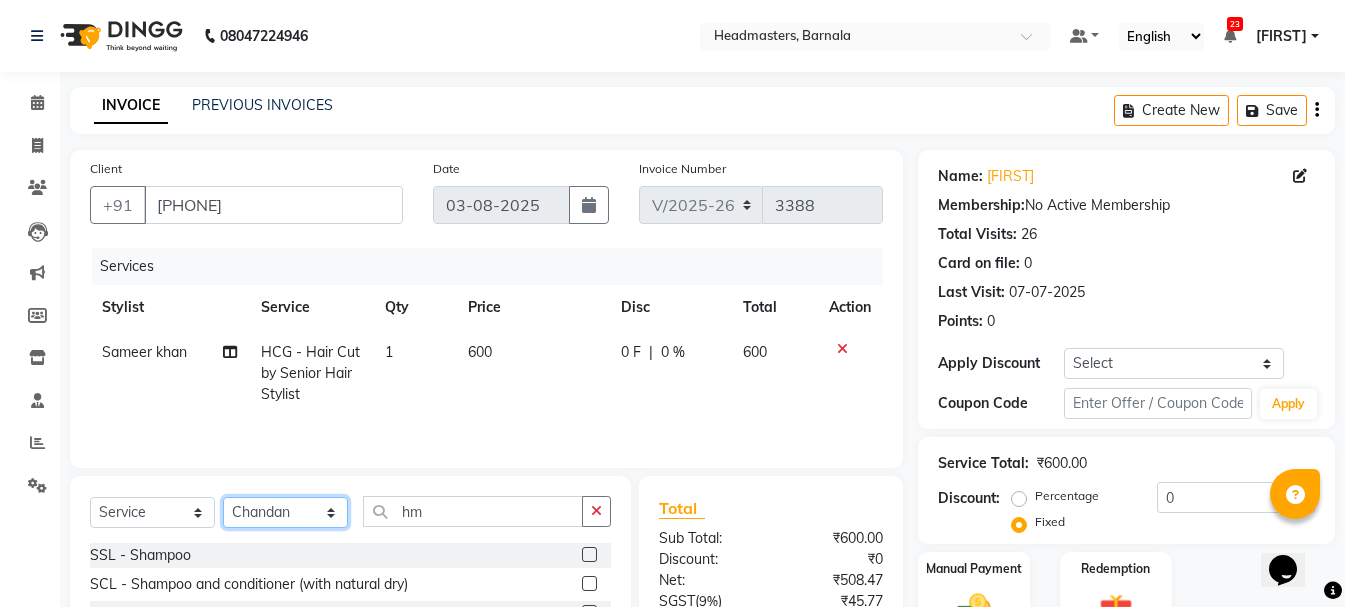 scroll, scrollTop: 194, scrollLeft: 0, axis: vertical 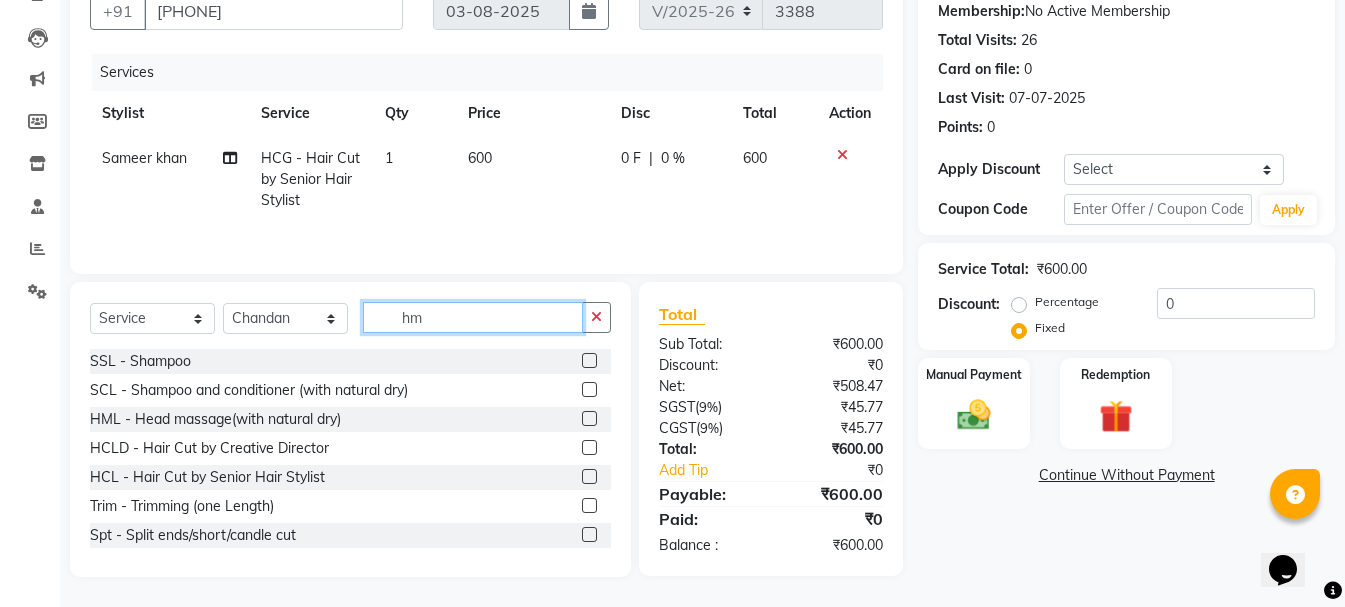click on "hm" 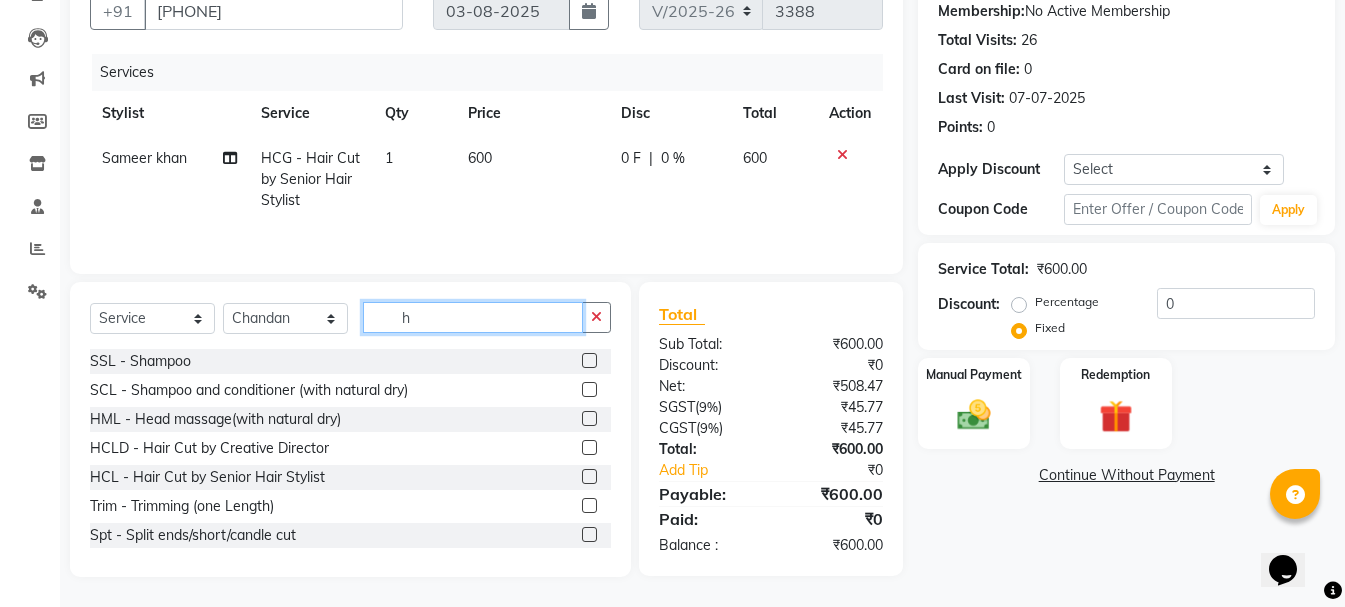 type on "hm" 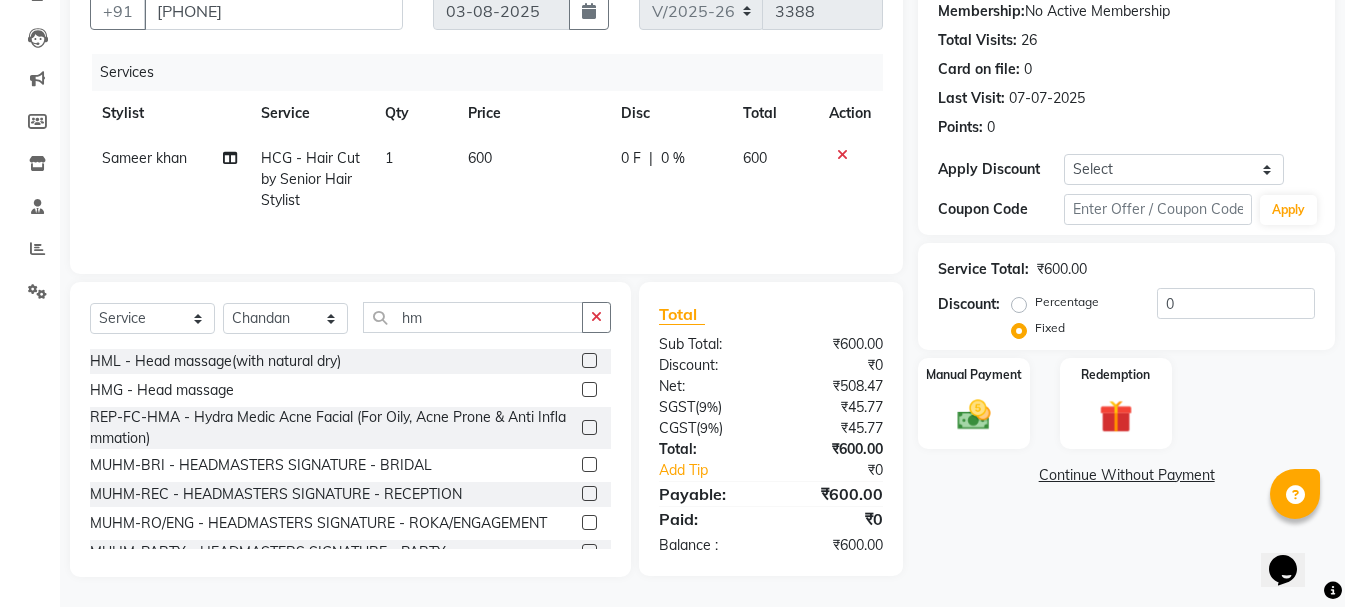click 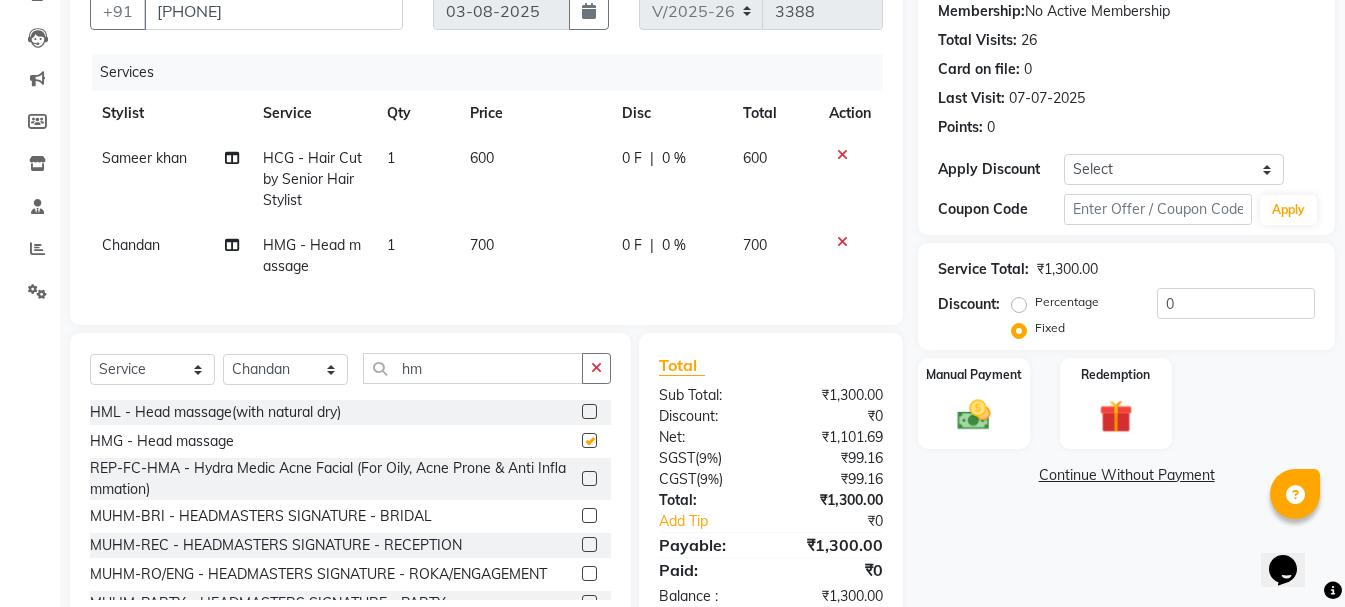 checkbox on "false" 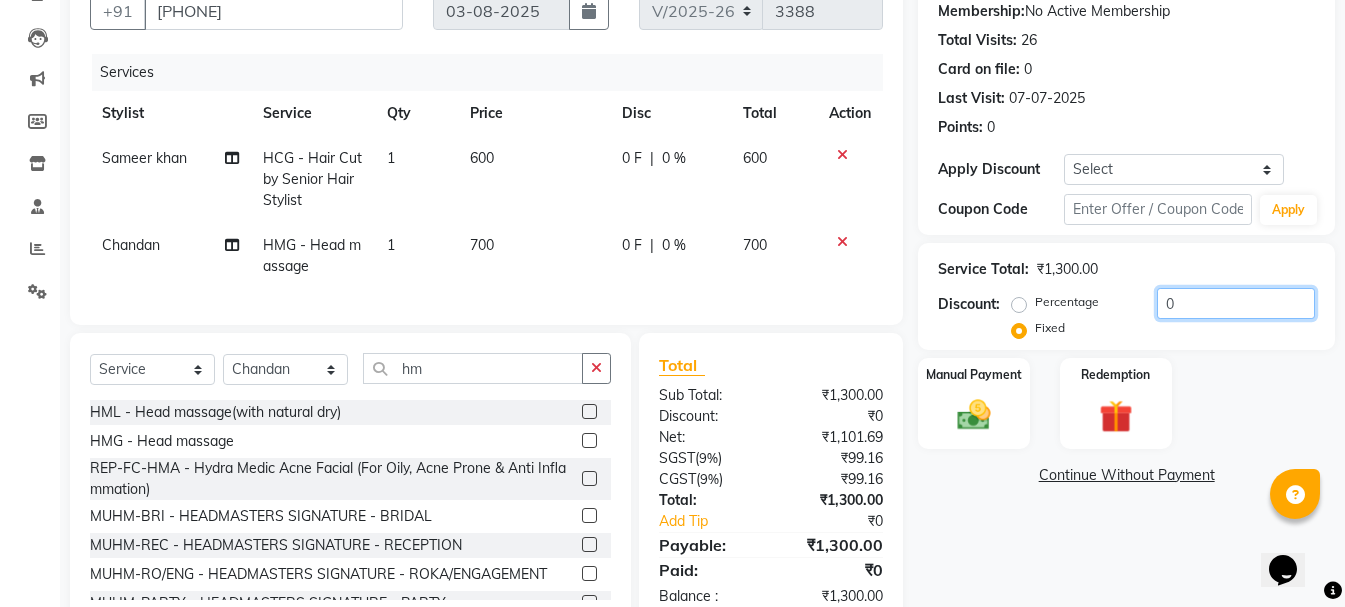 drag, startPoint x: 1191, startPoint y: 302, endPoint x: 966, endPoint y: 330, distance: 226.73553 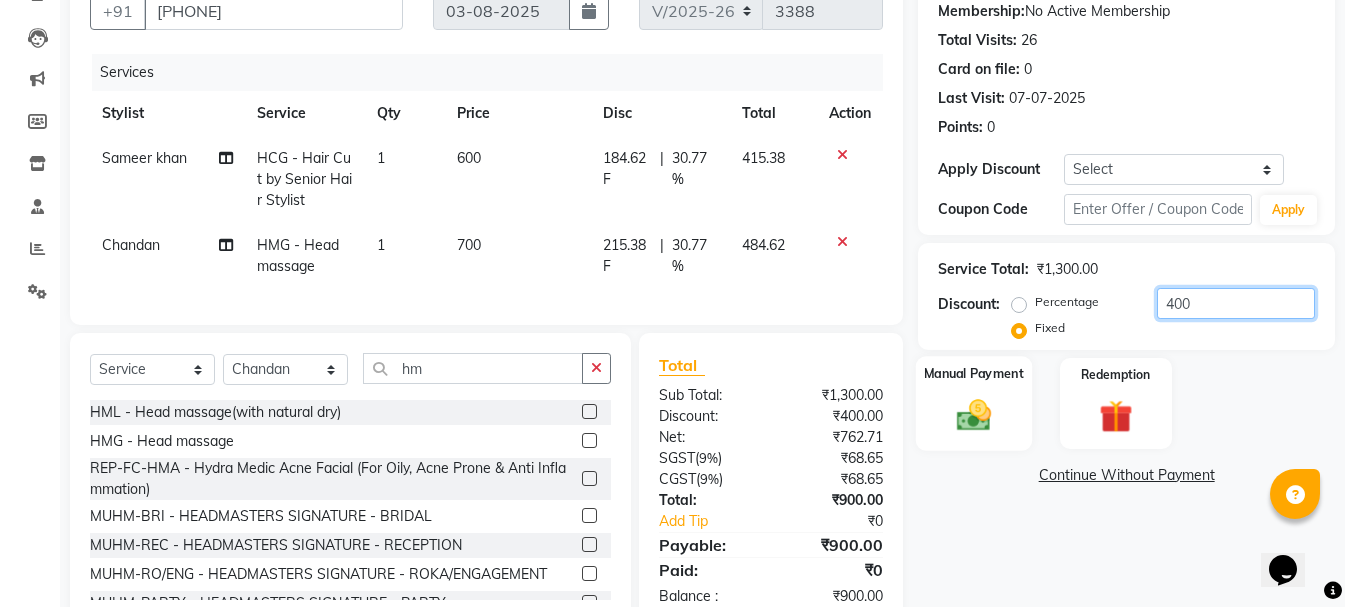 type on "400" 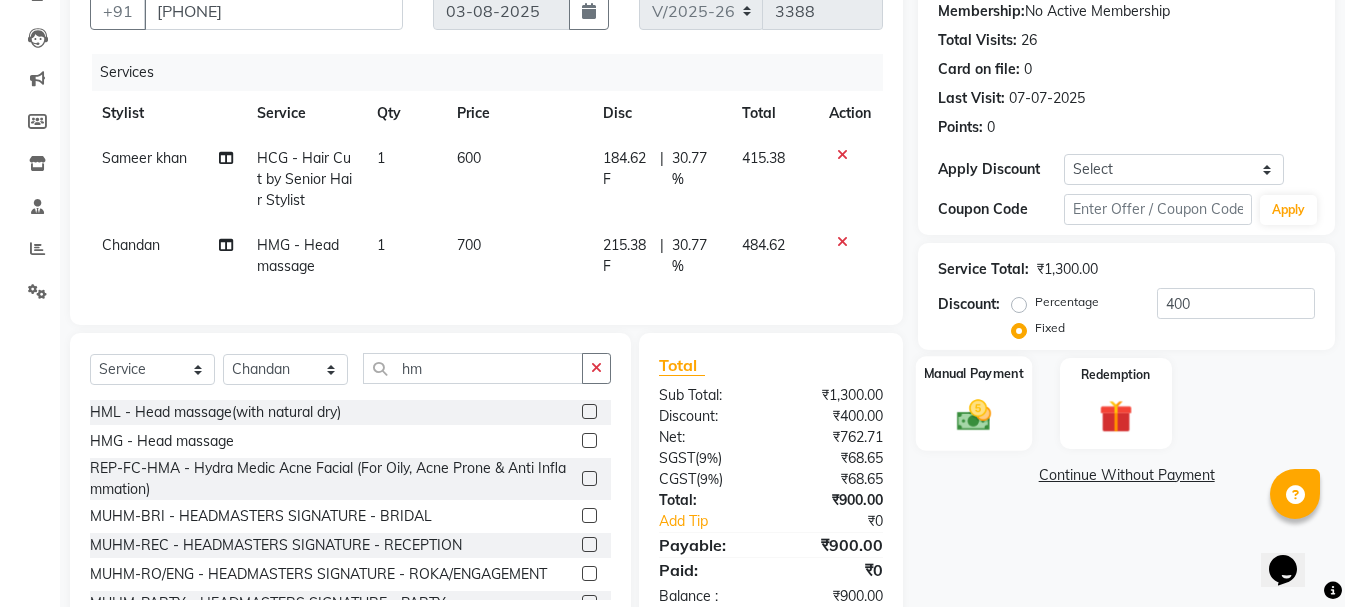 click on "Manual Payment" 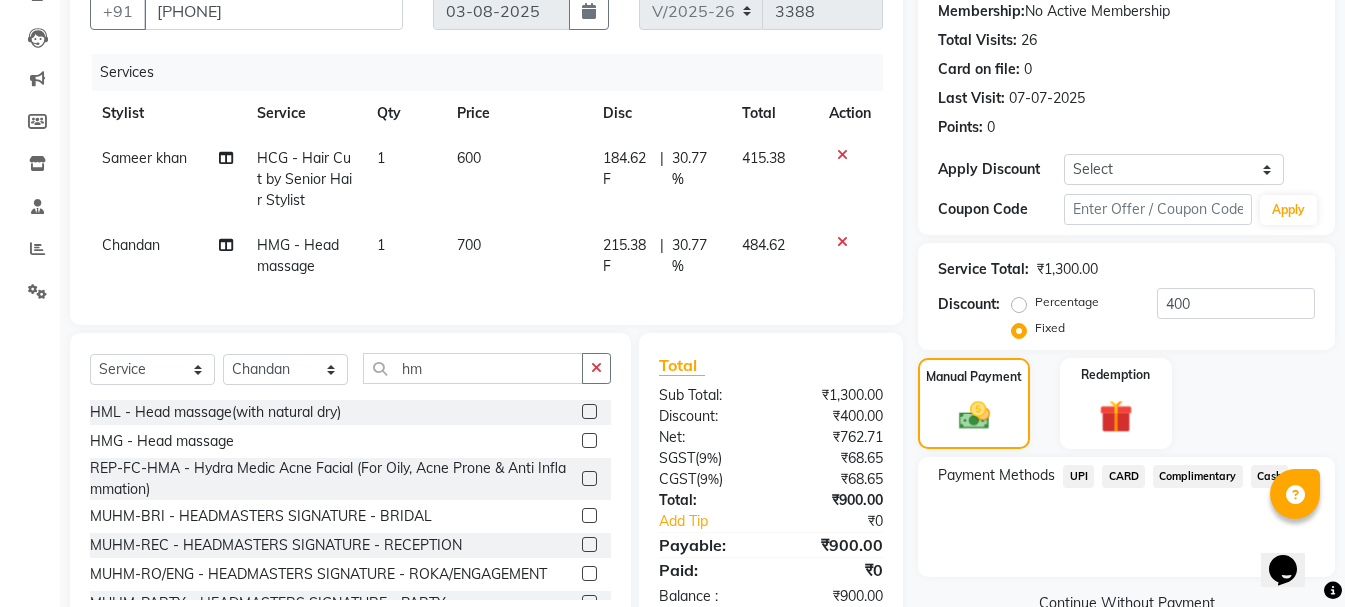 click on "Cash" 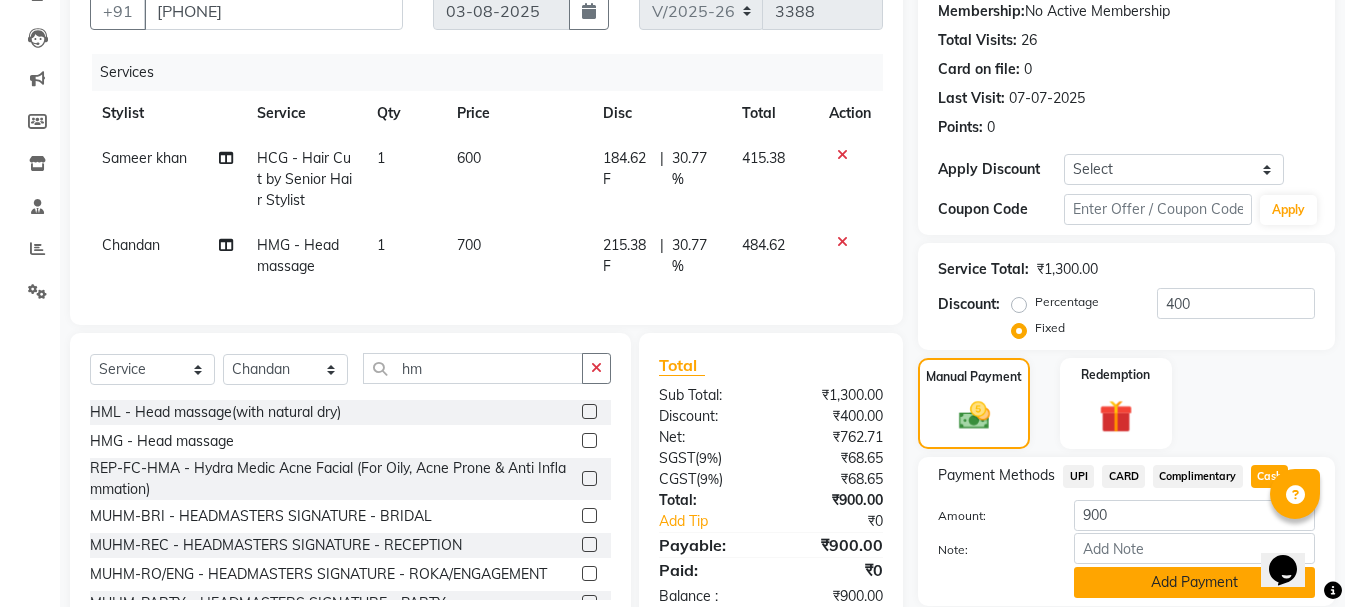 click on "Add Payment" 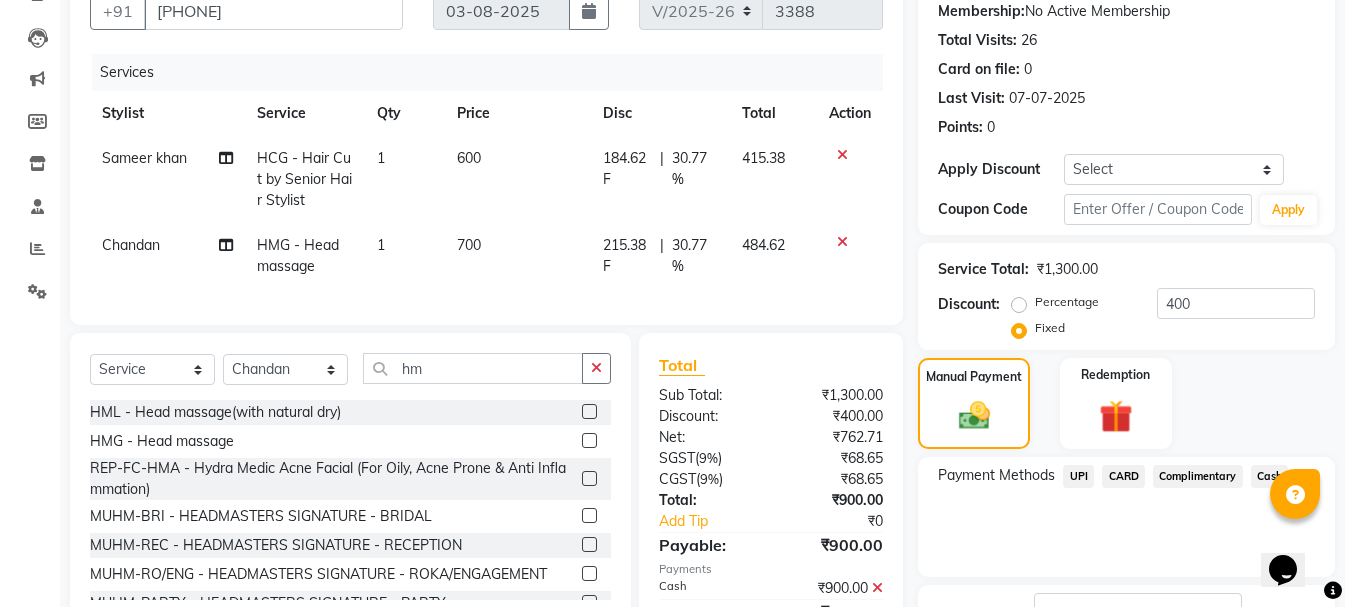 scroll, scrollTop: 348, scrollLeft: 0, axis: vertical 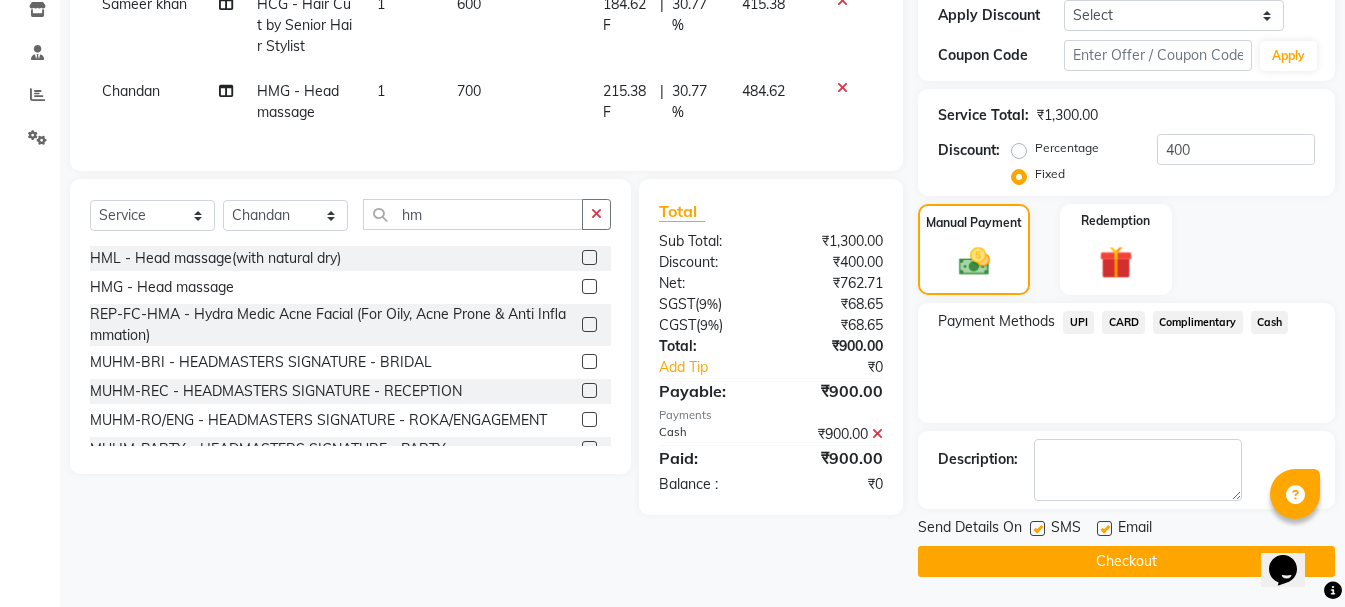 click on "Checkout" 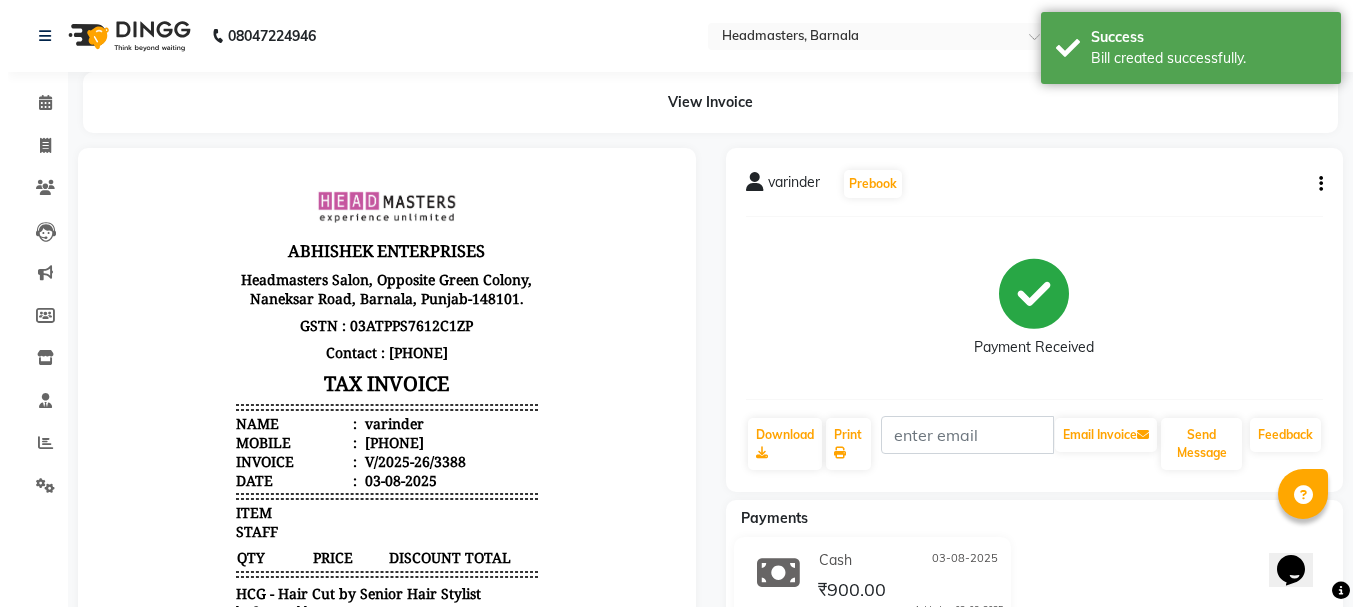 scroll, scrollTop: 0, scrollLeft: 0, axis: both 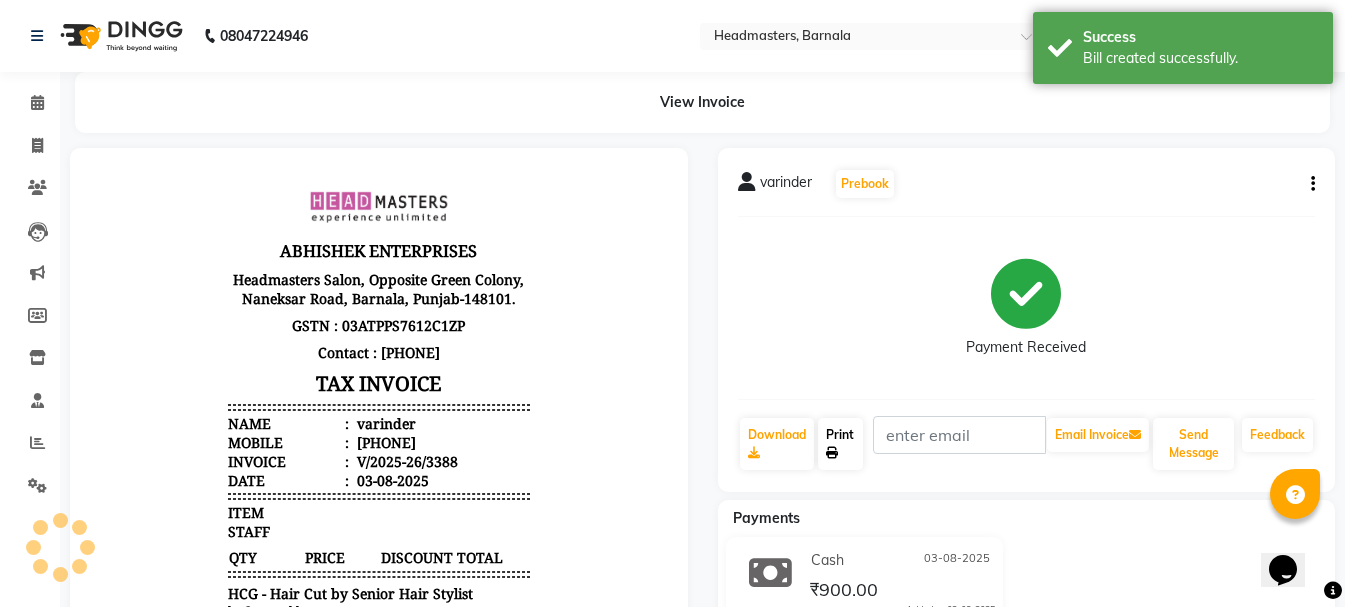 click on "Print" 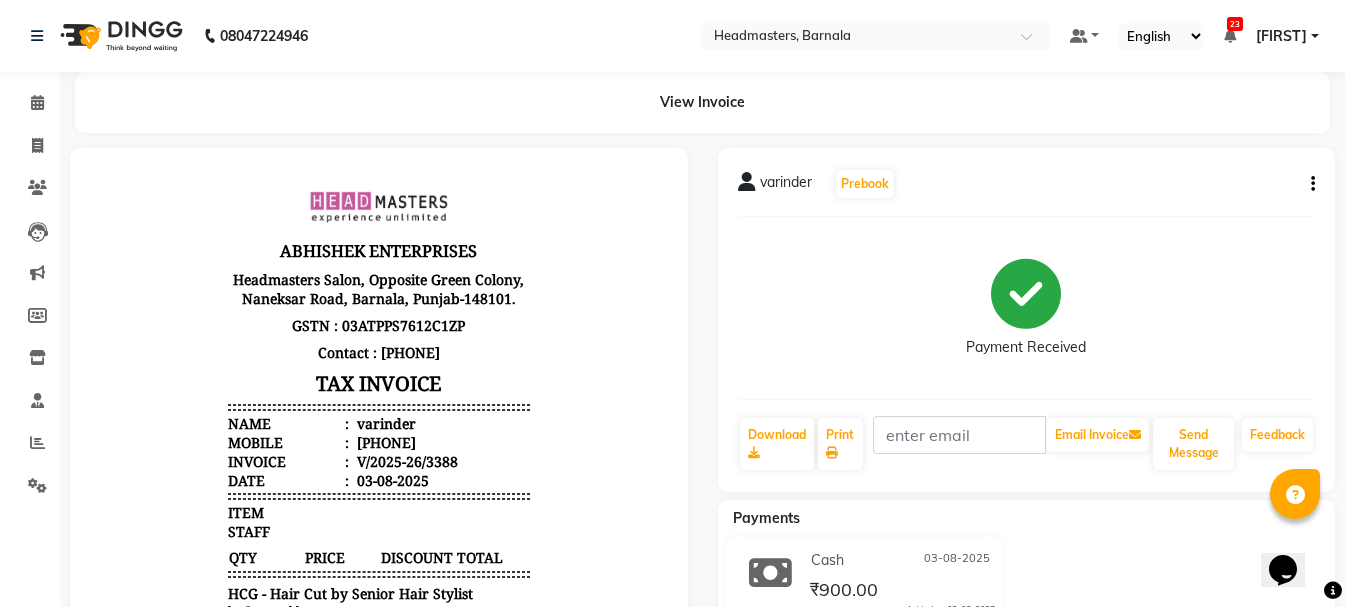 select on "service" 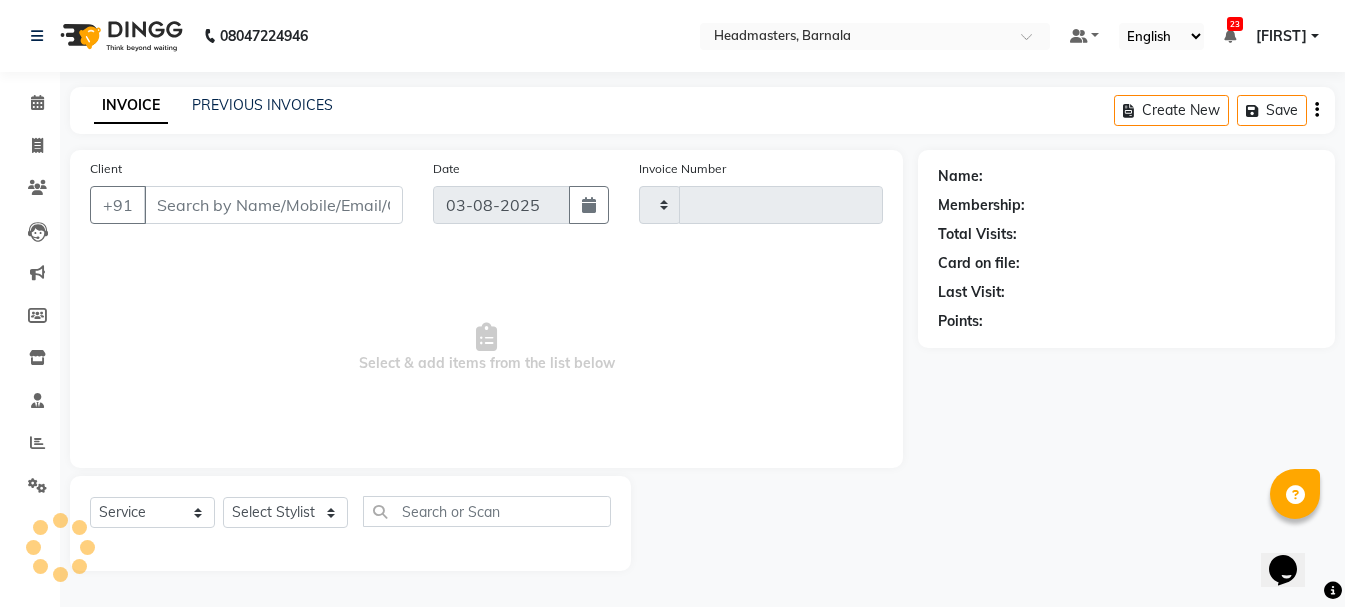type on "3389" 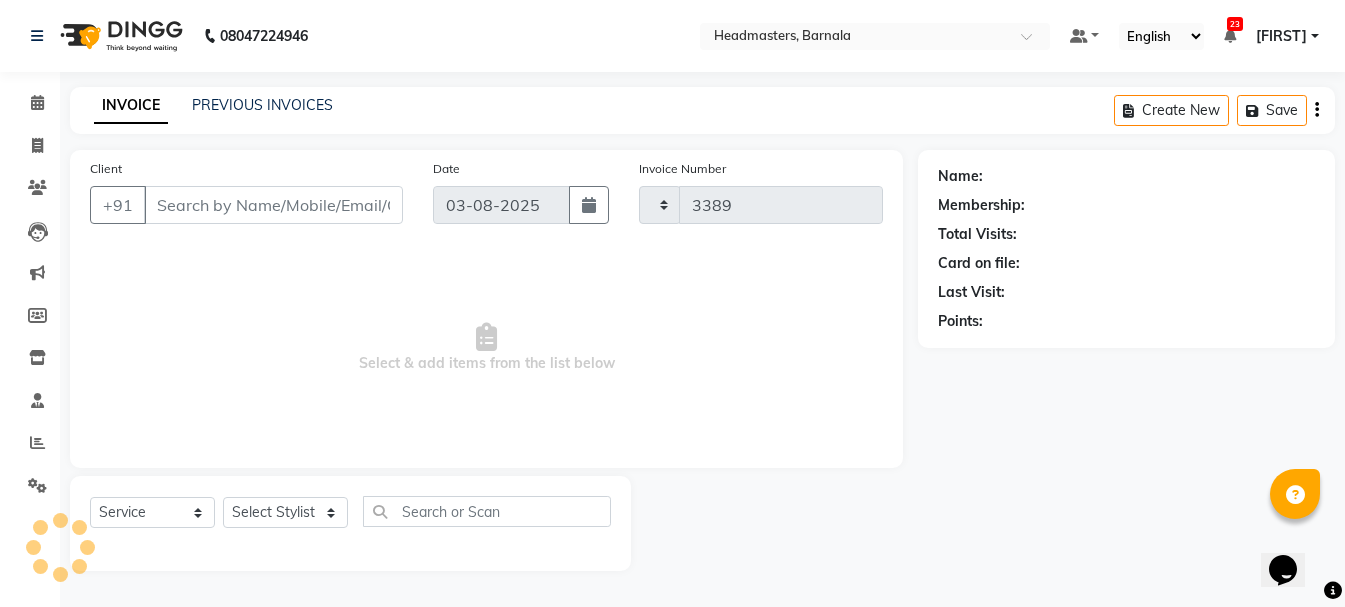 select on "7526" 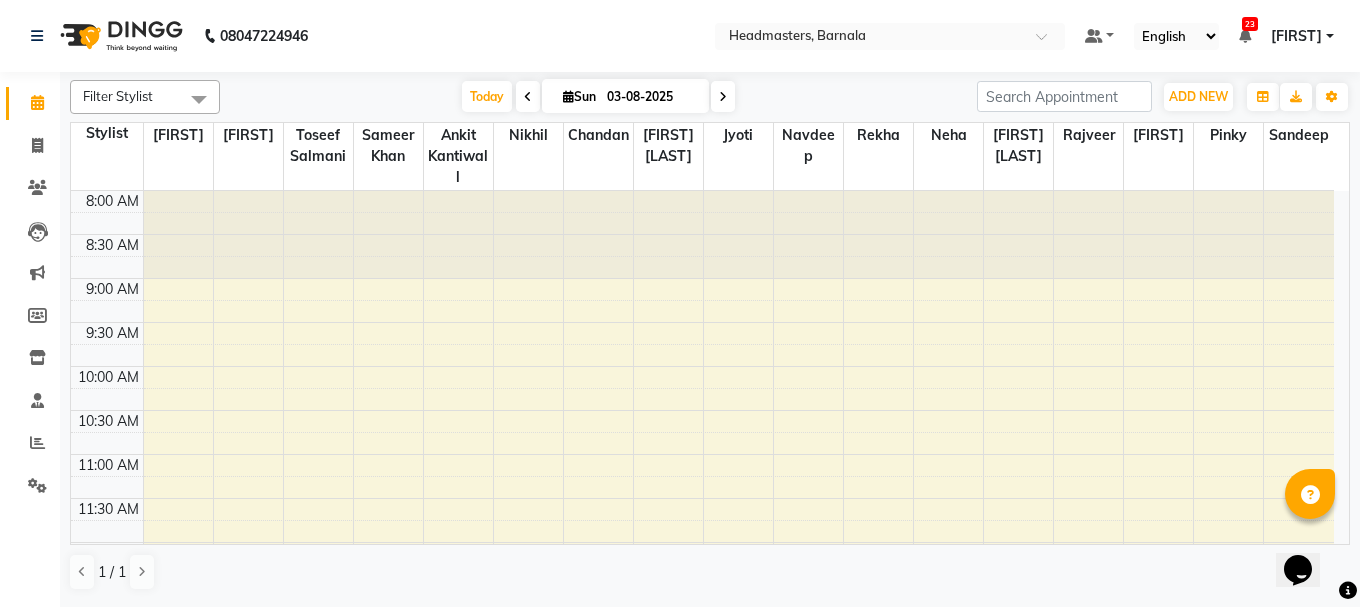 scroll, scrollTop: 0, scrollLeft: 0, axis: both 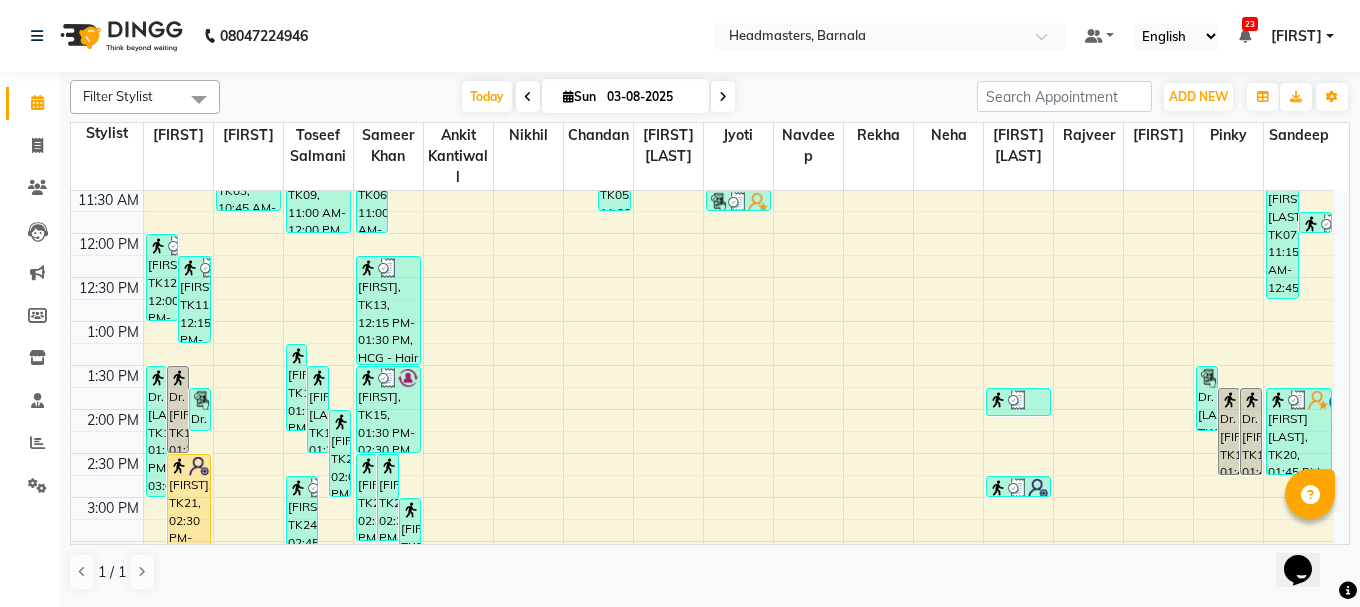 click on "Opens Chat This icon Opens the chat window." at bounding box center (1308, 535) 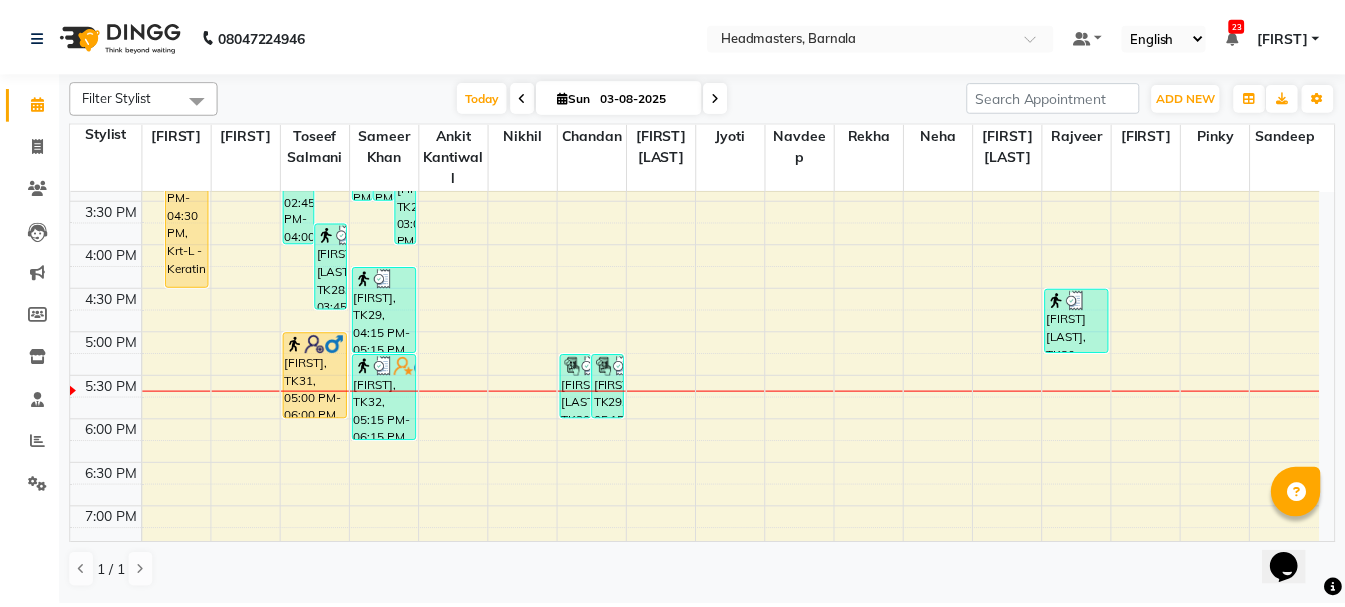 scroll, scrollTop: 655, scrollLeft: 0, axis: vertical 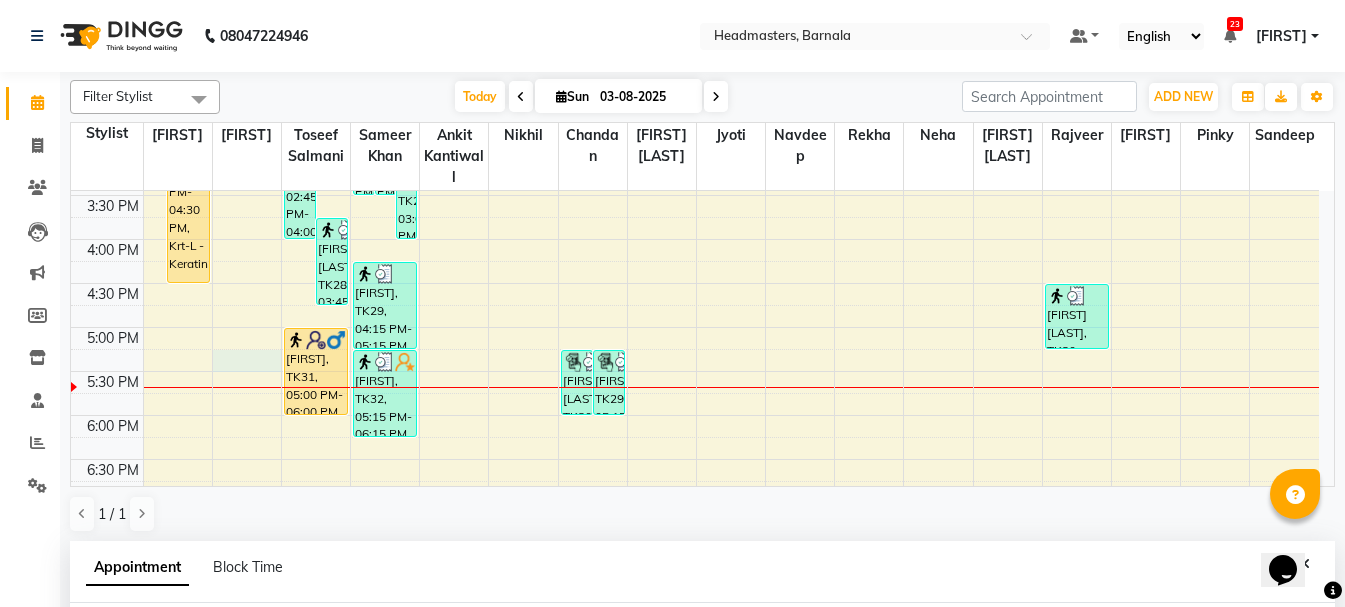 select on "67275" 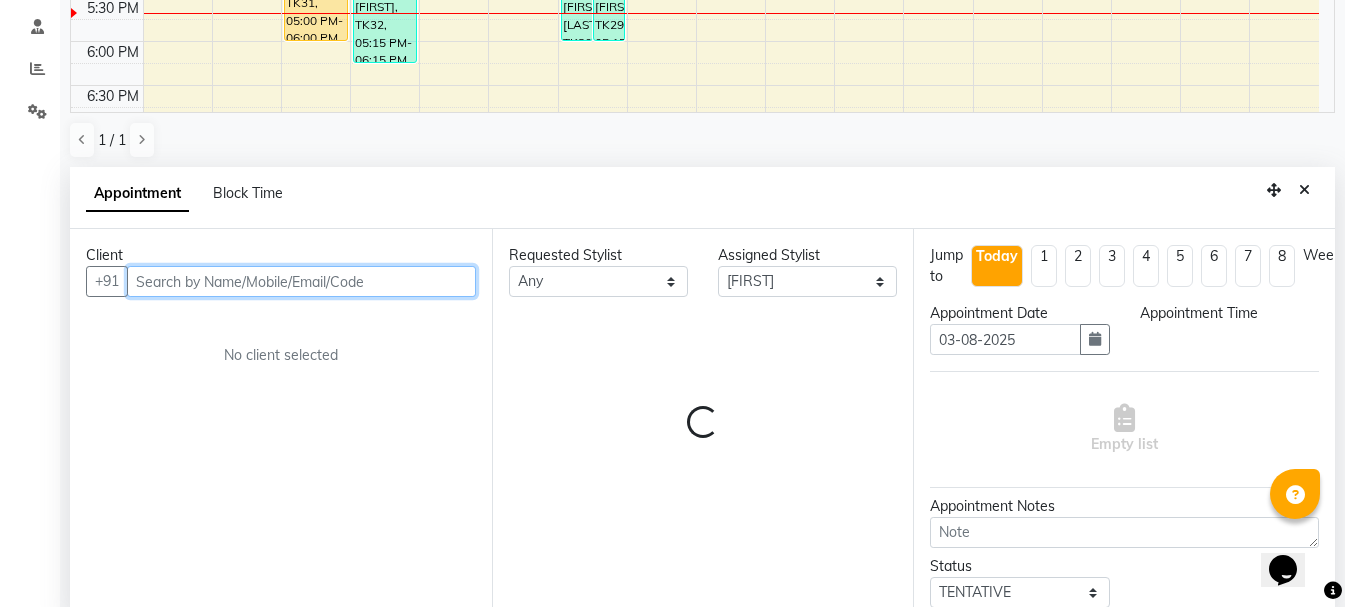 select on "1035" 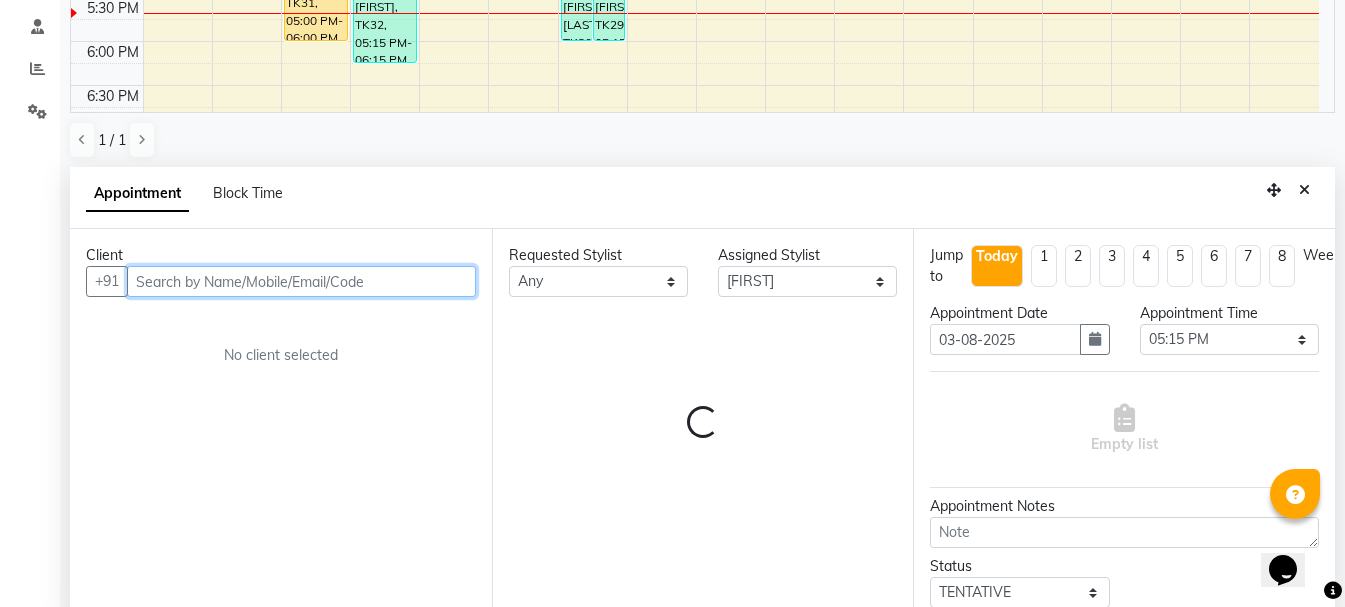 scroll, scrollTop: 389, scrollLeft: 0, axis: vertical 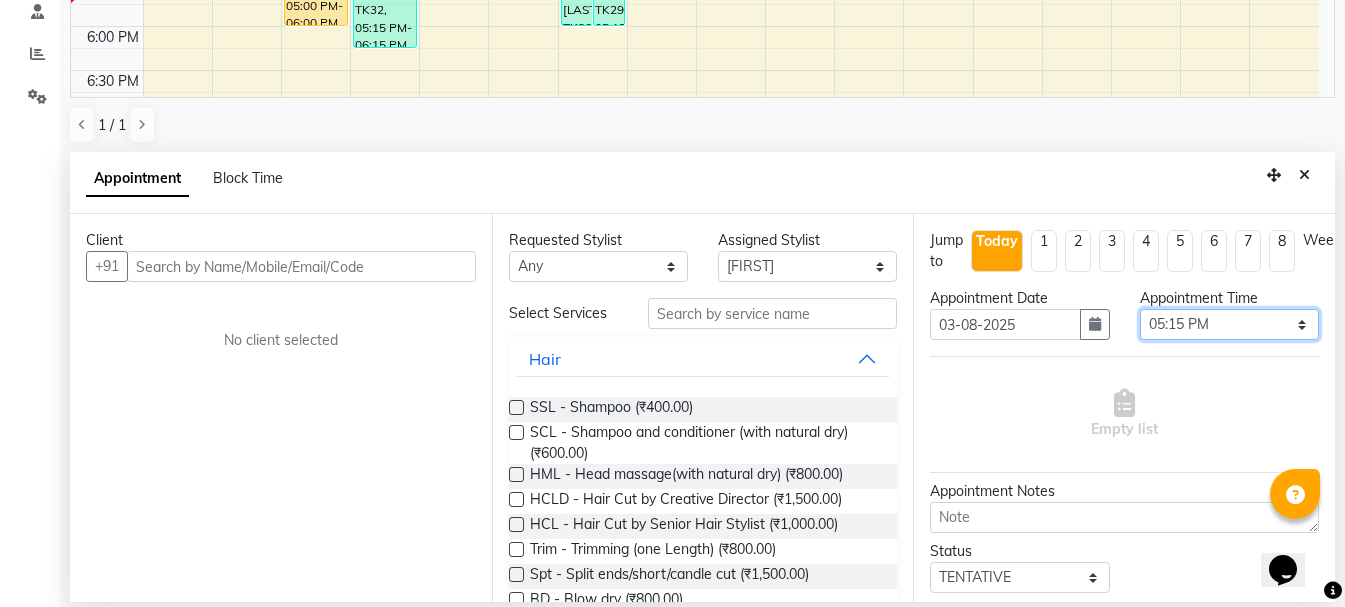 click on "Select 09:00 AM 09:15 AM 09:30 AM 09:45 AM 10:00 AM 10:15 AM 10:30 AM 10:45 AM 11:00 AM 11:15 AM 11:30 AM 11:45 AM 12:00 PM 12:15 PM 12:30 PM 12:45 PM 01:00 PM 01:15 PM 01:30 PM 01:45 PM 02:00 PM 02:15 PM 02:30 PM 02:45 PM 03:00 PM 03:15 PM 03:30 PM 03:45 PM 04:00 PM 04:15 PM 04:30 PM 04:45 PM 05:00 PM 05:15 PM 05:30 PM 05:45 PM 06:00 PM 06:15 PM 06:30 PM 06:45 PM 07:00 PM 07:15 PM 07:30 PM 07:45 PM 08:00 PM" at bounding box center [1229, 324] 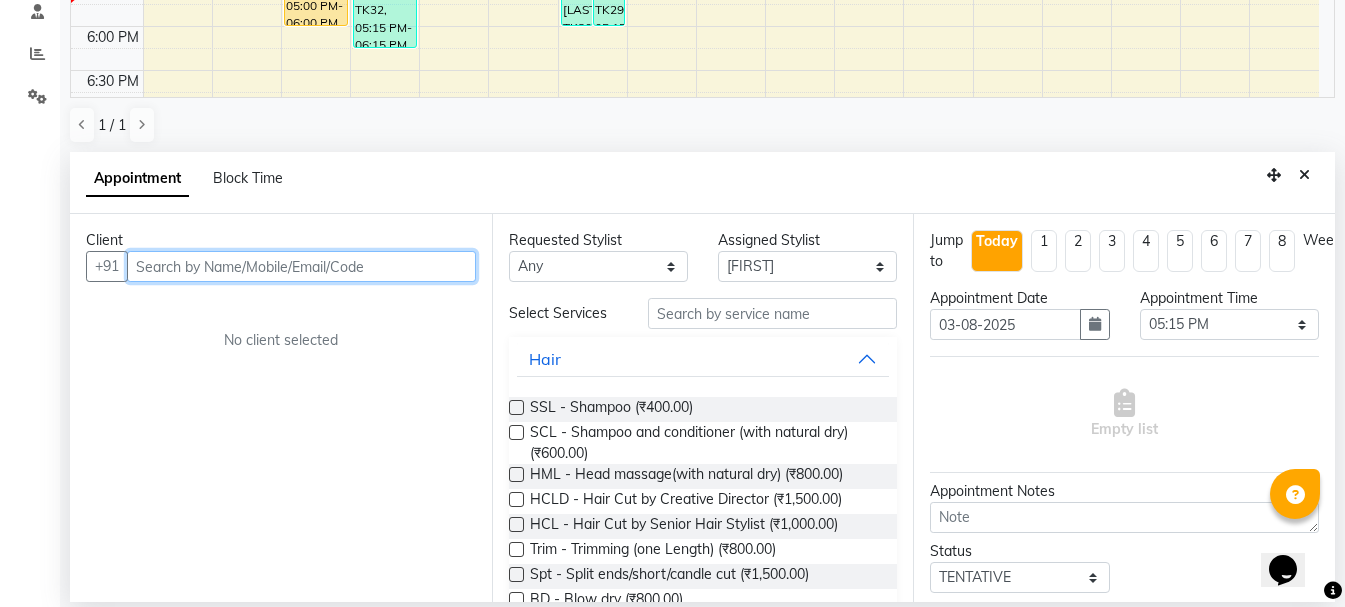 click at bounding box center [301, 266] 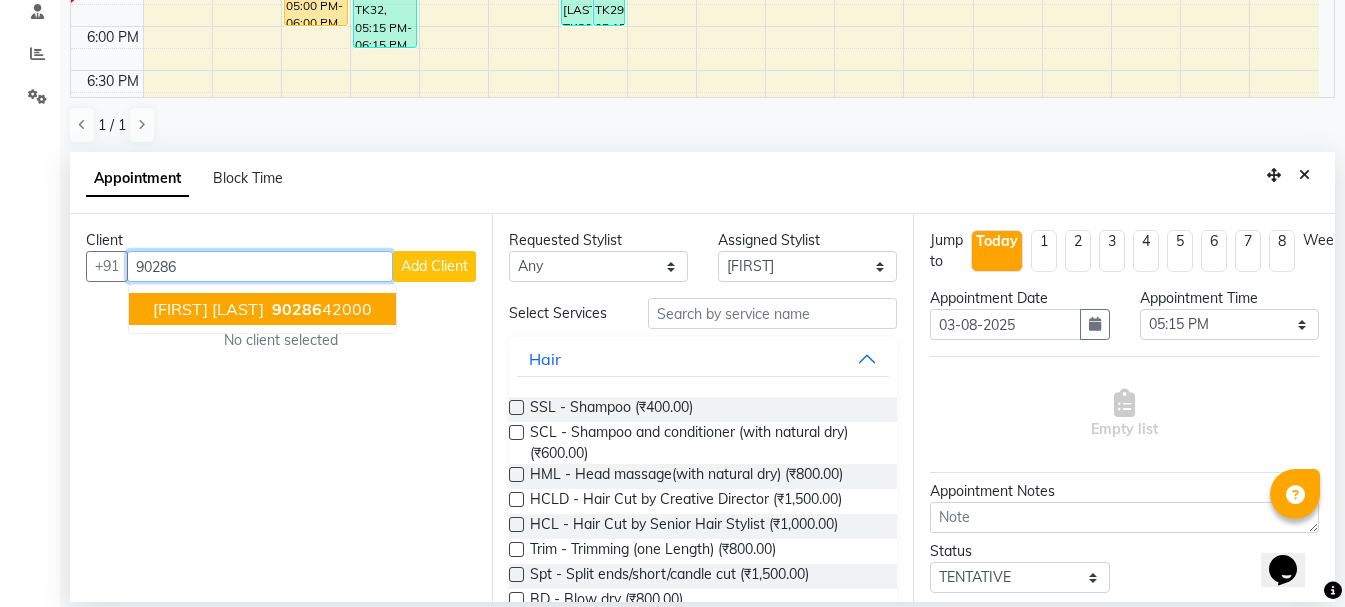 click on "90286" at bounding box center (297, 309) 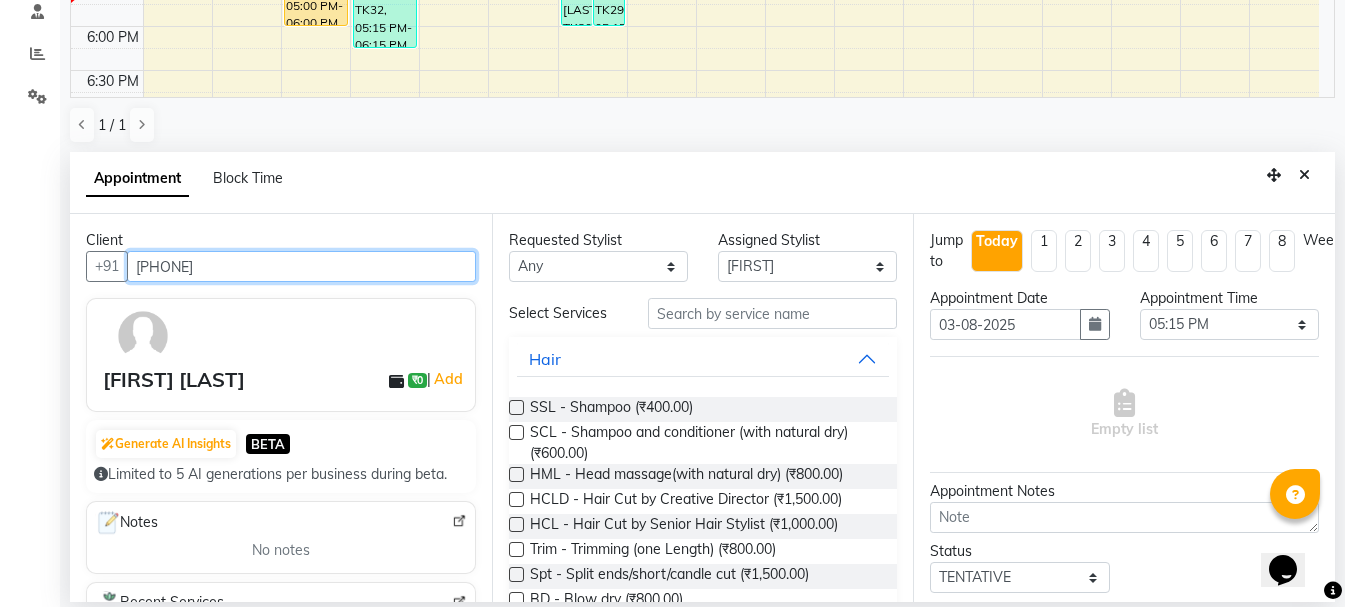 type on "[PHONE]" 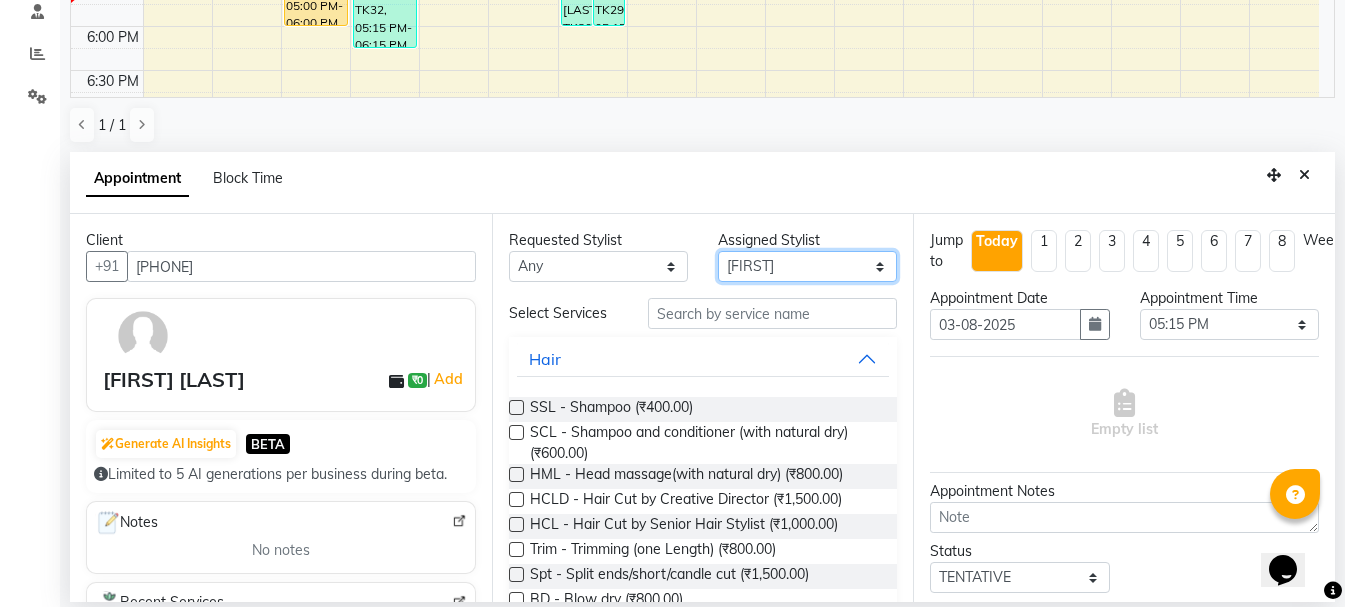 click on "Select  Ankit kantiwall Chandan Garry Jasvir Jyoti Lovedeep Singh Manya  Navdeep Neha Nikhil  Pardeep kaur Pinky Rajveer Rekha  Sameer khan Sandeep Toseef Salmani" at bounding box center (807, 266) 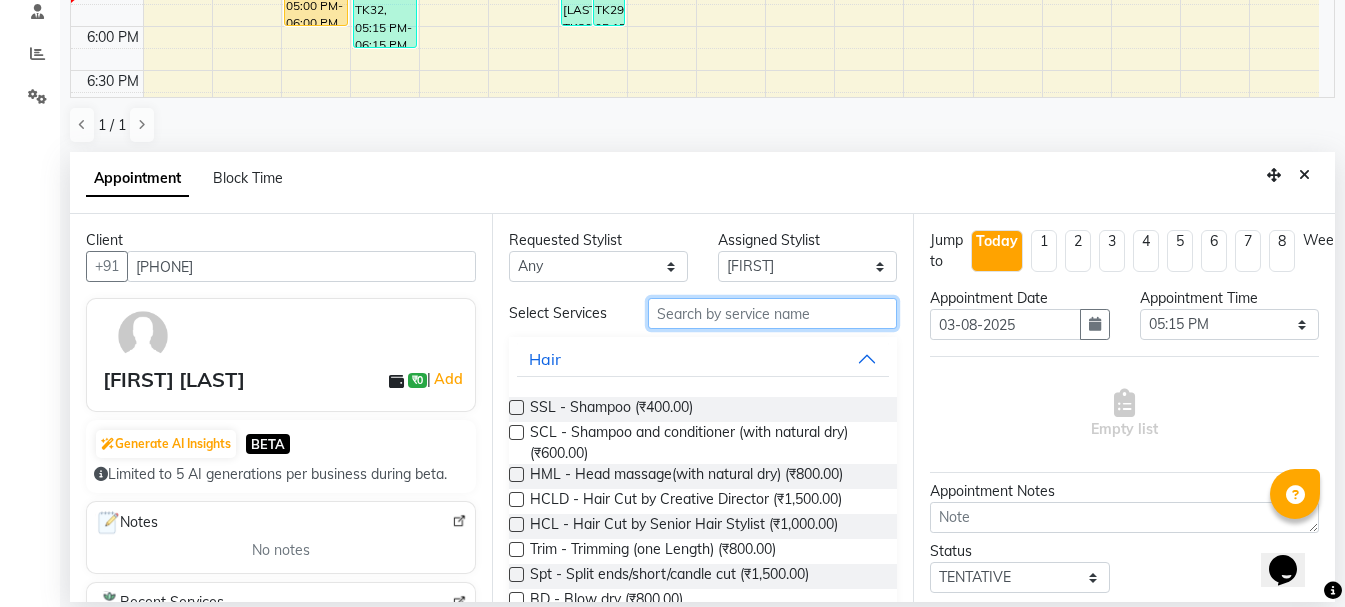 click at bounding box center (772, 313) 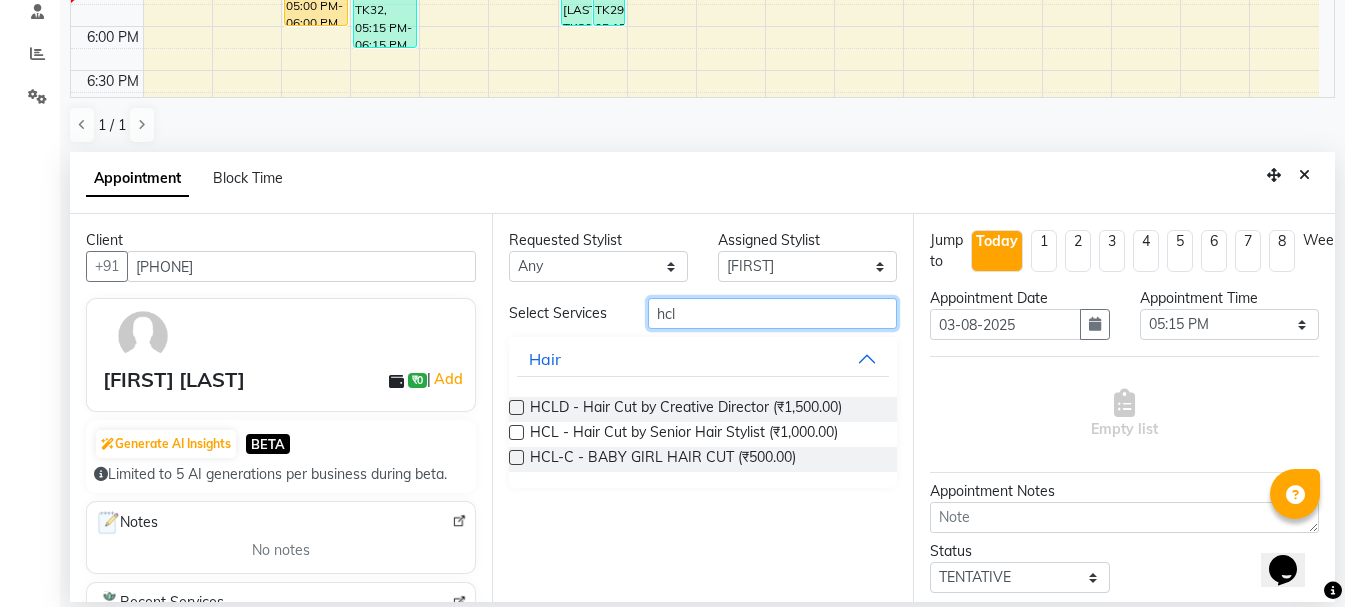 type on "hcl" 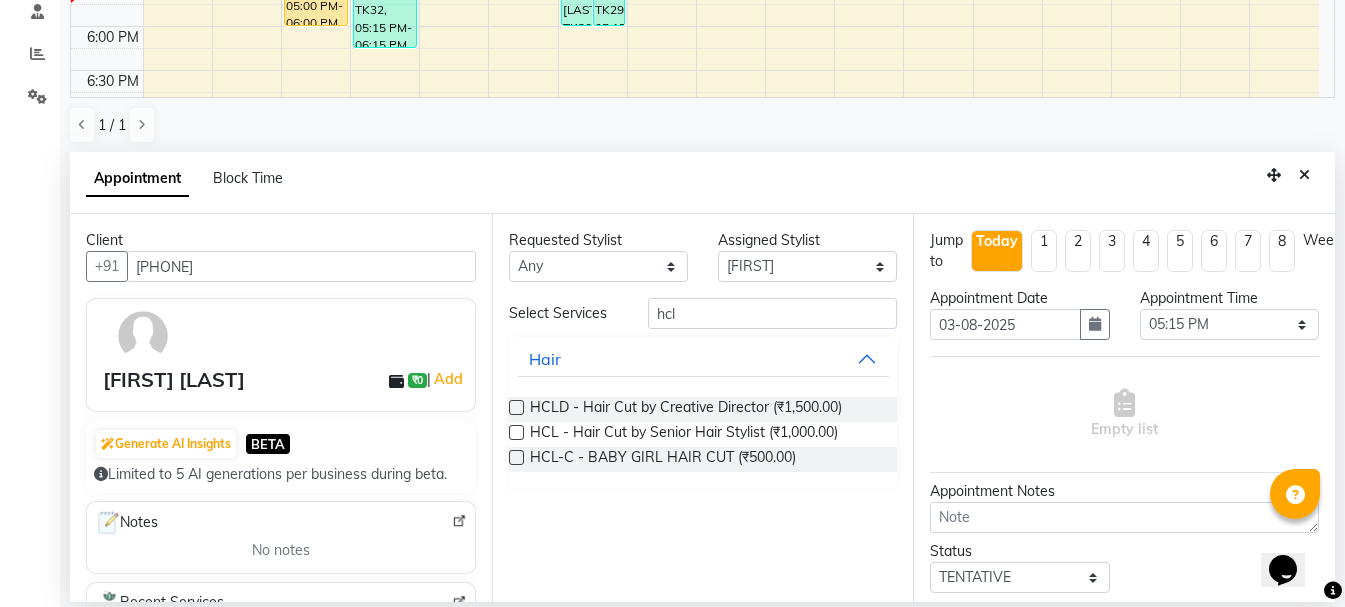 click at bounding box center [516, 432] 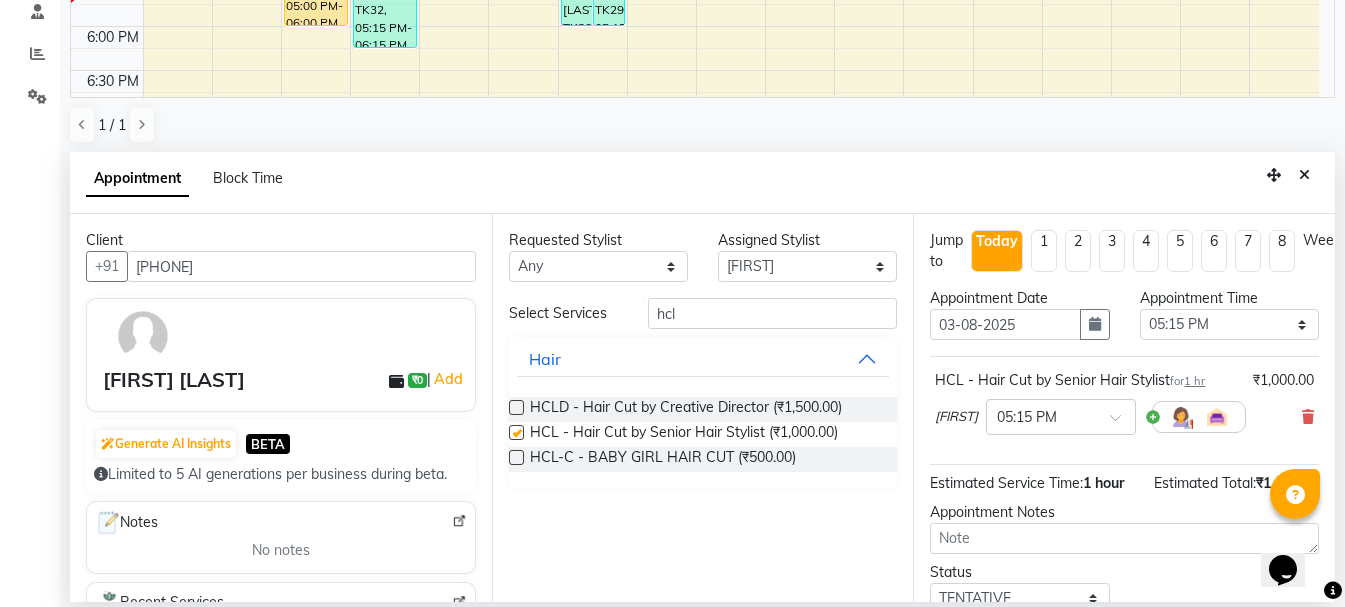 checkbox on "false" 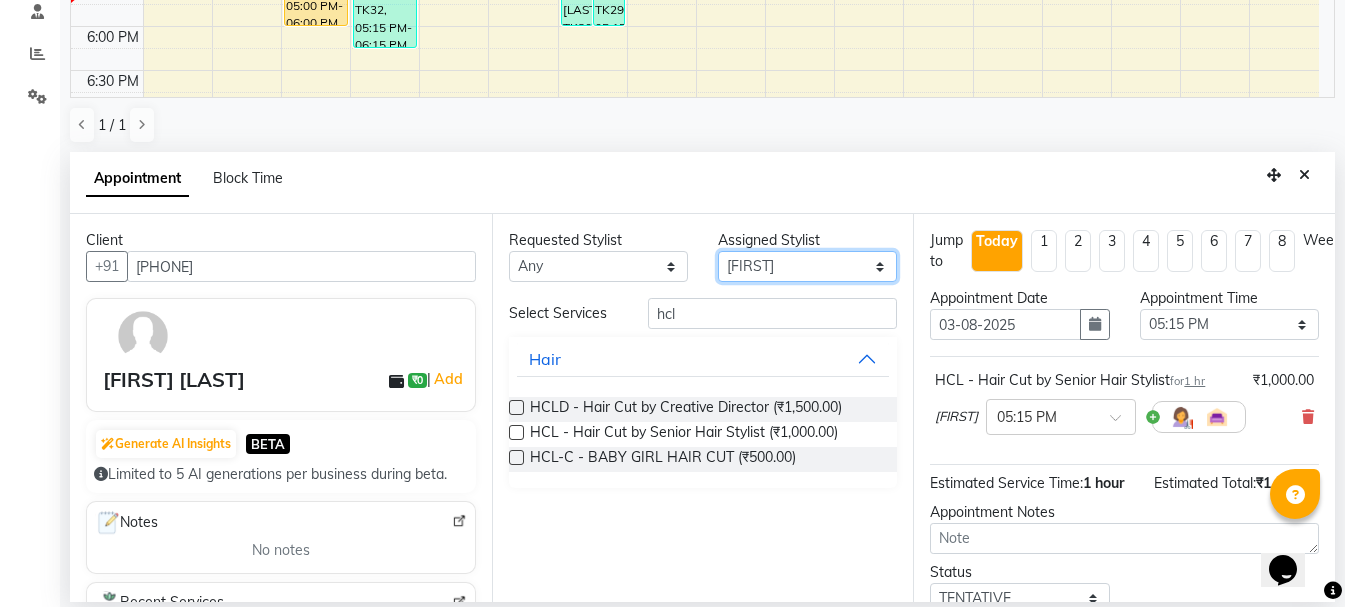 click on "Select  Ankit kantiwall Chandan Garry Jasvir Jyoti Lovedeep Singh Manya  Navdeep Neha Nikhil  Pardeep kaur Pinky Rajveer Rekha  Sameer khan Sandeep Toseef Salmani" at bounding box center (807, 266) 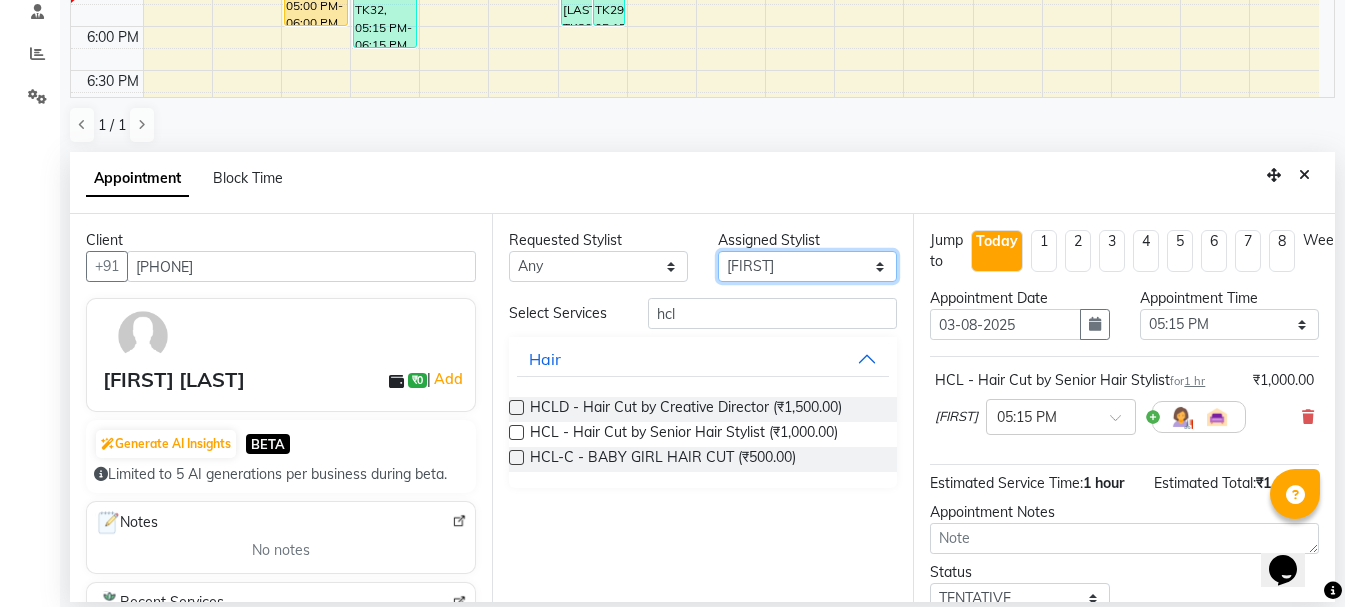 select on "71857" 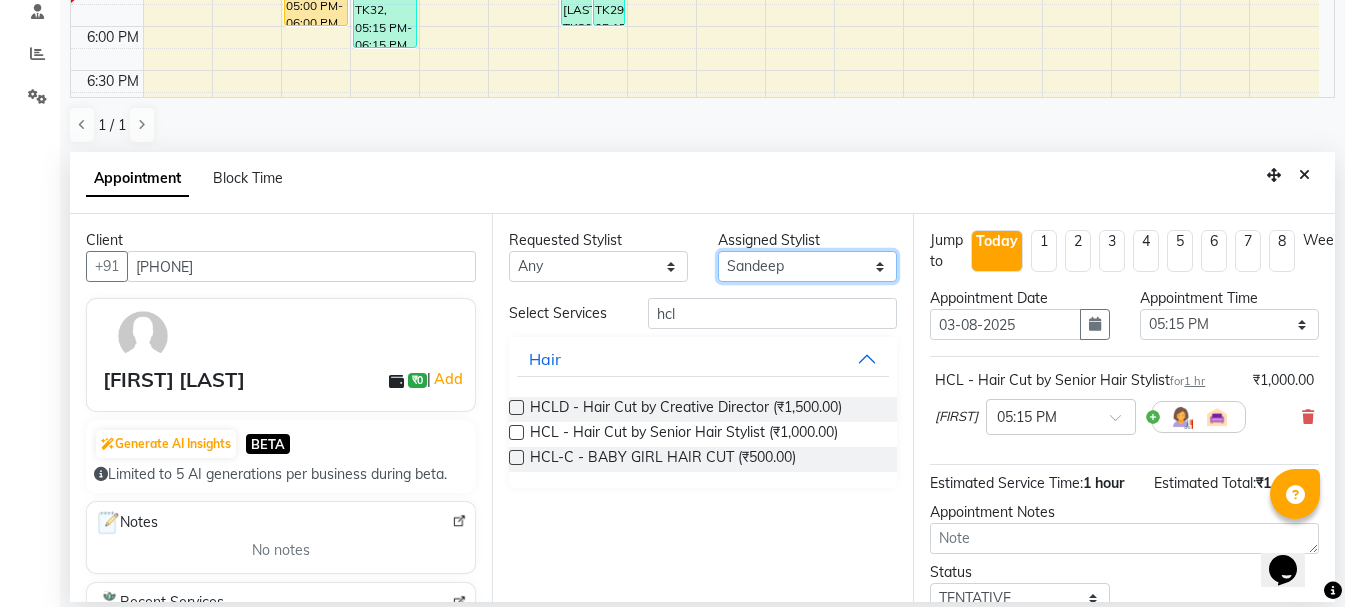 click on "Select  Ankit kantiwall Chandan Garry Jasvir Jyoti Lovedeep Singh Manya  Navdeep Neha Nikhil  Pardeep kaur Pinky Rajveer Rekha  Sameer khan Sandeep Toseef Salmani" at bounding box center [807, 266] 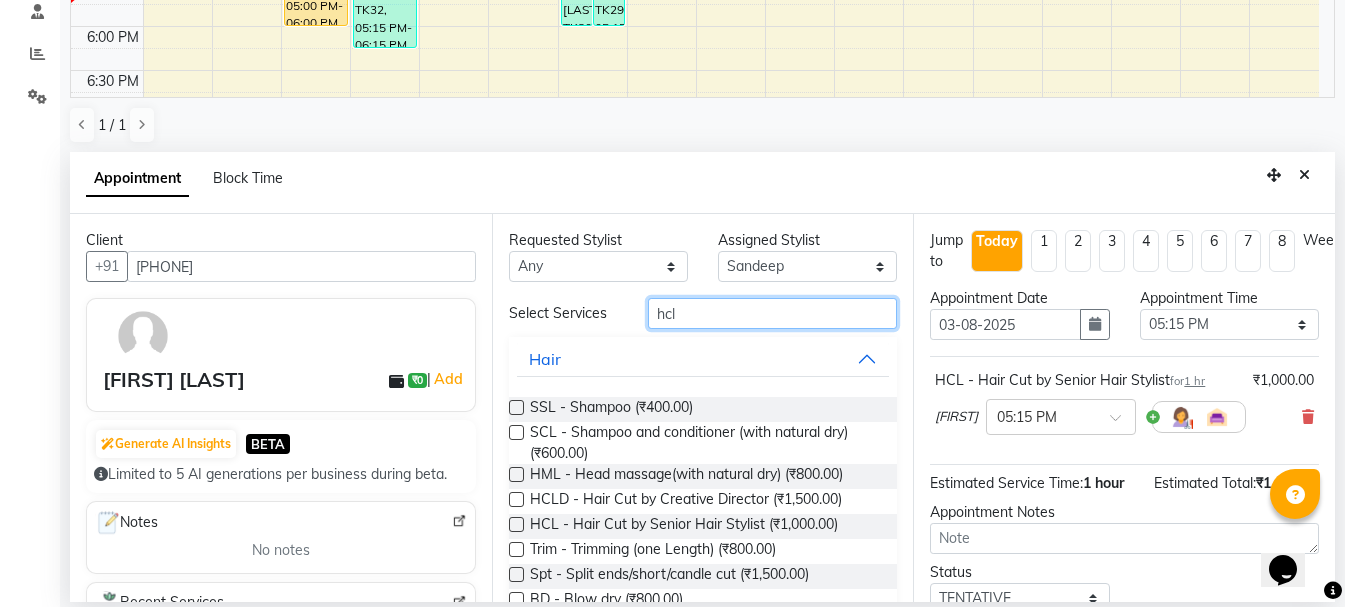 click on "hcl" at bounding box center (772, 313) 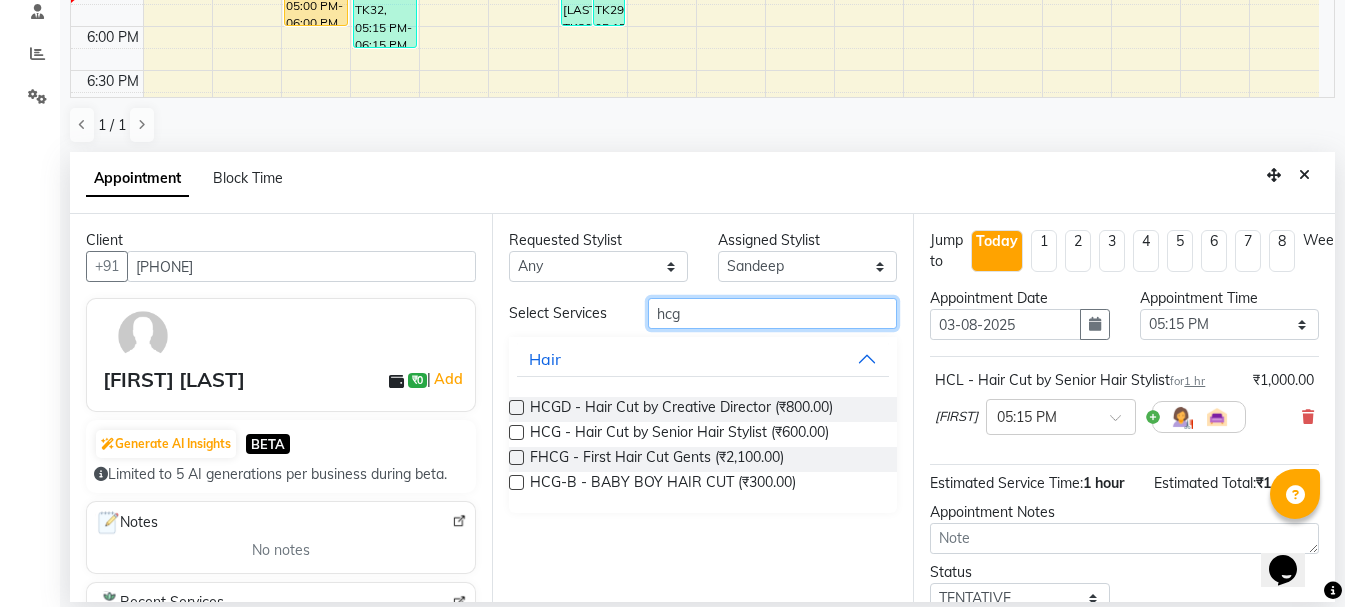 type on "hcg" 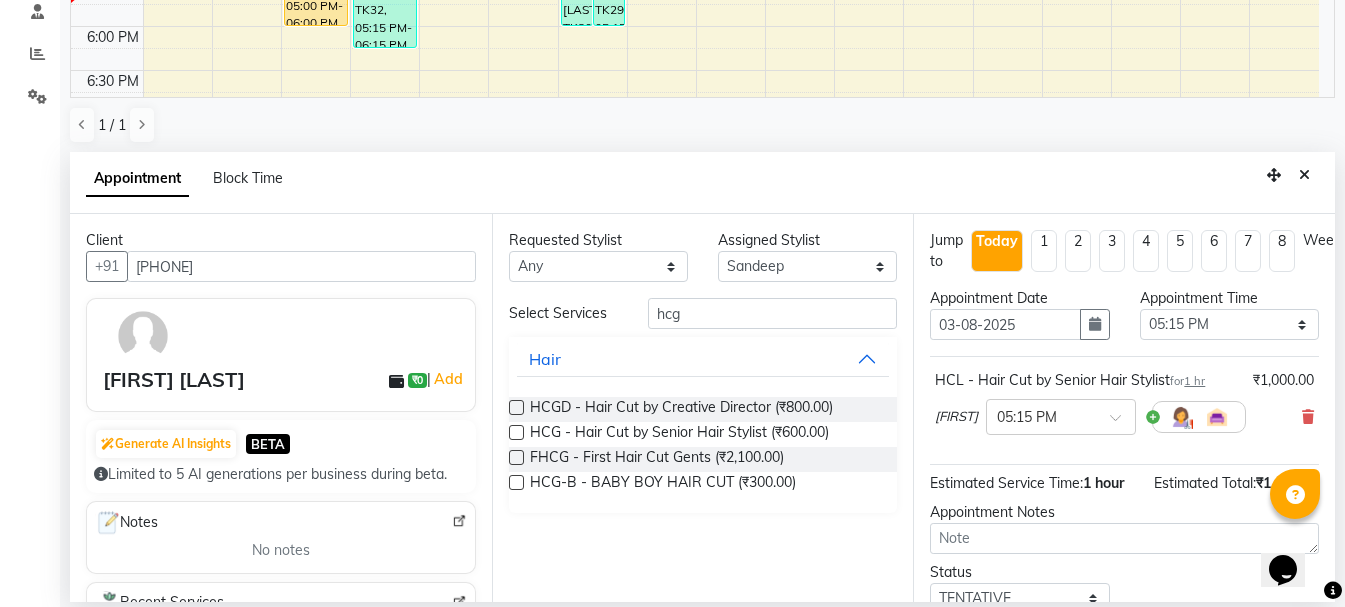 click at bounding box center (516, 432) 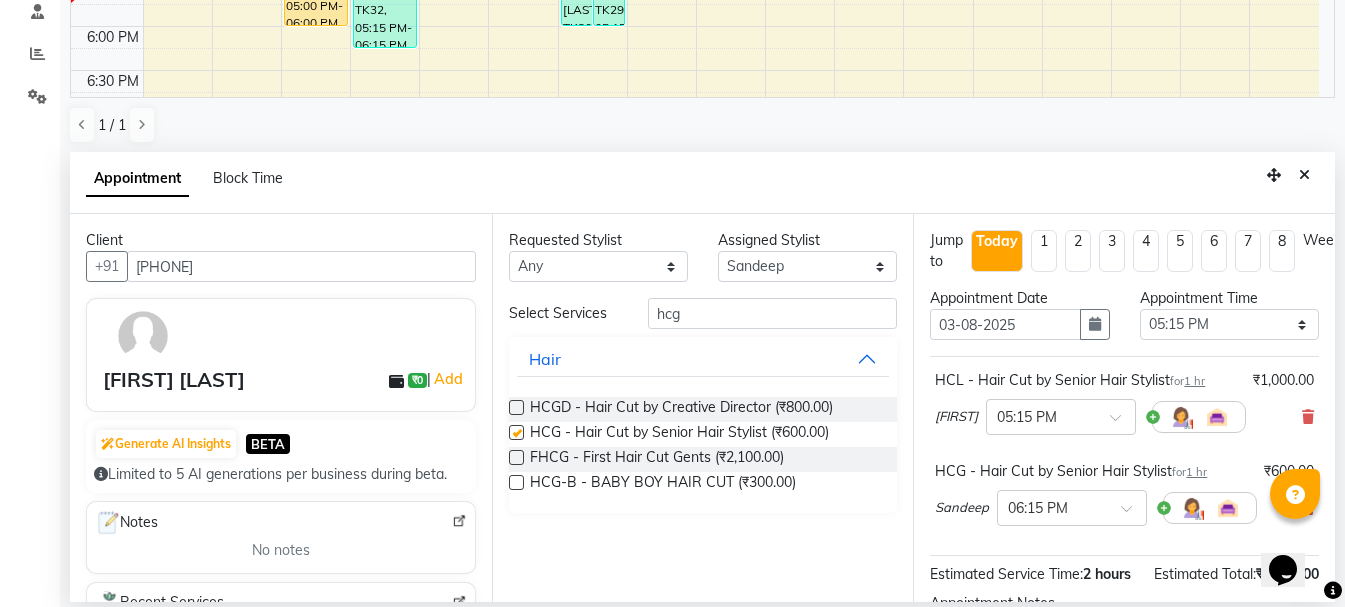 checkbox on "false" 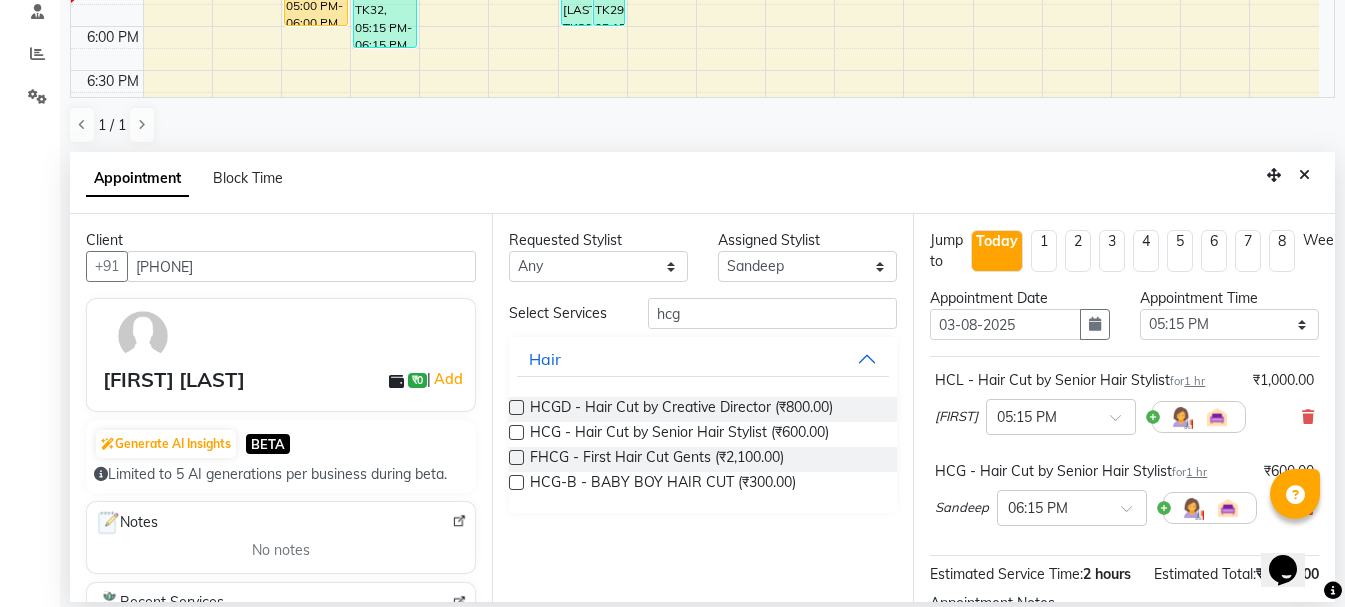 drag, startPoint x: 1324, startPoint y: 553, endPoint x: 1325, endPoint y: 539, distance: 14.035668 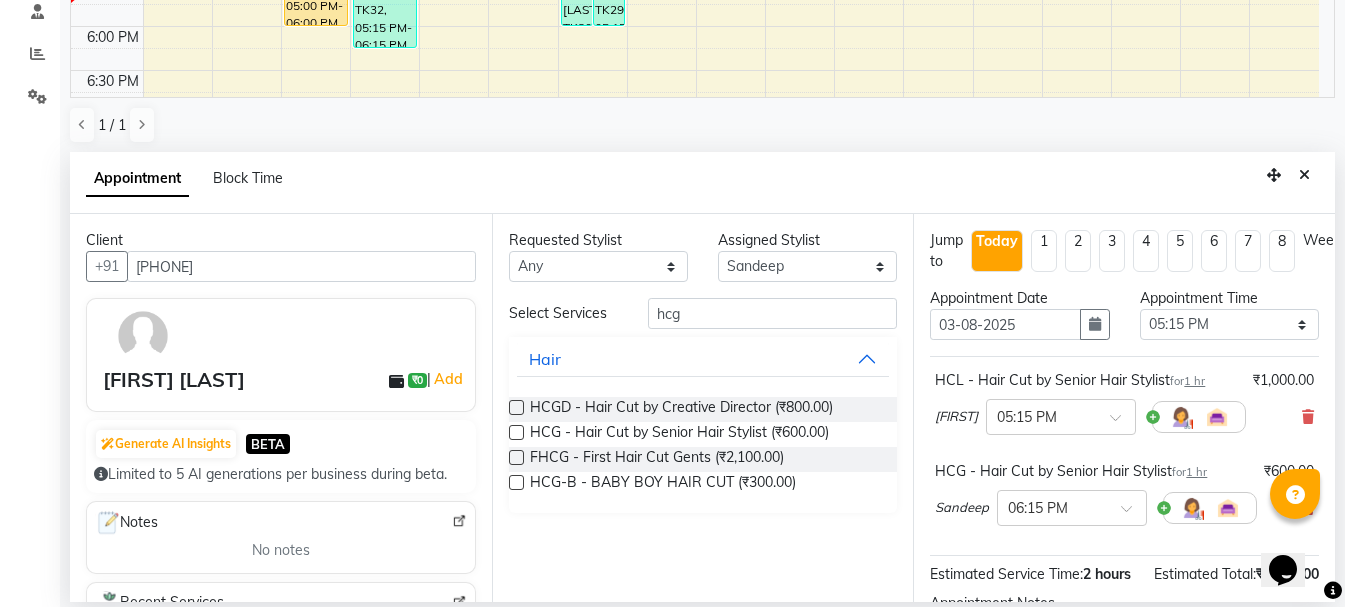 scroll, scrollTop: 265, scrollLeft: 0, axis: vertical 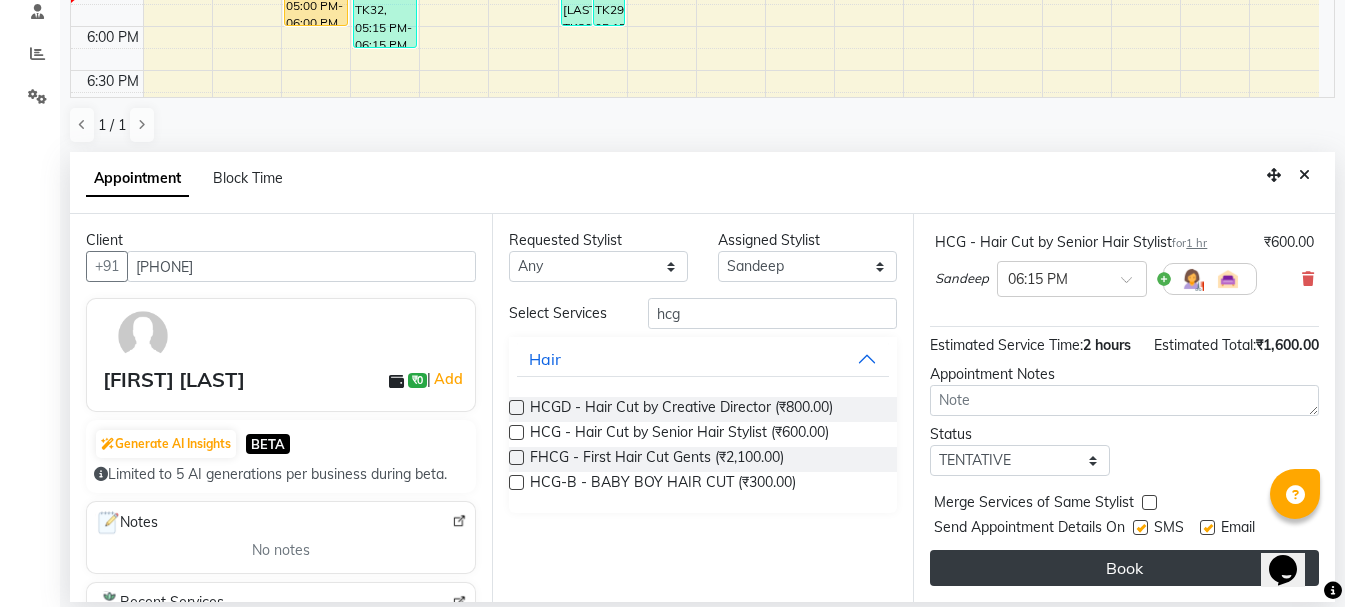 click on "Book" at bounding box center (1124, 568) 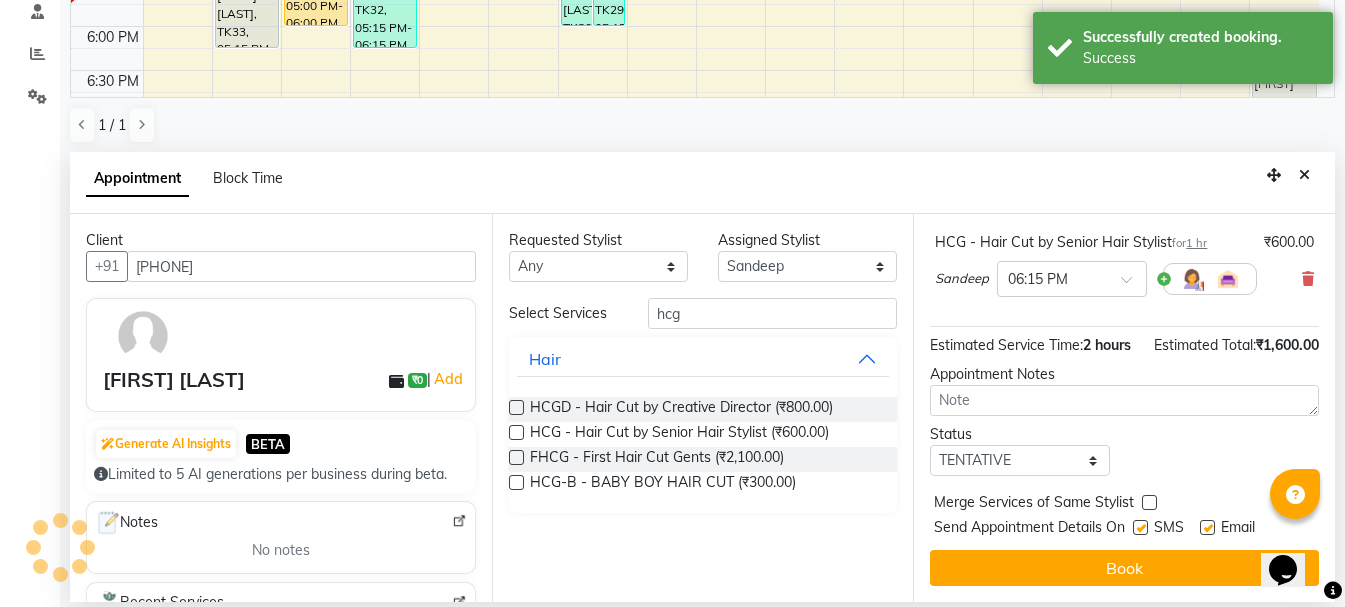 scroll, scrollTop: 0, scrollLeft: 0, axis: both 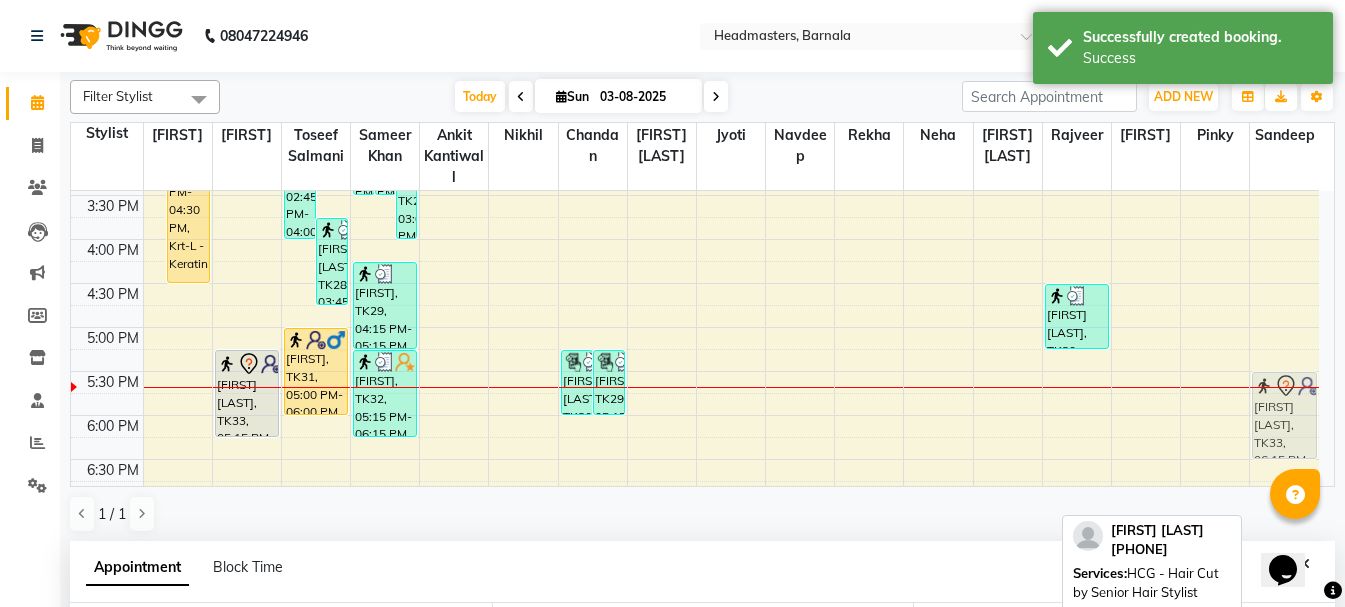 drag, startPoint x: 1284, startPoint y: 458, endPoint x: 1290, endPoint y: 390, distance: 68.26419 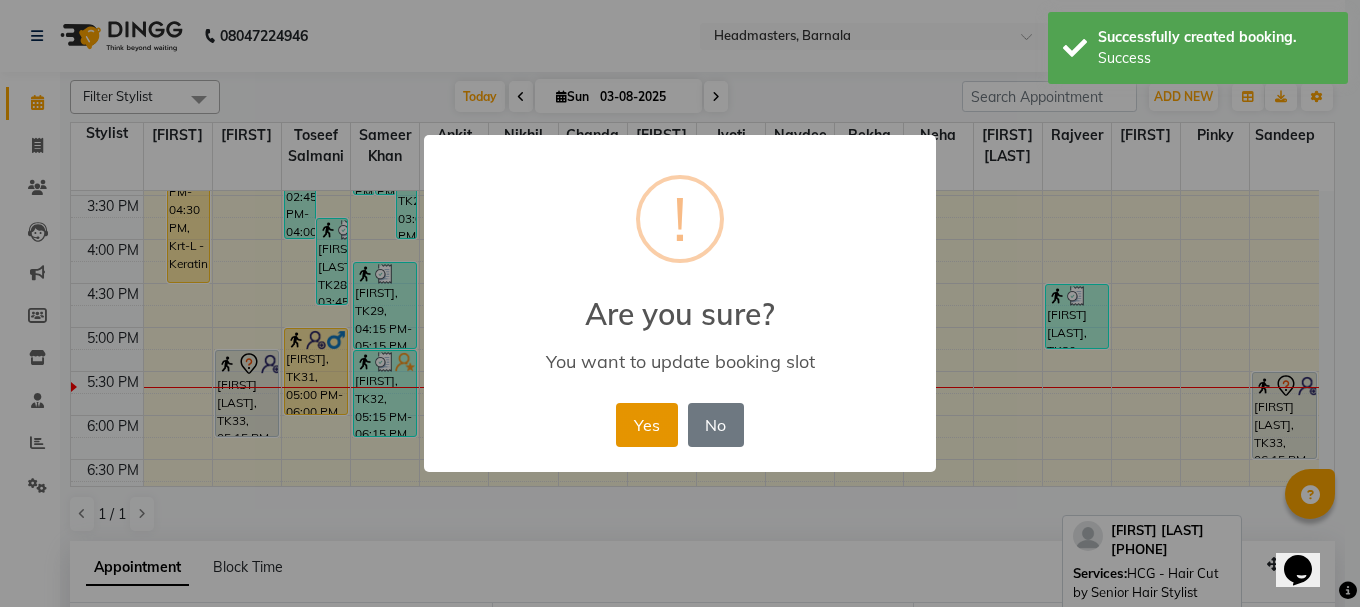 click on "Yes" at bounding box center (646, 425) 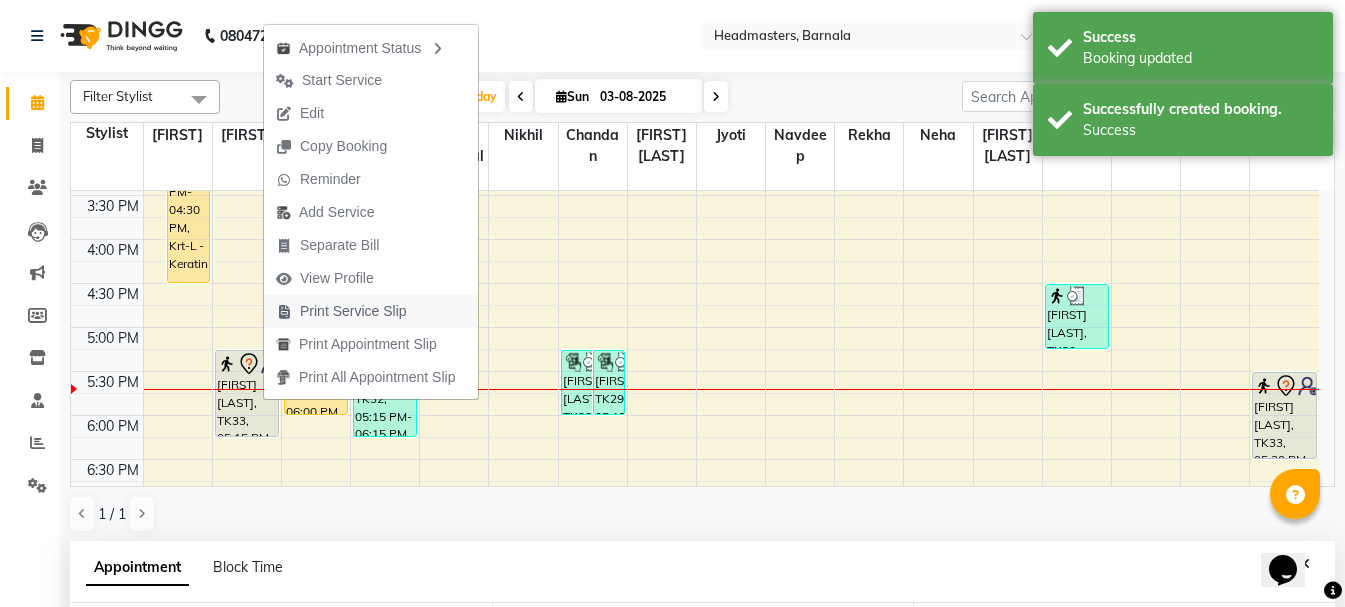 click on "Print Service Slip" at bounding box center [353, 311] 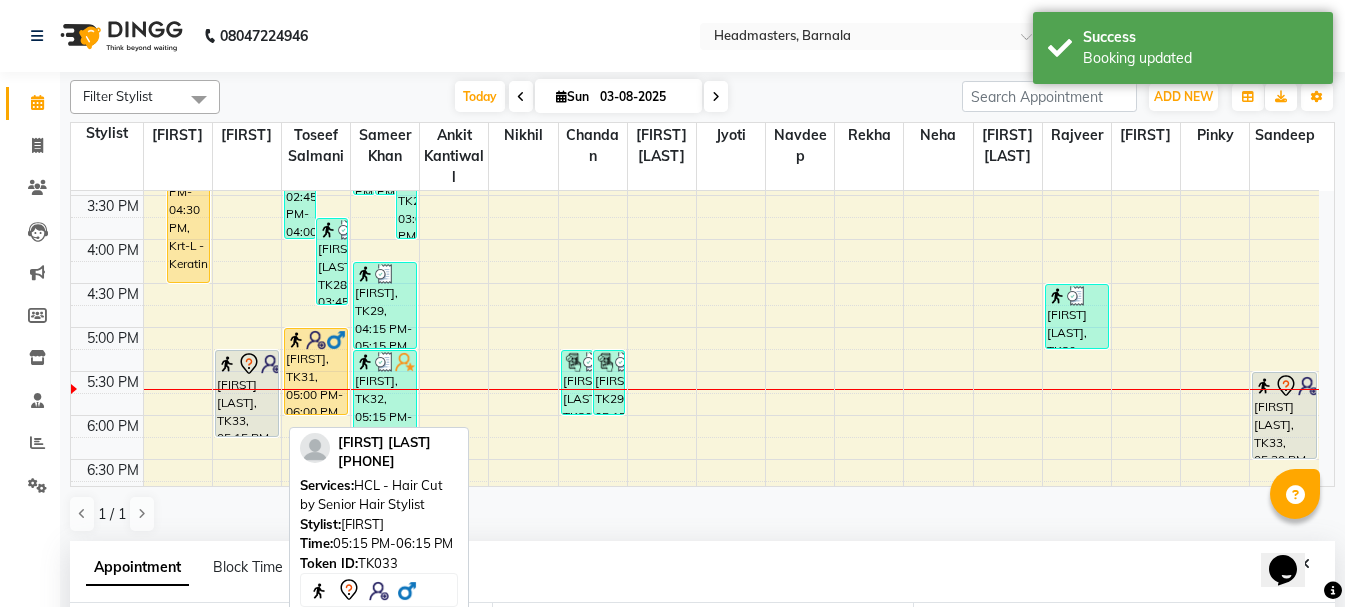 click on "[FIRST] [LAST], TK33, 05:15 PM-06:15 PM, HCL - Hair Cut by Senior Hair Stylist" at bounding box center [247, 393] 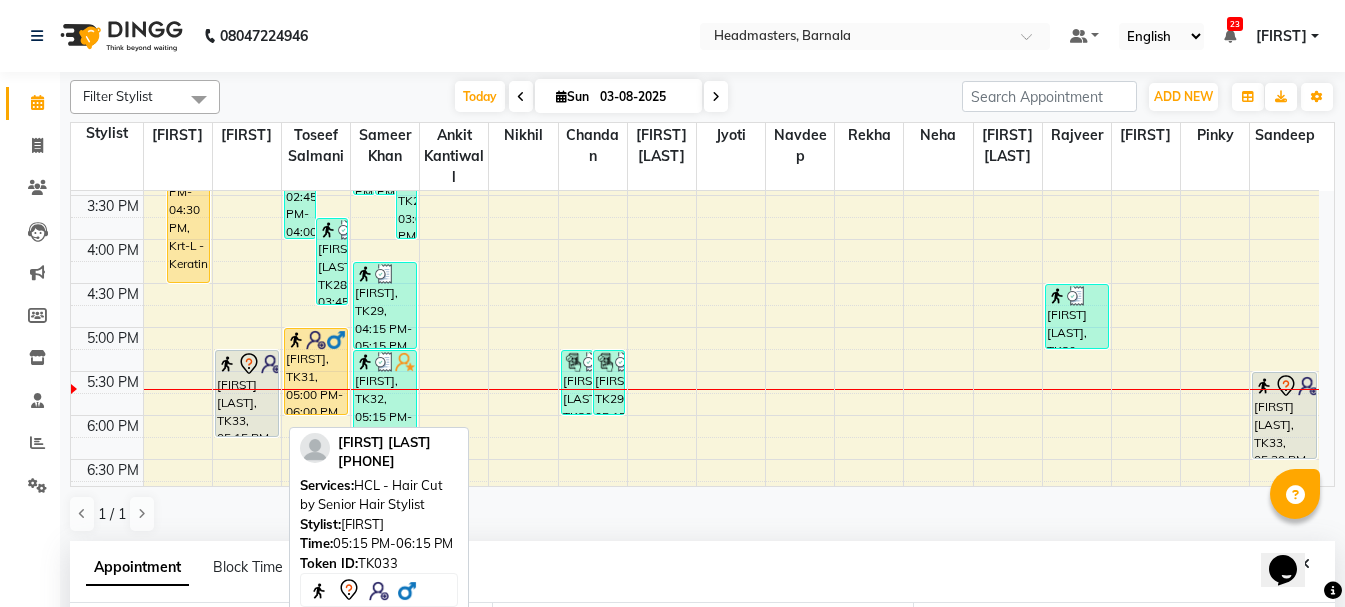 click on "[FIRST] [LAST], TK33, 05:15 PM-06:15 PM, HCL - Hair Cut by Senior Hair Stylist" at bounding box center (247, 393) 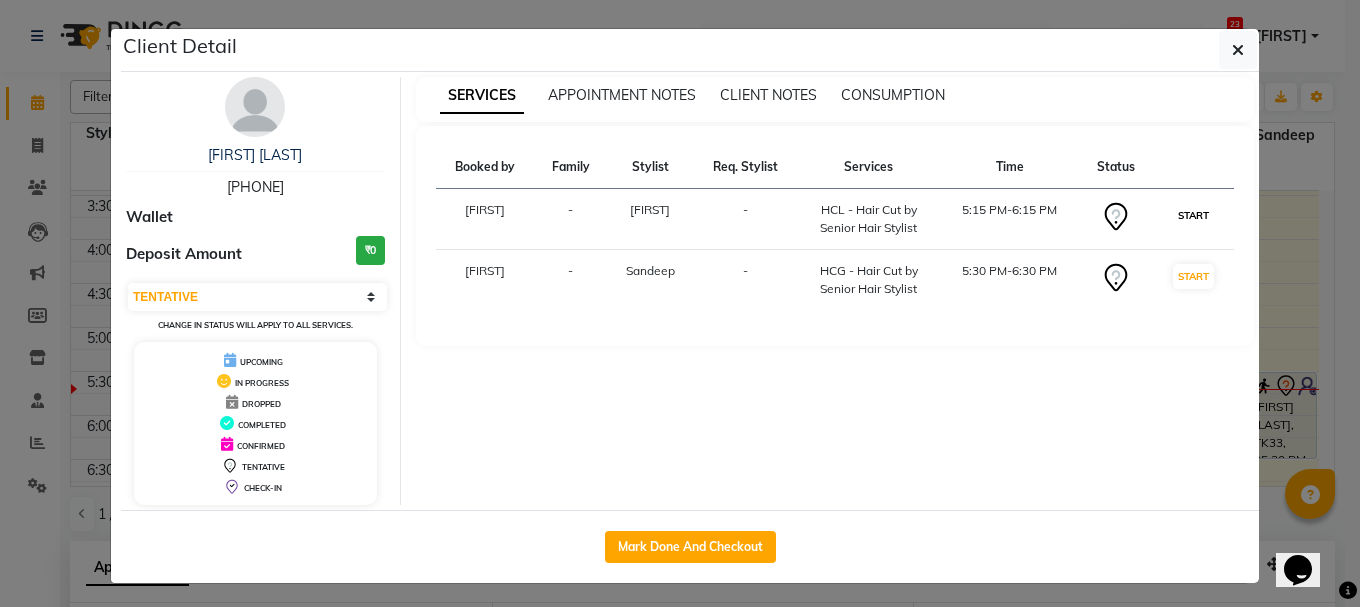 click on "START" at bounding box center [1193, 215] 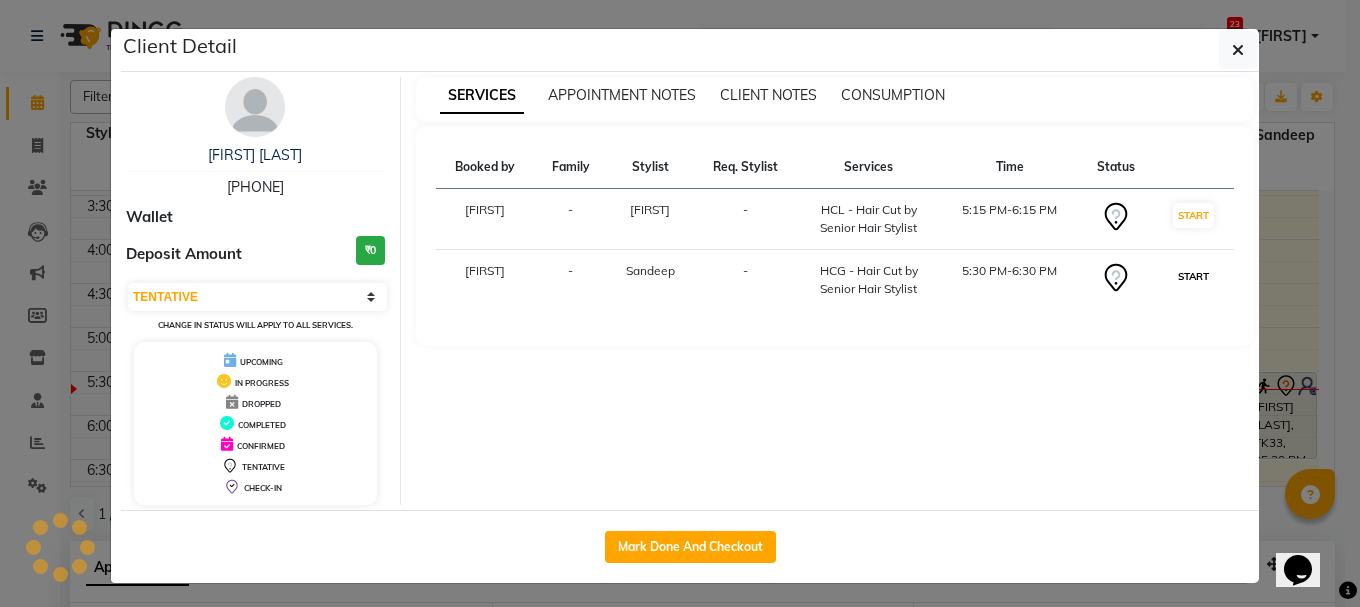 click on "START" at bounding box center (1193, 276) 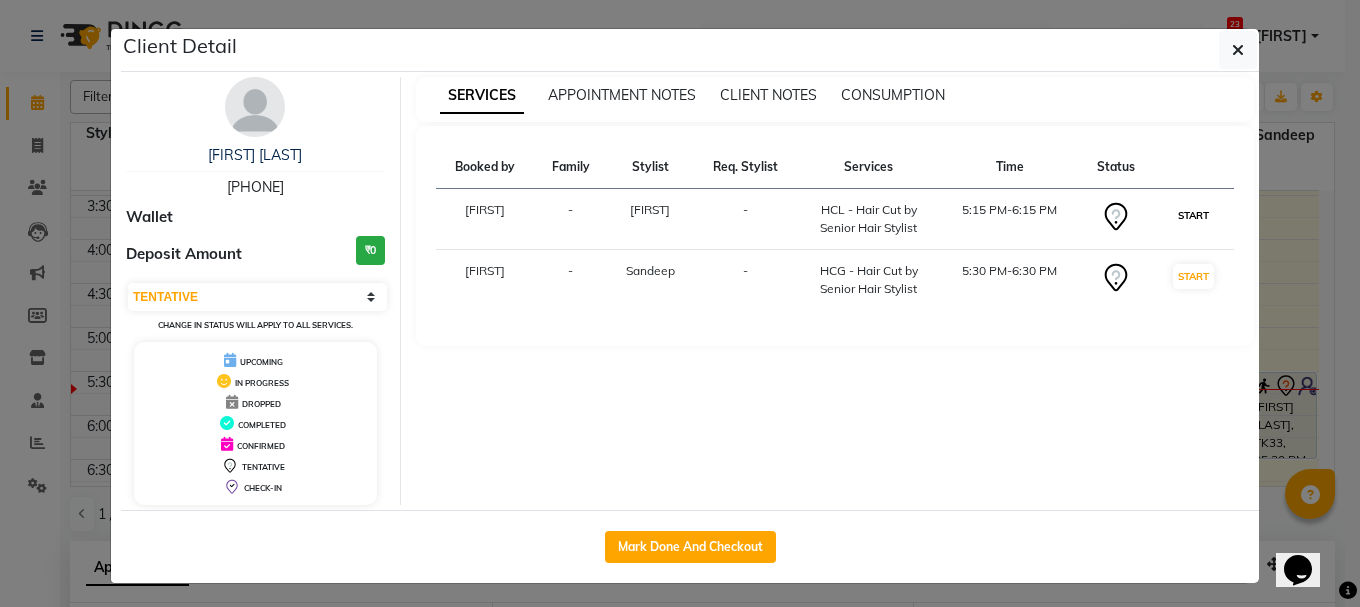 click on "START" at bounding box center (1193, 215) 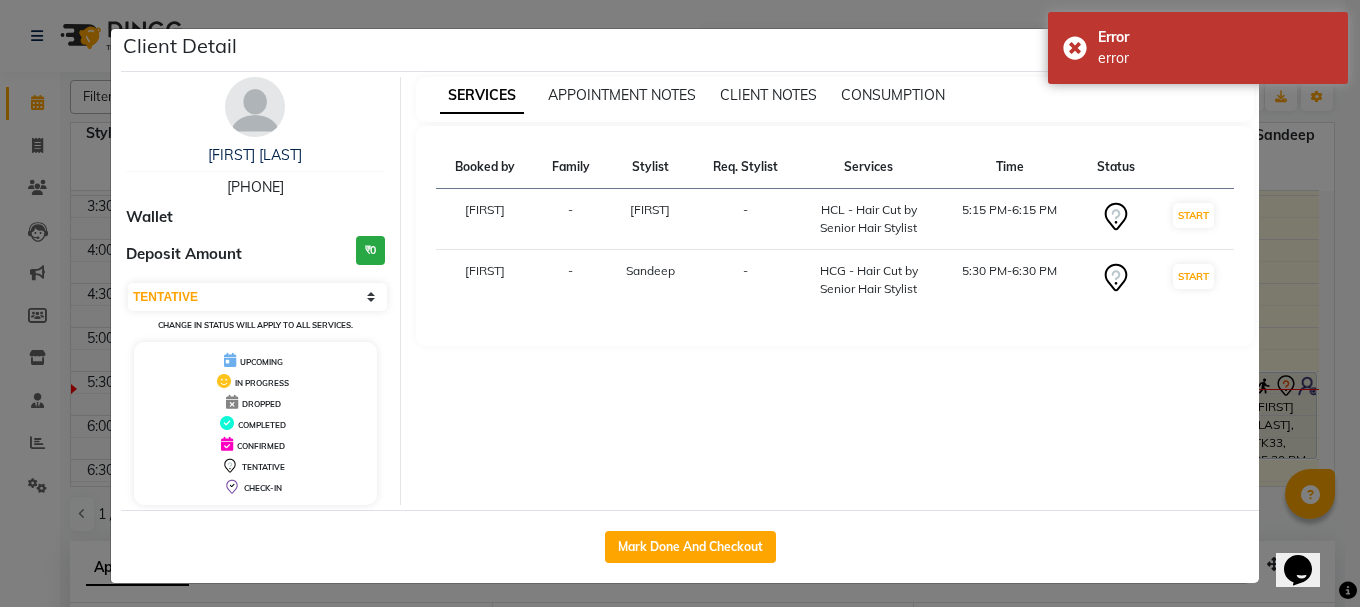 click on "Client Detail [FIRST] [LAST] [PHONE] Wallet Deposit Amount ₹0 Select IN SERVICE CONFIRMED TENTATIVE CHECK IN MARK DONE UPCOMING Change in status will apply to all services. UPCOMING IN PROGRESS DROPPED COMPLETED CONFIRMED TENTATIVE CHECK-IN SERVICES APPOINTMENT NOTES CLIENT NOTES CONSUMPTION Booked by Family Stylist Req. Stylist Services Time Status Manya - Jasvir - HCL - Hair Cut by Senior Hair Stylist 5:15 PM-6:15 PM START Manya - Sandeep - HCG - Hair Cut by Senior Hair Stylist 5:30 PM-6:30 PM START Mark Done And Checkout" 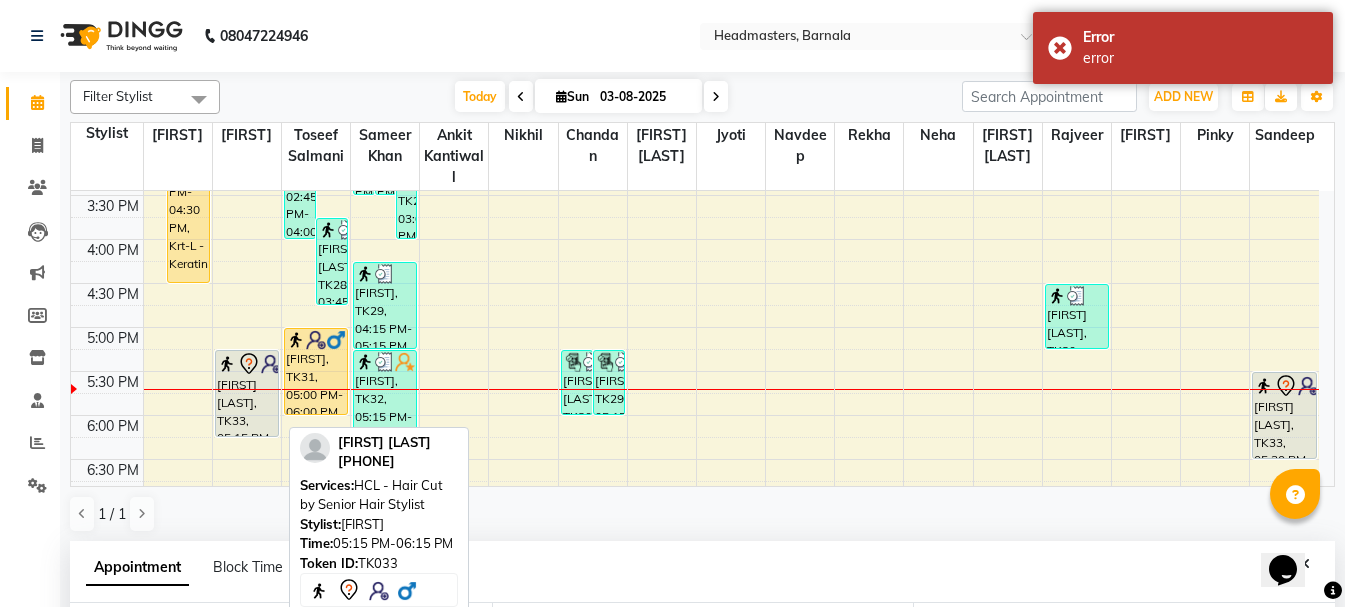 click at bounding box center [227, 364] 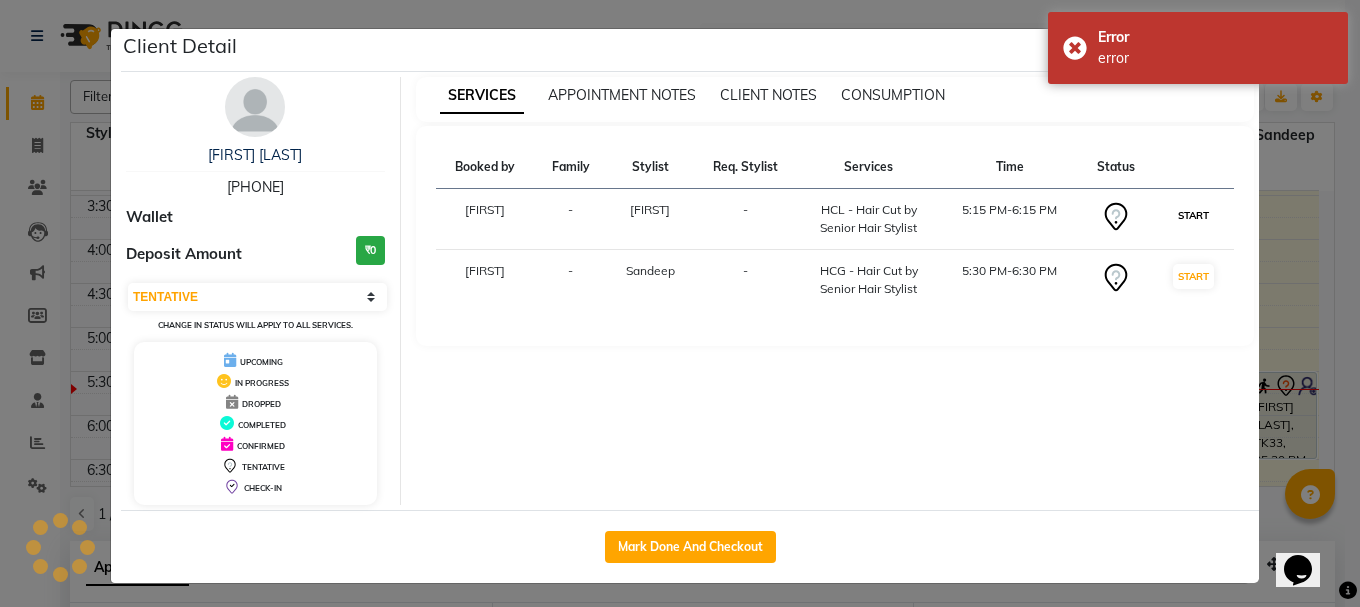 click on "START" at bounding box center (1193, 215) 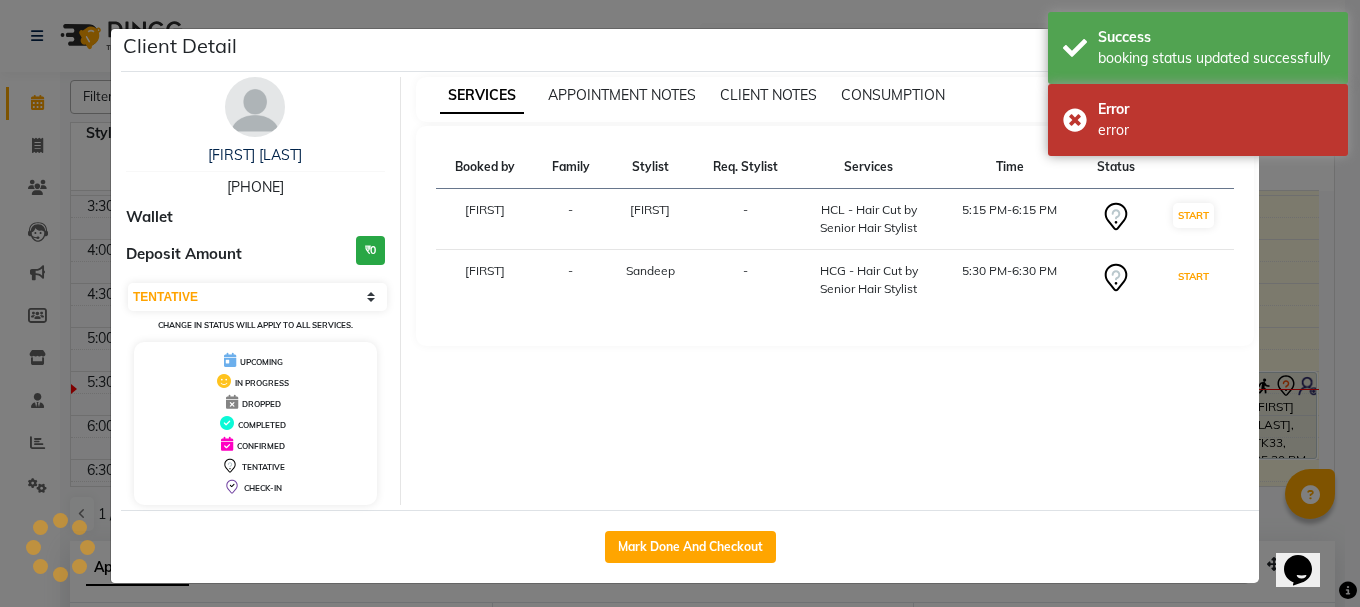 click on "START" at bounding box center (1193, 276) 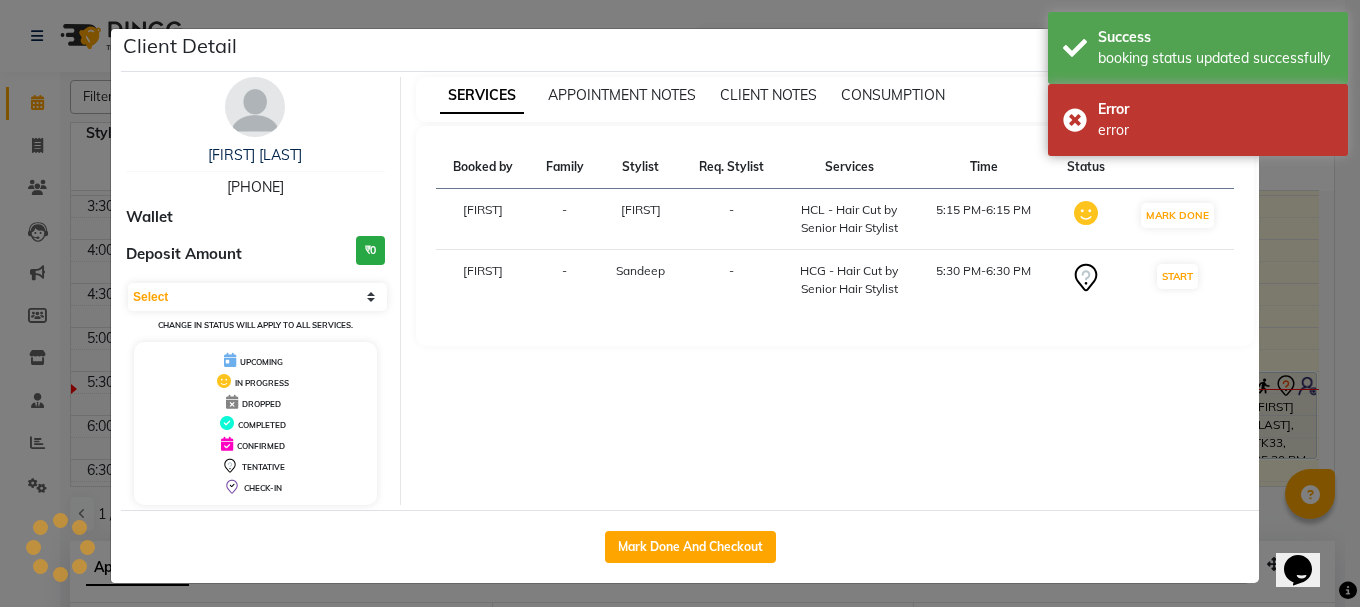 select on "1" 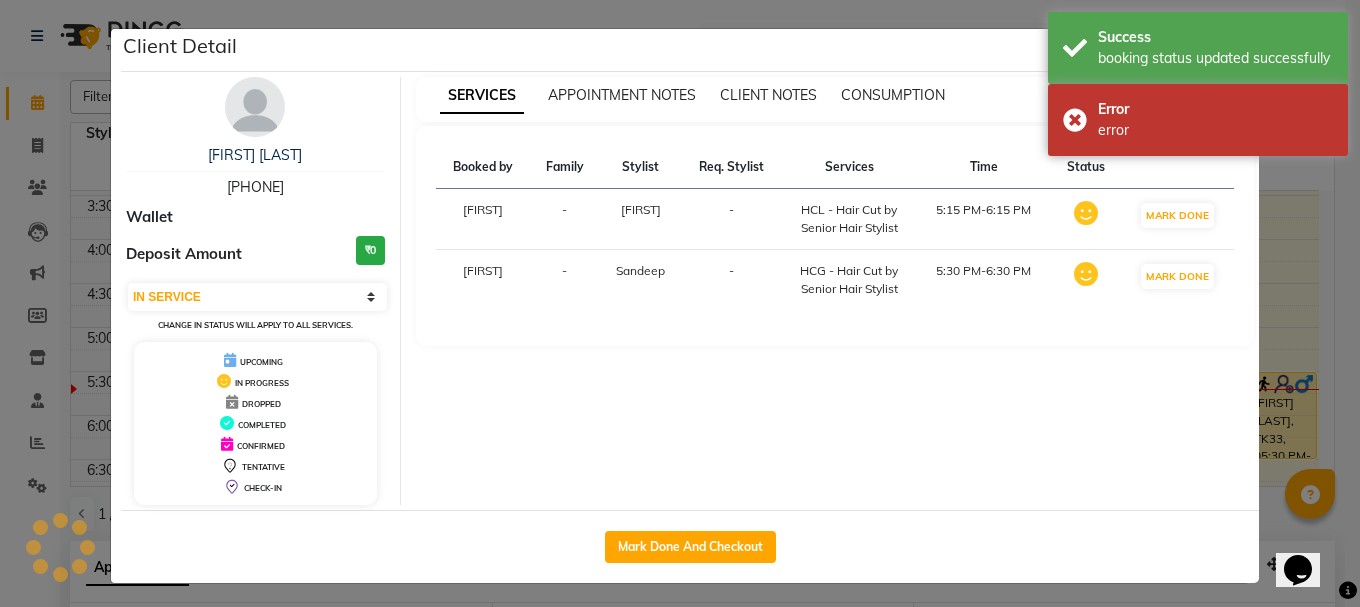 click on "Client Detail [FIRST] [LAST] [PHONE] Wallet Deposit Amount ₹0 Select IN SERVICE CONFIRMED TENTATIVE CHECK IN MARK DONE UPCOMING Change in status will apply to all services. UPCOMING IN PROGRESS DROPPED COMPLETED CONFIRMED TENTATIVE CHECK-IN SERVICES APPOINTMENT NOTES CLIENT NOTES CONSUMPTION Booked by Family Stylist Req. Stylist Services Time Status Manya - Jasvir - HCL - Hair Cut by Senior Hair Stylist 5:15 PM-6:15 PM MARK DONE Manya - Sandeep - HCG - Hair Cut by Senior Hair Stylist 5:30 PM-6:30 PM MARK DONE Mark Done And Checkout" 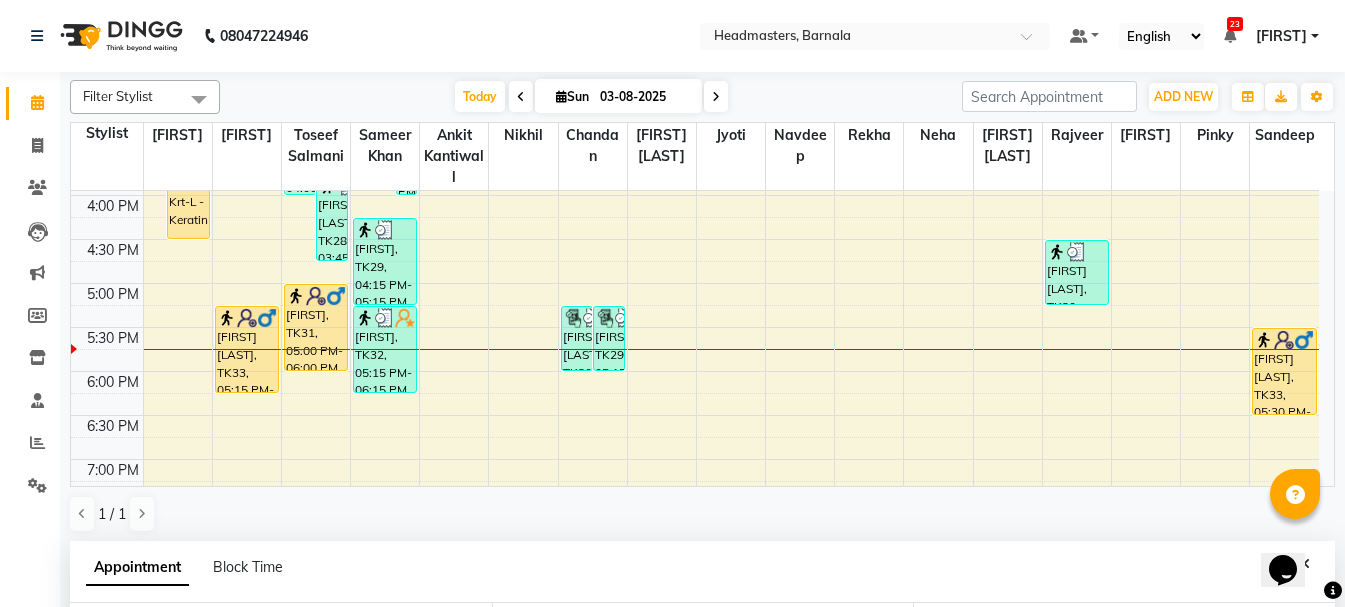 scroll, scrollTop: 712, scrollLeft: 0, axis: vertical 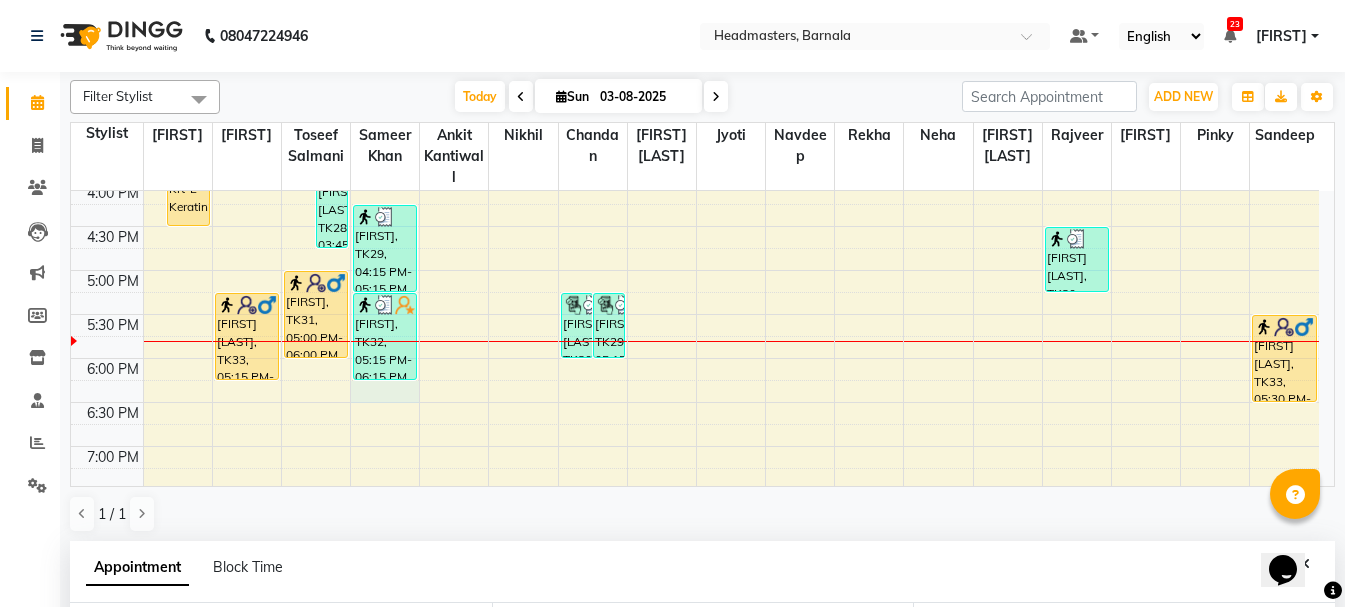 click on "8:00 AM 8:30 AM 9:00 AM 9:30 AM 10:00 AM 10:30 AM 11:00 AM 11:30 AM 12:00 PM 12:30 PM 1:00 PM 1:30 PM 2:00 PM 2:30 PM 3:00 PM 3:30 PM 4:00 PM 4:30 PM 5:00 PM 5:30 PM 6:00 PM 6:30 PM 7:00 PM 7:30 PM 8:00 PM 8:30 PM Dr. [FIRST], TK16, 01:30 PM-03:00 PM, HCL - Hair Cut by Senior Hair Stylist,HCL-C - BABY GIRL HAIR CUT Dr. [FIRST], TK17, 01:30 PM-02:30 PM, HCL - Hair Cut by Senior Hair Stylist Dr. [FIRST], TK16, 01:45 PM-02:15 PM, HCL-C - BABY GIRL HAIR CUT [FIRST], TK21, 02:30 PM-04:30 PM, Krt-L - Keratin [FIRST], TK12, 12:00 PM-01:00 PM, HCL - Hair Cut by Senior Hair Stylist [FIRST], TK11, 12:15 PM-01:15 PM, HCL - Hair Cut by Senior Hair Stylist [FIRST] [LAST], TK03, 10:45 AM-11:45 AM, HCL - Hair Cut by Senior Hair Stylist [FIRST] [LAST], TK33, 05:15 PM-06:15 PM, HCL - Hair Cut by Senior Hair Stylist [FIRST], TK14, 01:15 PM-02:15 PM, HCG - Hair Cut by Senior Hair Stylist [FIRST] [LAST], TK18, 01:30 PM-02:30 PM, HCG - Hair Cut by Senior Hair Stylist" at bounding box center [695, 50] 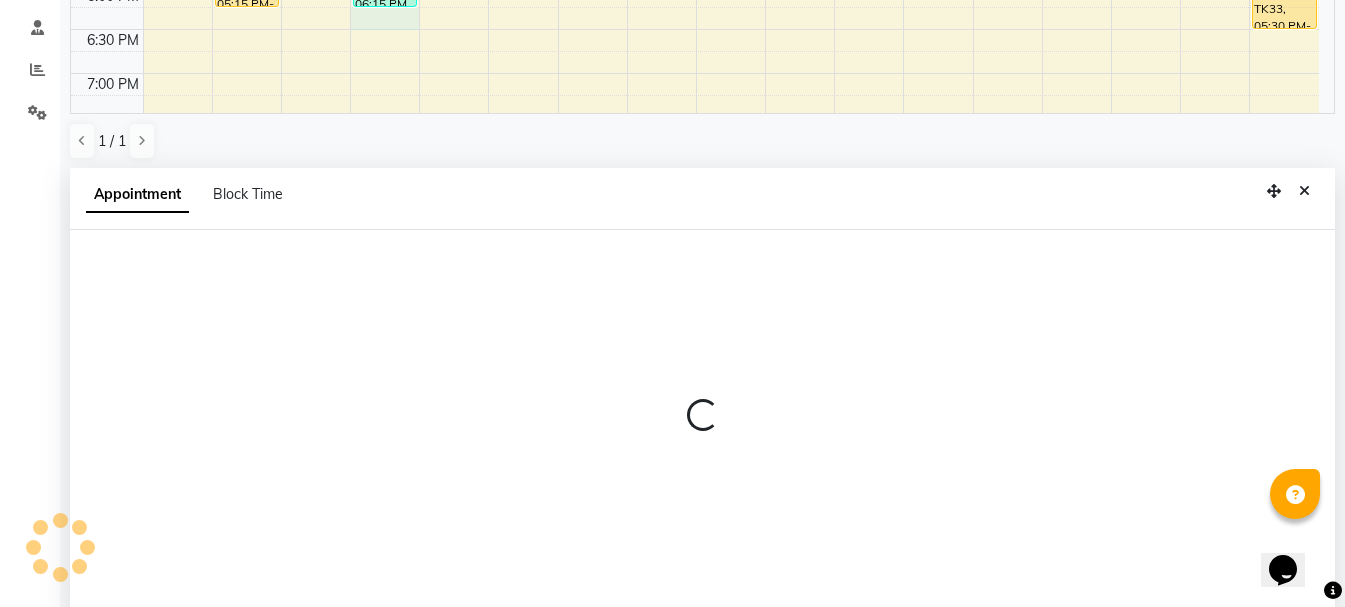 scroll, scrollTop: 389, scrollLeft: 0, axis: vertical 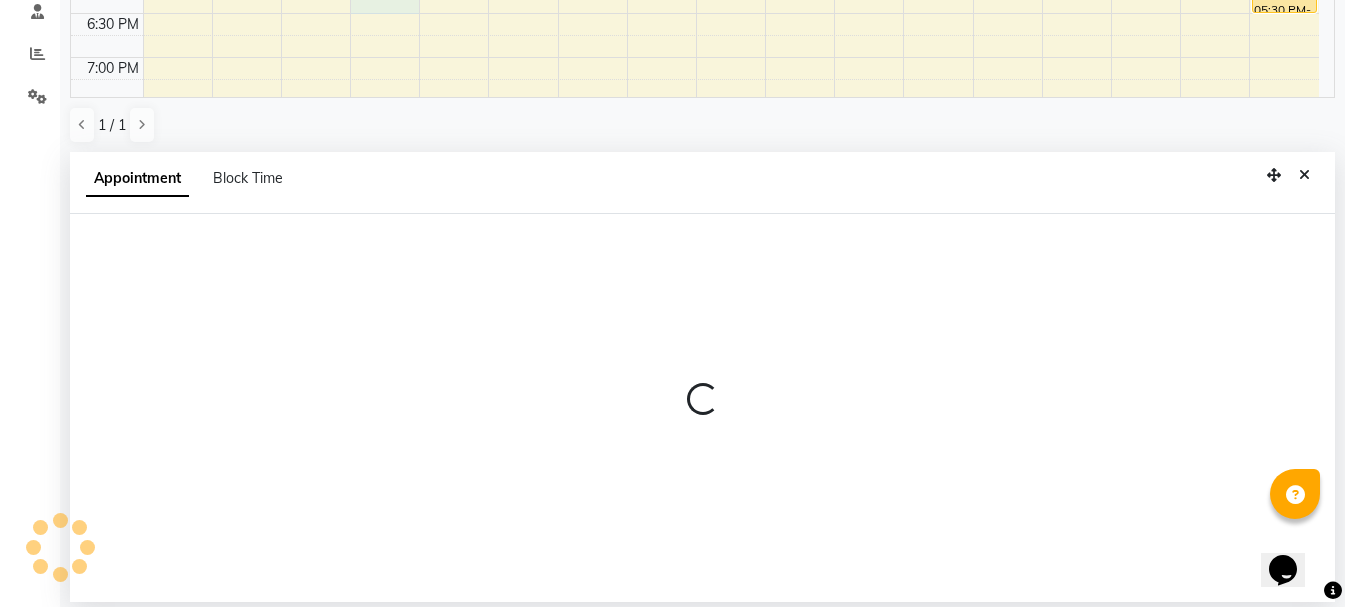select on "67277" 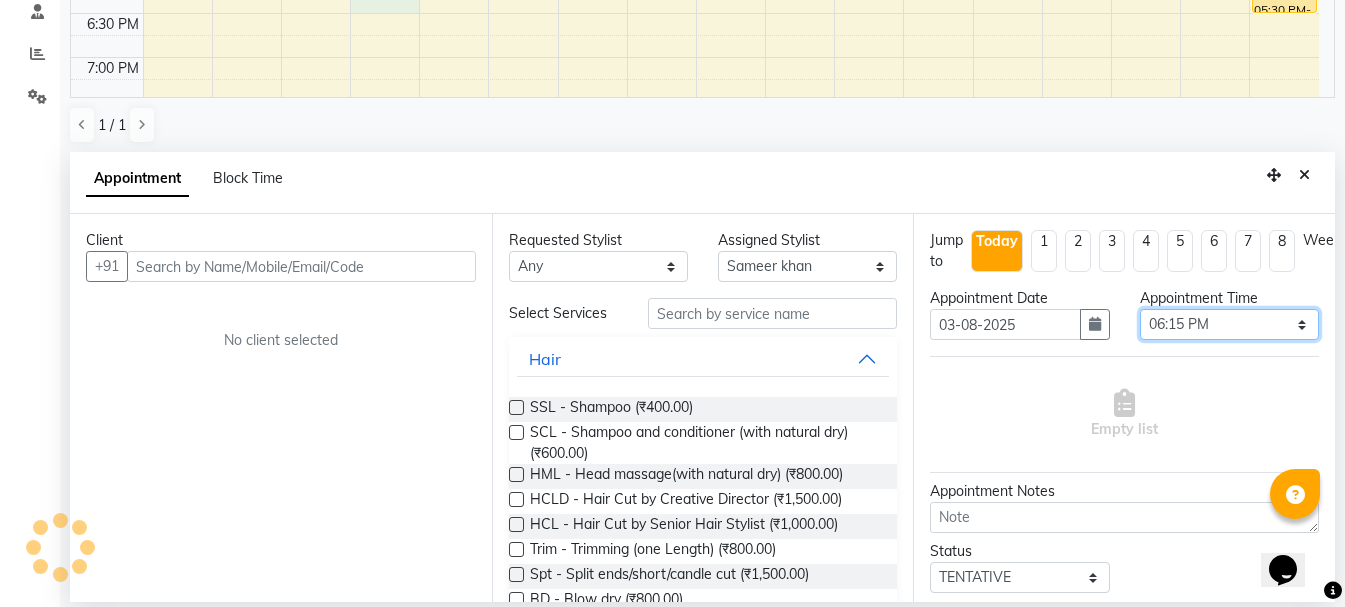 click on "Select 09:00 AM 09:15 AM 09:30 AM 09:45 AM 10:00 AM 10:15 AM 10:30 AM 10:45 AM 11:00 AM 11:15 AM 11:30 AM 11:45 AM 12:00 PM 12:15 PM 12:30 PM 12:45 PM 01:00 PM 01:15 PM 01:30 PM 01:45 PM 02:00 PM 02:15 PM 02:30 PM 02:45 PM 03:00 PM 03:15 PM 03:30 PM 03:45 PM 04:00 PM 04:15 PM 04:30 PM 04:45 PM 05:00 PM 05:15 PM 05:30 PM 05:45 PM 06:00 PM 06:15 PM 06:30 PM 06:45 PM 07:00 PM 07:15 PM 07:30 PM 07:45 PM 08:00 PM" at bounding box center [1229, 324] 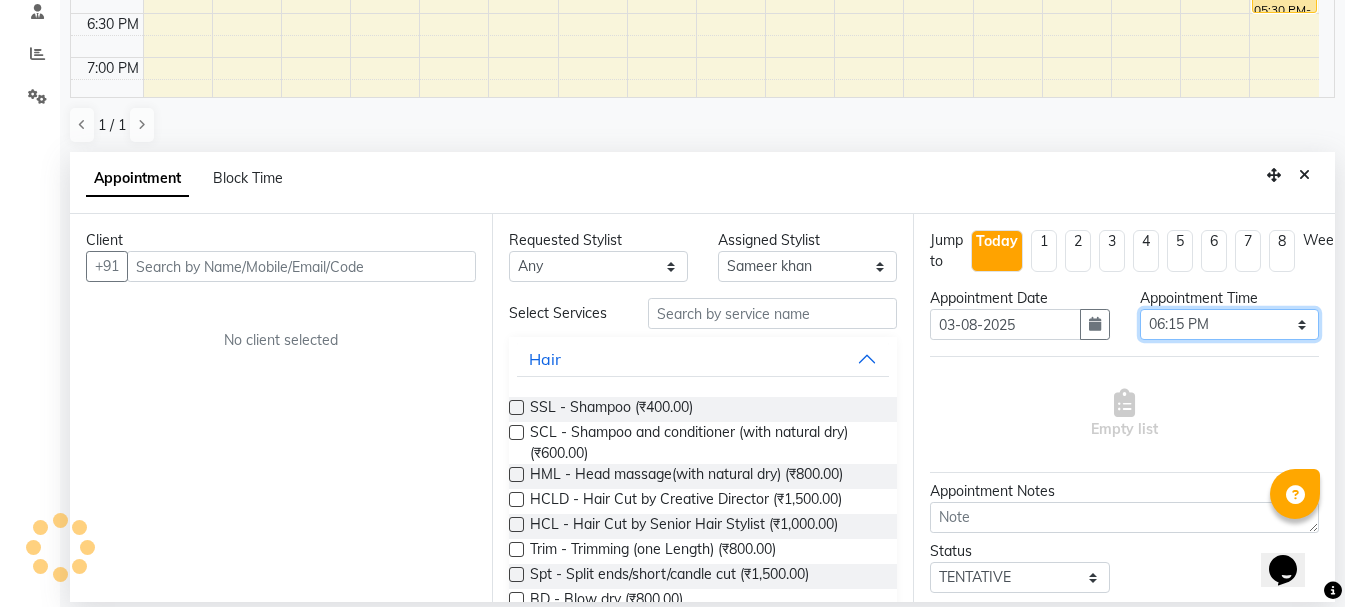 select on "1080" 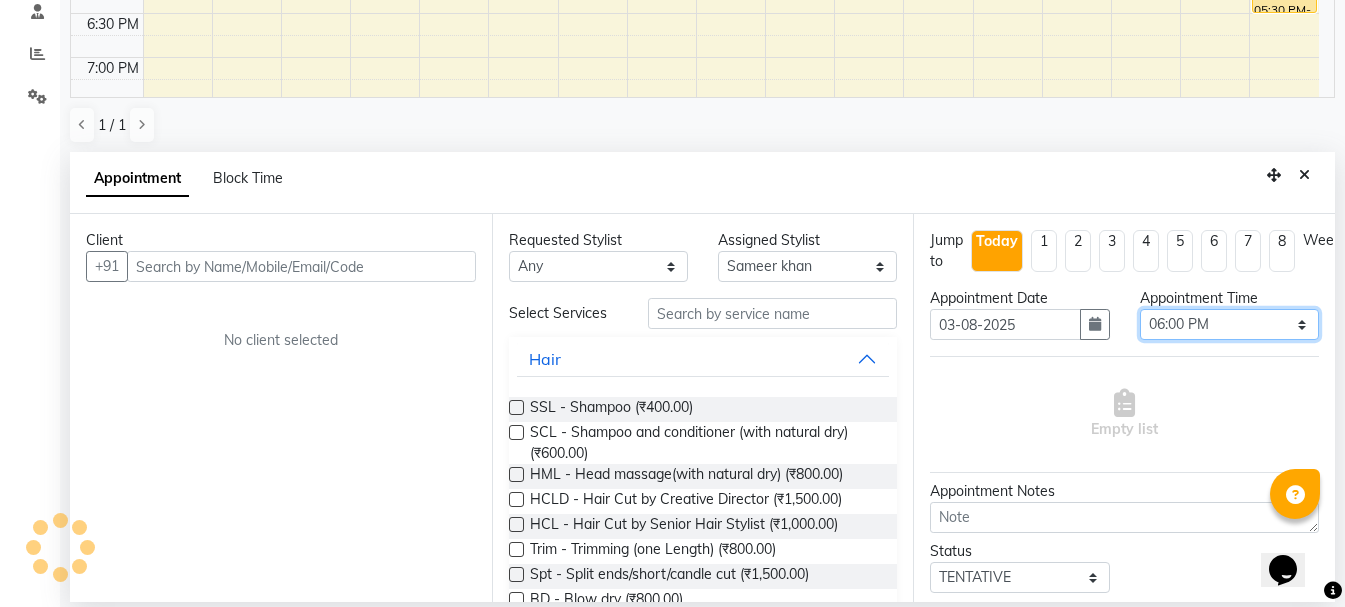 click on "Select 09:00 AM 09:15 AM 09:30 AM 09:45 AM 10:00 AM 10:15 AM 10:30 AM 10:45 AM 11:00 AM 11:15 AM 11:30 AM 11:45 AM 12:00 PM 12:15 PM 12:30 PM 12:45 PM 01:00 PM 01:15 PM 01:30 PM 01:45 PM 02:00 PM 02:15 PM 02:30 PM 02:45 PM 03:00 PM 03:15 PM 03:30 PM 03:45 PM 04:00 PM 04:15 PM 04:30 PM 04:45 PM 05:00 PM 05:15 PM 05:30 PM 05:45 PM 06:00 PM 06:15 PM 06:30 PM 06:45 PM 07:00 PM 07:15 PM 07:30 PM 07:45 PM 08:00 PM" at bounding box center [1229, 324] 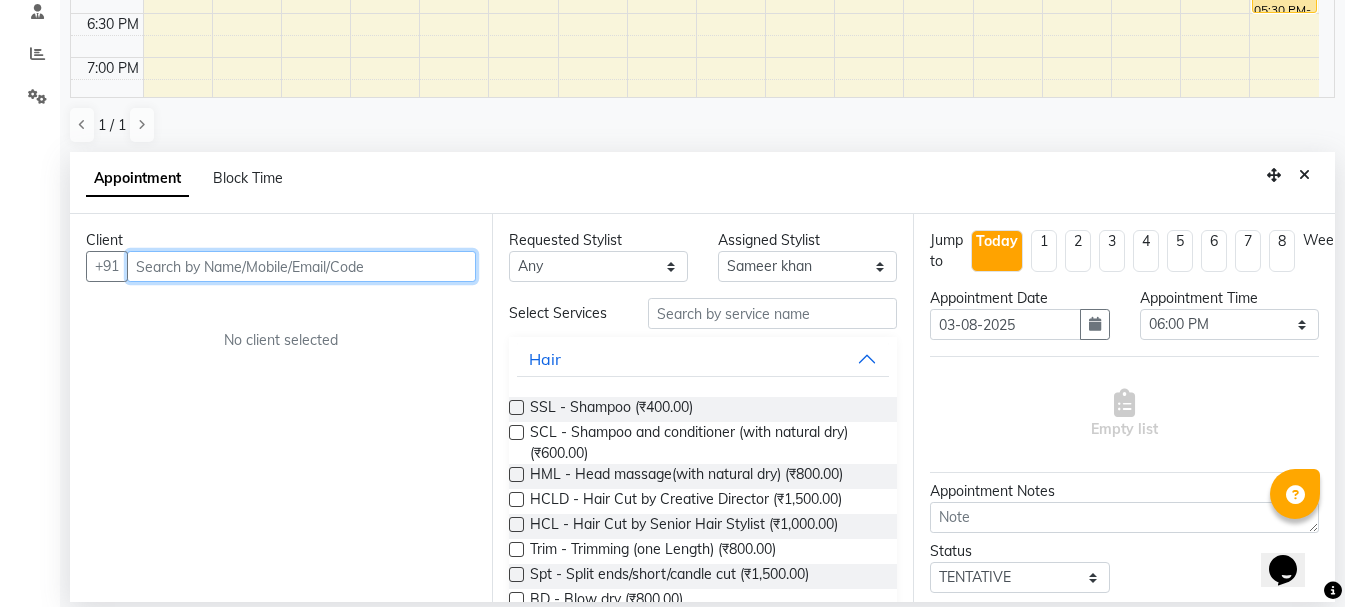 click at bounding box center [301, 266] 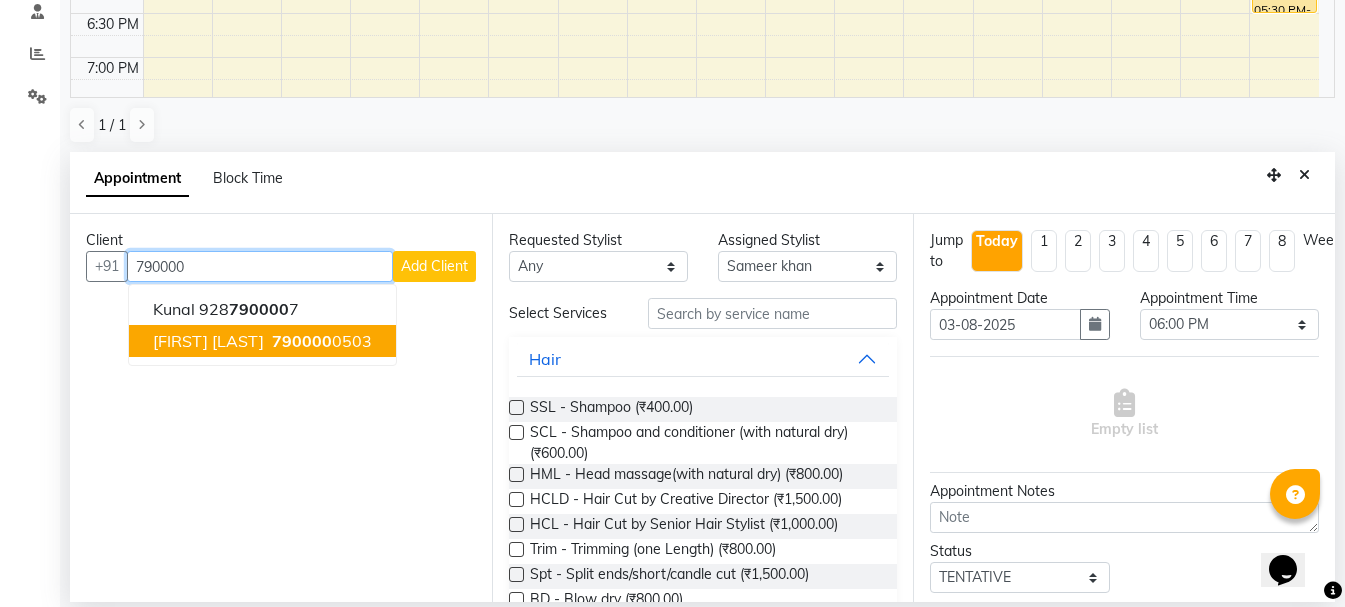click on "790000" at bounding box center [302, 341] 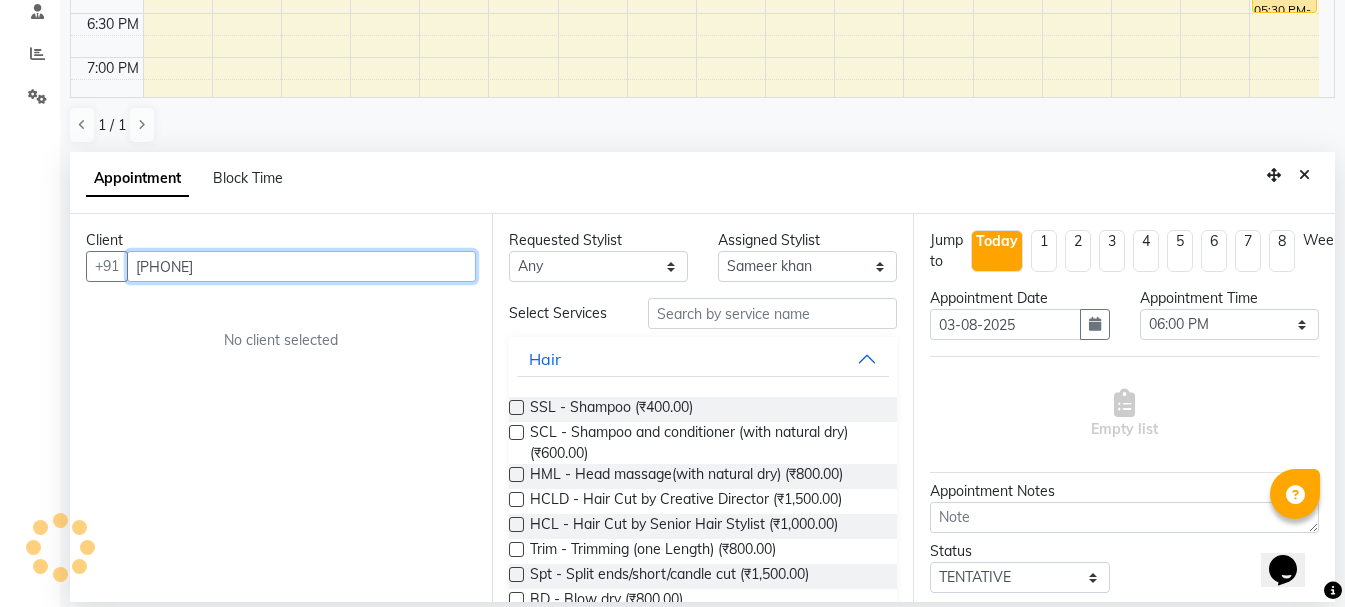 type on "[PHONE]" 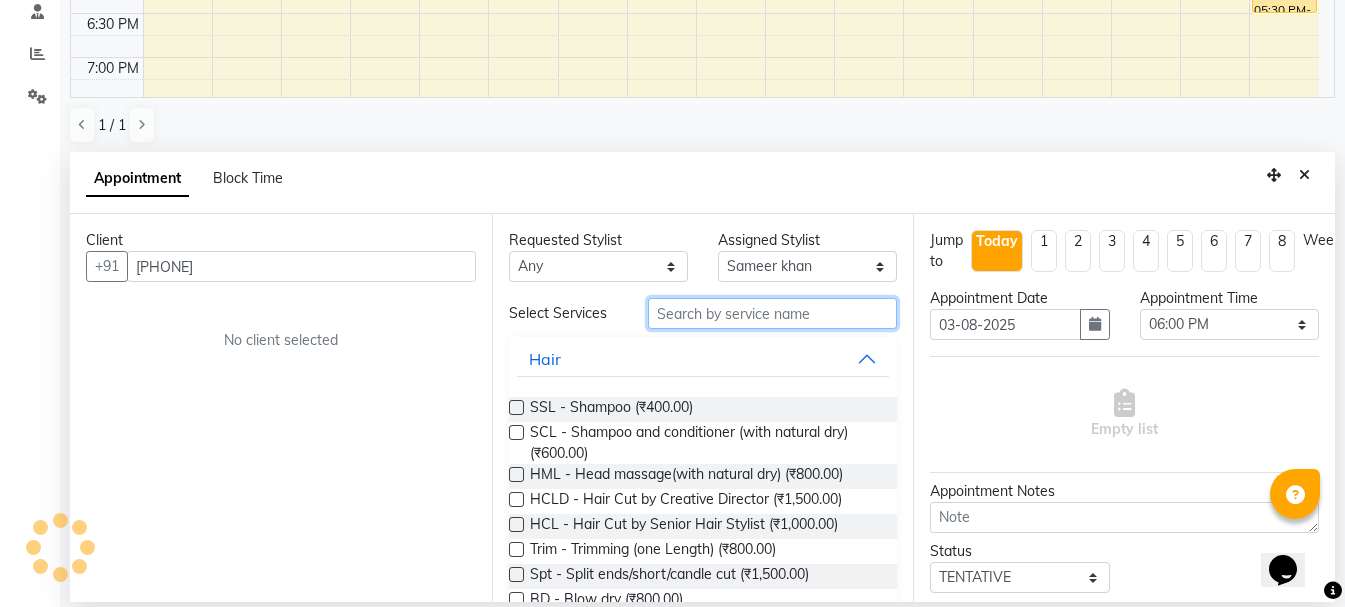 click at bounding box center [772, 313] 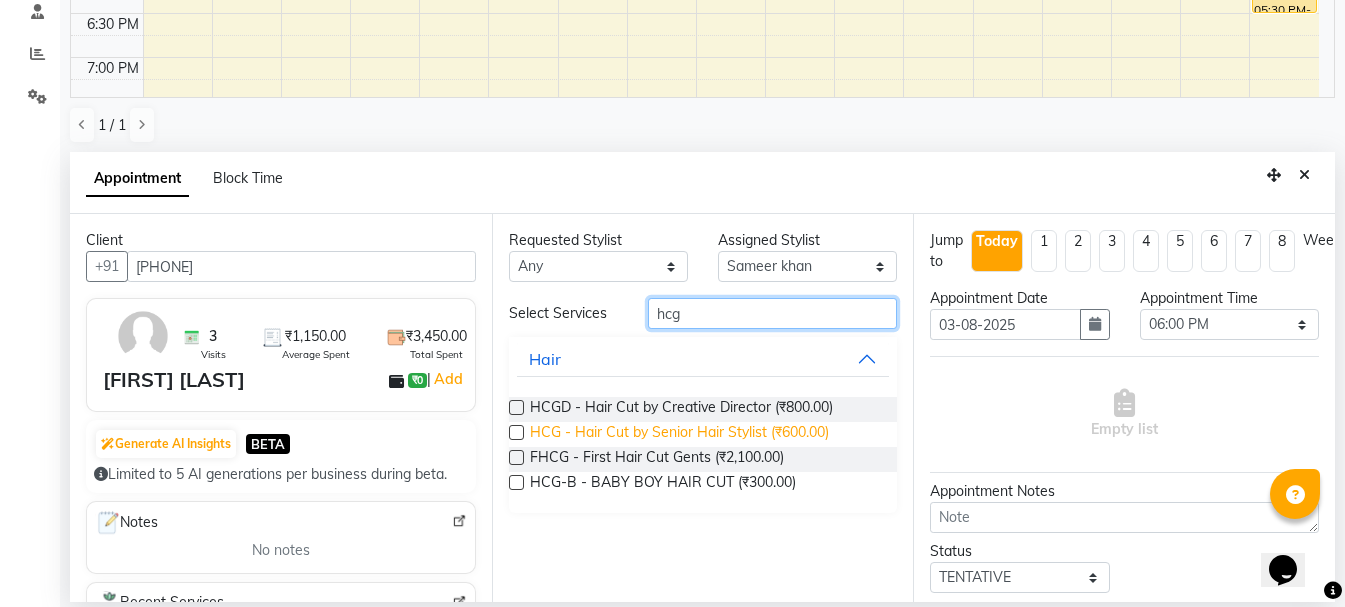 type on "hcg" 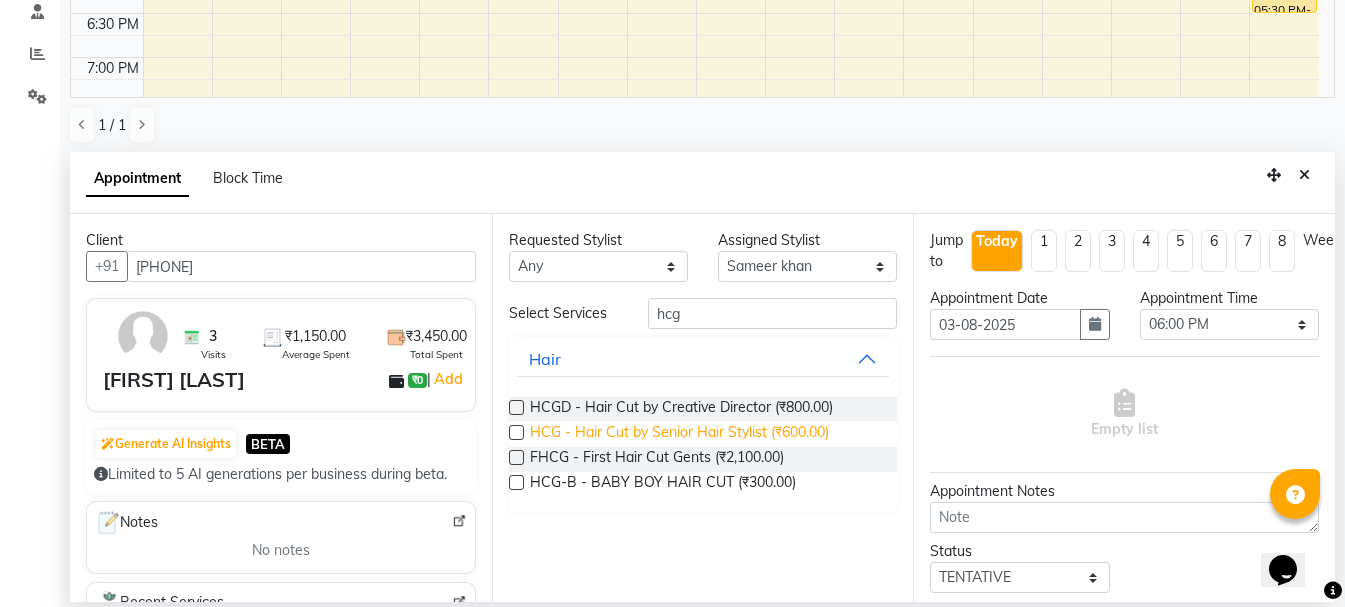 click on "HCG - Hair Cut by Senior Hair Stylist (₹600.00)" at bounding box center [679, 434] 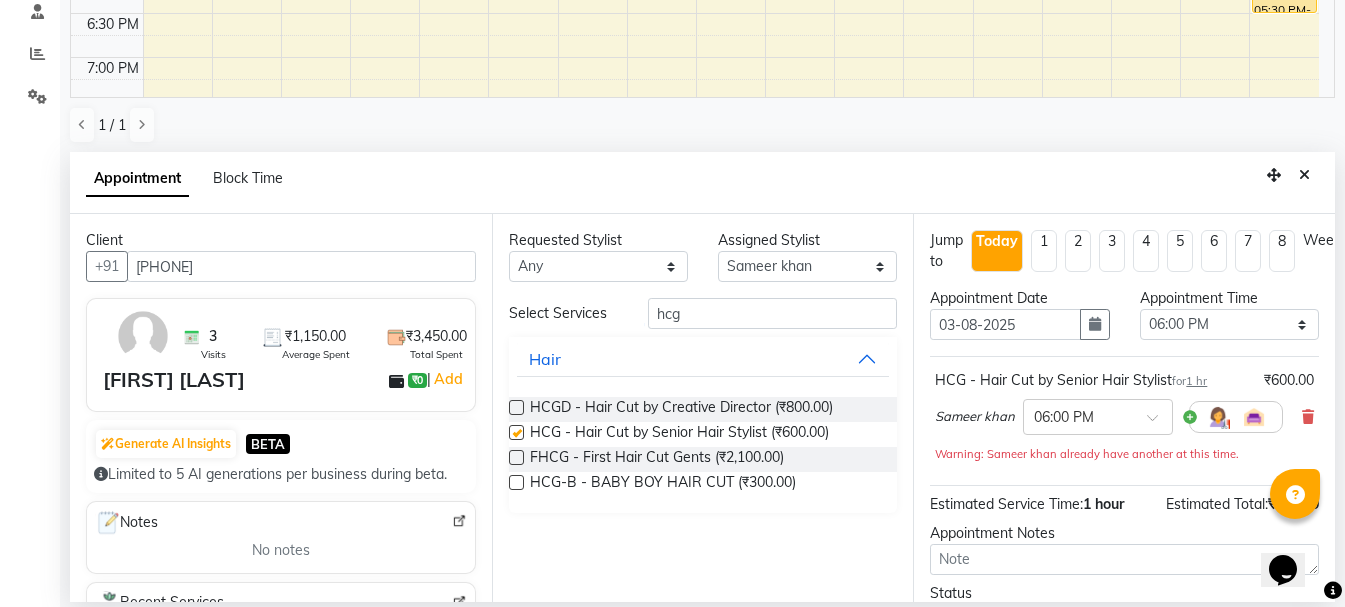 checkbox on "false" 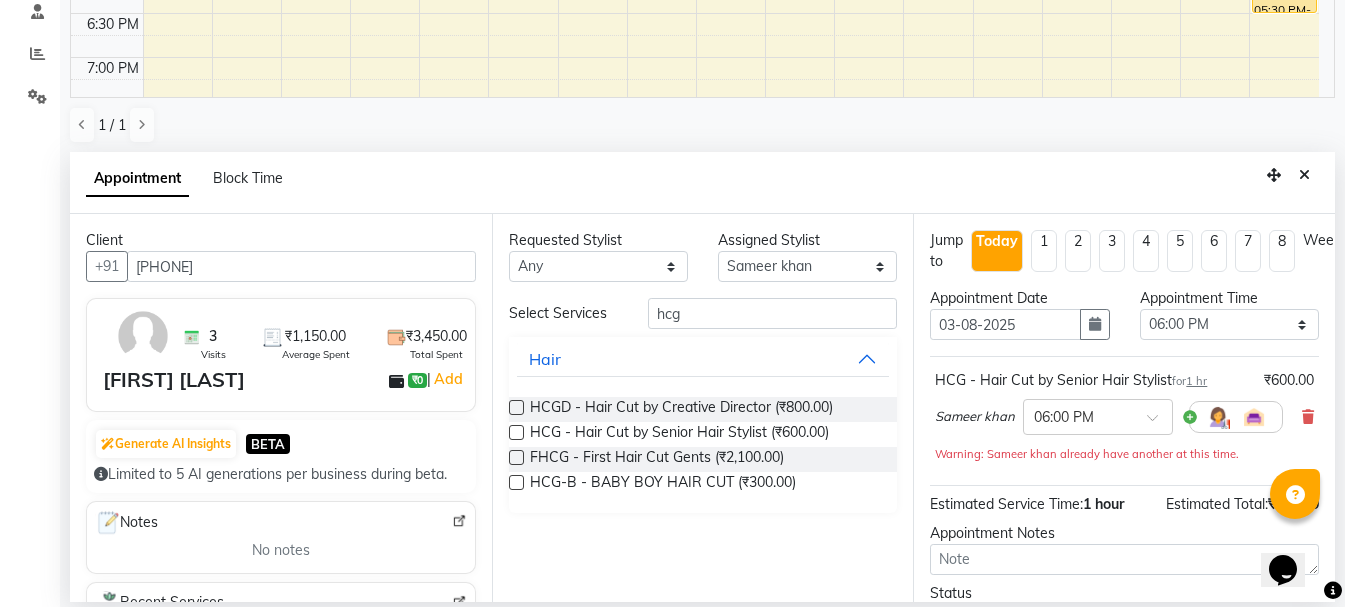 scroll, scrollTop: 177, scrollLeft: 0, axis: vertical 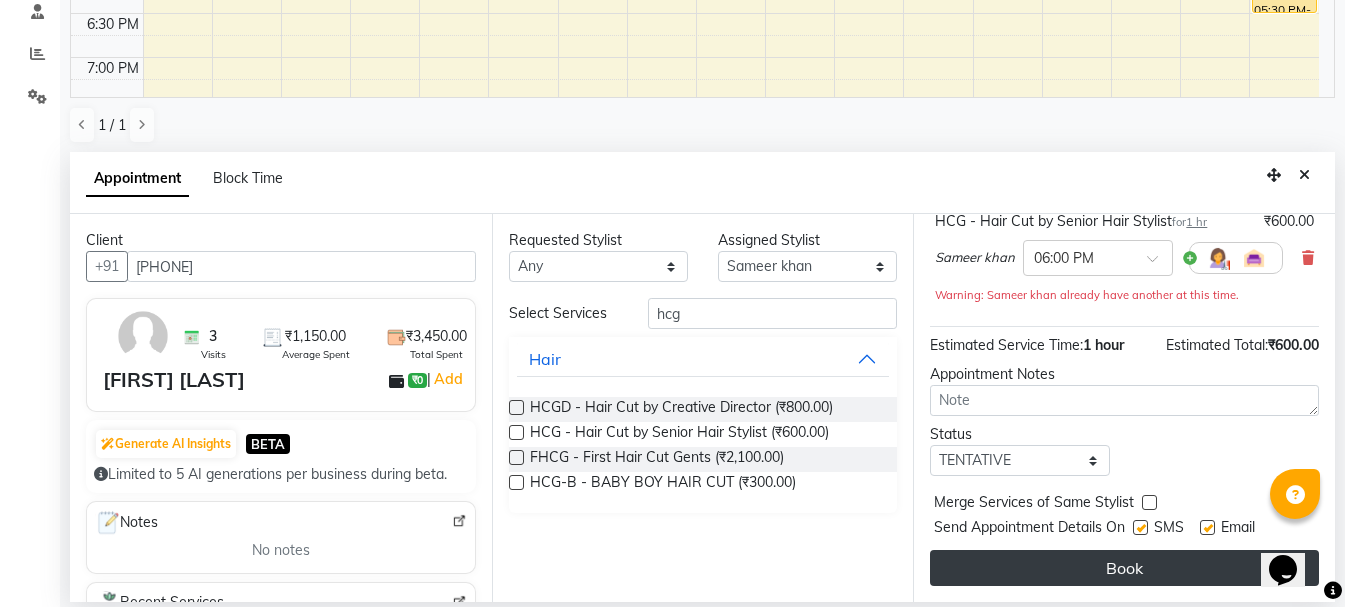 click on "Book" at bounding box center (1124, 568) 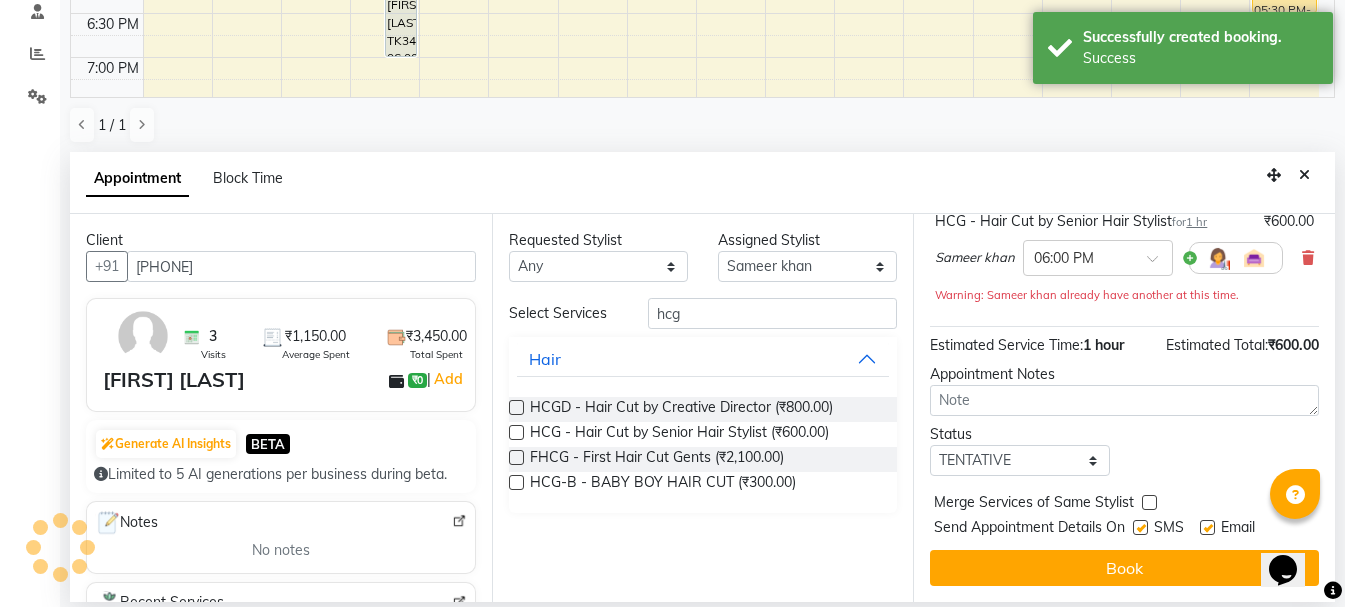 scroll, scrollTop: 0, scrollLeft: 0, axis: both 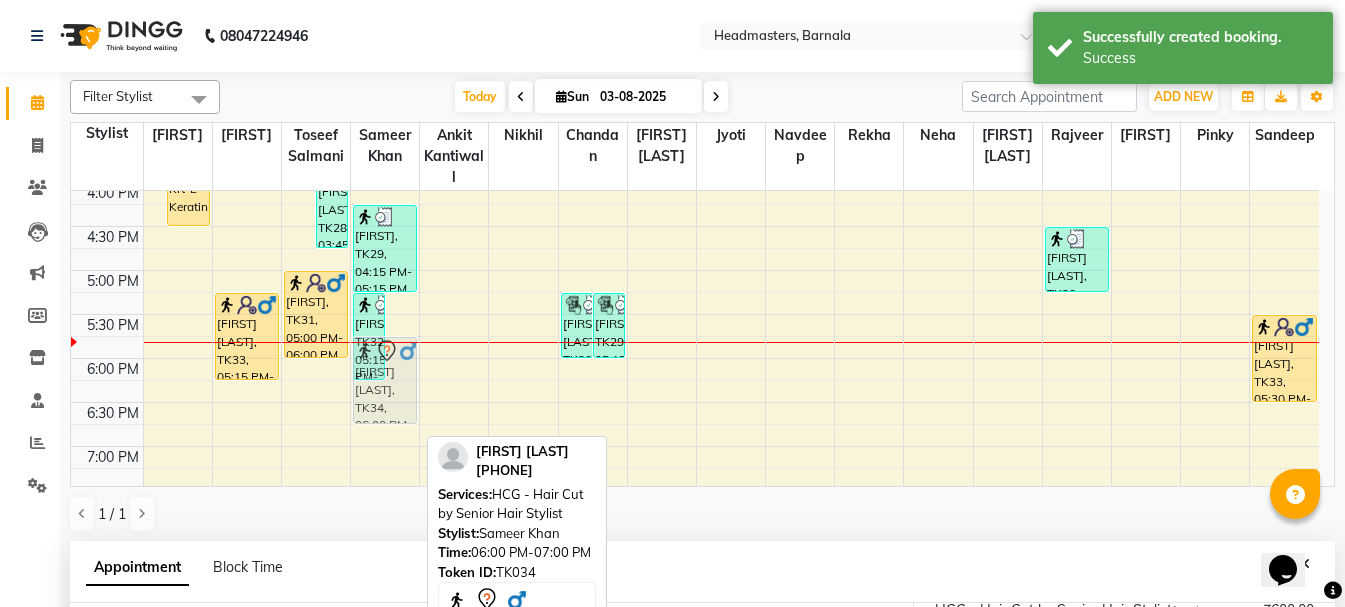 drag, startPoint x: 408, startPoint y: 394, endPoint x: 408, endPoint y: 374, distance: 20 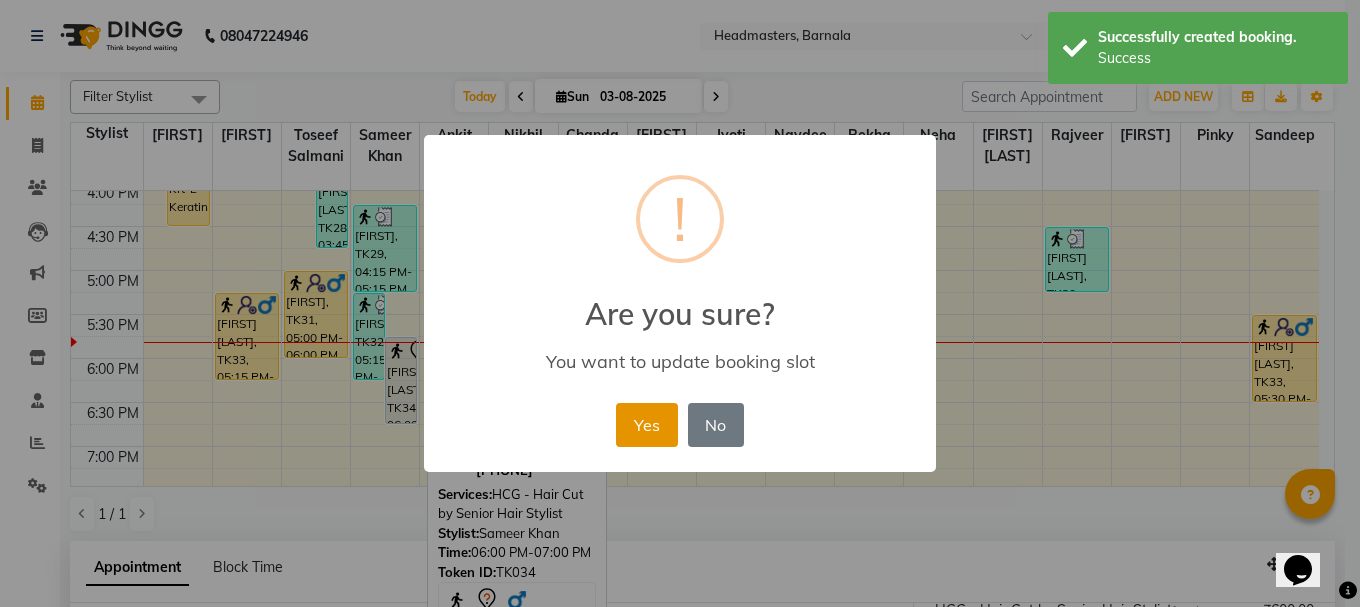 click on "Yes" at bounding box center [646, 425] 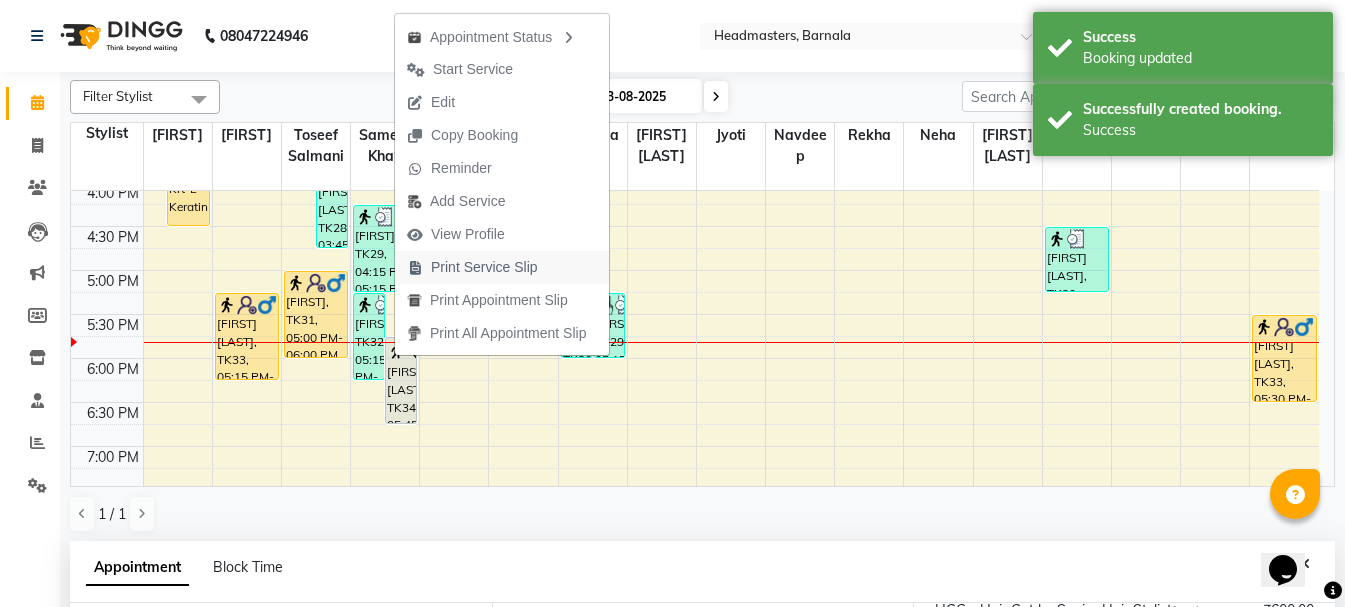 click on "Print Service Slip" at bounding box center [484, 267] 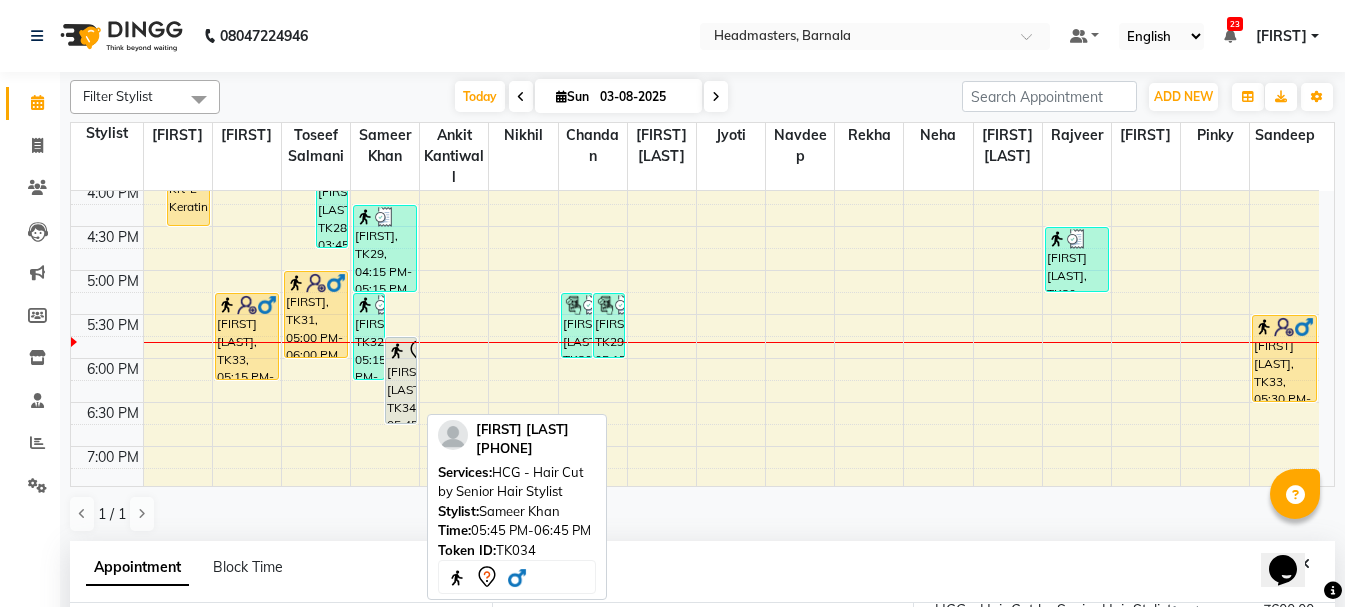 click at bounding box center [397, 351] 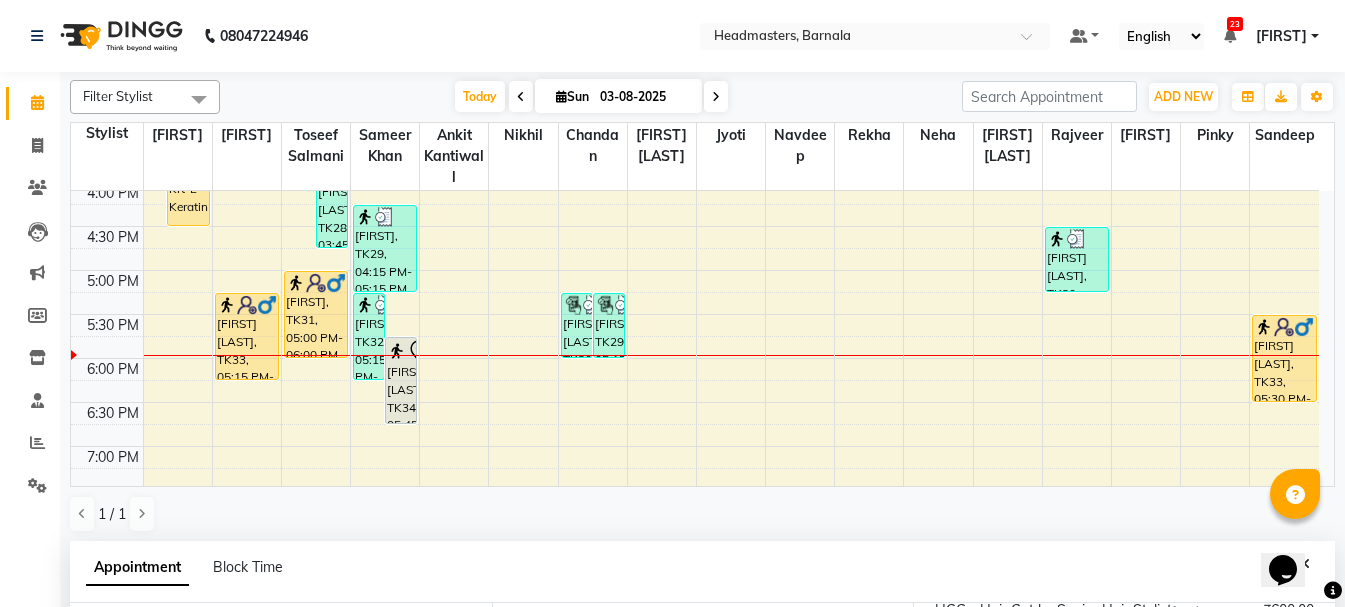 scroll, scrollTop: 0, scrollLeft: 0, axis: both 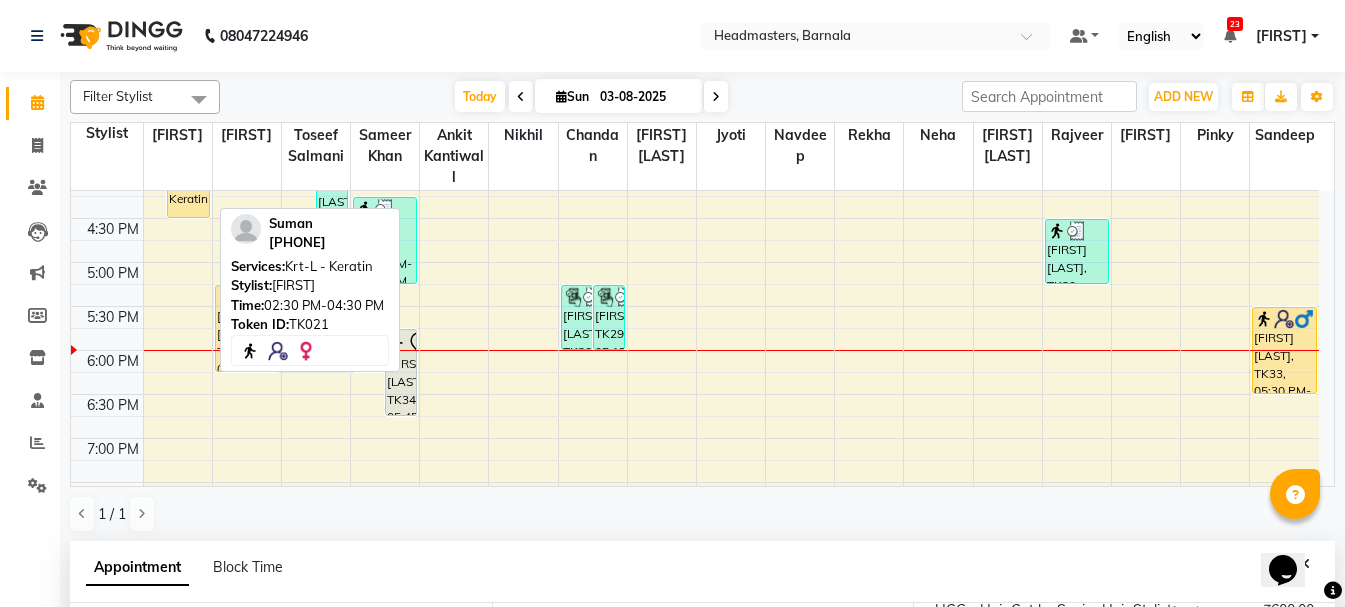 click on "[FIRST], TK21, 02:30 PM-04:30 PM, Krt-L - Keratin" at bounding box center (188, 130) 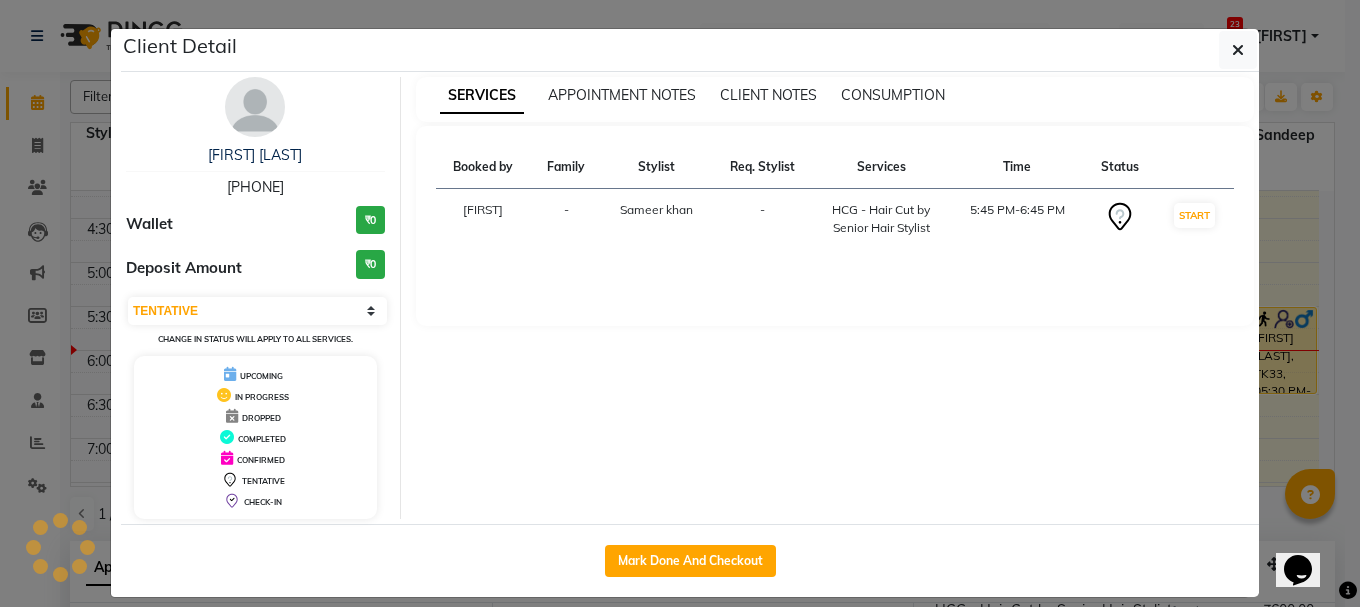 select on "1" 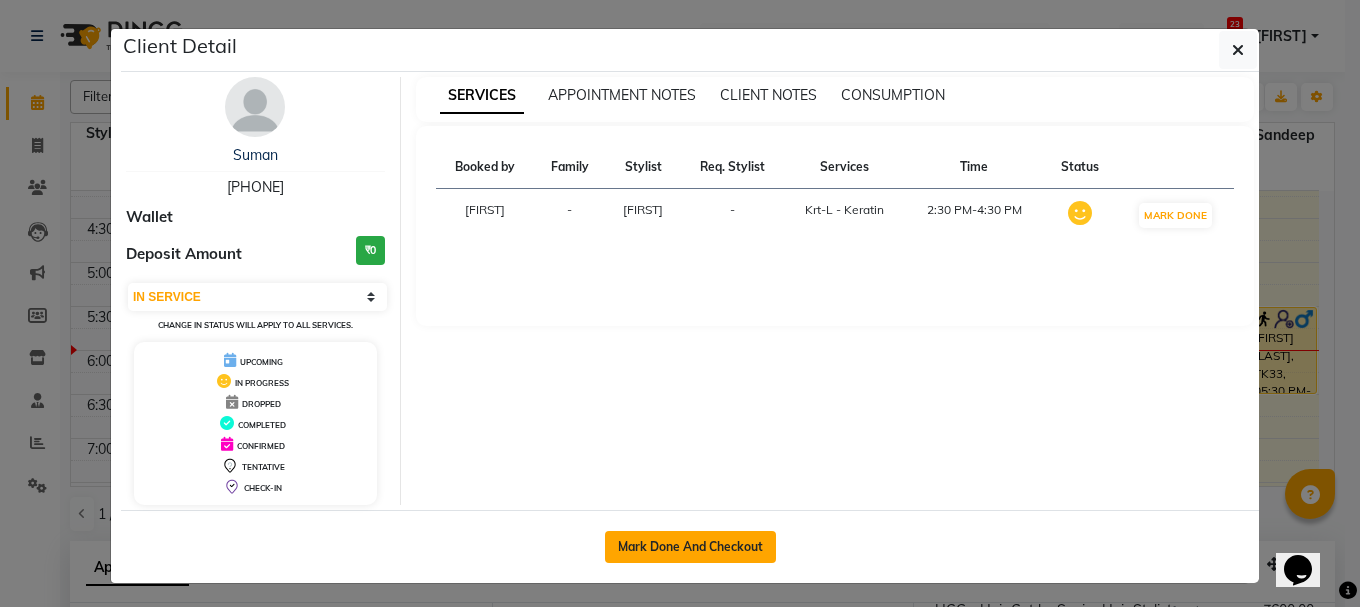 click on "Mark Done And Checkout" 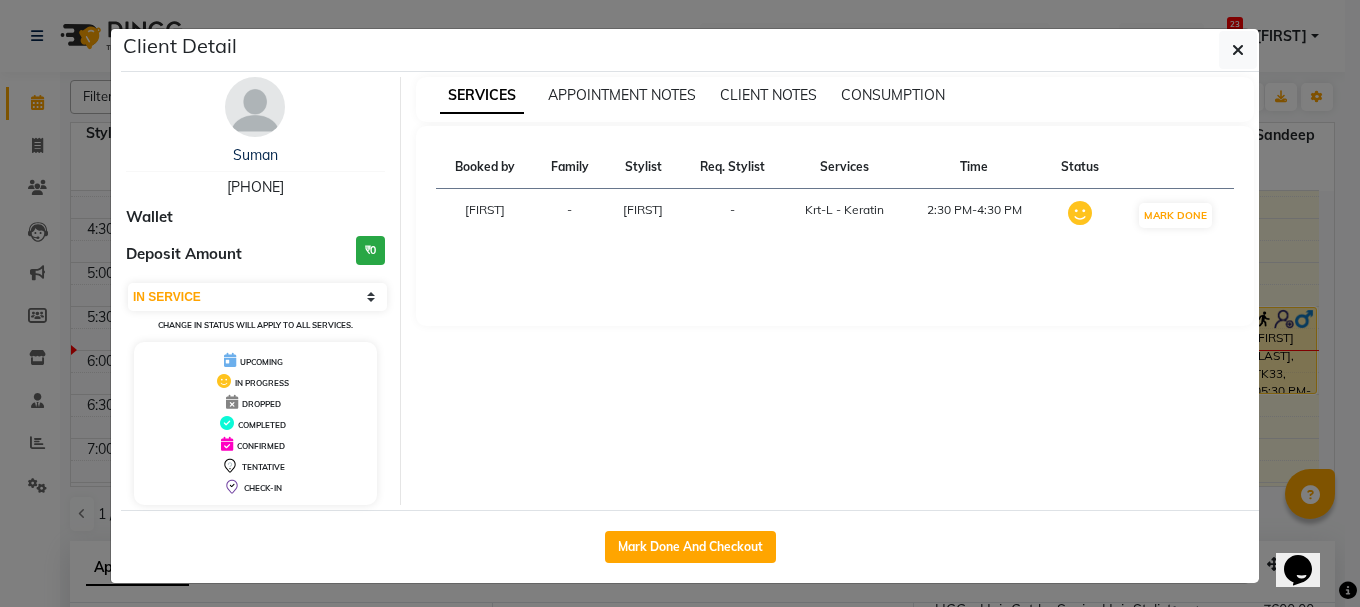select on "service" 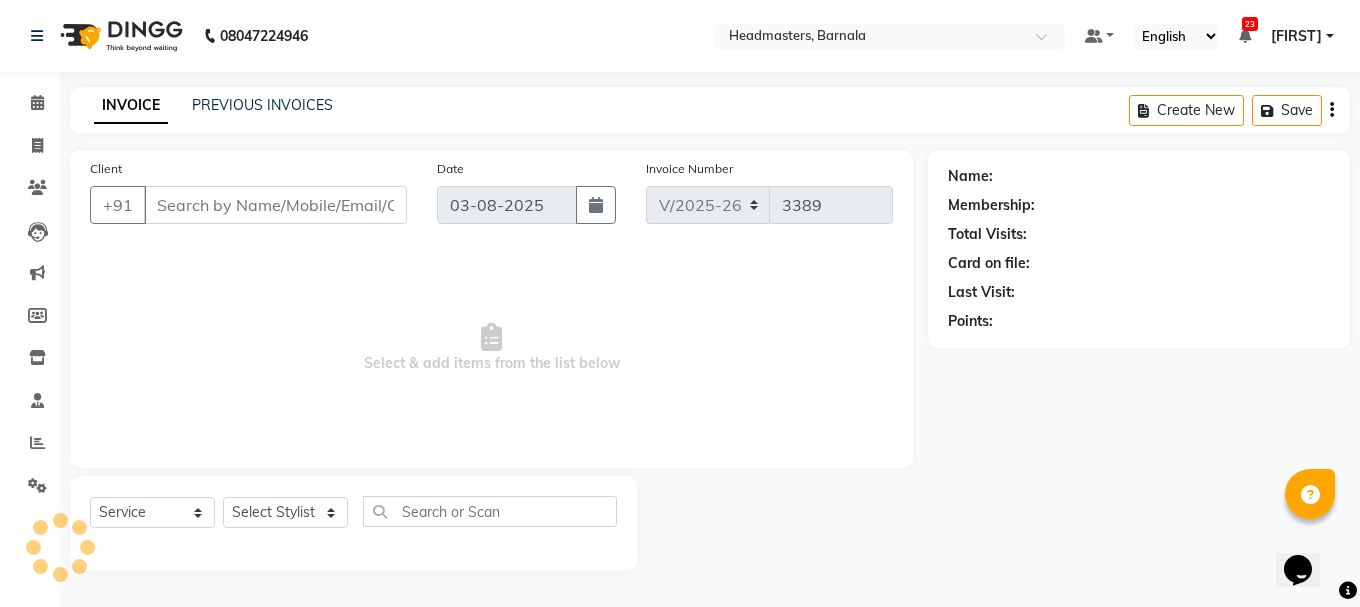 type on "[PHONE]" 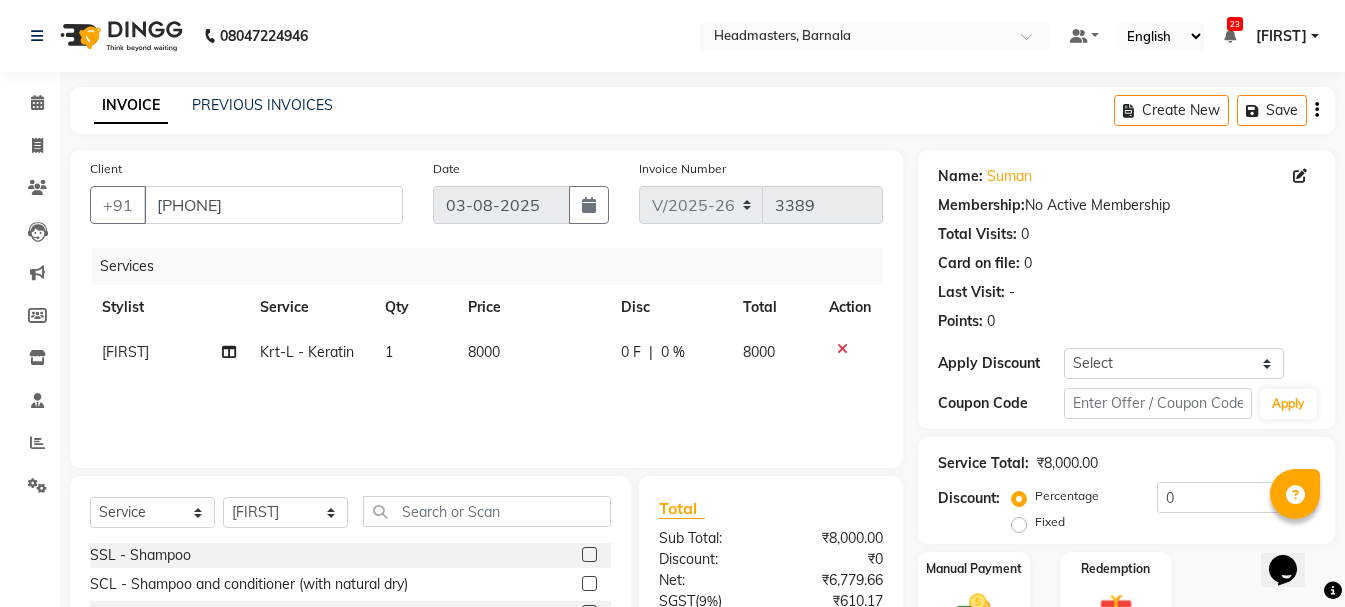 scroll, scrollTop: 194, scrollLeft: 0, axis: vertical 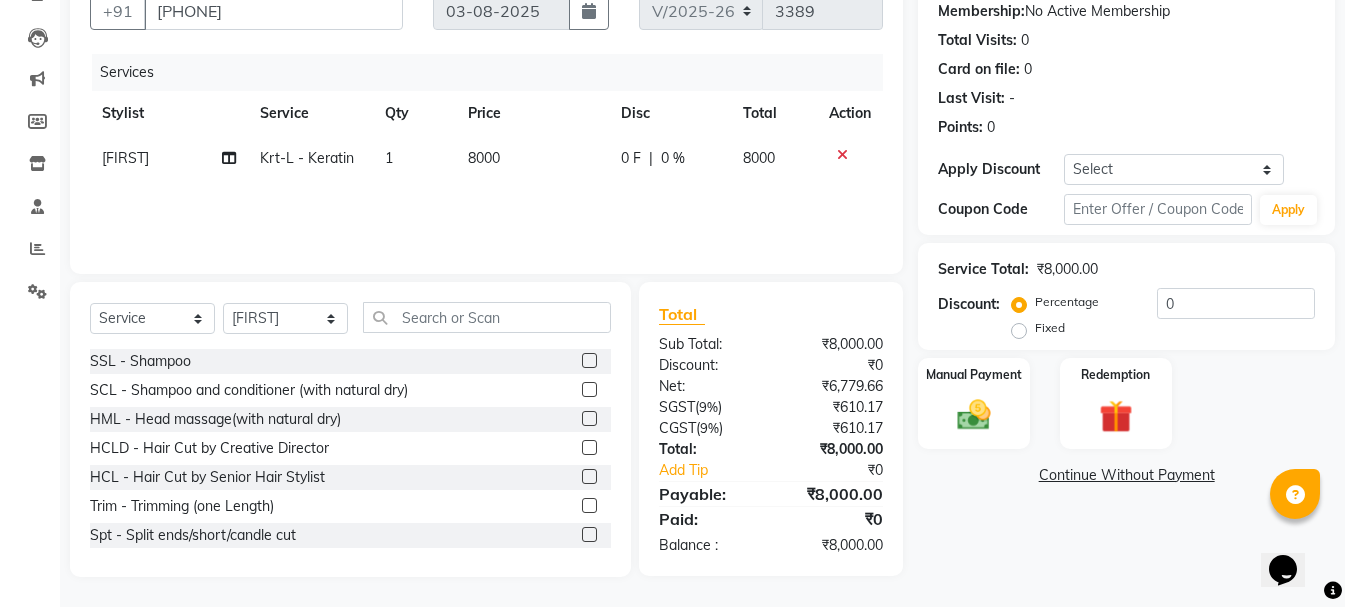 click on "0 F" 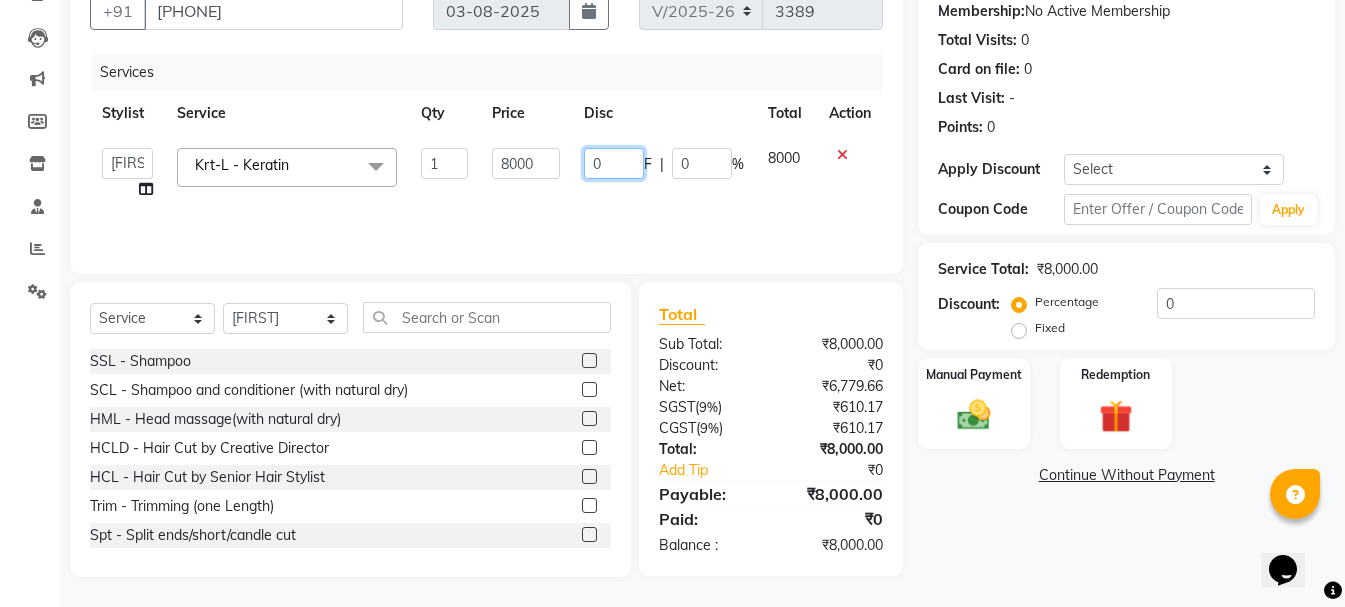drag, startPoint x: 627, startPoint y: 170, endPoint x: 589, endPoint y: 166, distance: 38.209946 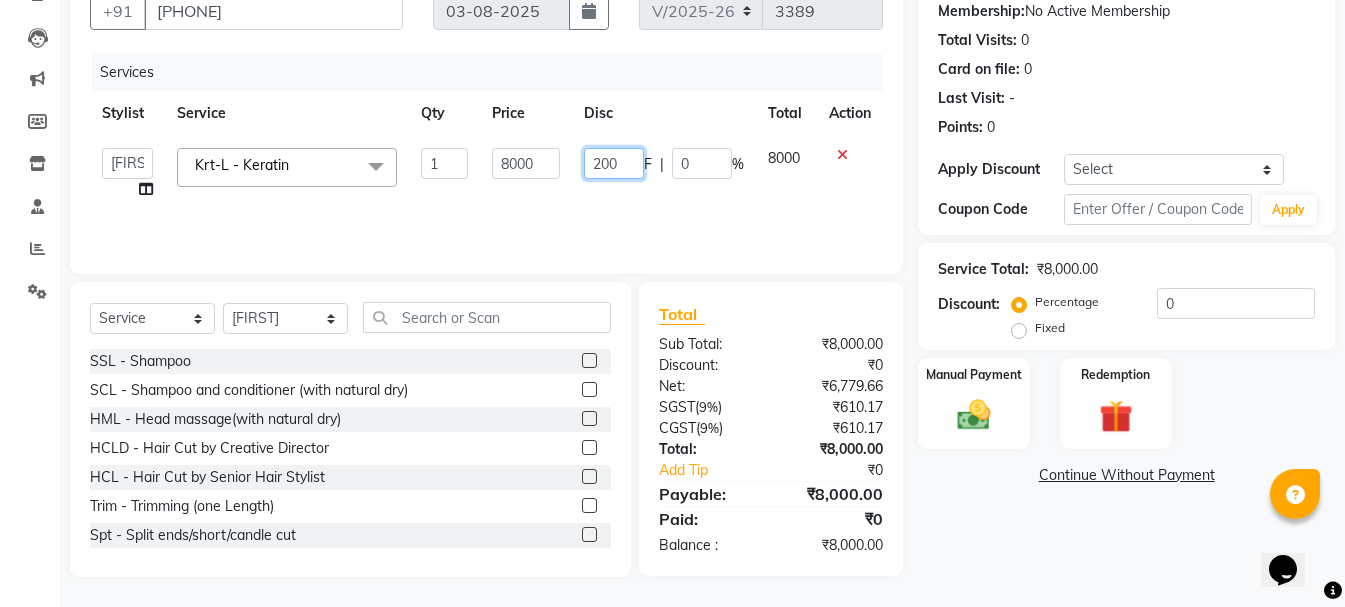 type on "2000" 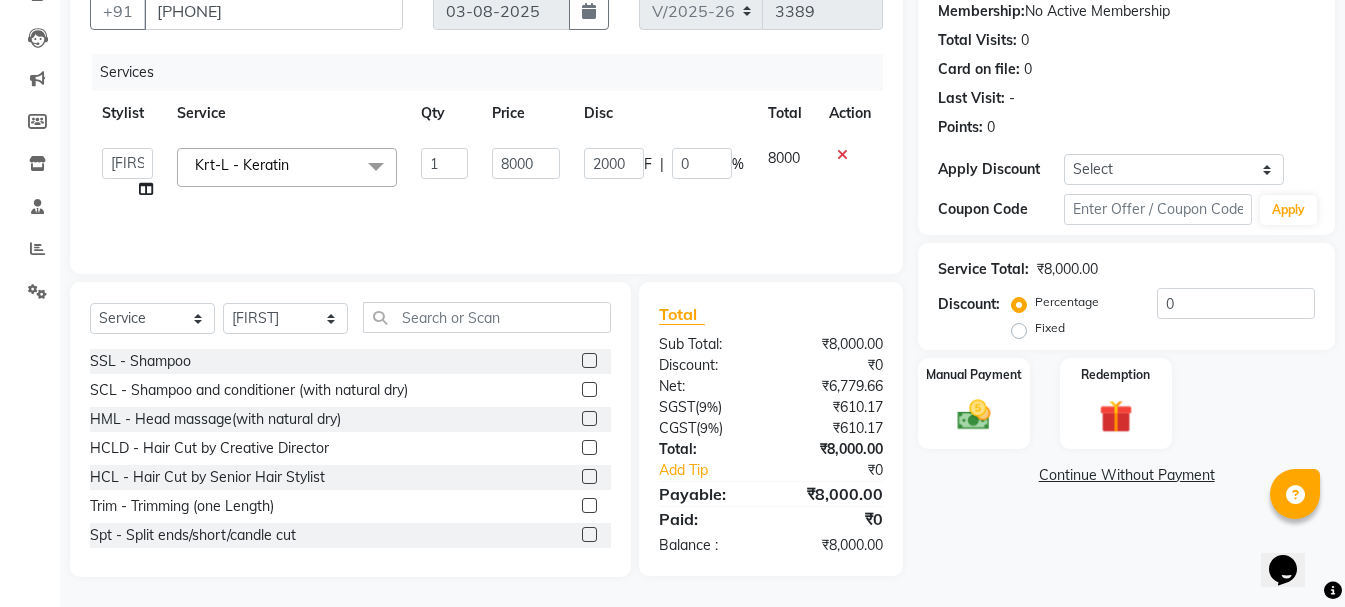click on "Services Stylist Service Qty Price Disc Total Action   Ankit kantiwall   Chandan   Garry   Jasvir   Jyoti   Lovedeep Singh   Manya    Navdeep   Neha   Nikhil    Pardeep kaur   Pinky   Rajveer   Rekha    Sameer khan   Sandeep   Toseef Salmani  Krt-L - Keratin  x SSL - Shampoo SCL - Shampoo and conditioner (with natural dry) HML - Head massage(with natural dry) HCLD - Hair Cut by Creative Director HCL - Hair Cut by Senior Hair Stylist Trim - Trimming (one Length) Spt - Split ends/short/candle cut BD - Blow dry OS - Open styling GL-igora - Igora Global GL-essensity - Essensity Global Hlts-L - Highlights Bal - Balayage Chunks  - Chunks CR  - Color removal CRF - Color refresh Stk - Per streak RT-IG - Igora Root Touchup(one inch only) RT-ES - Essensity Root Touchup(one inch only) Reb - Rebonding ST  - Straight therapy Krt-L - Keratin Krt-BB -L - Keratin Blow Out HR-BTX -L  - Hair Botox NanoP -L - Nanoplastia K-Bond -L  - Kerabond H-EXT - Hair Extensions PH-EXT - Premium Hair Extensions CEXT - Clip on Extensions 1" 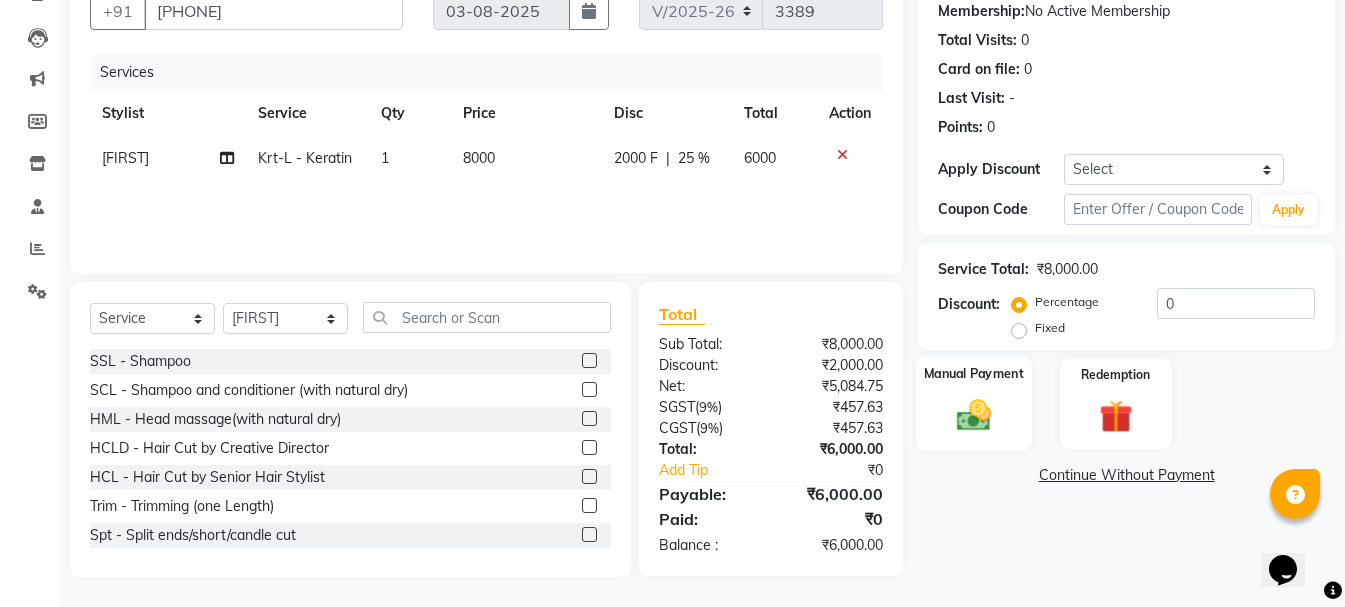 click 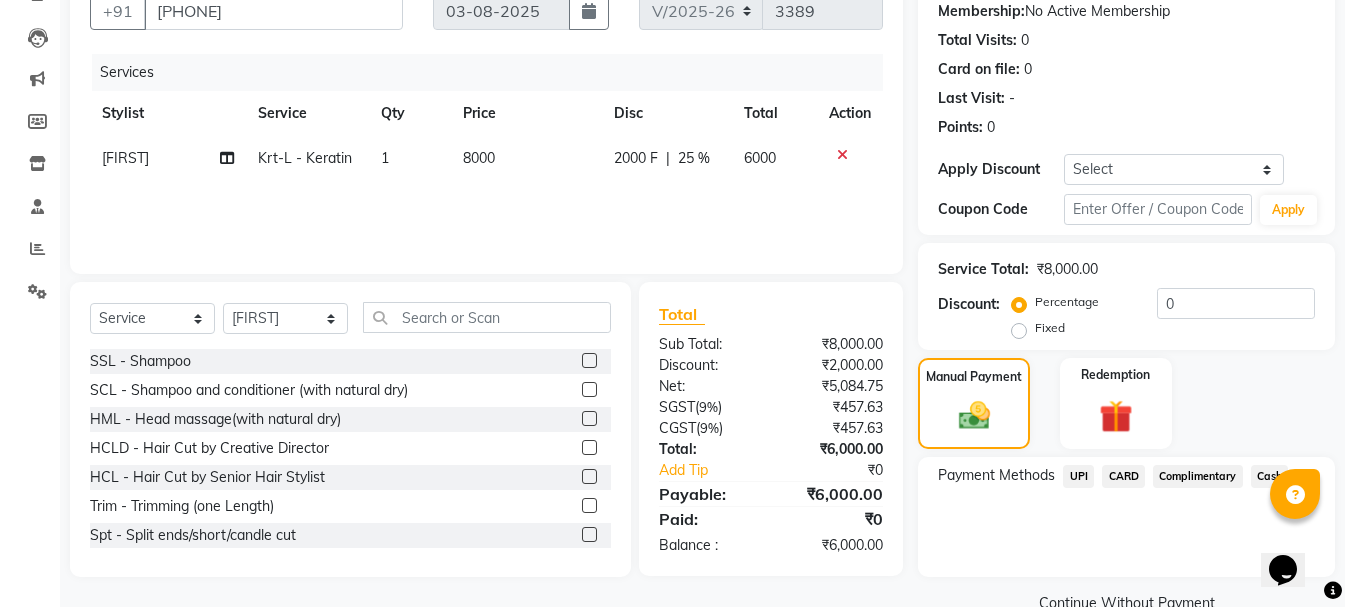 click on "Cash" 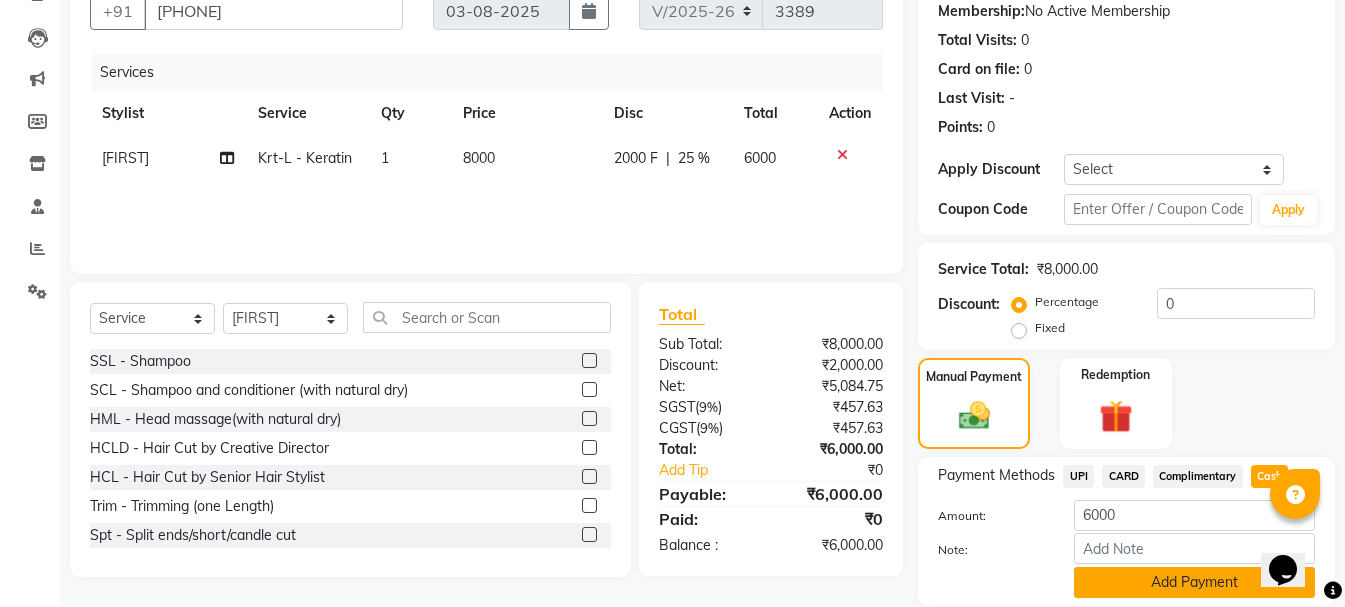 click on "Add Payment" 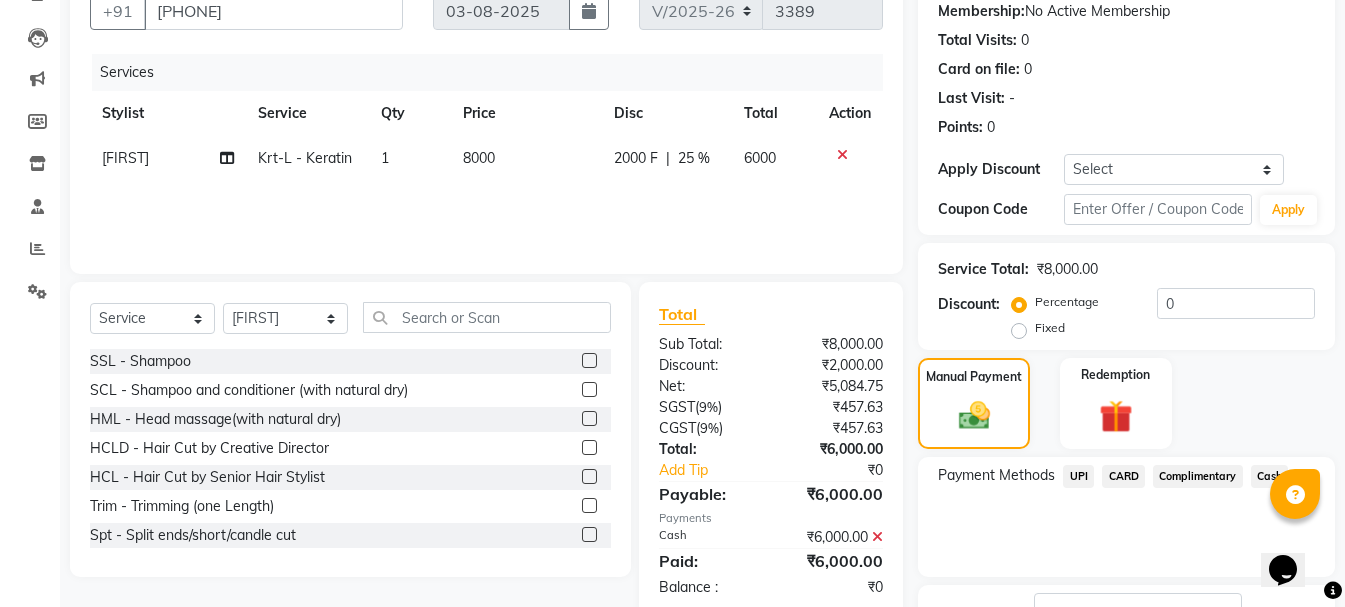scroll, scrollTop: 348, scrollLeft: 0, axis: vertical 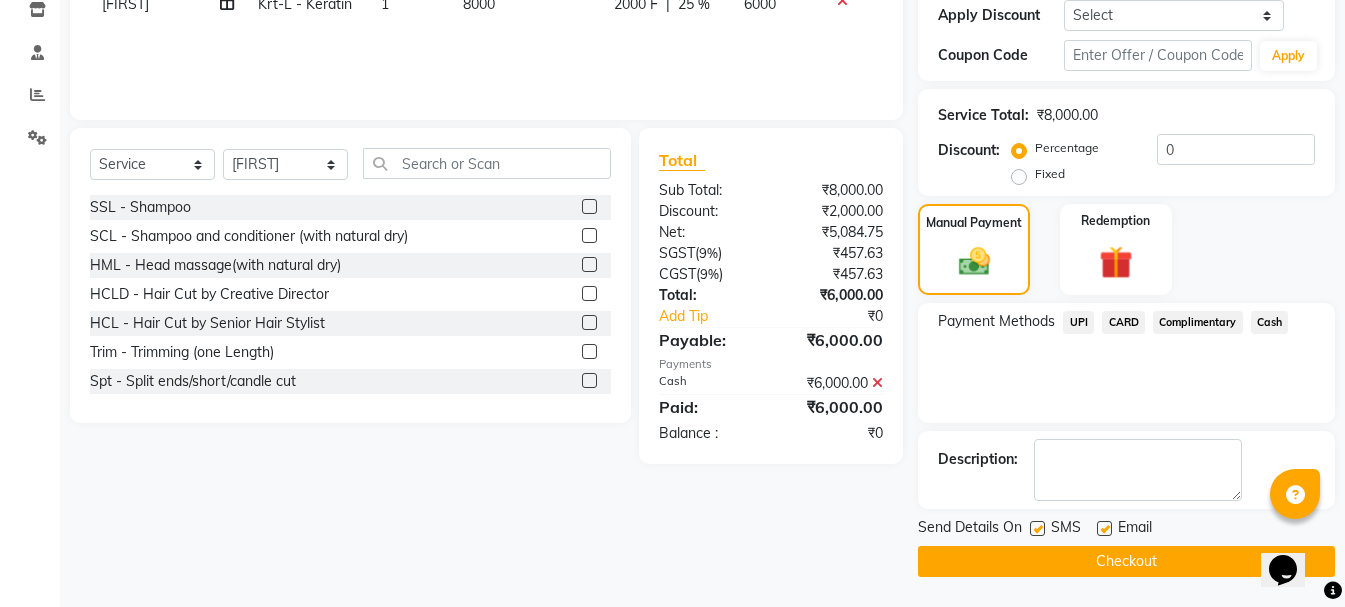 click on "Checkout" 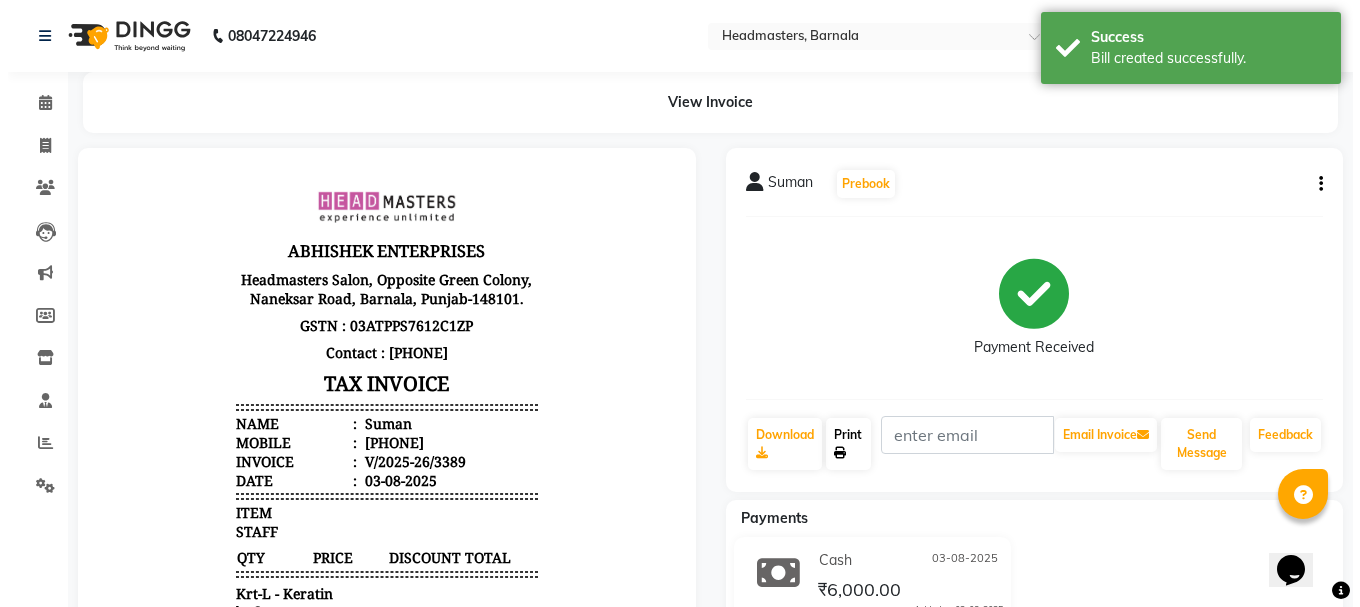 scroll, scrollTop: 0, scrollLeft: 0, axis: both 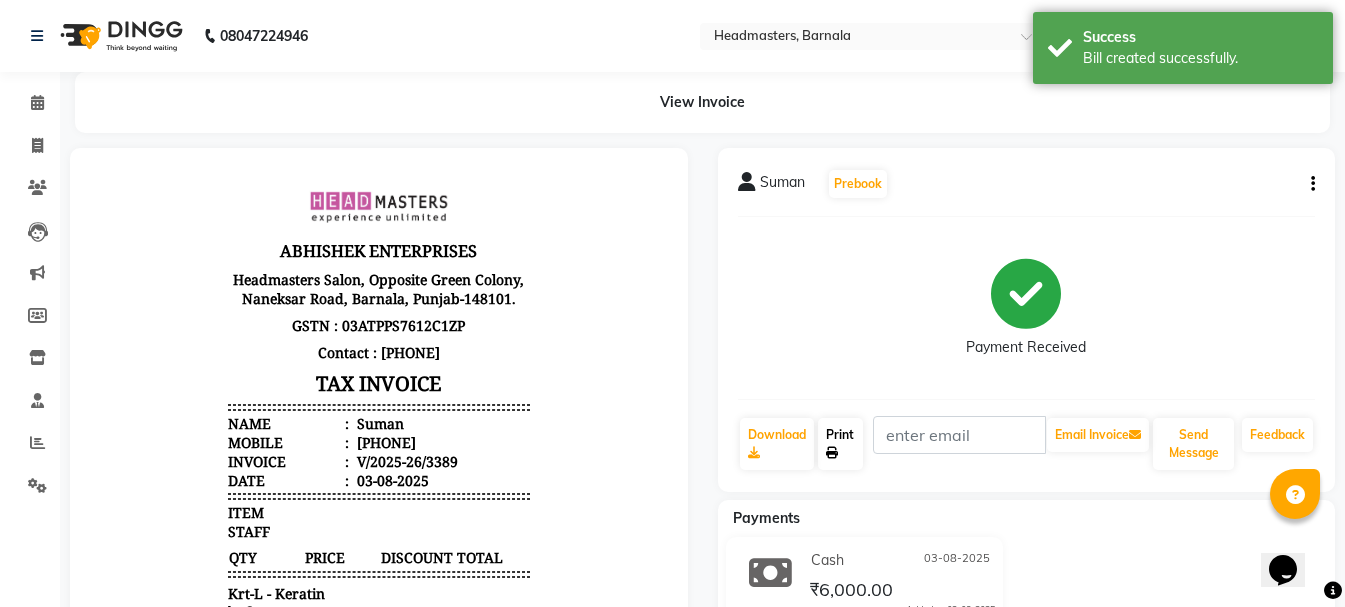 click on "Print" 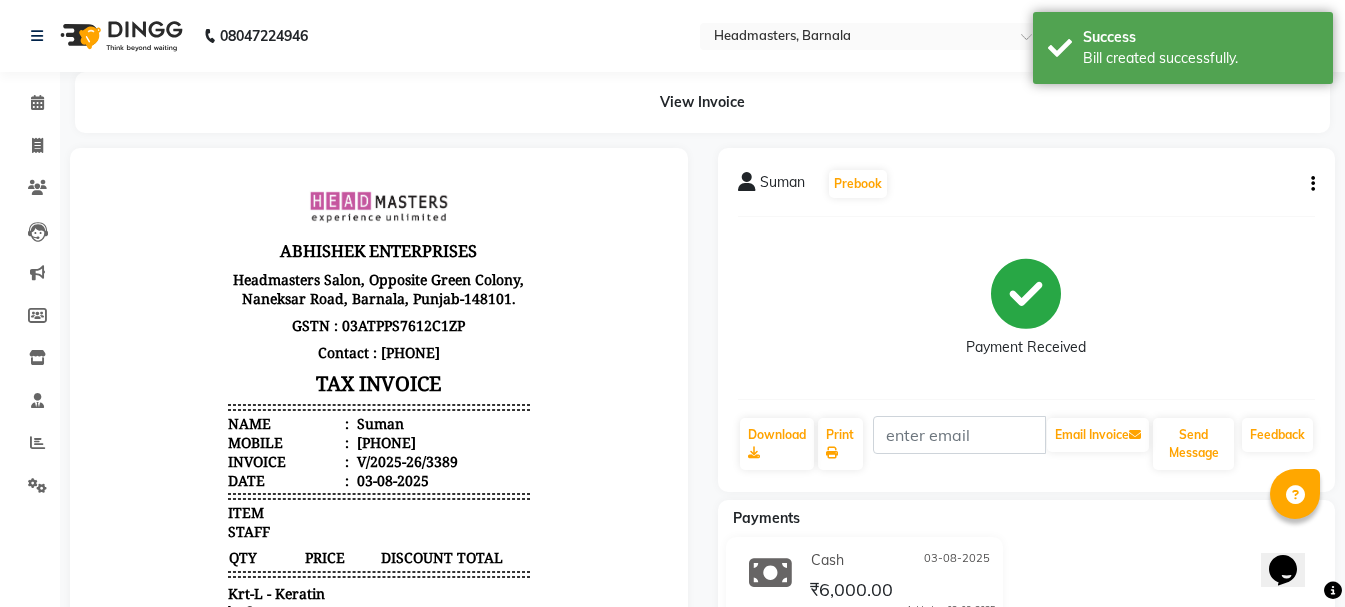 select on "service" 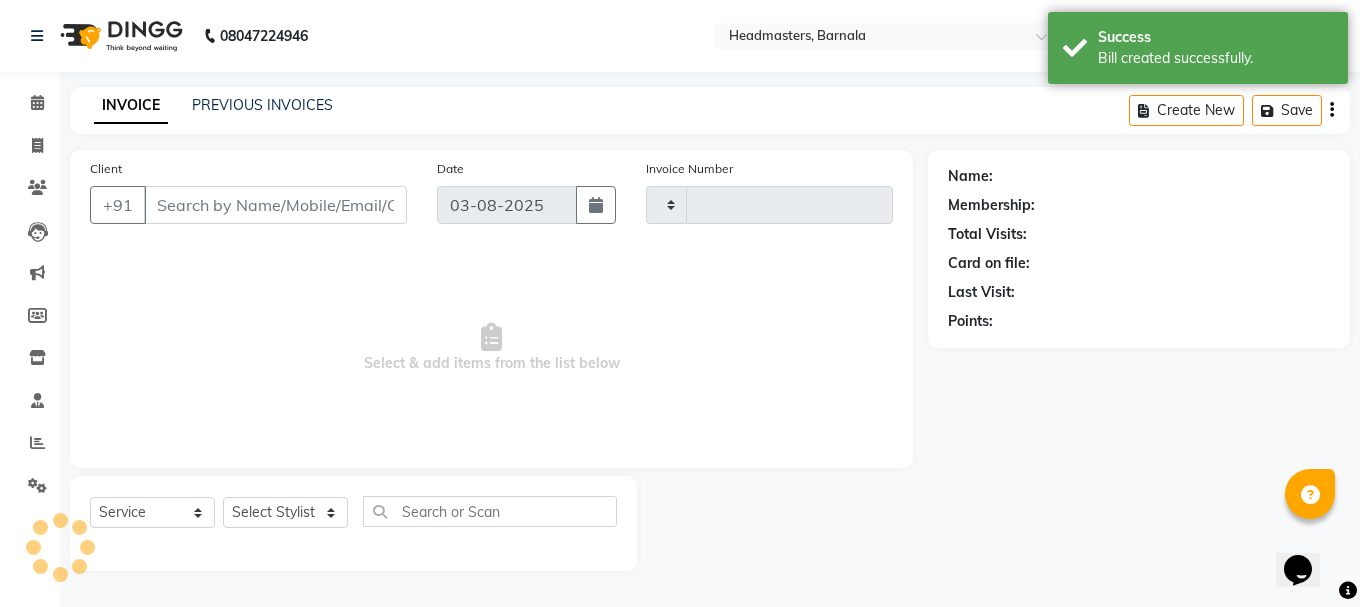 type on "3390" 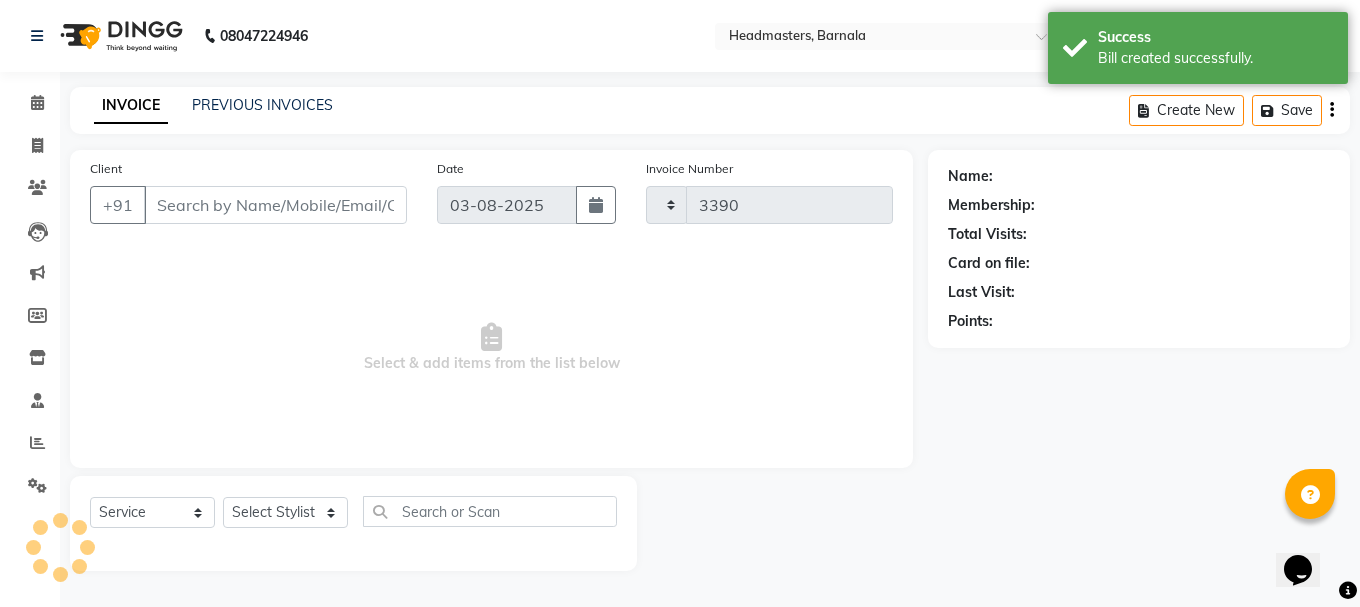 select on "7526" 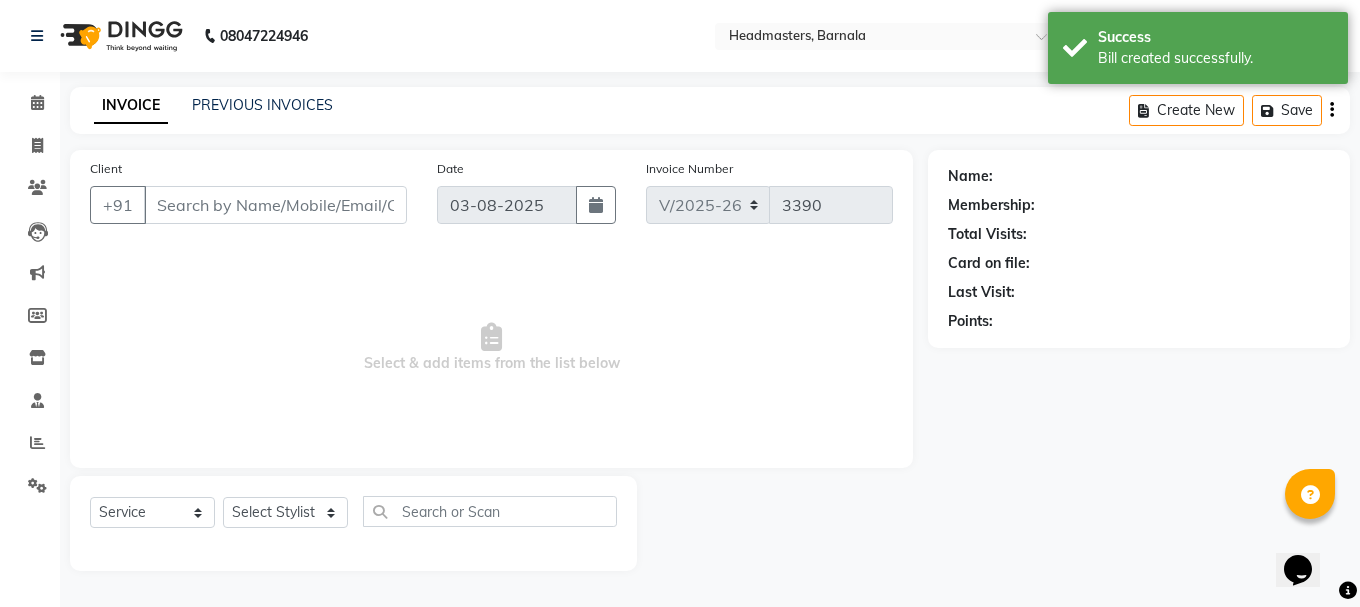 type on "[PHONE]" 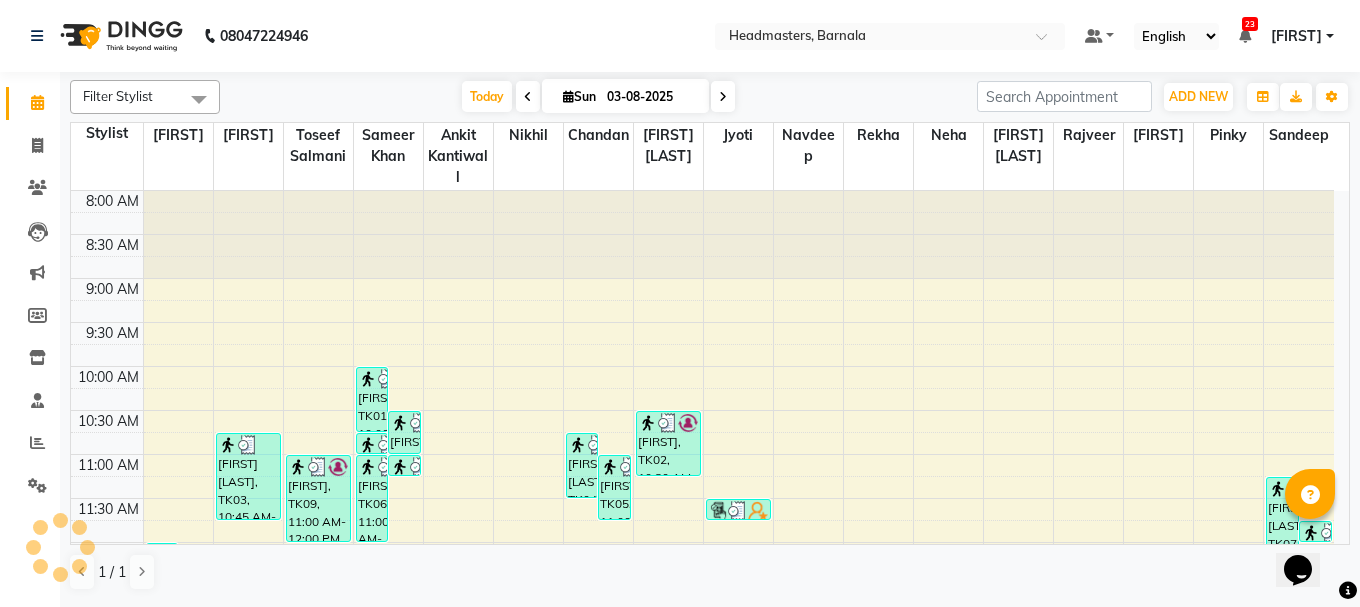 scroll, scrollTop: 0, scrollLeft: 0, axis: both 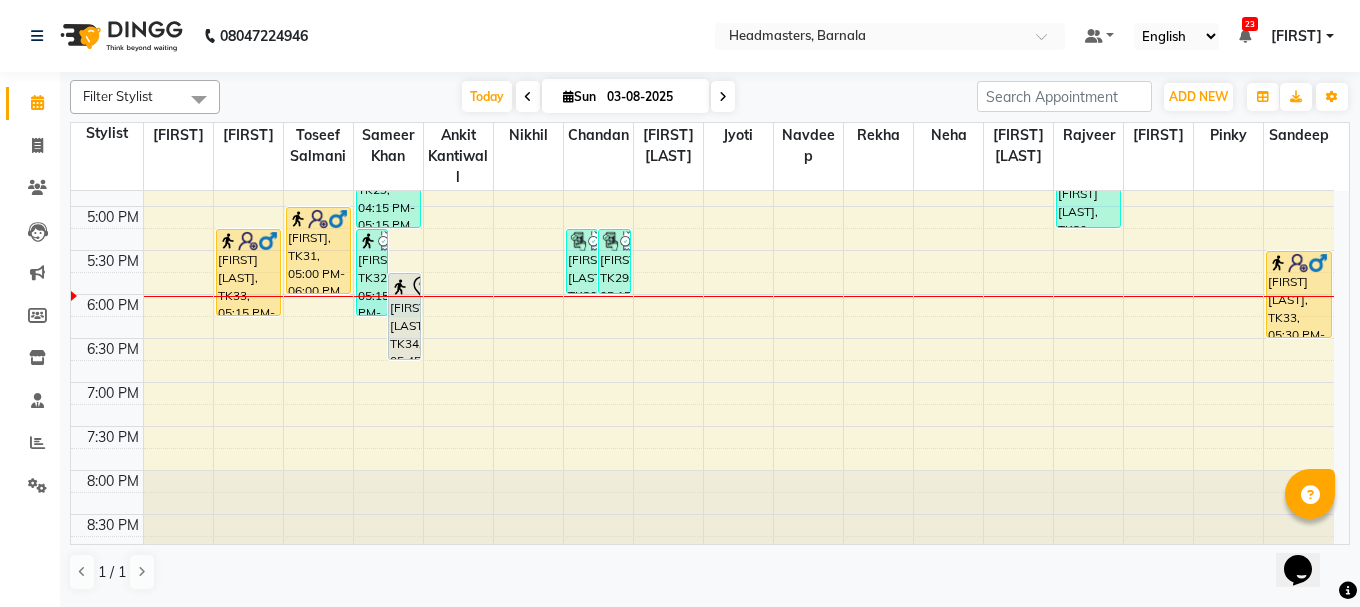 click at bounding box center (388, 296) 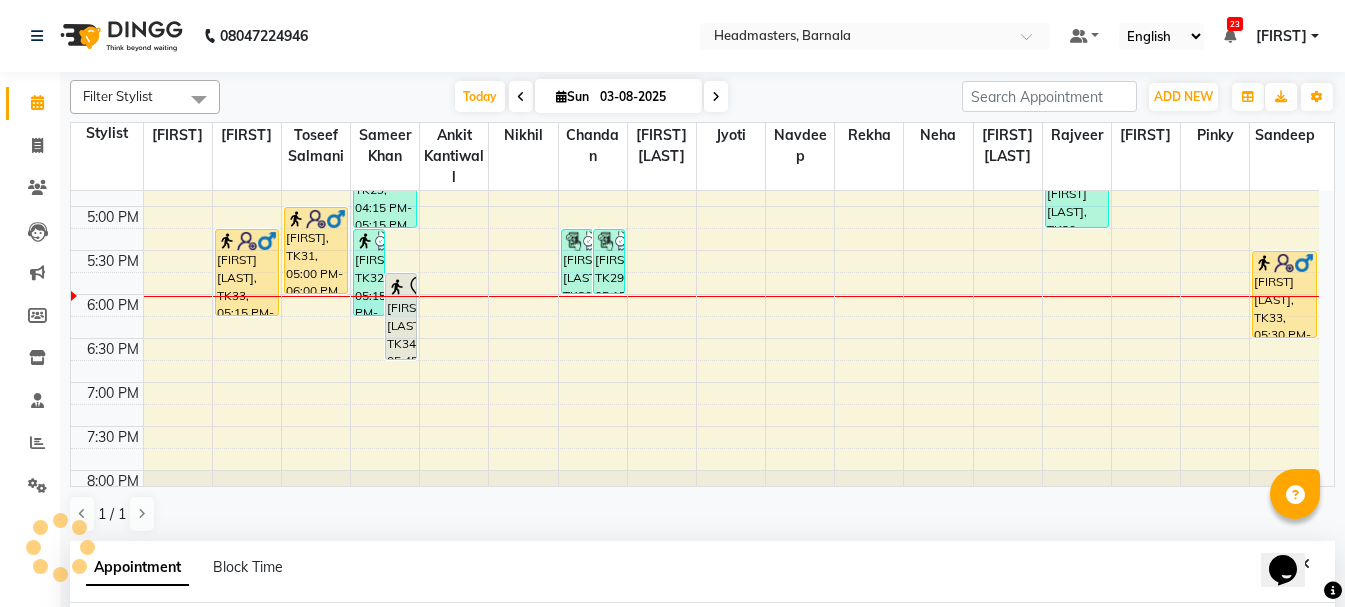 scroll, scrollTop: 389, scrollLeft: 0, axis: vertical 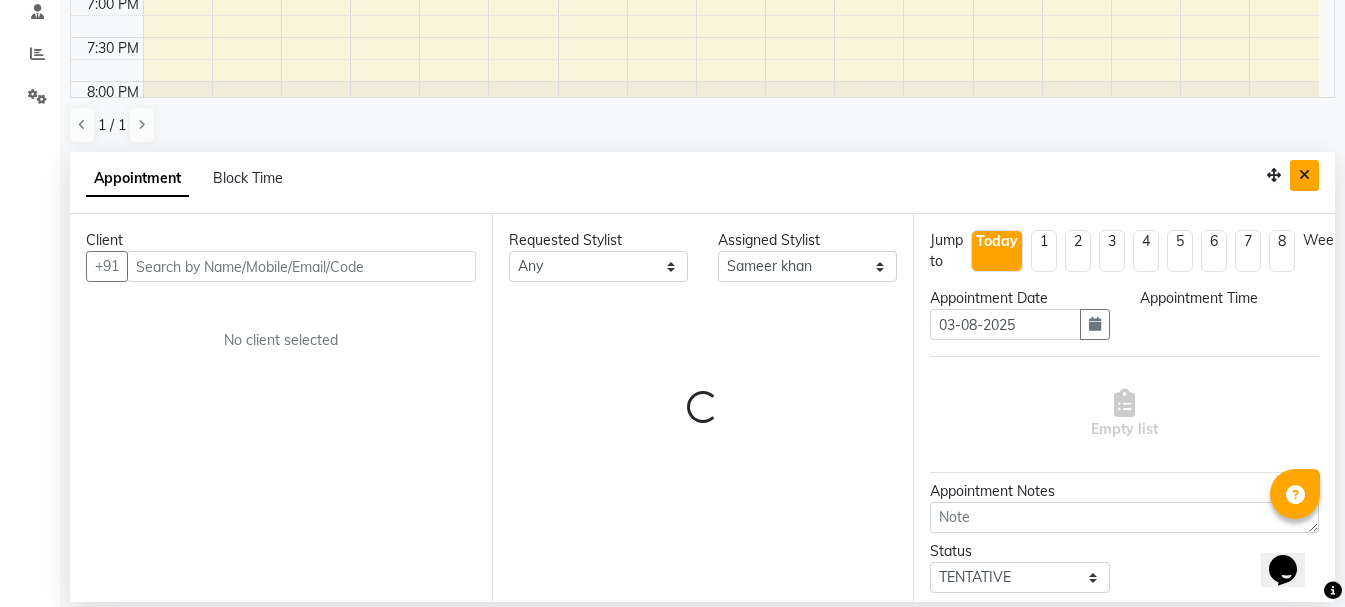 click at bounding box center (1304, 175) 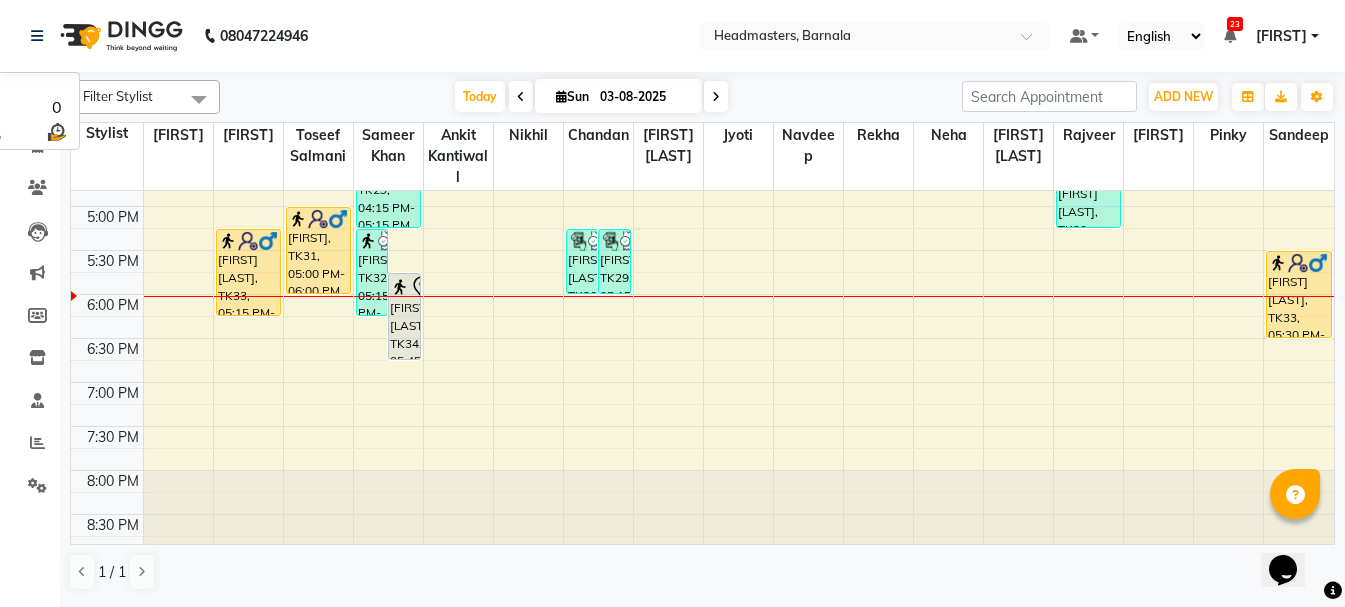 scroll, scrollTop: 0, scrollLeft: 0, axis: both 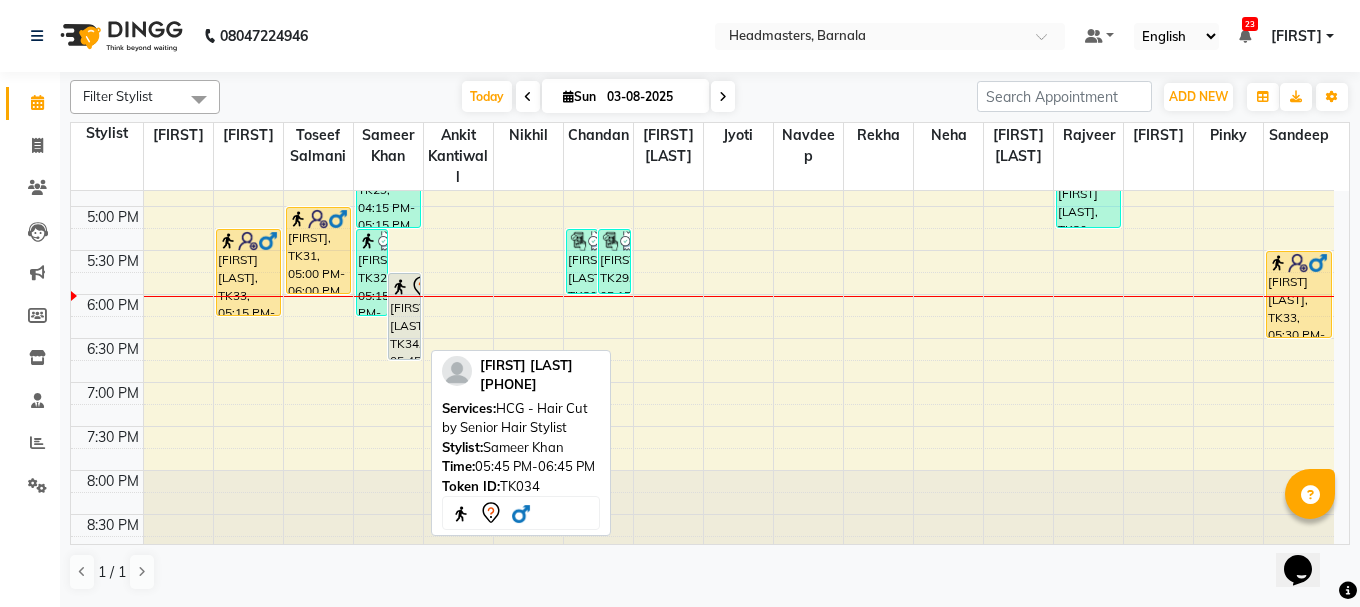 click on "[FIRST] [LAST], TK34, 05:45 PM-06:45 PM, HCG - Hair Cut by Senior Hair Stylist" at bounding box center (404, 316) 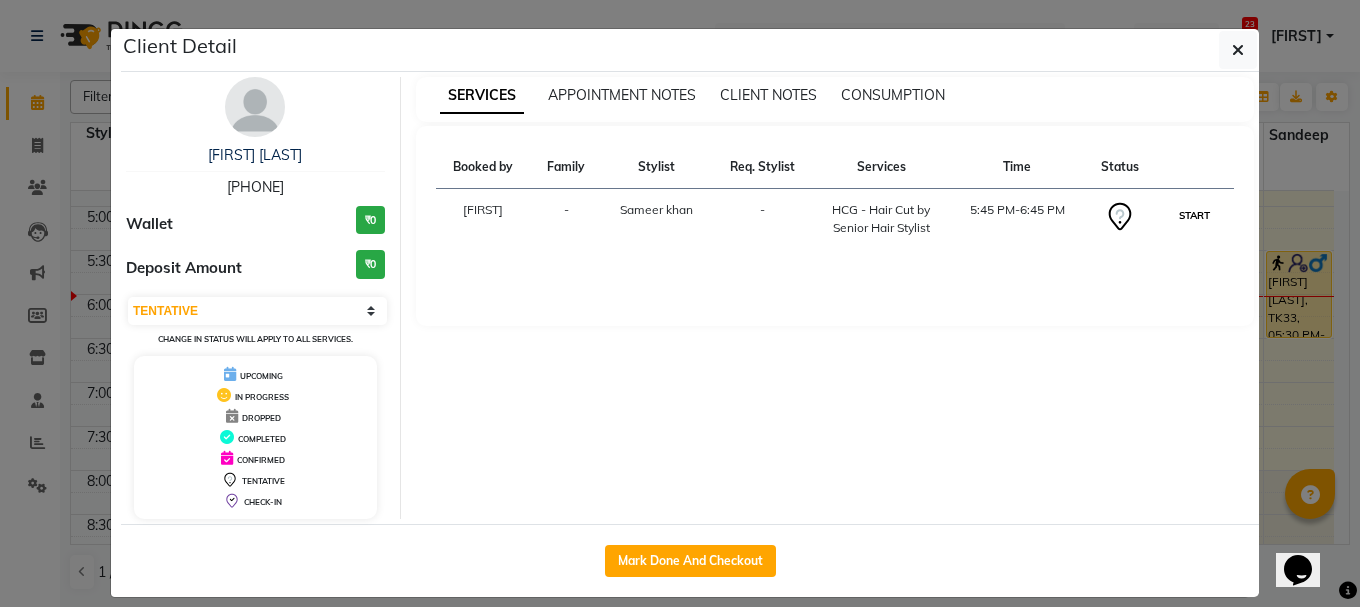 click on "START" at bounding box center (1194, 215) 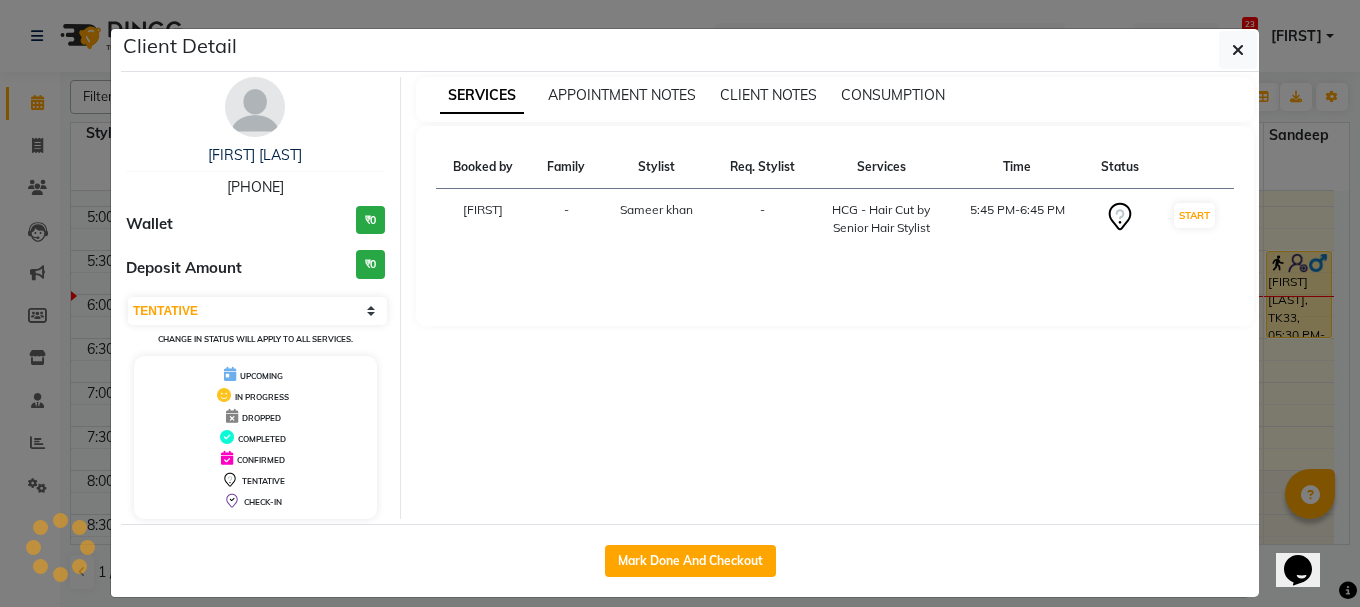 select on "1" 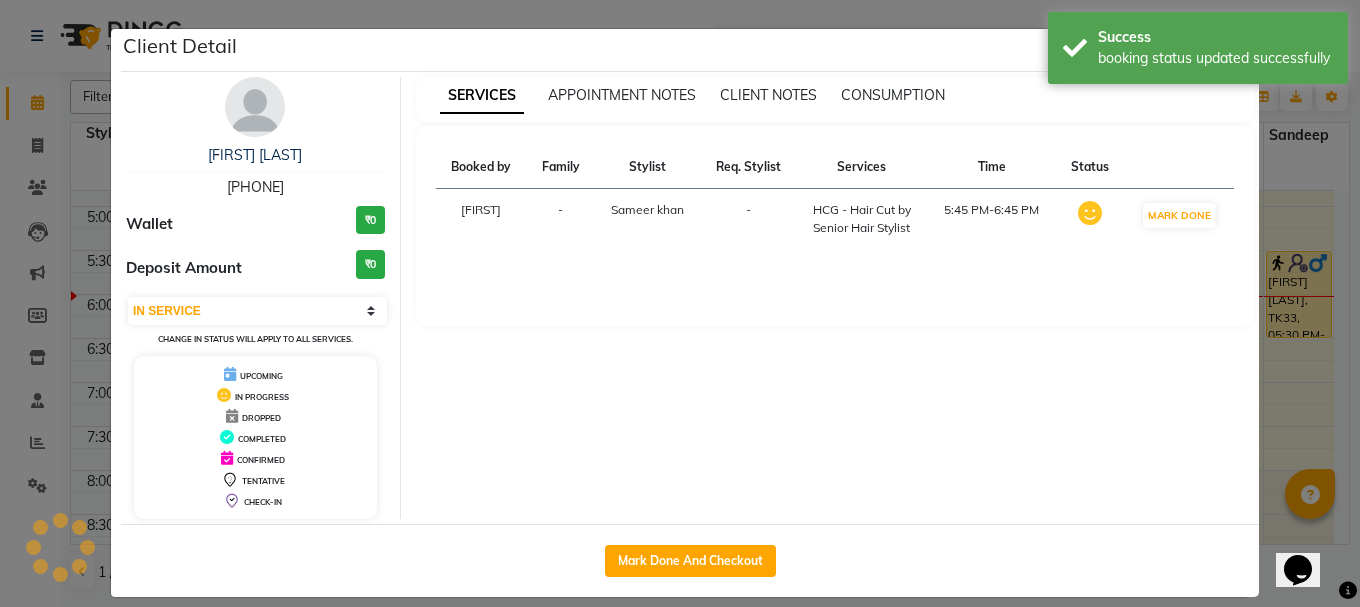 click on "Client Detail [FIRST] [LAST] [PHONE] Wallet ₹0 Deposit Amount ₹0 Select IN SERVICE CONFIRMED TENTATIVE CHECK IN MARK DONE UPCOMING Change in status will apply to all services. UPCOMING IN PROGRESS DROPPED COMPLETED CONFIRMED TENTATIVE CHECK-IN SERVICES APPOINTMENT NOTES CLIENT NOTES CONSUMPTION Booked by Family Stylist Req. Stylist Services Time Status [NAME] - [FIRST] - HCG - Hair Cut by Senior Hair Stylist 5:45 PM-6:45 PM MARK DONE Mark Done And Checkout" 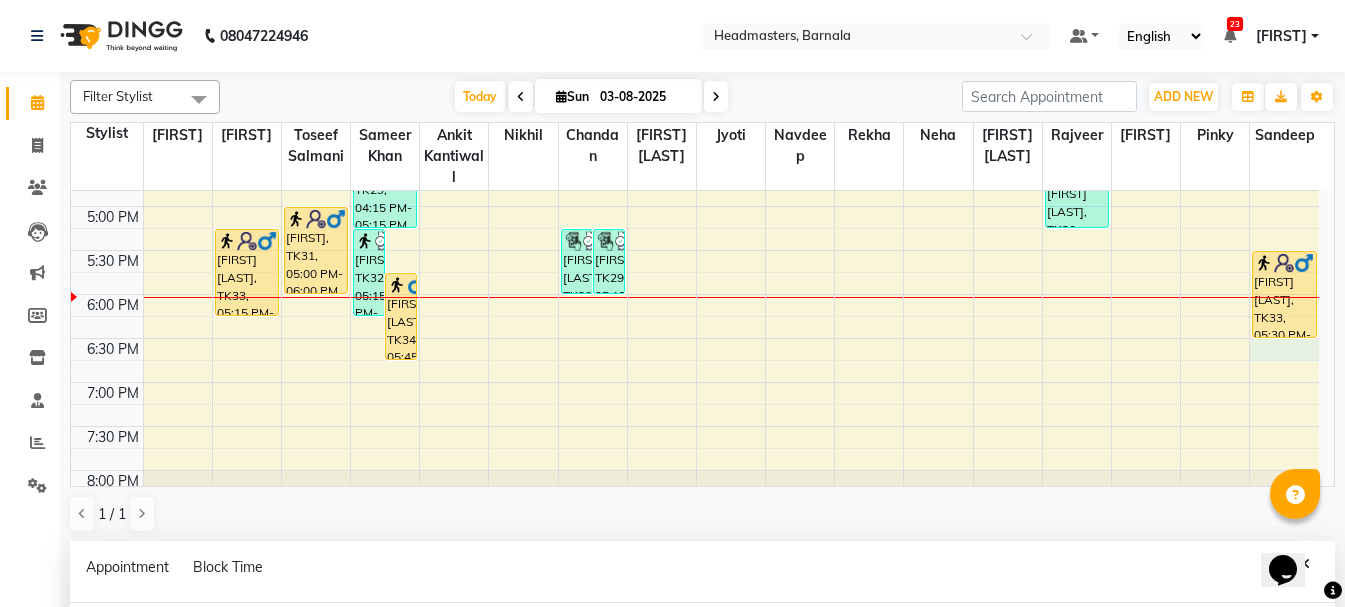 select on "71857" 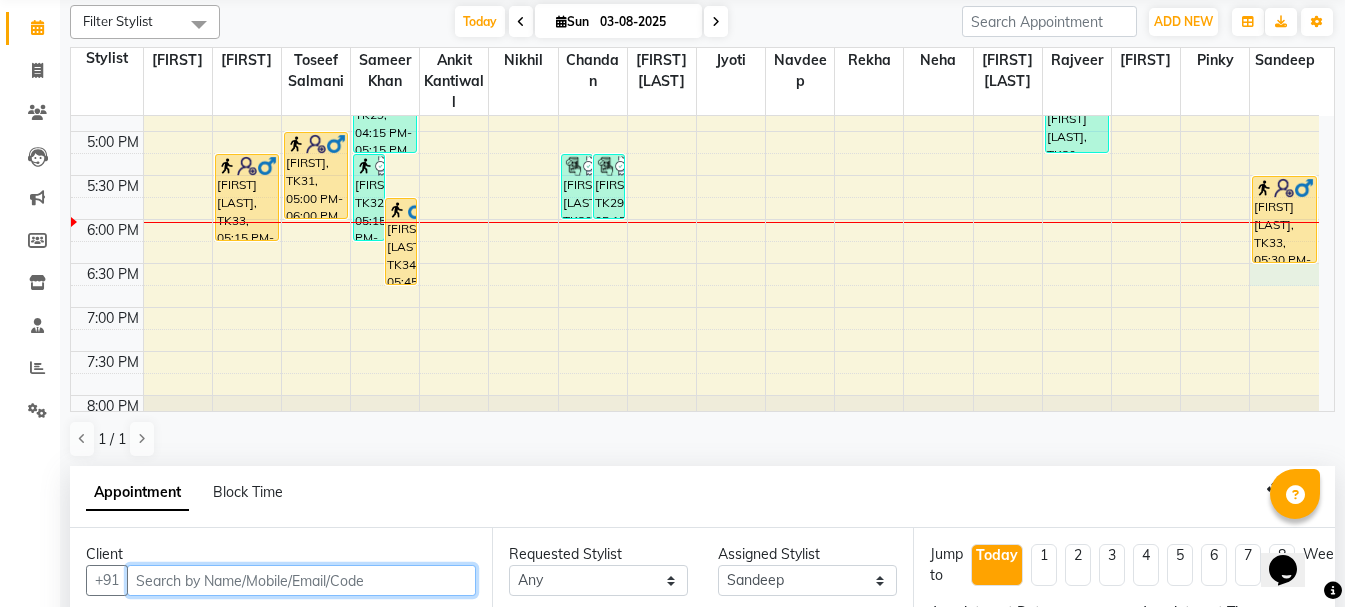 scroll, scrollTop: 352, scrollLeft: 0, axis: vertical 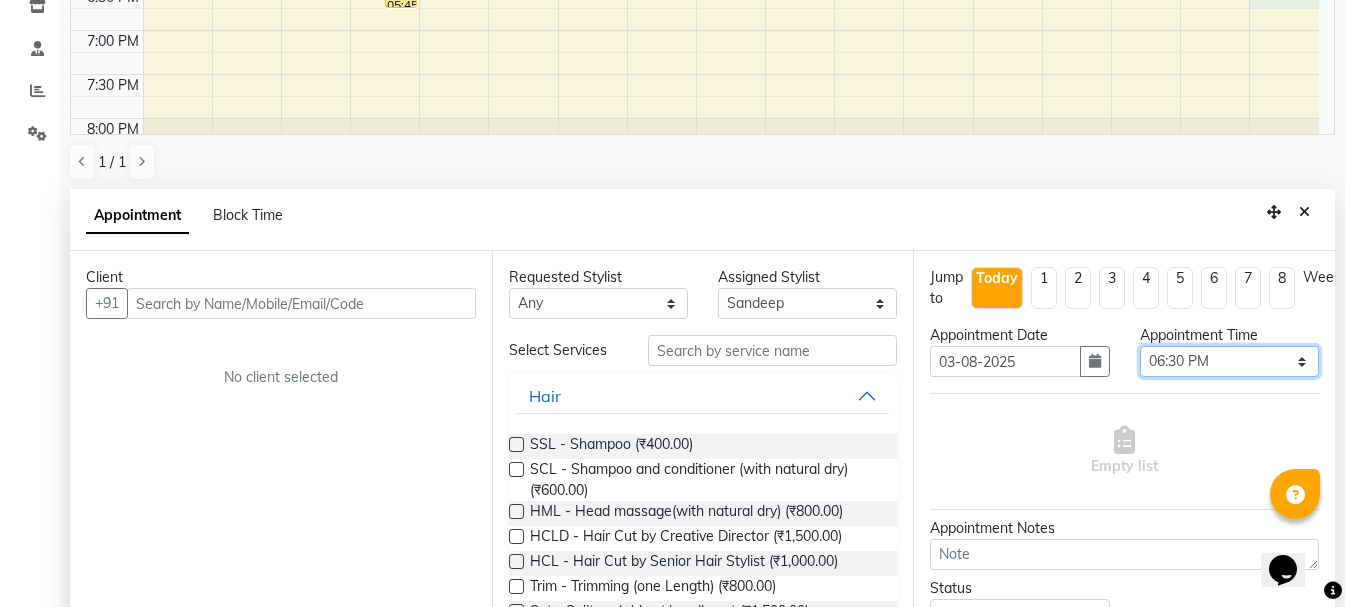 click on "Select 09:00 AM 09:15 AM 09:30 AM 09:45 AM 10:00 AM 10:15 AM 10:30 AM 10:45 AM 11:00 AM 11:15 AM 11:30 AM 11:45 AM 12:00 PM 12:15 PM 12:30 PM 12:45 PM 01:00 PM 01:15 PM 01:30 PM 01:45 PM 02:00 PM 02:15 PM 02:30 PM 02:45 PM 03:00 PM 03:15 PM 03:30 PM 03:45 PM 04:00 PM 04:15 PM 04:30 PM 04:45 PM 05:00 PM 05:15 PM 05:30 PM 05:45 PM 06:00 PM 06:15 PM 06:30 PM 06:45 PM 07:00 PM 07:15 PM 07:30 PM 07:45 PM 08:00 PM" at bounding box center [1229, 361] 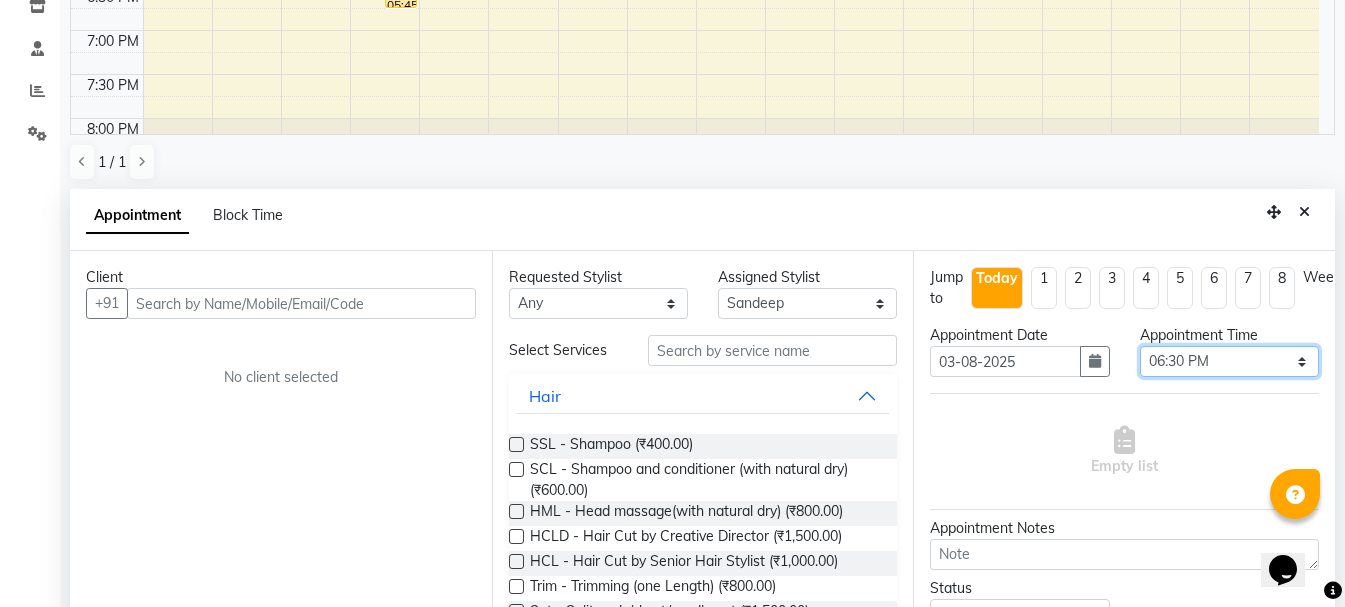select on "1080" 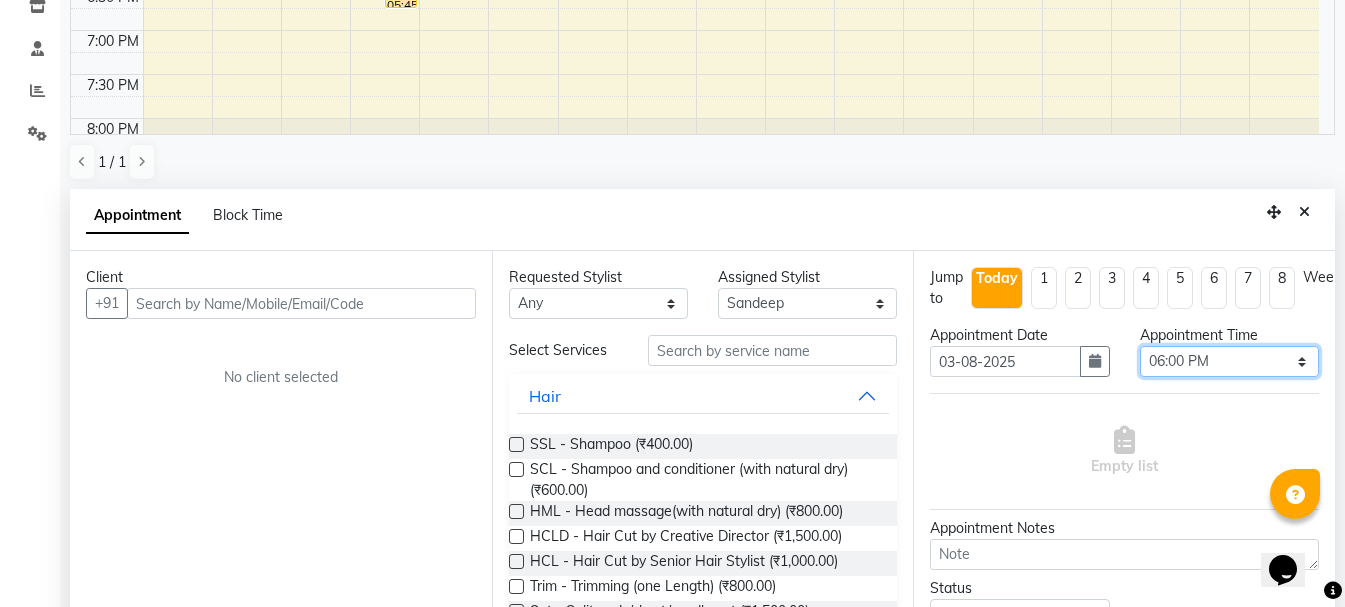 click on "Select 09:00 AM 09:15 AM 09:30 AM 09:45 AM 10:00 AM 10:15 AM 10:30 AM 10:45 AM 11:00 AM 11:15 AM 11:30 AM 11:45 AM 12:00 PM 12:15 PM 12:30 PM 12:45 PM 01:00 PM 01:15 PM 01:30 PM 01:45 PM 02:00 PM 02:15 PM 02:30 PM 02:45 PM 03:00 PM 03:15 PM 03:30 PM 03:45 PM 04:00 PM 04:15 PM 04:30 PM 04:45 PM 05:00 PM 05:15 PM 05:30 PM 05:45 PM 06:00 PM 06:15 PM 06:30 PM 06:45 PM 07:00 PM 07:15 PM 07:30 PM 07:45 PM 08:00 PM" at bounding box center (1229, 361) 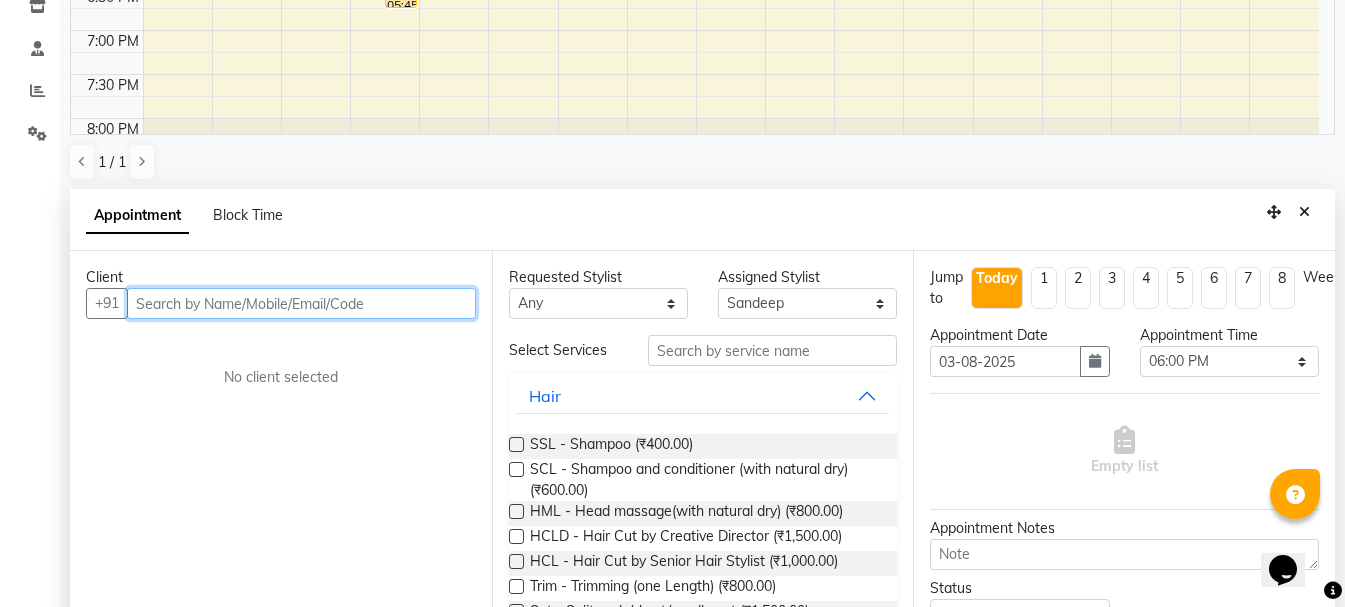 click at bounding box center (301, 303) 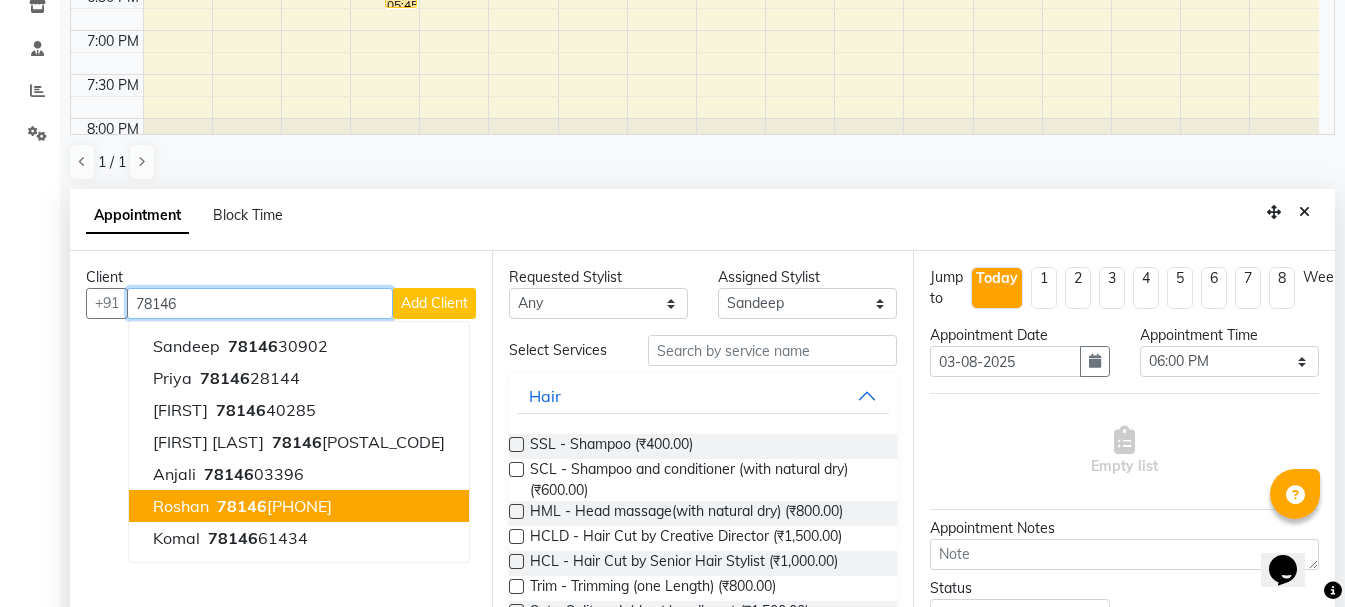 click on "78146" at bounding box center [242, 506] 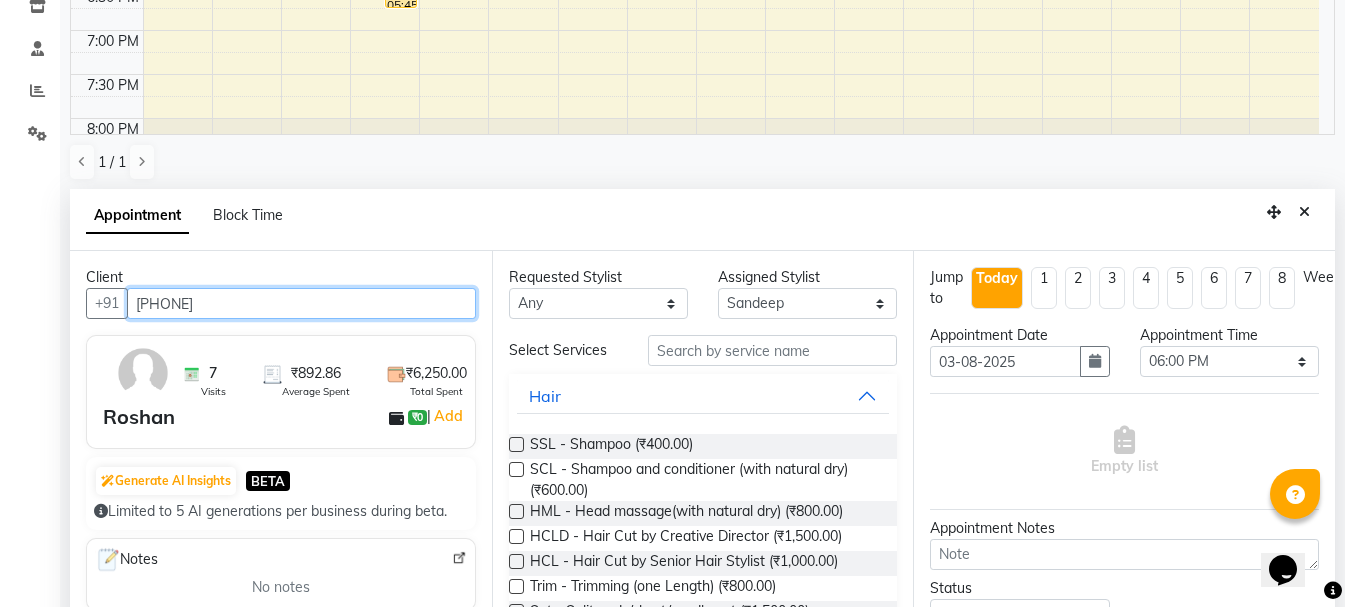 type on "[PHONE]" 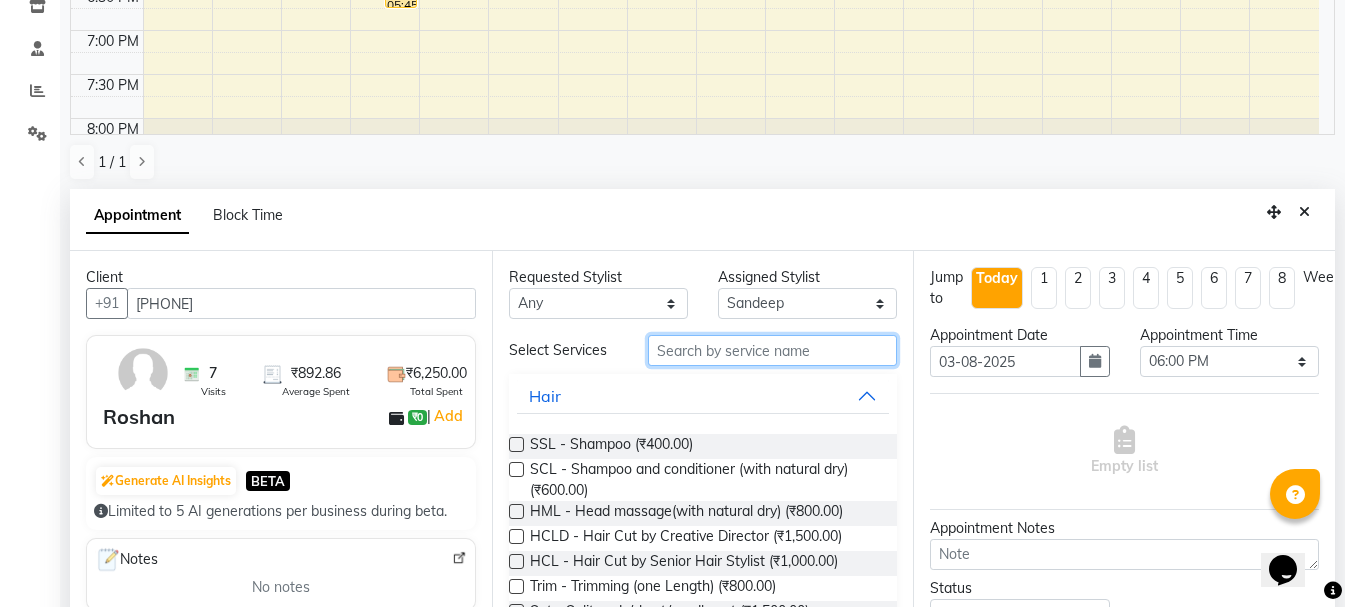 click at bounding box center [772, 350] 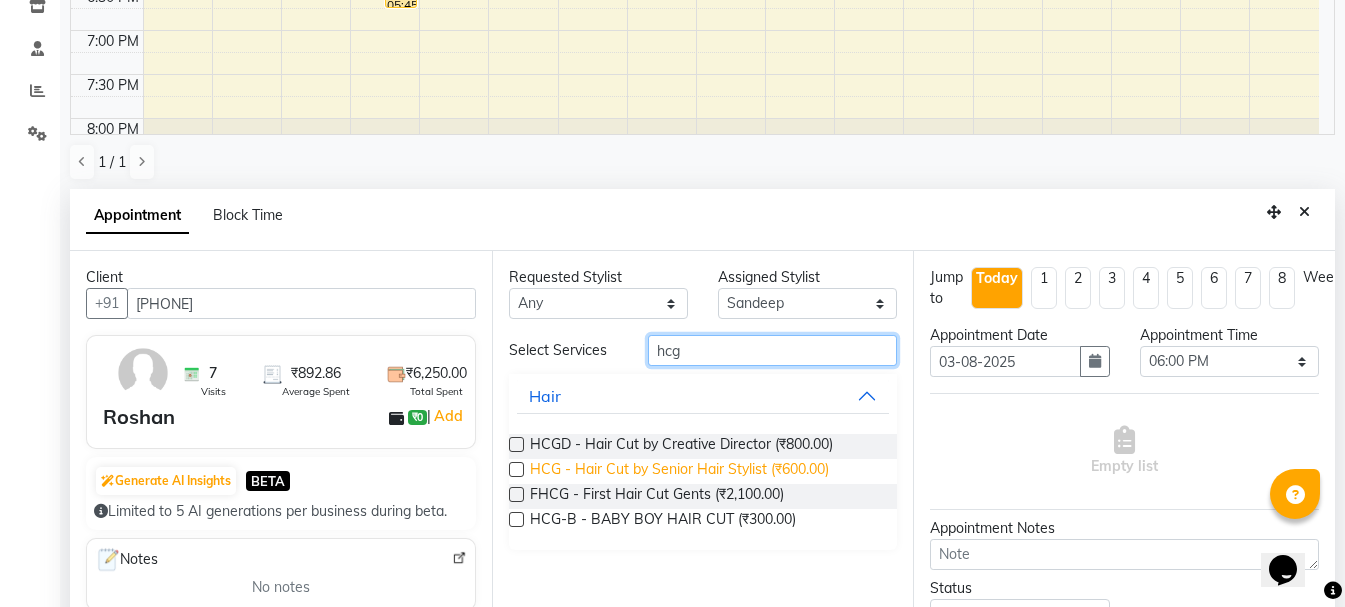 type on "hcg" 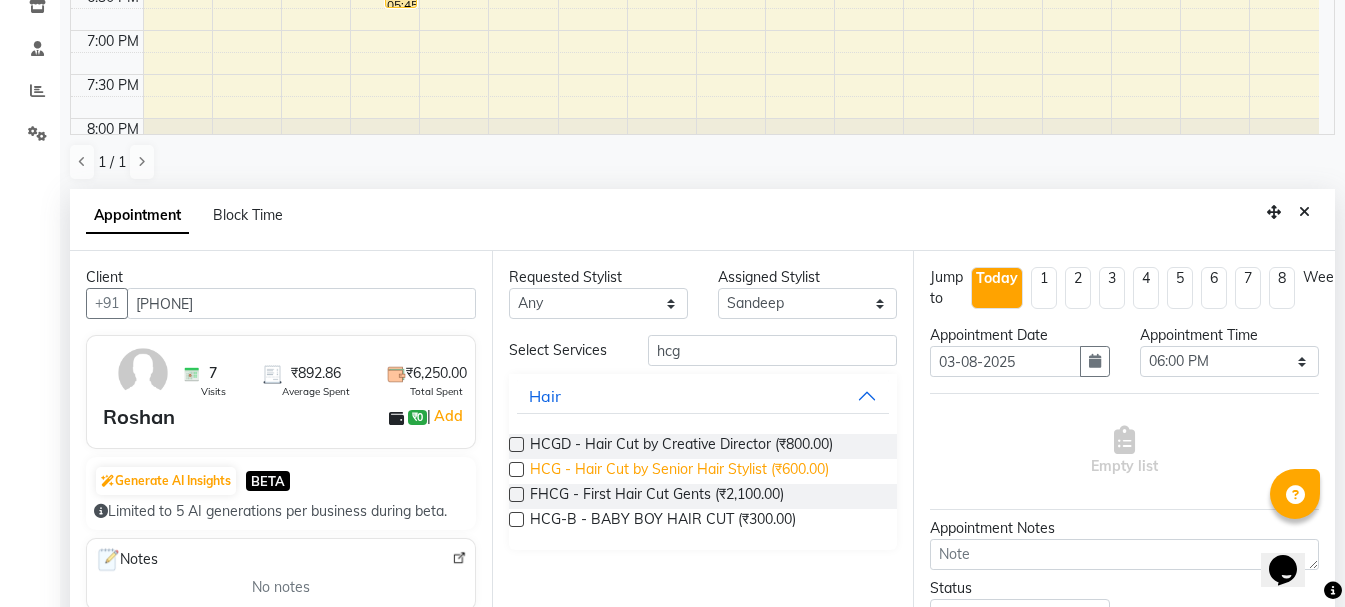 click on "HCG - Hair Cut by Senior Hair Stylist (₹600.00)" at bounding box center (679, 471) 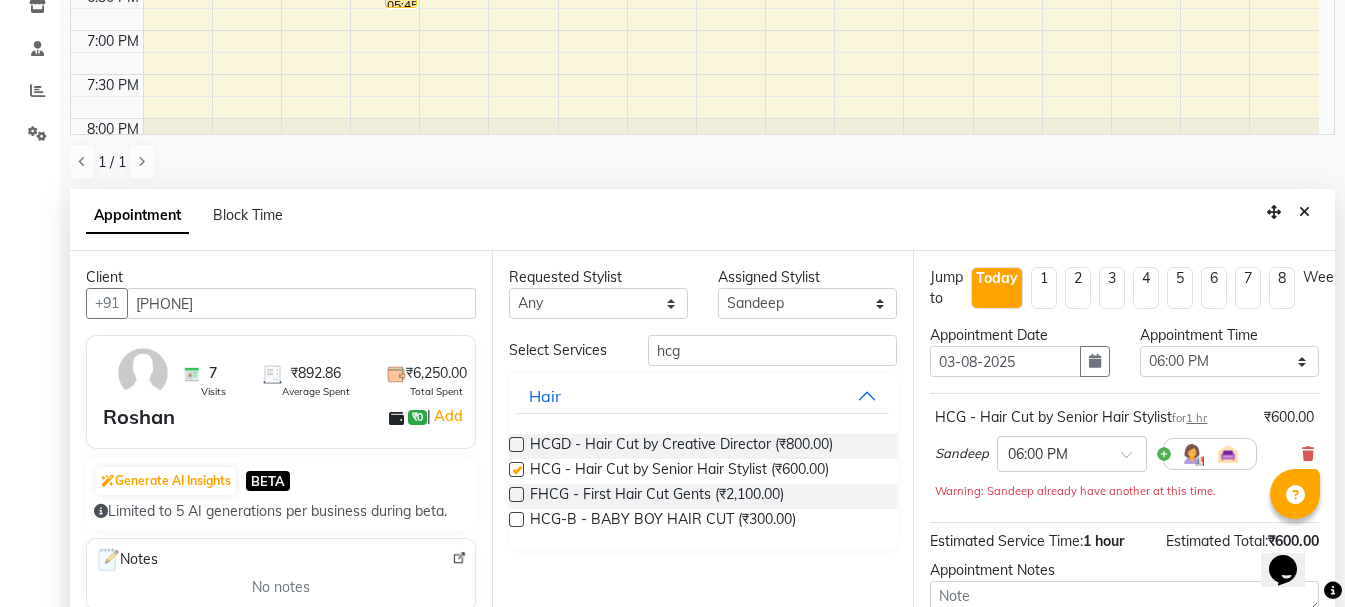 checkbox on "false" 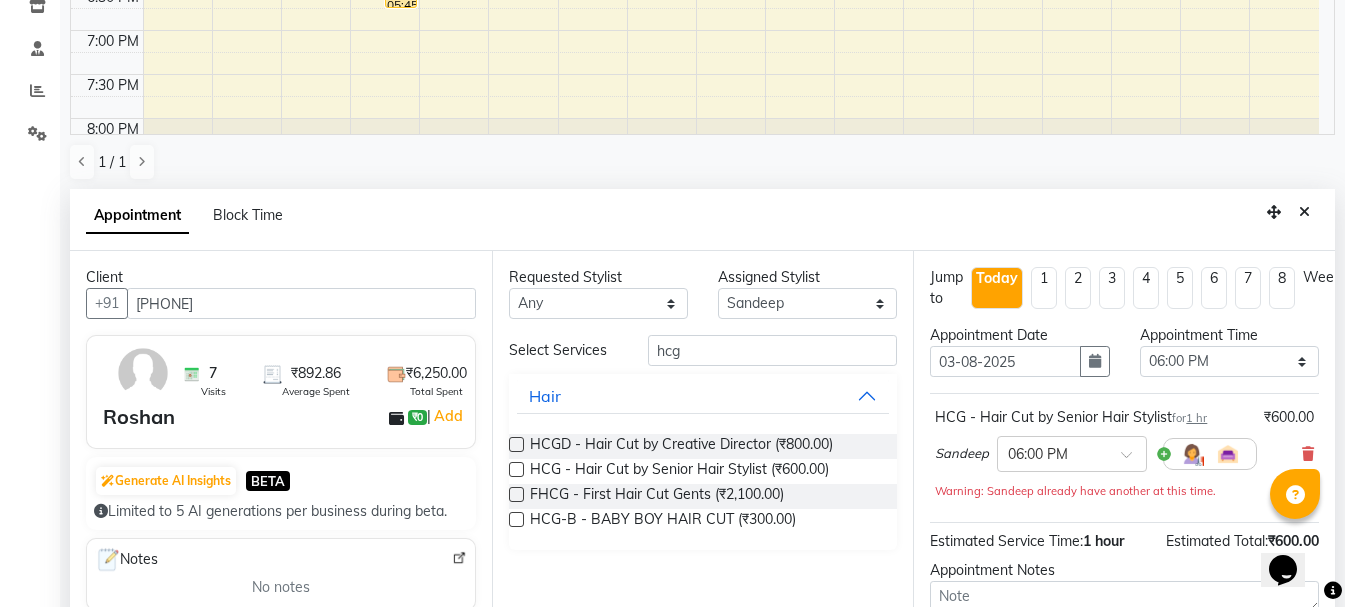 scroll, scrollTop: 174, scrollLeft: 0, axis: vertical 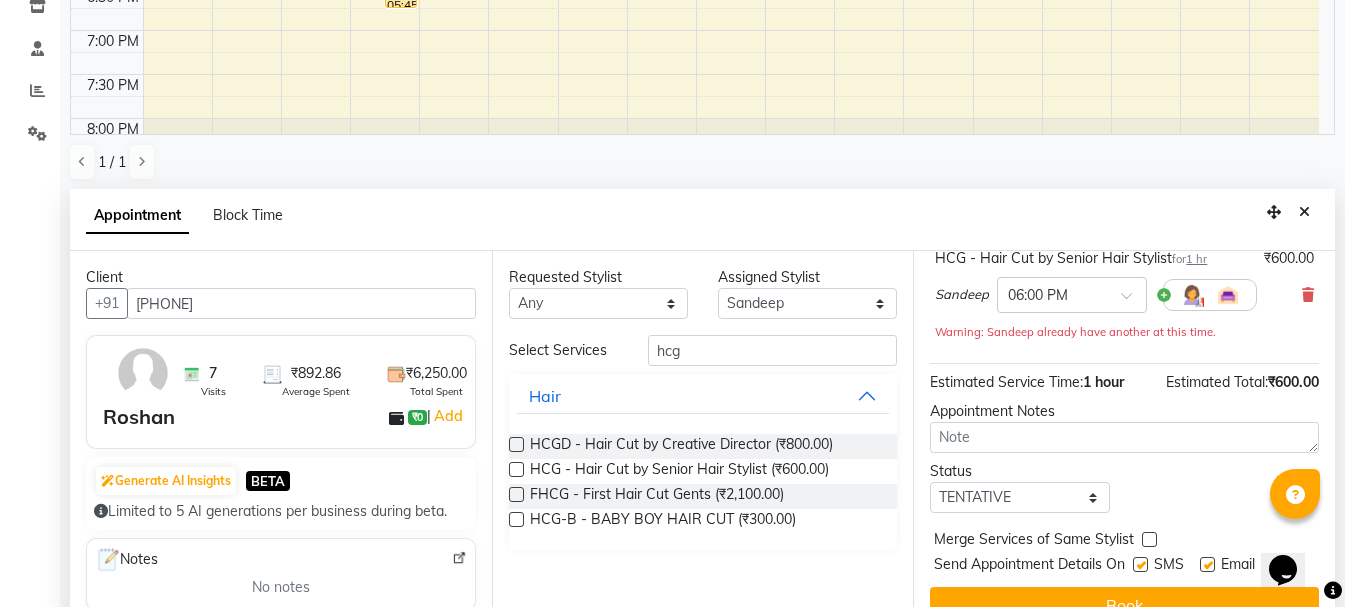 click on "Book" at bounding box center [1124, 605] 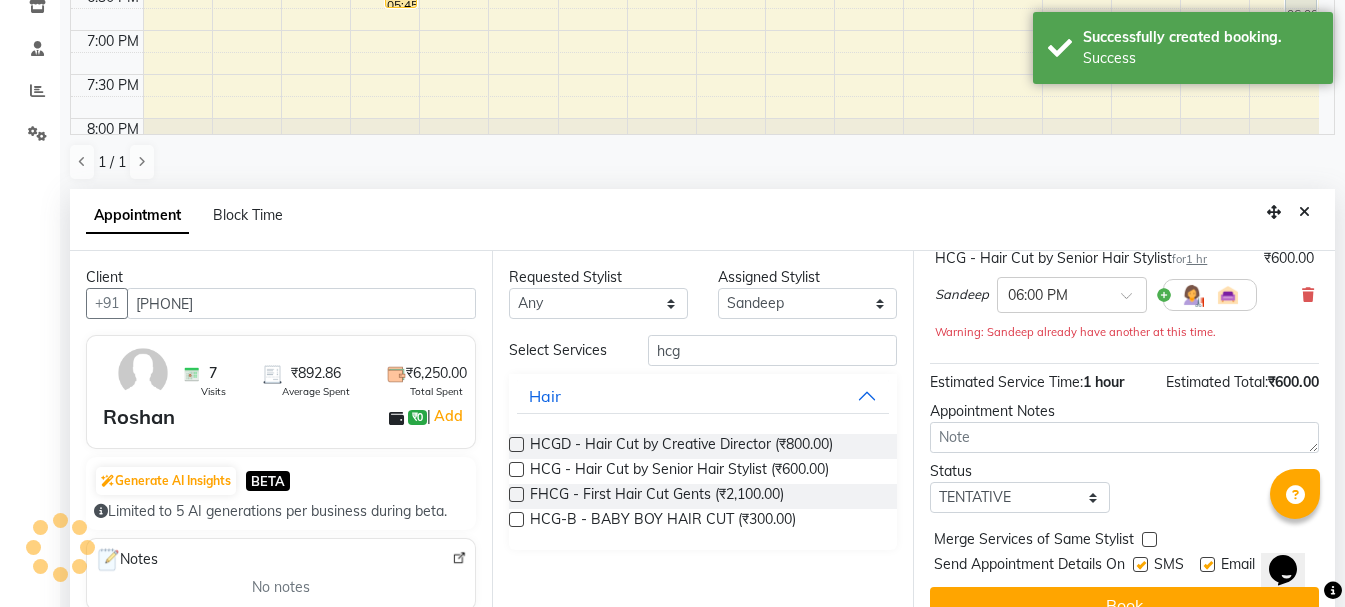 scroll, scrollTop: 0, scrollLeft: 0, axis: both 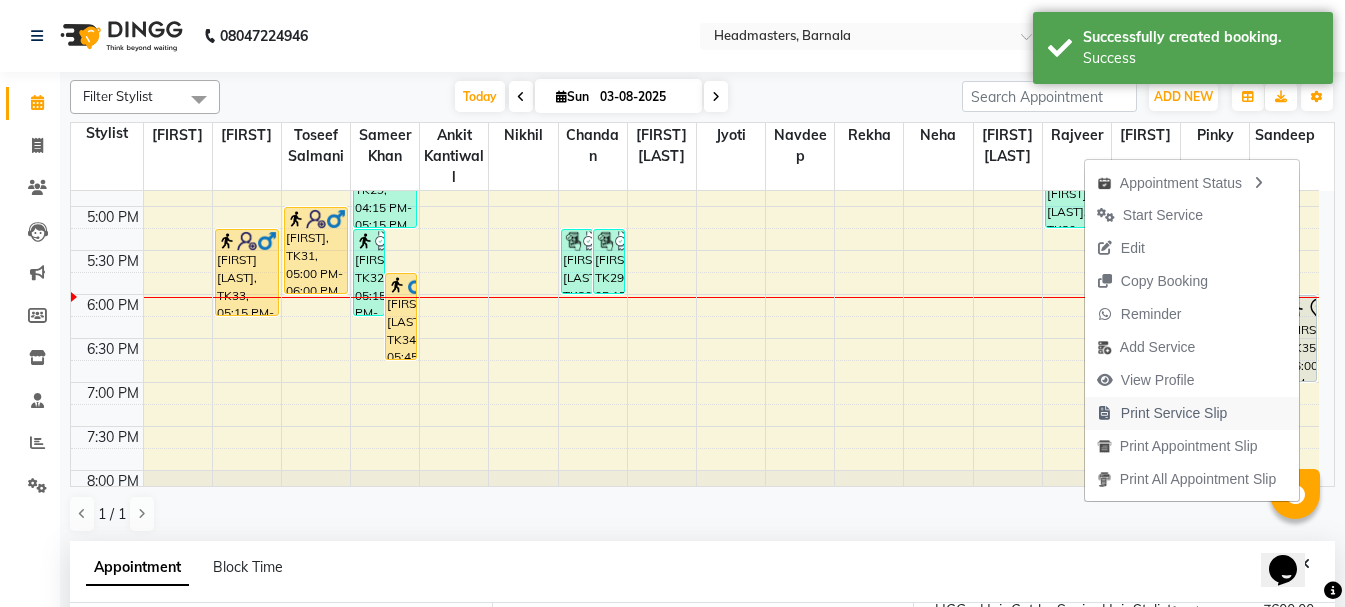click on "Print Service Slip" at bounding box center (1174, 413) 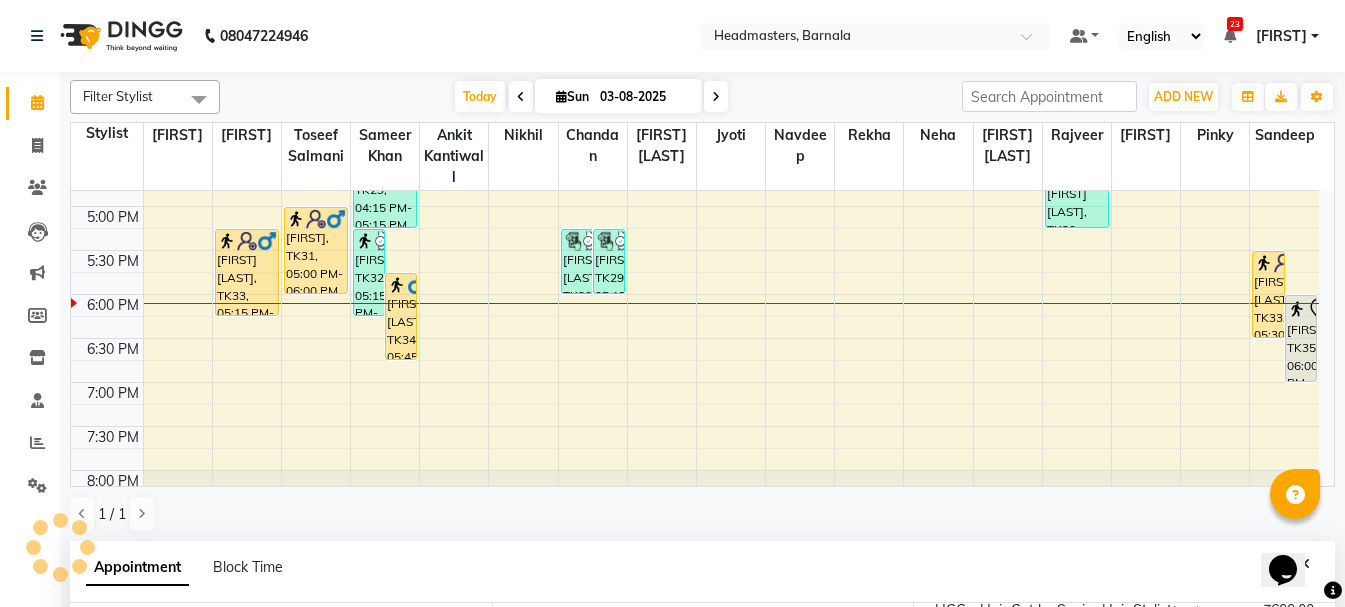 click on "Calendar  Invoice  Clients  Leads   Marketing  Members  Inventory  Staff  Reports  Settings Completed InProgress Upcoming Dropped Tentative Check-In Confirm Bookings Segments Page Builder" 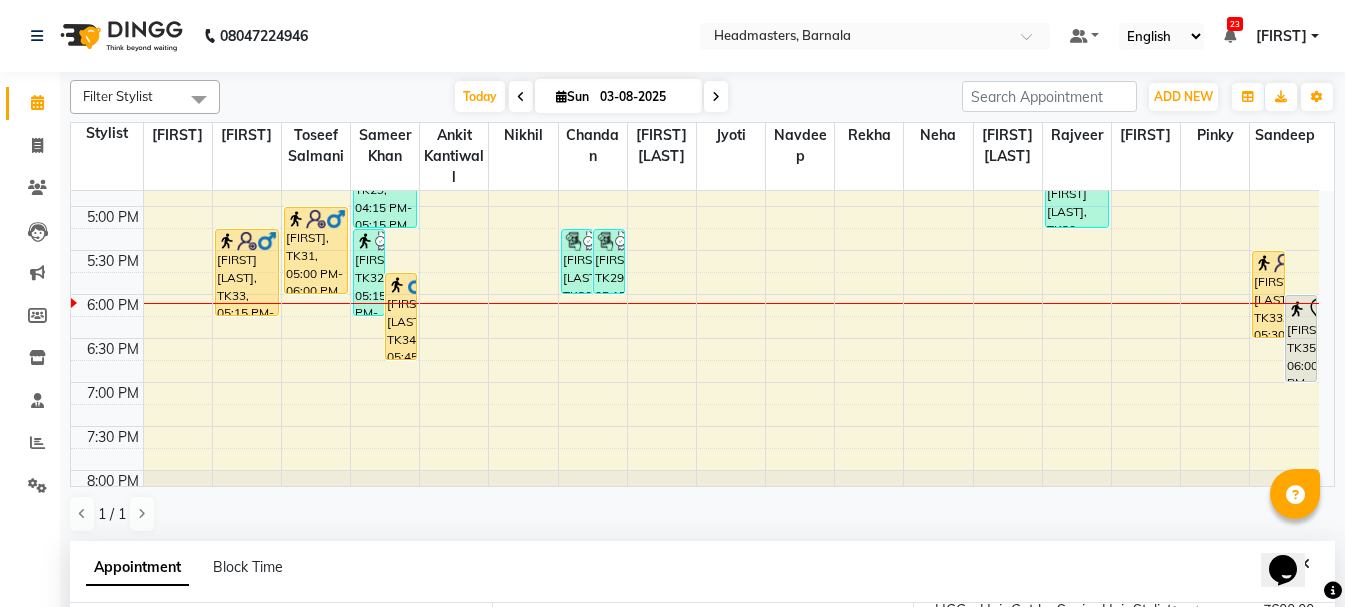 click on "08047224946 Select Location × Headmasters, Barnala Default Panel My Panel English ENGLISH Español العربية मराठी हिंदी ગુજરાતી தமிழ் 中文 23 Notifications nothing to show [NAME] Manage Profile Change Password Sign out Version:3.15.11" 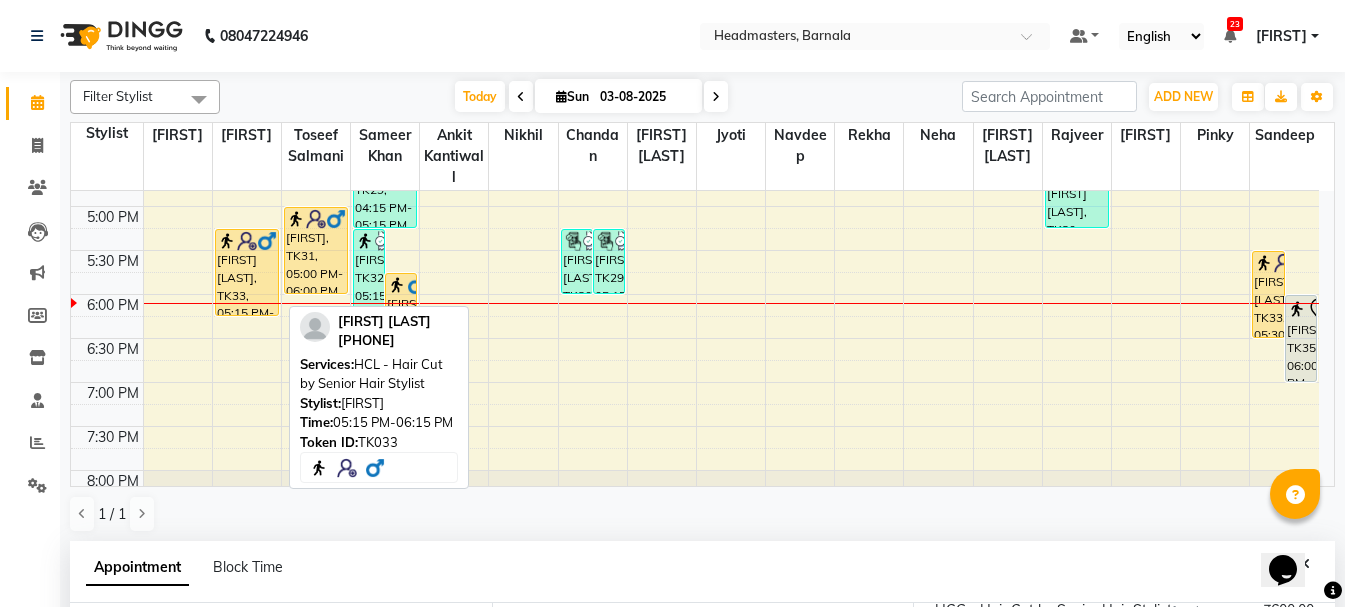 click on "[FIRST] [LAST], TK33, 05:15 PM-06:15 PM, HCL - Hair Cut by Senior Hair Stylist" at bounding box center [247, 272] 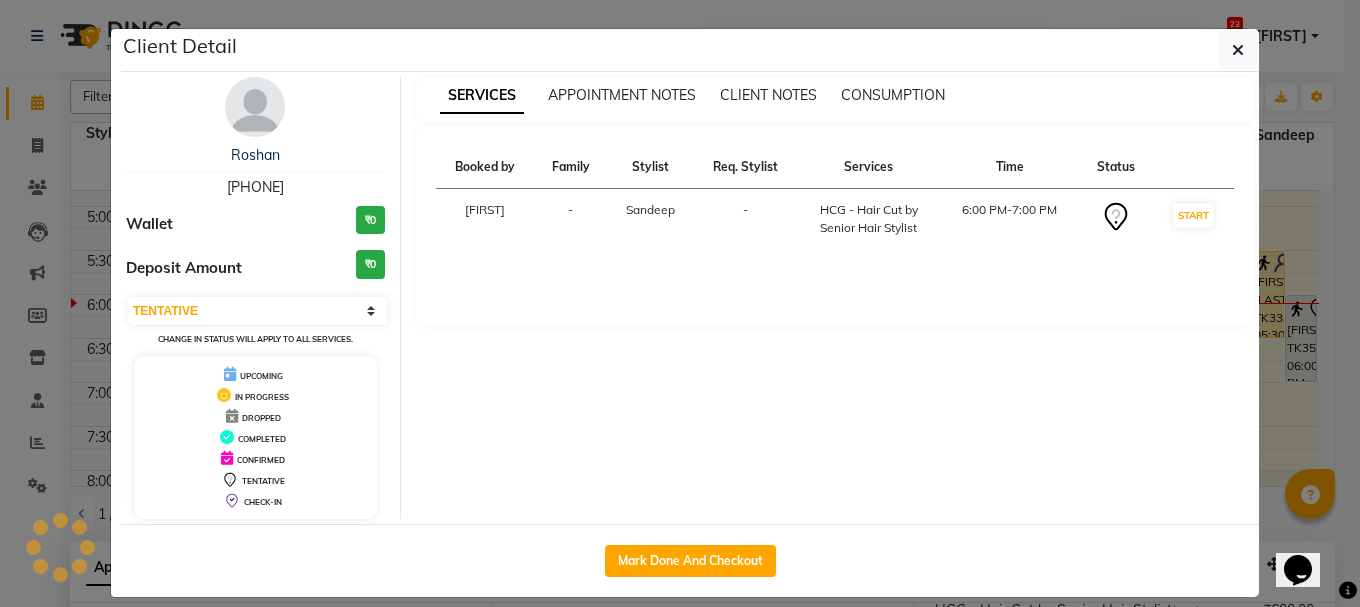 select on "1" 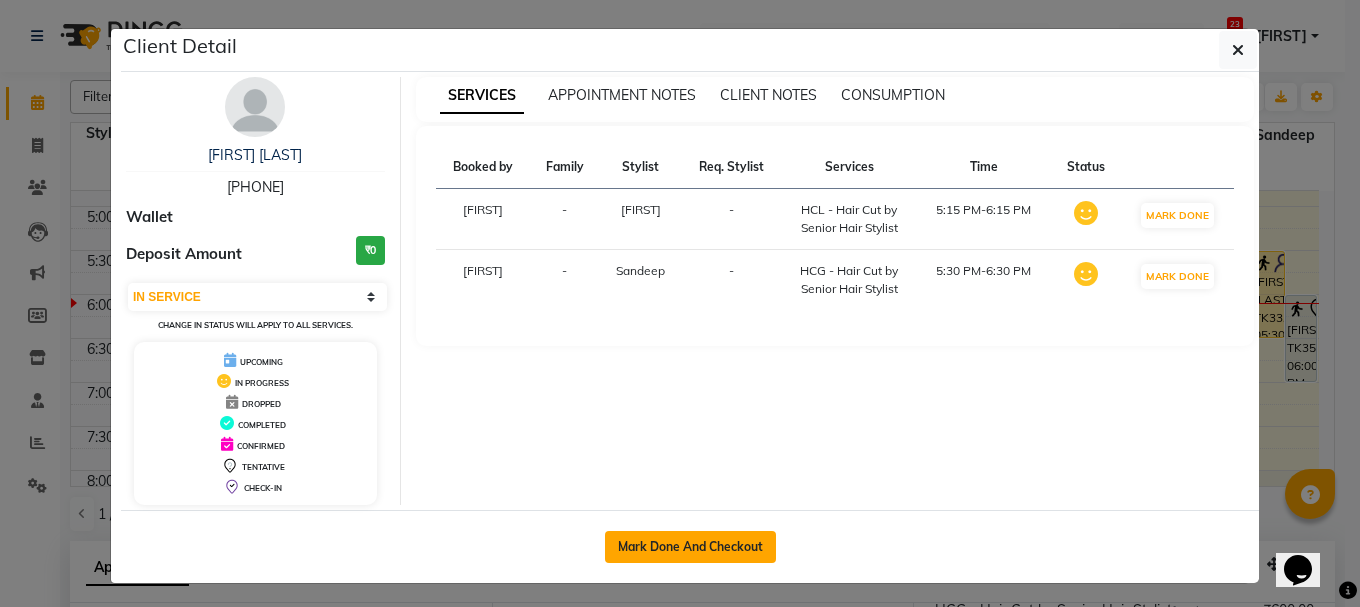 click on "Mark Done And Checkout" 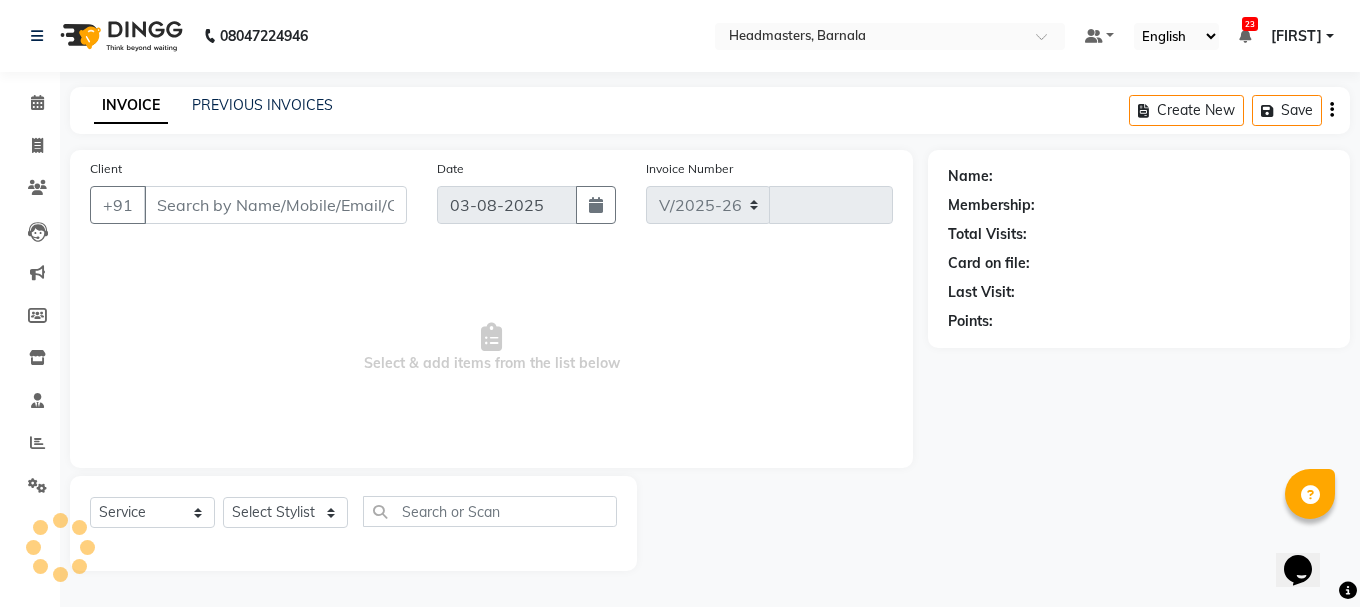 select on "7526" 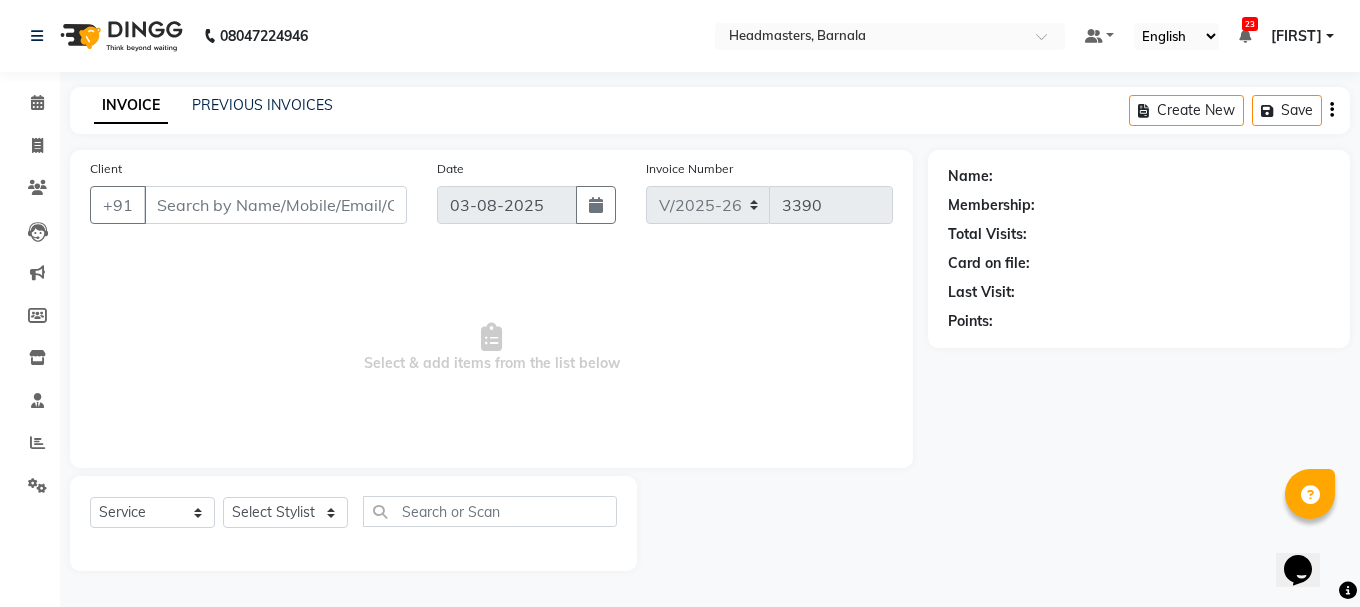 type on "[PHONE]" 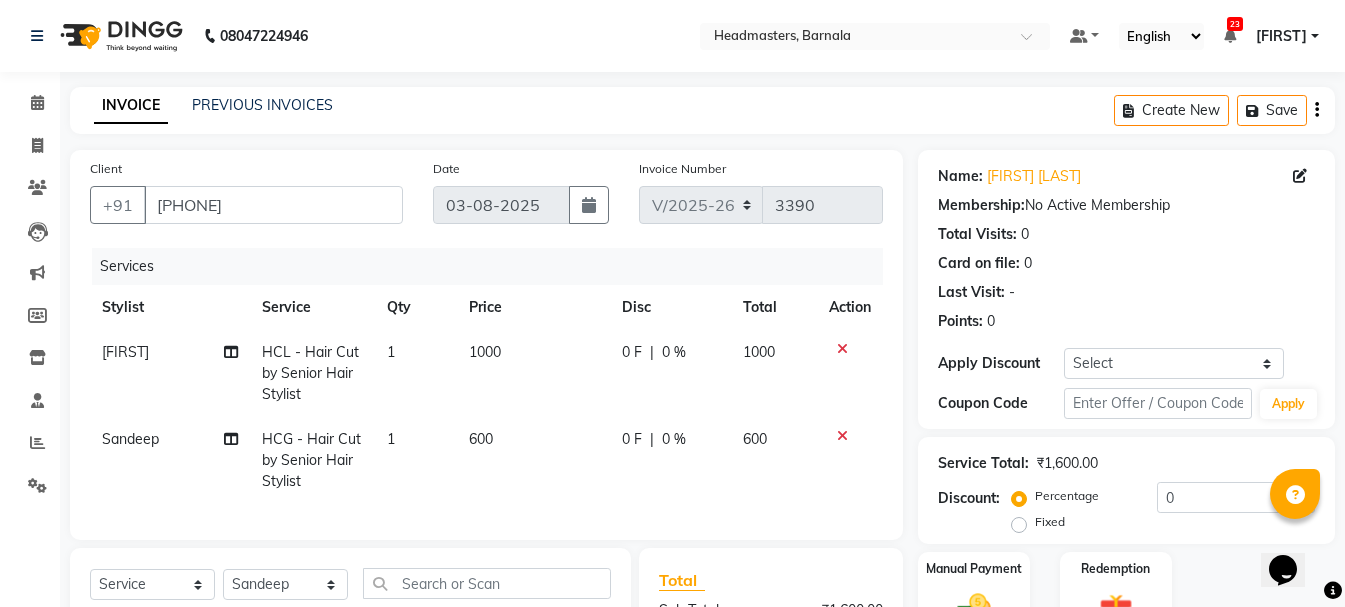 scroll, scrollTop: 281, scrollLeft: 0, axis: vertical 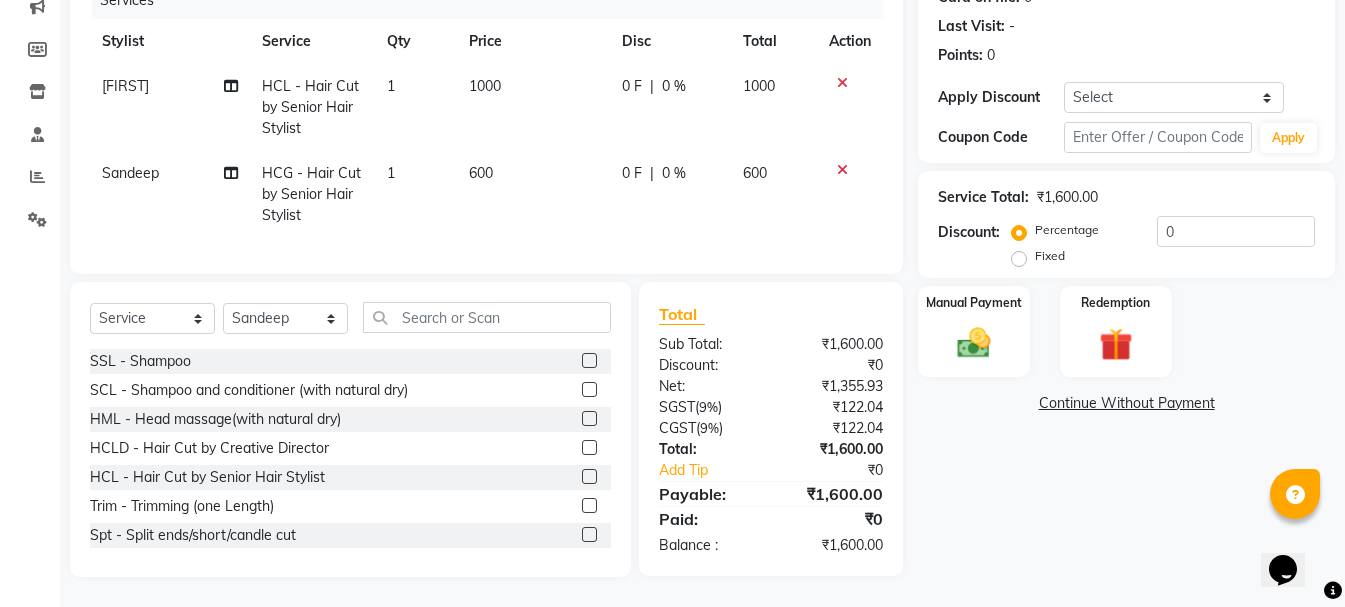 click on "0 F" 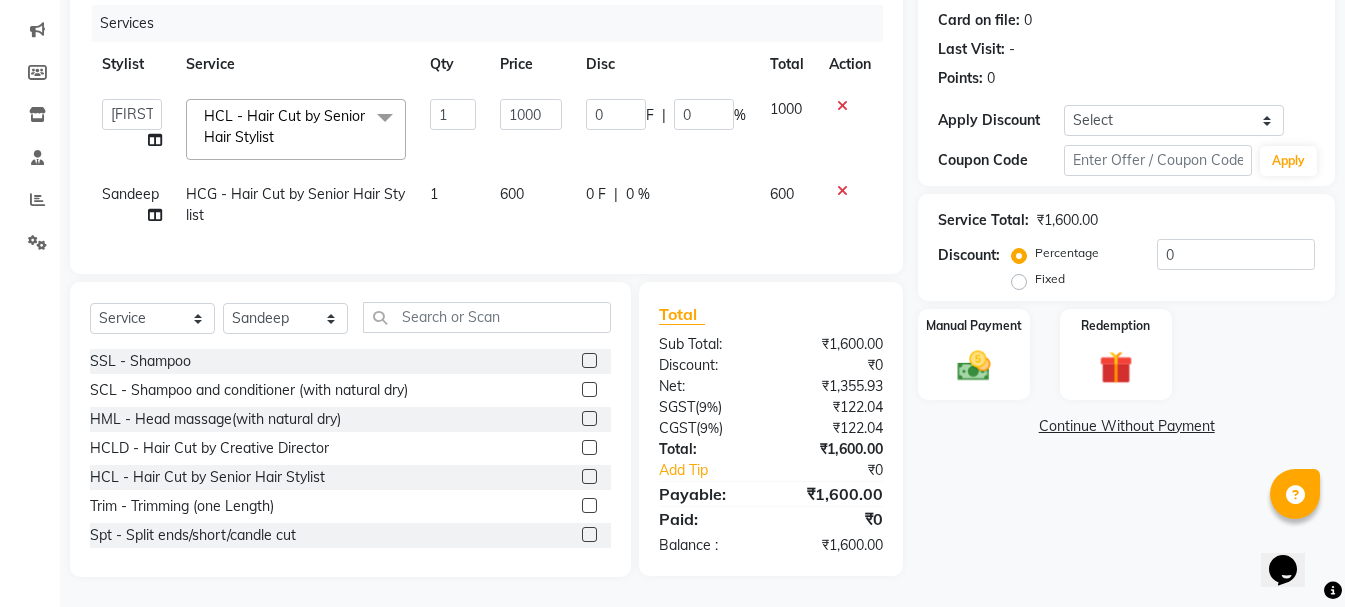 scroll, scrollTop: 258, scrollLeft: 0, axis: vertical 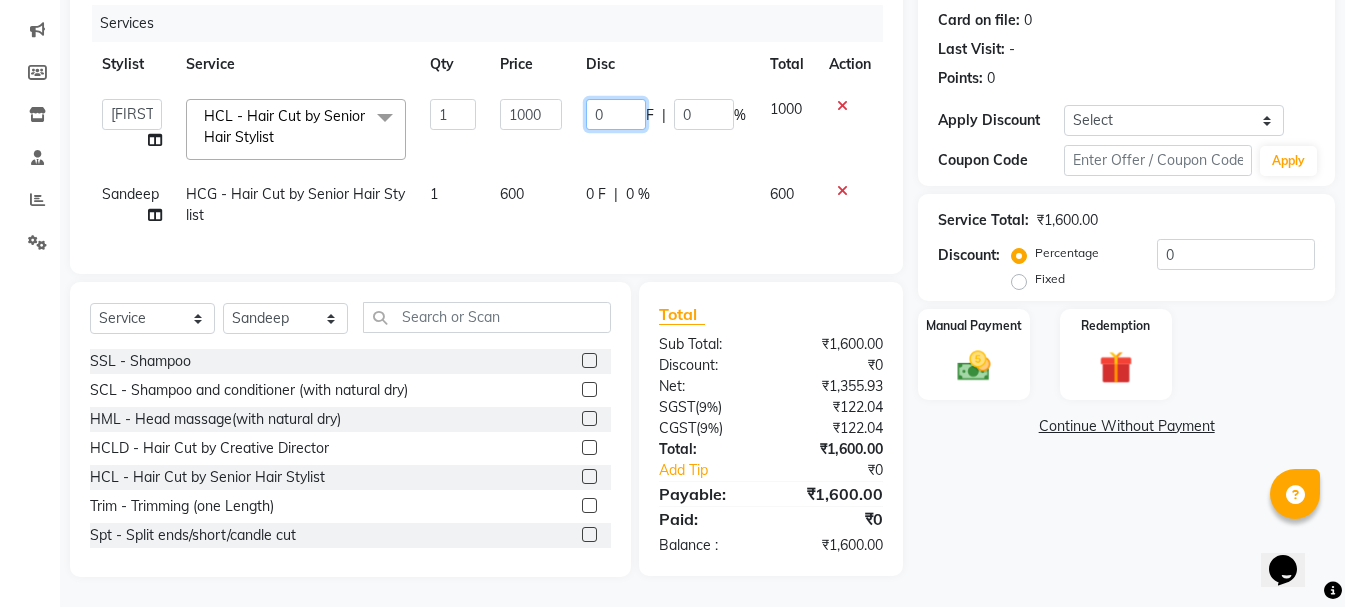 drag, startPoint x: 633, startPoint y: 98, endPoint x: 584, endPoint y: 109, distance: 50.219517 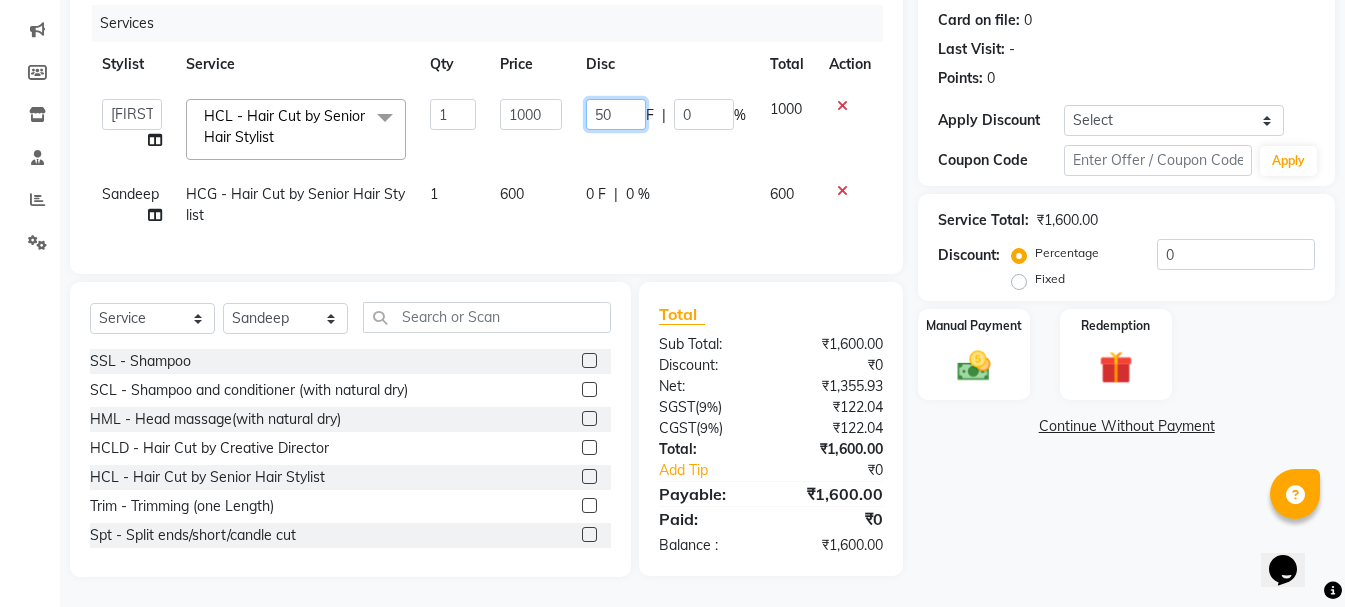 type on "500" 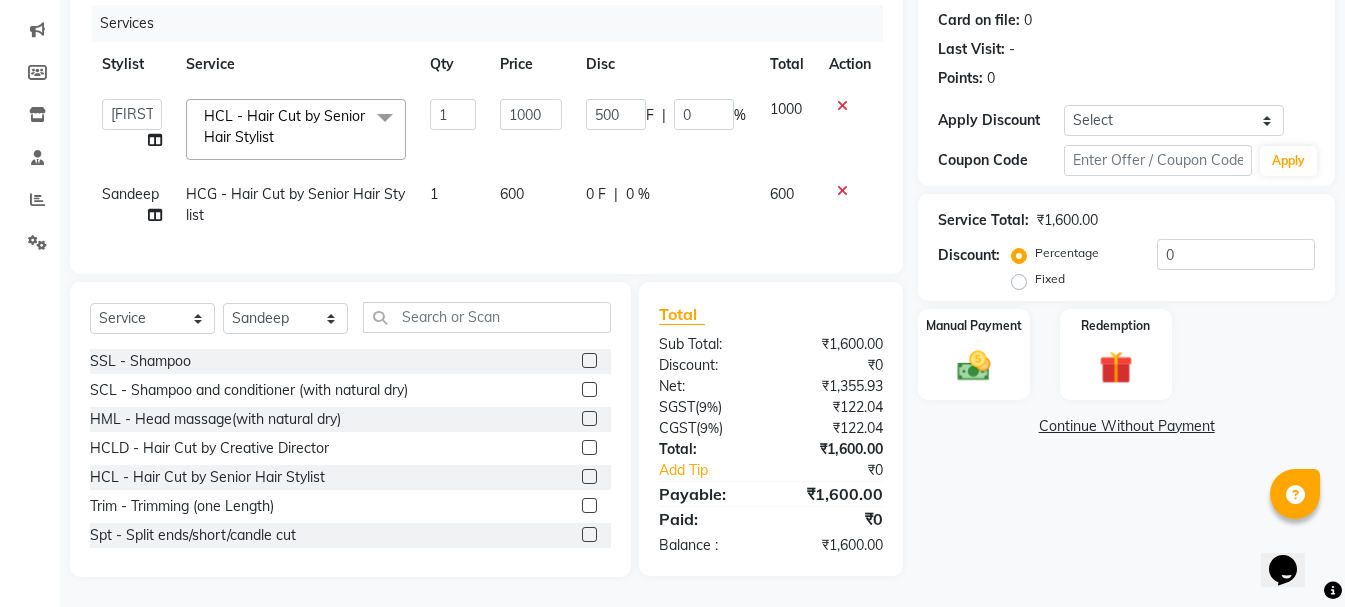 click on "0 F | 0 %" 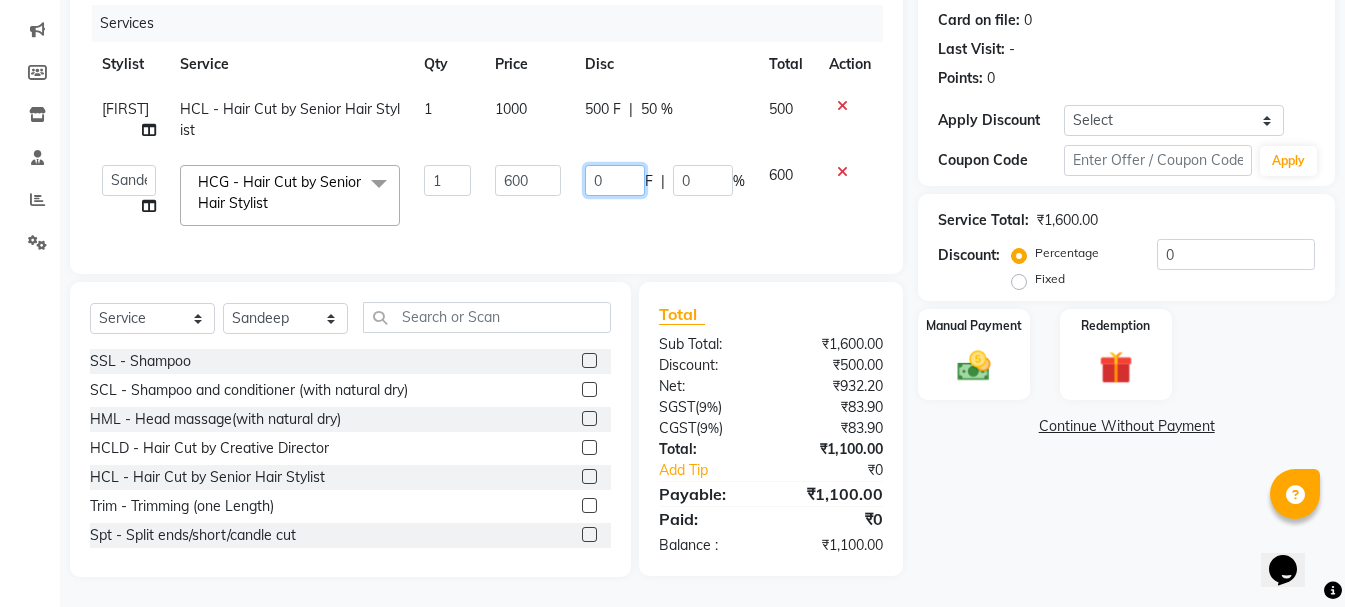 drag, startPoint x: 621, startPoint y: 159, endPoint x: 573, endPoint y: 172, distance: 49.729267 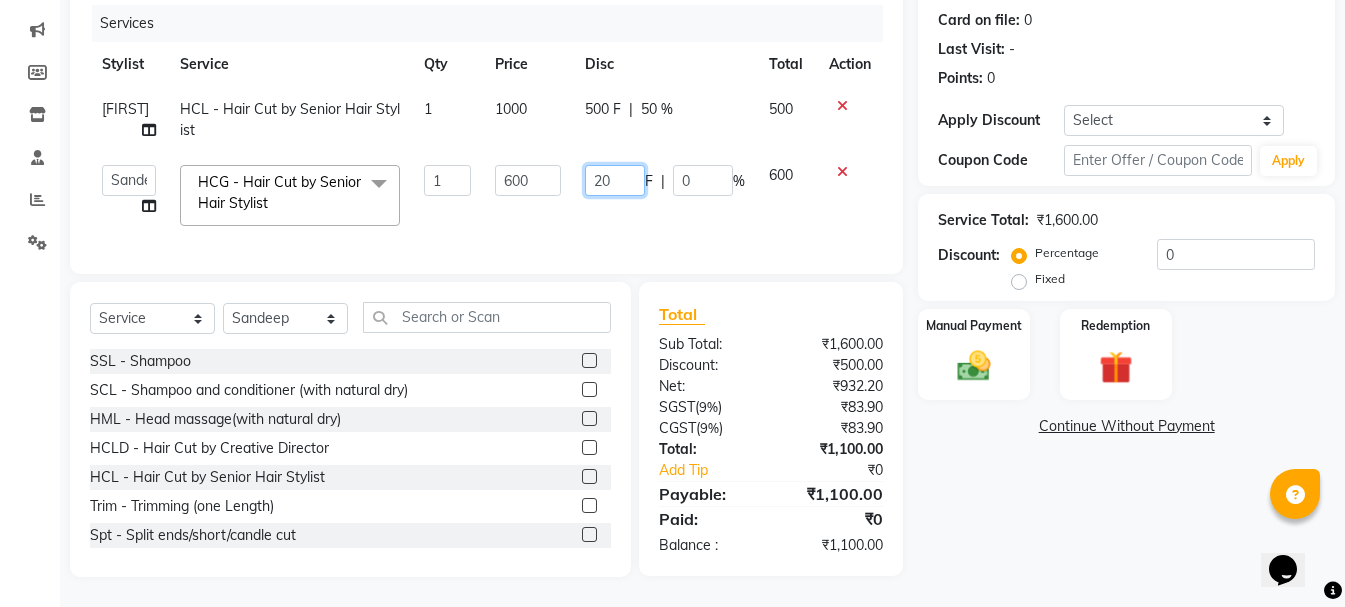 type on "200" 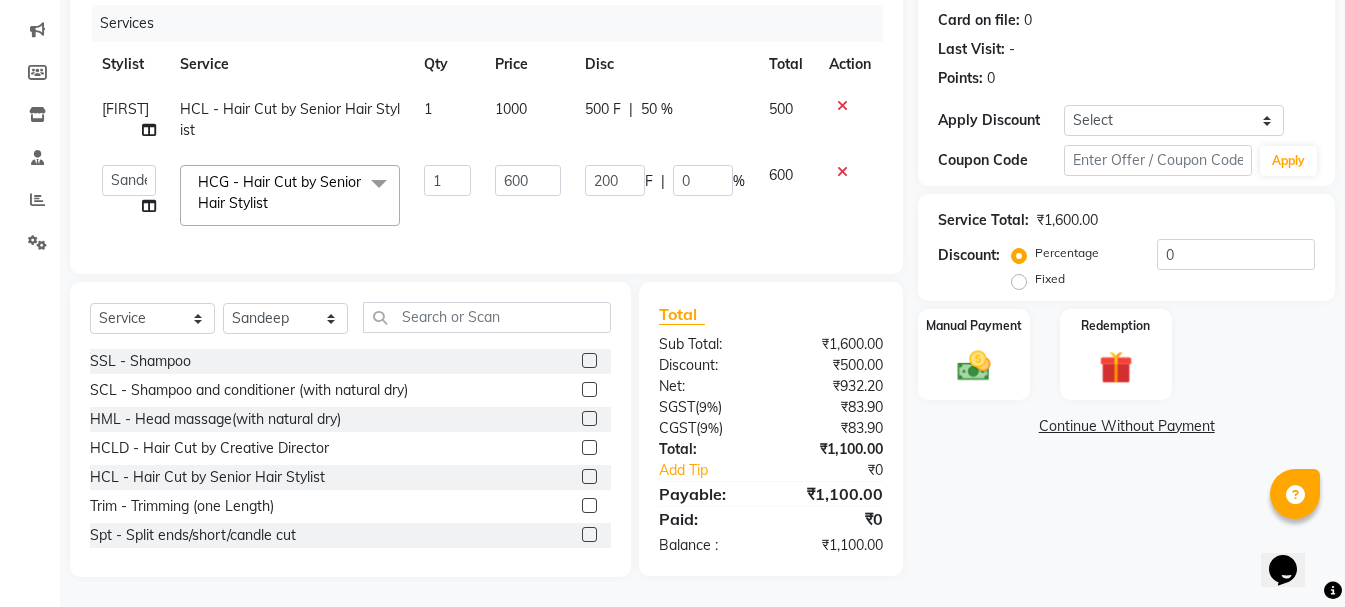 click on "Client +91 [PHONE] Date 03-08-2025 Invoice Number V/2025-26 3390 Services Stylist Service Qty Price Disc Total Action Jasvir HCL - Hair Cut by Senior Hair Stylist 1 1000 500 F | 50 % 500 Ankit kantiwall Chandan Garry Jasvir Jyoti Lovedeep Singh Manya Navdeep Neha Nikhil Pardeep kaur Pinky Rajveer Rekha Sameer khan Sandeep Toseef Salmani HCG - Hair Cut by Senior Hair Stylist x SSL - Shampoo SCL - Shampoo and conditioner (with natural dry) HML - Head massage(with natural dry) HCLD - Hair Cut by Creative Director HCL - Hair Cut by Senior Hair Stylist Trim - Trimming (one Length) Spt - Split ends/short/candle cut BD - Blow dry OS - Open styling GL-igora - Igora Global GL-essensity - Essensity Global Hlts-L - Highlights Bal - Balayage Chunks - Chunks CR - Color removal CRF - Color refresh Stk - Per streak RT-IG - Igora Root Touchup(one inch only) RT-ES - Essensity Root Touchup(one inch only) Reb - Rebonding ST - Straight therapy Krt-L - Keratin HR-BTX -L - Hair Botox" 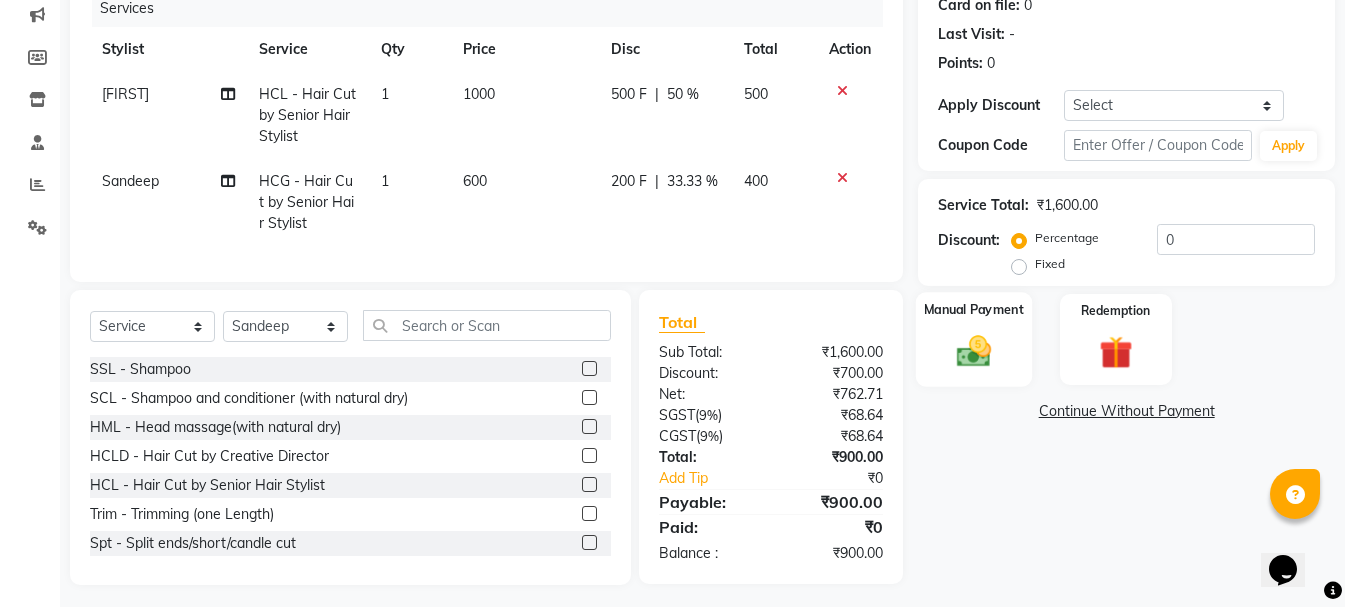 click 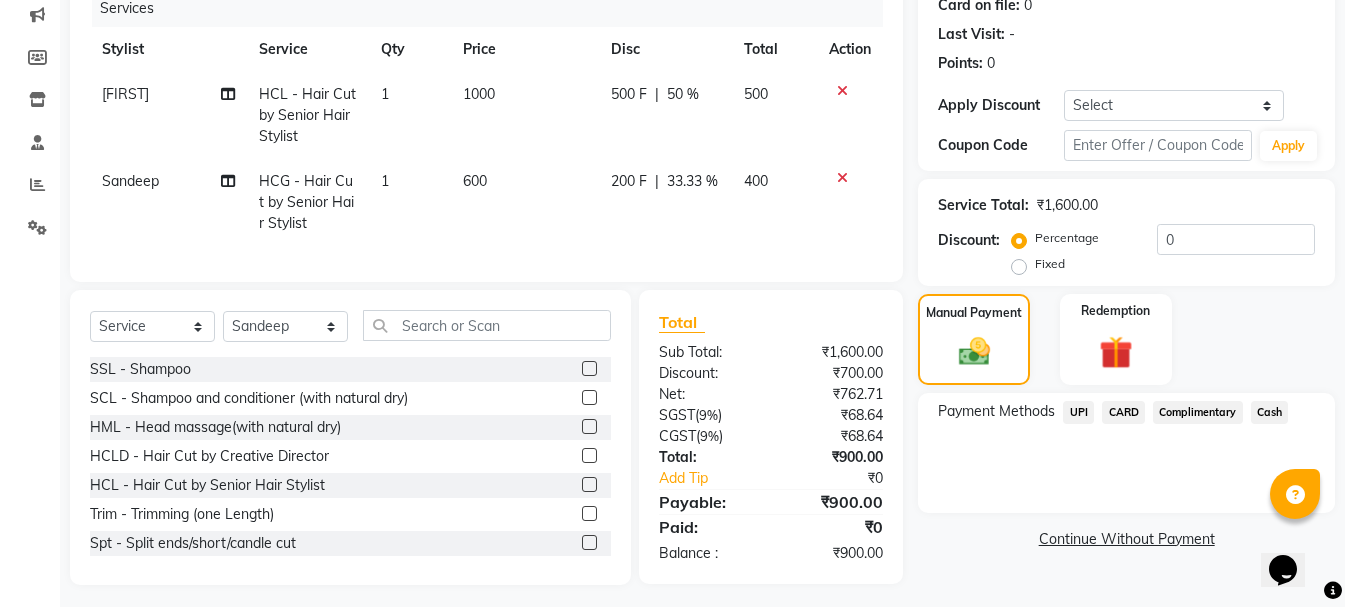 click on "Cash" 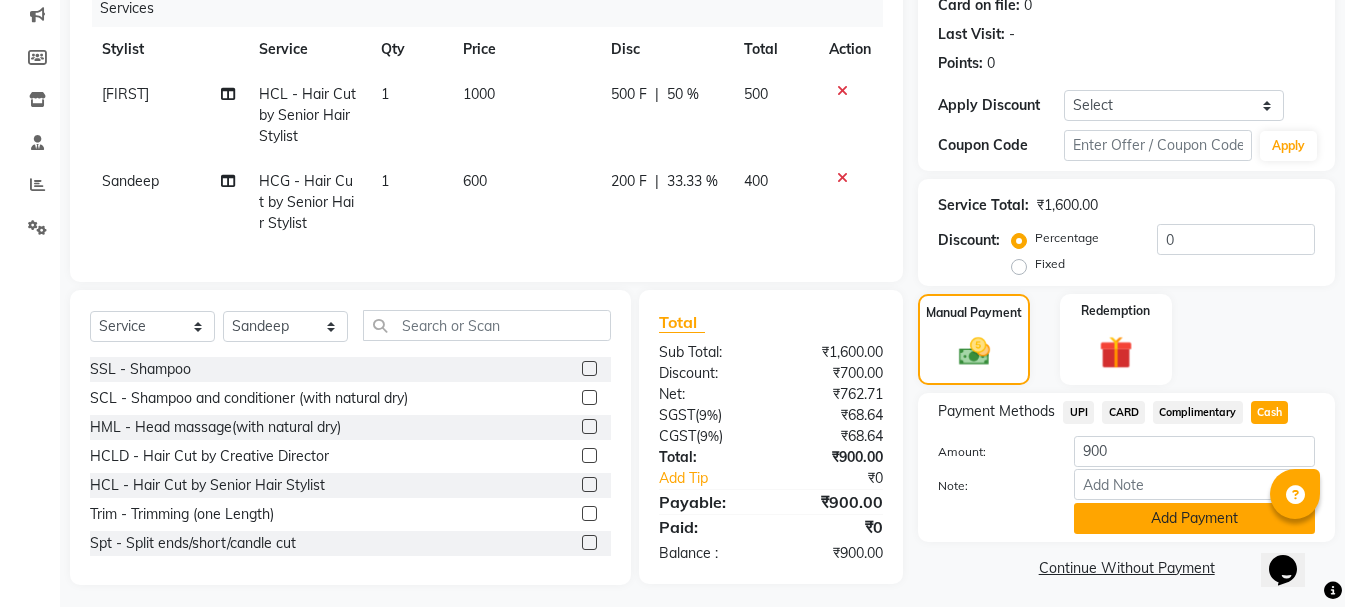 click on "Add Payment" 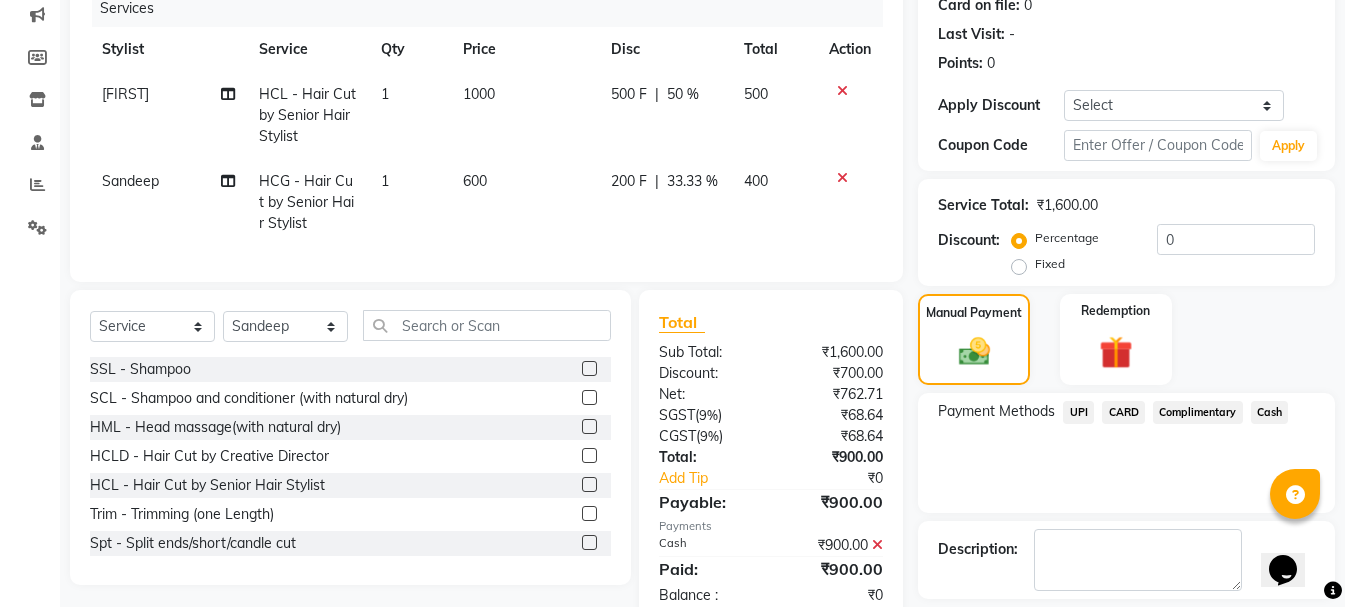 scroll, scrollTop: 348, scrollLeft: 0, axis: vertical 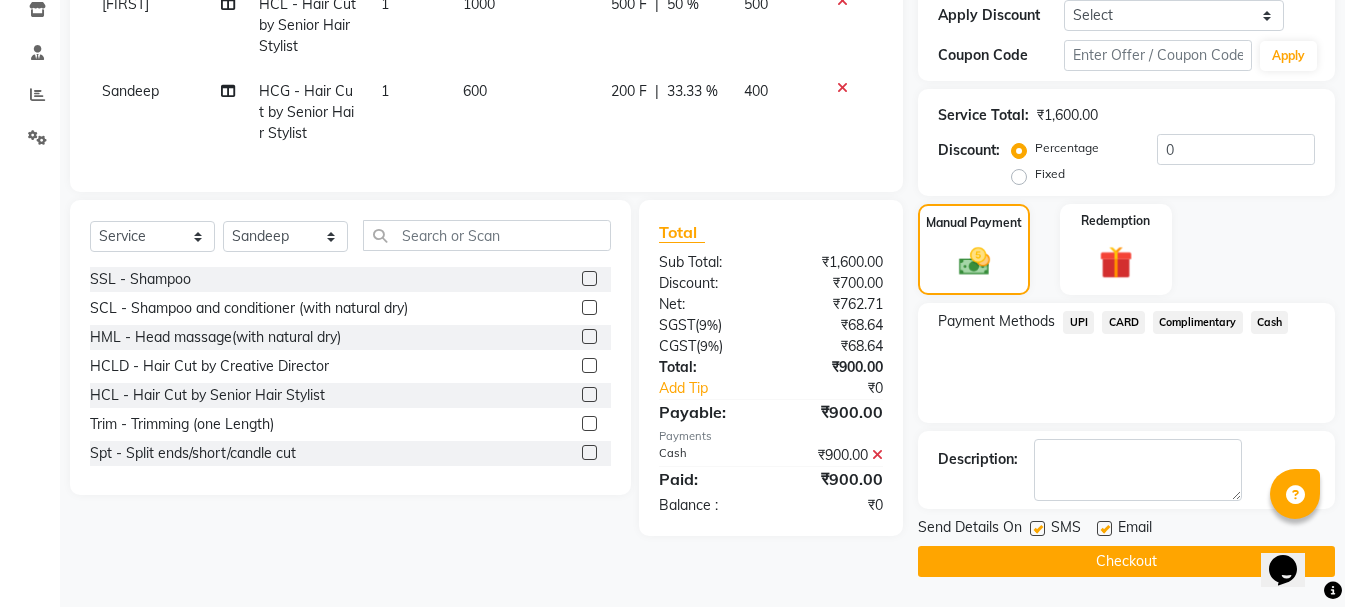 click on "Checkout" 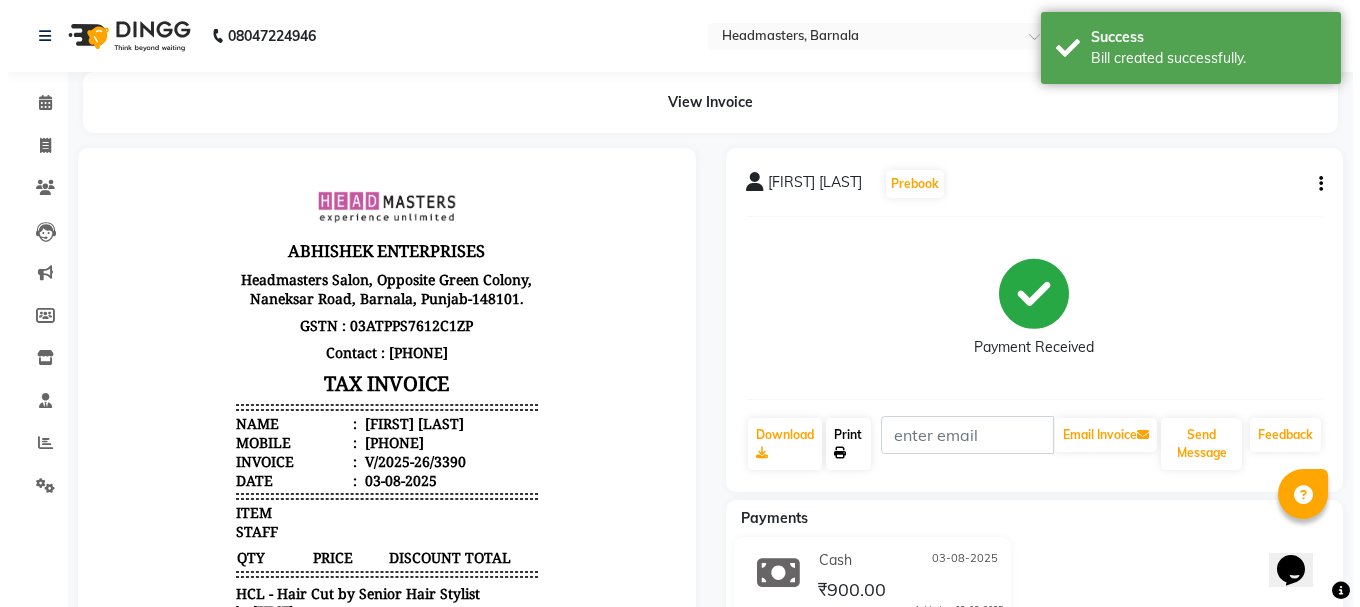 scroll, scrollTop: 0, scrollLeft: 0, axis: both 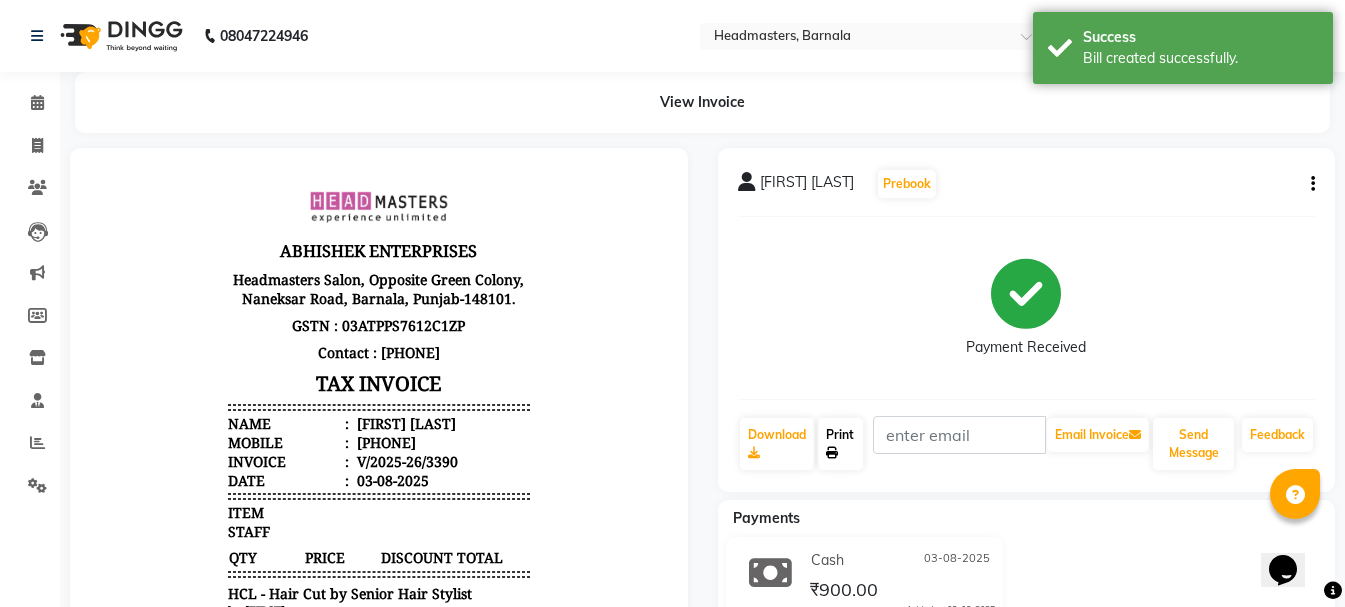 click on "Print" 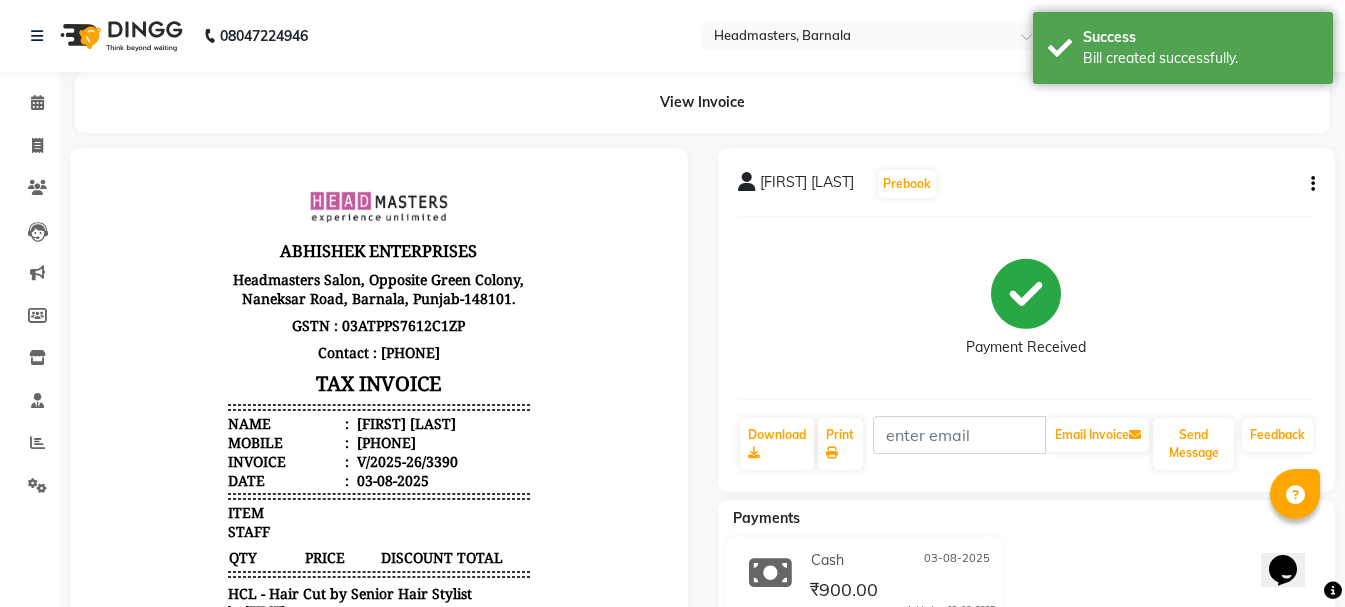 select on "service" 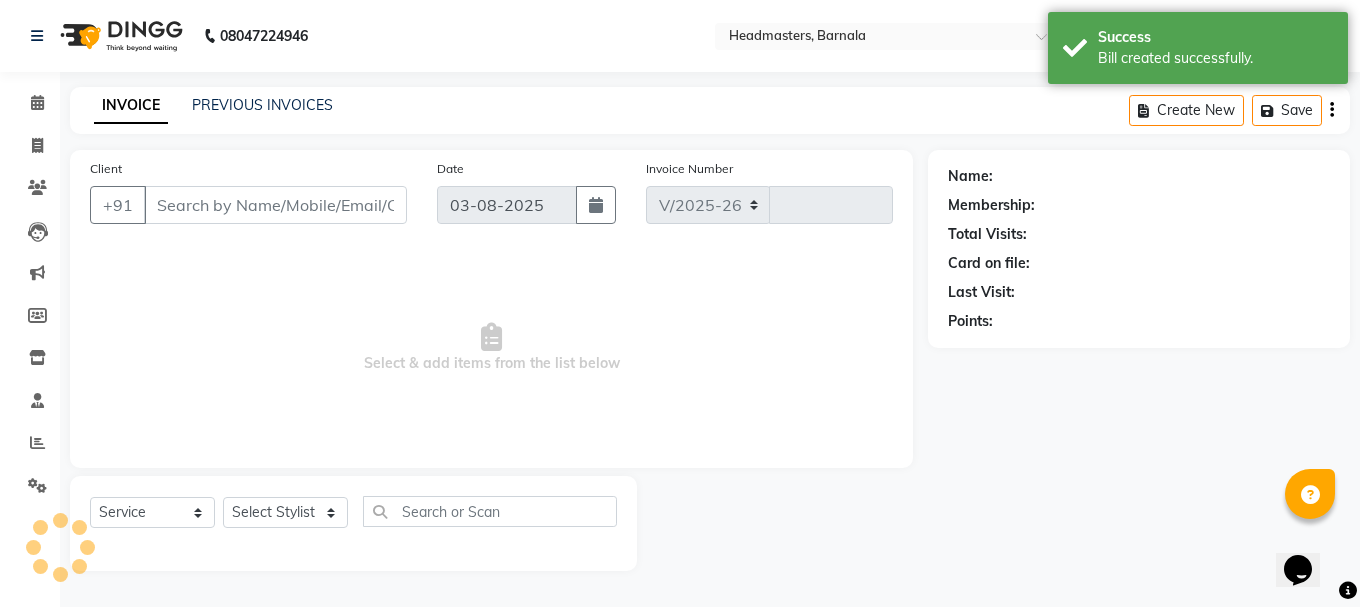 select on "7526" 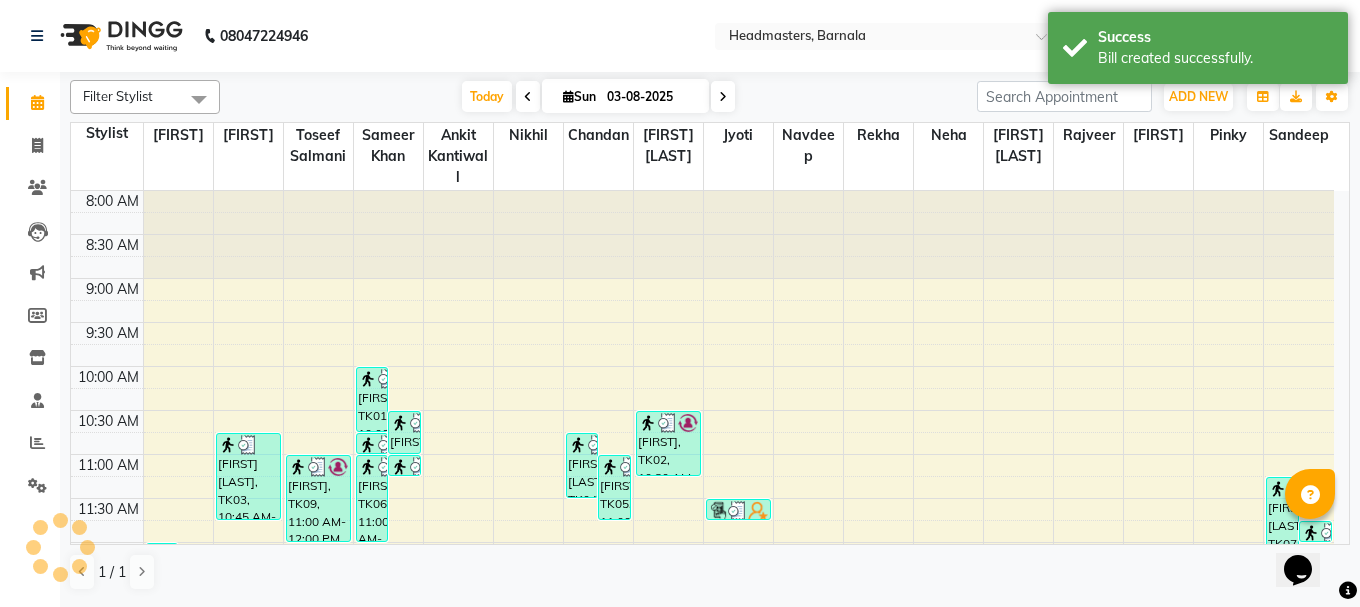 scroll, scrollTop: 0, scrollLeft: 0, axis: both 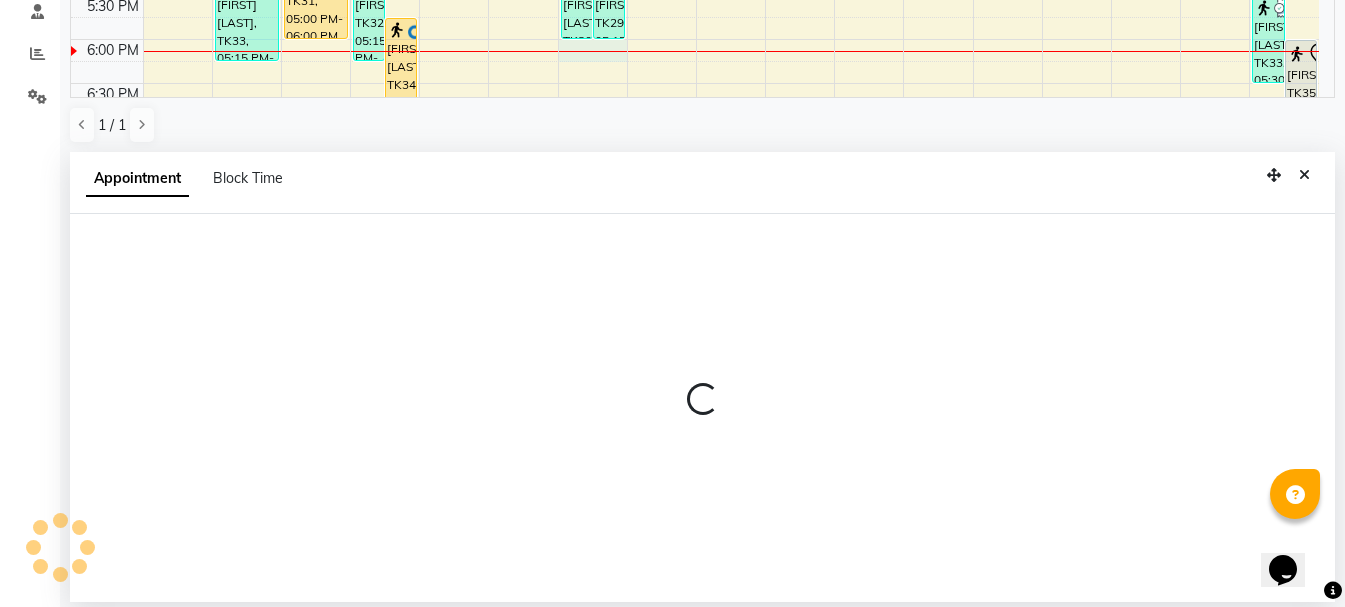 select on "67280" 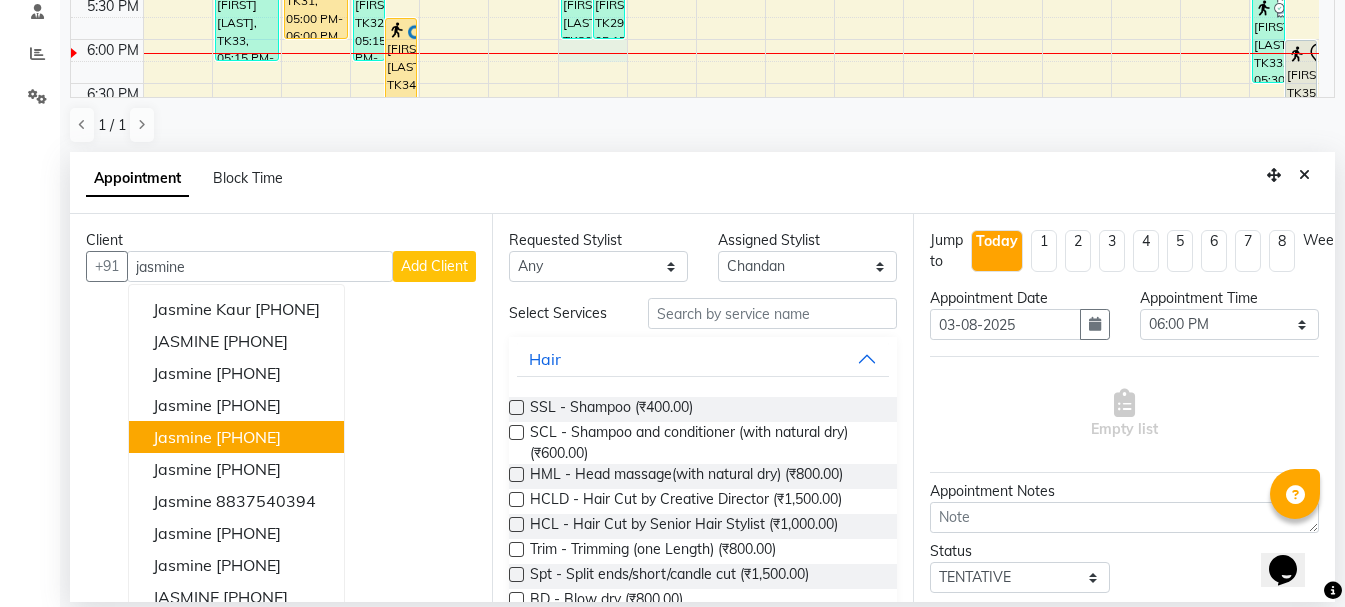 click on "[PHONE]" at bounding box center (248, 437) 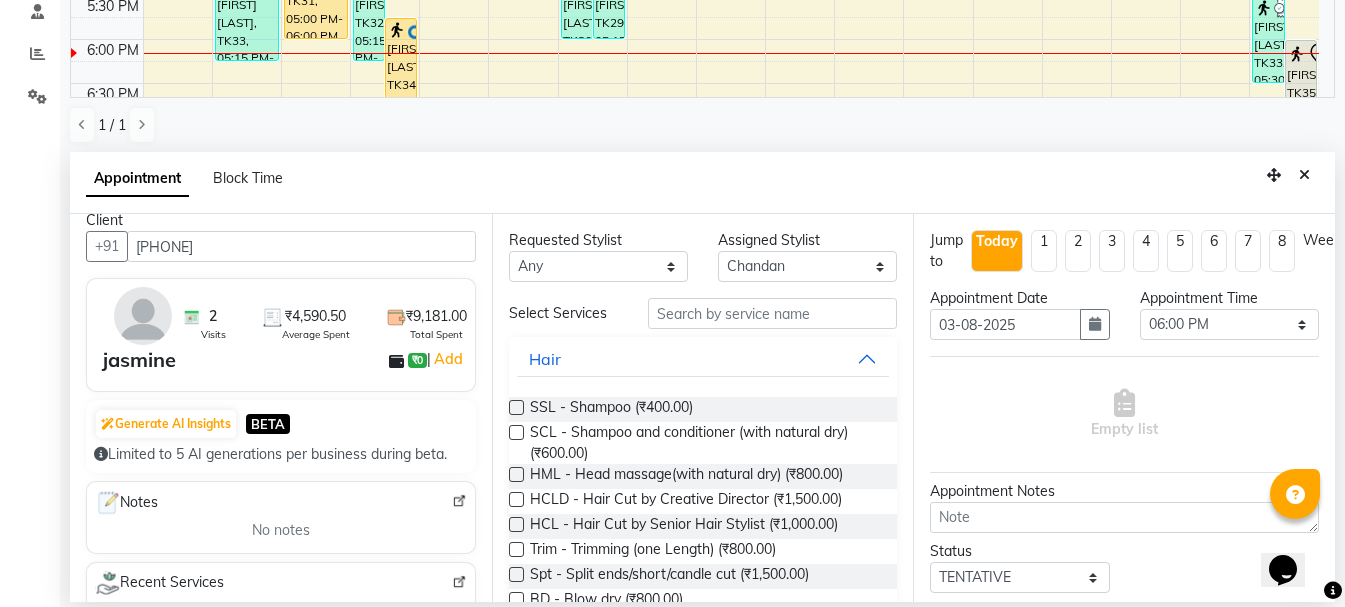 scroll, scrollTop: 0, scrollLeft: 0, axis: both 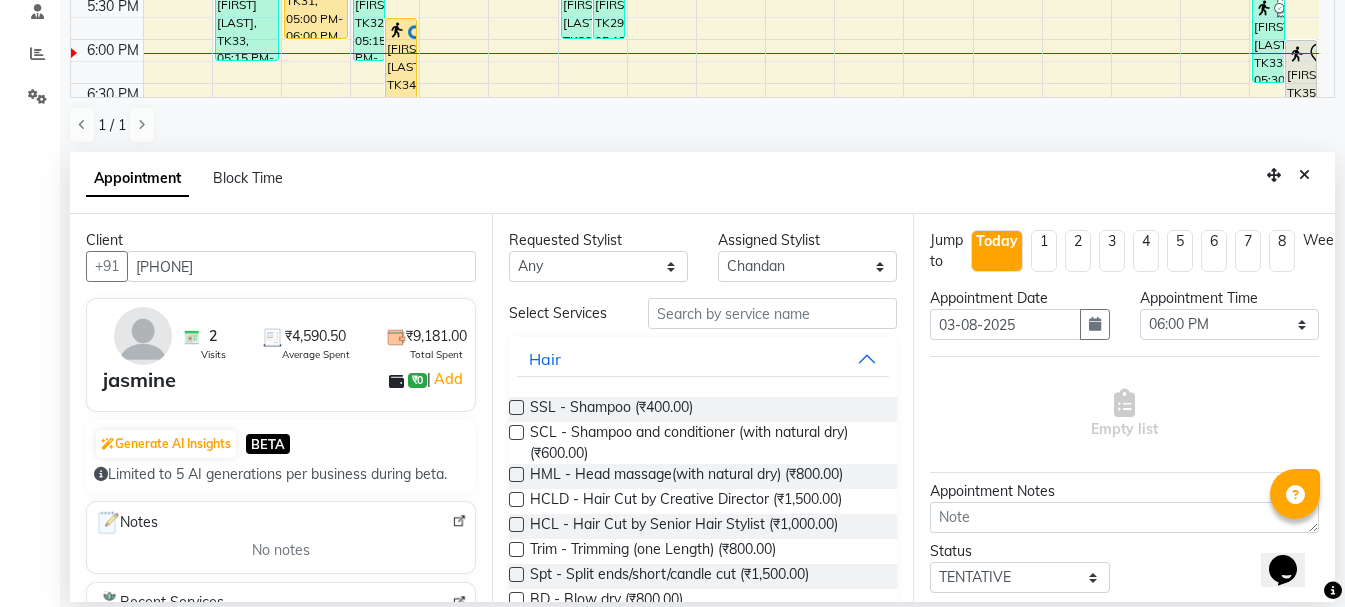 drag, startPoint x: 256, startPoint y: 271, endPoint x: 80, endPoint y: 272, distance: 176.00284 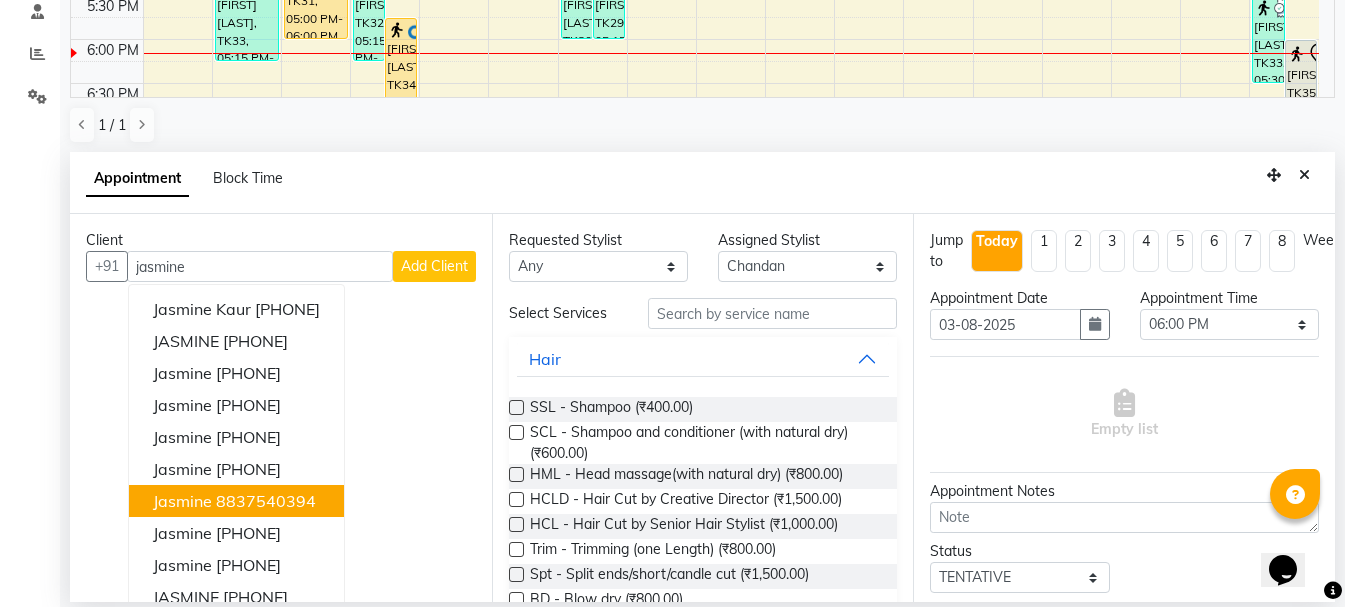 click on "8837540394" at bounding box center [266, 501] 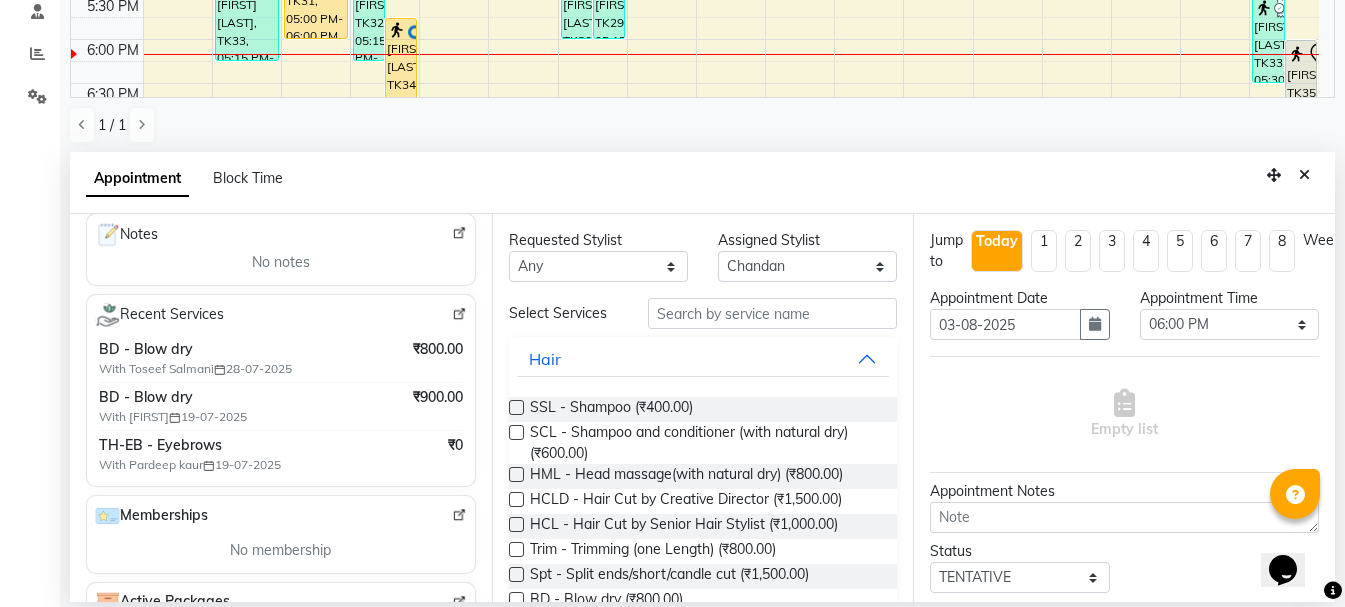 scroll, scrollTop: 0, scrollLeft: 0, axis: both 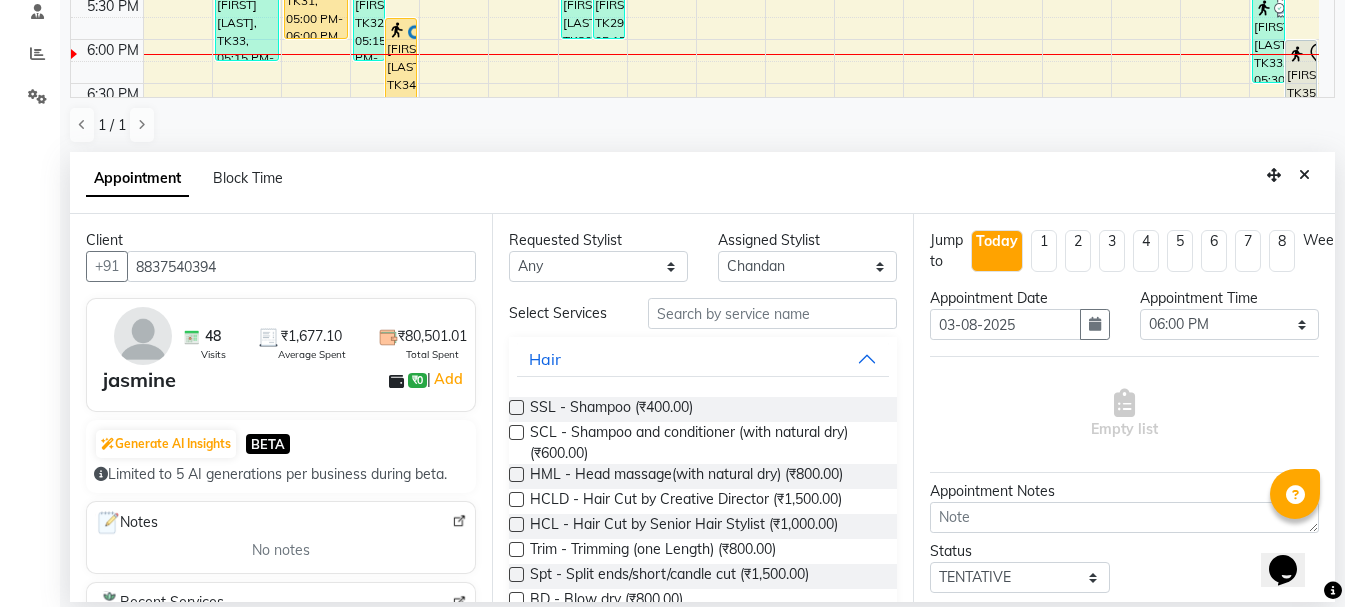 click on "8837540394" at bounding box center (301, 266) 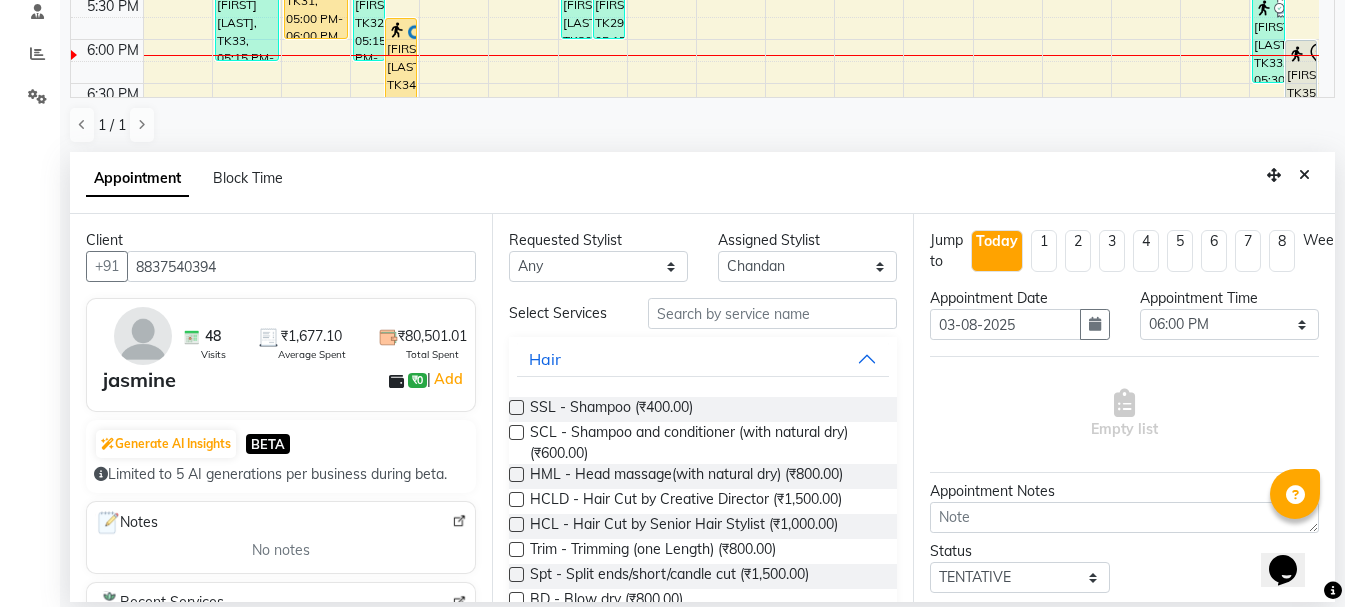 type on "8837540394" 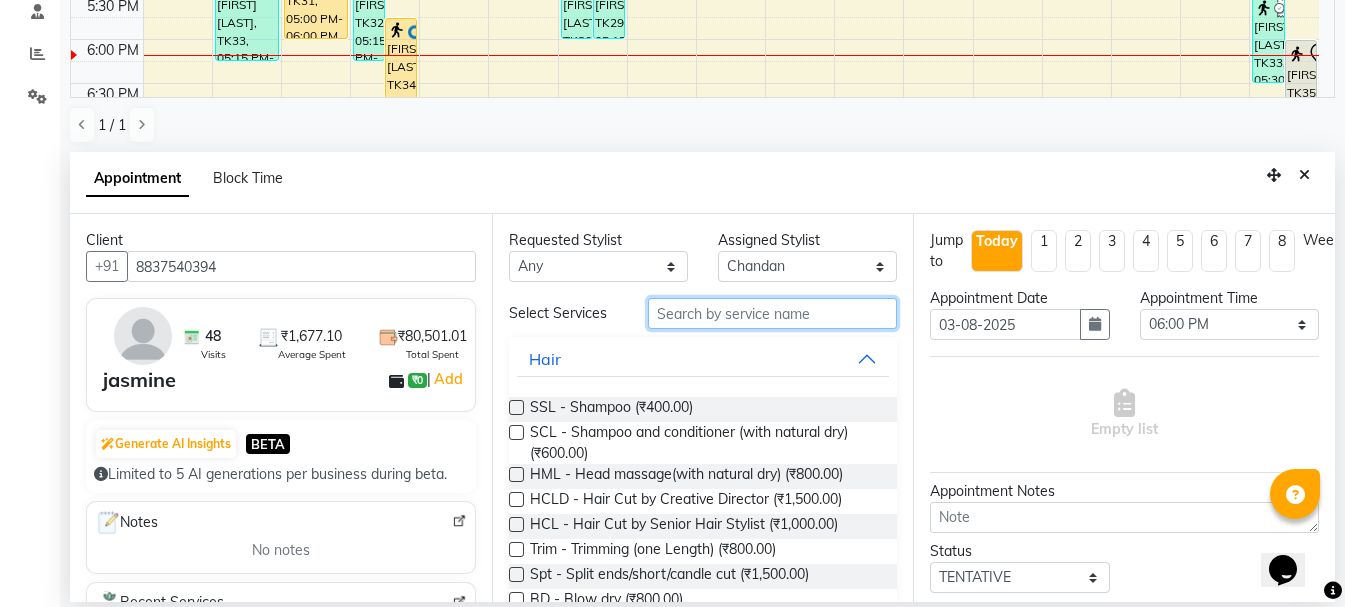 click at bounding box center (772, 313) 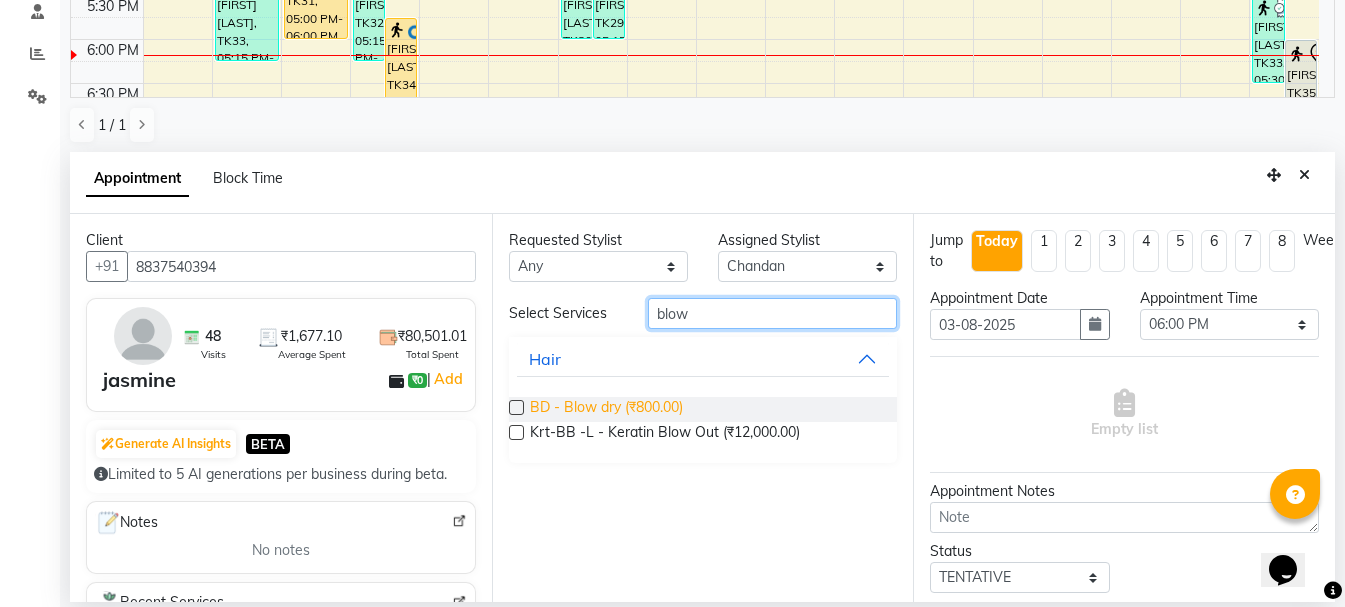type on "blow" 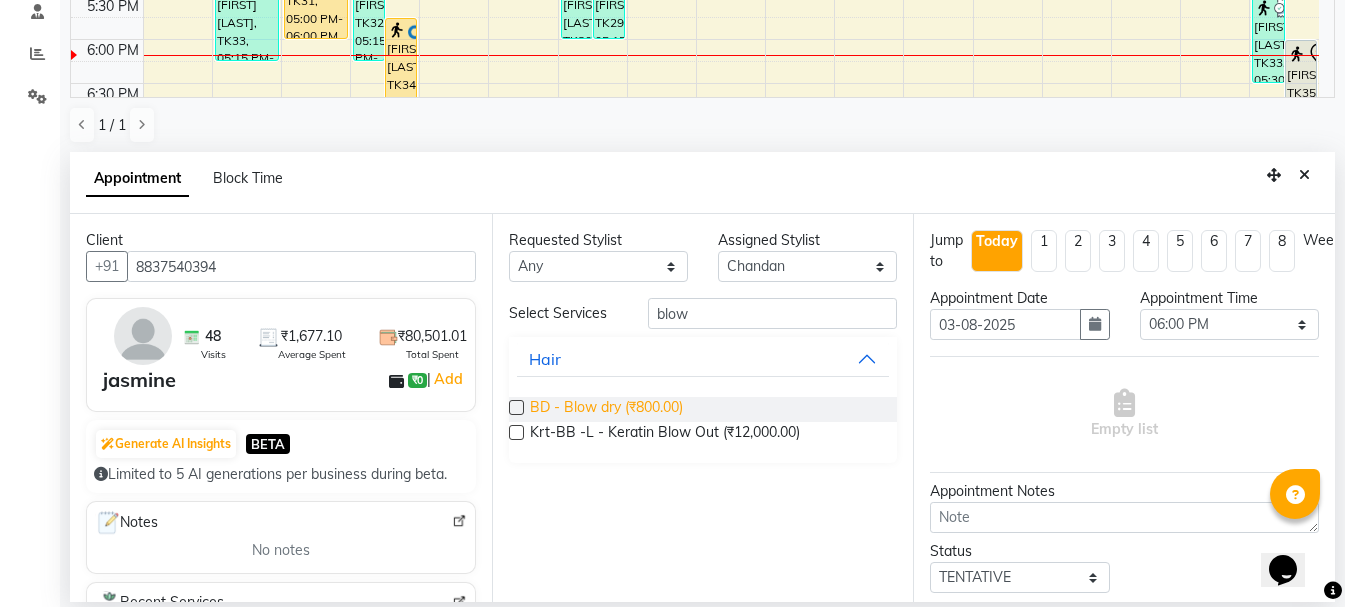 click on "BD - Blow dry (₹800.00)" at bounding box center [606, 409] 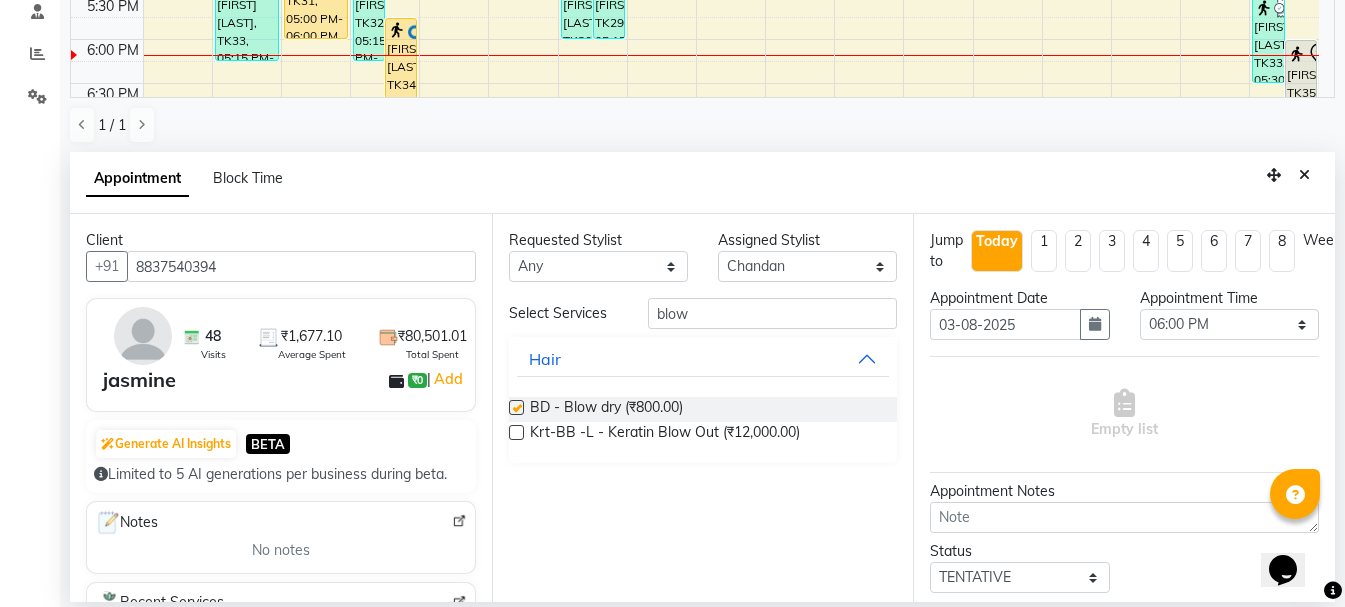 checkbox on "false" 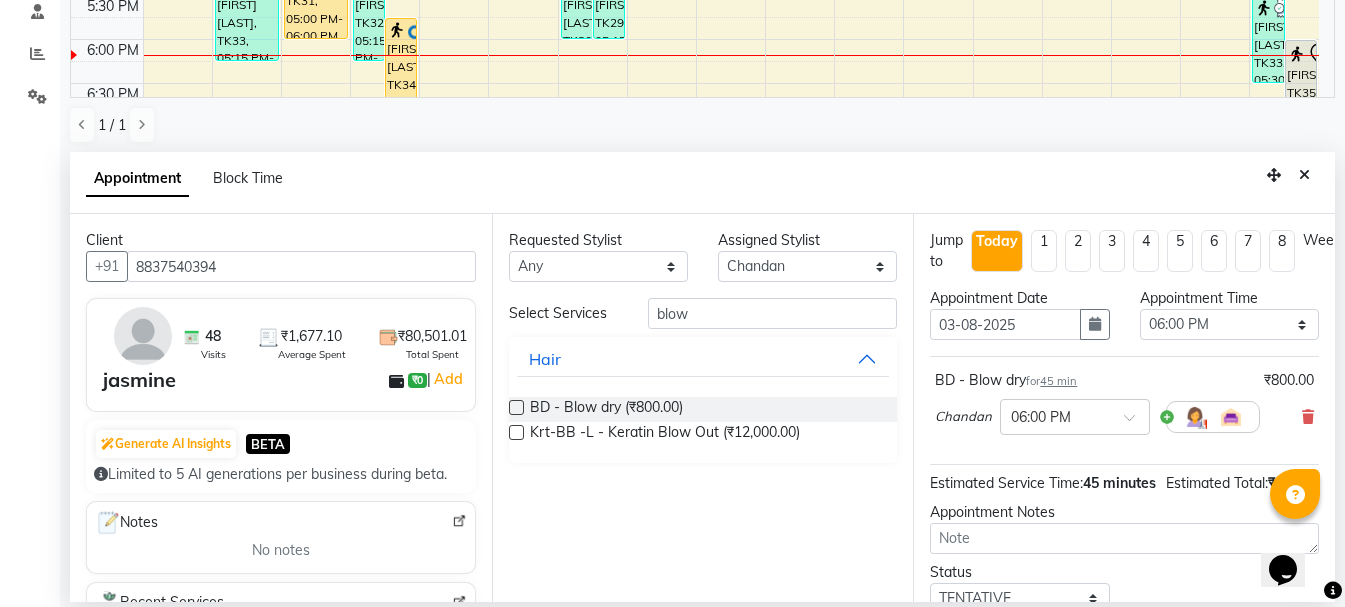 scroll, scrollTop: 174, scrollLeft: 0, axis: vertical 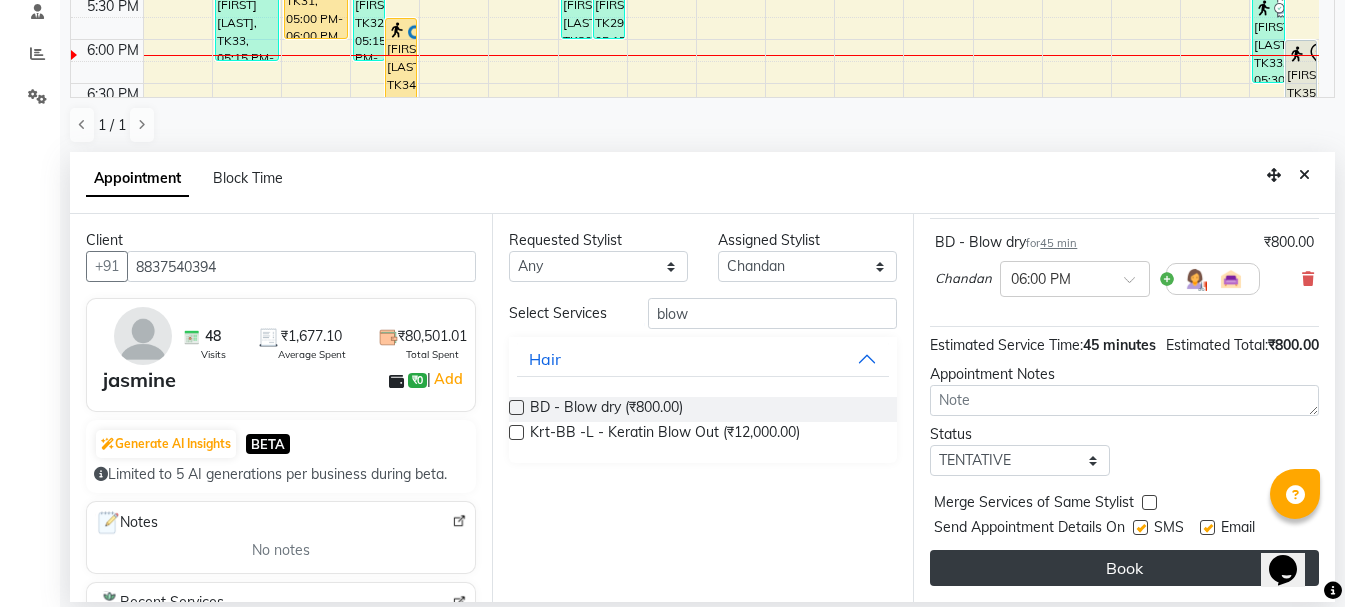 click on "Book" at bounding box center (1124, 568) 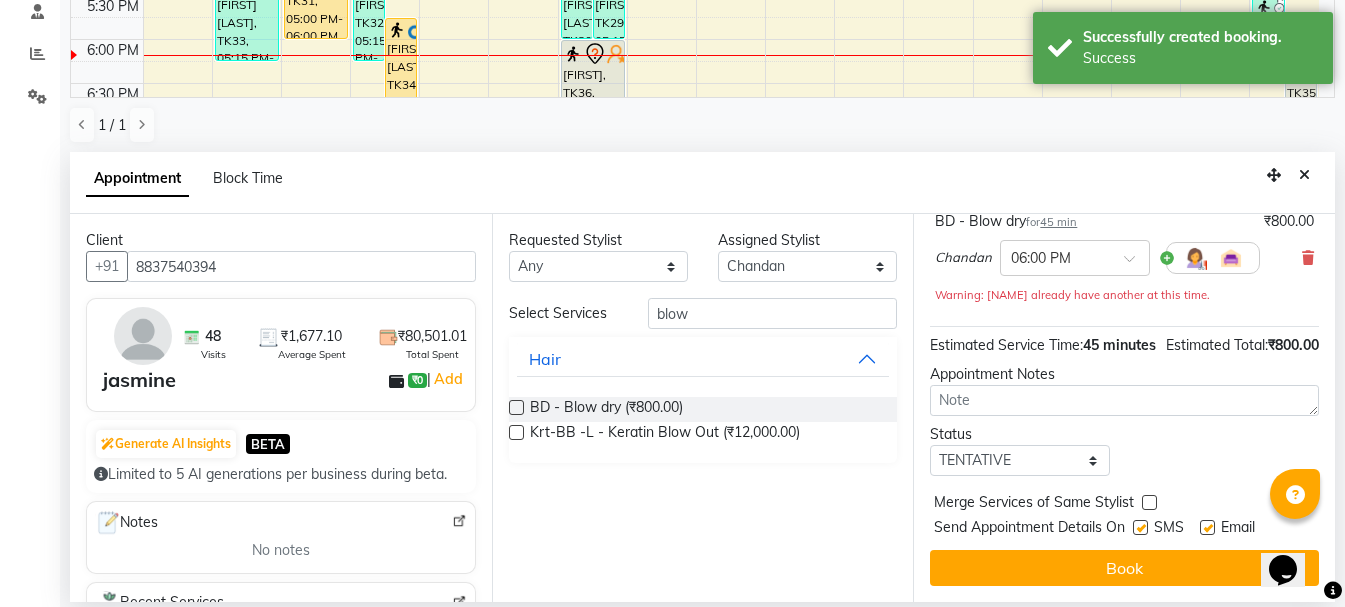 scroll, scrollTop: 0, scrollLeft: 0, axis: both 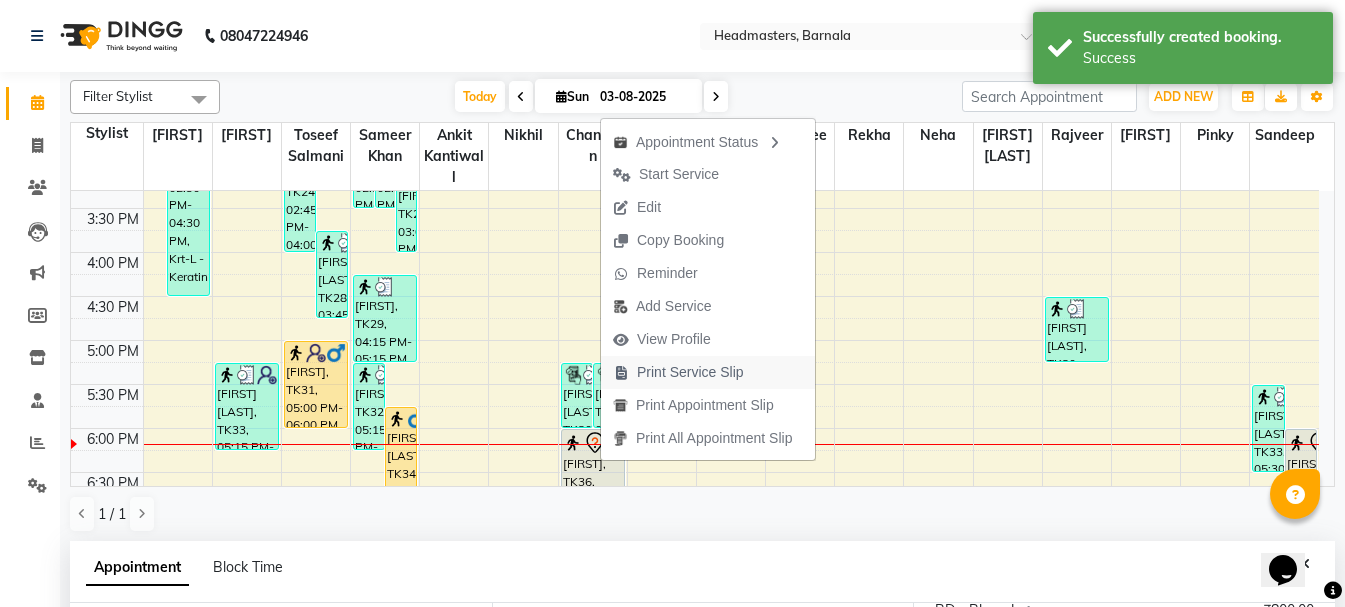 click on "Print Service Slip" at bounding box center (678, 372) 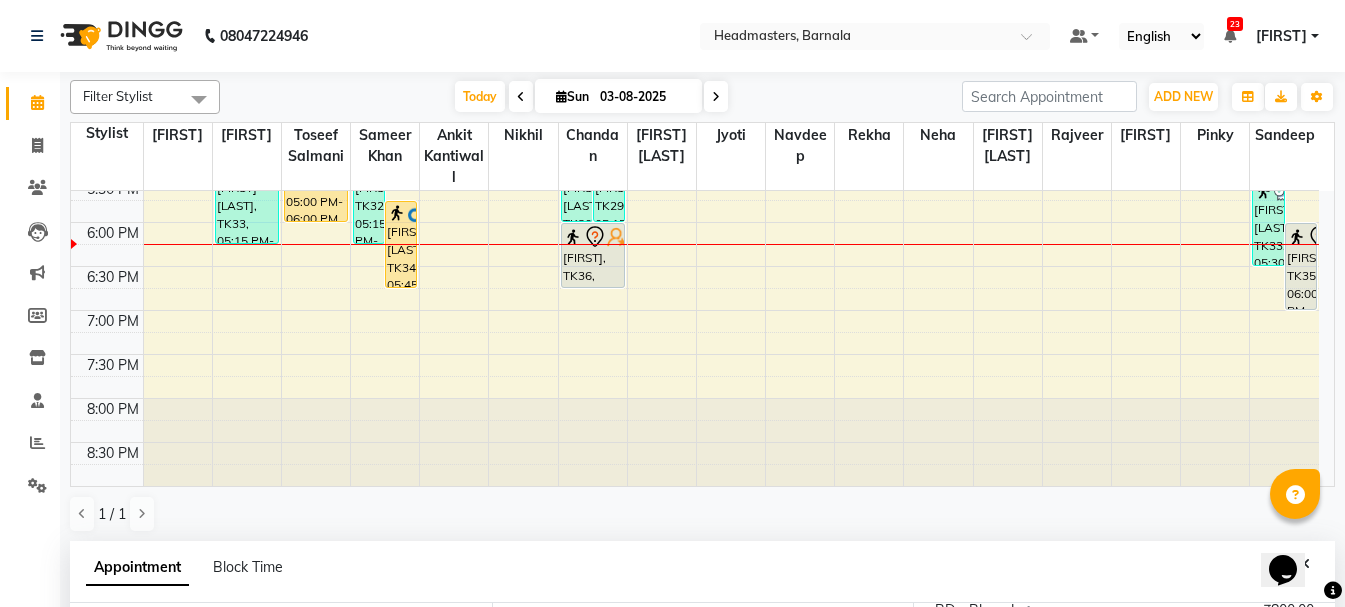 scroll, scrollTop: 775, scrollLeft: 0, axis: vertical 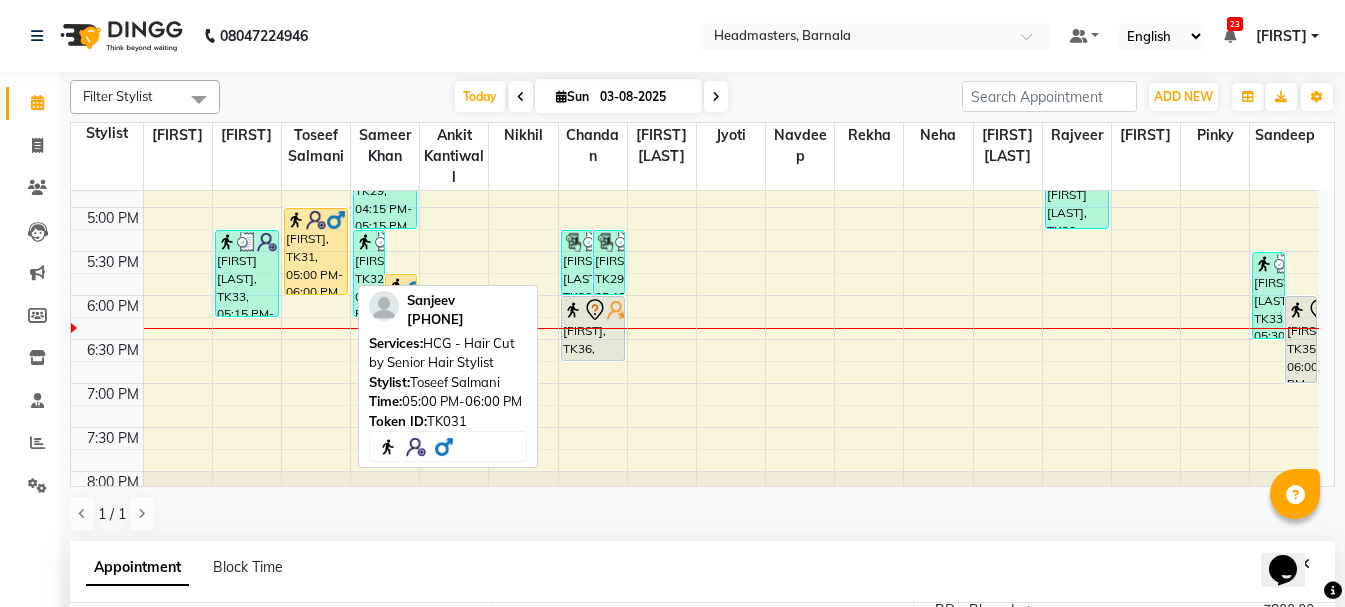 click on "[FIRST], TK31, 05:00 PM-06:00 PM, HCG - Hair Cut by Senior Hair Stylist" at bounding box center [316, 251] 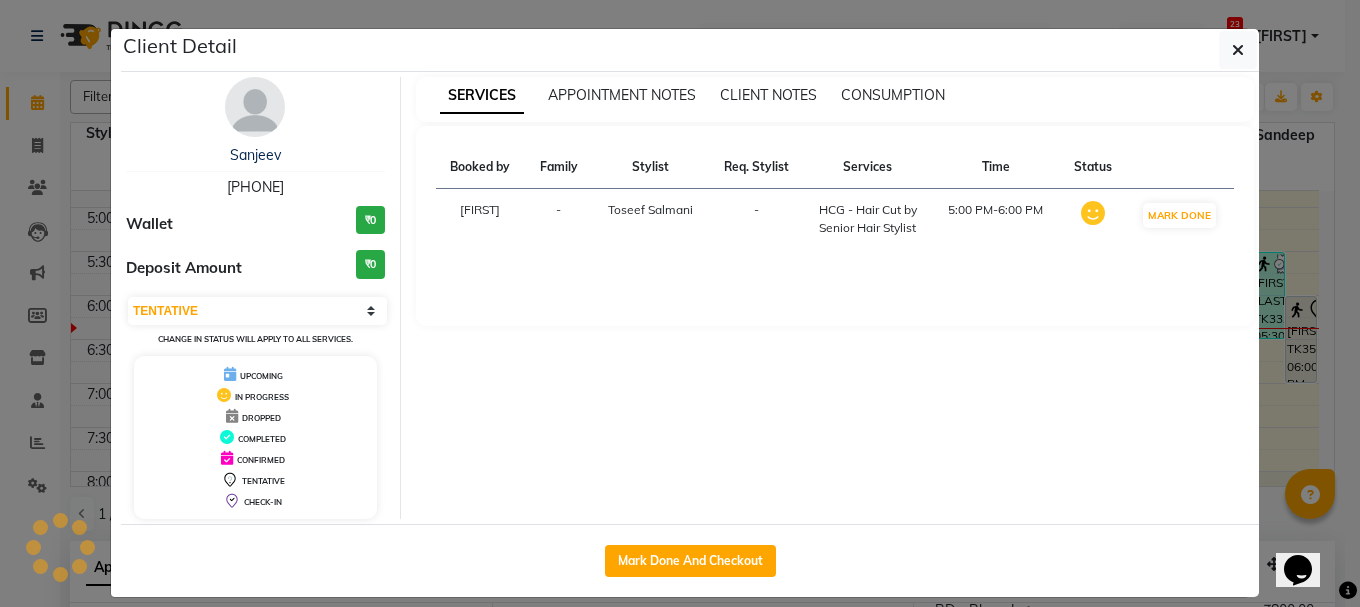 select on "1" 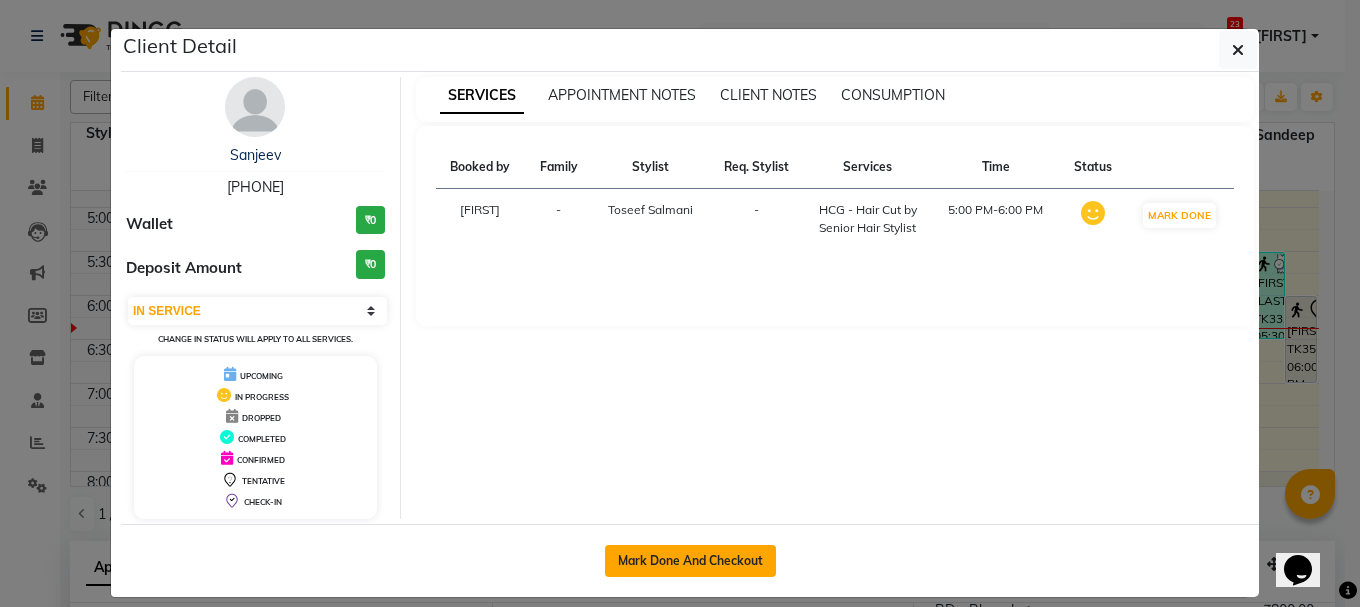 click on "Mark Done And Checkout" 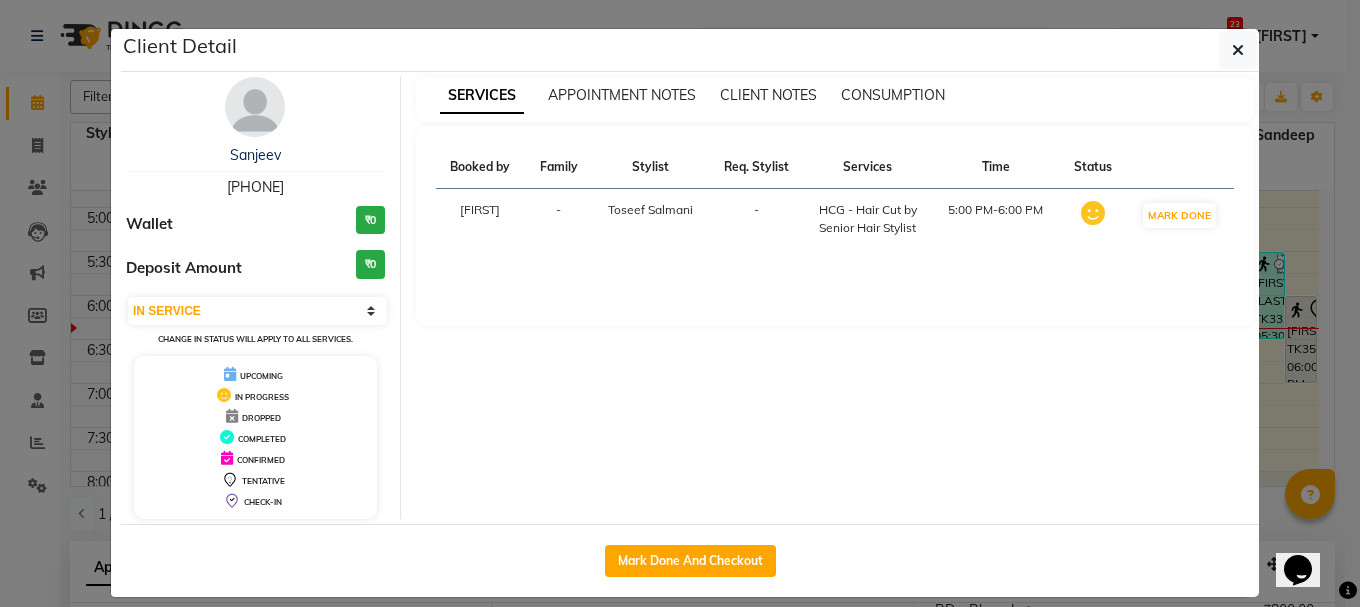 select on "service" 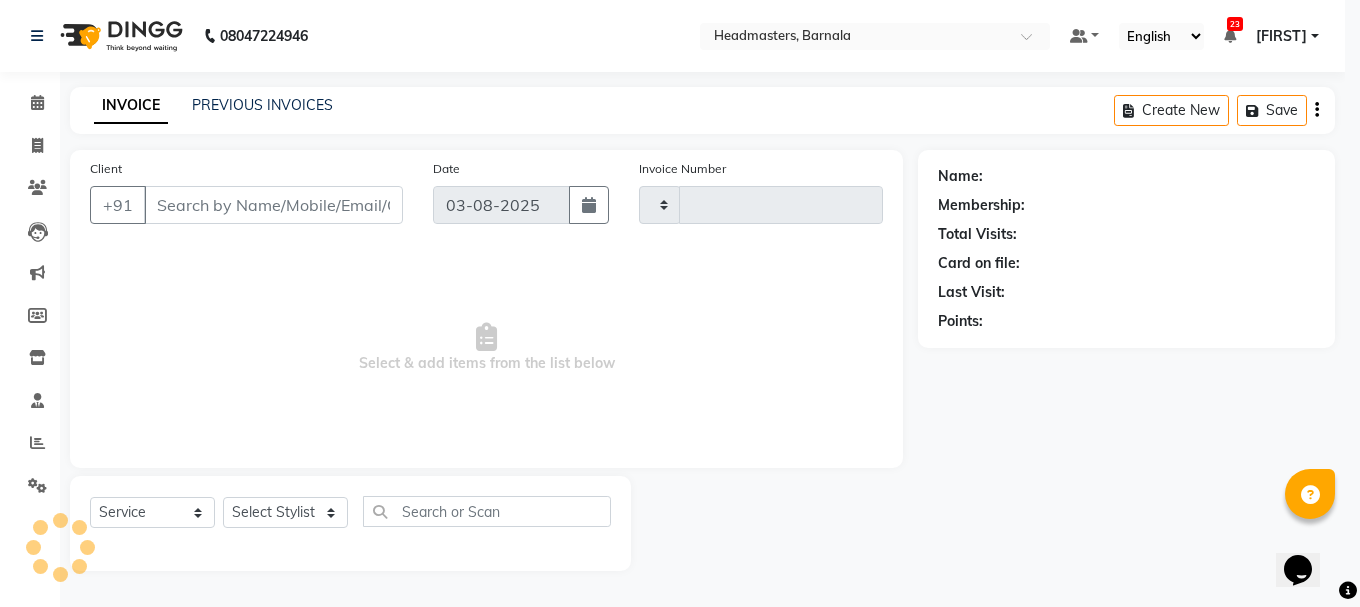 type on "3391" 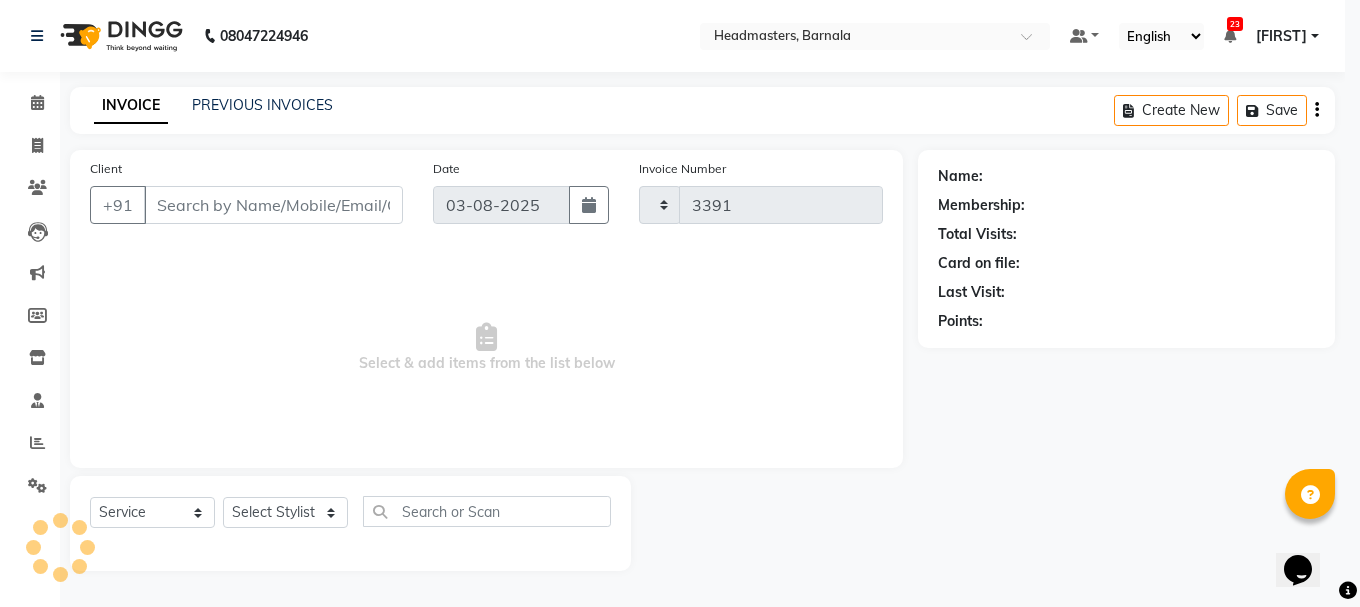 select on "7526" 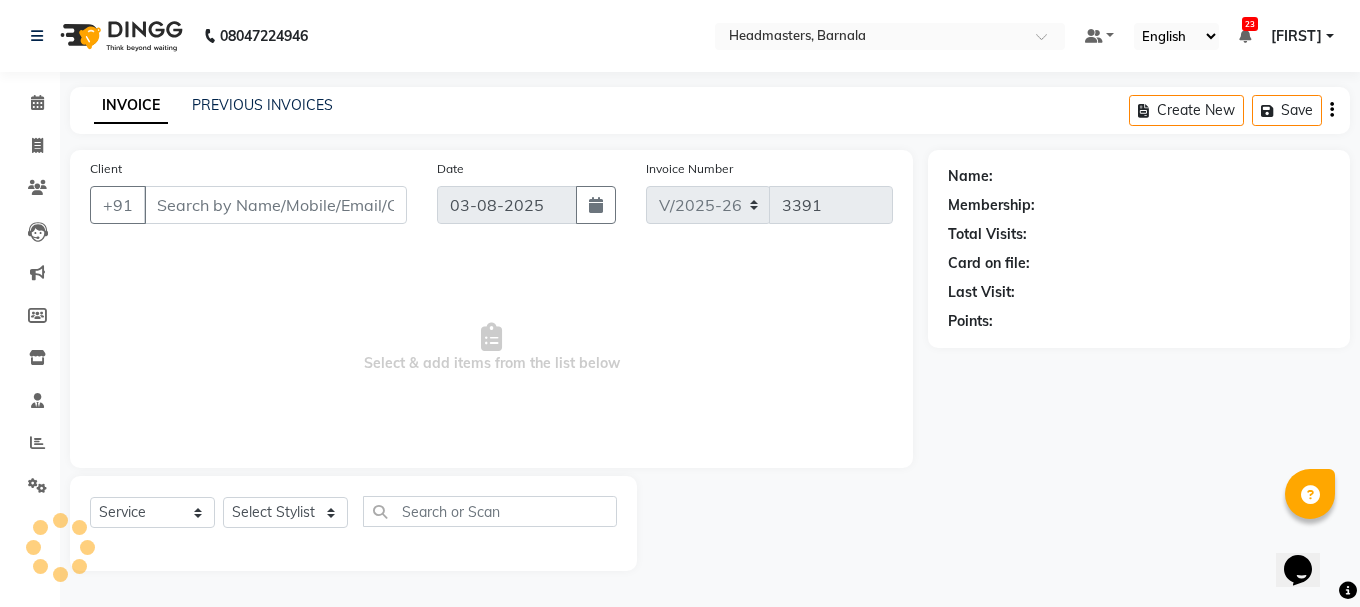 type on "[PHONE]" 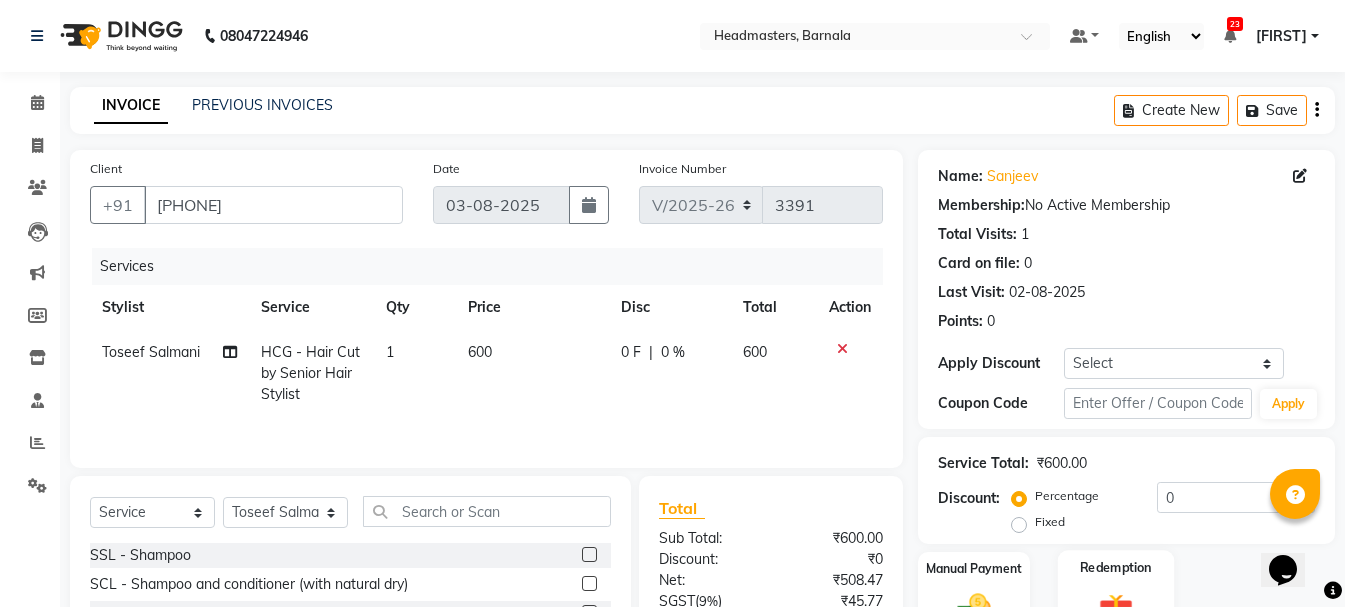 scroll, scrollTop: 194, scrollLeft: 0, axis: vertical 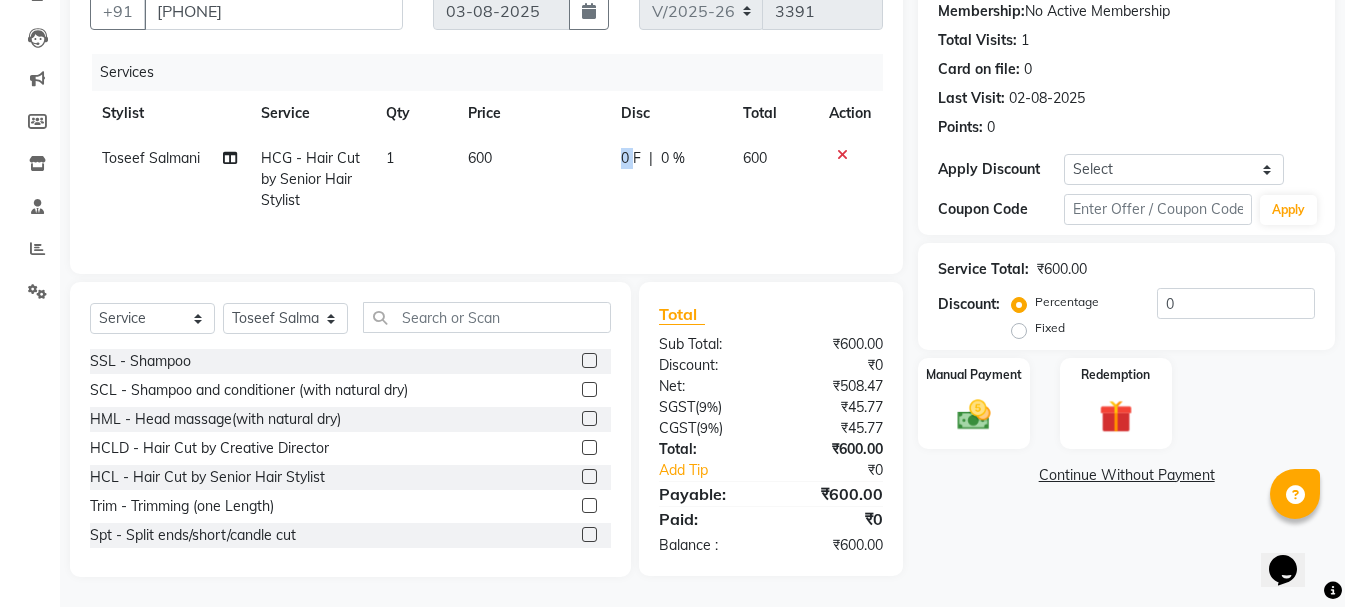 drag, startPoint x: 636, startPoint y: 159, endPoint x: 612, endPoint y: 165, distance: 24.738634 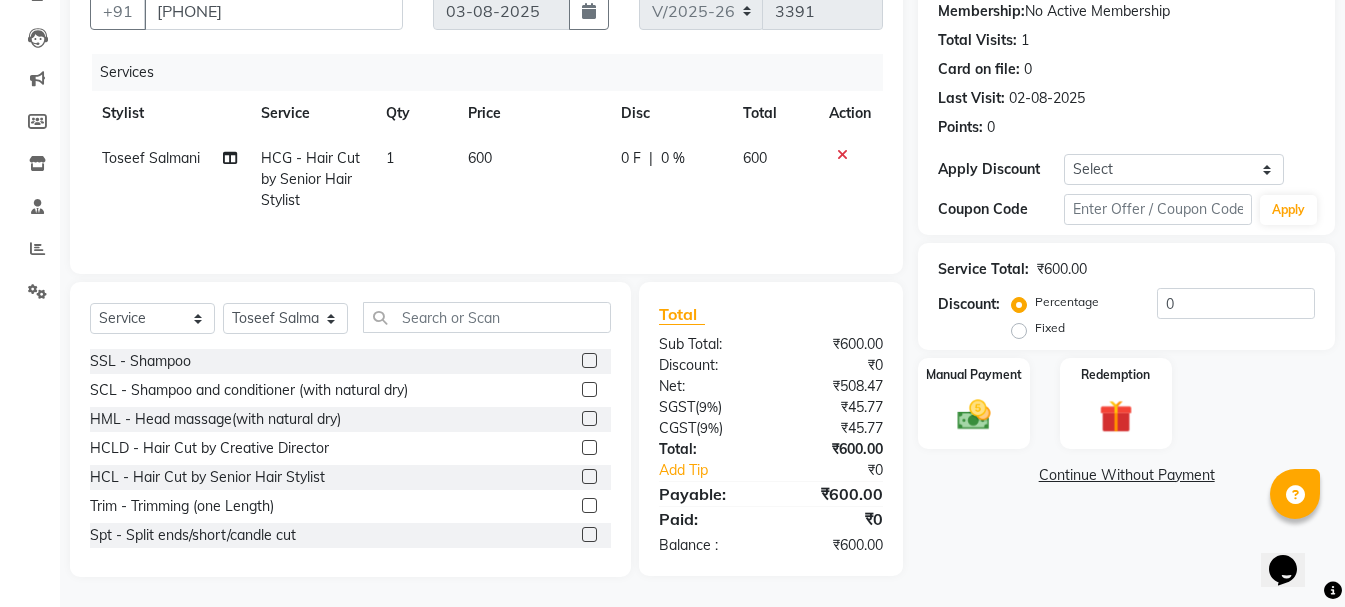 select on "67276" 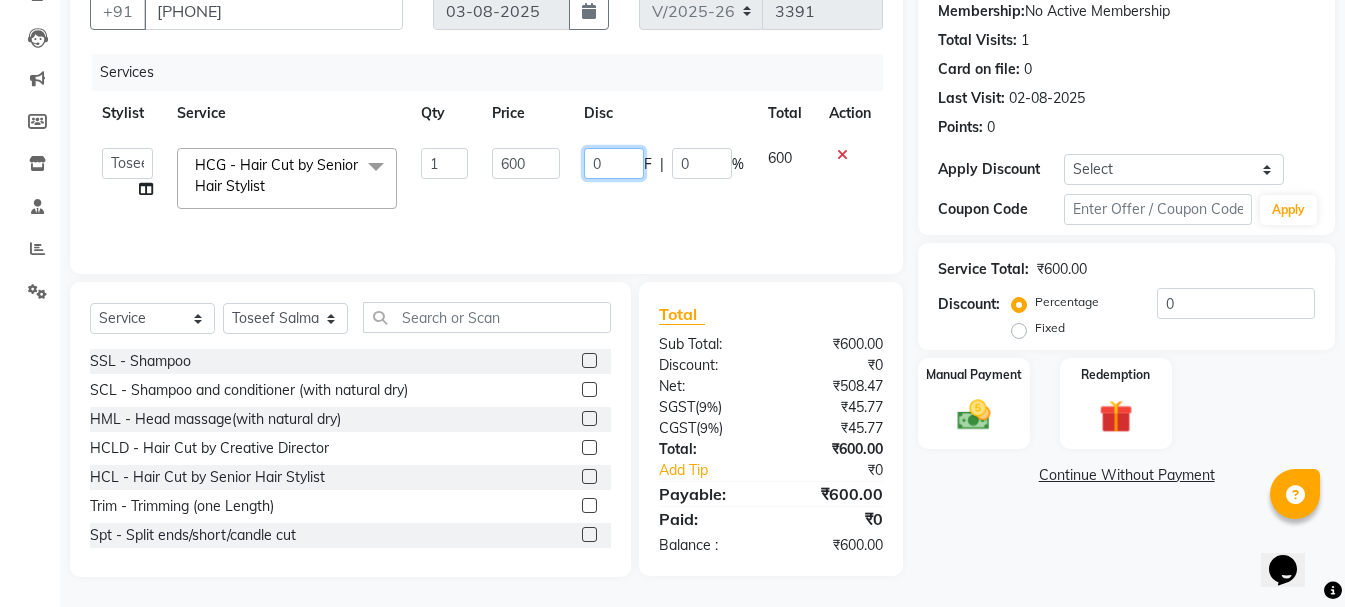 drag, startPoint x: 611, startPoint y: 159, endPoint x: 540, endPoint y: 158, distance: 71.00704 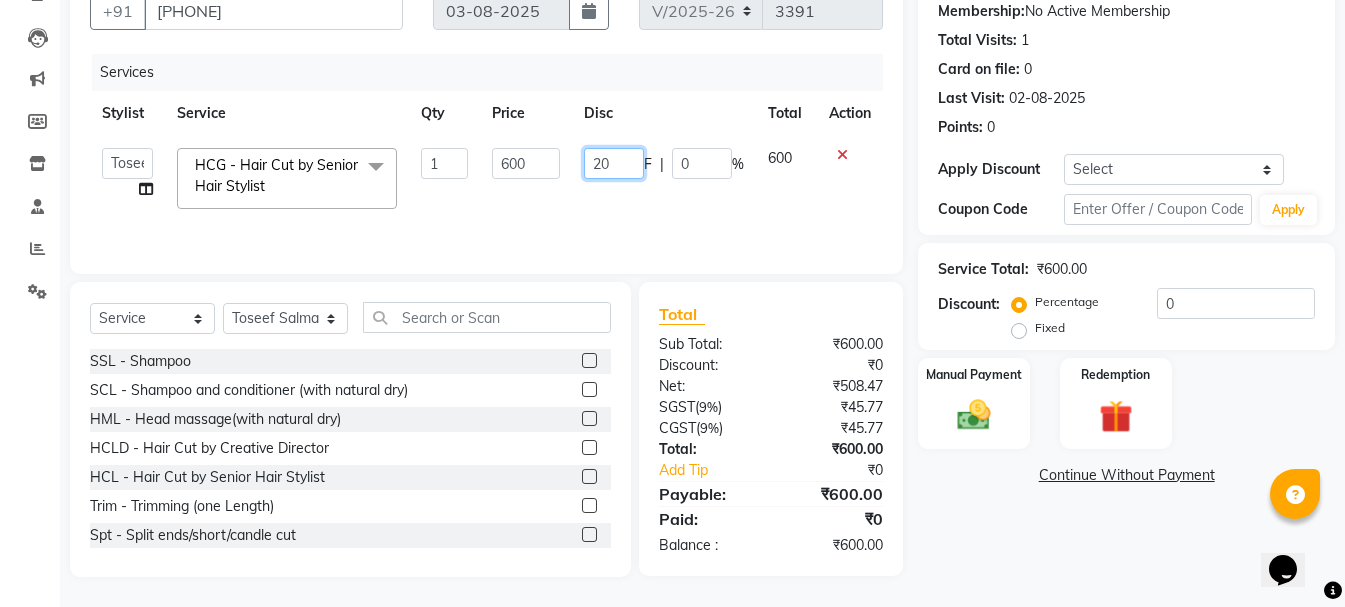 type on "200" 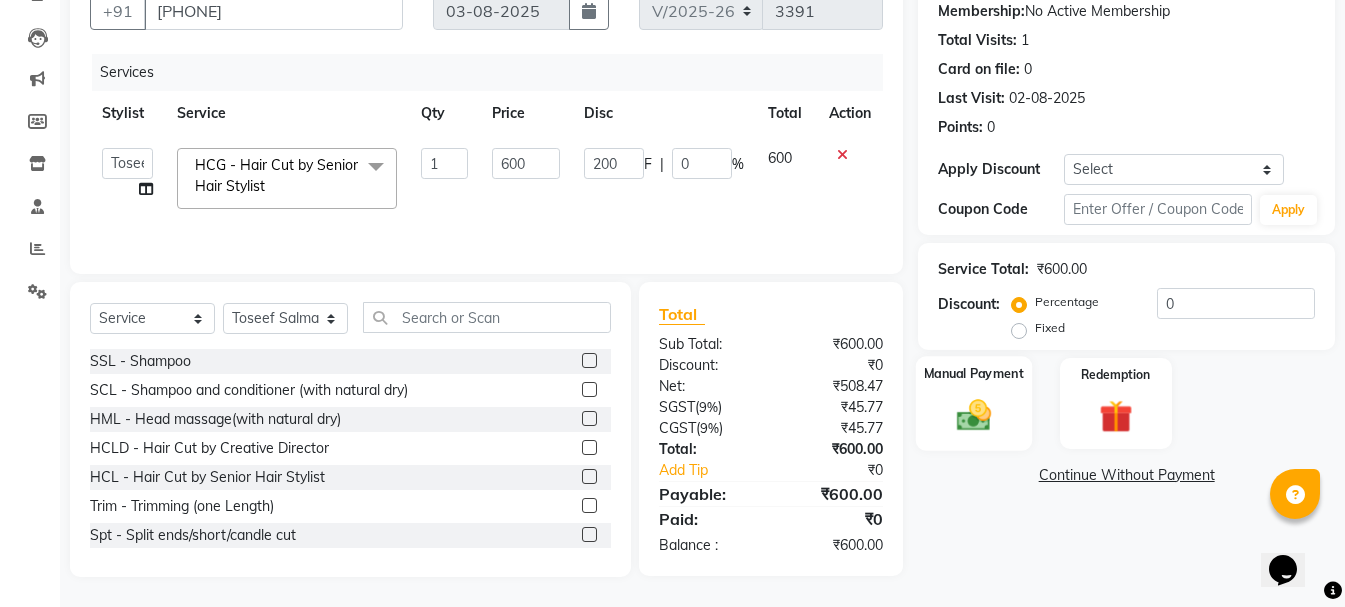 click on "Manual Payment" 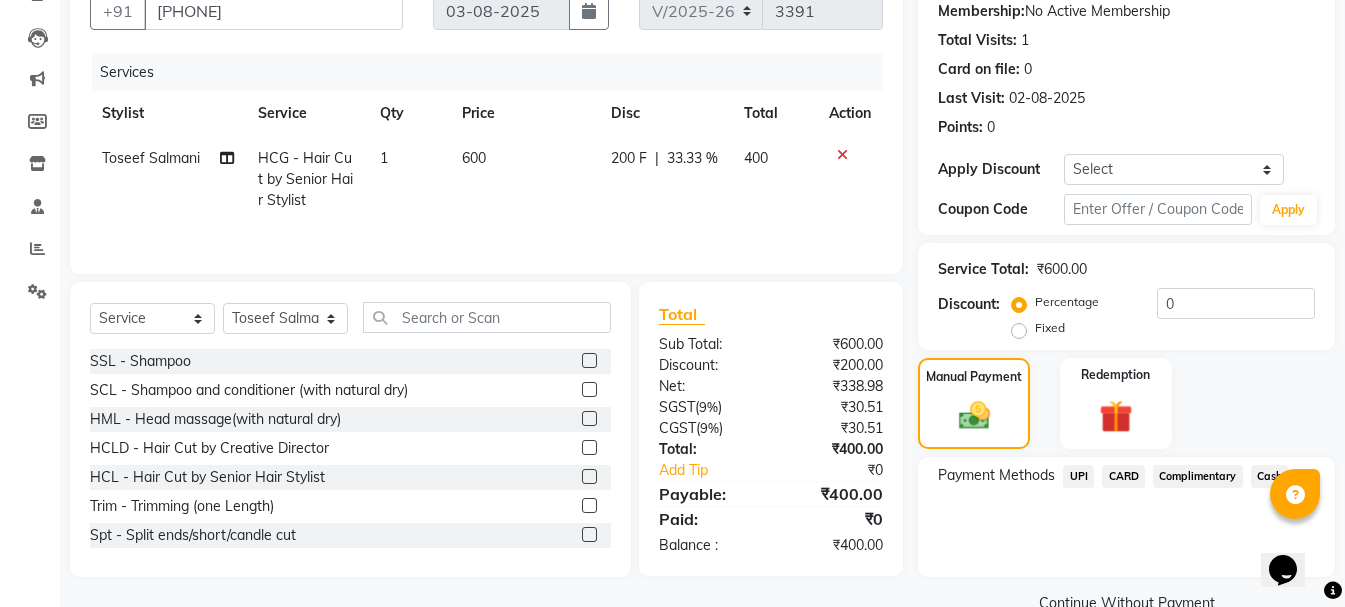 scroll, scrollTop: 235, scrollLeft: 0, axis: vertical 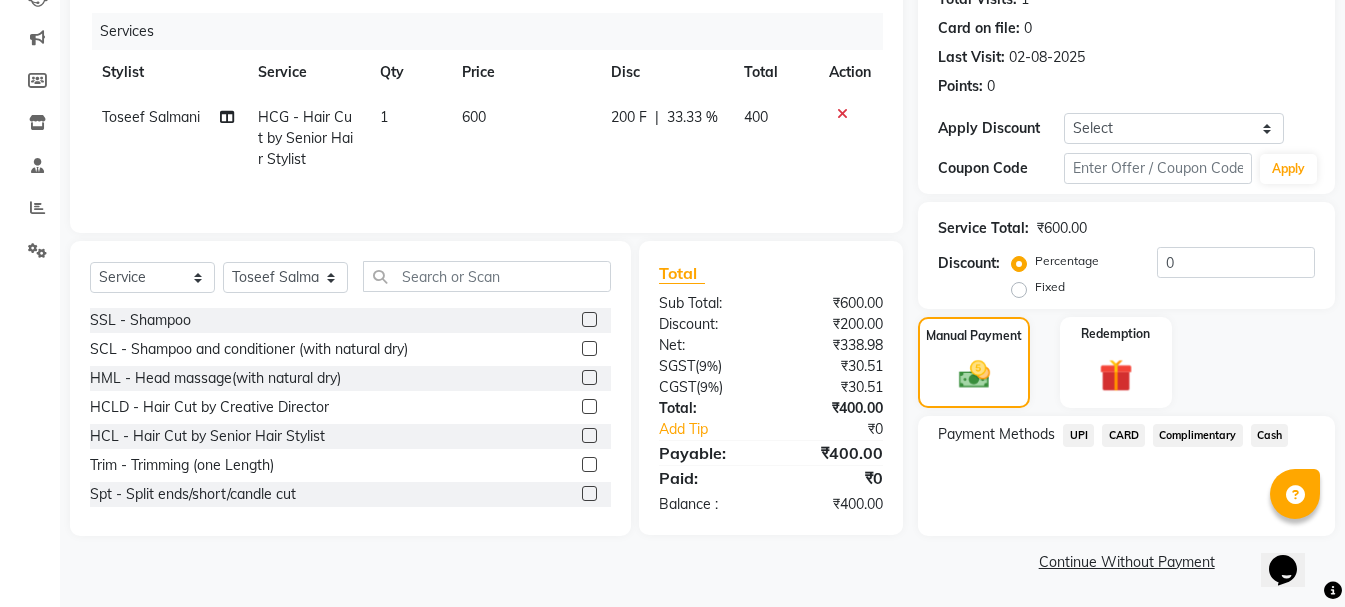 click on "Cash" 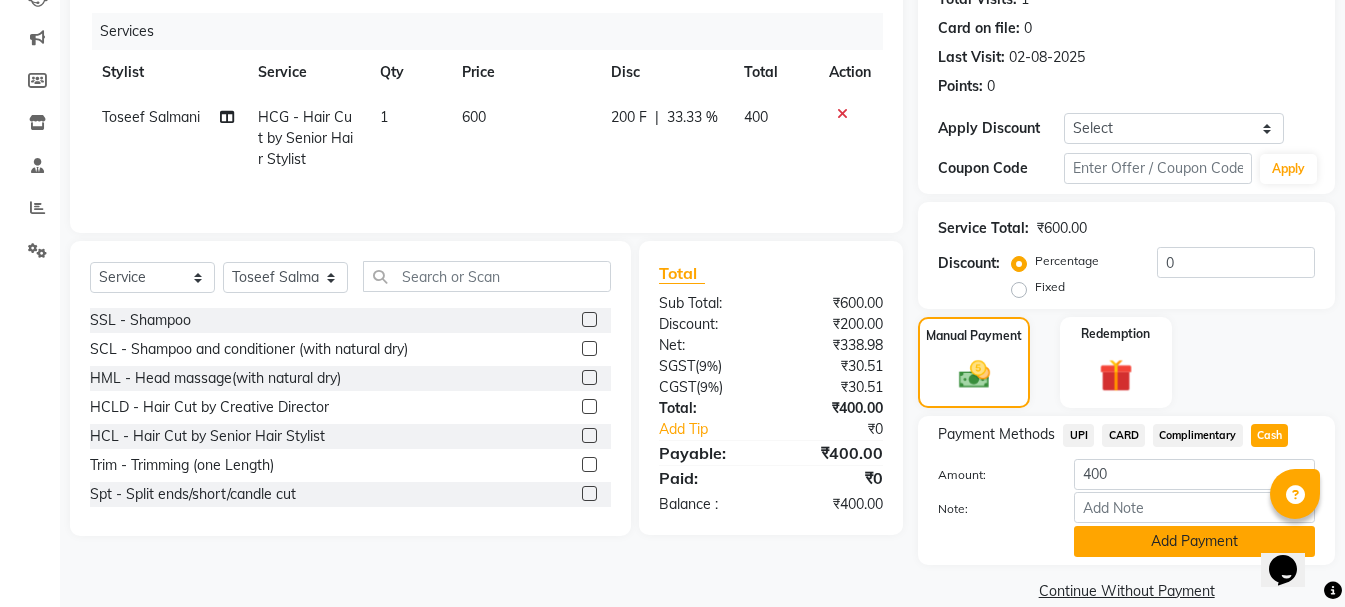 click on "Add Payment" 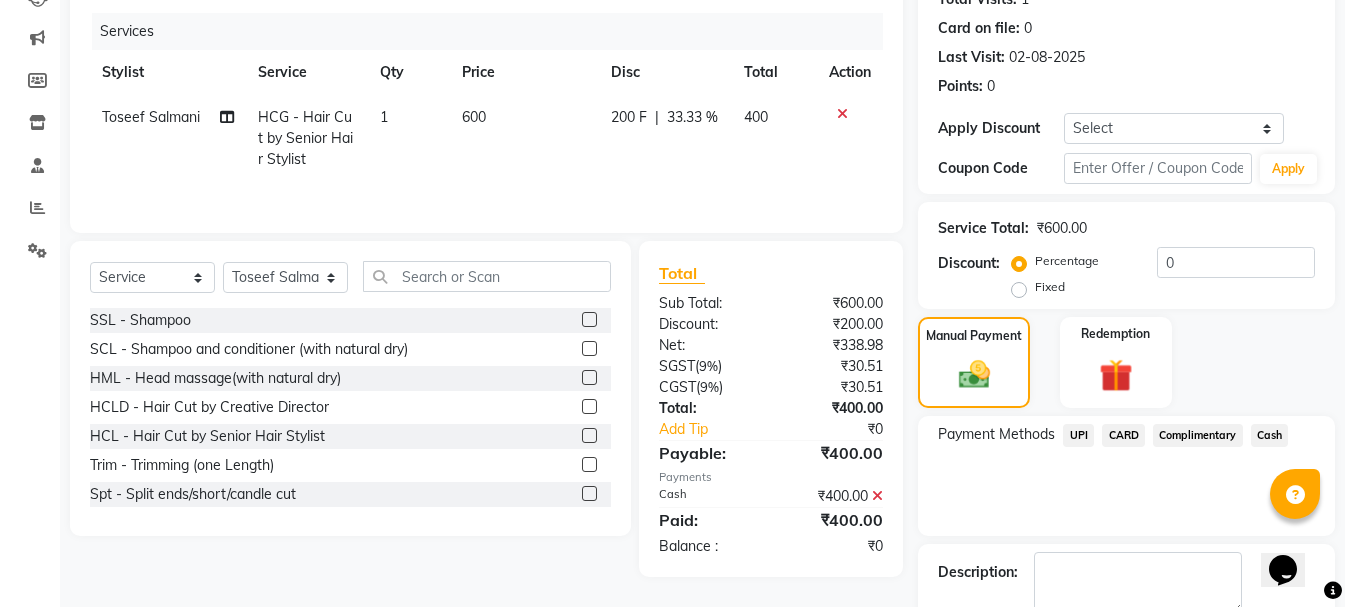 scroll, scrollTop: 348, scrollLeft: 0, axis: vertical 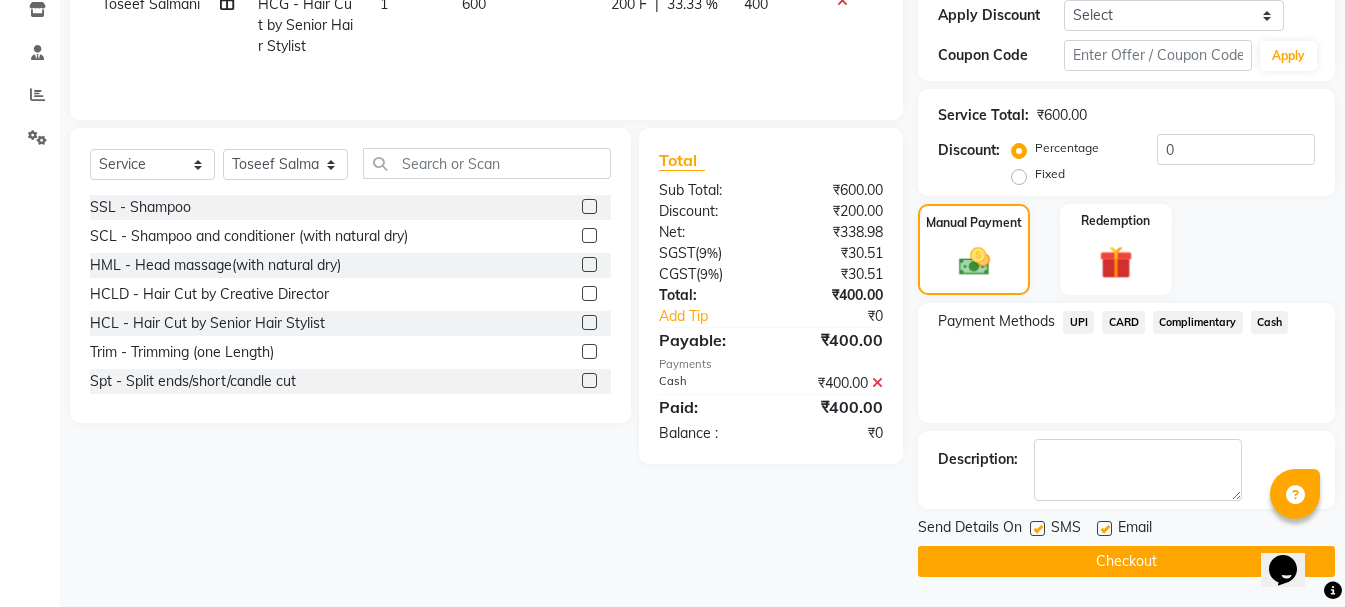 click 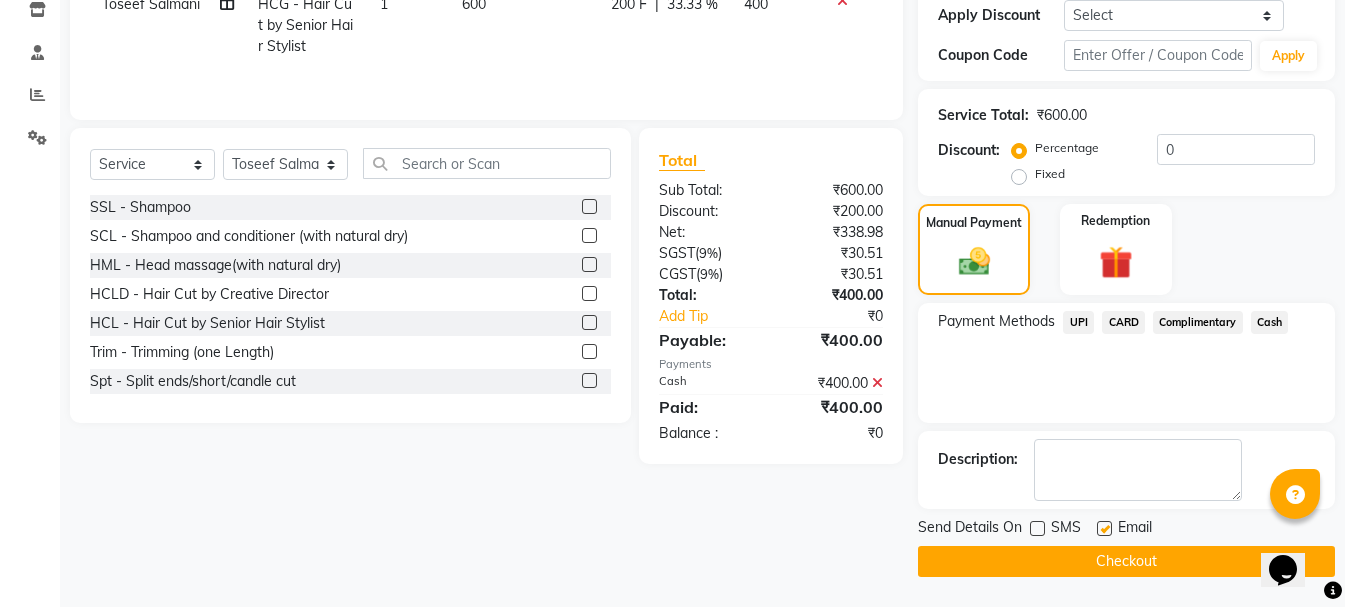 click 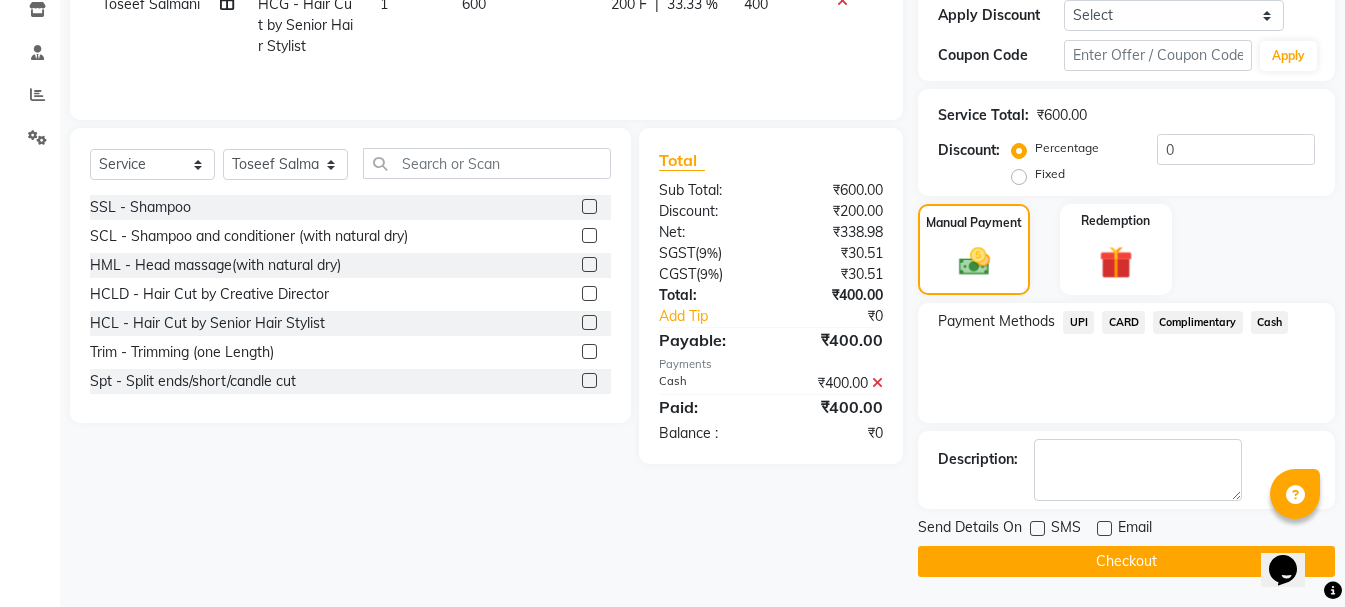 click on "Checkout" 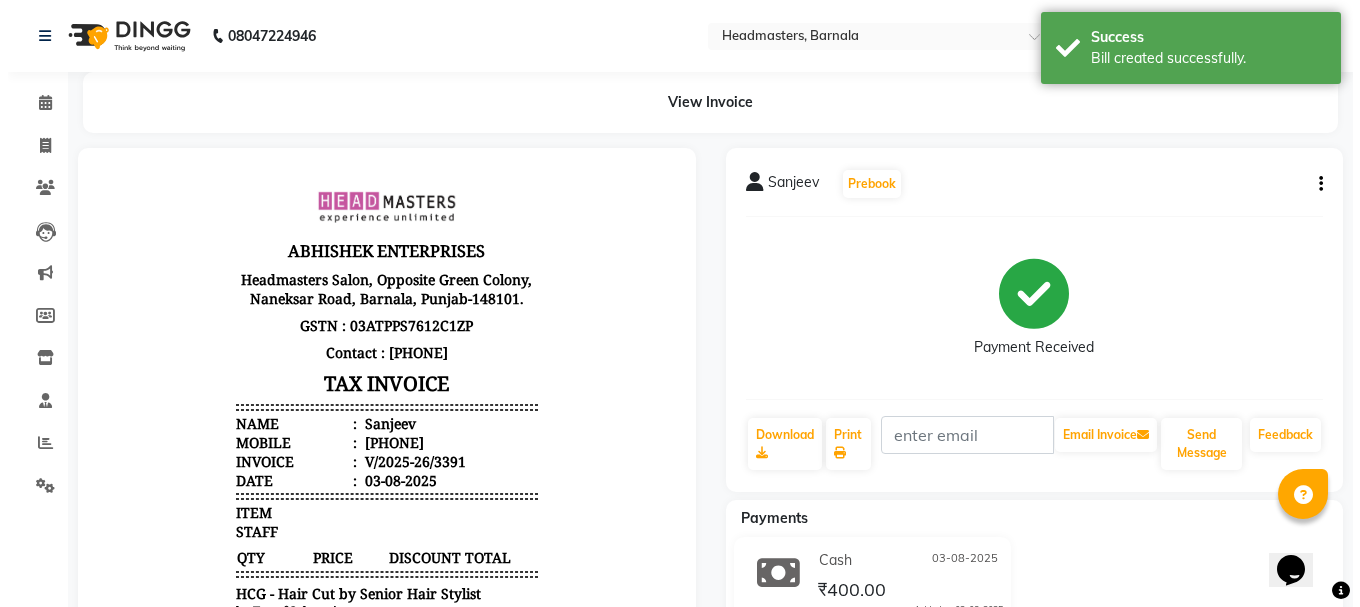 scroll, scrollTop: 0, scrollLeft: 0, axis: both 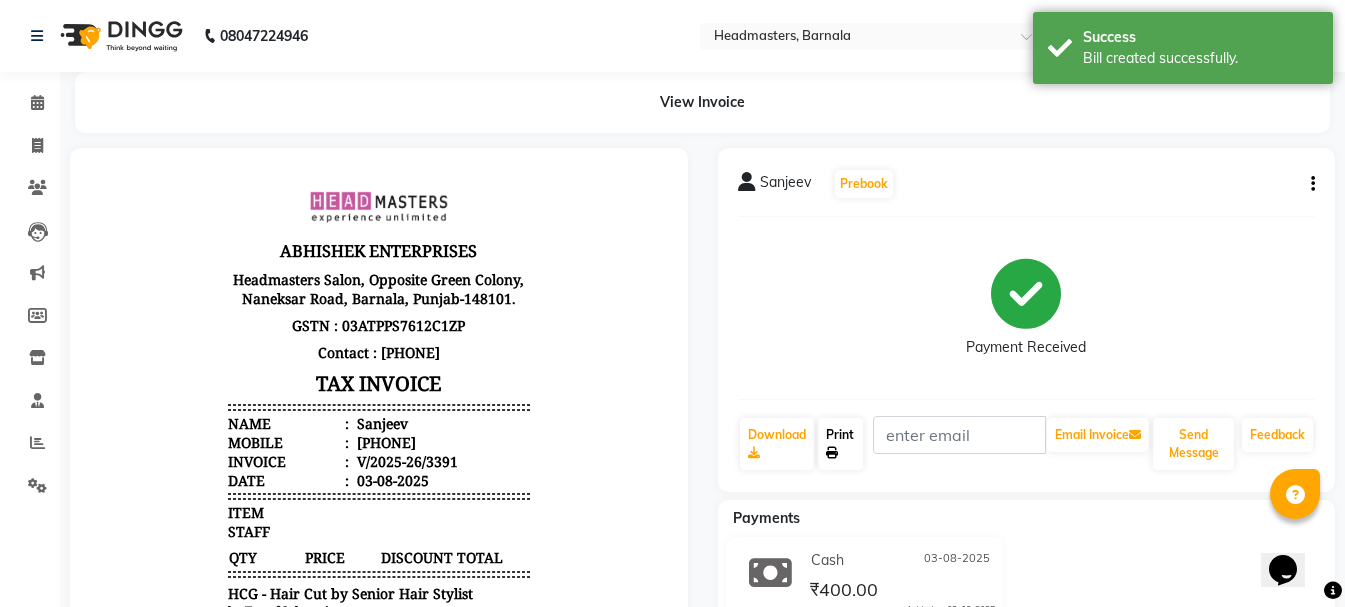 click on "Print" 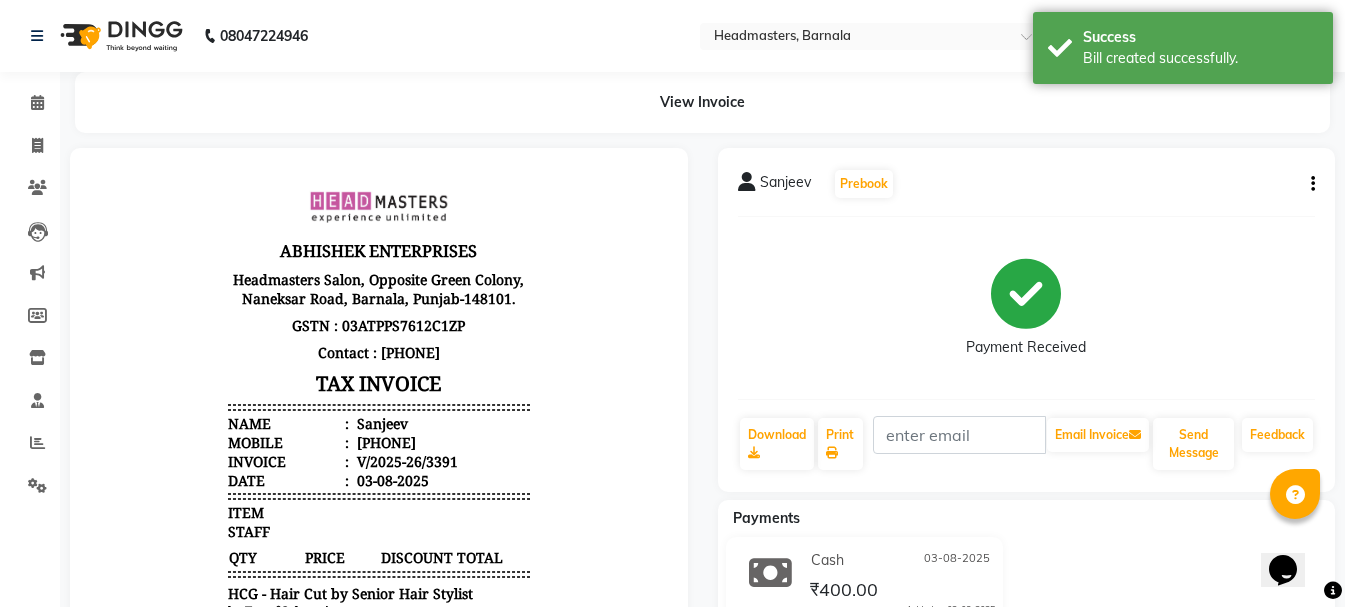 select on "service" 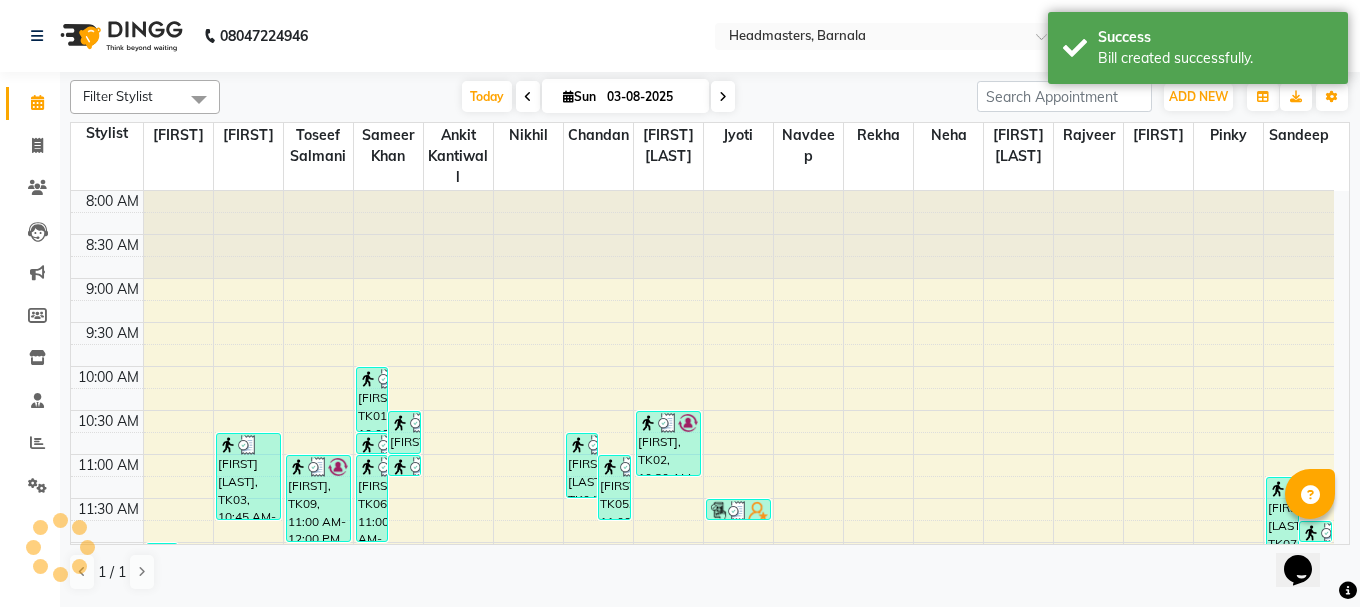 scroll, scrollTop: 0, scrollLeft: 0, axis: both 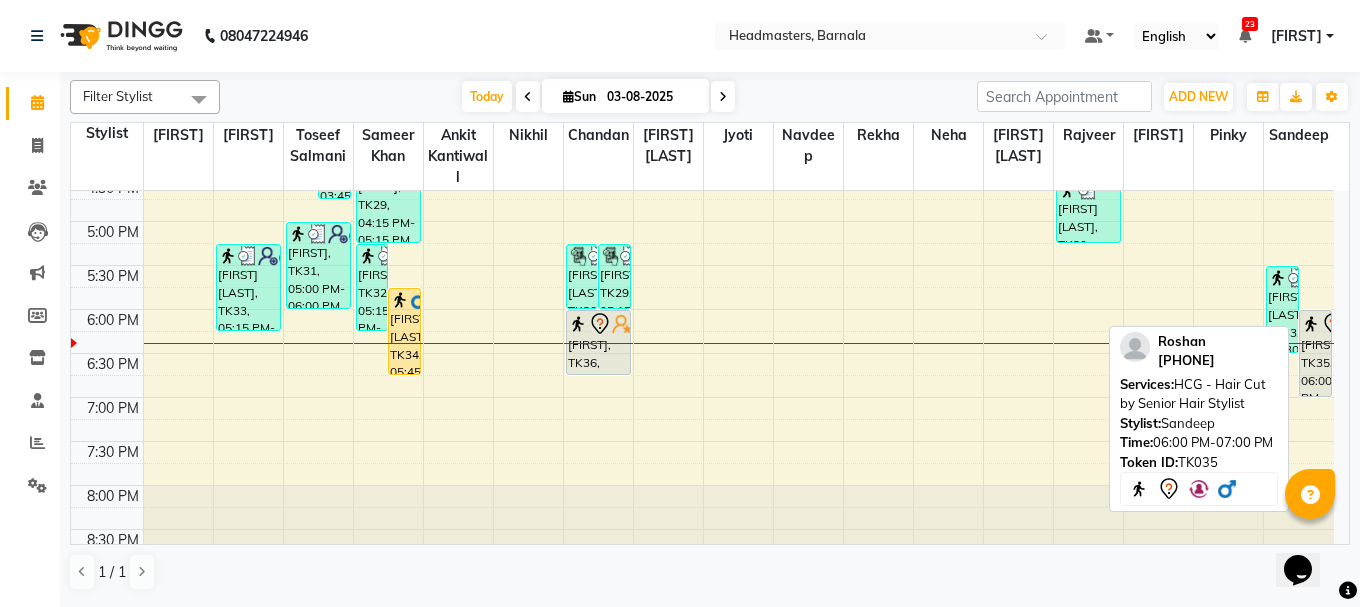 click on "[FIRST], TK35, 06:00 PM-07:00 PM, HCG - Hair Cut by Senior Hair Stylist" at bounding box center [1315, 353] 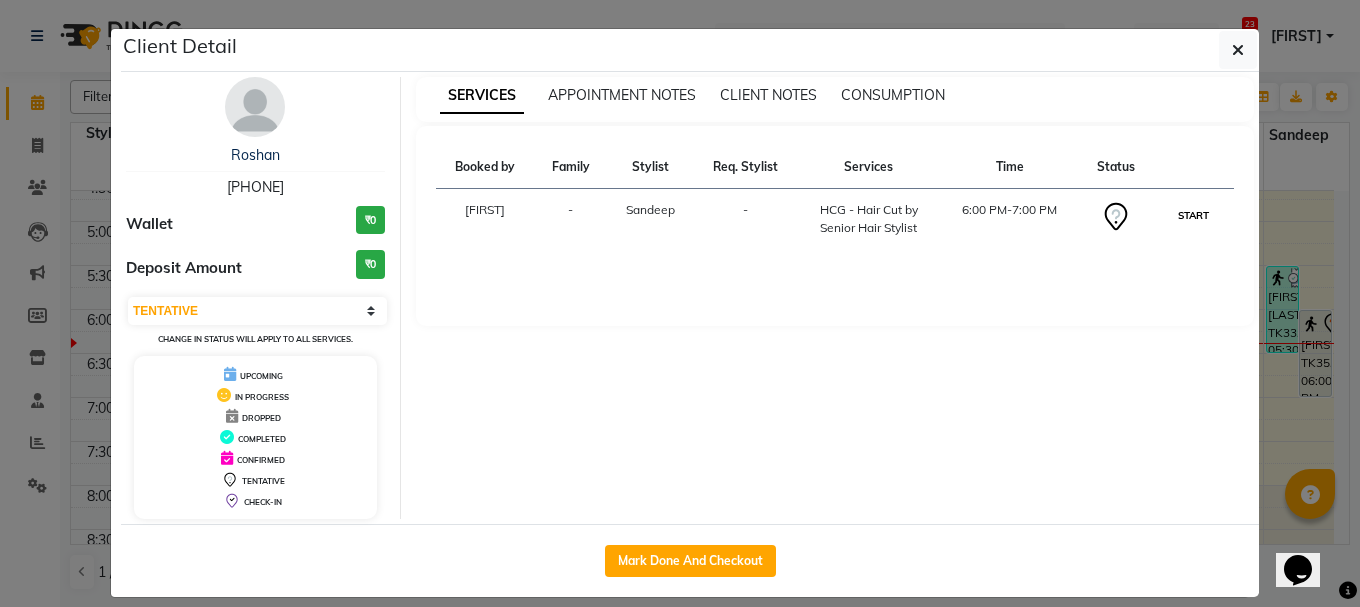 click on "START" at bounding box center (1193, 215) 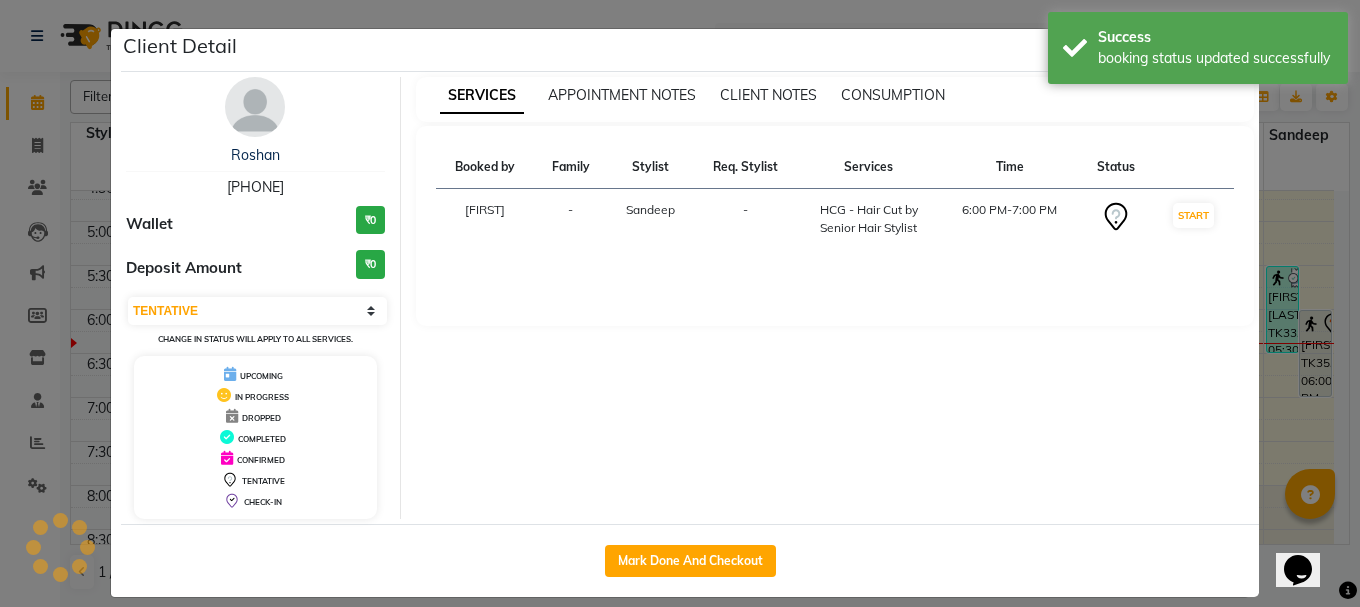 select on "1" 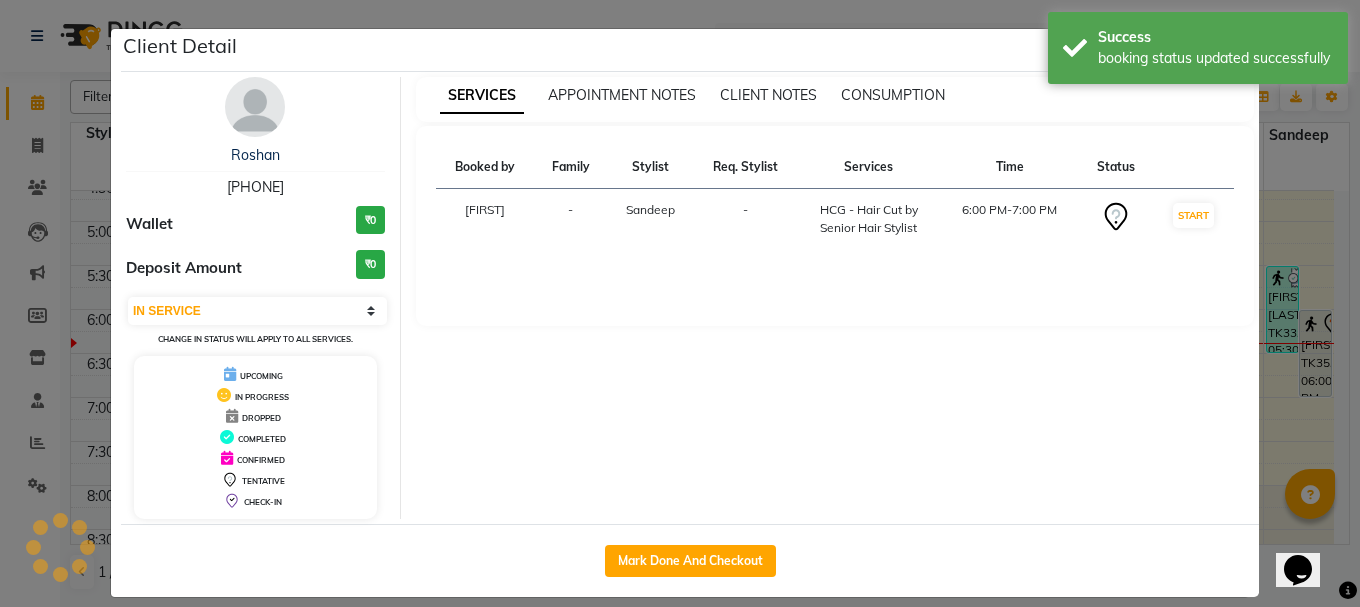 click on "Client Detail [FIRST] [PHONE] Wallet ₹0 Deposit Amount ₹0 Select IN SERVICE CONFIRMED TENTATIVE CHECK IN MARK DONE UPCOMING Change in status will apply to all services. UPCOMING IN PROGRESS DROPPED COMPLETED CONFIRMED TENTATIVE CHECK-IN SERVICES APPOINTMENT NOTES CLIENT NOTES CONSUMPTION Booked by Family Stylist Req. Stylist Services Time Status Manya - Sandeep - HCG - Hair Cut by Senior Hair Stylist 6:00 PM-7:00 PM START Mark Done And Checkout" 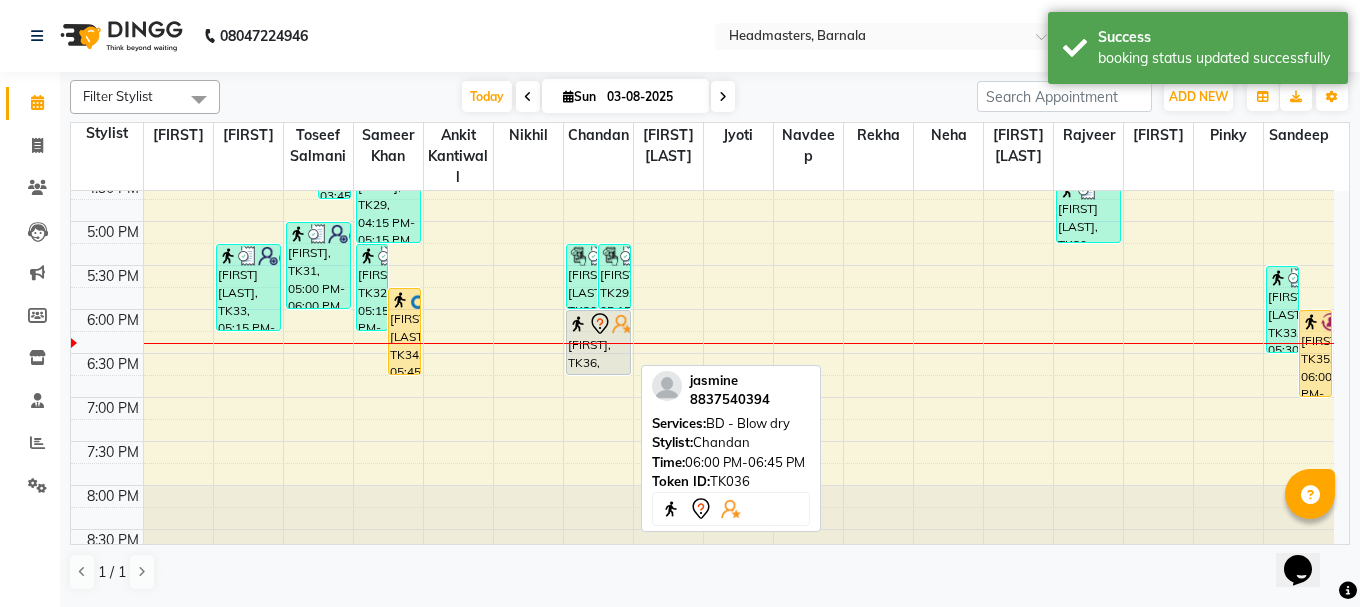click on "[FIRST], TK36, 06:00 PM-06:45 PM, BD - Blow dry" at bounding box center [598, 342] 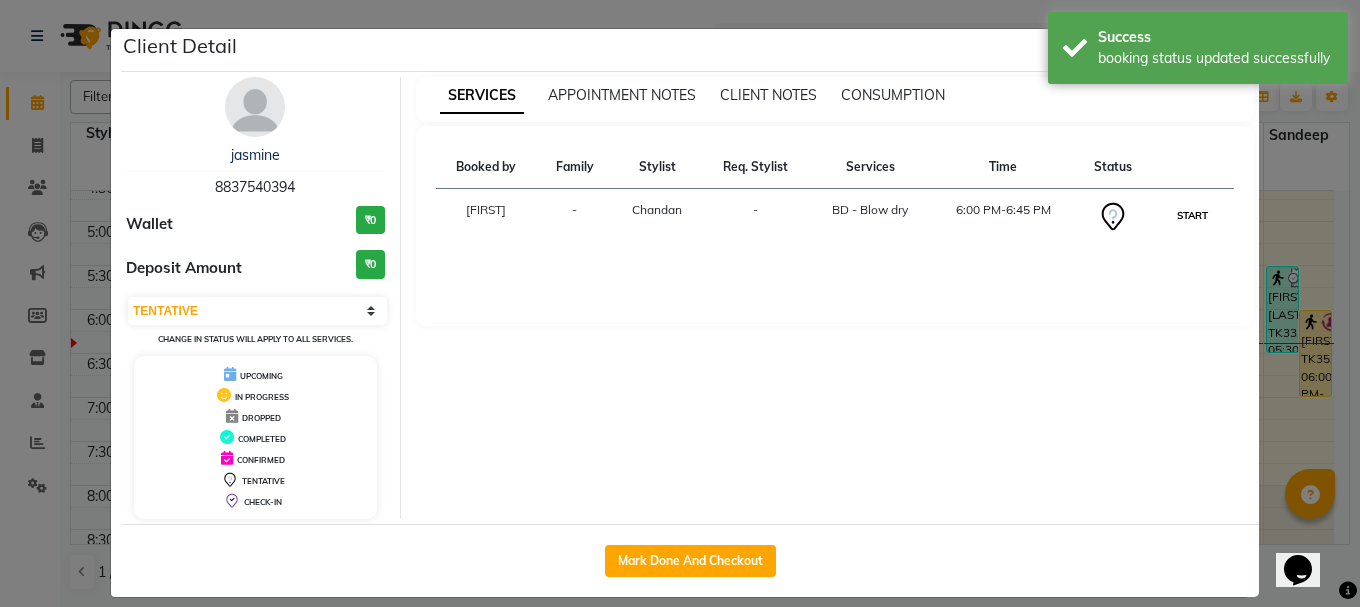 click on "START" at bounding box center [1192, 215] 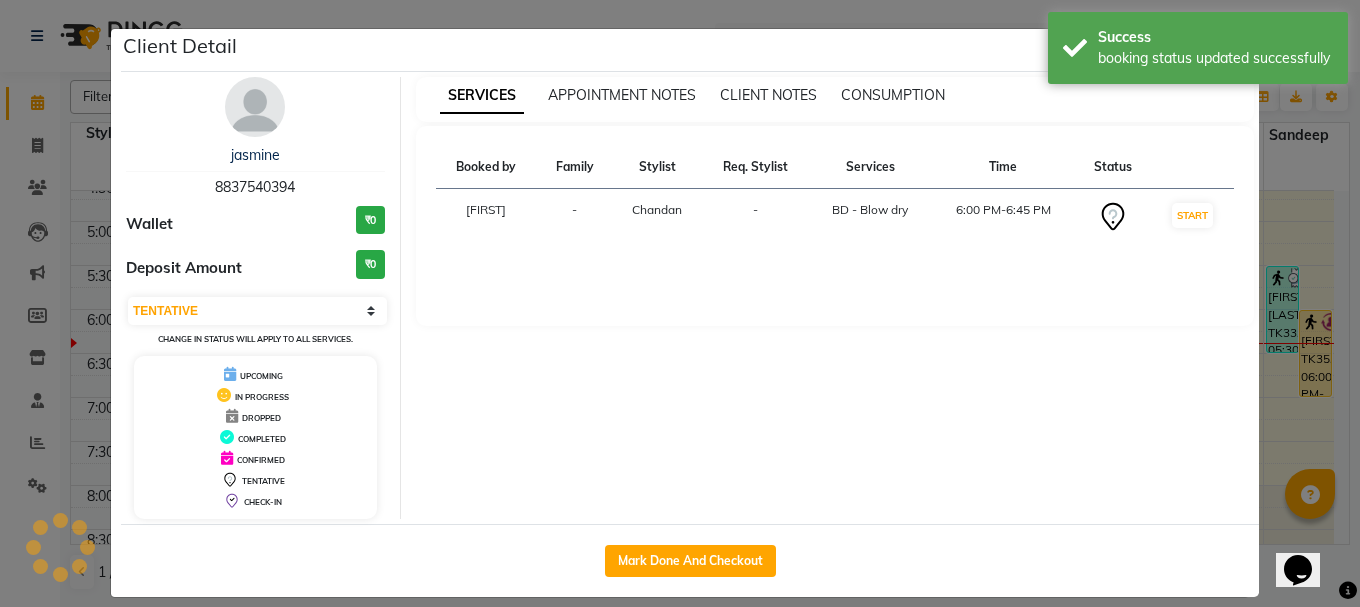 select on "1" 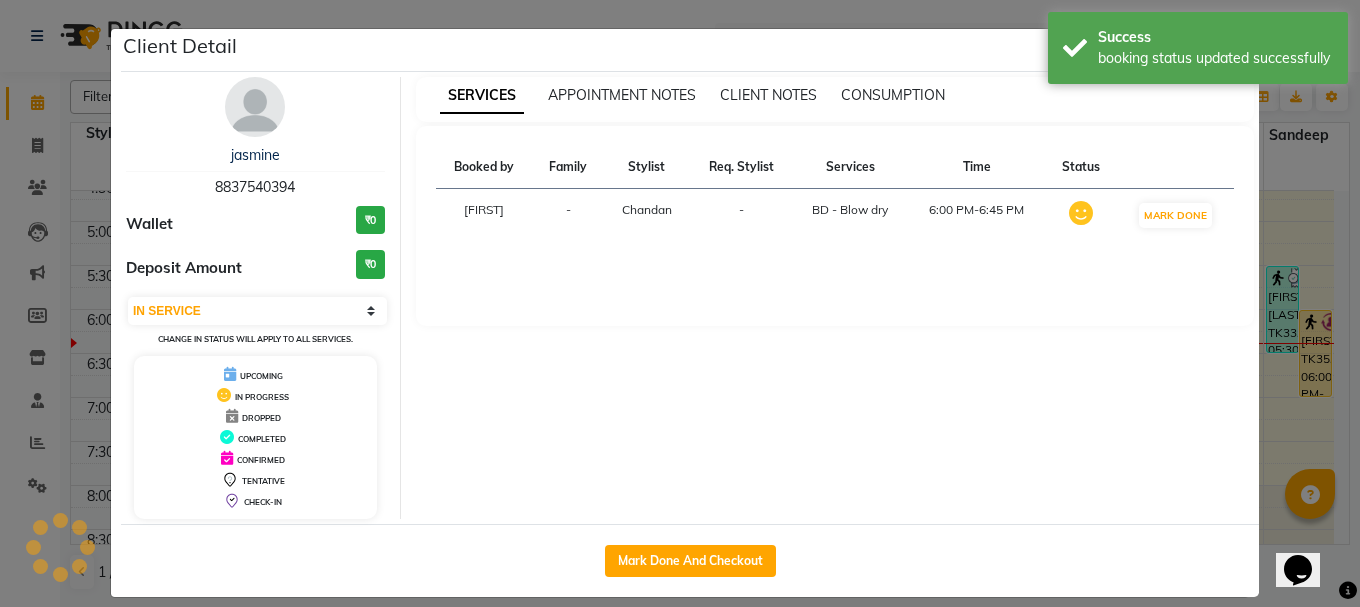 click on "Client Detail [FIRST] [PHONE] Wallet ₹0 Deposit Amount ₹0 Select IN SERVICE CONFIRMED TENTATIVE CHECK IN MARK DONE UPCOMING Change in status will apply to all services. UPCOMING IN PROGRESS DROPPED COMPLETED CONFIRMED TENTATIVE CHECK-IN SERVICES APPOINTMENT NOTES CLIENT NOTES CONSUMPTION Booked by Family Stylist Req. Stylist Services Time Status Manya - Chandan - BD - Blow dry 6:00 PM-6:45 PM MARK DONE Mark Done And Checkout" 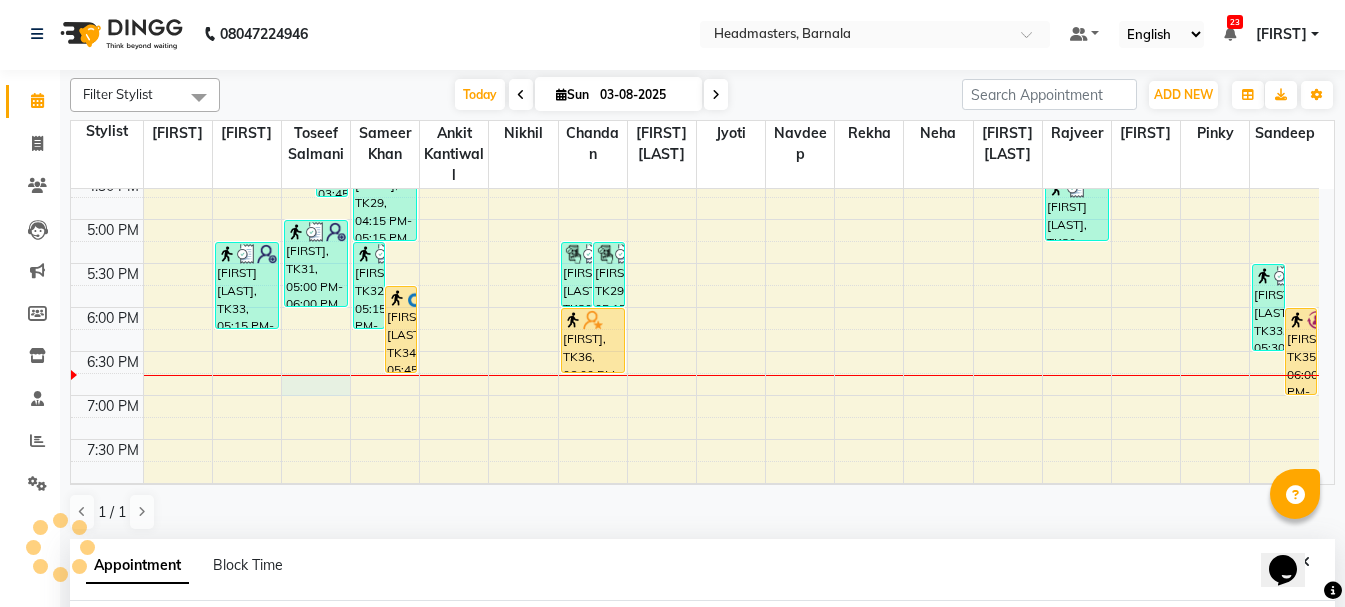 scroll, scrollTop: 389, scrollLeft: 0, axis: vertical 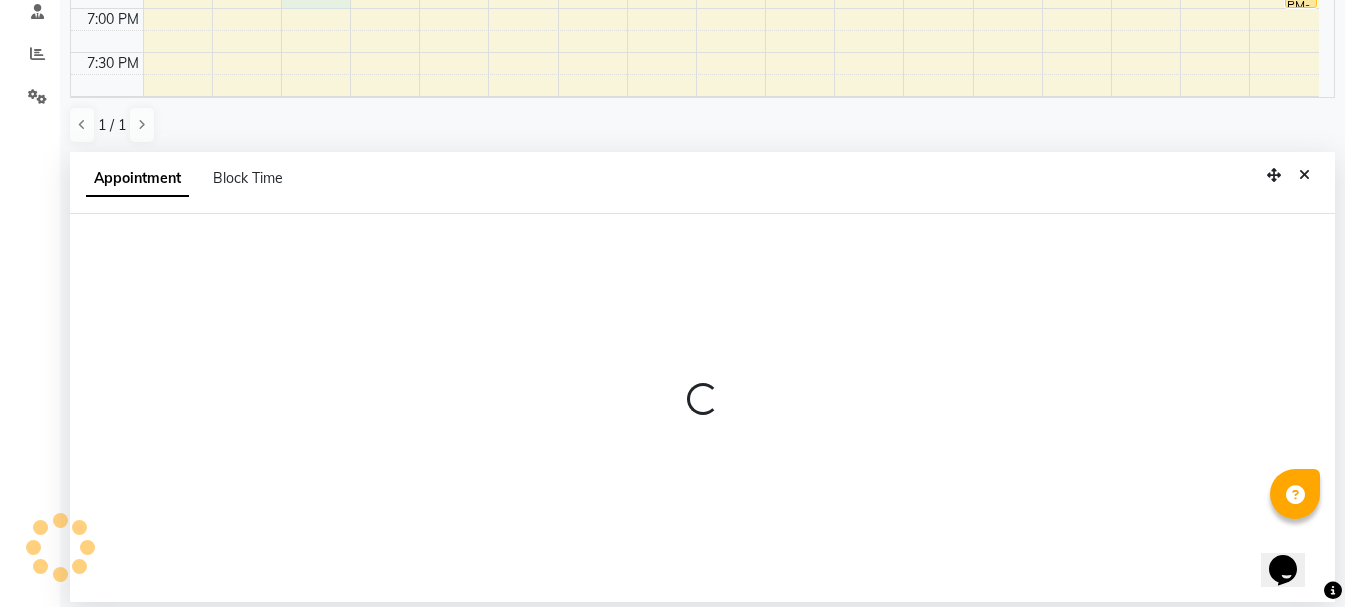 select on "67276" 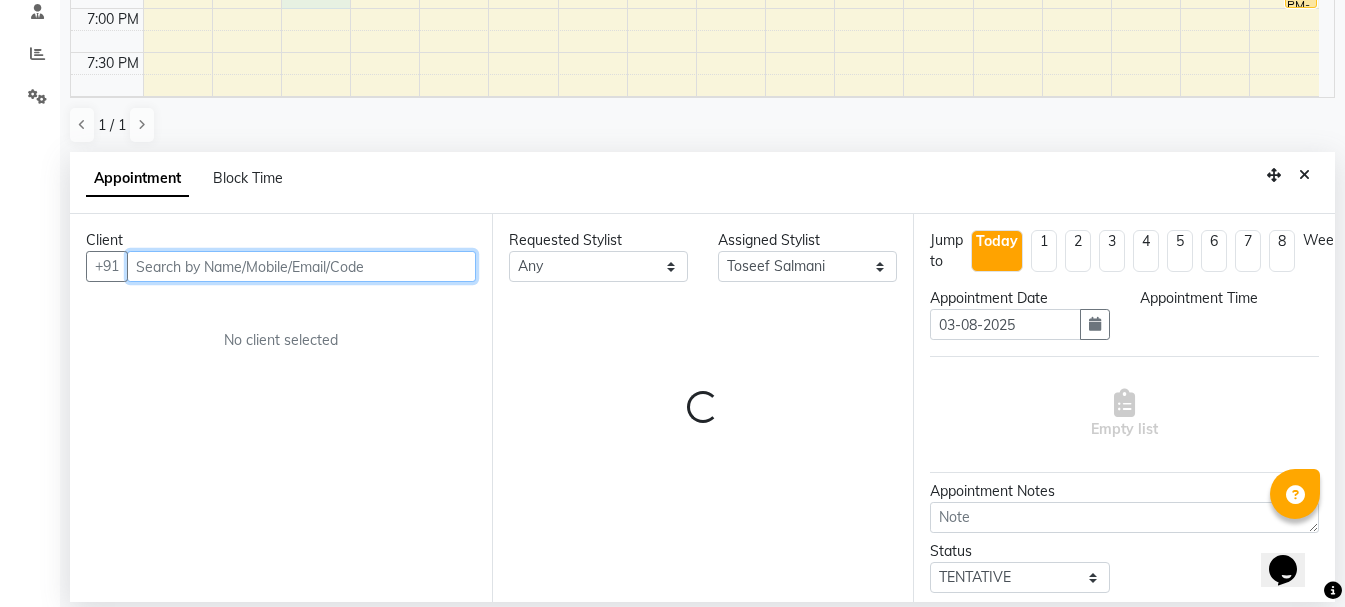 select on "1125" 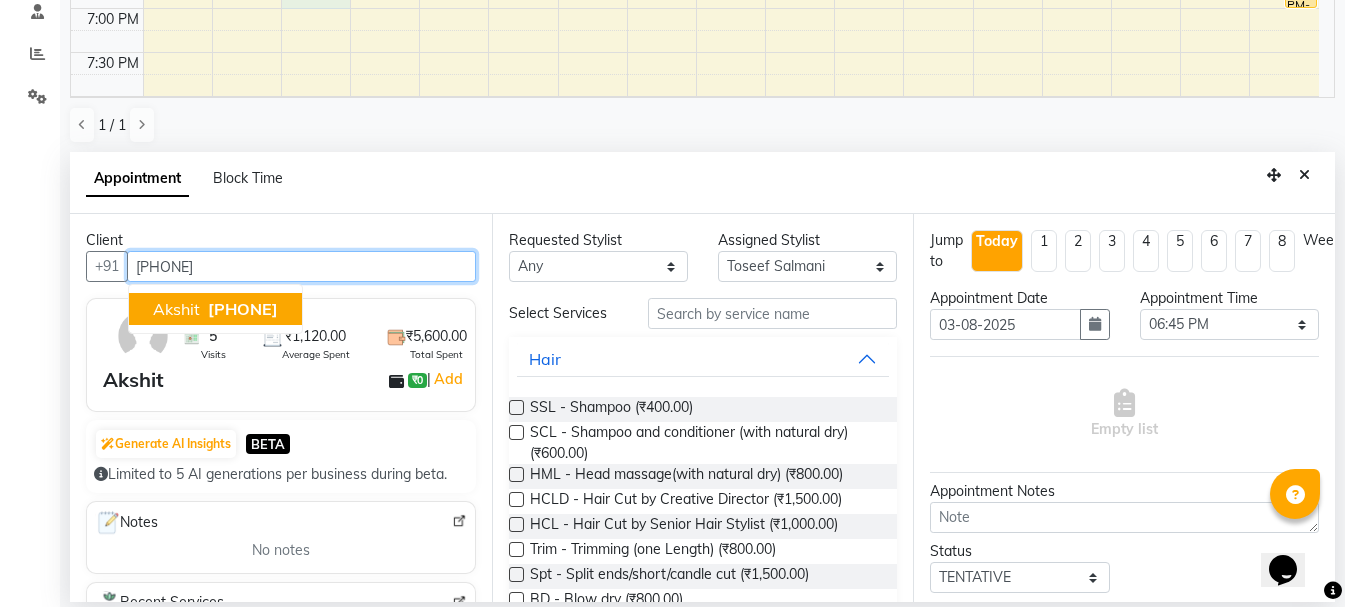click on "[PHONE]" at bounding box center [241, 309] 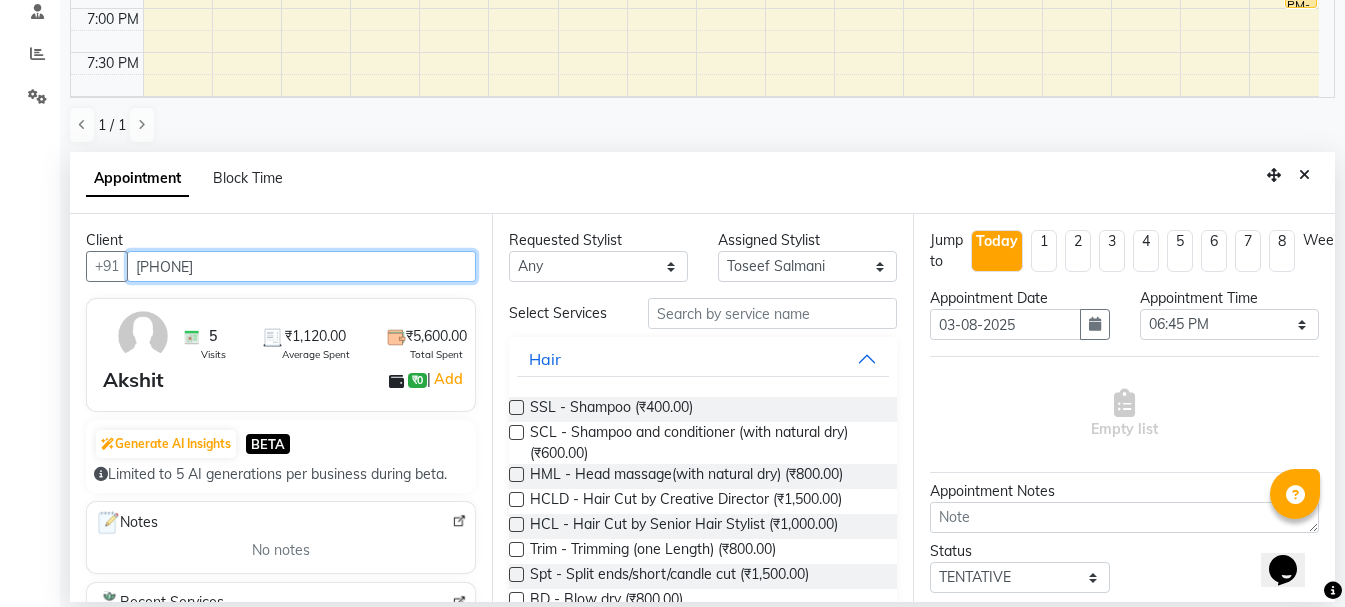 type on "[PHONE]" 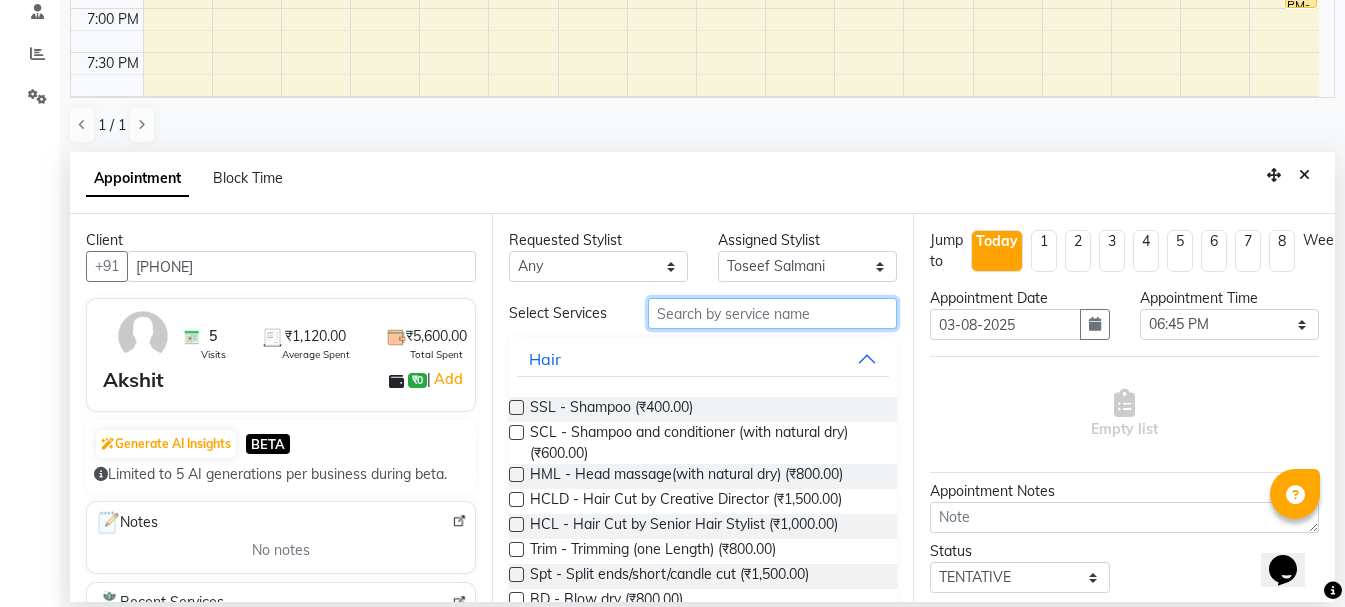 click at bounding box center [772, 313] 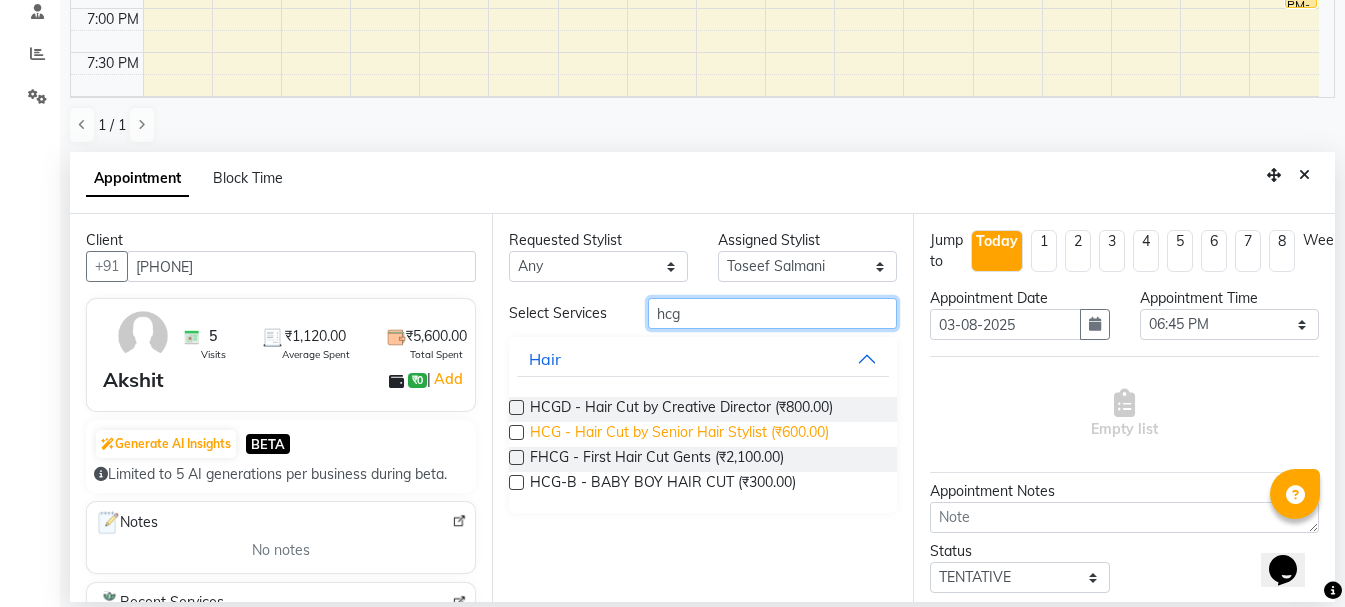 type on "hcg" 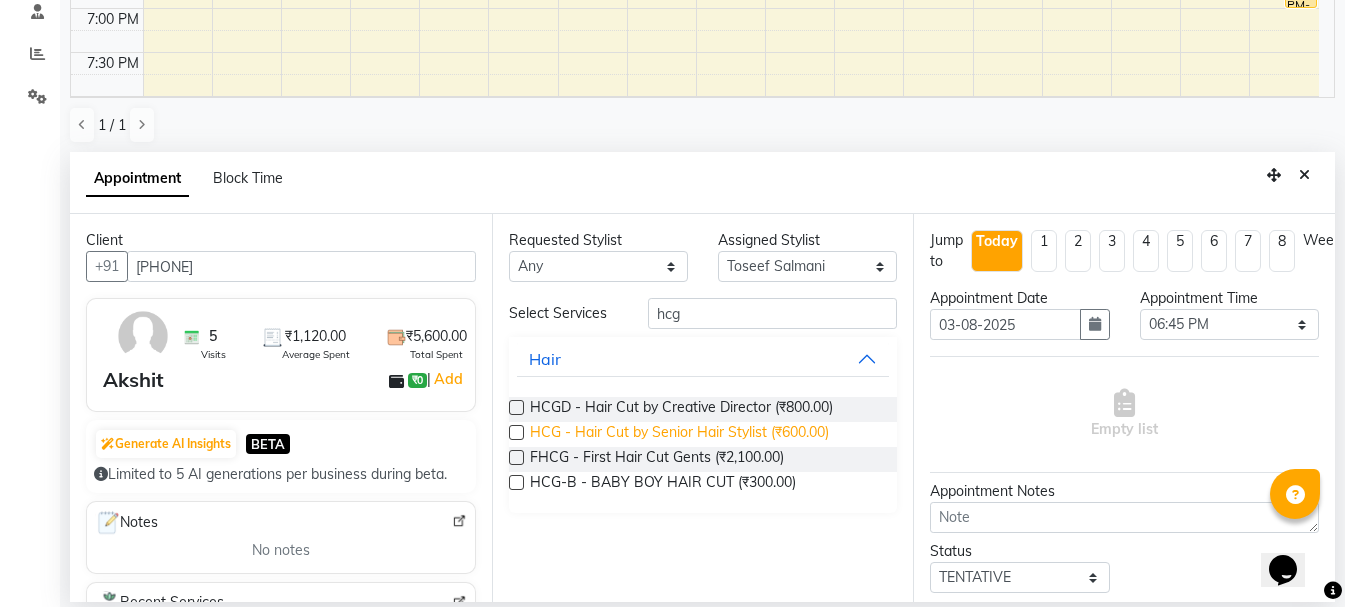 click on "HCG - Hair Cut by Senior Hair Stylist (₹600.00)" at bounding box center [679, 434] 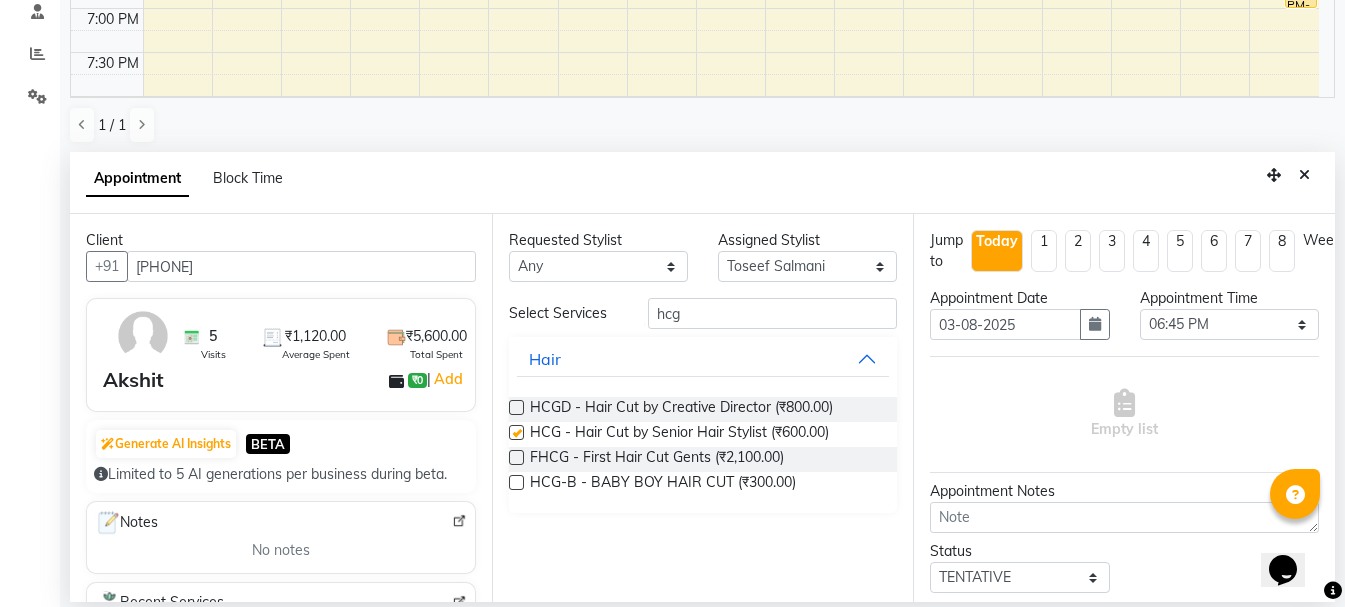 checkbox on "false" 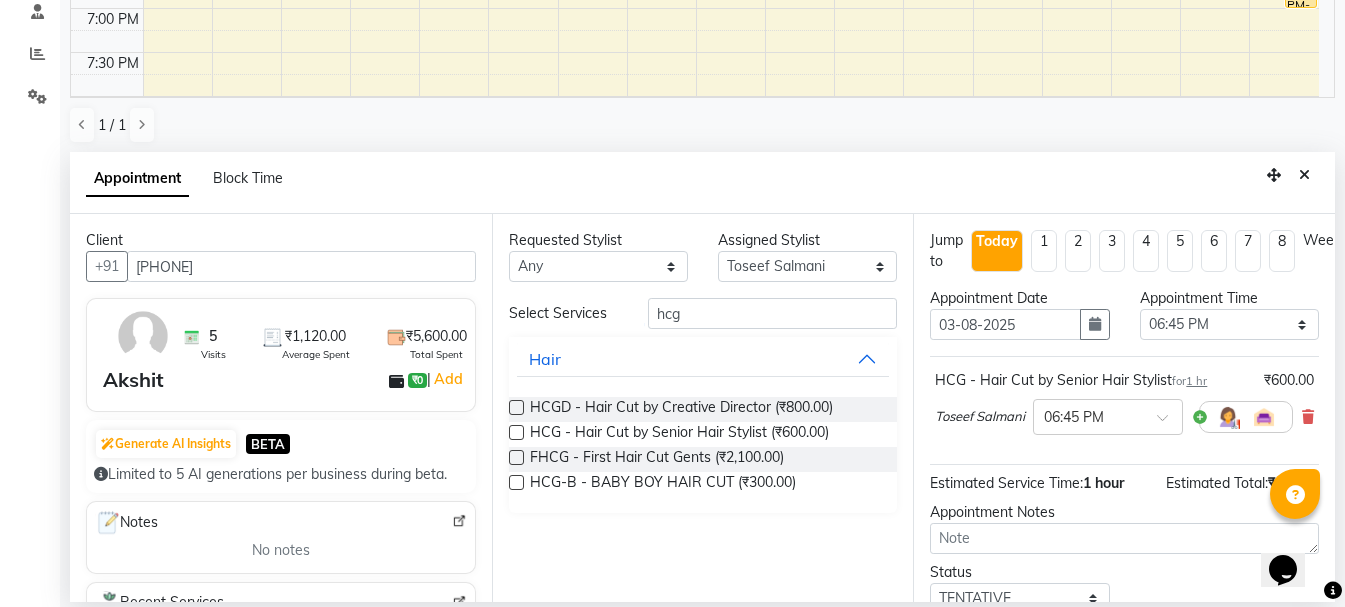 scroll, scrollTop: 156, scrollLeft: 0, axis: vertical 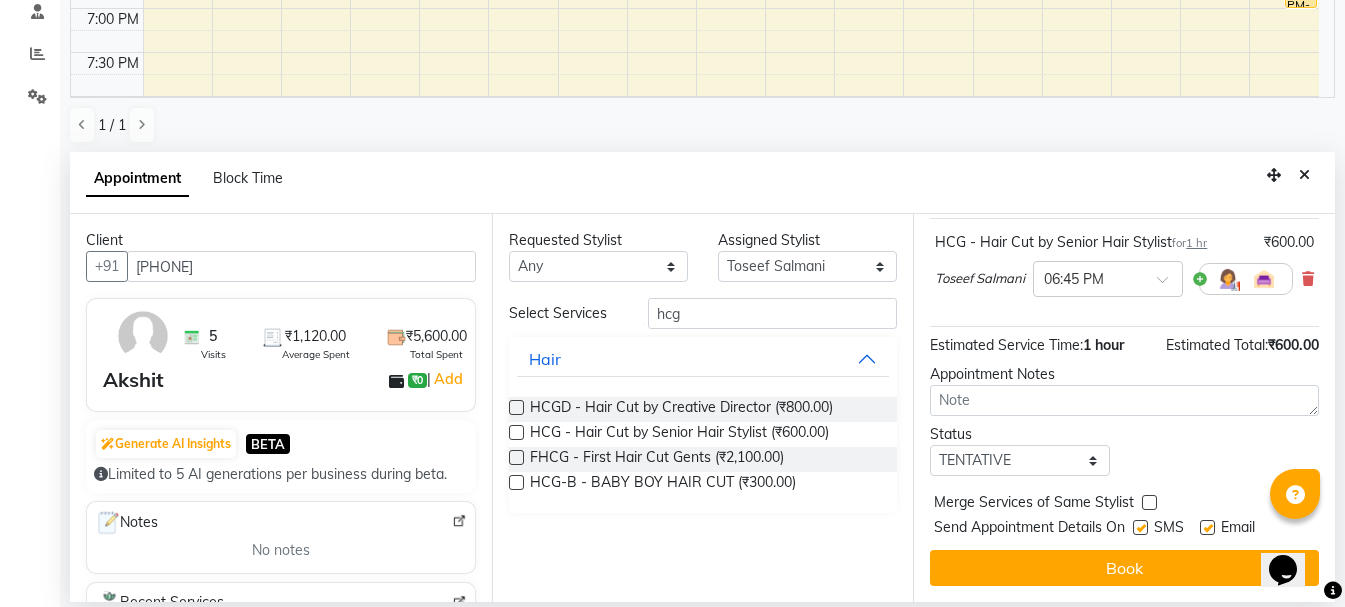 click on "Jump to Today 1 2 3 4 5 6 7 8 Weeks Appointment Date 03-08-2025 Appointment Time Select 09:00 AM 09:15 AM 09:30 AM 09:45 AM 10:00 AM 10:15 AM 10:30 AM 10:45 AM 11:00 AM 11:15 AM 11:30 AM 11:45 AM 12:00 PM 12:15 PM 12:30 PM 12:45 PM 01:00 PM 01:15 PM 01:30 PM 01:45 PM 02:00 PM 02:15 PM 02:30 PM 02:45 PM 03:00 PM 03:15 PM 03:30 PM 03:45 PM 04:00 PM 04:15 PM 04:30 PM 04:45 PM 05:00 PM 05:15 PM 05:30 PM 05:45 PM 06:00 PM 06:15 PM 06:30 PM 06:45 PM 07:00 PM 07:15 PM 07:30 PM 07:45 PM 08:00 PM HCG - Hair Cut by Senior Hair Stylist for 1 hr ₹600.00 Toseef Salmani × 06:45 PM Estimated Service Time: 1 hour Estimated Total: ₹600.00 Appointment Notes Status Select TENTATIVE CONFIRM CHECK-IN UPCOMING Merge Services of Same Stylist Send Appointment Details On SMS Email Book" at bounding box center (1124, 408) 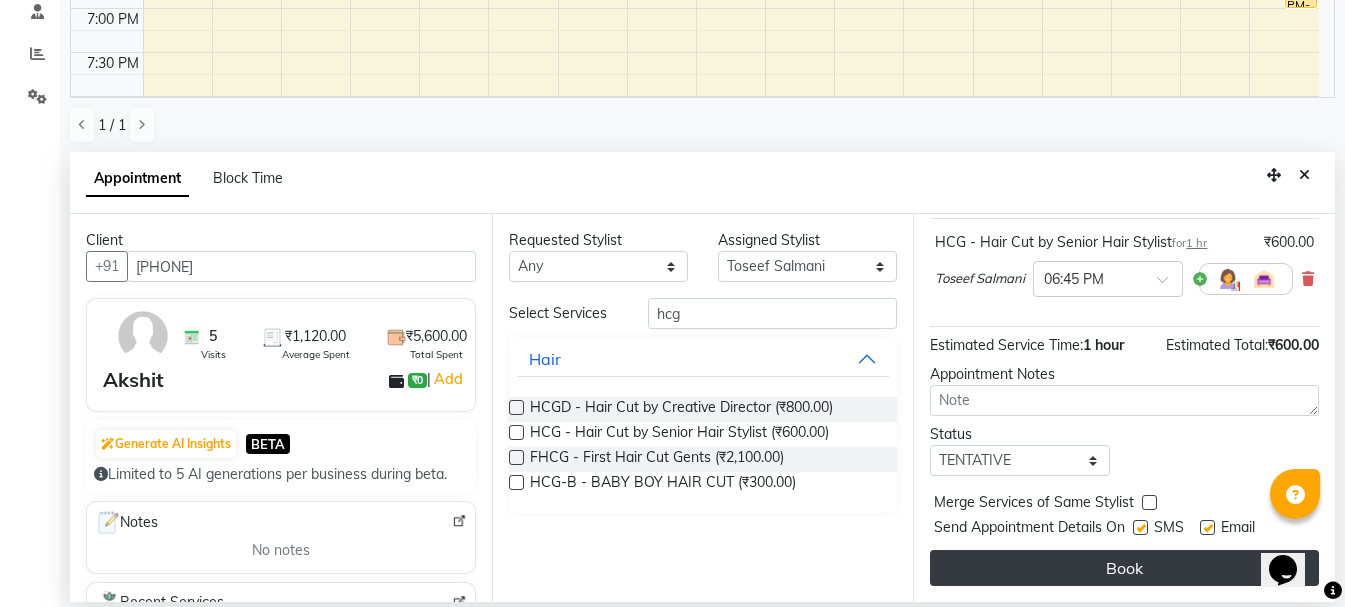 click on "Book" at bounding box center (1124, 568) 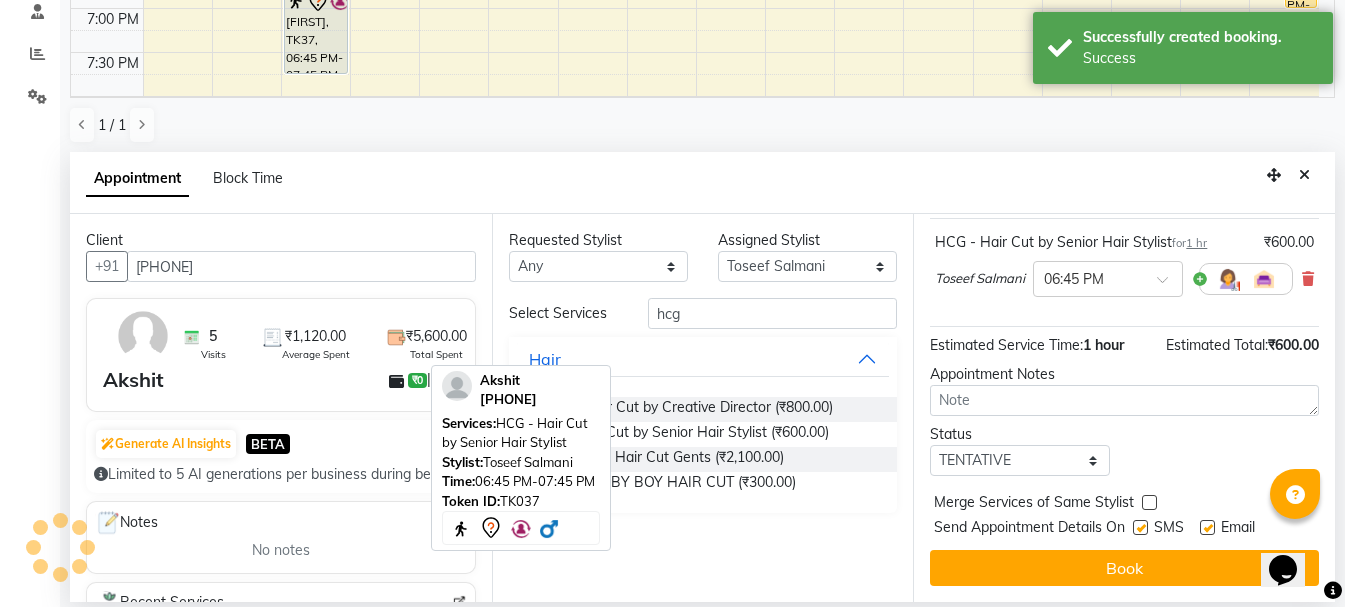 scroll, scrollTop: 0, scrollLeft: 0, axis: both 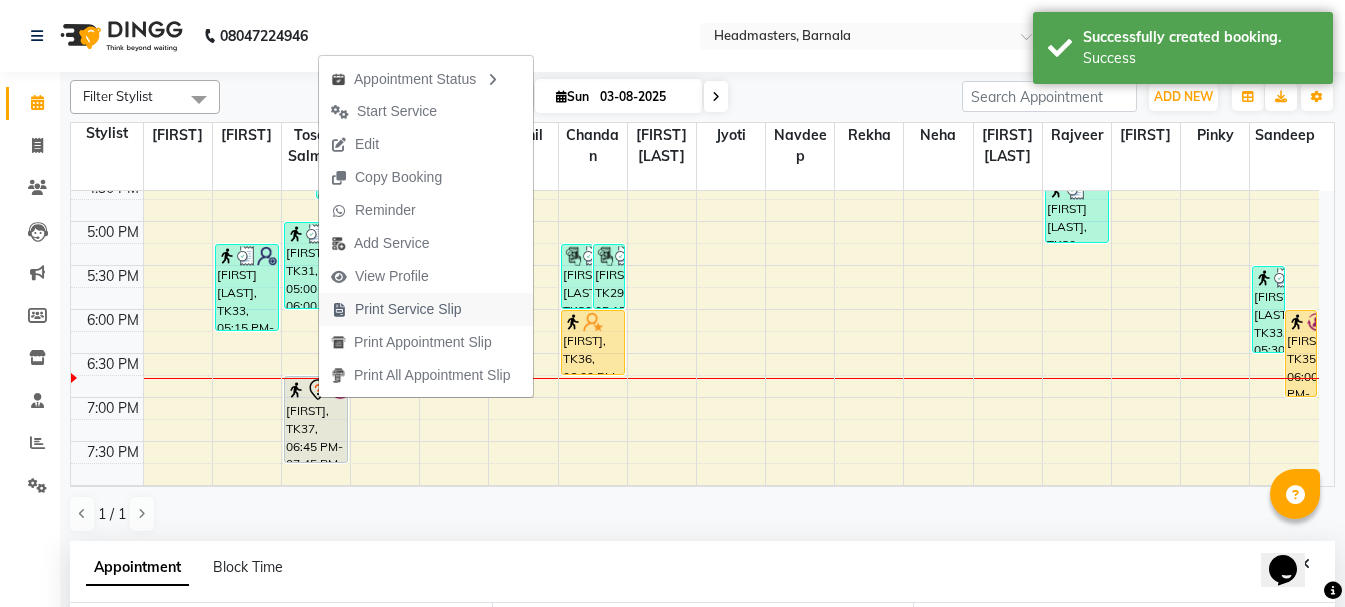 click on "Print Service Slip" at bounding box center [408, 309] 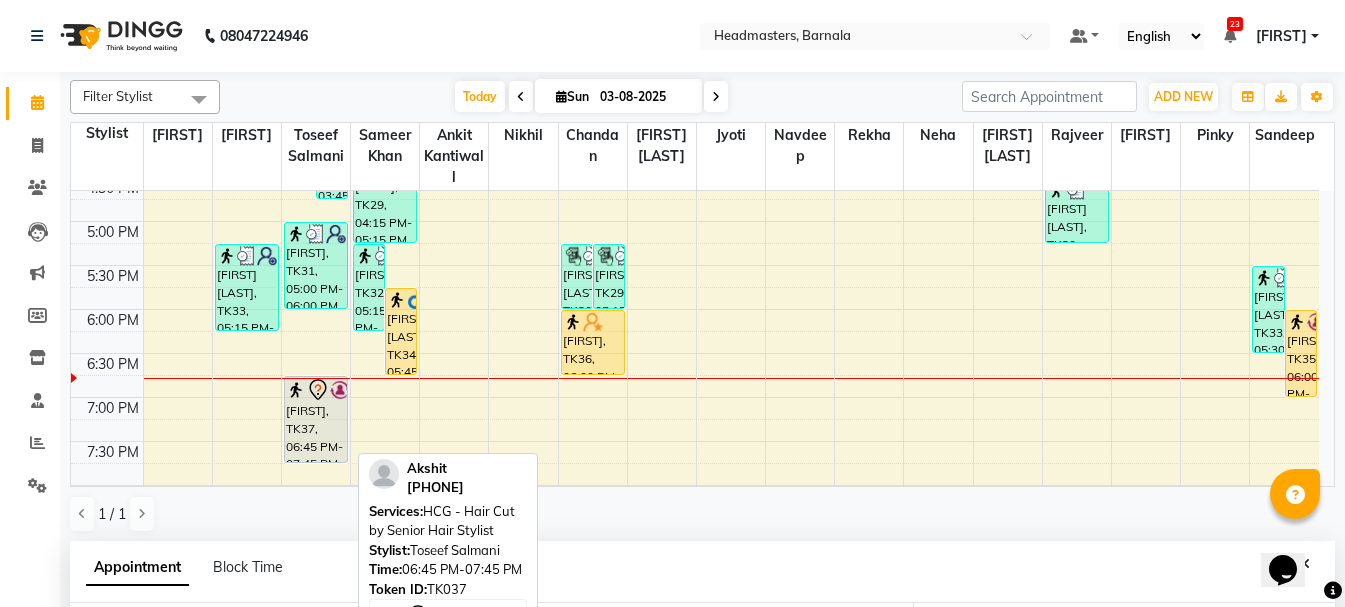 click on "[FIRST], TK37, 06:45 PM-07:45 PM, HCG - Hair Cut by Senior Hair Stylist" at bounding box center [316, 419] 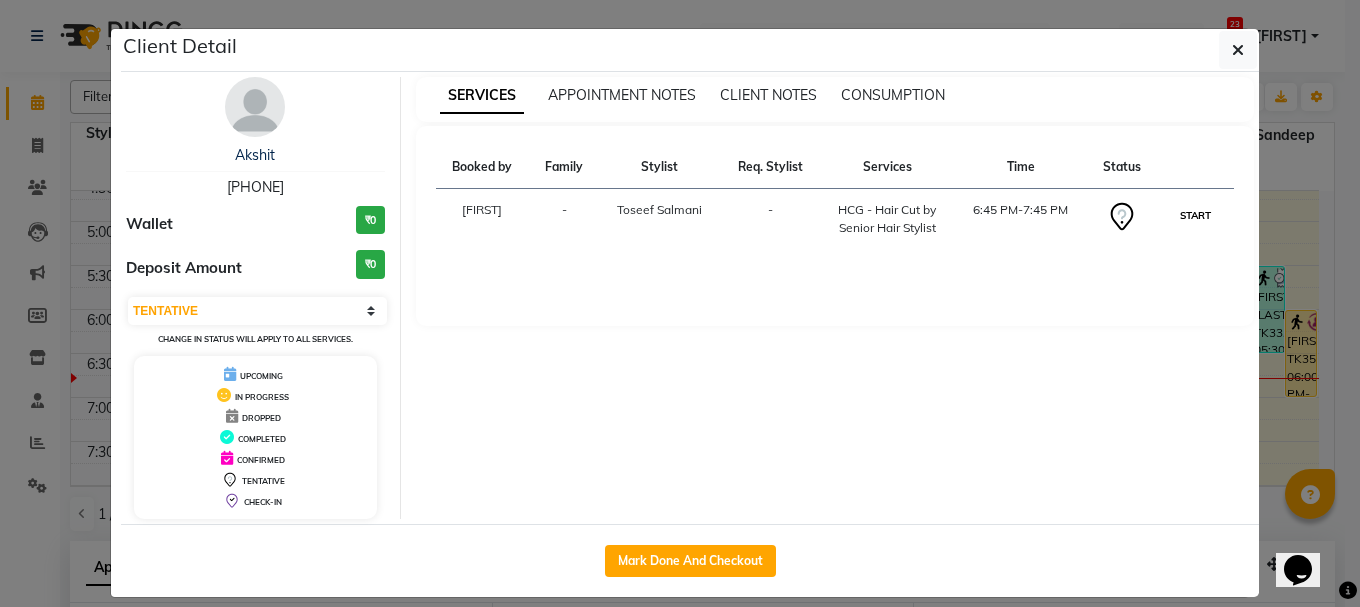 click on "START" at bounding box center [1195, 215] 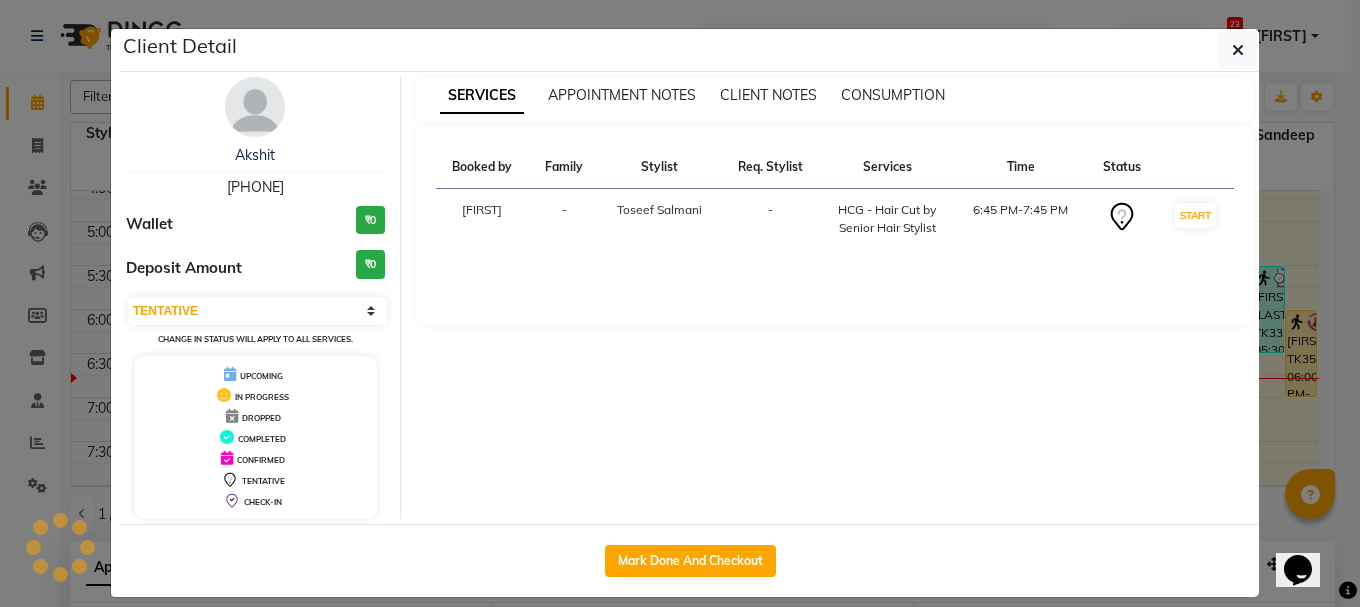 click on "Client Detail  [FIRST]    [PHONE] Wallet ₹0 Deposit Amount  ₹0  Select IN SERVICE CONFIRMED TENTATIVE CHECK IN MARK DONE UPCOMING Change in status will apply to all services. UPCOMING IN PROGRESS DROPPED COMPLETED CONFIRMED TENTATIVE CHECK-IN SERVICES APPOINTMENT NOTES CLIENT NOTES CONSUMPTION Booked by Family Stylist Req. Stylist Services Time Status  [NAME]  - [FIRST] -  HCG - Hair Cut by Senior Hair Stylist   6:45 PM-7:45 PM   START   Mark Done And Checkout" 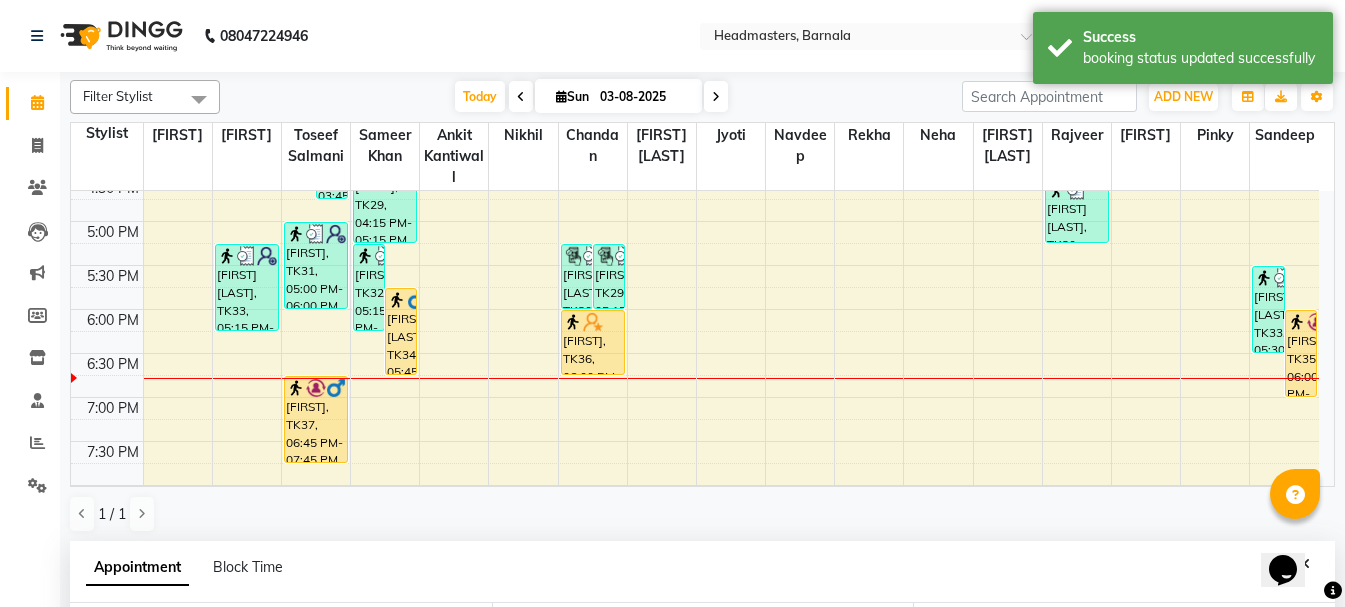scroll, scrollTop: 848, scrollLeft: 0, axis: vertical 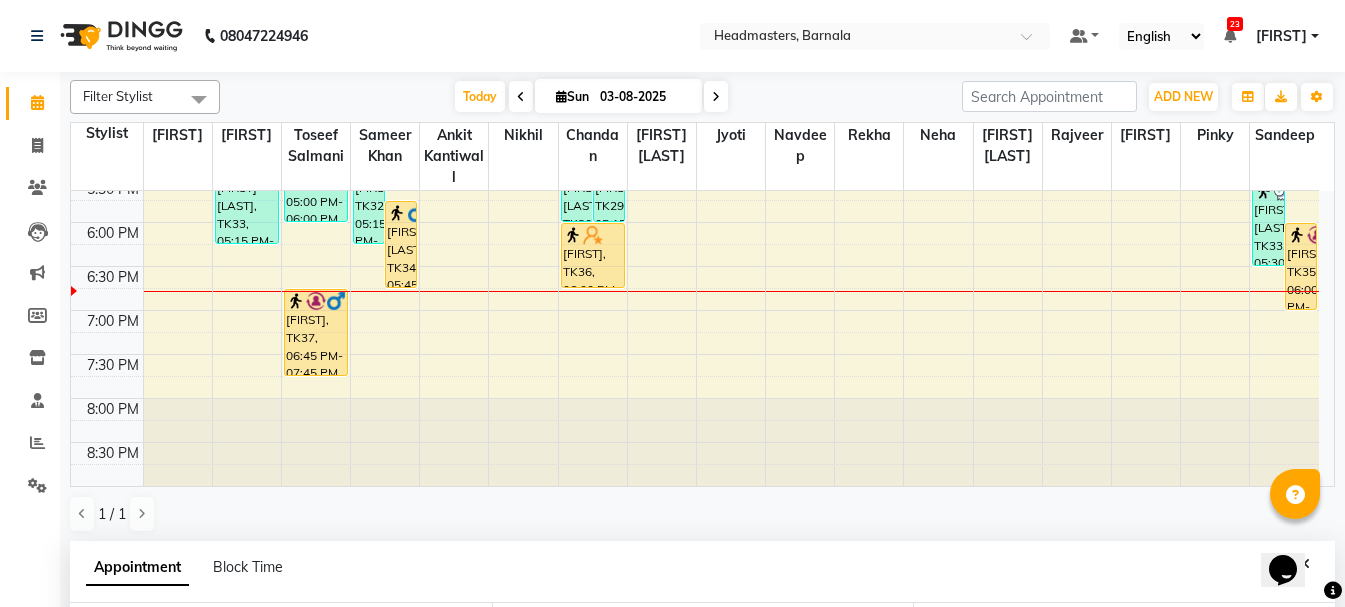 click on "8:00 AM 8:30 AM 9:00 AM 9:30 AM 10:00 AM 10:30 AM 11:00 AM 11:30 AM 12:00 PM 12:30 PM 1:00 PM 1:30 PM 2:00 PM 2:30 PM 3:00 PM 3:30 PM 4:00 PM 4:30 PM 5:00 PM 5:30 PM 6:00 PM 6:30 PM 7:00 PM 7:30 PM 8:00 PM 8:30 PM Dr. [FIRST], TK16, 01:30 PM-03:00 PM, HCL - Hair Cut by Senior Hair Stylist,HCL-C - BABY GIRL HAIR CUT Dr. [FIRST], TK17, 01:30 PM-02:30 PM, HCL - Hair Cut by Senior Hair Stylist Dr. [FIRST], TK16, 01:45 PM-02:15 PM, HCL-C - BABY GIRL HAIR CUT [FIRST], TK21, 02:30 PM-04:30 PM, Krt-L - Keratin [FIRST], TK12, 12:00 PM-01:00 PM, HCL - Hair Cut by Senior Hair Stylist [FIRST], TK11, 12:15 PM-01:15 PM, HCL - Hair Cut by Senior Hair Stylist [FIRST] [LAST], TK03, 10:45 AM-11:45 AM, HCL - Hair Cut by Senior Hair Stylist [FIRST] [LAST], TK33, 05:15 PM-06:15 PM, HCL - Hair Cut by Senior Hair Stylist [FIRST], TK14, 01:15 PM-02:15 PM, HCG - Hair Cut by Senior Hair Stylist [FIRST] [LAST], TK18, 01:30 PM-02:30 PM, HCG - Hair Cut by Senior Hair Stylist" at bounding box center [695, -86] 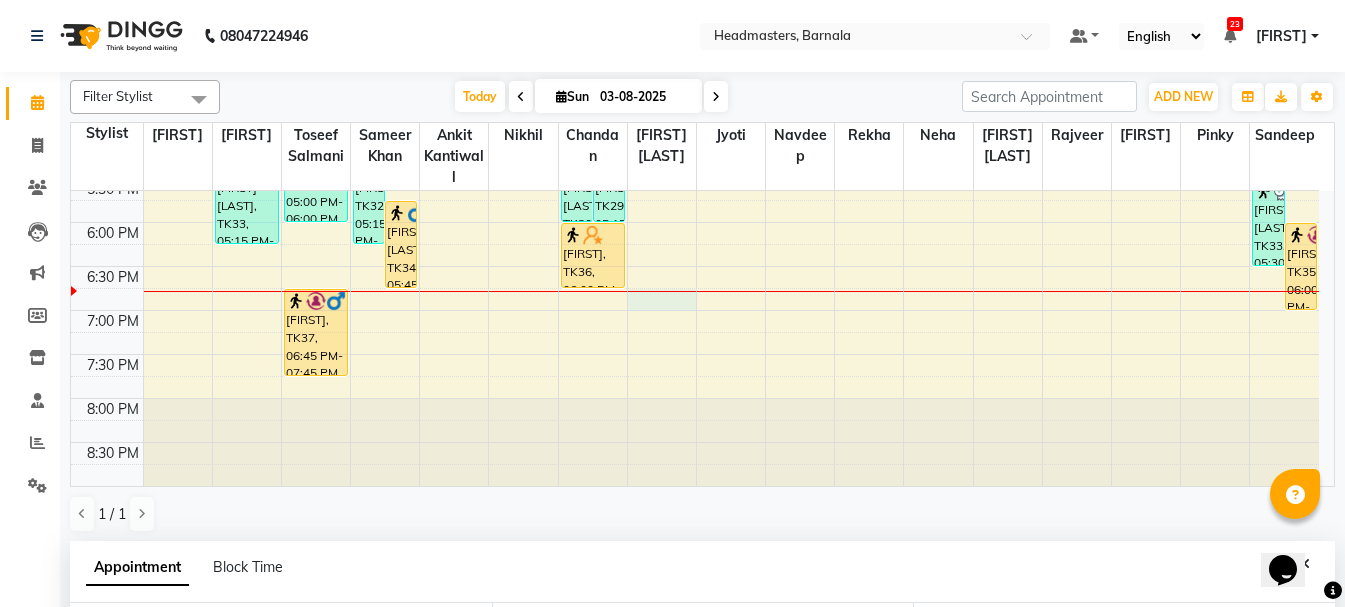 scroll, scrollTop: 389, scrollLeft: 0, axis: vertical 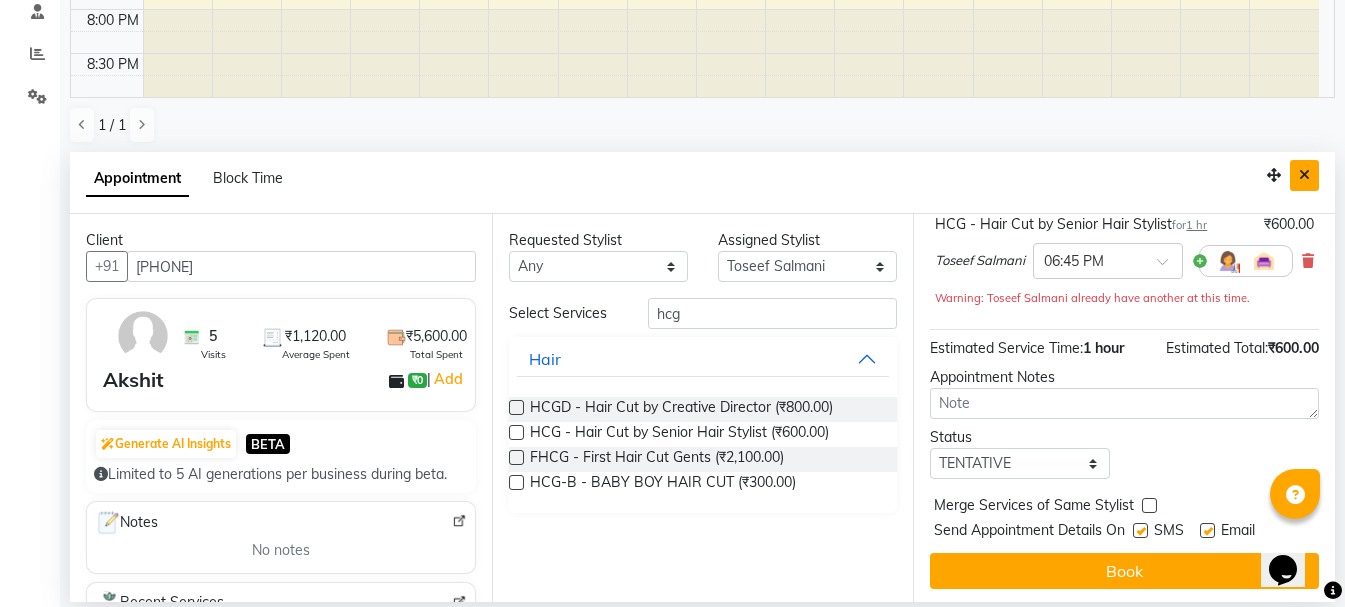 click at bounding box center (1304, 175) 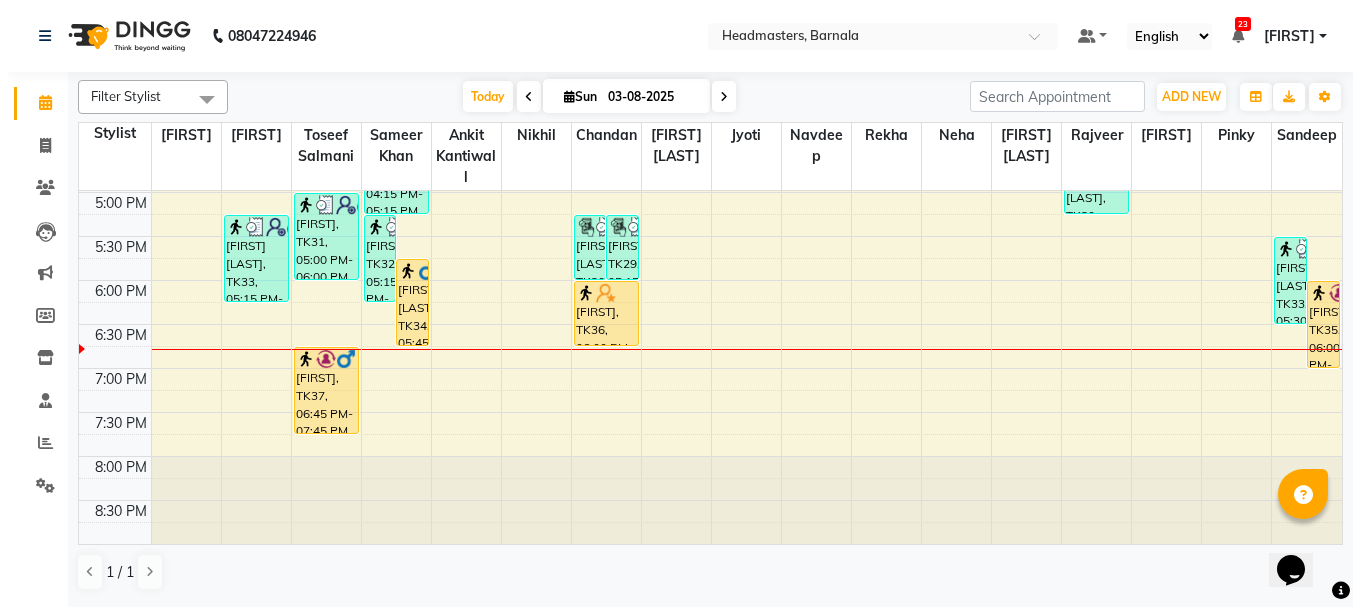 scroll, scrollTop: 0, scrollLeft: 0, axis: both 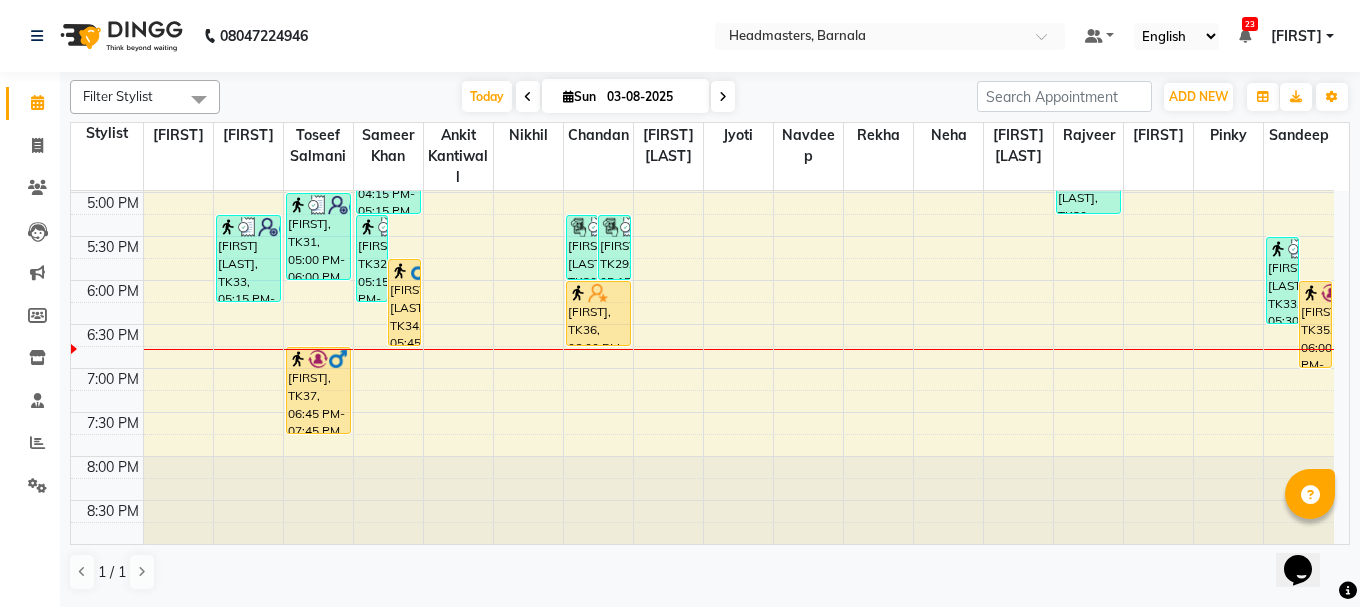 click at bounding box center [668, 349] 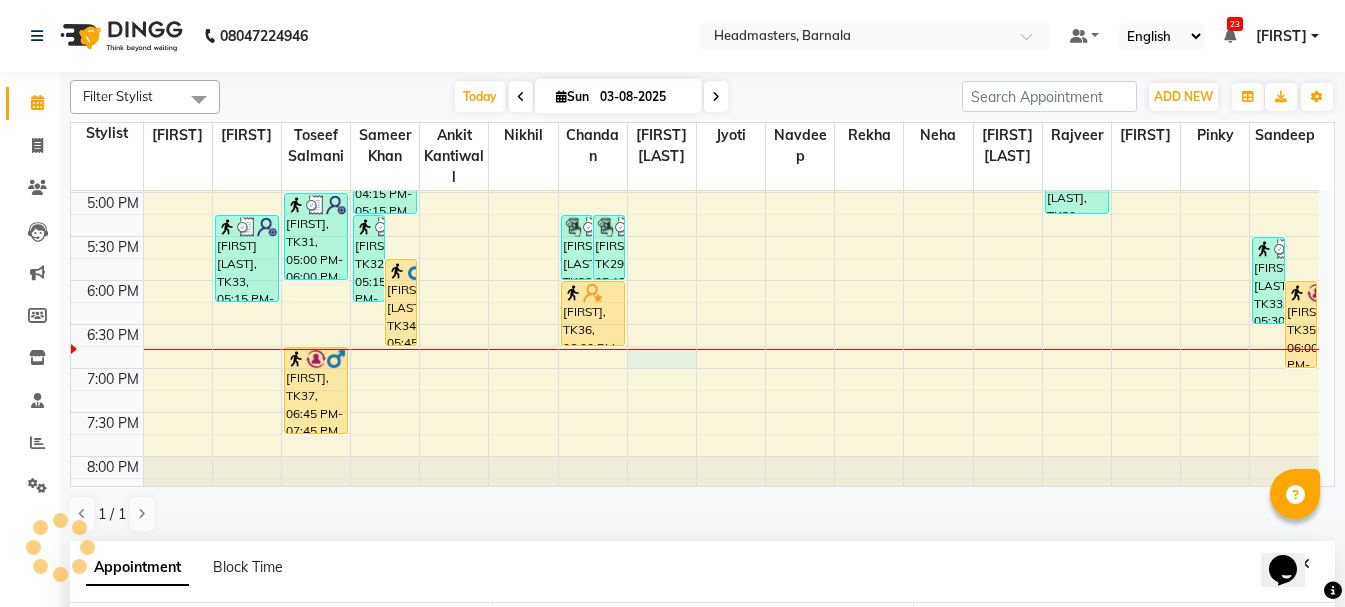 select on "1125" 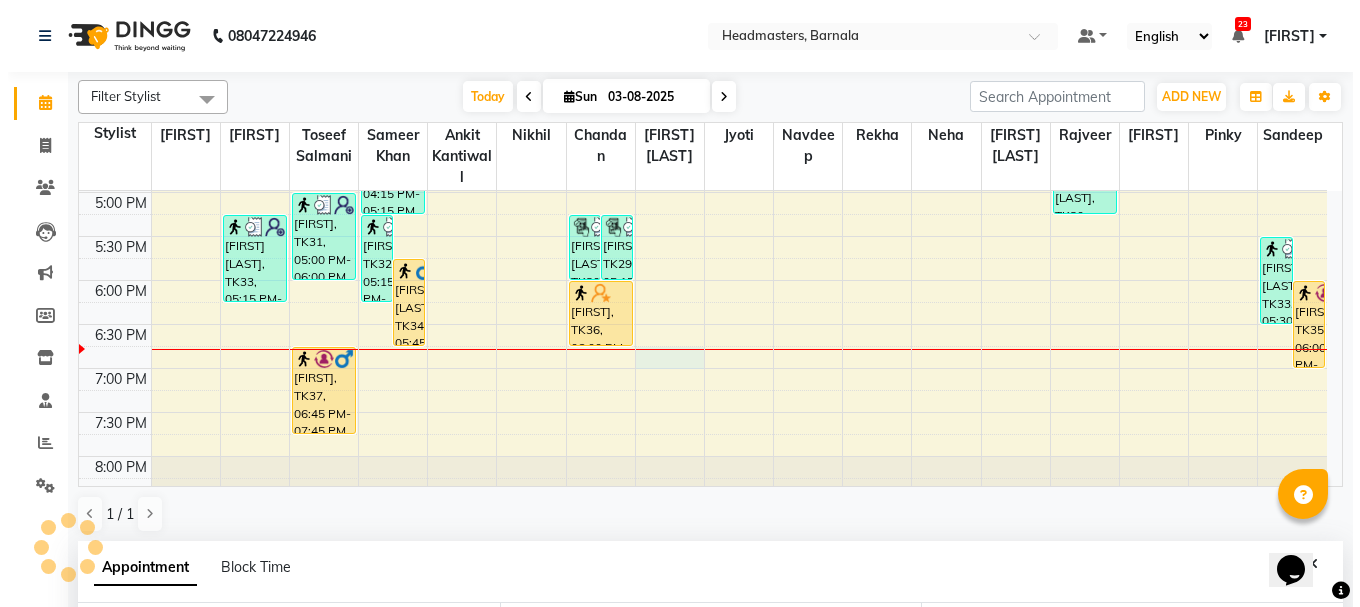scroll, scrollTop: 352, scrollLeft: 0, axis: vertical 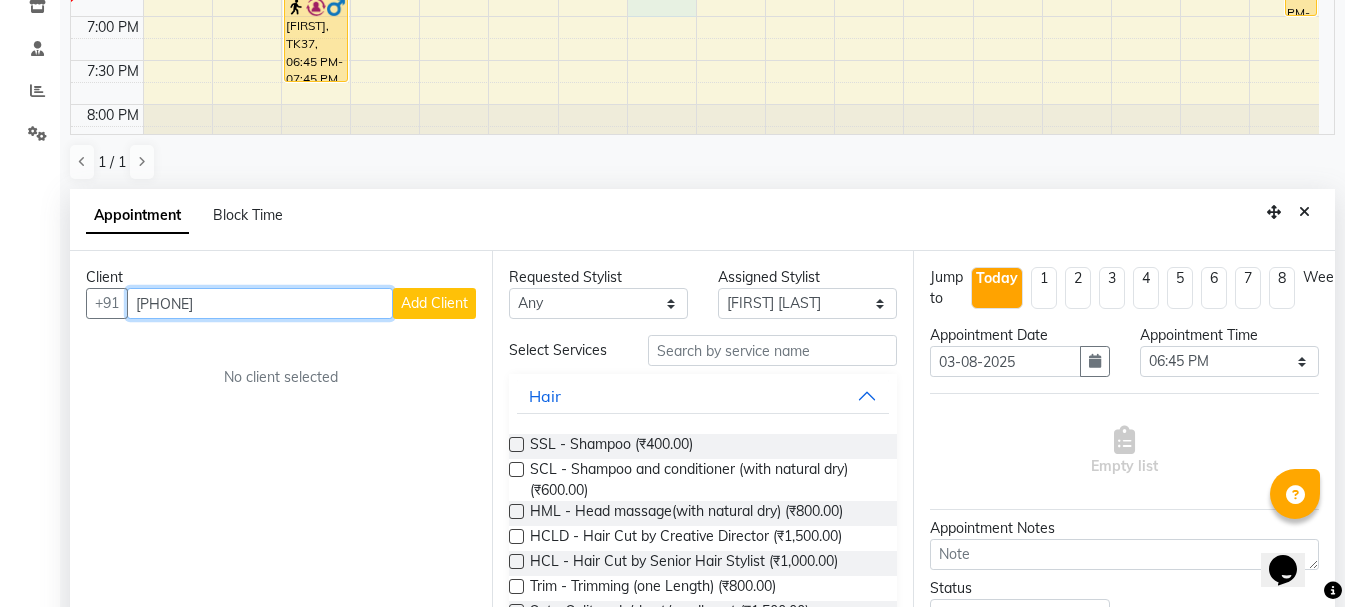 type on "[PHONE]" 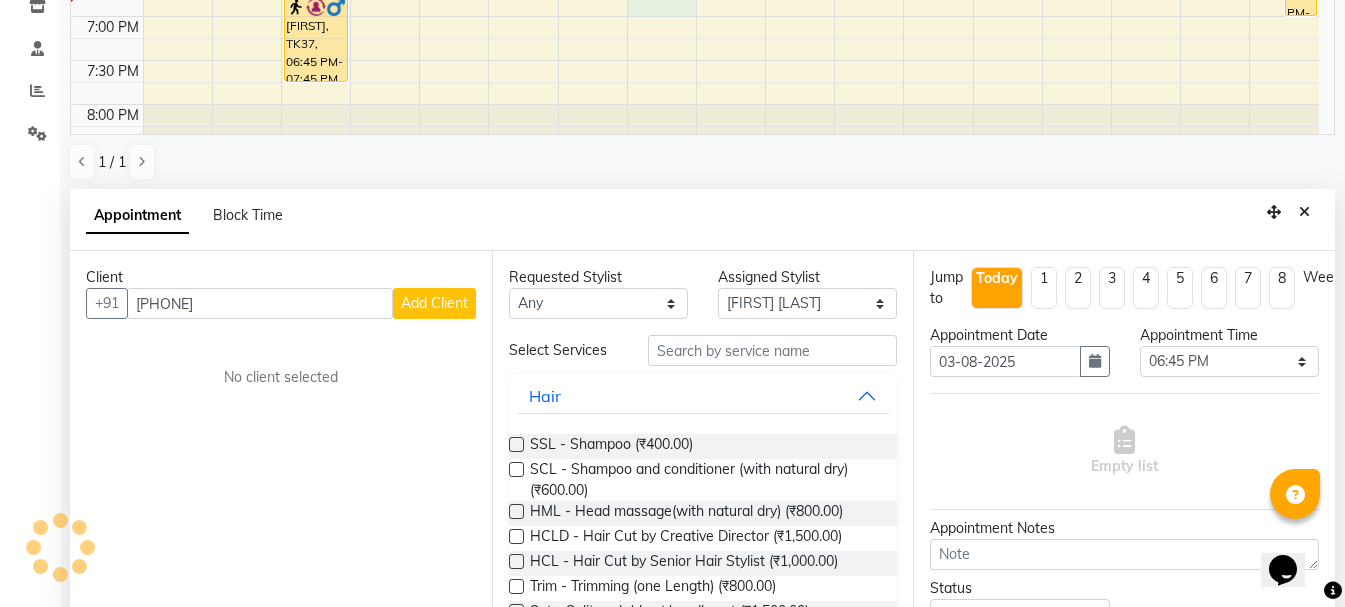 click on "Add Client" at bounding box center (434, 303) 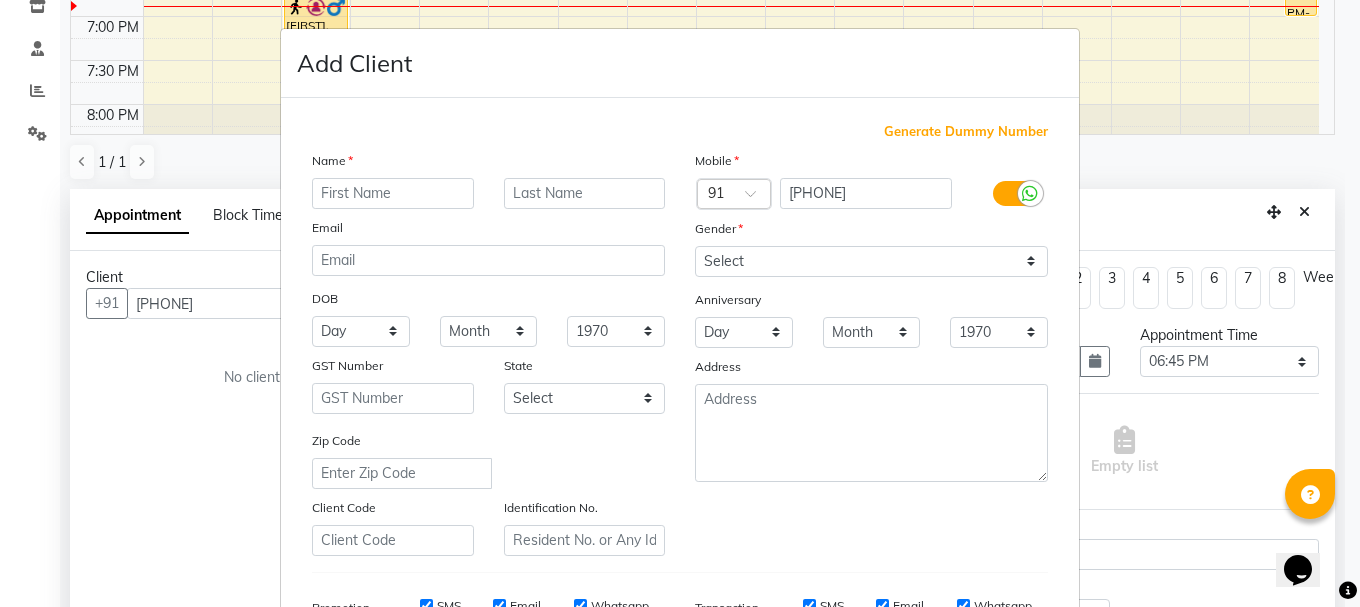 type on "a" 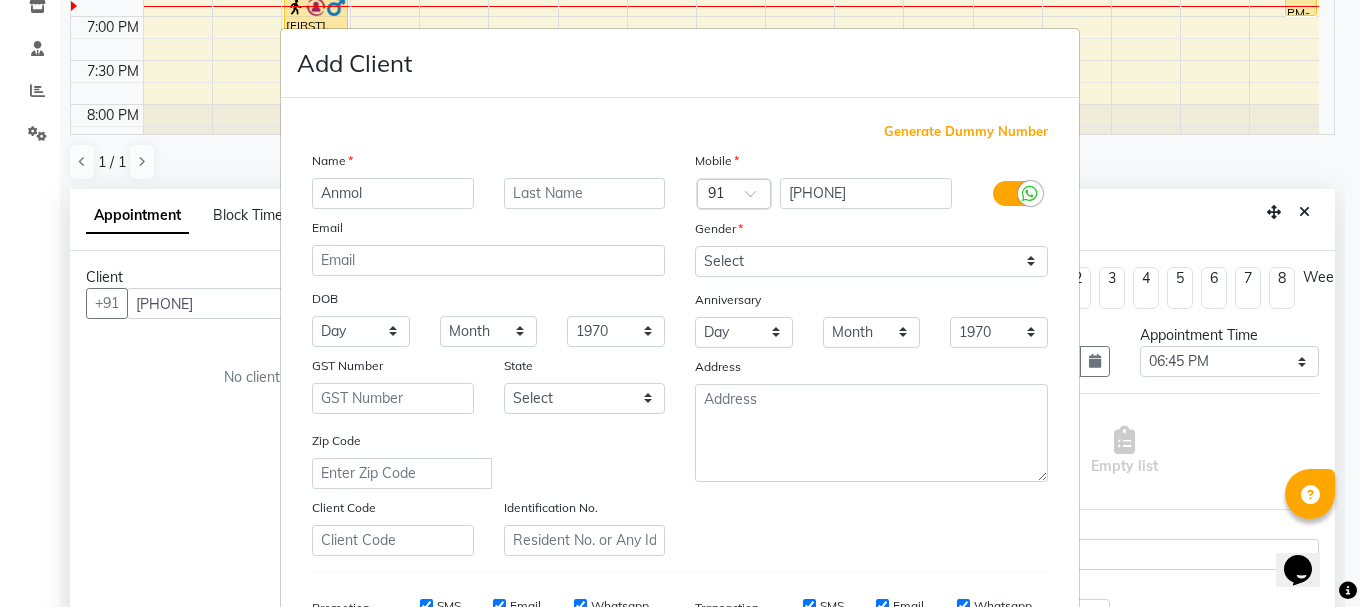 type on "Anmol" 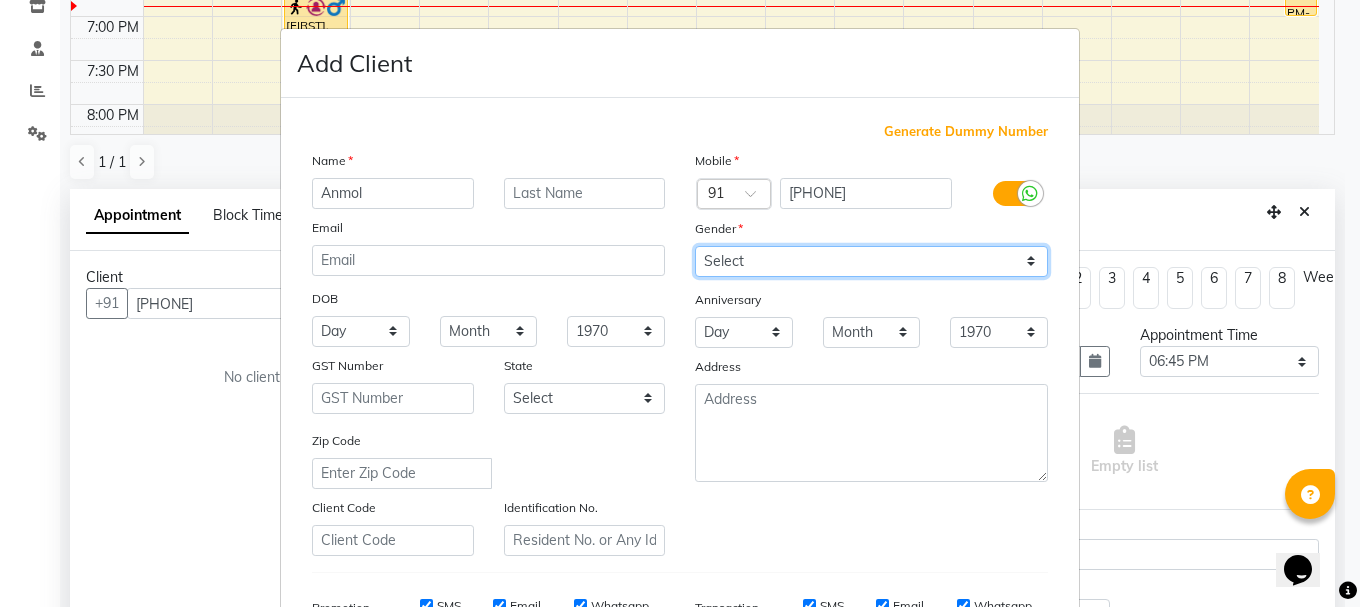 click on "Select Male Female Other Prefer Not To Say" at bounding box center [871, 261] 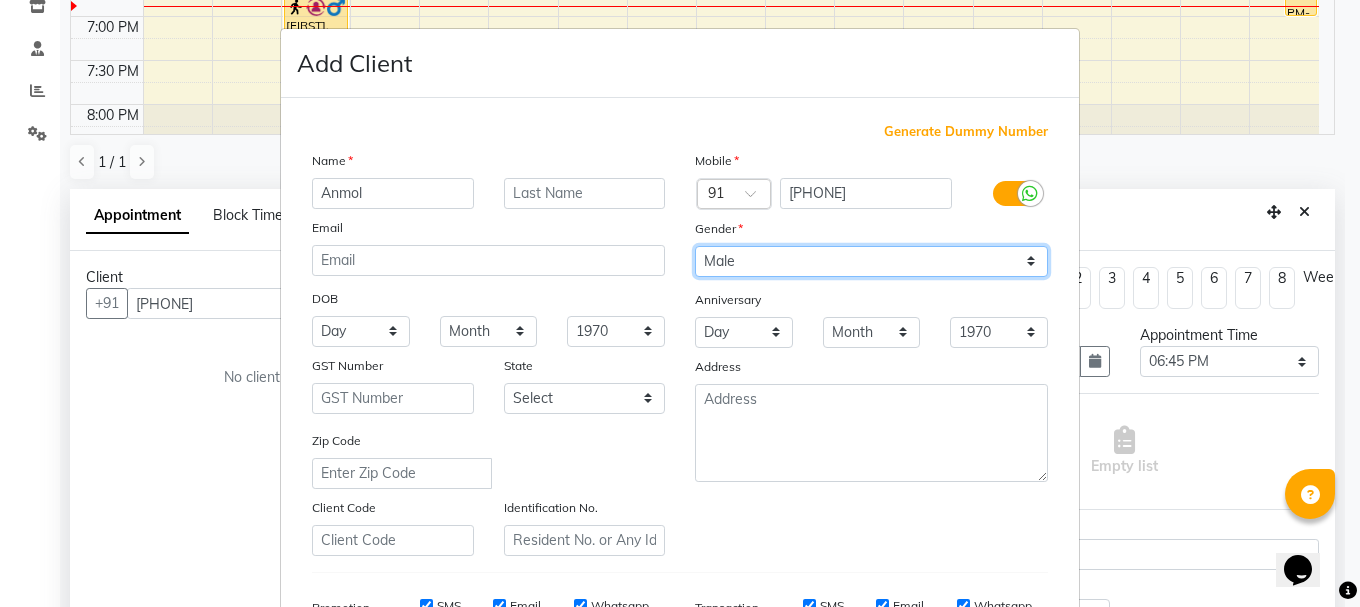 click on "Select Male Female Other Prefer Not To Say" at bounding box center [871, 261] 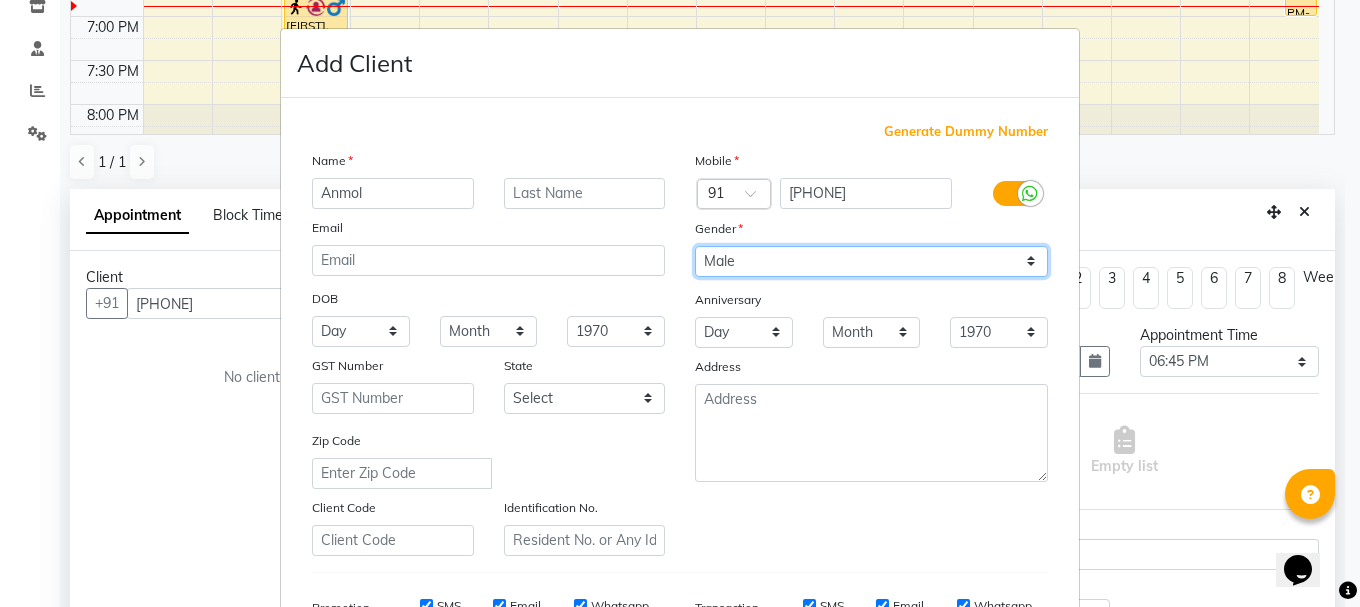 click on "Select Male Female Other Prefer Not To Say" at bounding box center [871, 261] 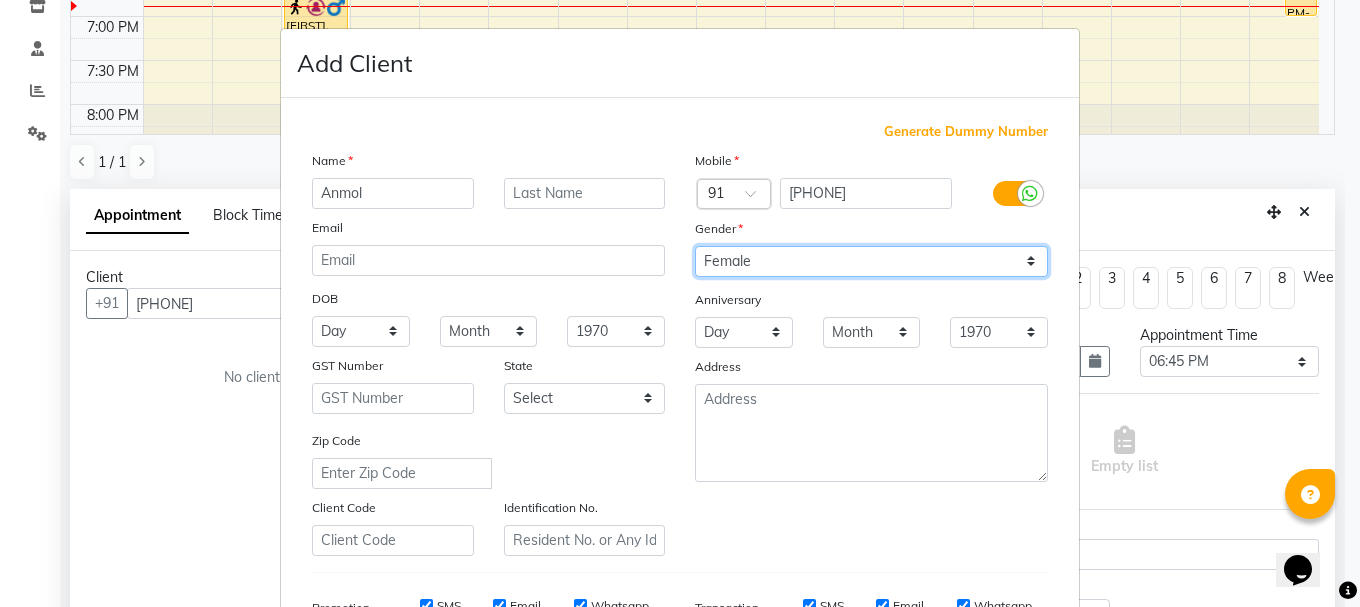 click on "Select Male Female Other Prefer Not To Say" at bounding box center [871, 261] 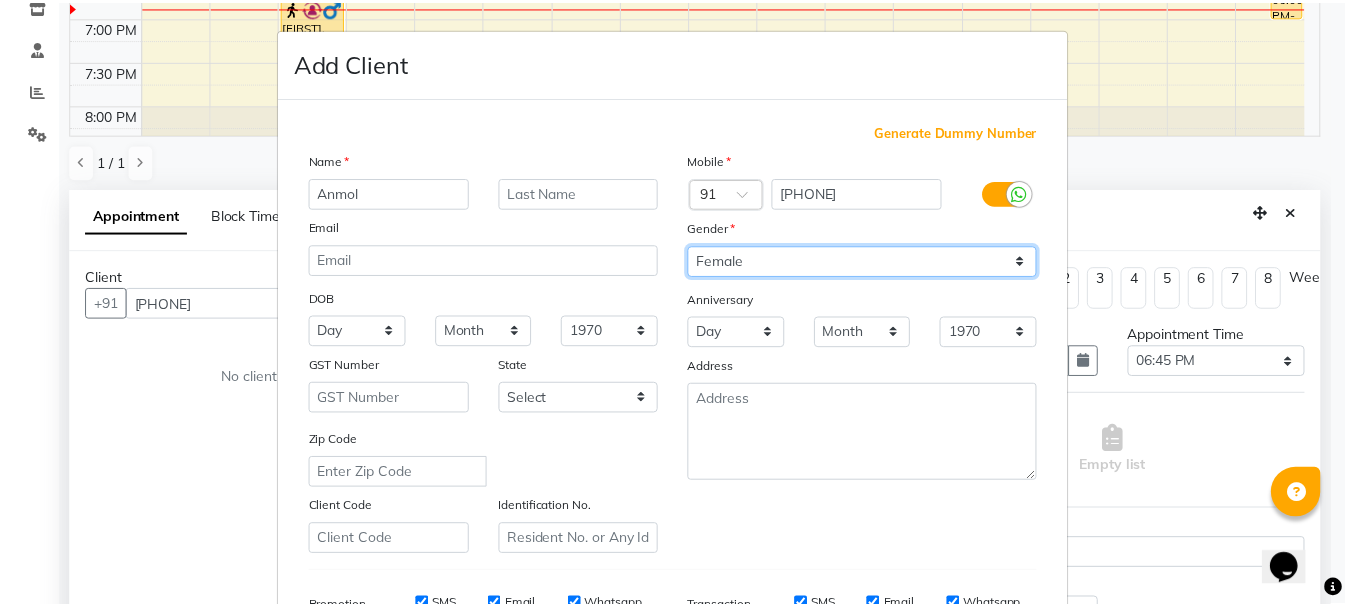 scroll, scrollTop: 316, scrollLeft: 0, axis: vertical 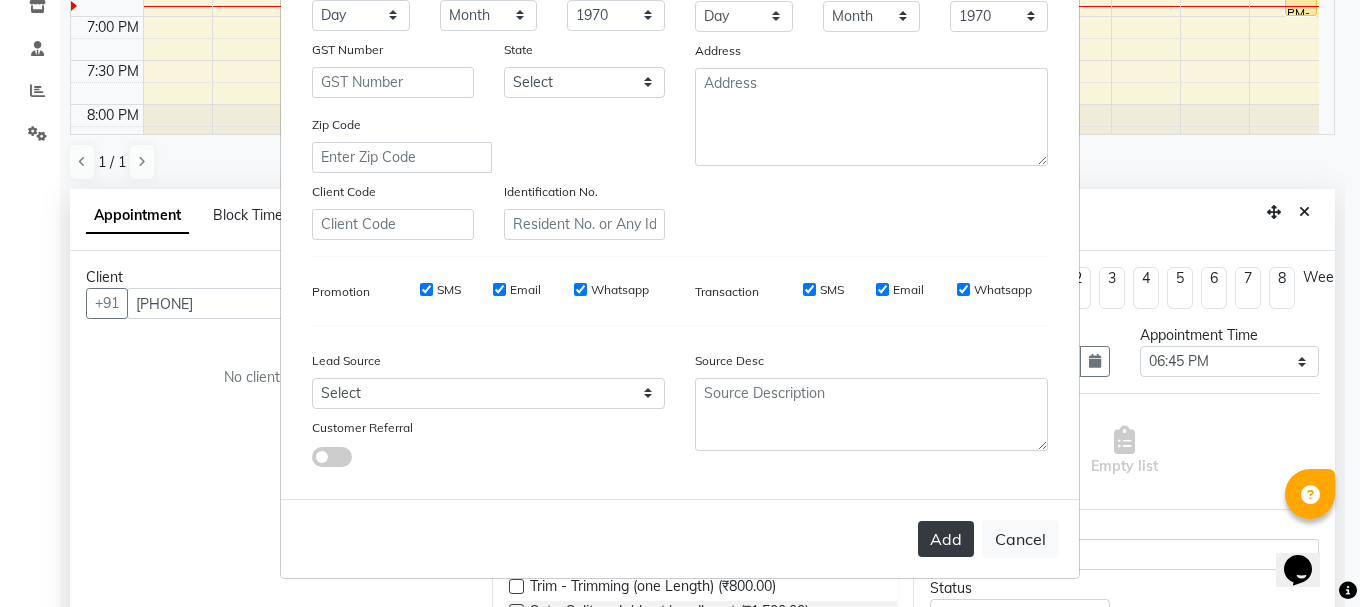 click on "Add" at bounding box center [946, 539] 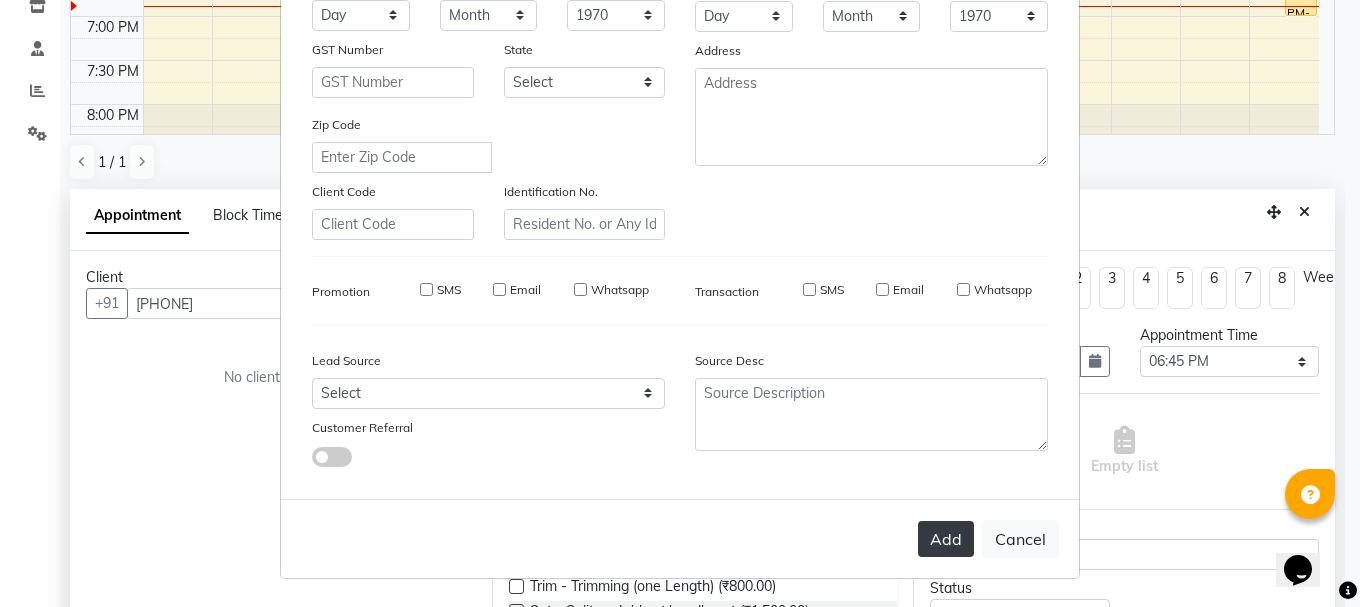 type 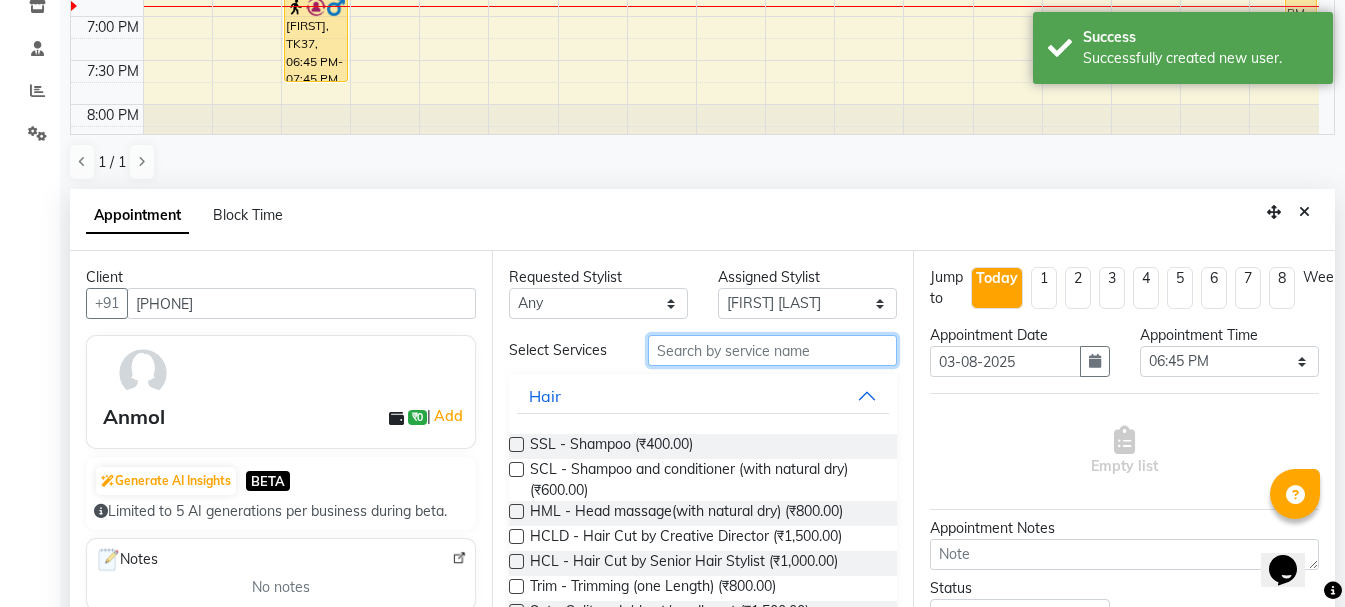 click at bounding box center [772, 350] 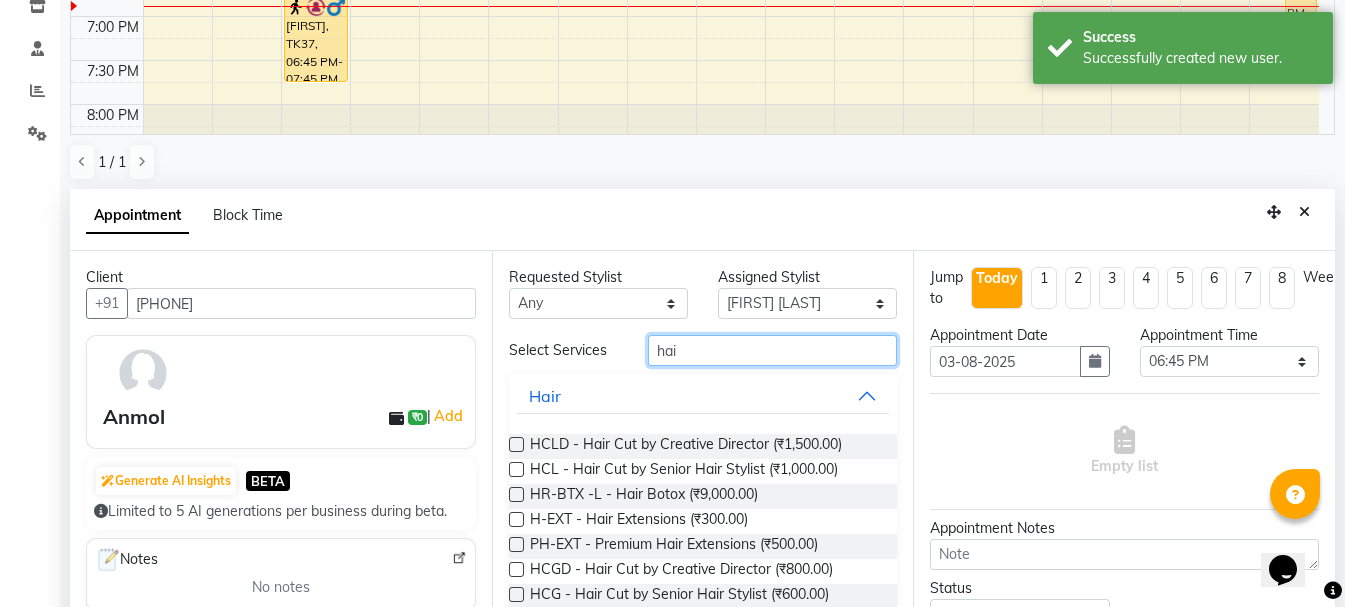 type on "hair" 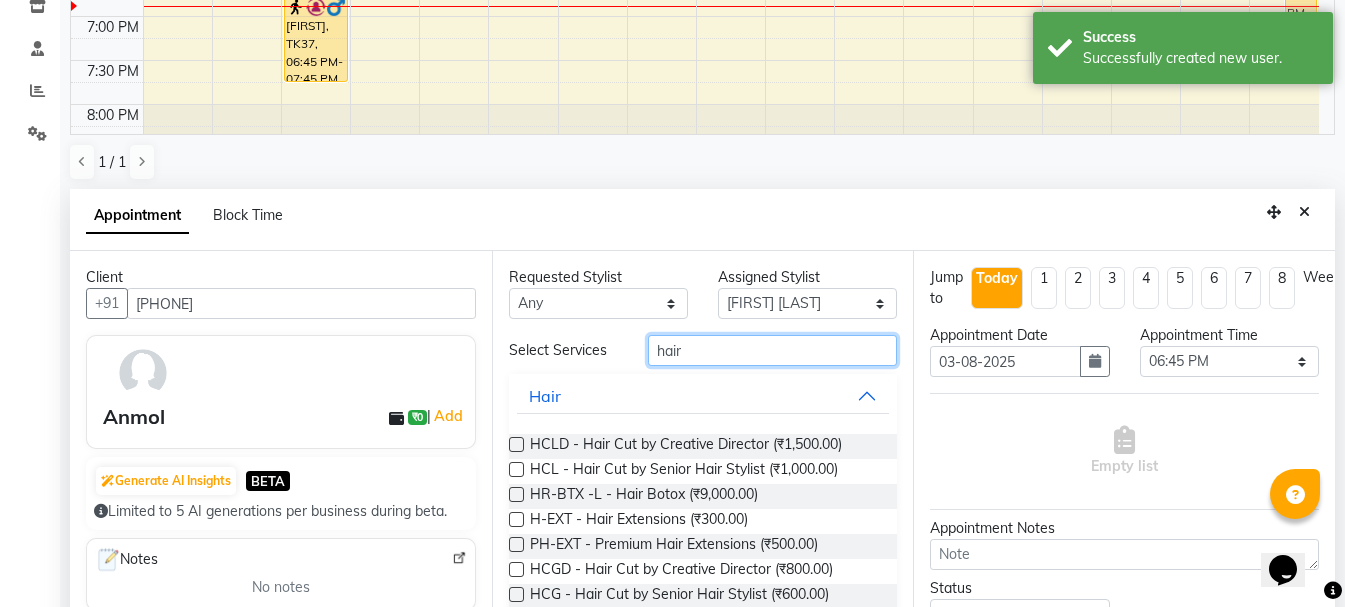 drag, startPoint x: 727, startPoint y: 348, endPoint x: 585, endPoint y: 377, distance: 144.93102 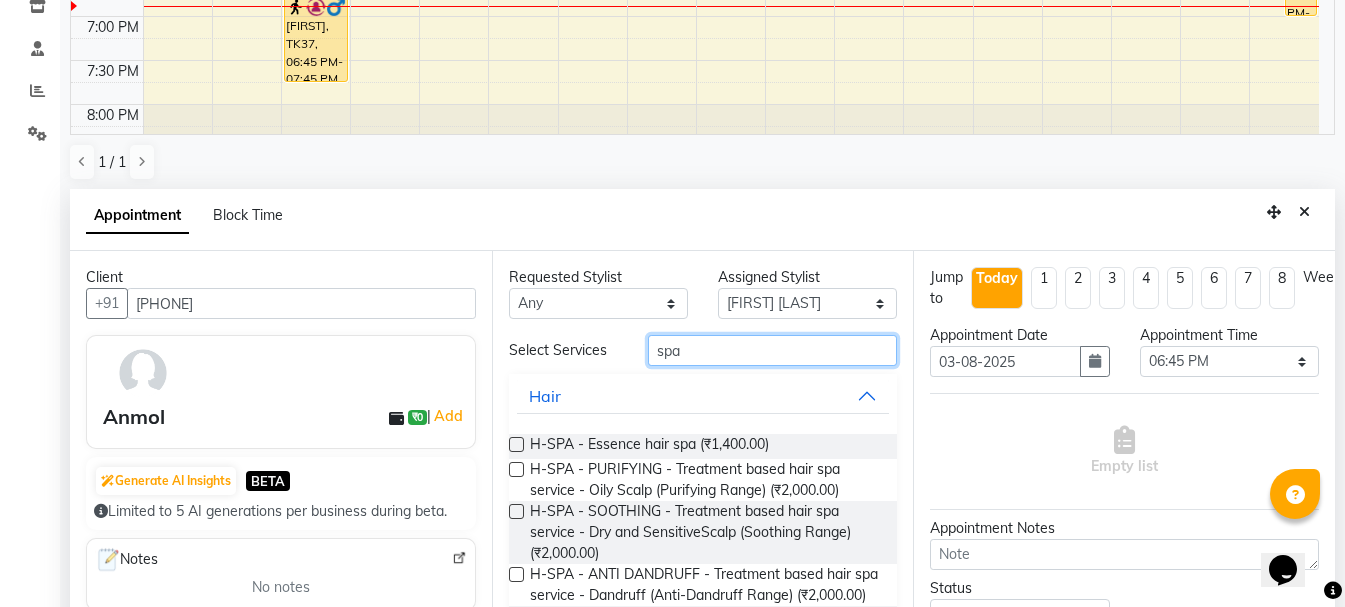 type on "spa" 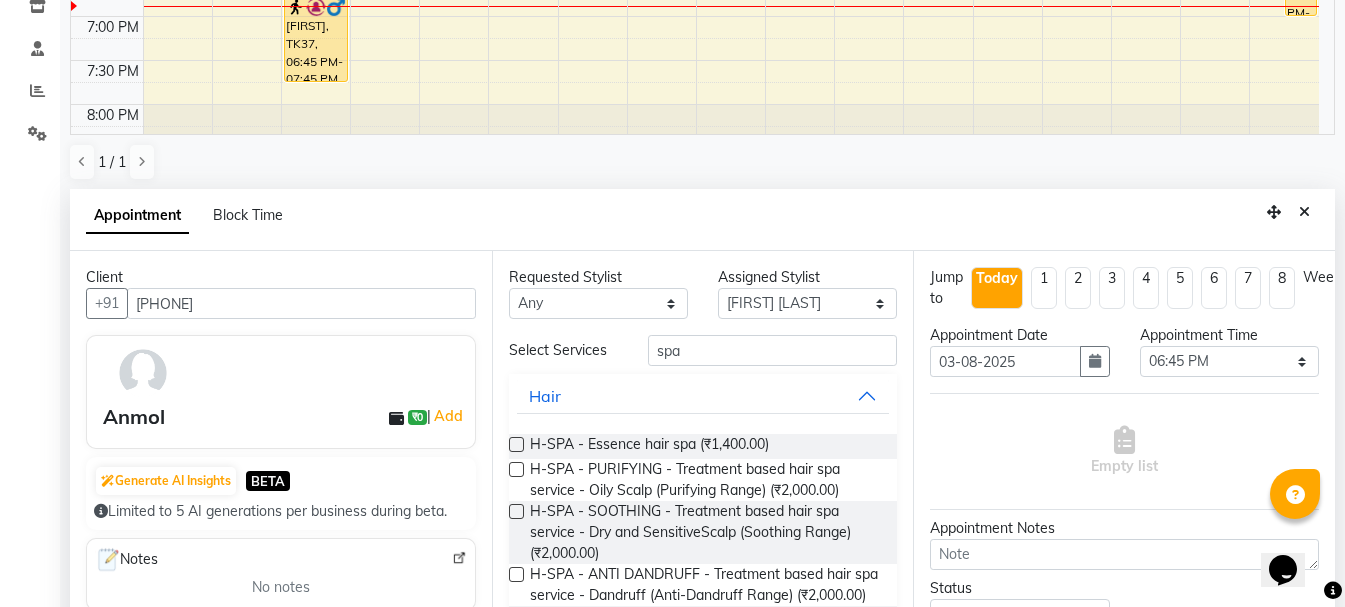 click at bounding box center [516, 444] 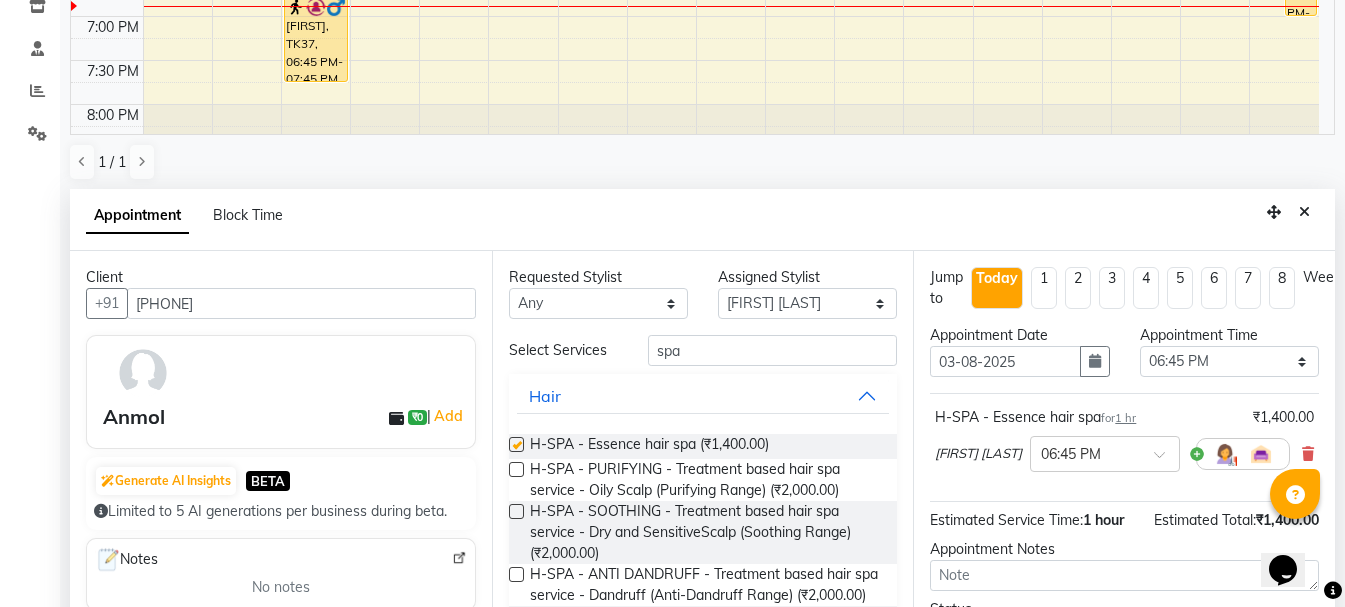 checkbox on "false" 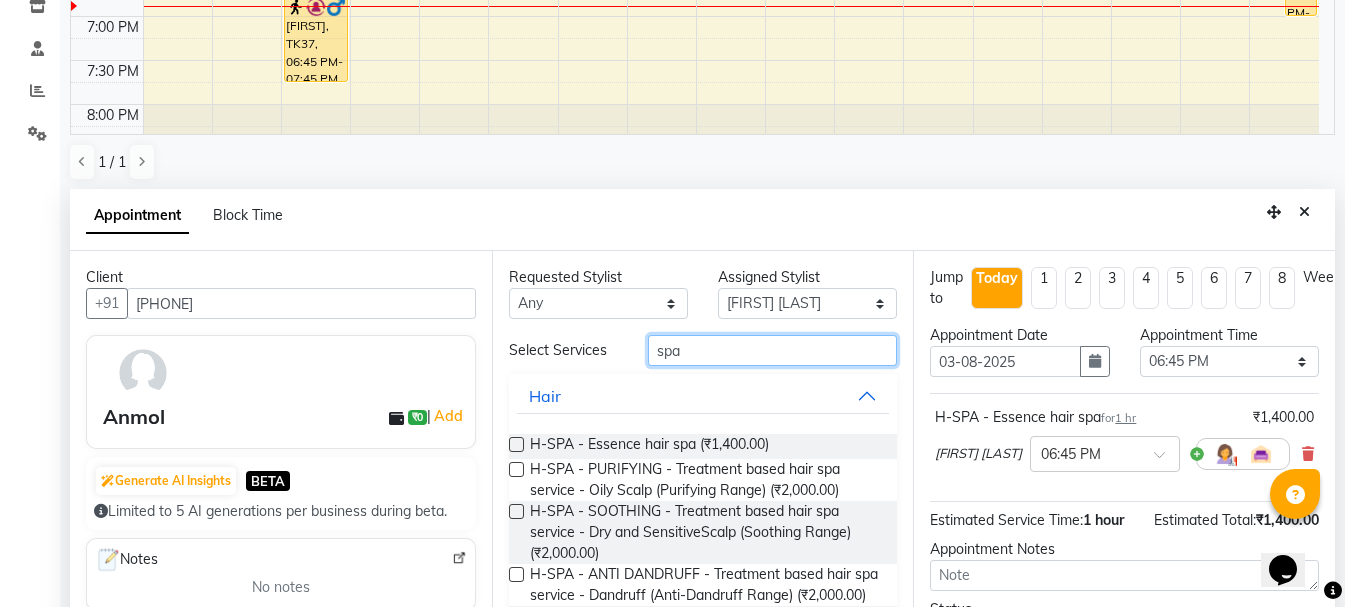 drag, startPoint x: 753, startPoint y: 359, endPoint x: 560, endPoint y: 407, distance: 198.87936 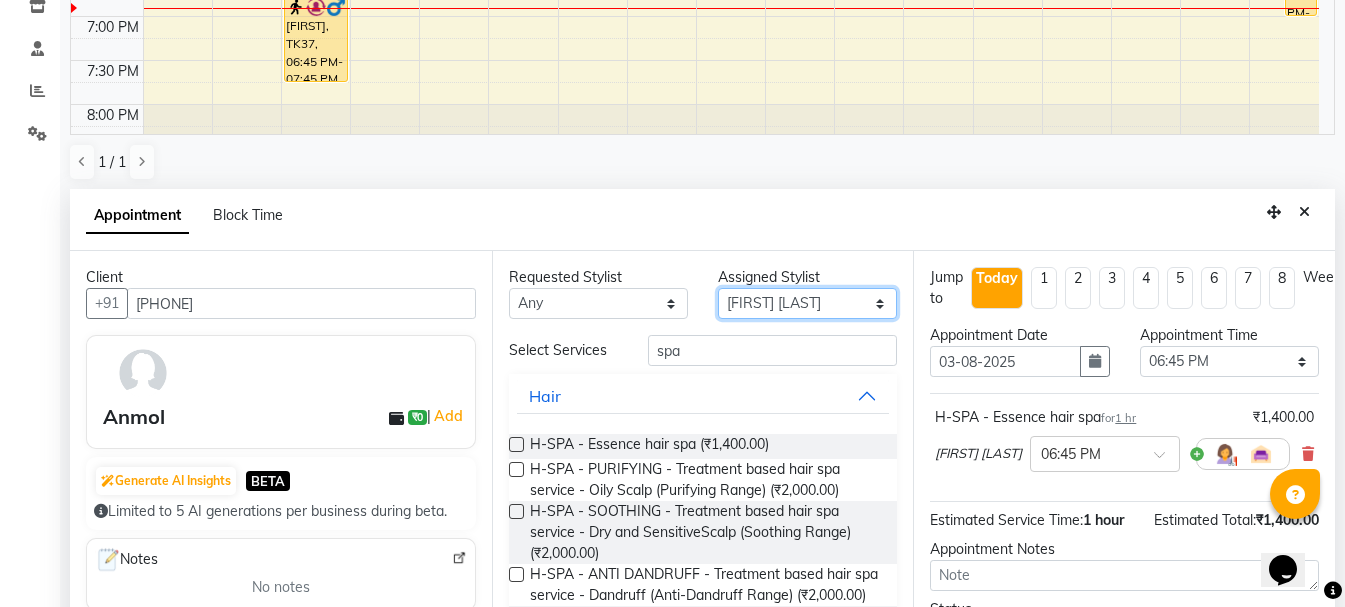click on "Select  Ankit kantiwall Chandan Garry Jasvir Jyoti Lovedeep Singh Manya  Navdeep Neha Nikhil  Pardeep kaur Pinky Rajveer Rekha  Sameer khan Sandeep Toseef Salmani" at bounding box center [807, 303] 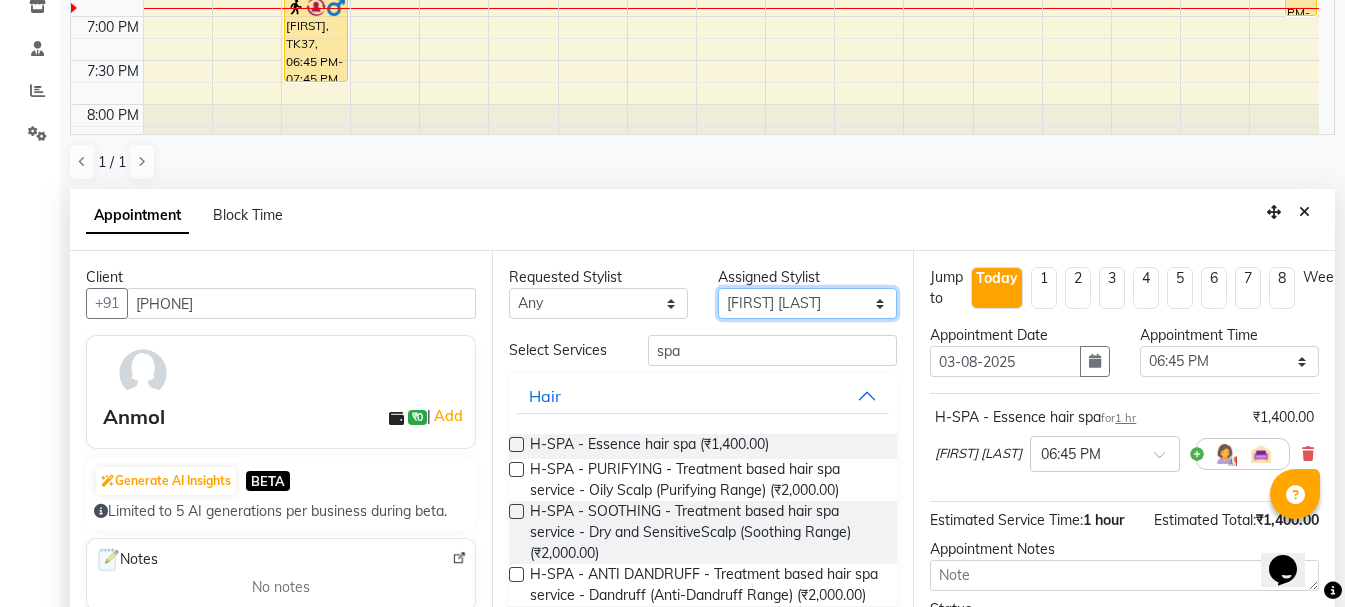 select on "67275" 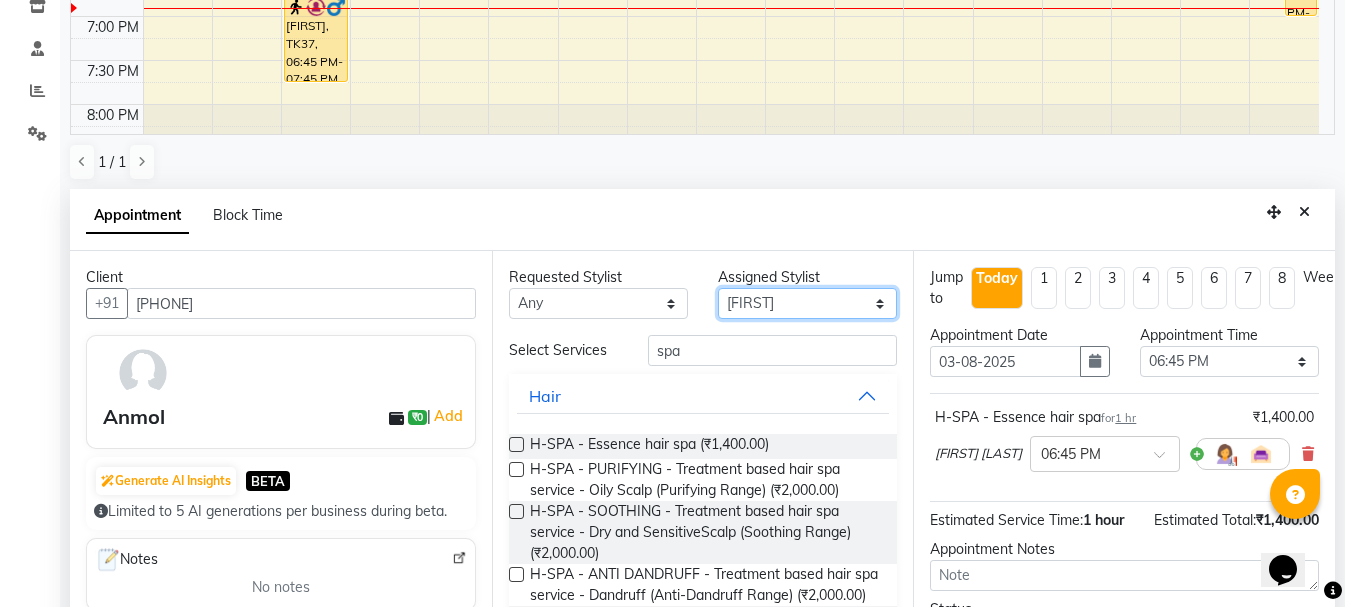 click on "Select  Ankit kantiwall Chandan Garry Jasvir Jyoti Lovedeep Singh Manya  Navdeep Neha Nikhil  Pardeep kaur Pinky Rajveer Rekha  Sameer khan Sandeep Toseef Salmani" at bounding box center (807, 303) 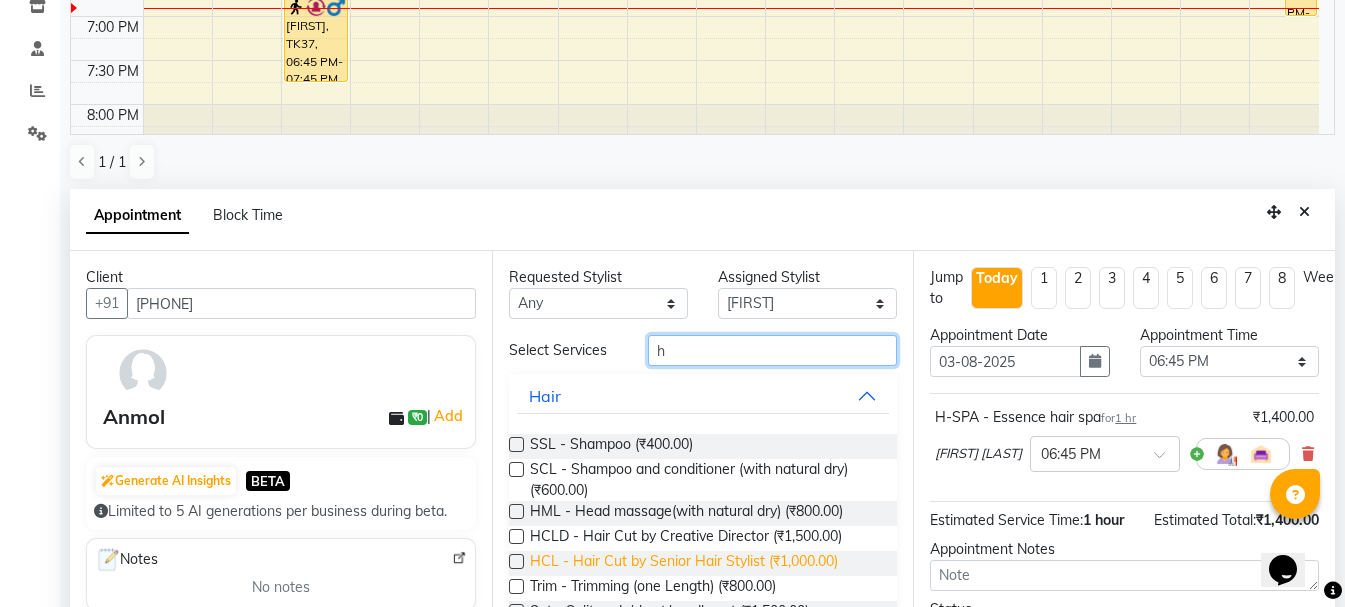 type on "h" 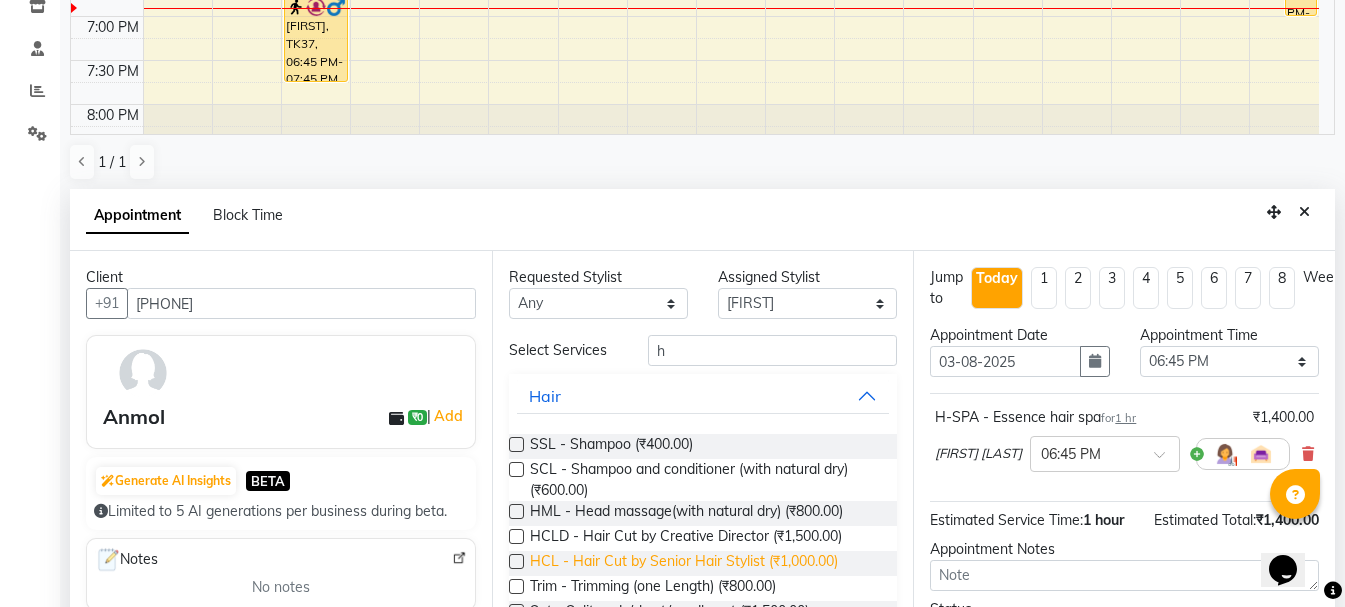 click on "HCL - Hair Cut by Senior Hair Stylist (₹1,000.00)" at bounding box center [684, 563] 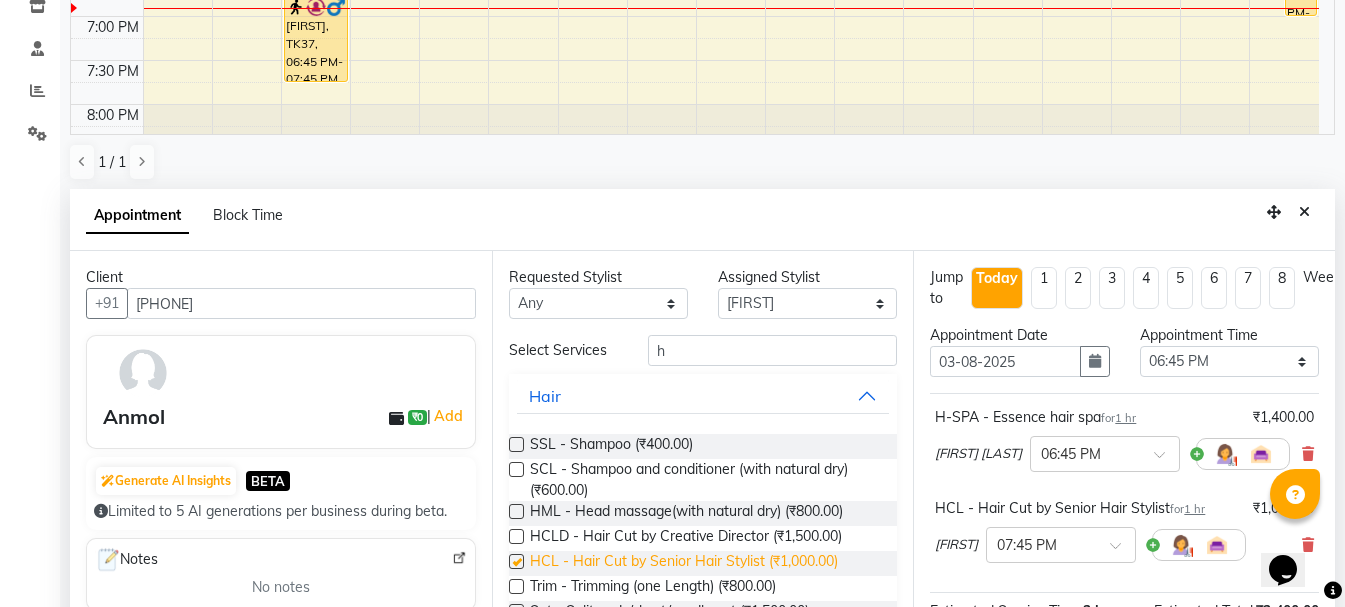 checkbox on "false" 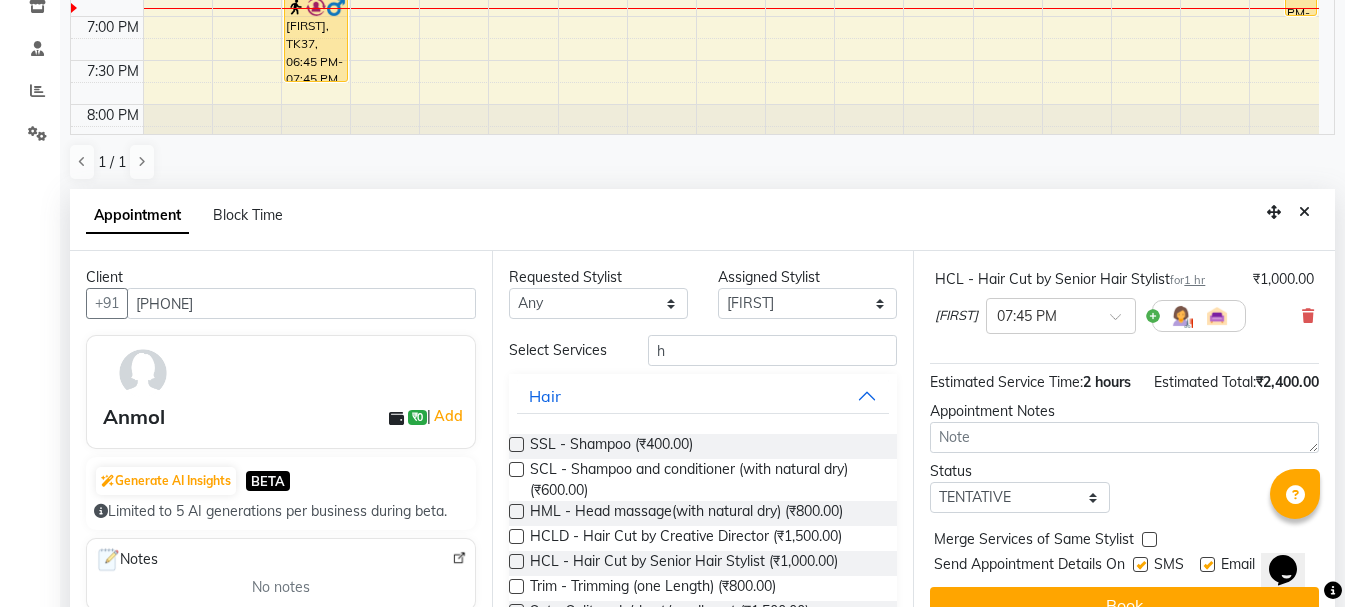 scroll, scrollTop: 268, scrollLeft: 0, axis: vertical 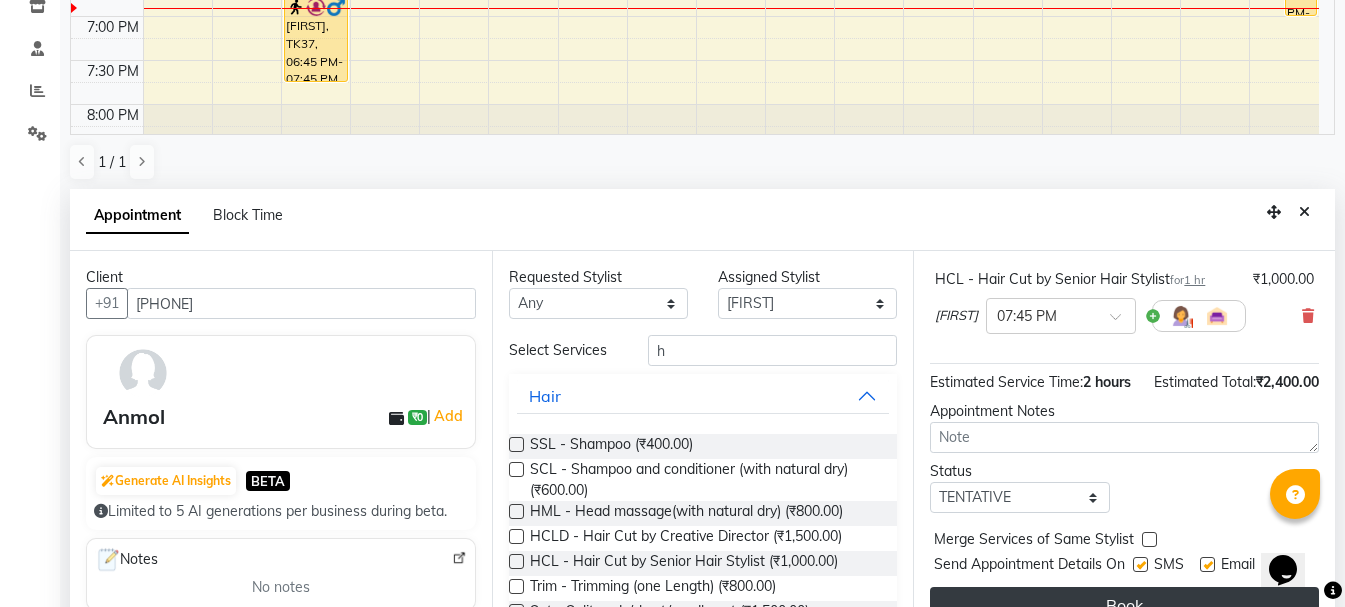 click on "Book" at bounding box center (1124, 605) 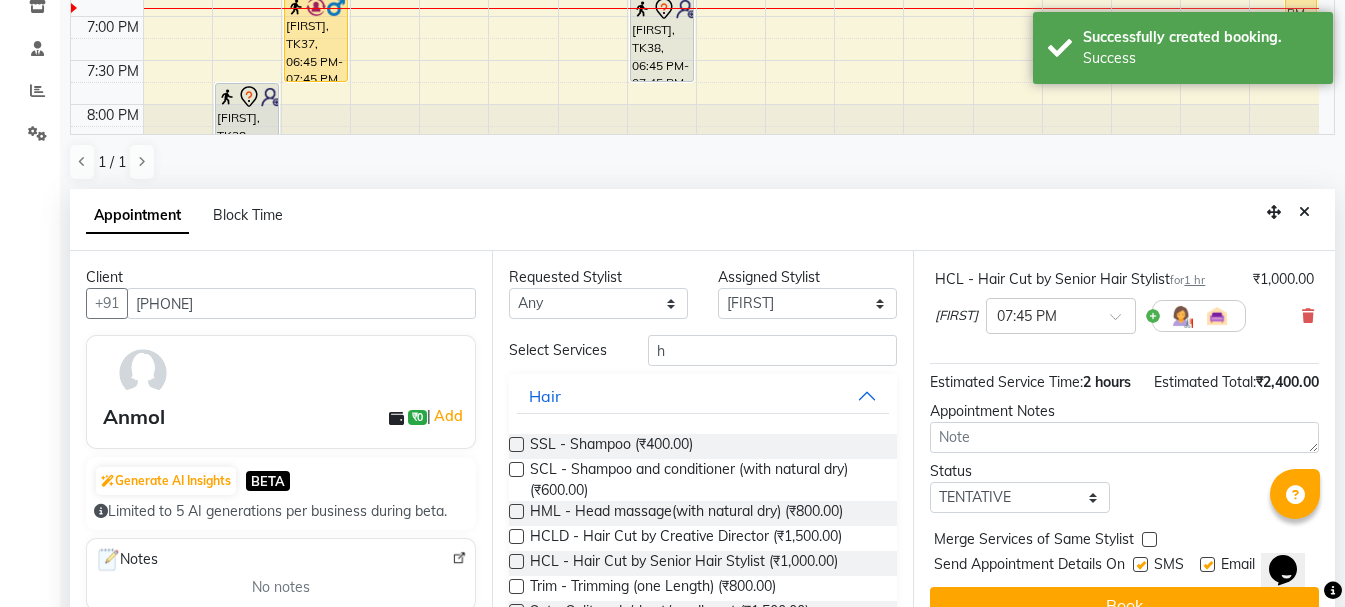 scroll, scrollTop: 0, scrollLeft: 0, axis: both 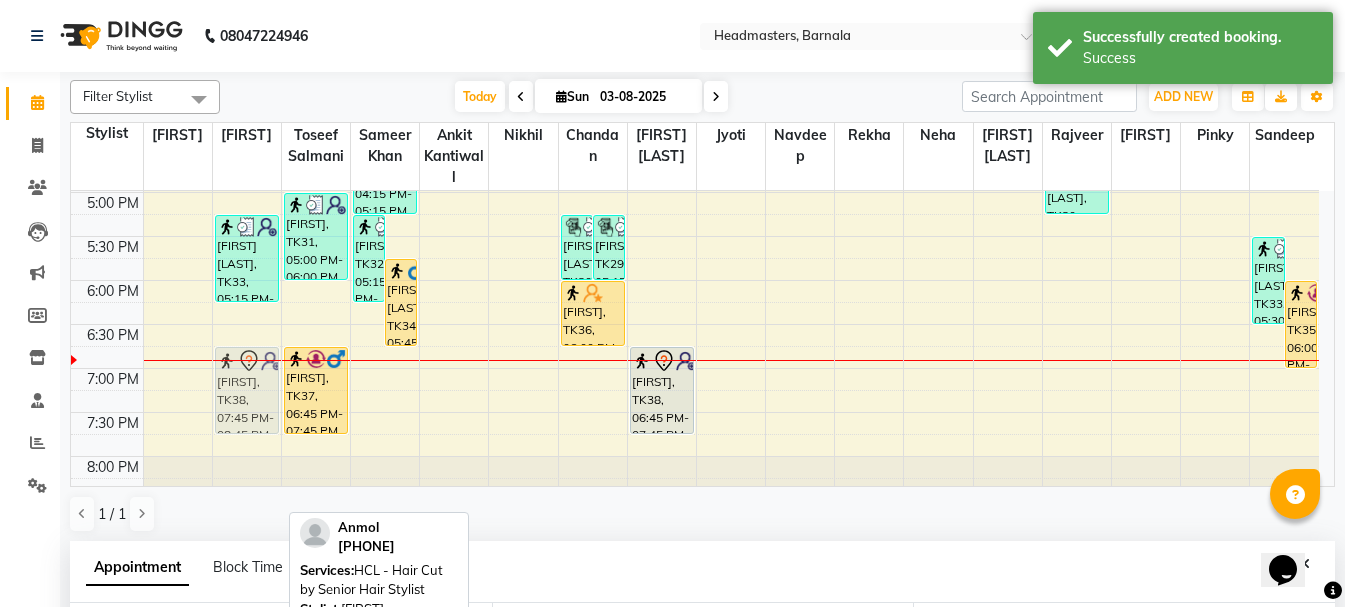 drag, startPoint x: 240, startPoint y: 453, endPoint x: 259, endPoint y: 370, distance: 85.146935 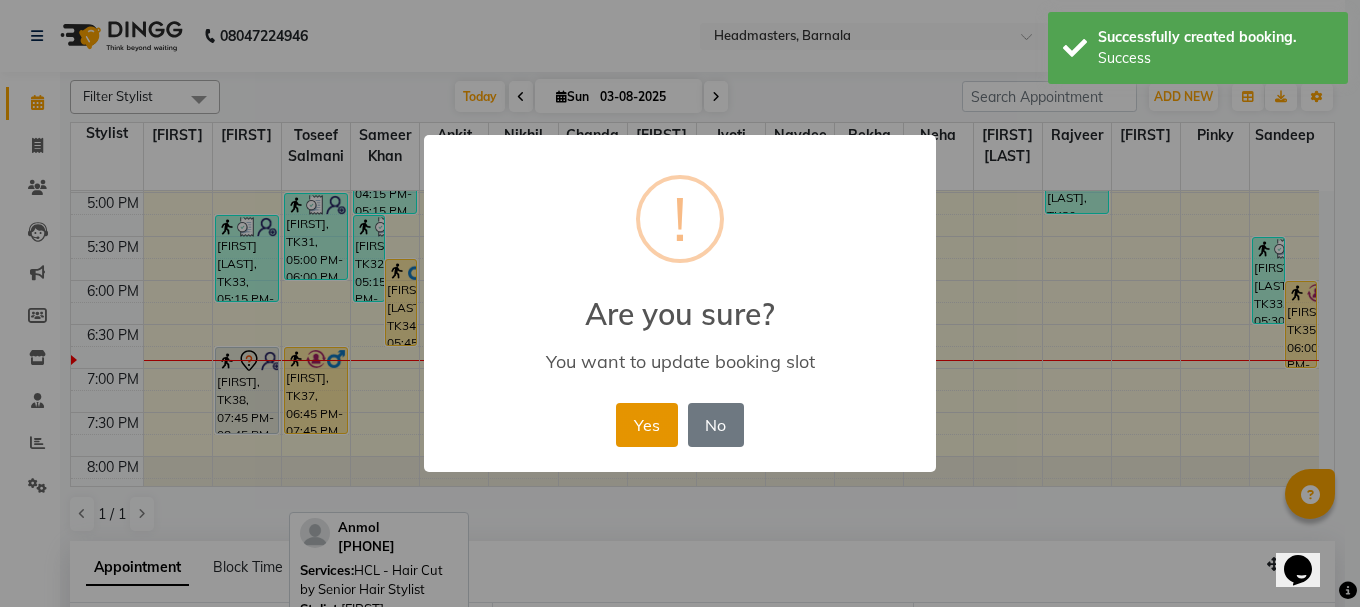 click on "Yes" at bounding box center [646, 425] 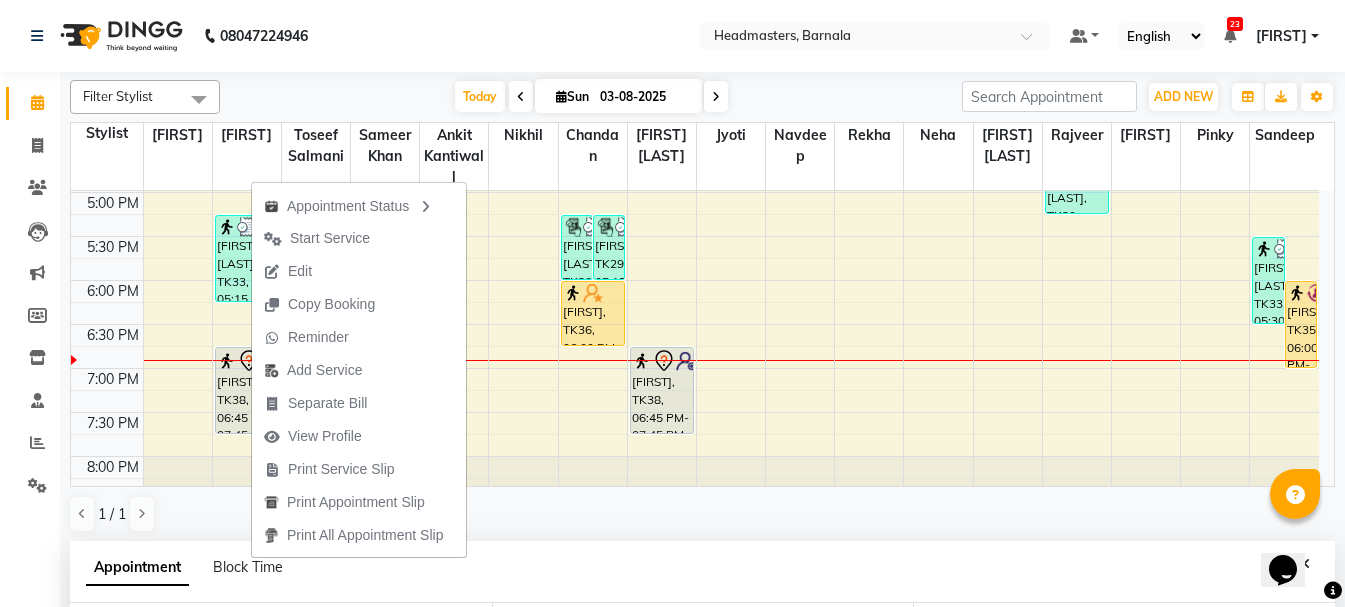 click on "Calendar  Invoice  Clients  Leads   Marketing  Members  Inventory  Staff  Reports  Settings Completed InProgress Upcoming Dropped Tentative Check-In Confirm Bookings Segments Page Builder" 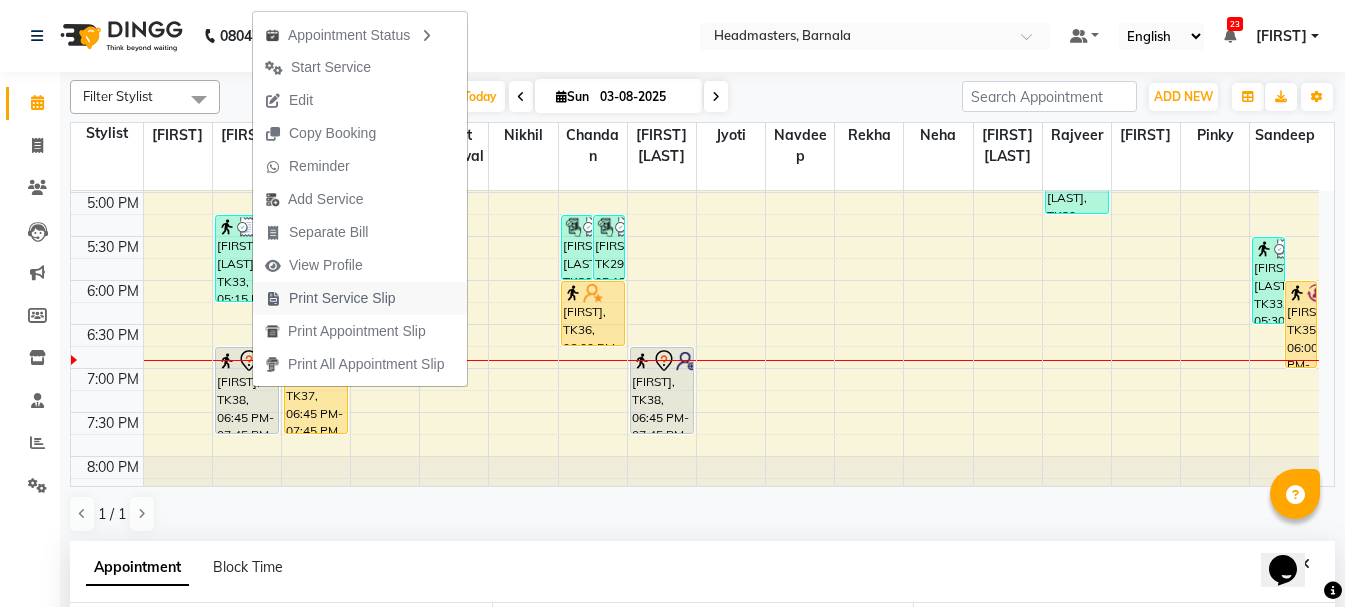 click on "Print Service Slip" at bounding box center [342, 298] 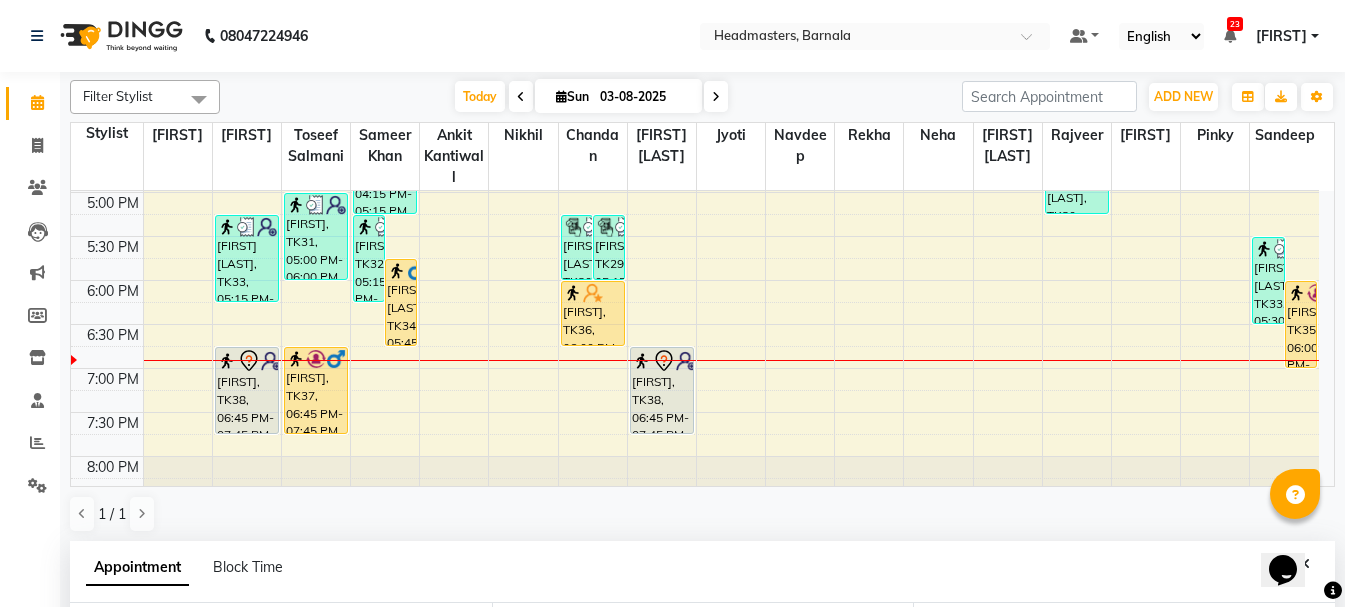 click on "Settings" 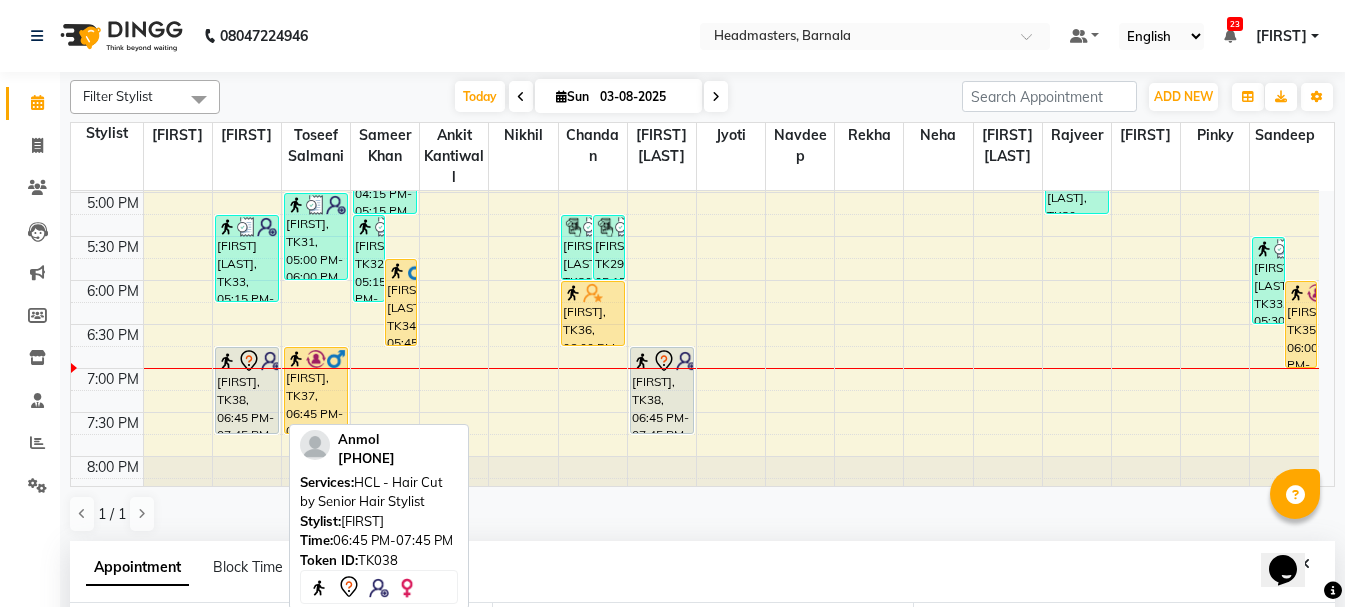 click on "[FIRST], TK38, 06:45 PM-07:45 PM, HCL - Hair Cut by Senior Hair Stylist" at bounding box center [247, 390] 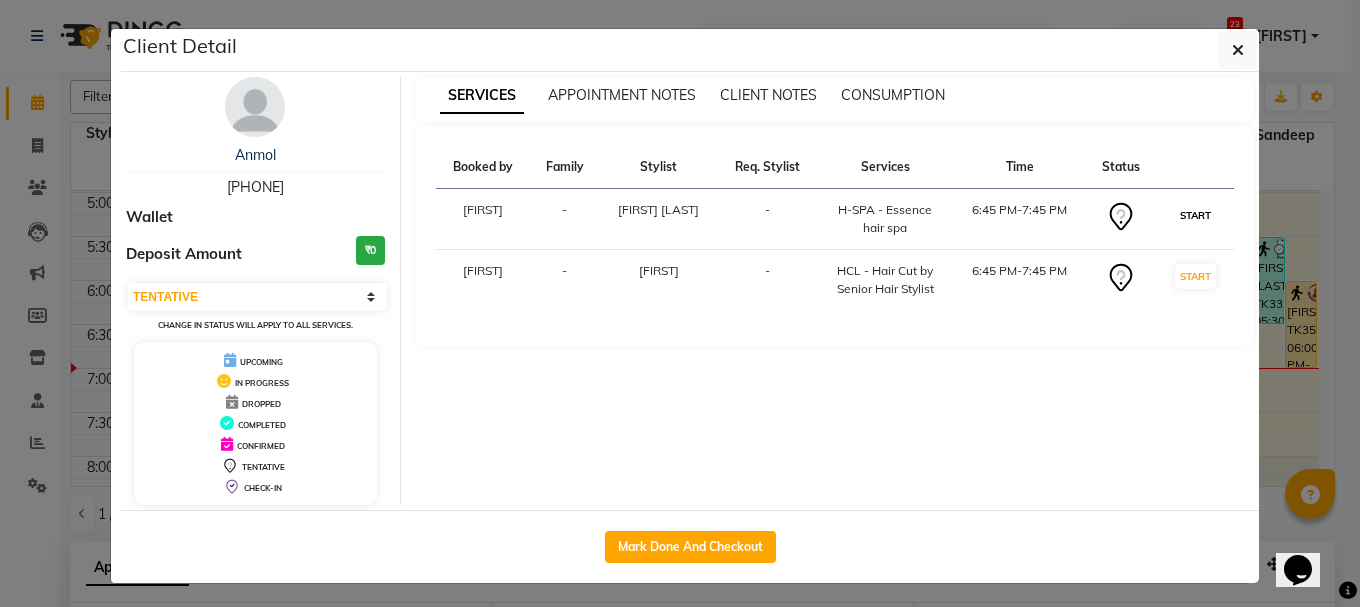 click on "START" at bounding box center (1195, 215) 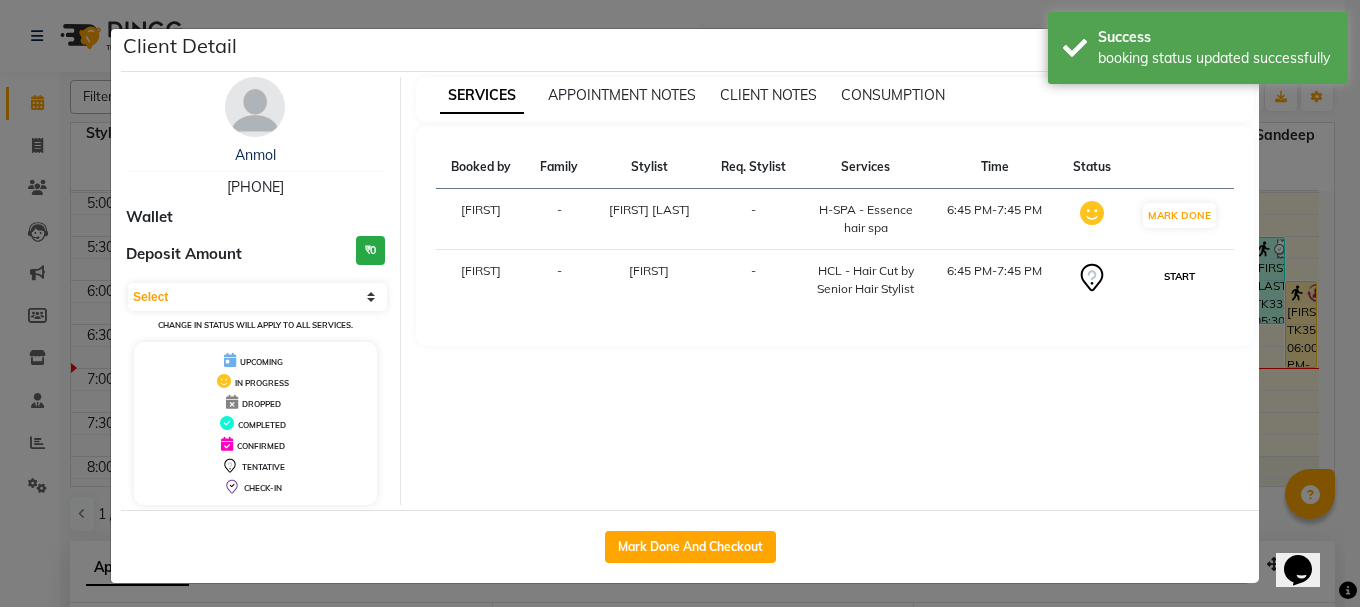 click on "START" at bounding box center (1179, 276) 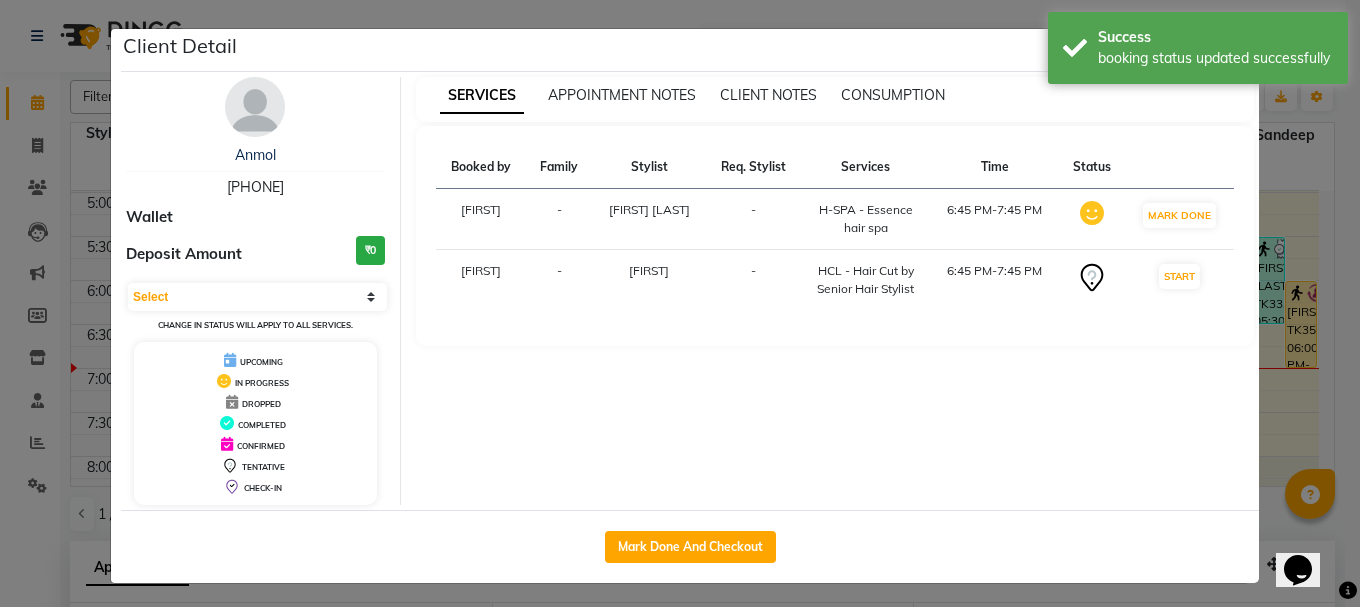select on "1" 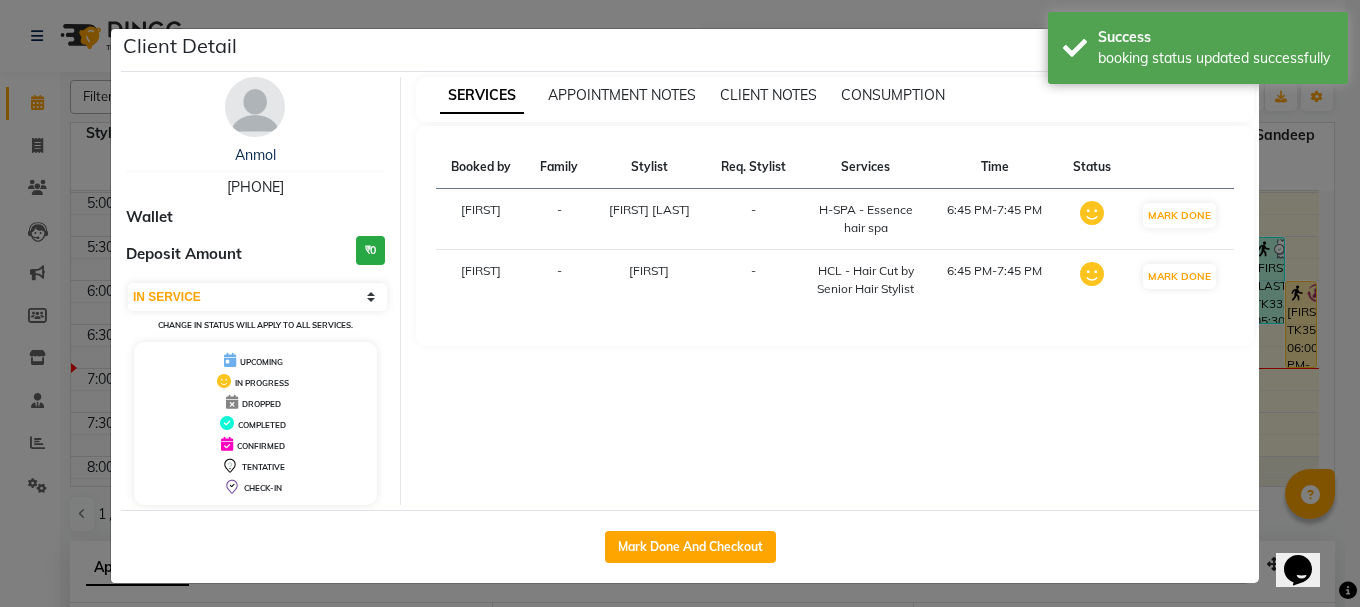 click on "Client Detail [FIRST] [PHONE] Wallet Deposit Amount ₹0 Select IN SERVICE CONFIRMED TENTATIVE CHECK IN MARK DONE UPCOMING Change in status will apply to all services. UPCOMING IN PROGRESS DROPPED COMPLETED CONFIRMED TENTATIVE CHECK-IN SERVICES APPOINTMENT NOTES CLIENT NOTES CONSUMPTION Booked by Family Stylist Req. Stylist Services Time Status Manya - Lovedeep Singh - H-SPA - Essence hair spa 6:45 PM-7:45 PM MARK DONE Manya - Jasvir - HCL - Hair Cut by Senior Hair Stylist 6:45 PM-7:45 PM MARK DONE Mark Done And Checkout" 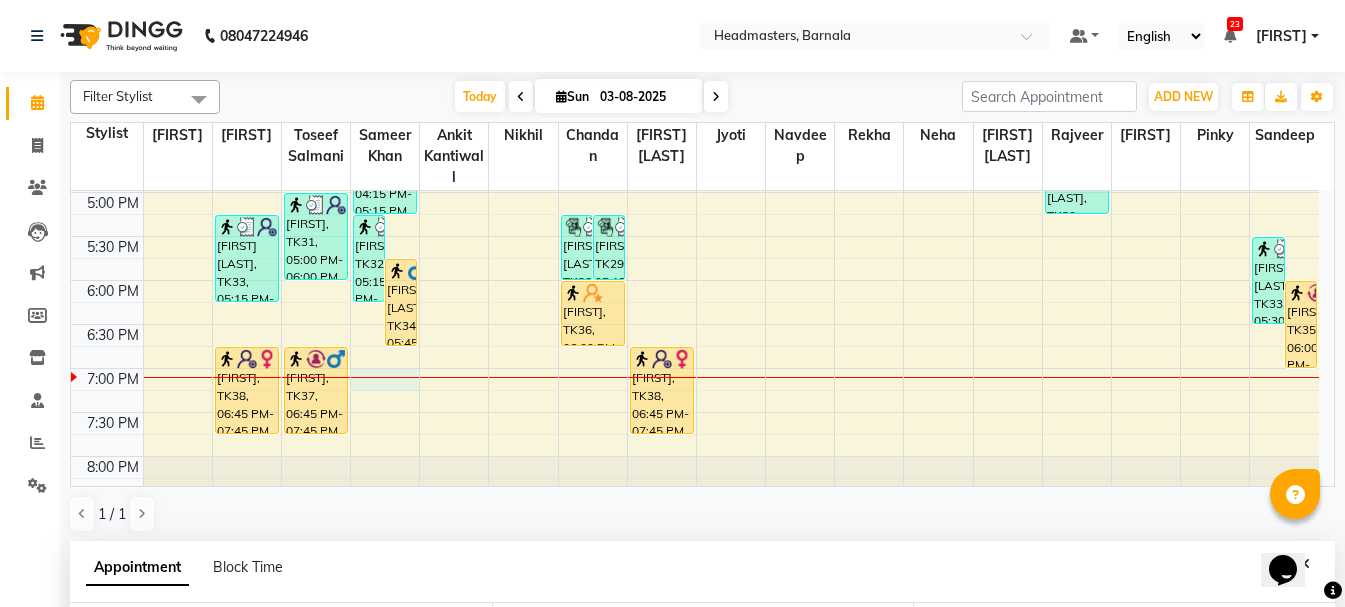 click on "8:00 AM 8:30 AM 9:00 AM 9:30 AM 10:00 AM 10:30 AM 11:00 AM 11:30 AM 12:00 PM 12:30 PM 1:00 PM 1:30 PM 2:00 PM 2:30 PM 3:00 PM 3:30 PM 4:00 PM 4:30 PM 5:00 PM 5:30 PM 6:00 PM 6:30 PM 7:00 PM 7:30 PM 8:00 PM 8:30 PM Dr. [LAST], TK16, 01:30 PM-03:00 PM, HCL - Hair Cut by Senior Hair Stylist,HCL-C - BABY GIRL HAIR CUT Dr. [LAST], TK17, 01:30 PM-02:30 PM, HCL - Hair Cut by Senior Hair Stylist Dr. [LAST], TK16, 01:45 PM-02:15 PM, HCL-C - BABY GIRL HAIR CUT [FIRST], TK21, 02:30 PM-04:30 PM, Krt-L - Keratin [FIRST], TK12, 12:00 PM-01:00 PM, HCL - Hair Cut by Senior Hair Stylist [FIRST], TK11, 12:15 PM-01:15 PM, HCL - Hair Cut by Senior Hair Stylist [FIRST] [LAST], TK03, 10:45 AM-11:45 AM, HCL - Hair Cut by Senior Hair Stylist [FIRST] [LAST], TK33, 05:15 PM-06:15 PM, HCL - Hair Cut by Senior Hair Stylist [FIRST], TK38, 06:45 PM-07:45 PM, HCL - Hair Cut by Senior Hair Stylist [FIRST], TK14, 01:15 PM-02:15 PM, HCG - Hair Cut by Senior Hair Stylist" at bounding box center (695, -28) 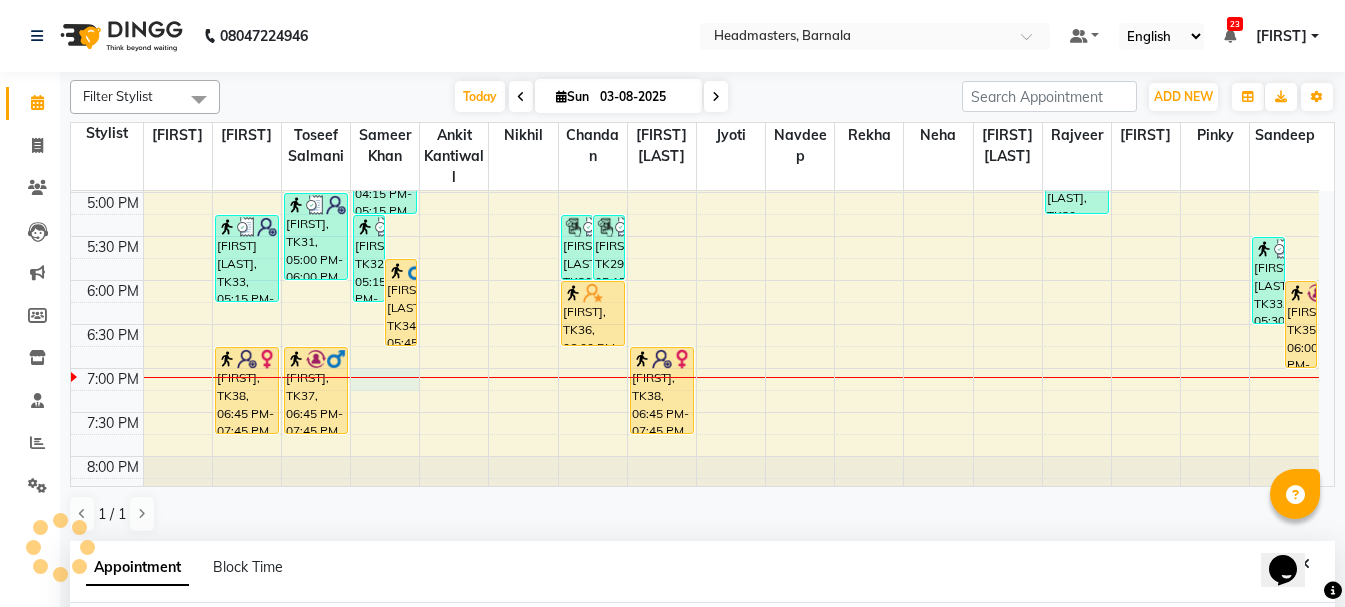 select on "67277" 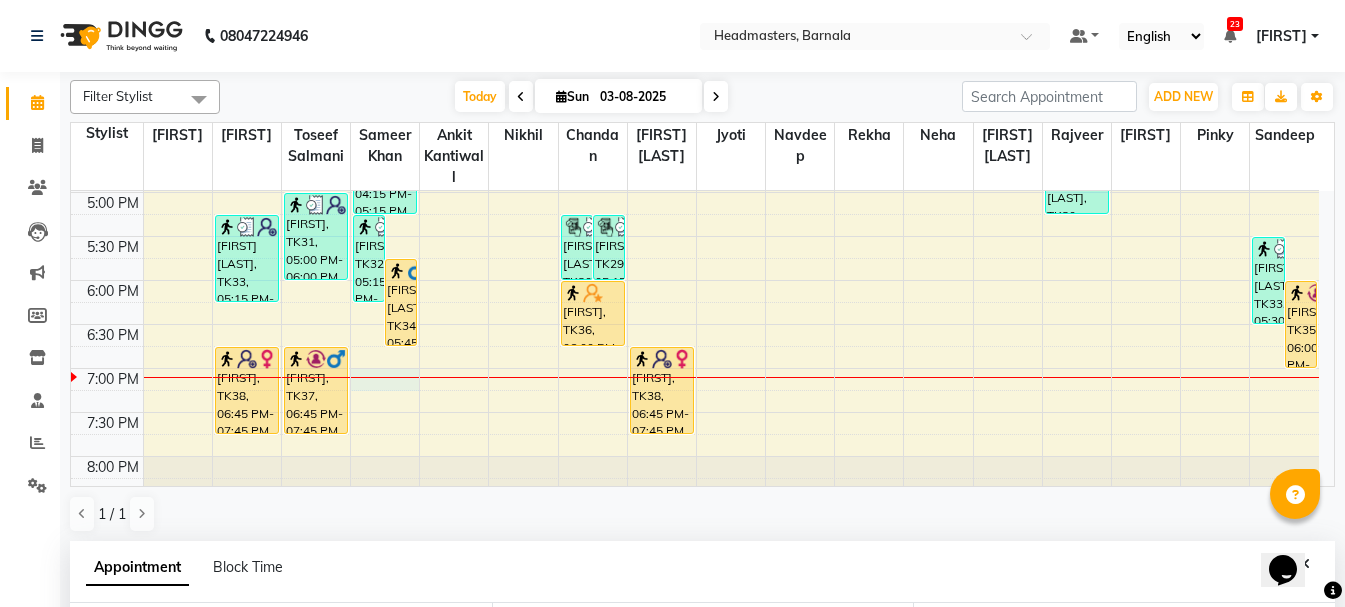 scroll, scrollTop: 389, scrollLeft: 0, axis: vertical 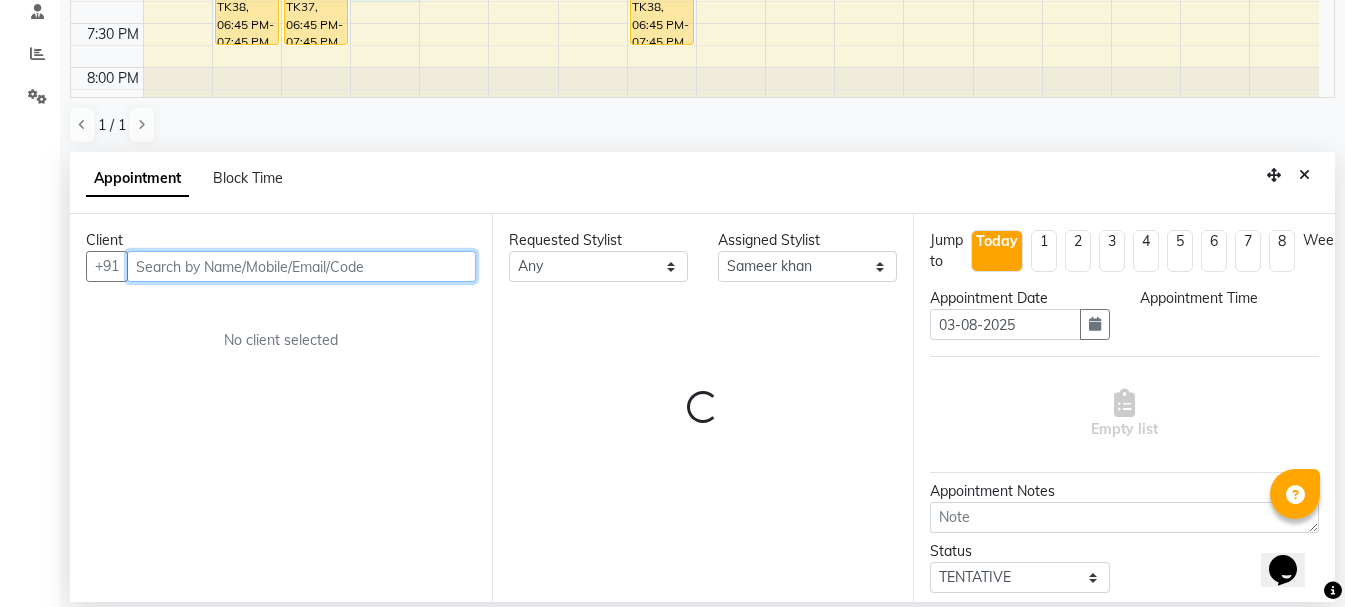 select on "1140" 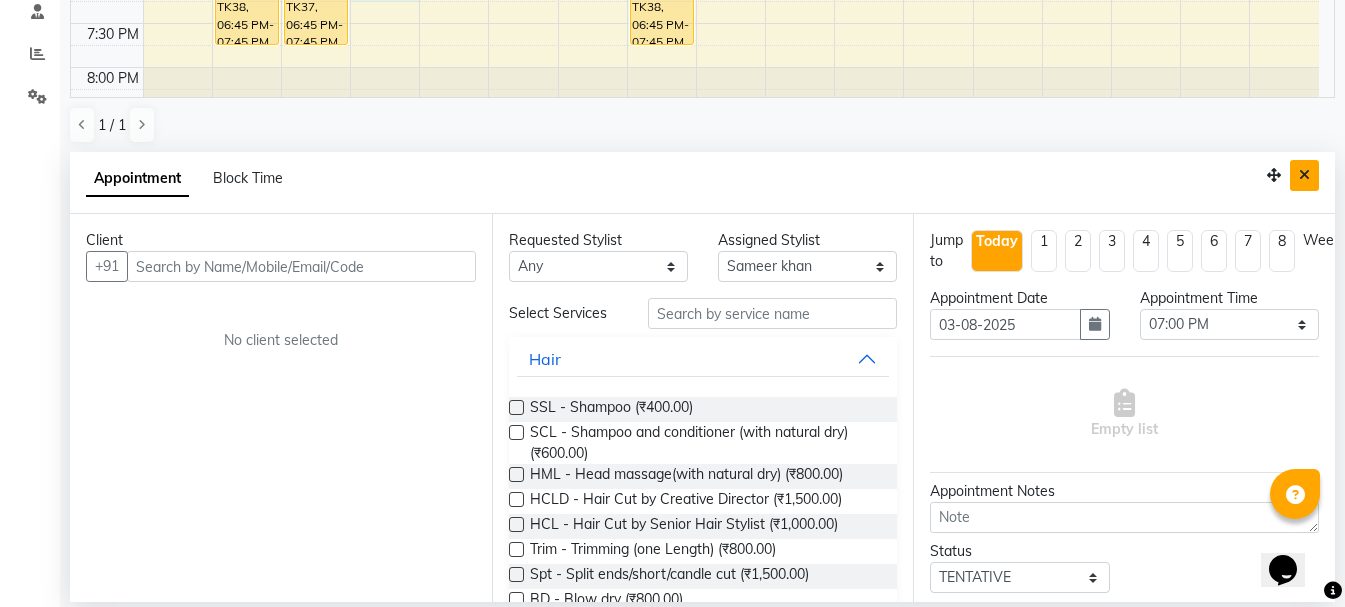 click at bounding box center (1304, 175) 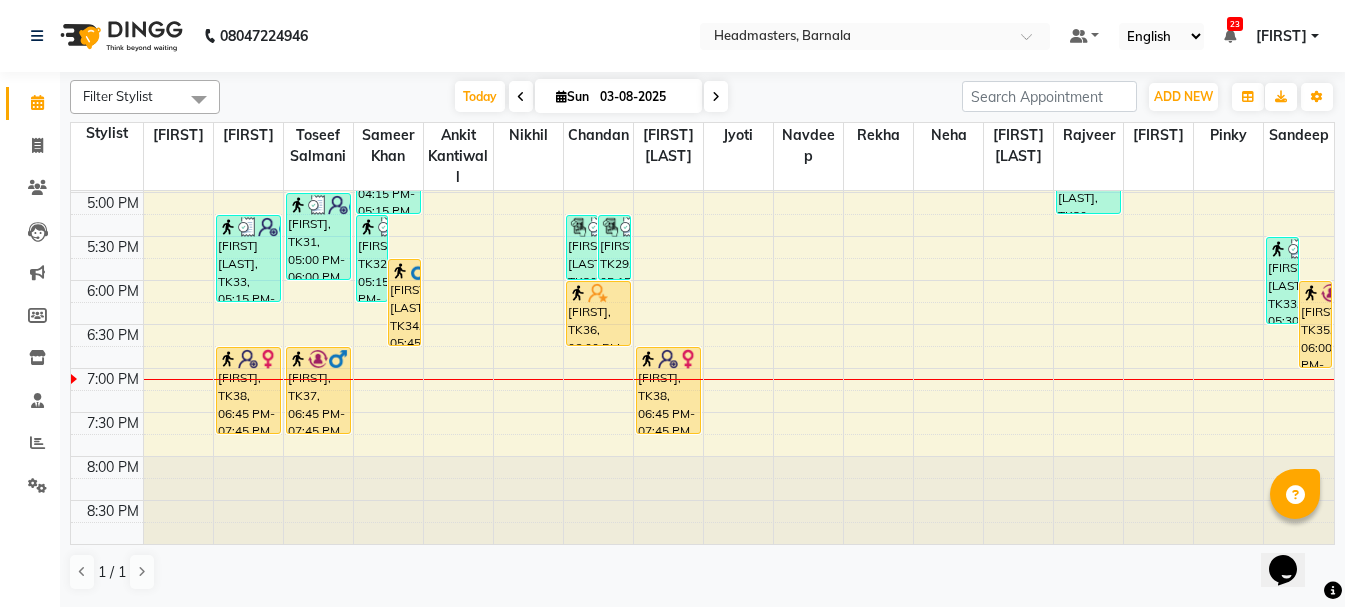 scroll, scrollTop: 0, scrollLeft: 0, axis: both 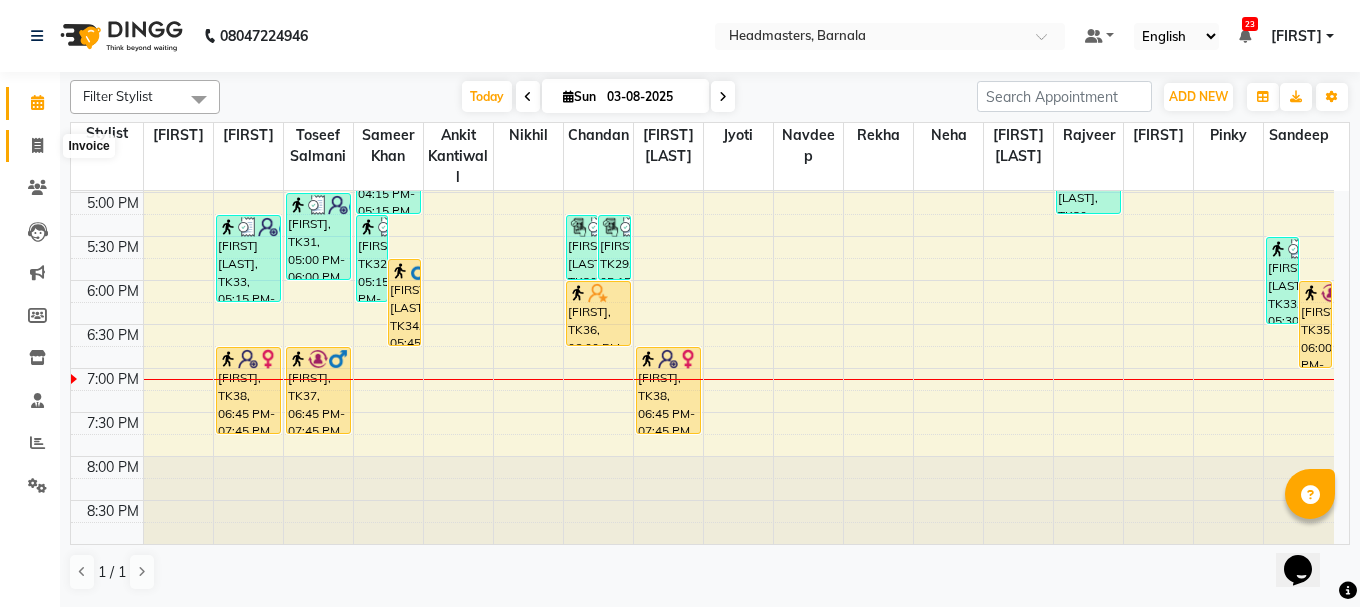 click 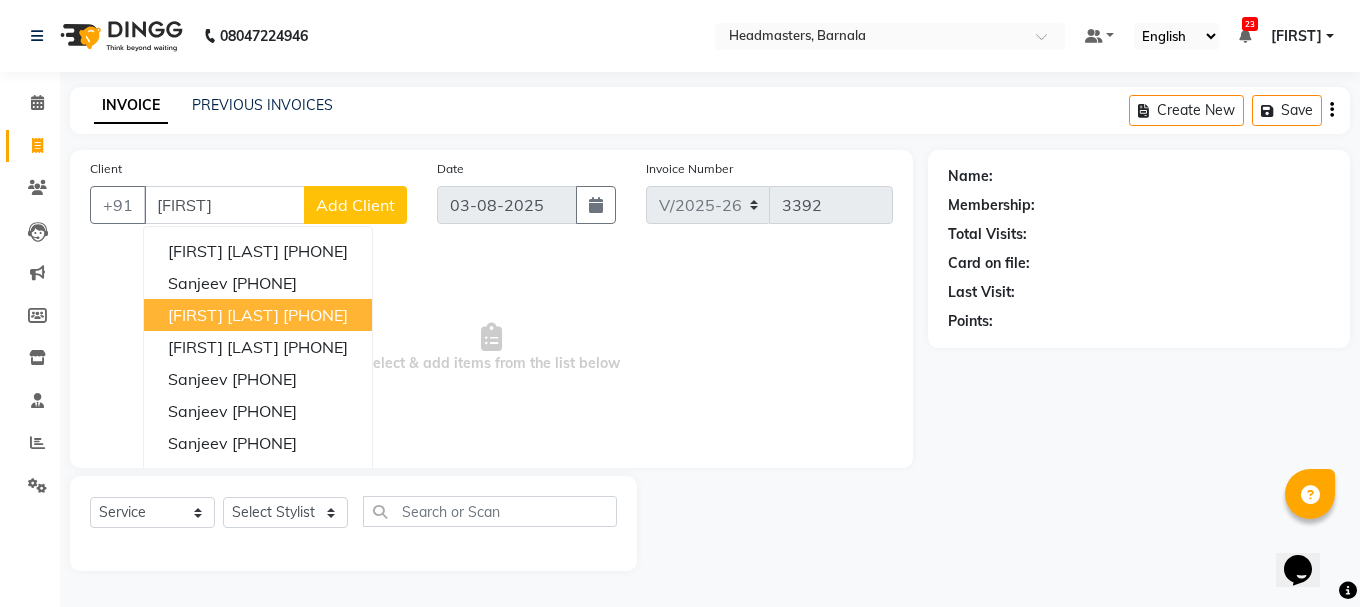 click on "[FIRST] [LAST]" at bounding box center [223, 315] 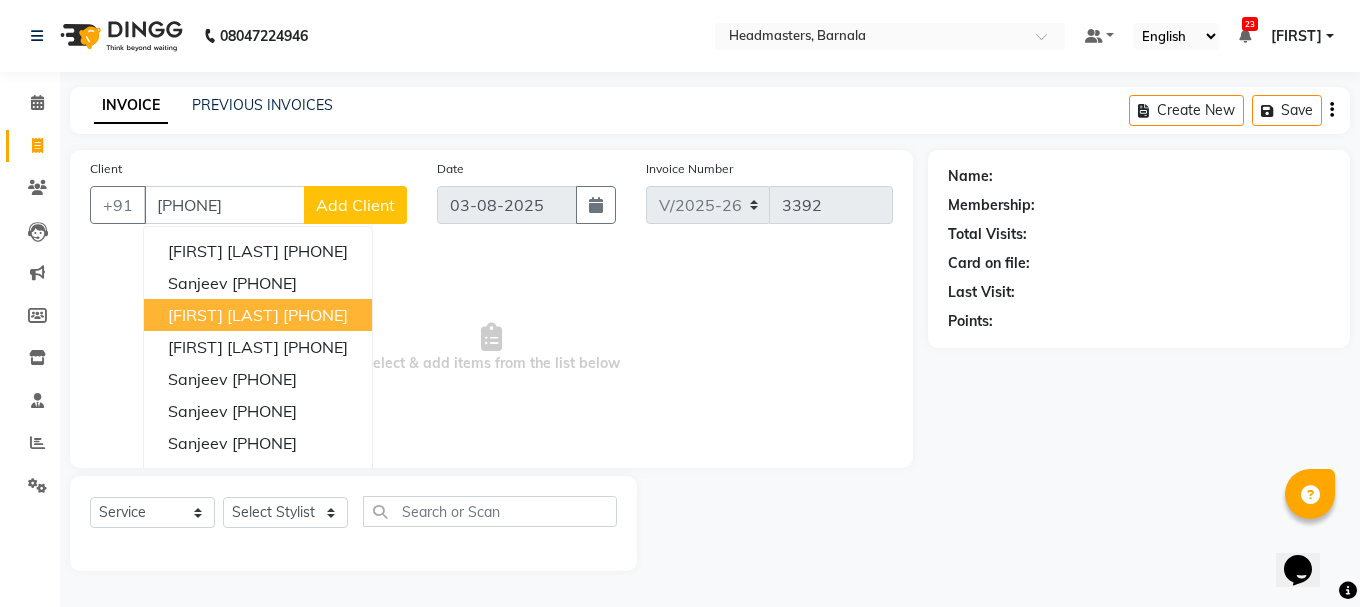 type on "[PHONE]" 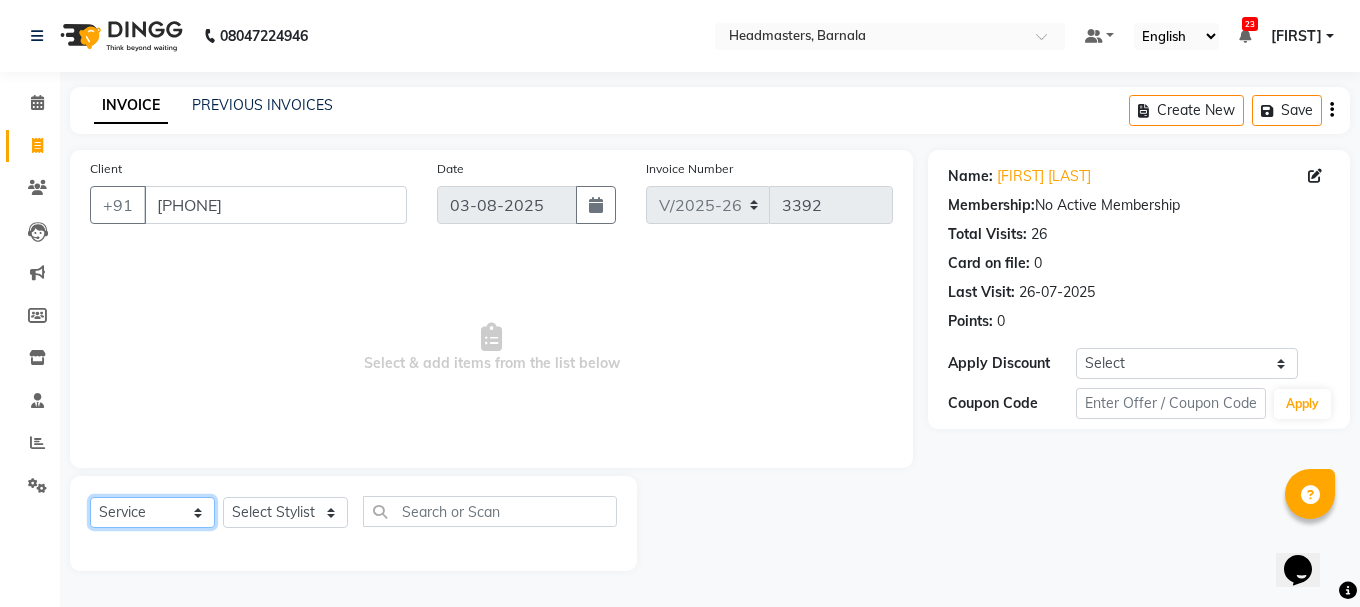 click on "Select  Service  Product  Membership  Package Voucher Prepaid Gift Card" 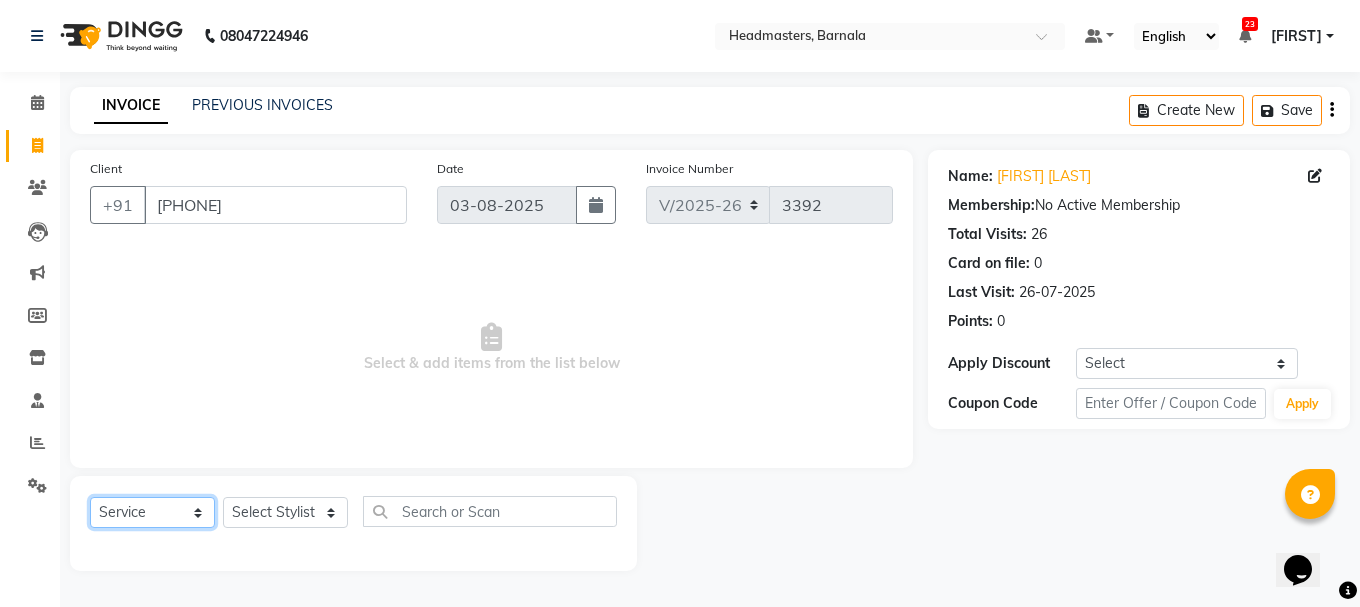 select on "product" 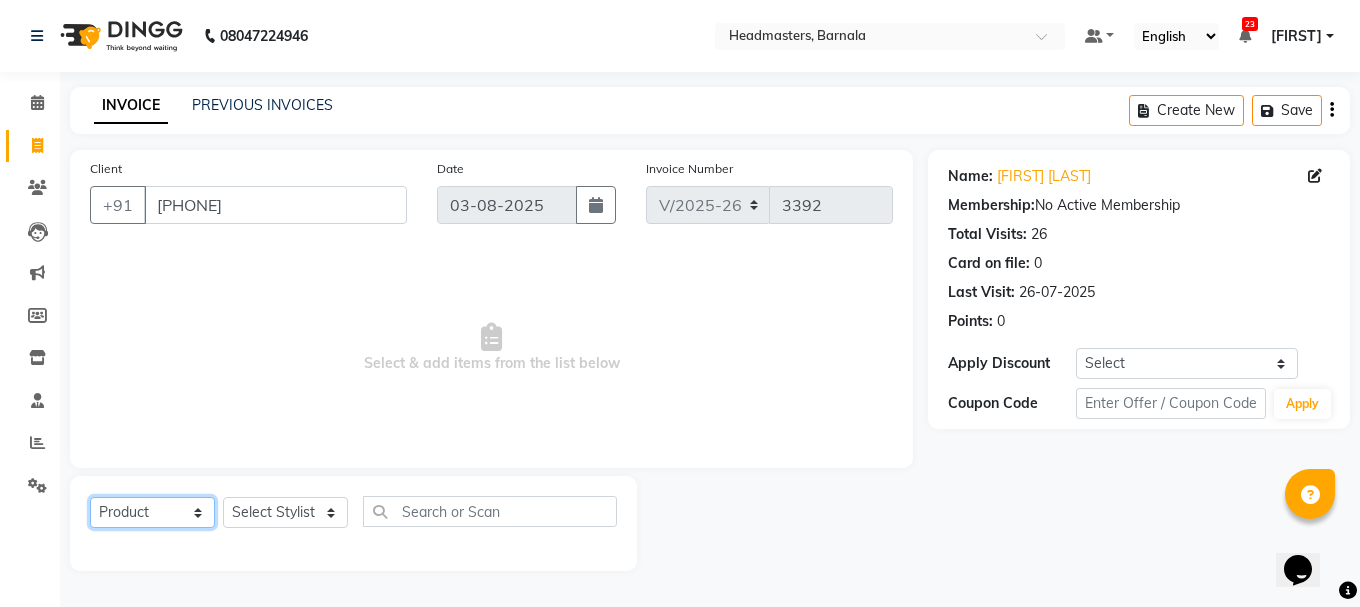 click on "Select  Service  Product  Membership  Package Voucher Prepaid Gift Card" 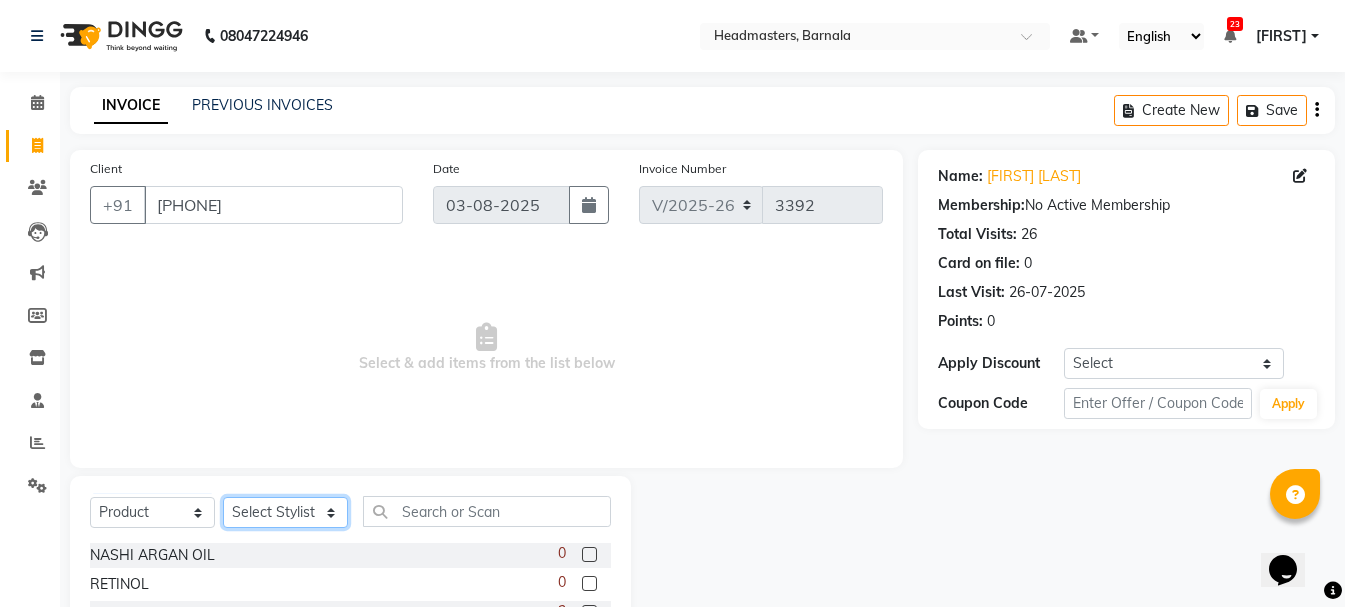 click on "Select Stylist  Ankit kantiwall Chandan Garry Jasvir Jyoti Lovedeep Singh Manya  Navdeep Neha Nikhil  Pardeep kaur Pinky Rajveer Rekha  Sameer khan Sandeep Toseef Salmani" 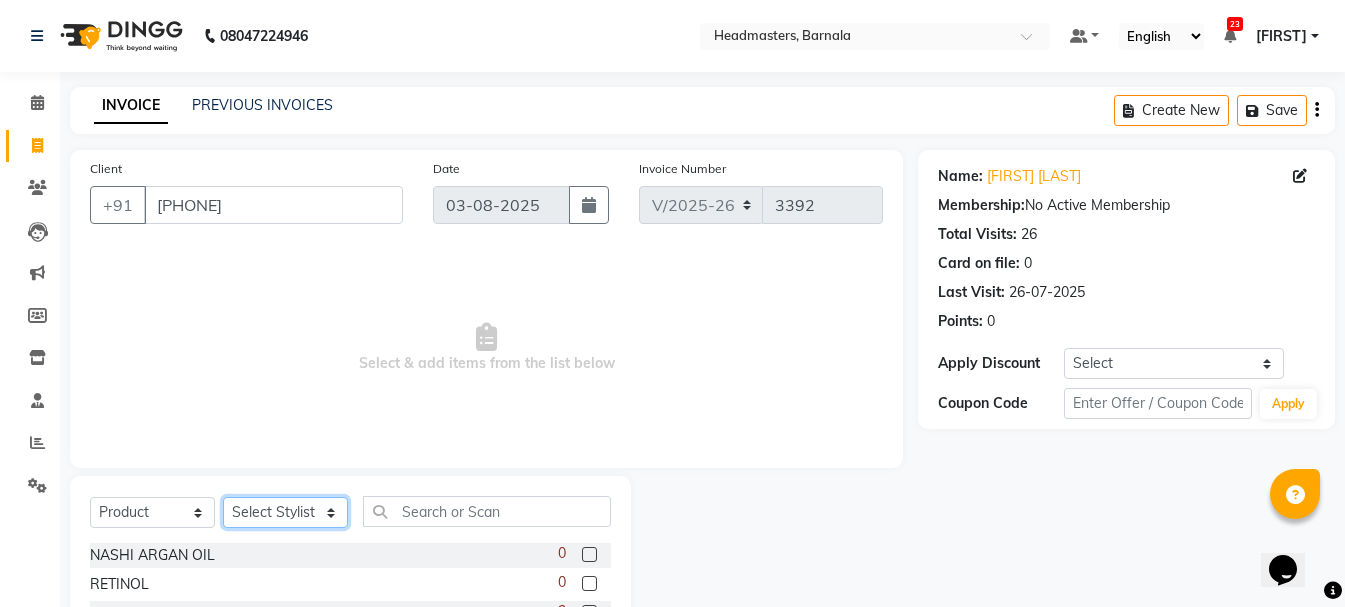 select on "67489" 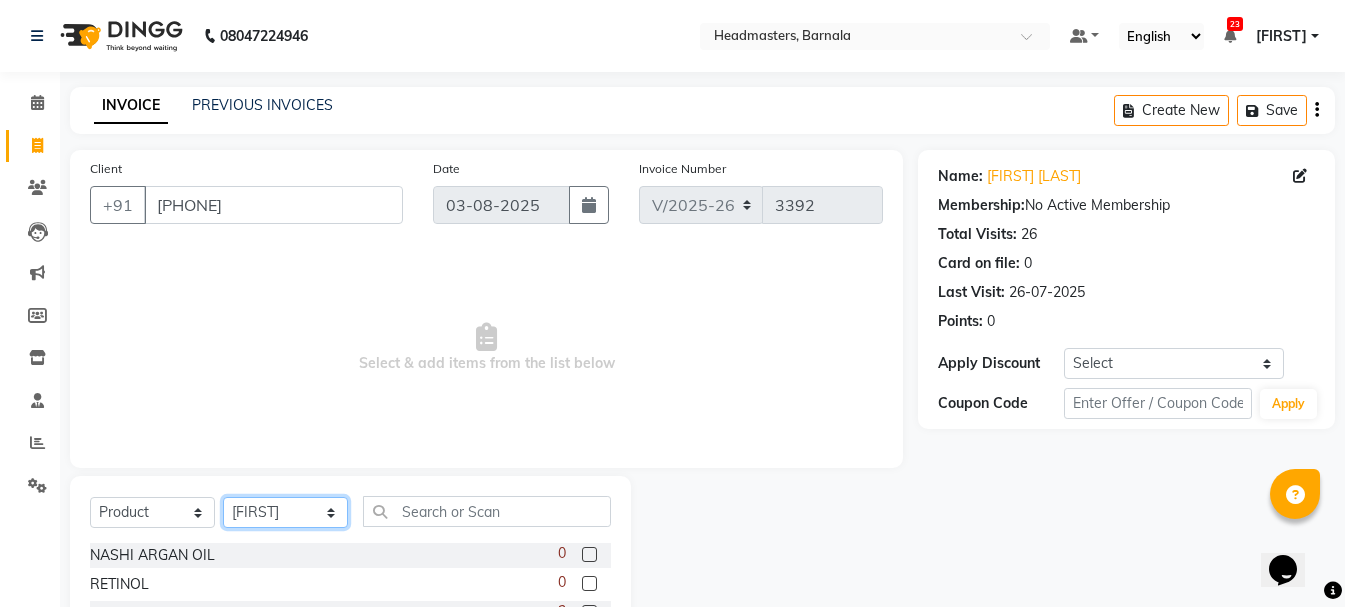 click on "Select Stylist  Ankit kantiwall Chandan Garry Jasvir Jyoti Lovedeep Singh Manya  Navdeep Neha Nikhil  Pardeep kaur Pinky Rajveer Rekha  Sameer khan Sandeep Toseef Salmani" 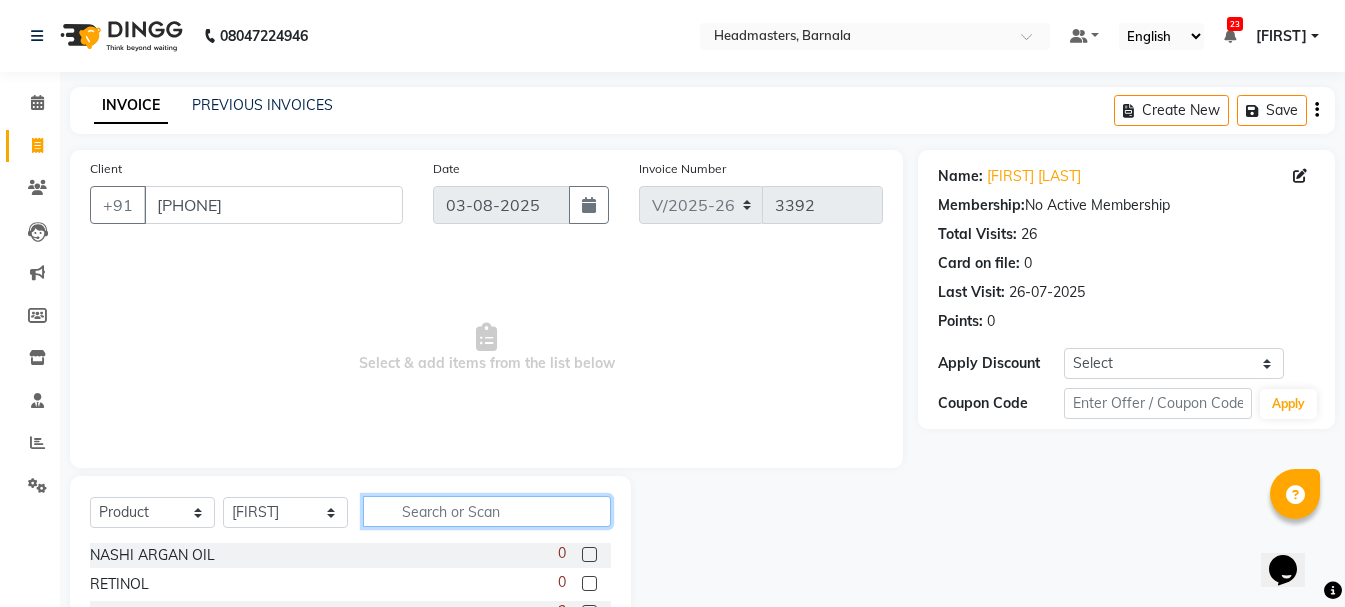 click 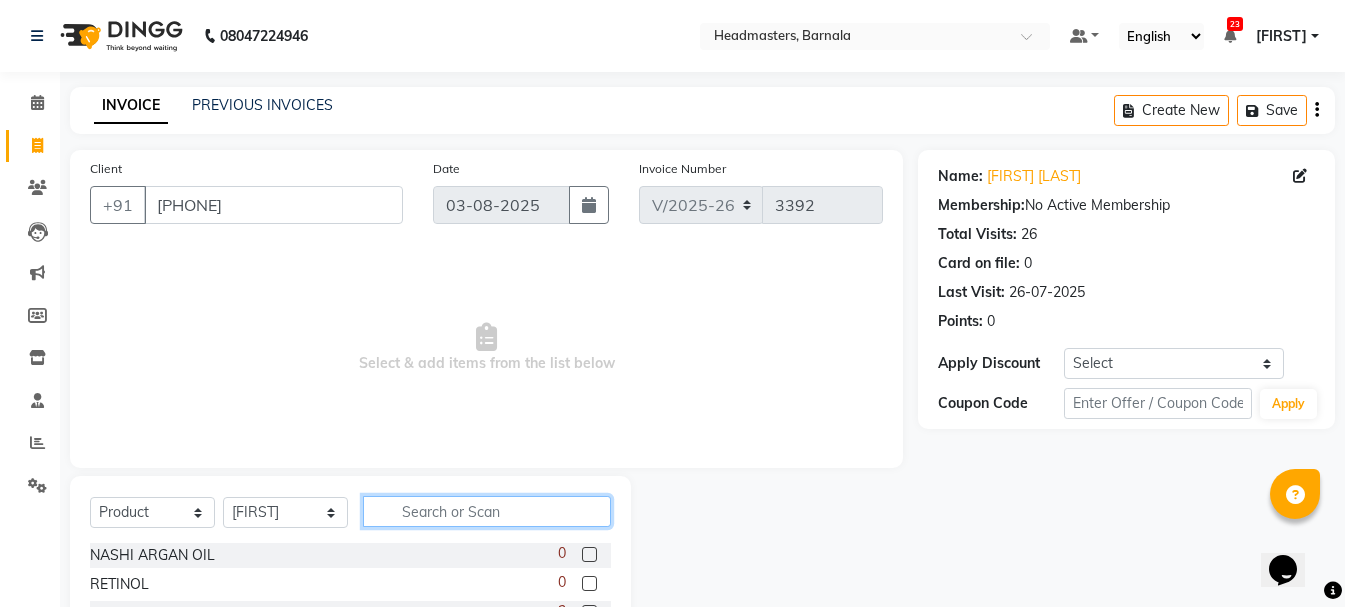 scroll, scrollTop: 194, scrollLeft: 0, axis: vertical 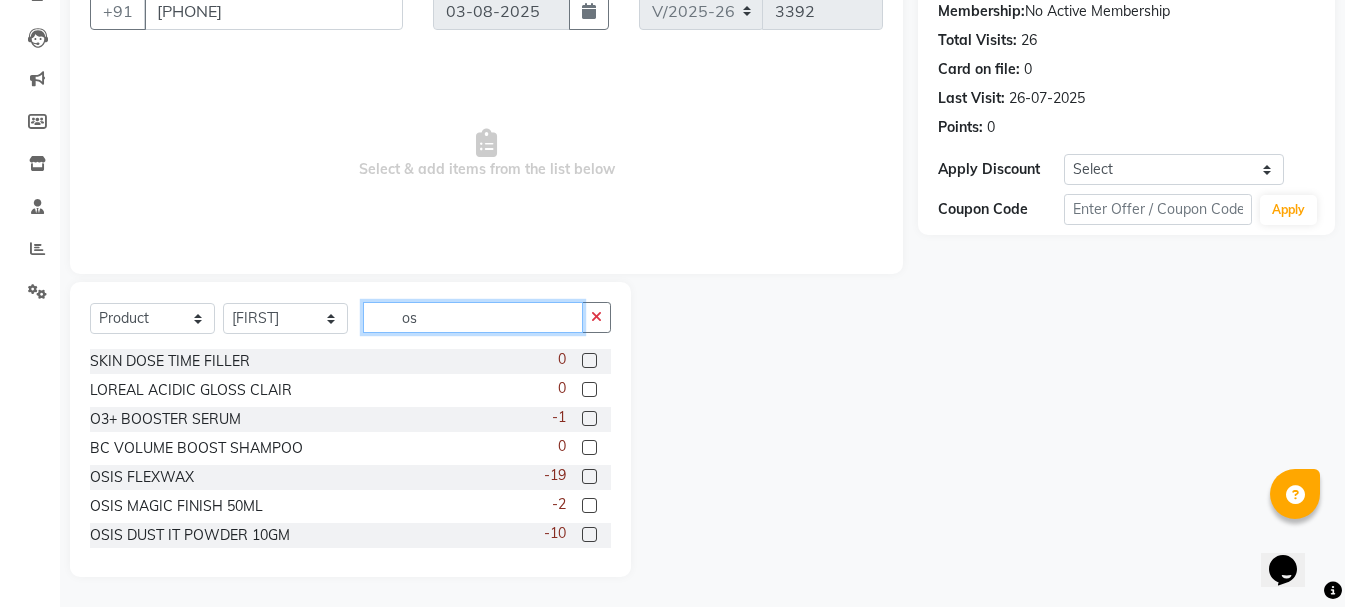 type on "os" 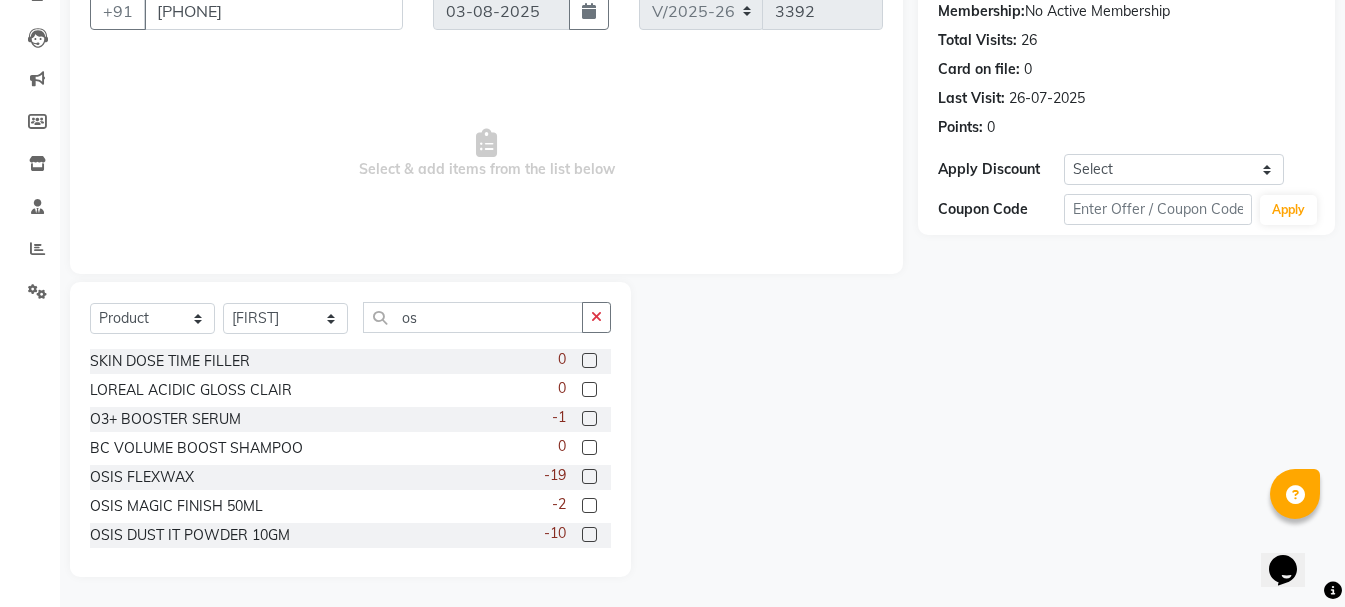 click 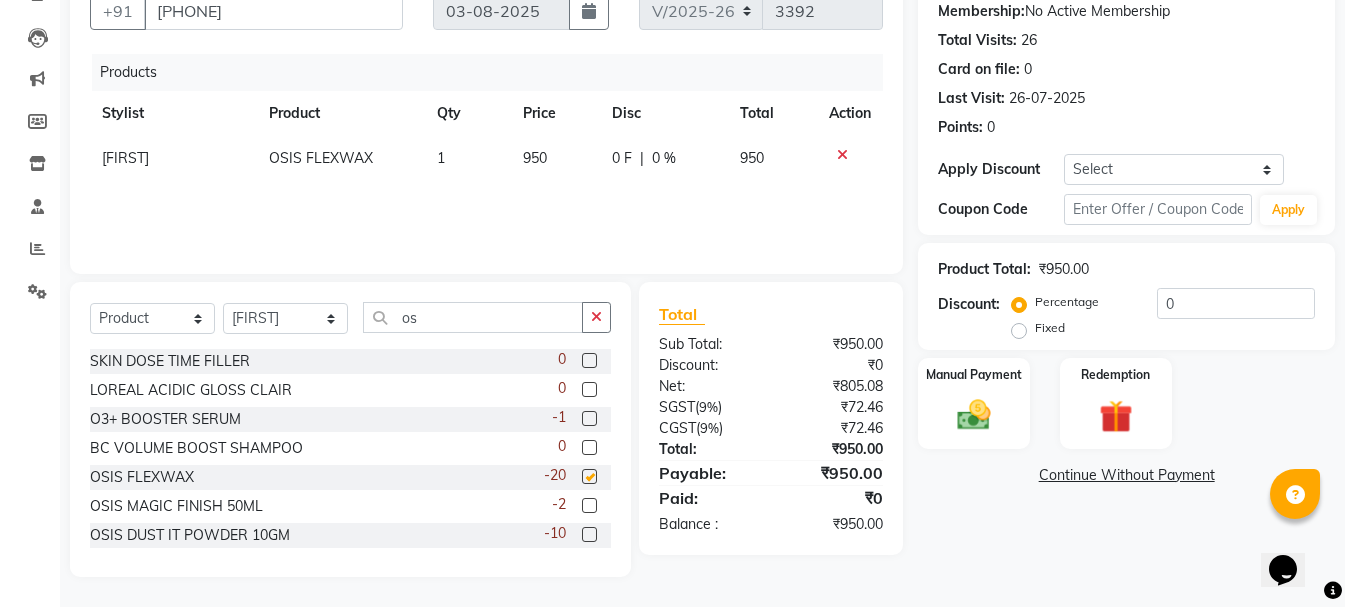 checkbox on "false" 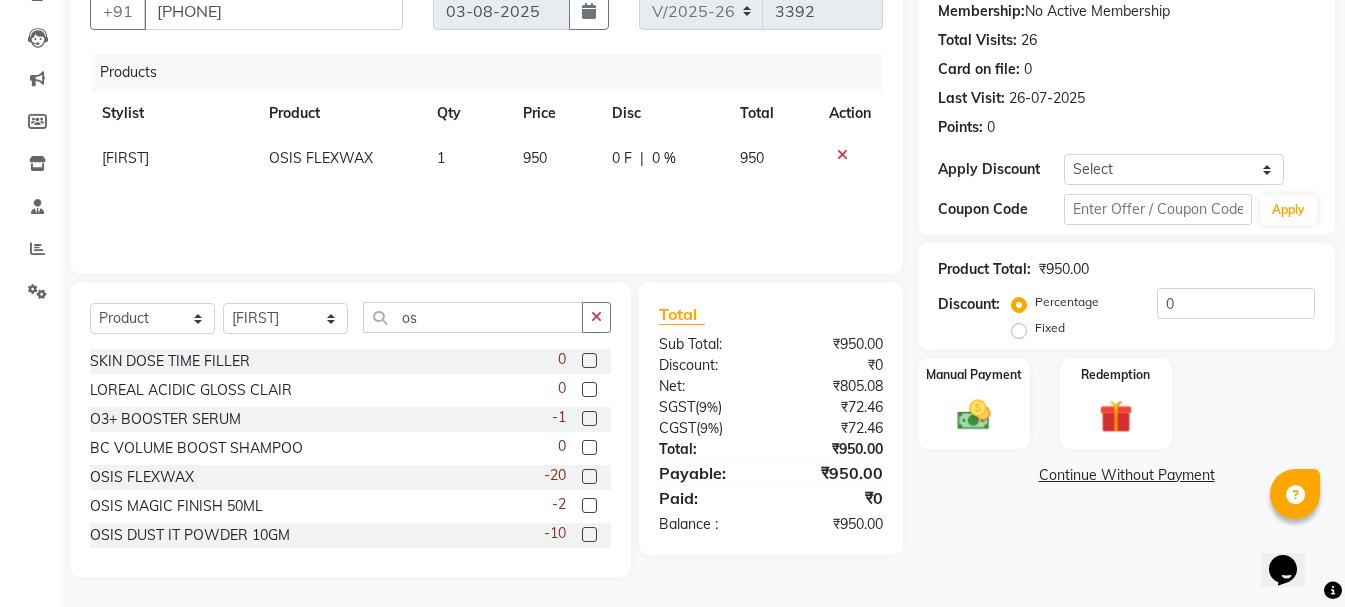 click on "1" 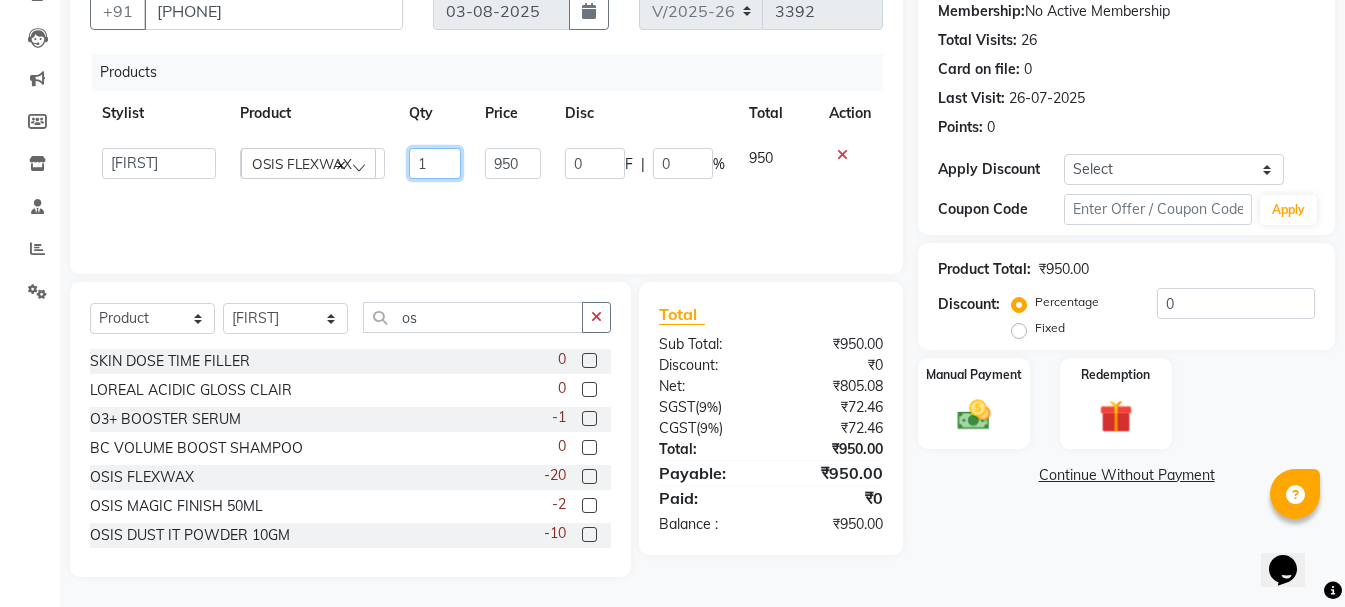 drag, startPoint x: 444, startPoint y: 170, endPoint x: 408, endPoint y: 167, distance: 36.124783 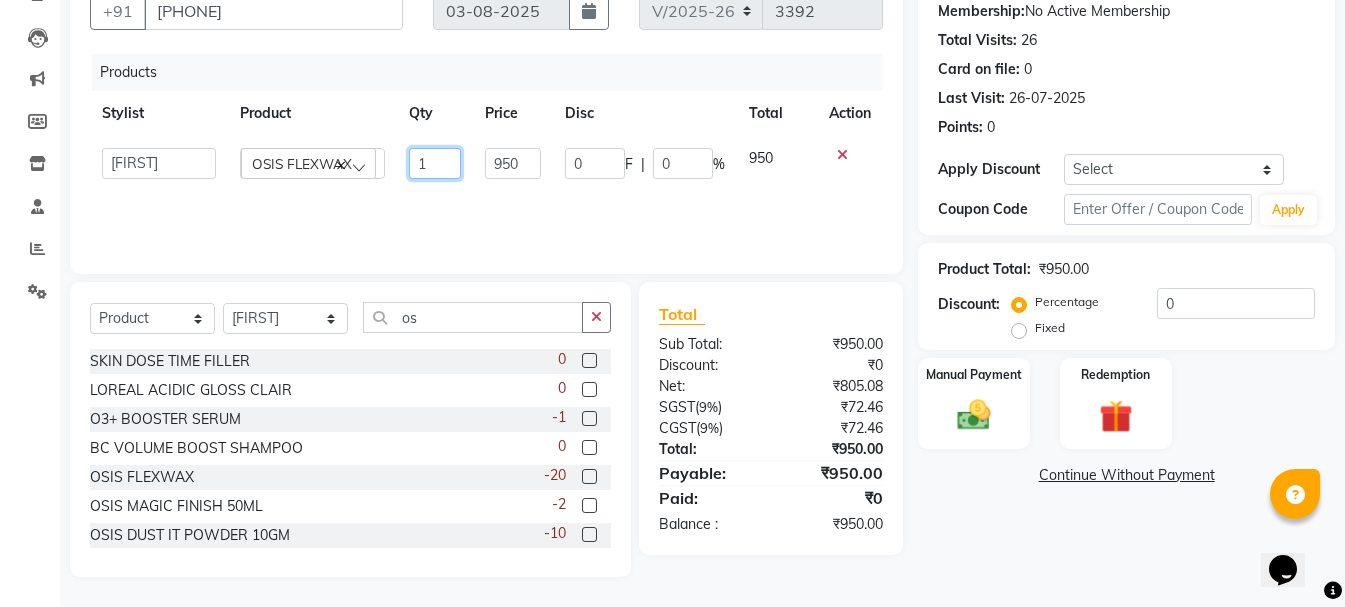click on "1" 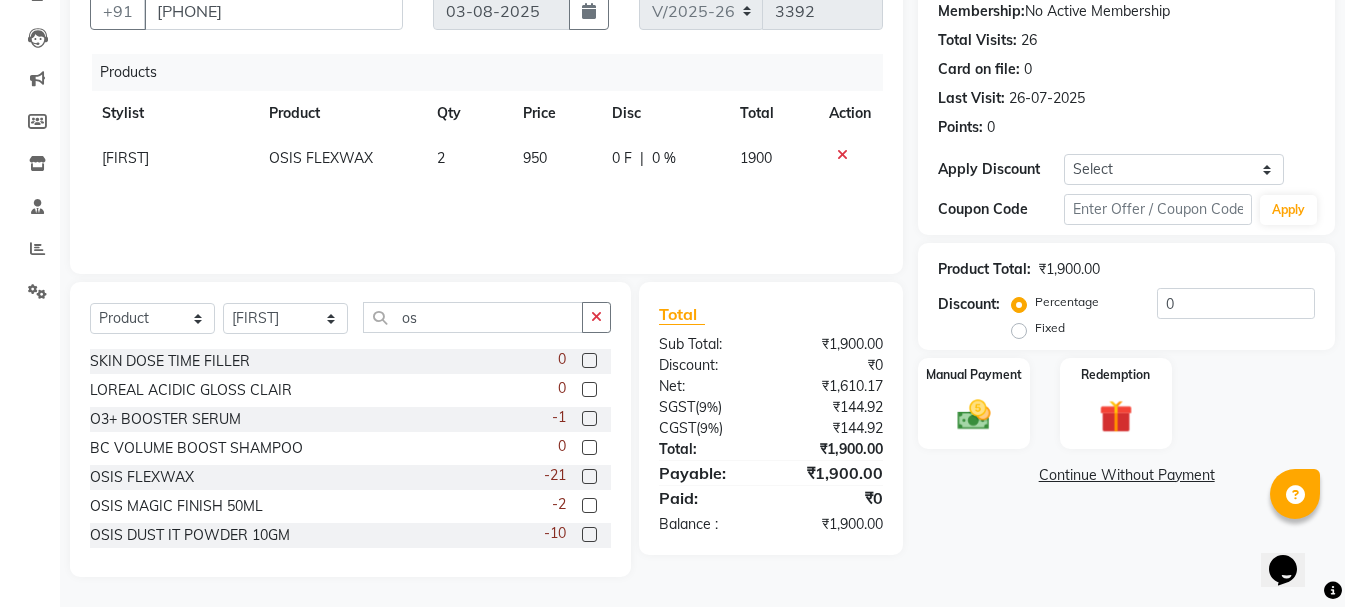 click on "Products Stylist Product Qty Price Disc Total Action Manya OSIS FLEXWAX 2 950 0 F | 0 % 1900" 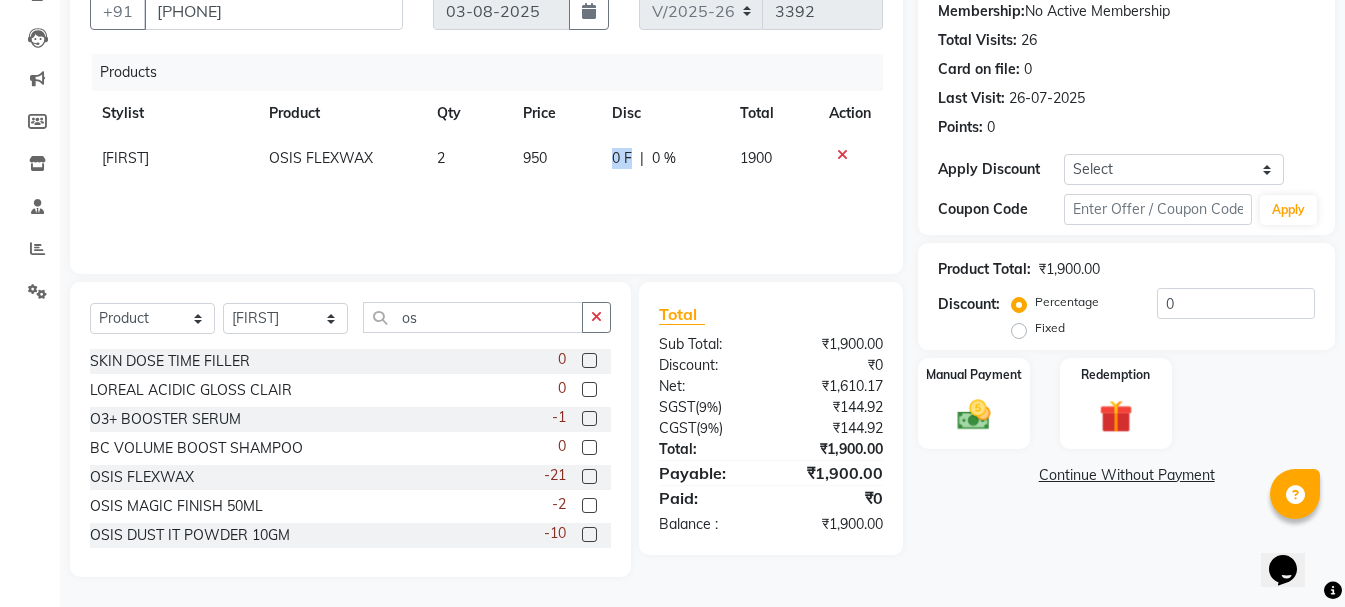 drag, startPoint x: 630, startPoint y: 155, endPoint x: 598, endPoint y: 161, distance: 32.55764 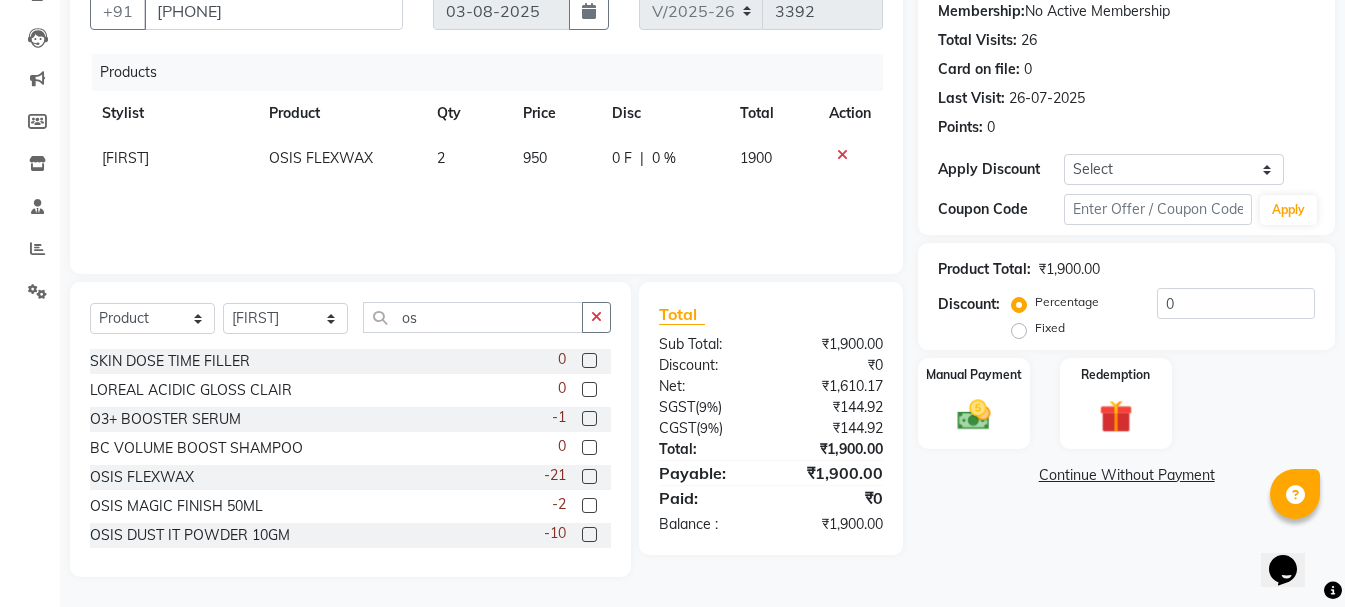 select on "67489" 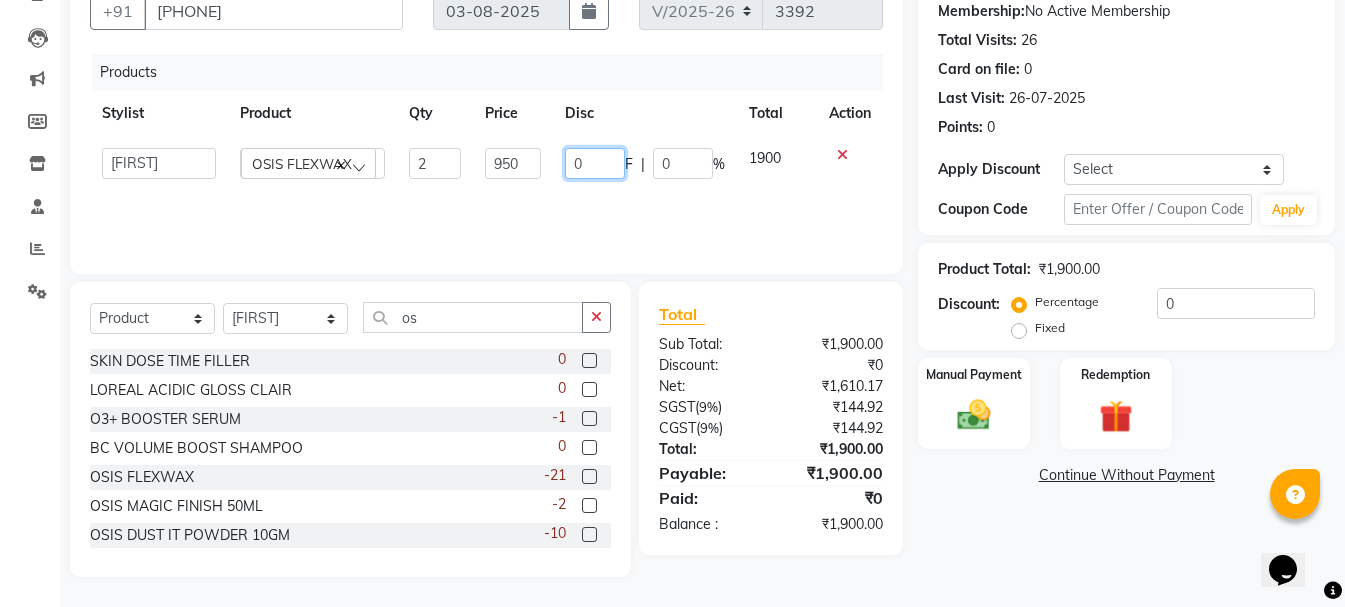 drag, startPoint x: 613, startPoint y: 164, endPoint x: 571, endPoint y: 162, distance: 42.047592 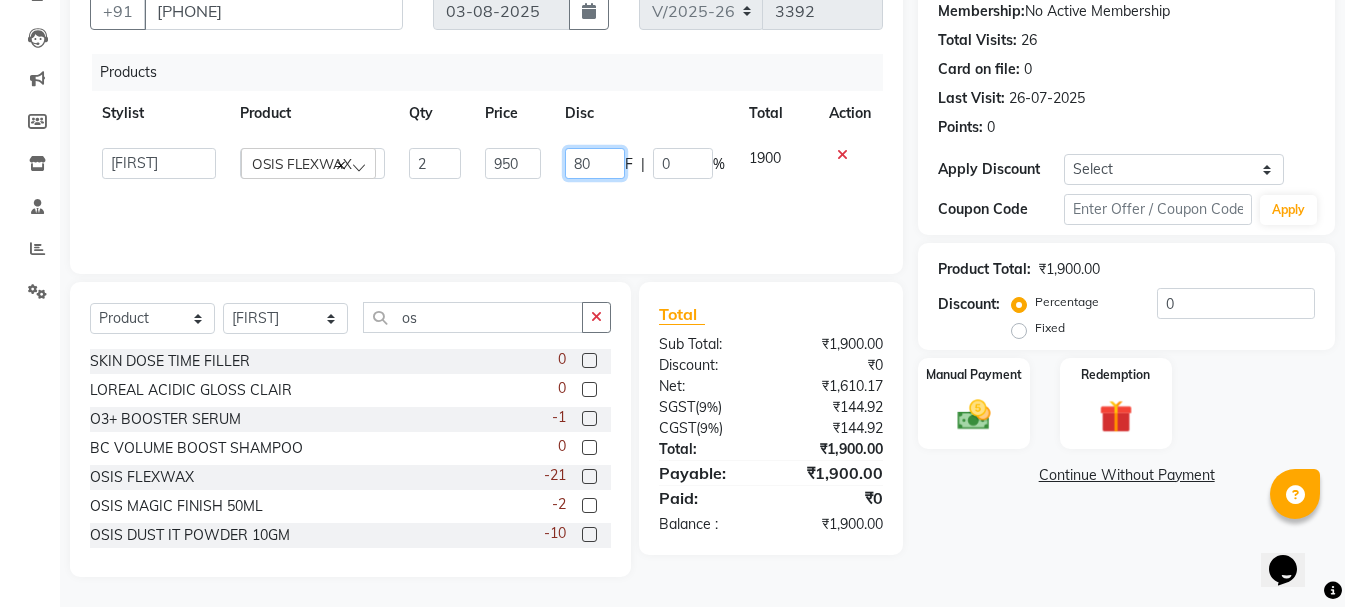 type on "800" 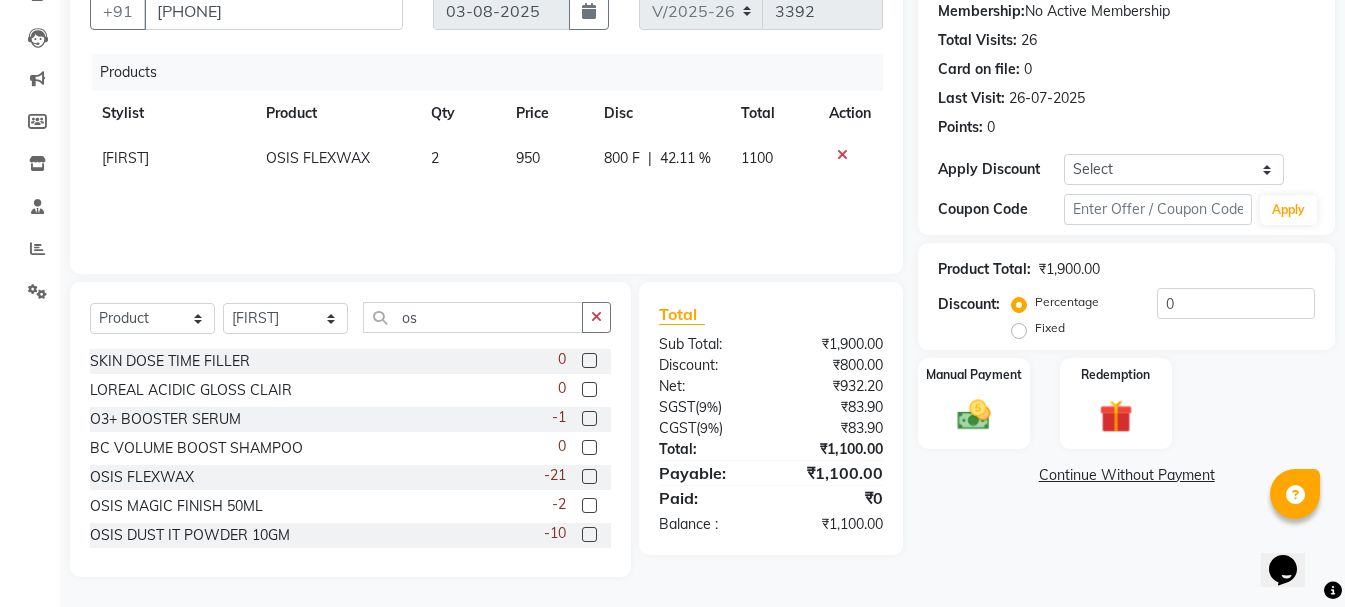 click on "Products Stylist Product Qty Price Disc Total Action Manya OSIS FLEXWAX 2 950 800 F | 42.11 % 1100" 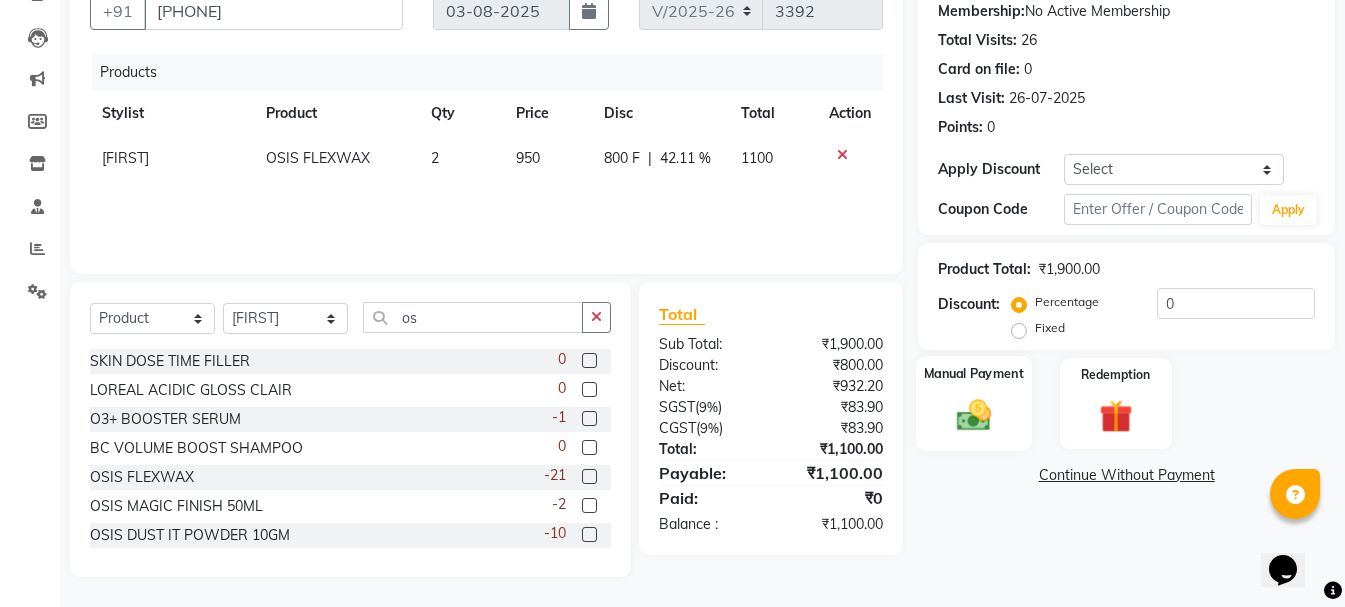 click on "Manual Payment" 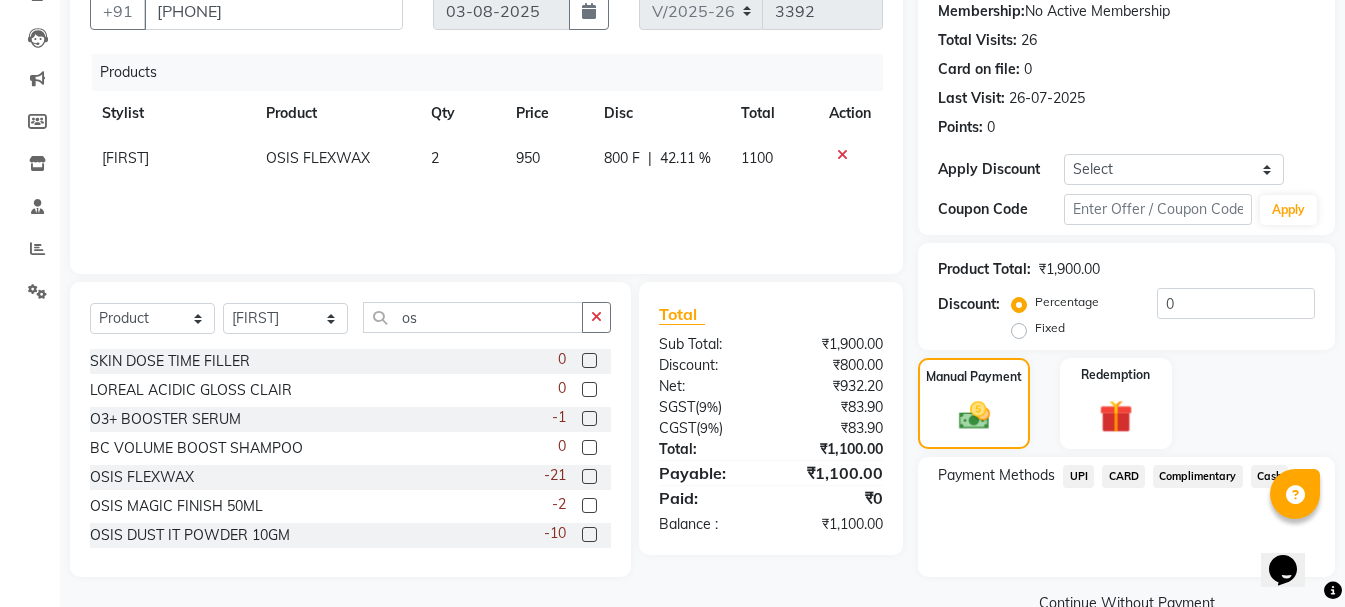 click on "CARD" 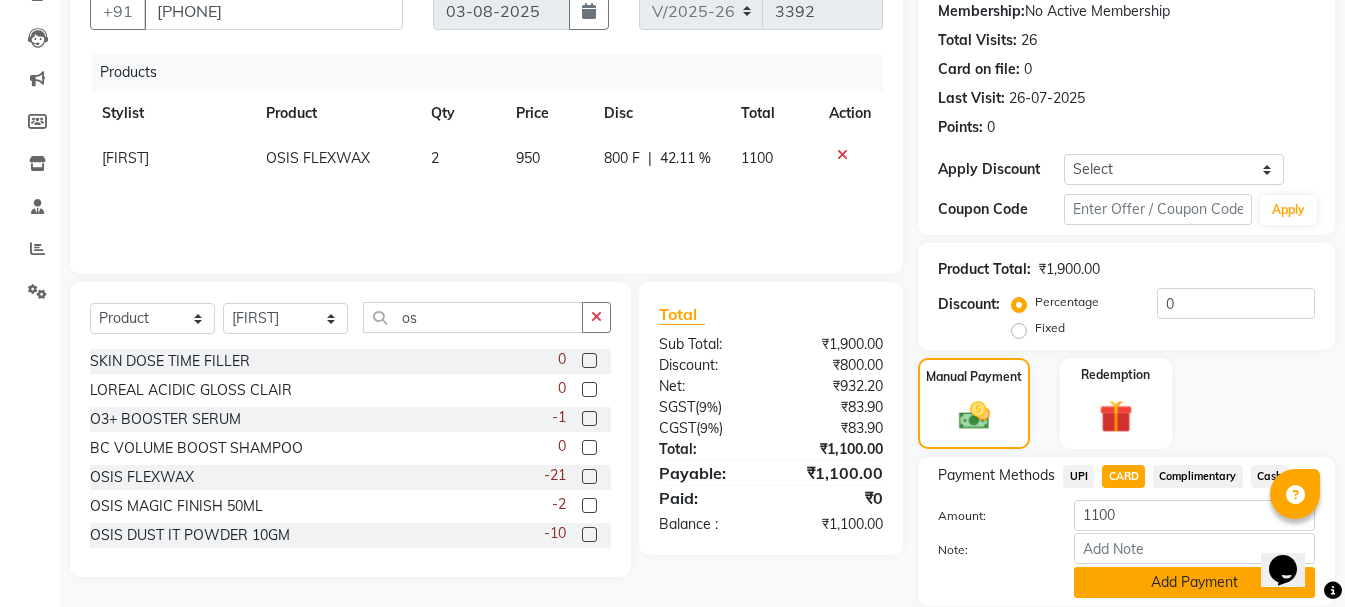 click on "Add Payment" 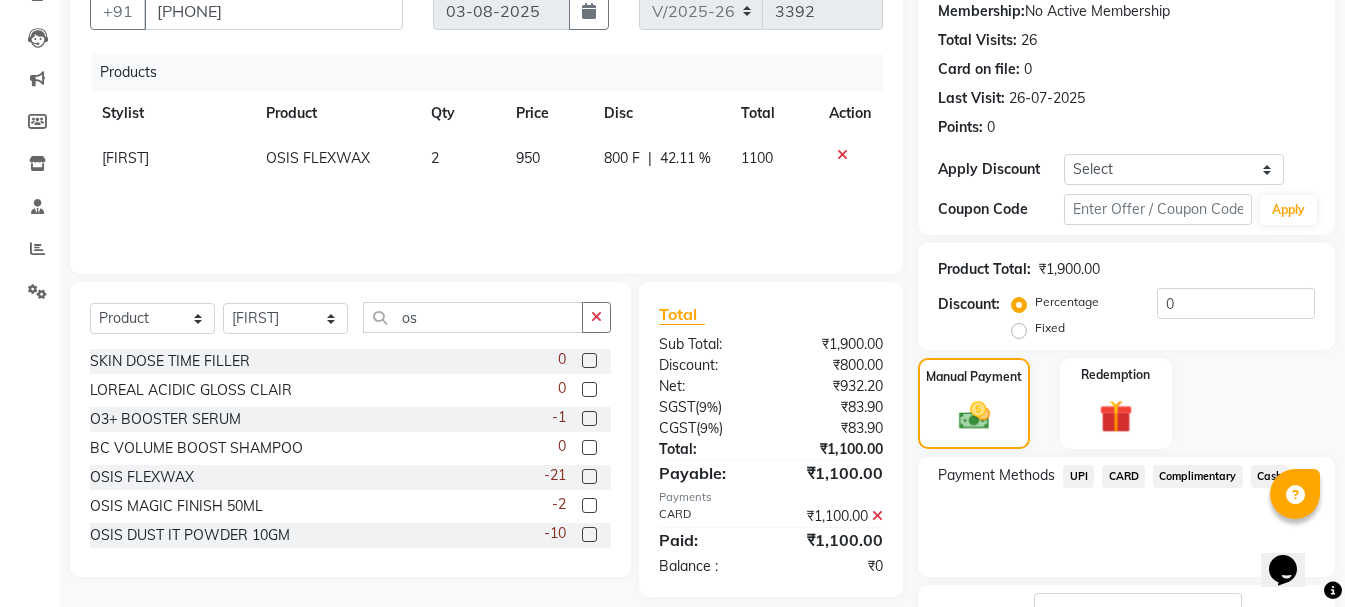 scroll, scrollTop: 348, scrollLeft: 0, axis: vertical 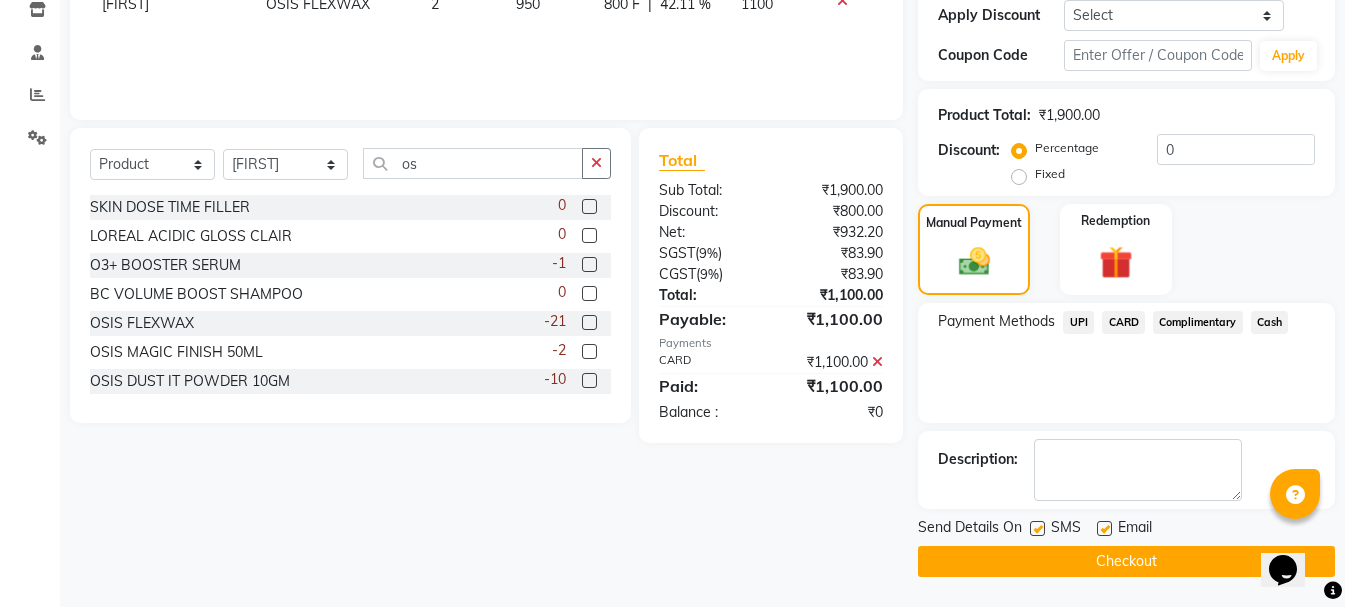 click on "Checkout" 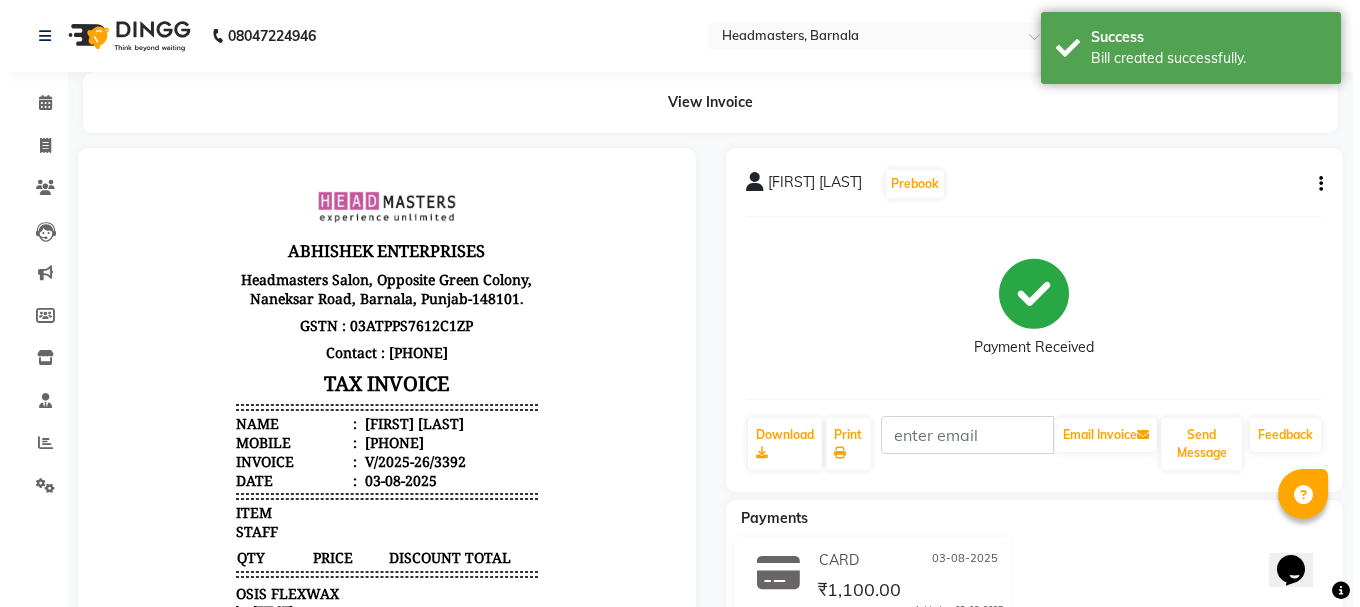 scroll, scrollTop: 0, scrollLeft: 0, axis: both 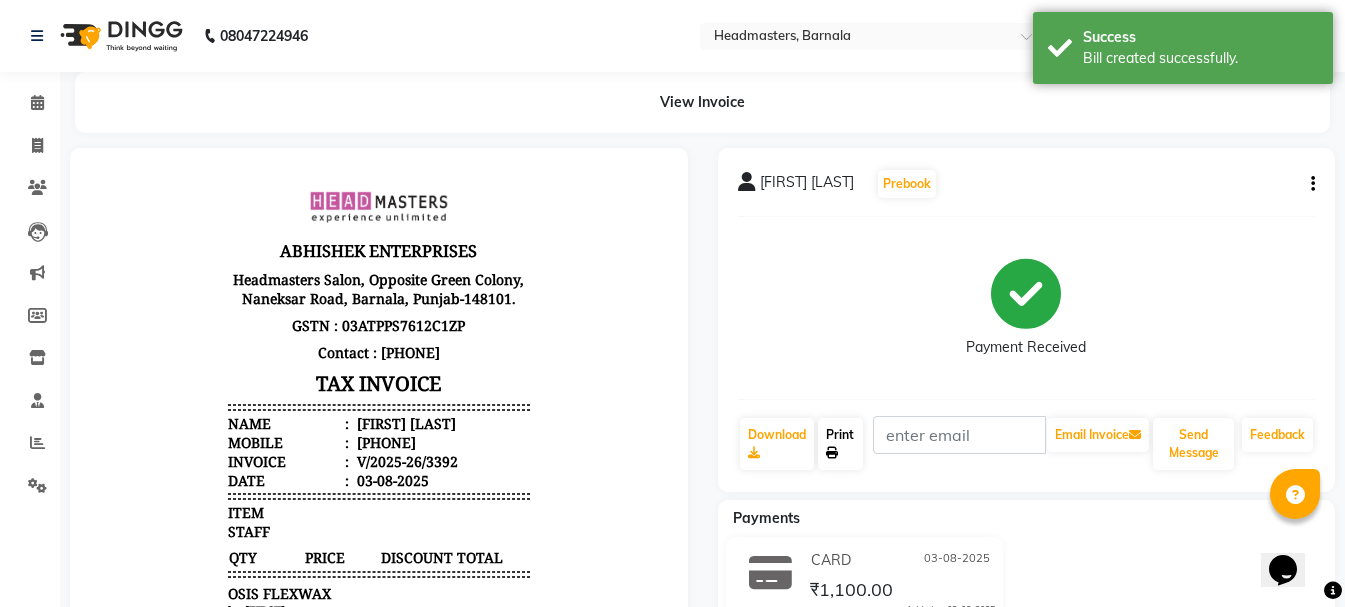 click 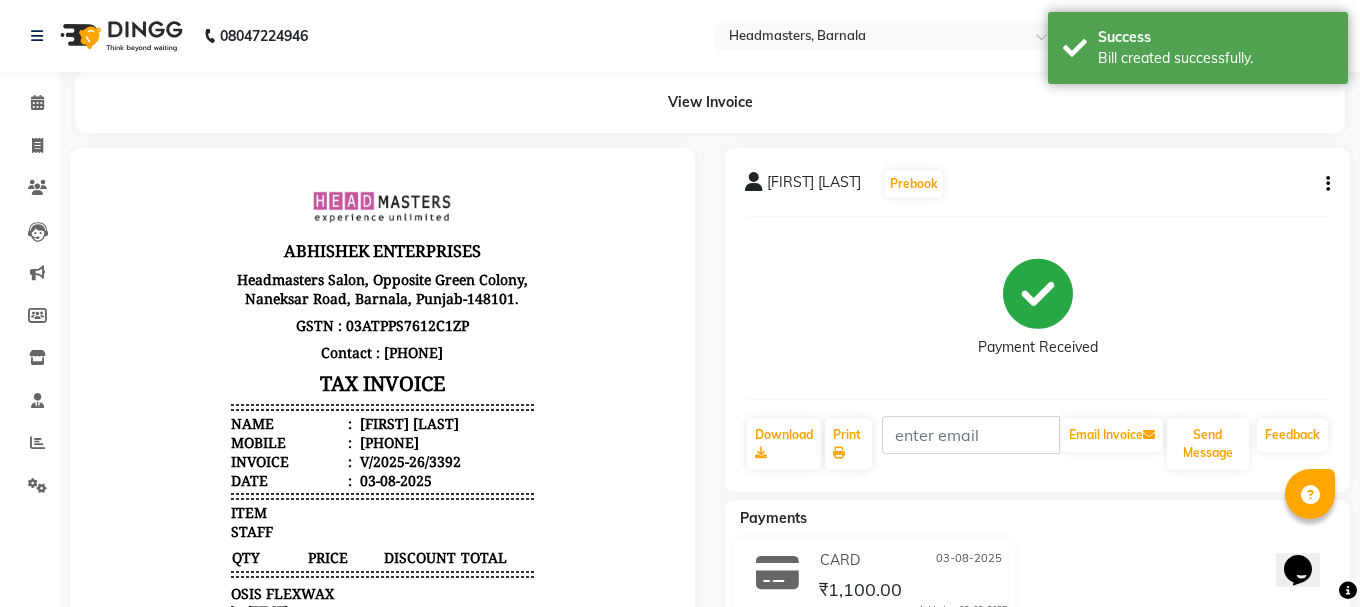 select on "service" 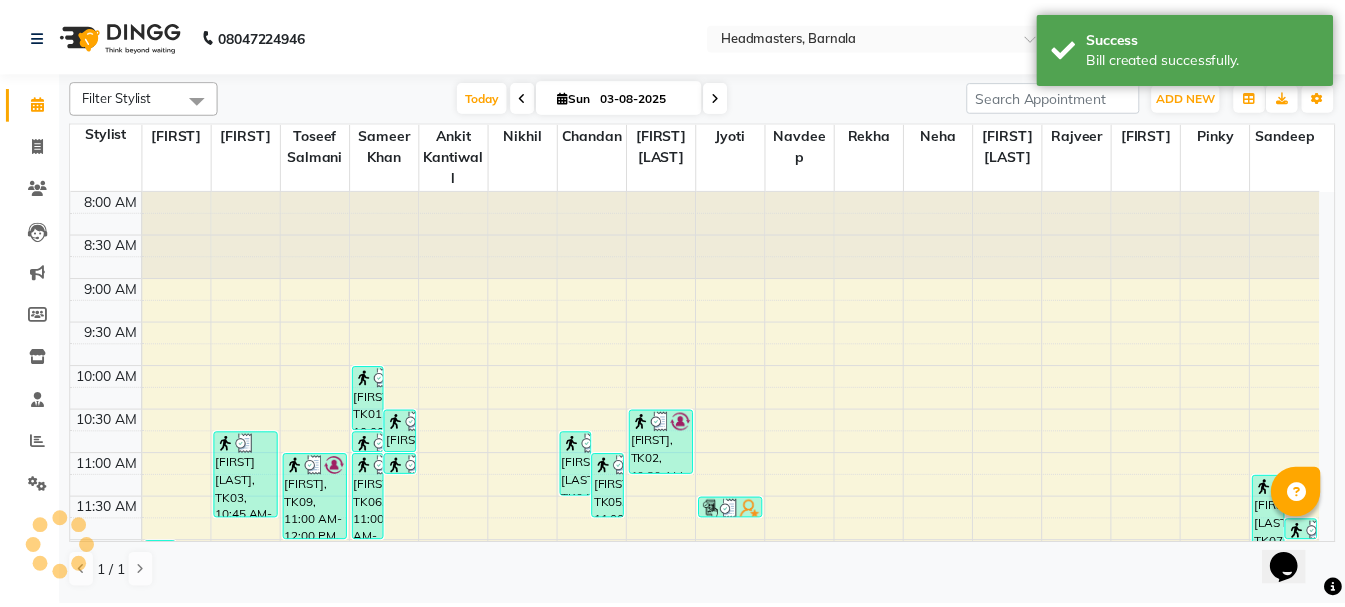 scroll, scrollTop: 752, scrollLeft: 0, axis: vertical 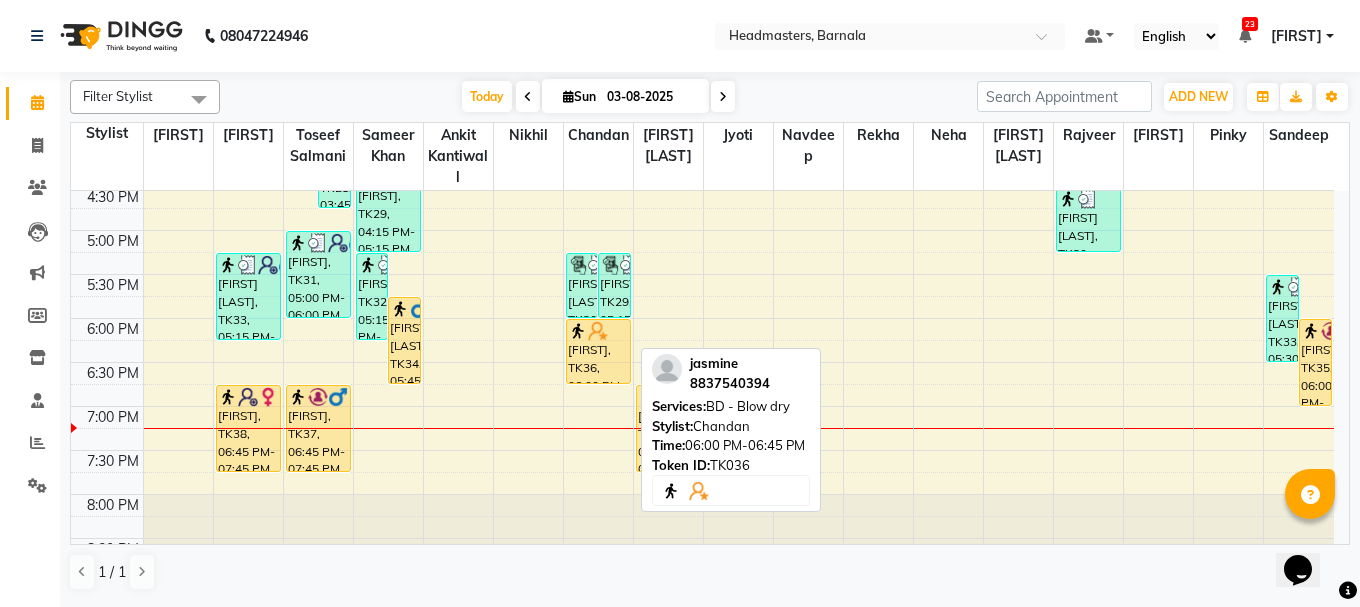 click at bounding box center [598, 331] 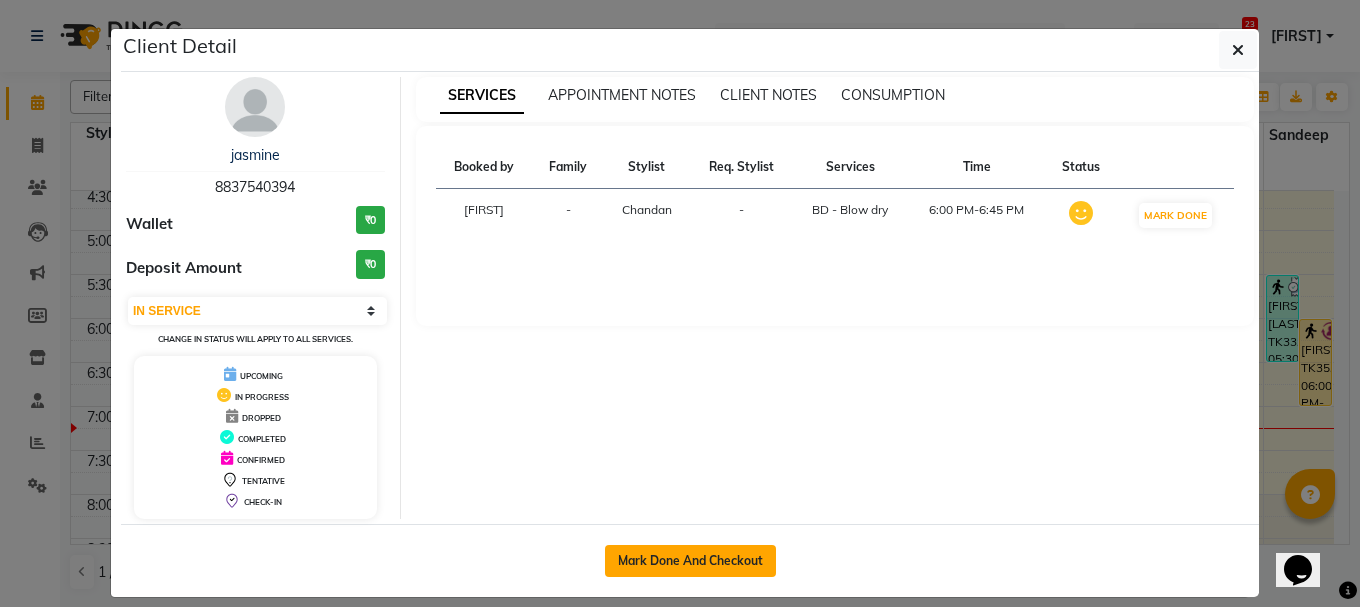 click on "Mark Done And Checkout" 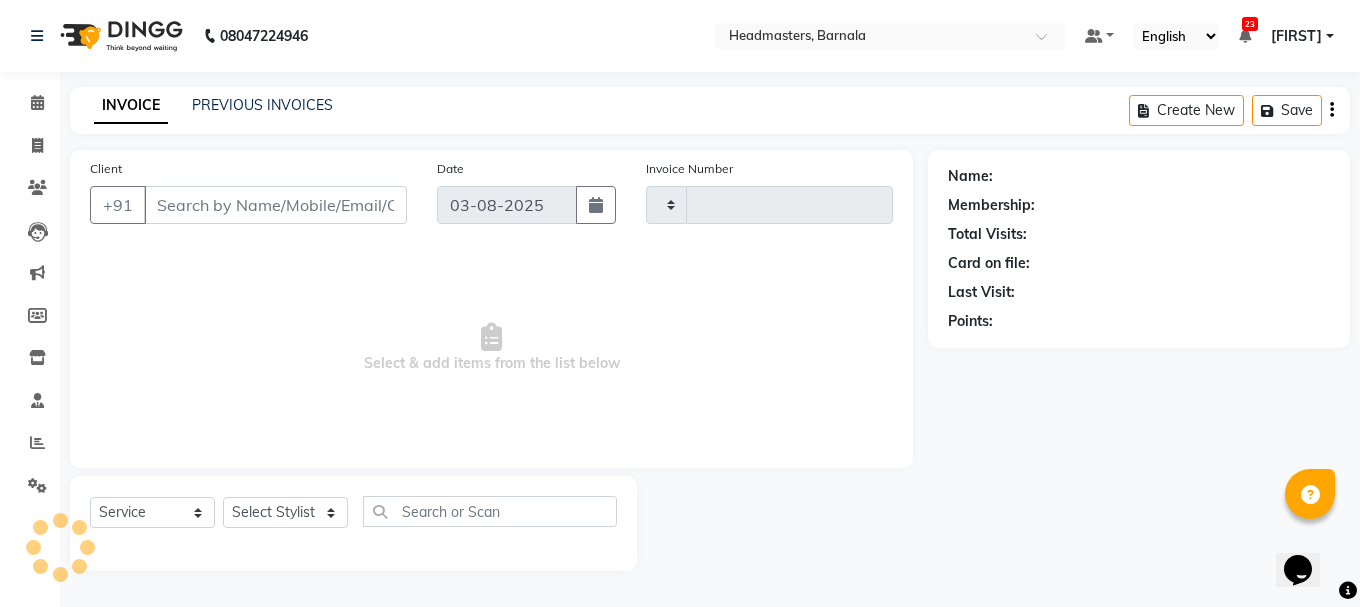 type on "3393" 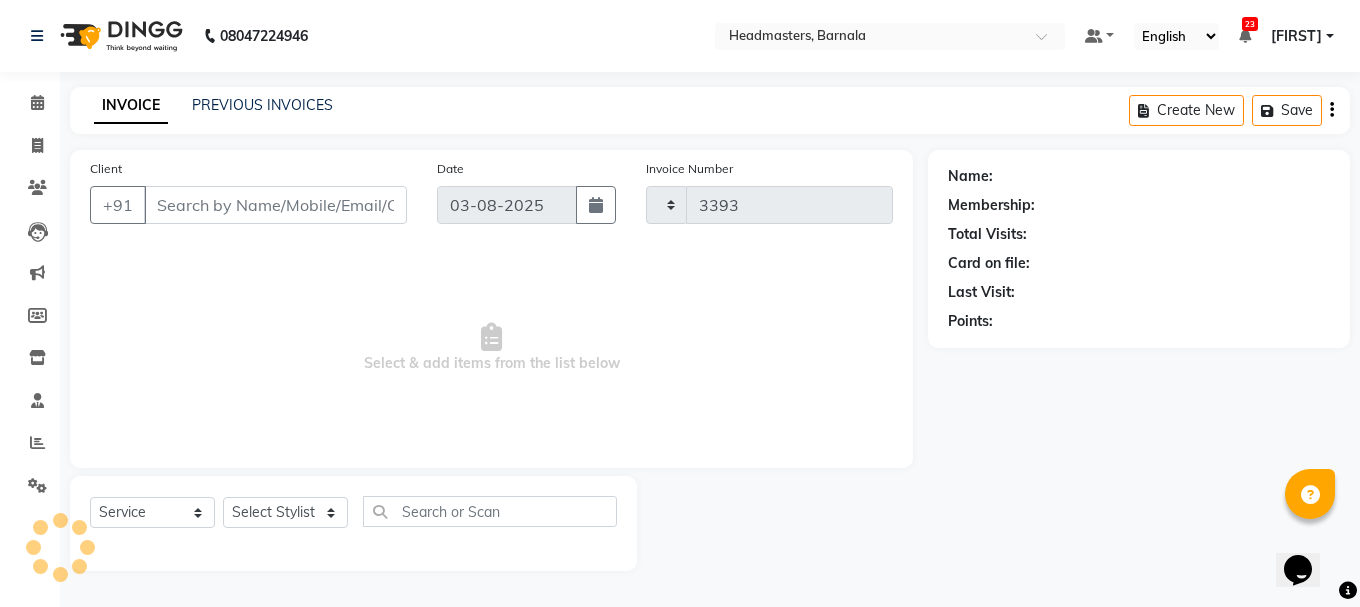 select on "7526" 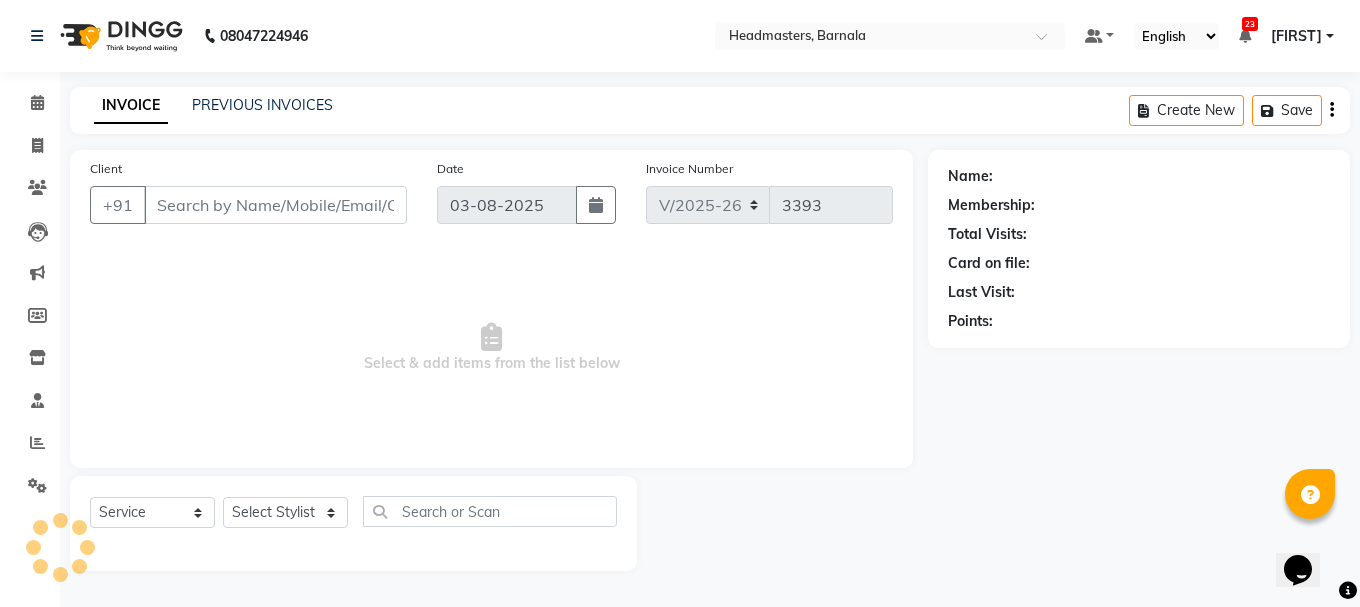 type on "8837540394" 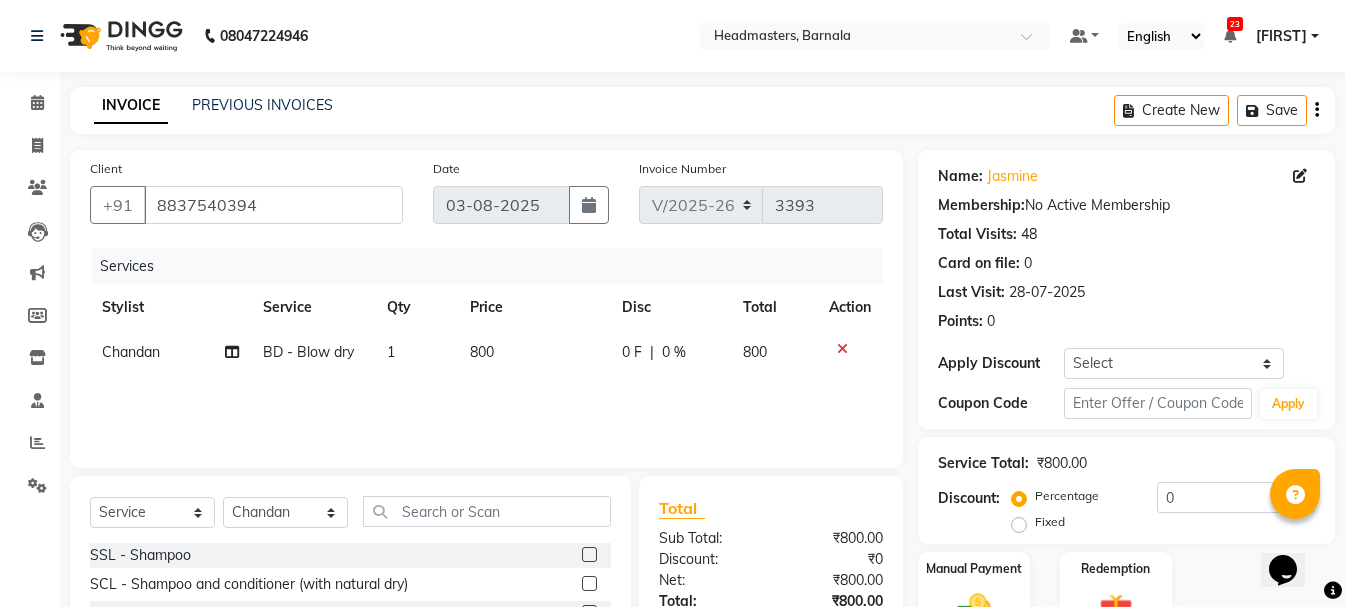 scroll, scrollTop: 194, scrollLeft: 0, axis: vertical 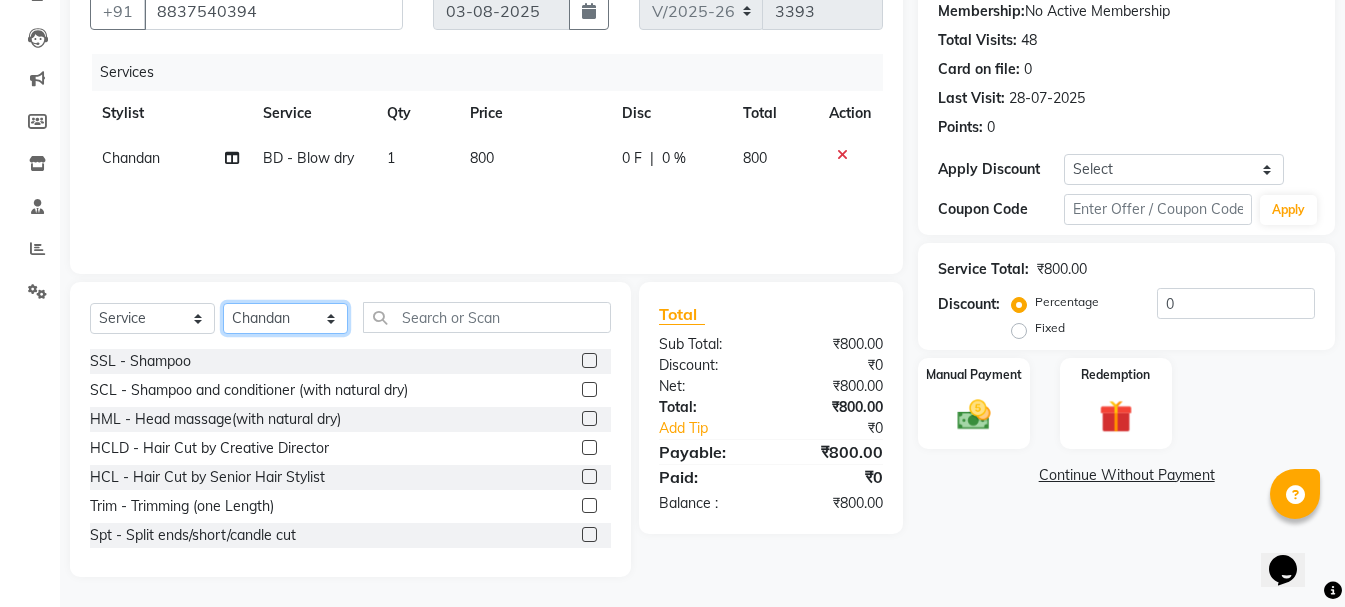 click on "Select Stylist  Ankit kantiwall Chandan Garry Jasvir Jyoti Lovedeep Singh Manya  Navdeep Neha Nikhil  Pardeep kaur Pinky Rajveer Rekha  Sameer khan Sandeep Toseef Salmani" 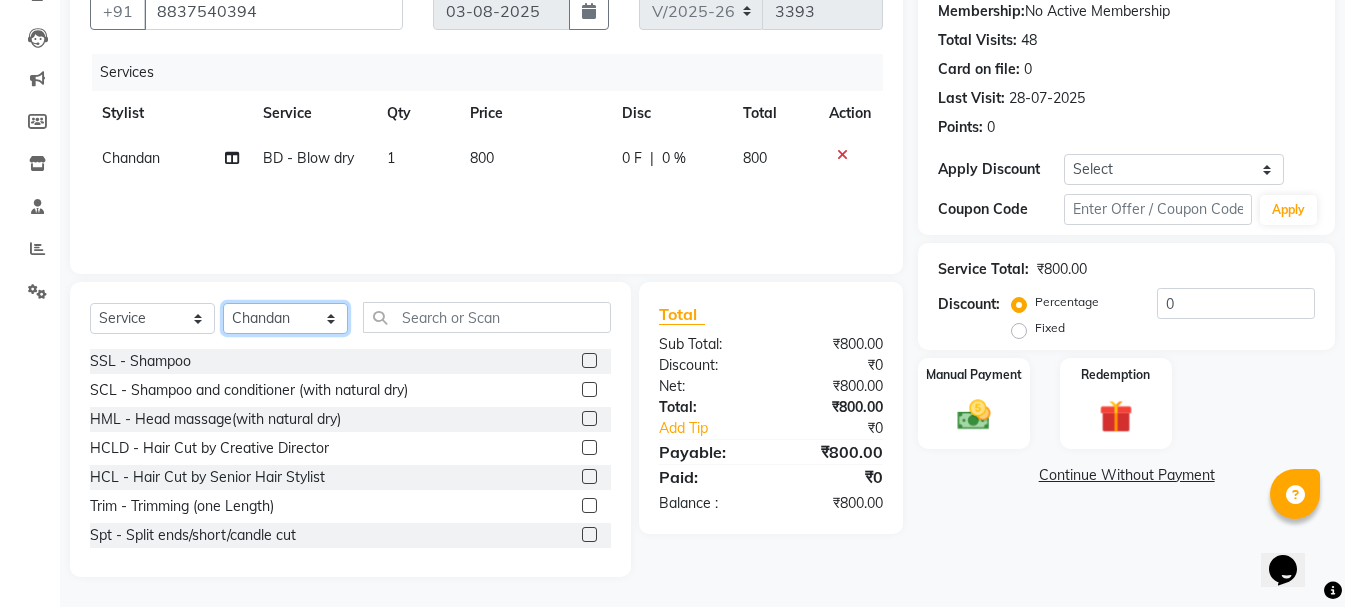 select on "67287" 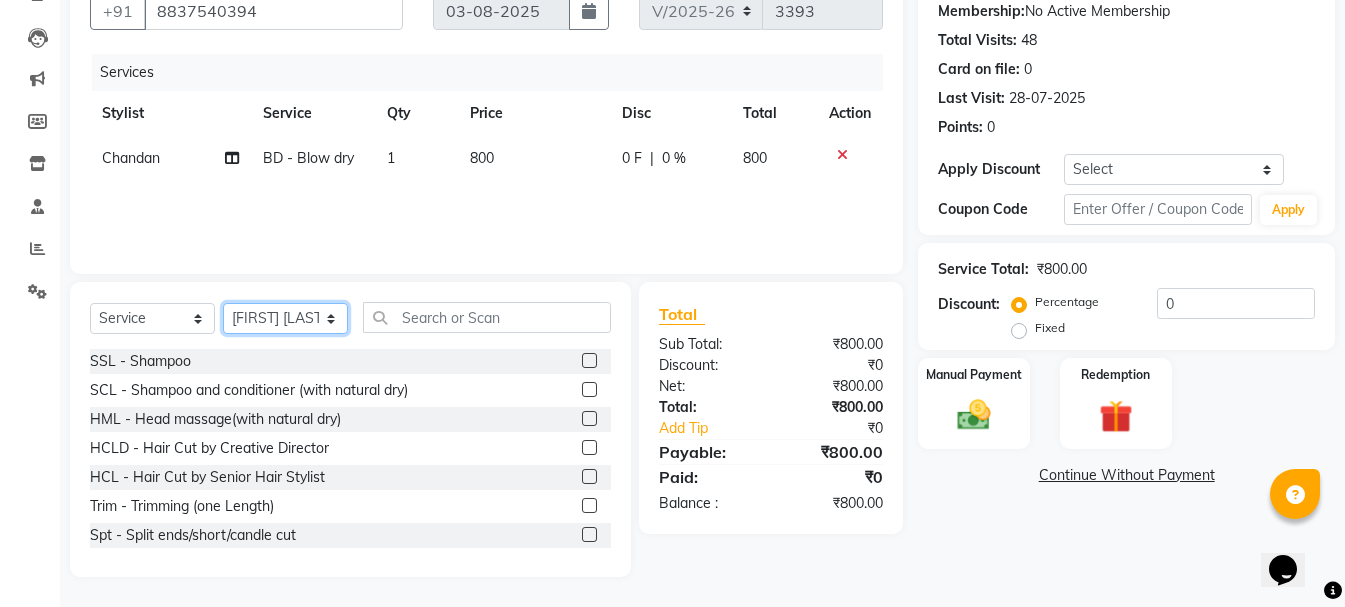 click on "Select Stylist  Ankit kantiwall Chandan Garry Jasvir Jyoti Lovedeep Singh Manya  Navdeep Neha Nikhil  Pardeep kaur Pinky Rajveer Rekha  Sameer khan Sandeep Toseef Salmani" 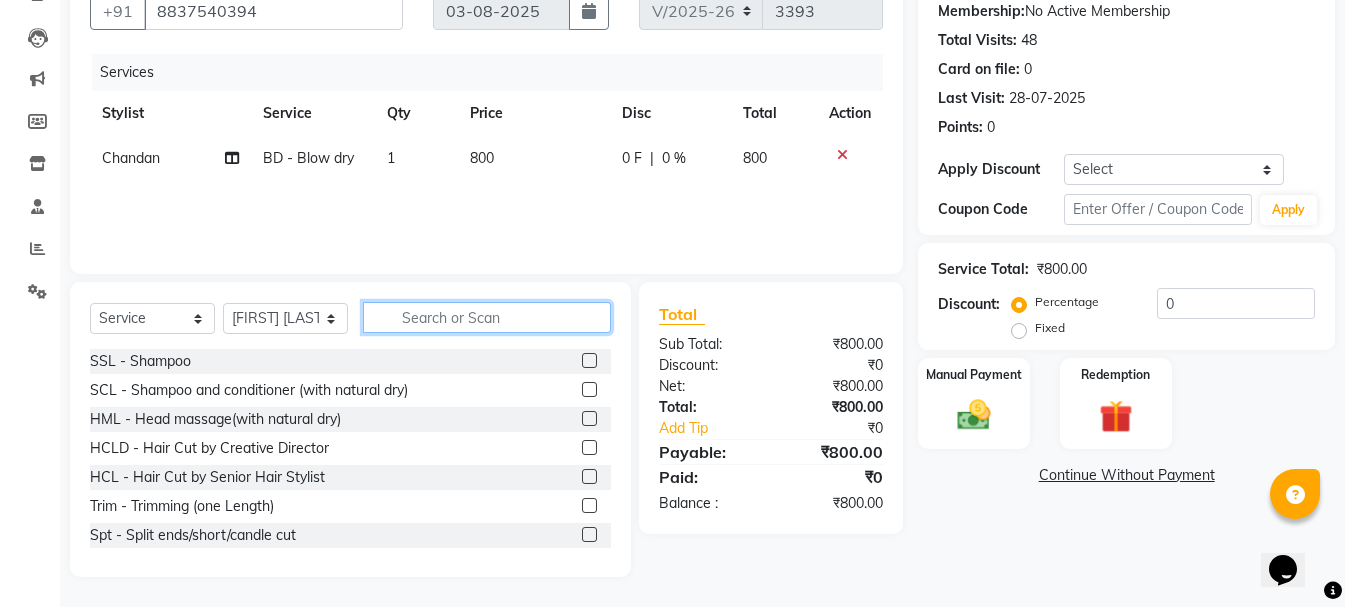 click 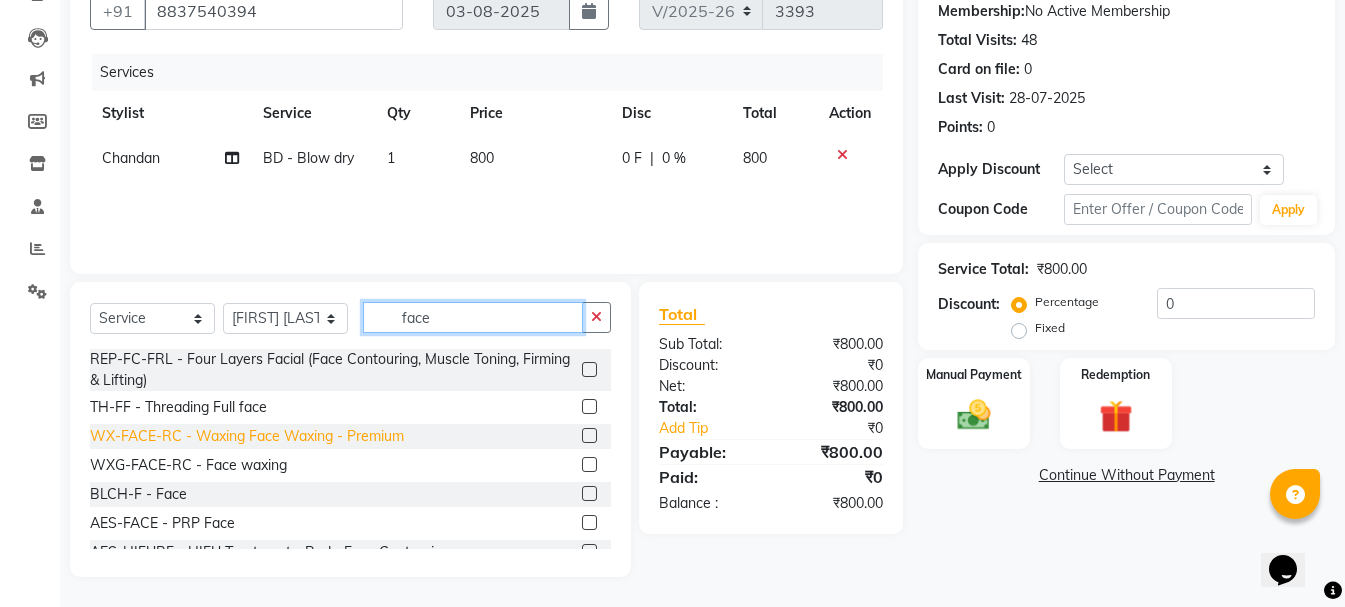 type on "face" 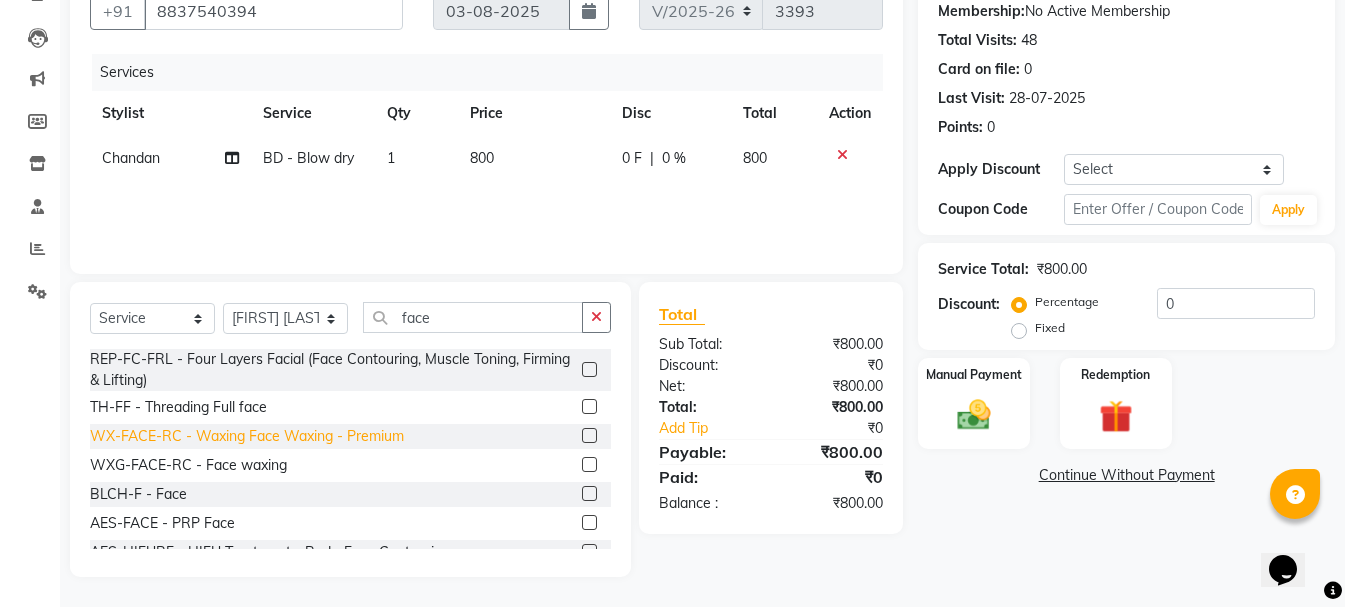 click on "WX-FACE-RC - Waxing Face Waxing - Premium" 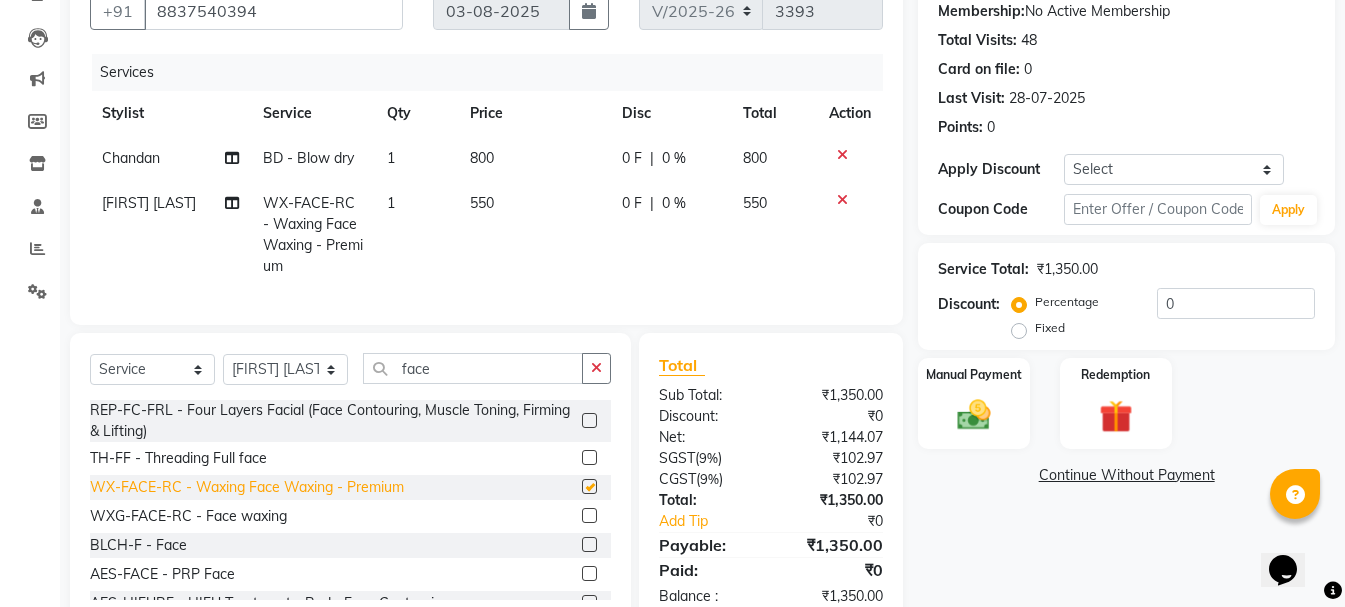 checkbox on "false" 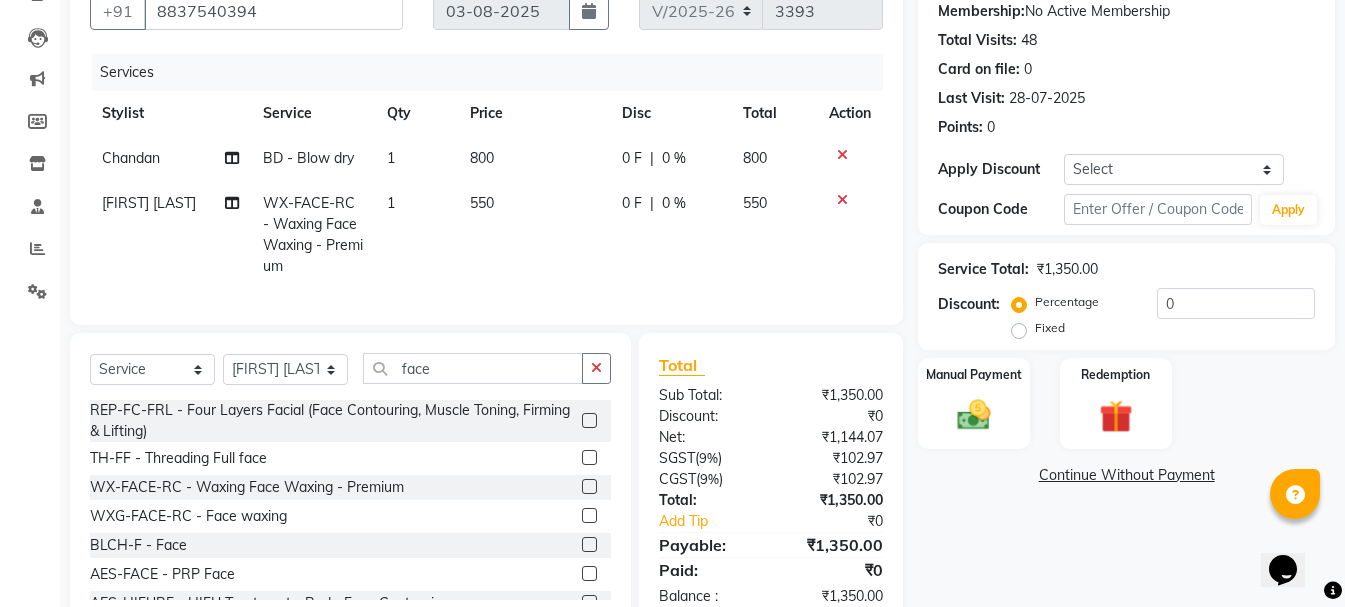 scroll, scrollTop: 260, scrollLeft: 0, axis: vertical 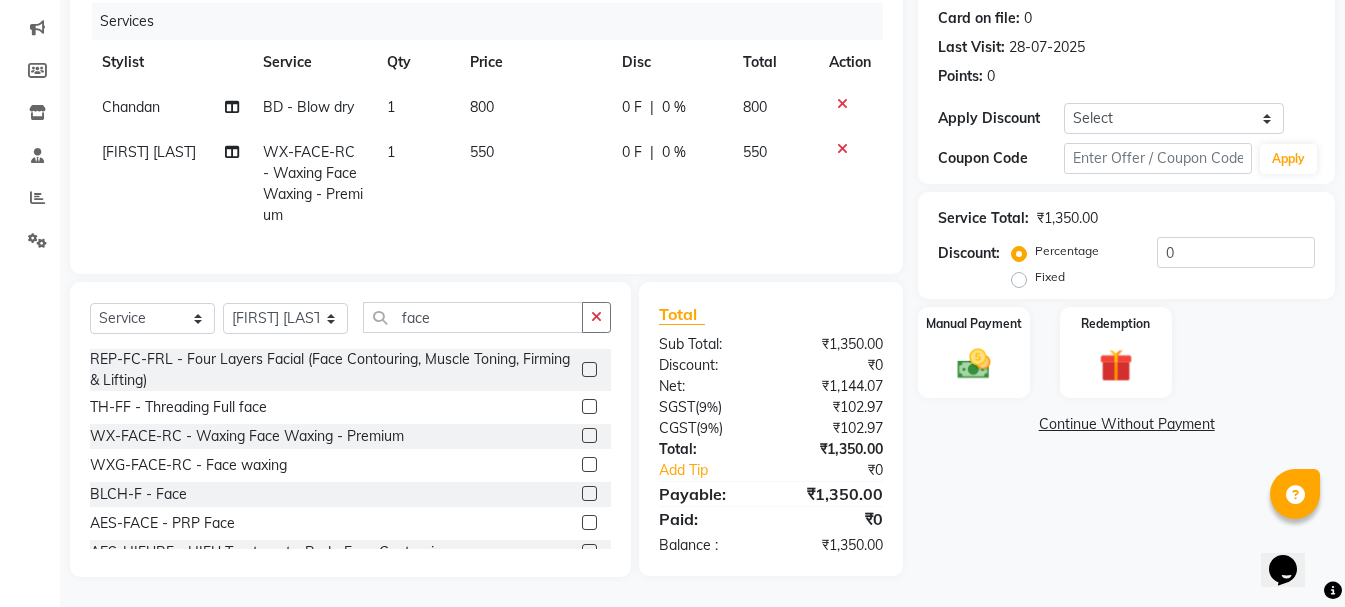 click on "0 F" 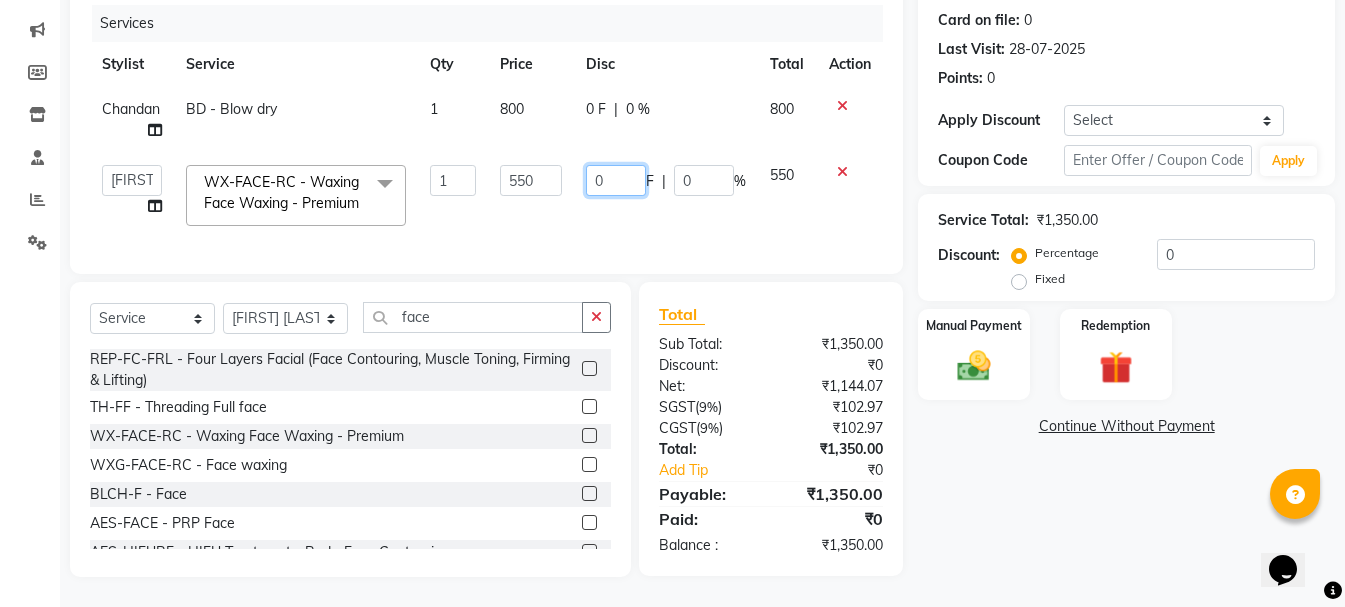 drag, startPoint x: 631, startPoint y: 160, endPoint x: 590, endPoint y: 176, distance: 44.011364 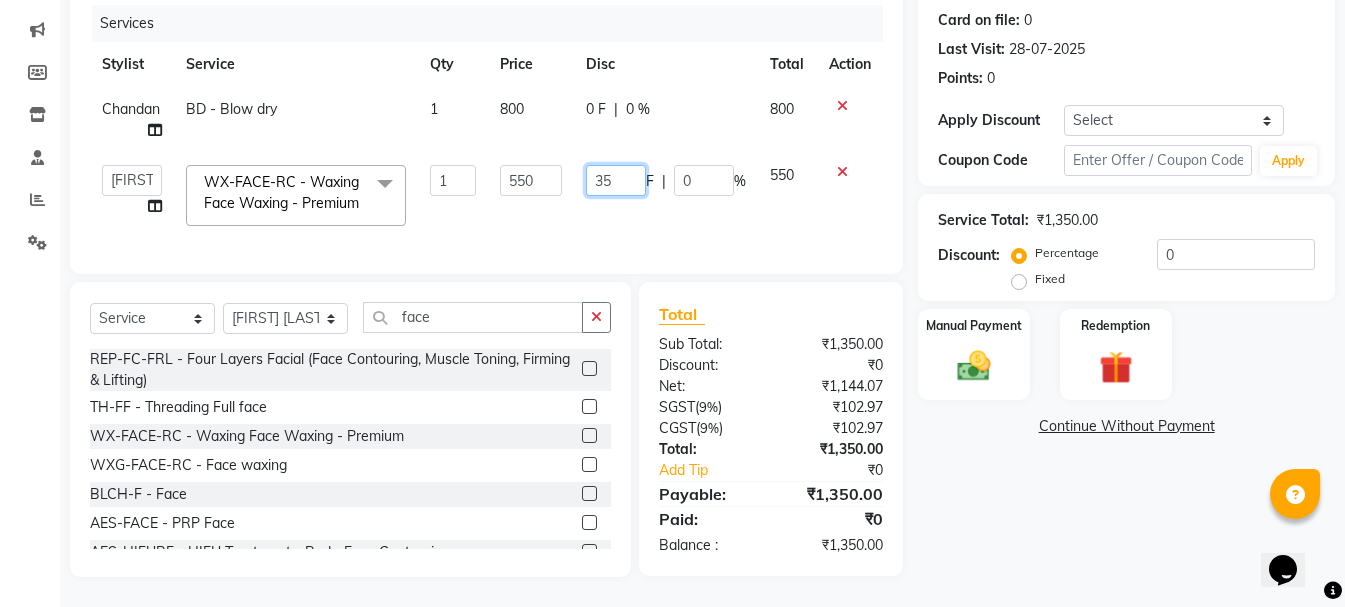 type on "350" 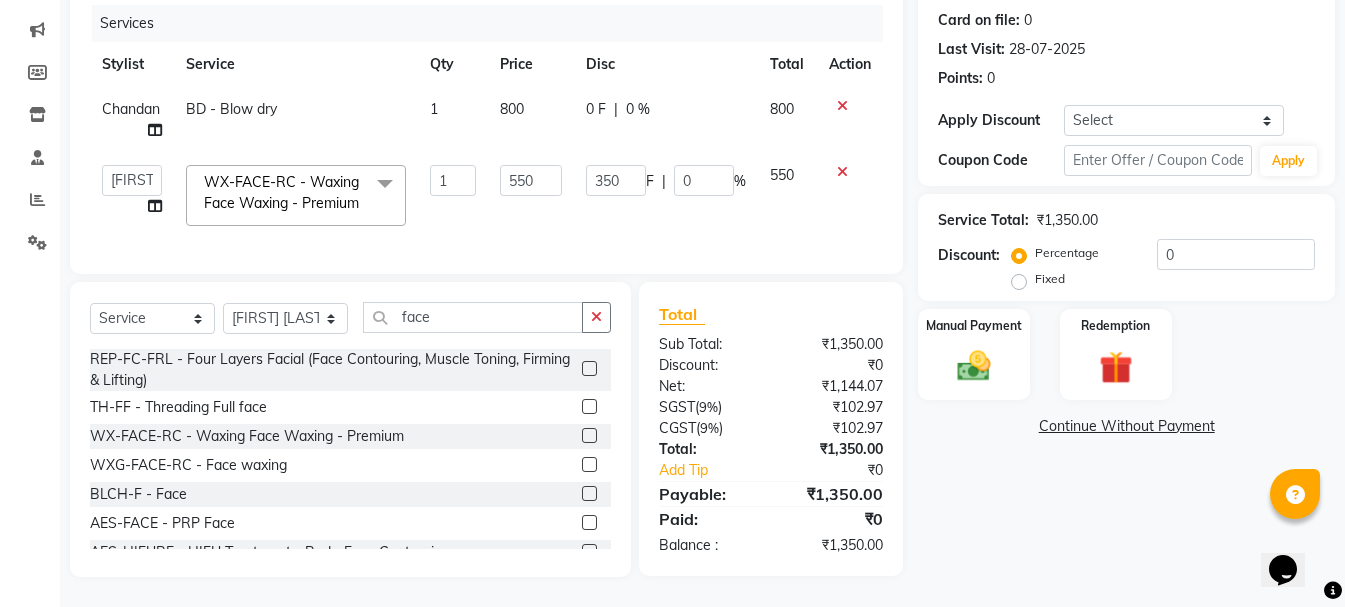 click on "Services Stylist Service Qty Price Disc Total Action [NAME] BD - Blow dry 1 800 0 F | 0 % 800 Ankit kantiwall [NAME] [NAME] [NAME] [NAME] [NAME] [NAME] [NAME] [NAME] [NAME] [FIRST] [LAST] [NAME] [NAME] [NAME] [FIRST] [LAST] WX-FACE-RC - Waxing Face Waxing - Premium  x SSL - Shampoo SCL - Shampoo and conditioner (with natural dry) HML - Head massage(with natural dry) HCLD - Hair Cut by Creative Director HCL - Hair Cut by Senior Hair Stylist Trim - Trimming (one Length) Spt - Split ends/short/candle cut BD - Blow dry OS - Open styling GL-igora - Igora Global GL-essensity - Essensity Global Hlts-L - Highlights Bal - Balayage Chunks - Chunks CR - Color removal CRF - Color refresh Stk - Per streak RT-IG - Igora Root Touchup(one inch only) RT-ES - Essensity Root Touchup(one inch only) Reb - Rebonding ST - Straight therapy Krt-L - Keratin Krt-BB -L - Keratin Blow Out HR-BTX -L - Hair Botox NanoP -L - Nanoplastia K-Bond -L - Kerabond SSM - Shampoo 1 F" 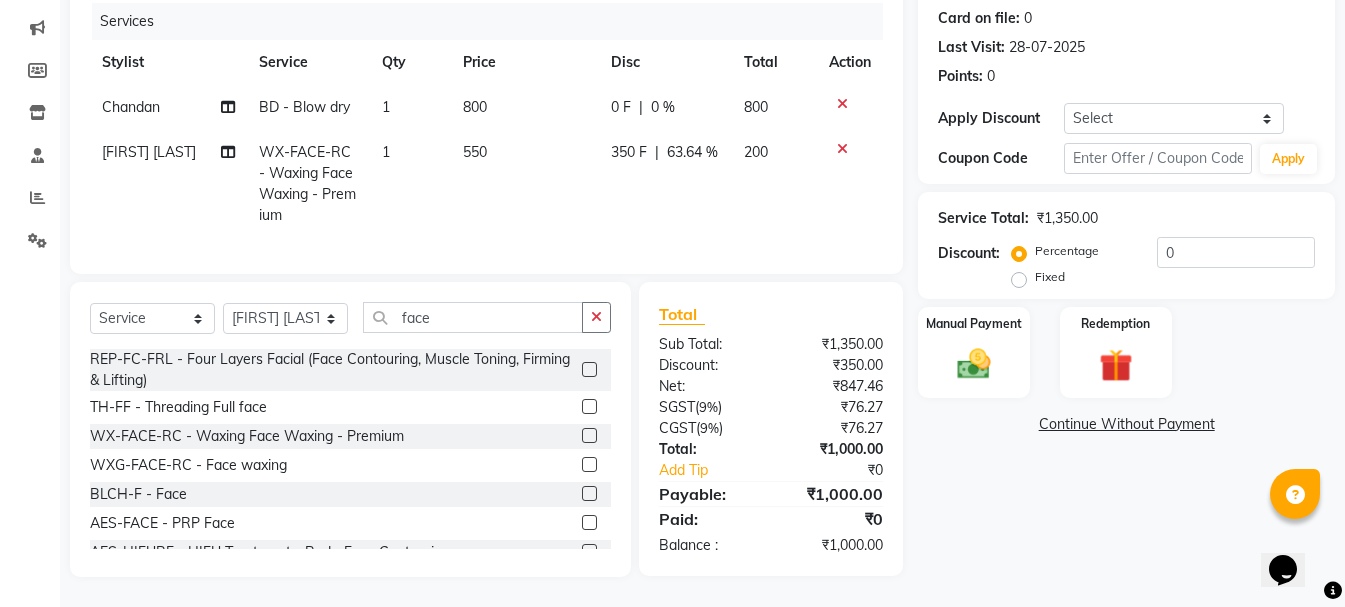 click on "350 F" 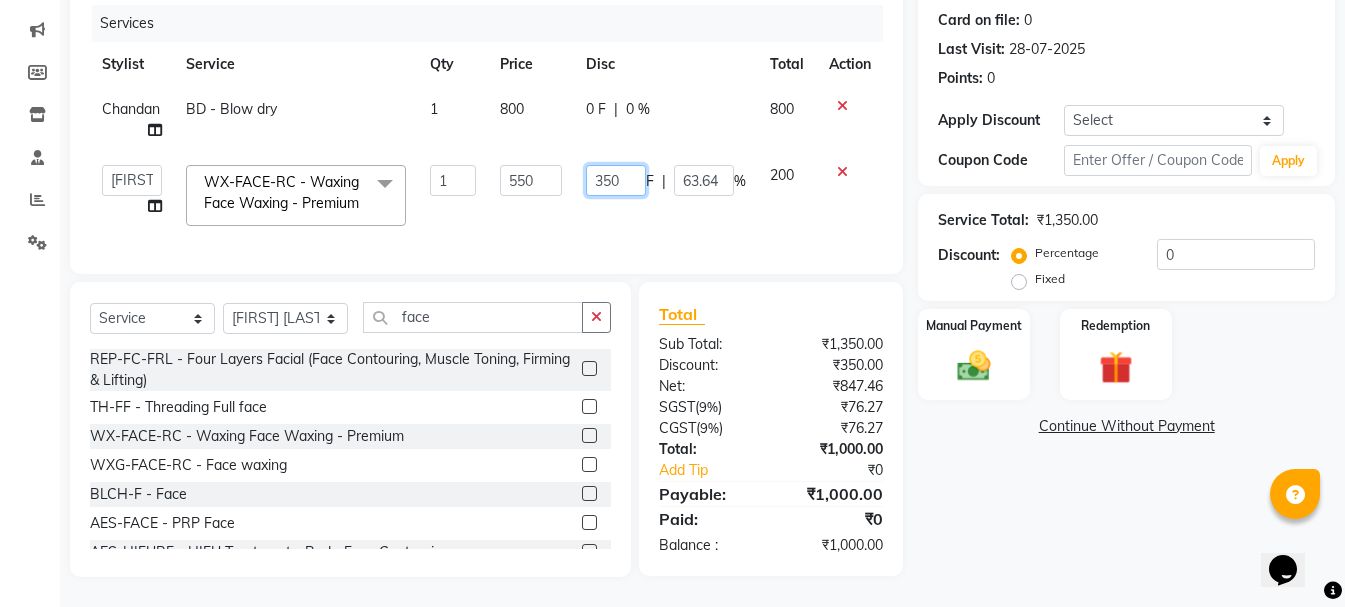 drag, startPoint x: 627, startPoint y: 162, endPoint x: 570, endPoint y: 185, distance: 61.46544 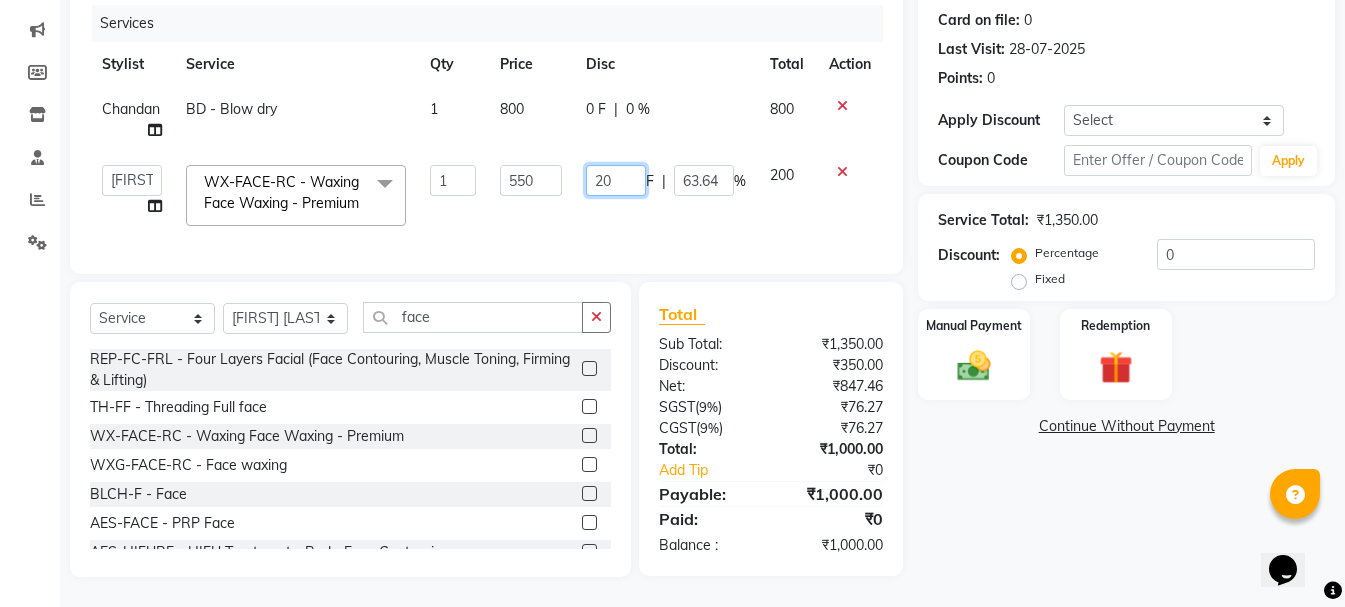 type on "200" 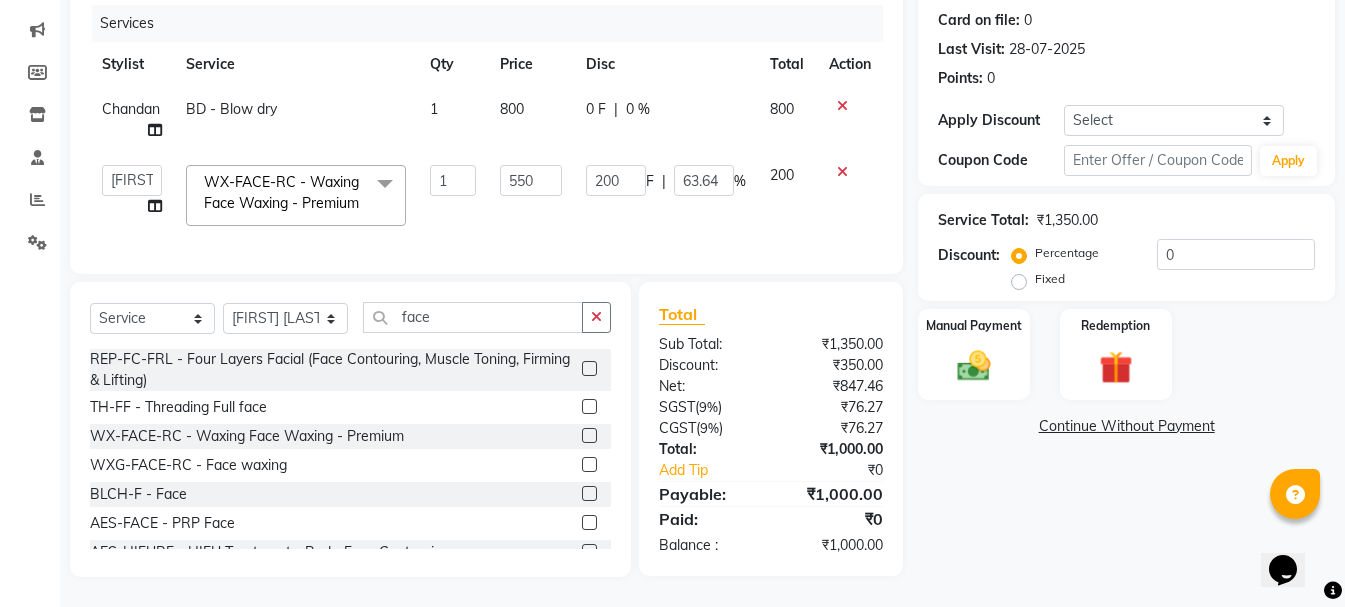 click on "200 F | 63.64 %" 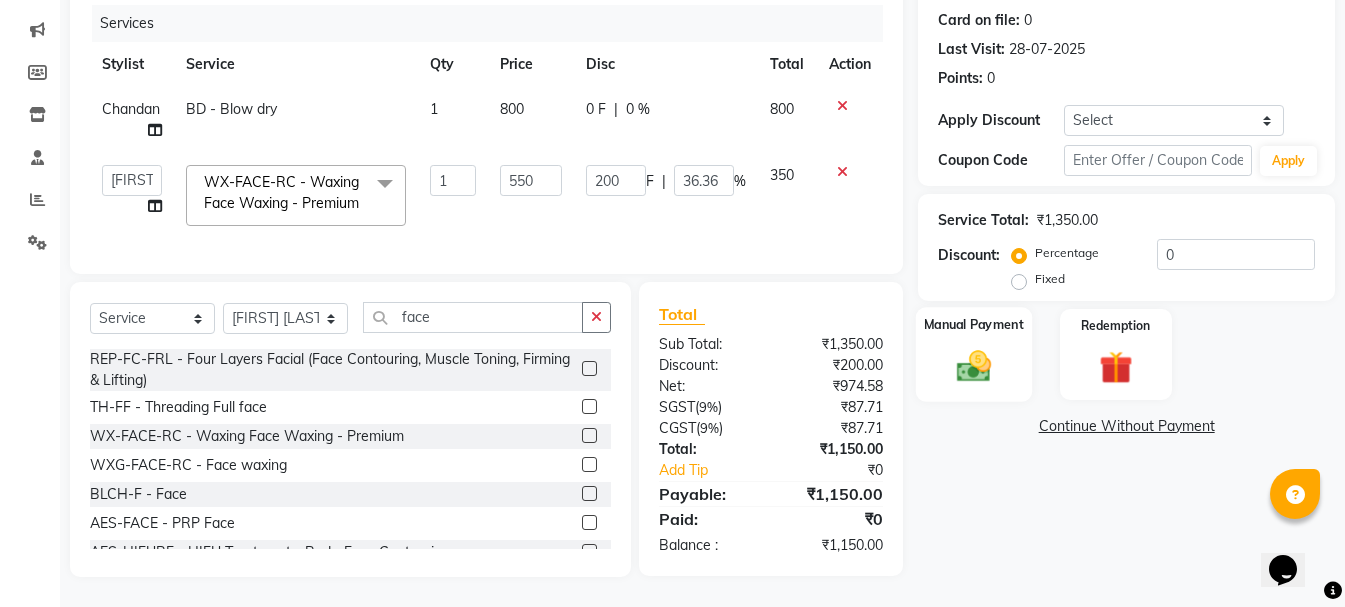 click on "Manual Payment" 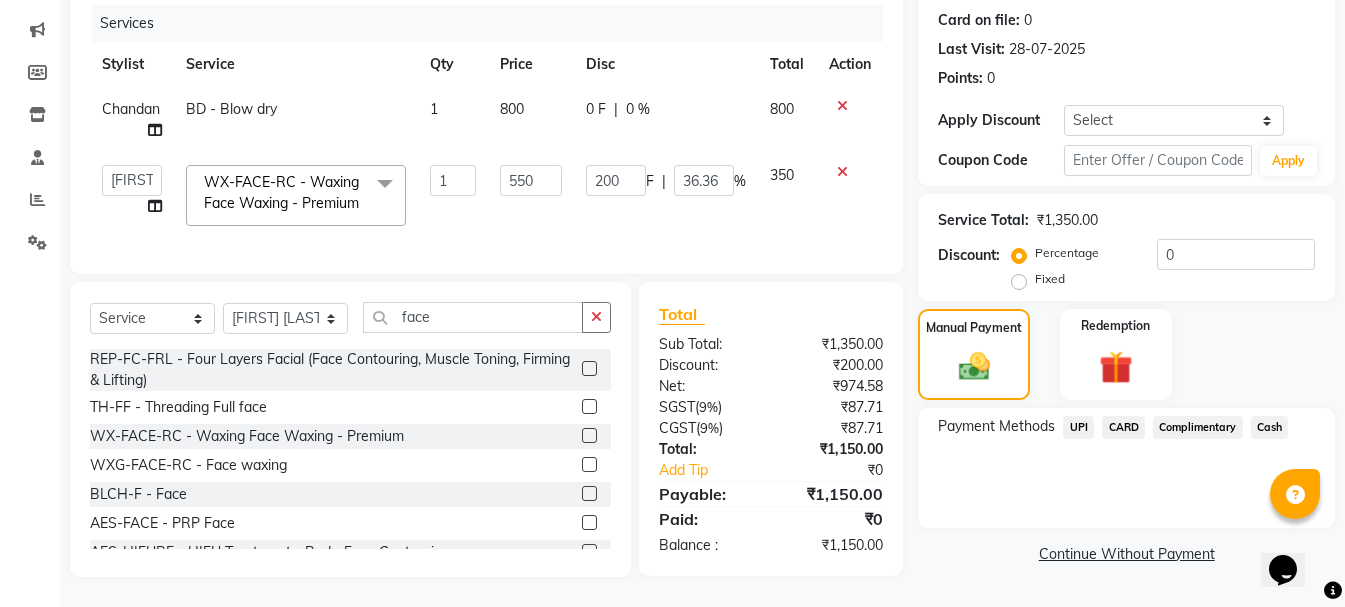 click on "Cash" 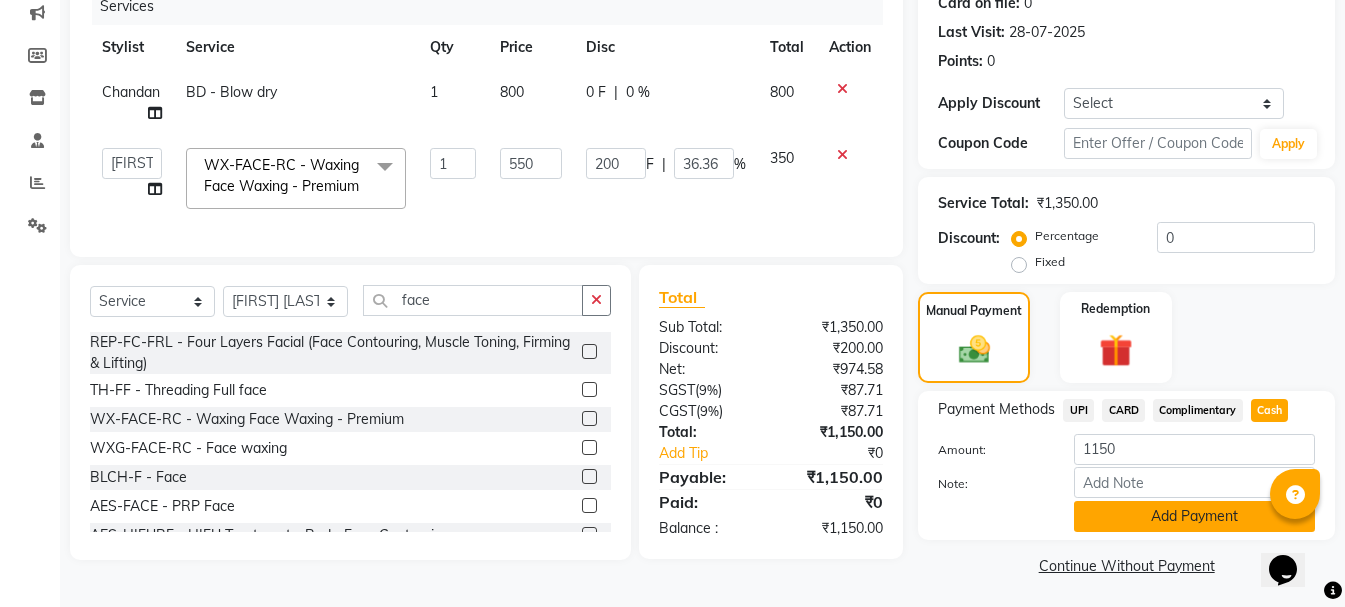 click on "Add Payment" 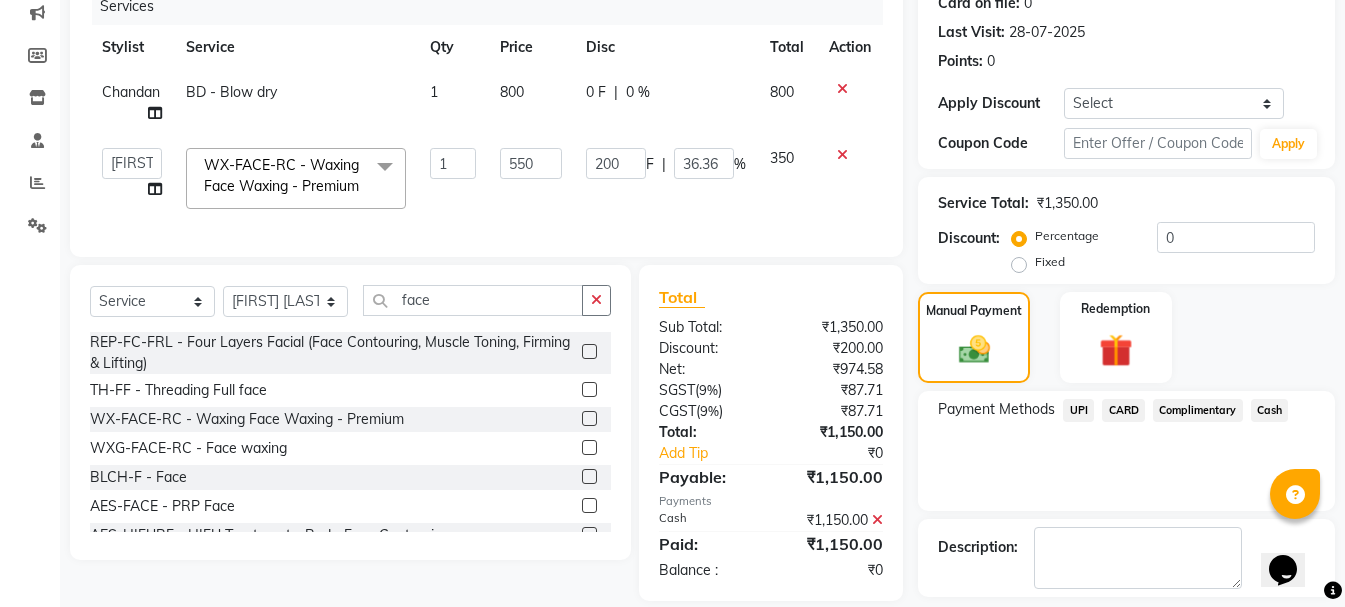 scroll, scrollTop: 348, scrollLeft: 0, axis: vertical 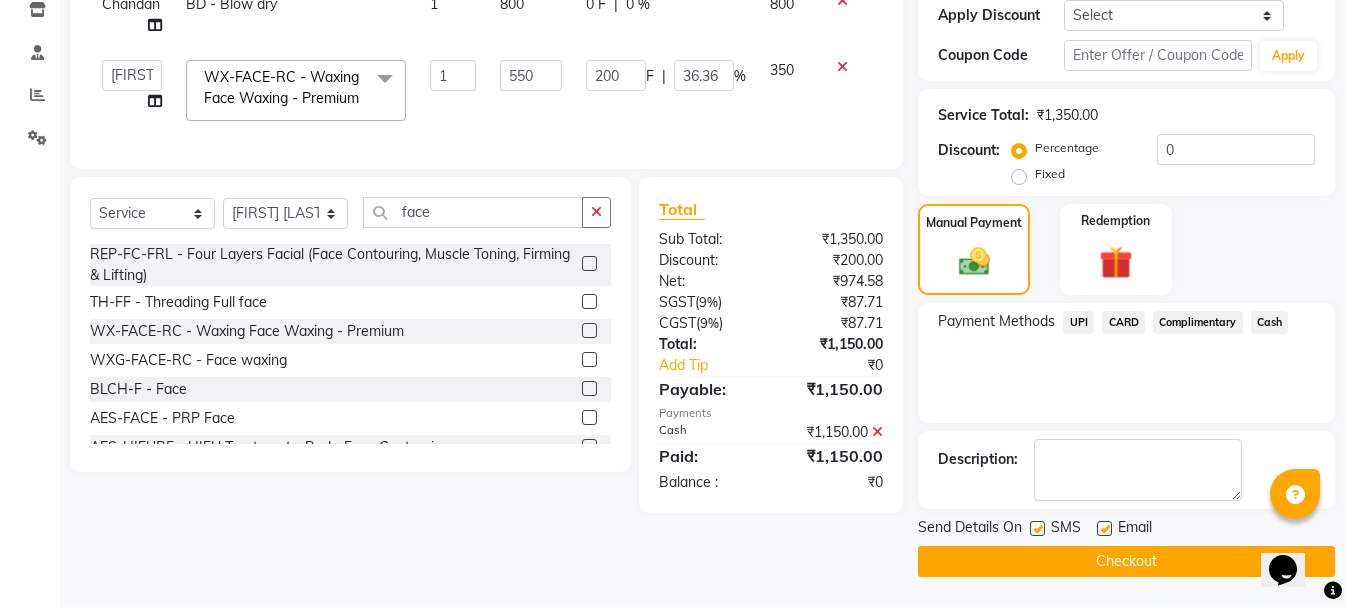 click on "Checkout" 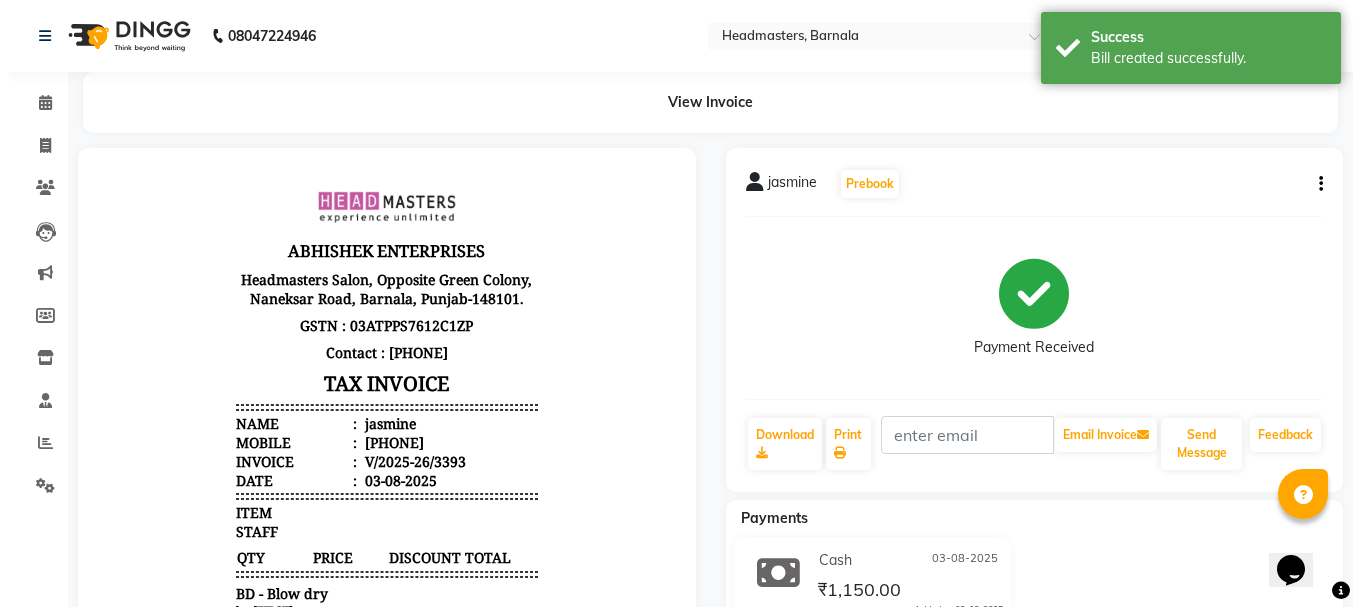 scroll, scrollTop: 0, scrollLeft: 0, axis: both 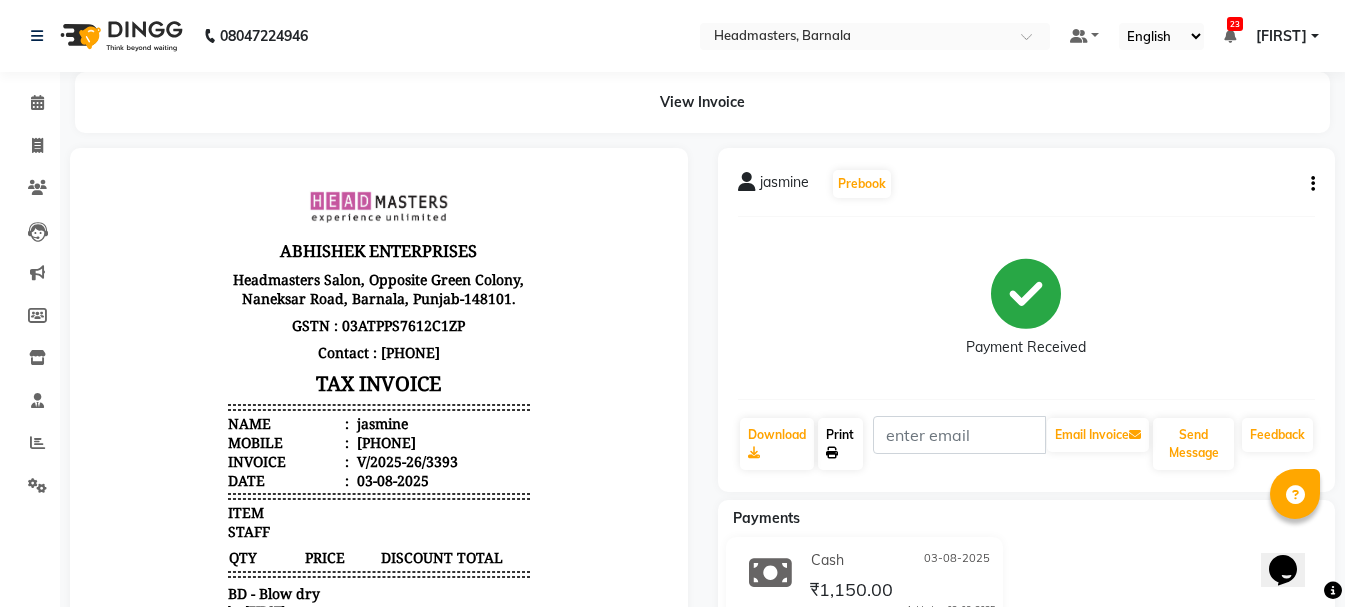 click on "Print" 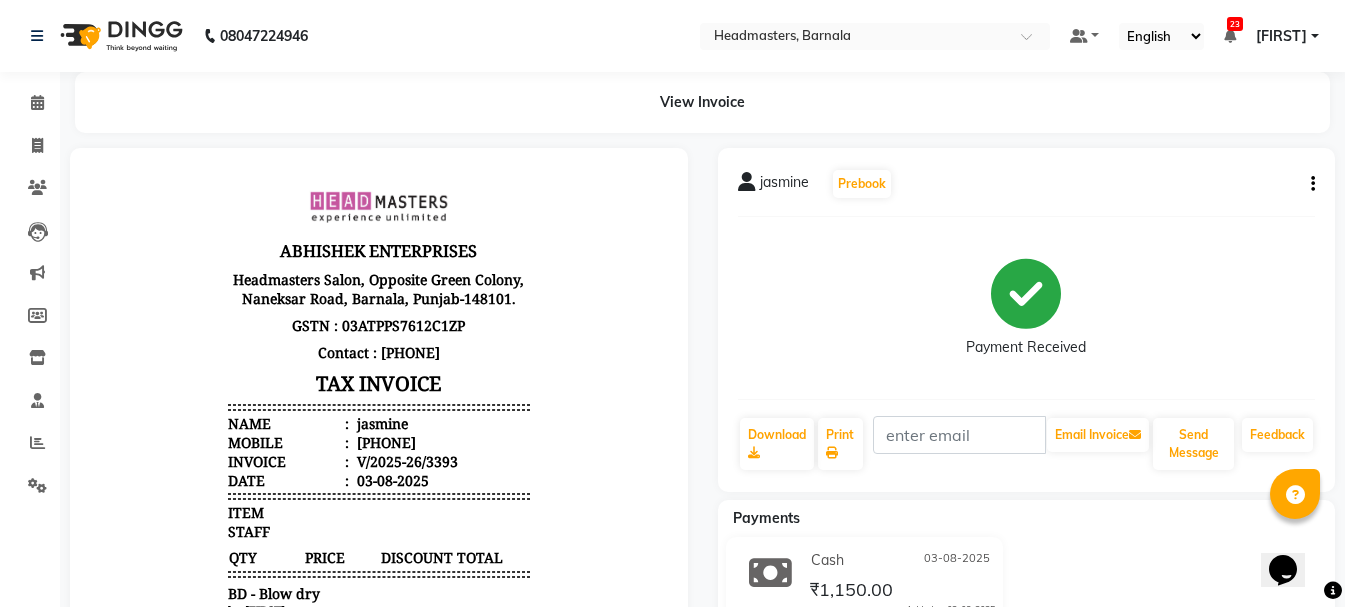 select on "service" 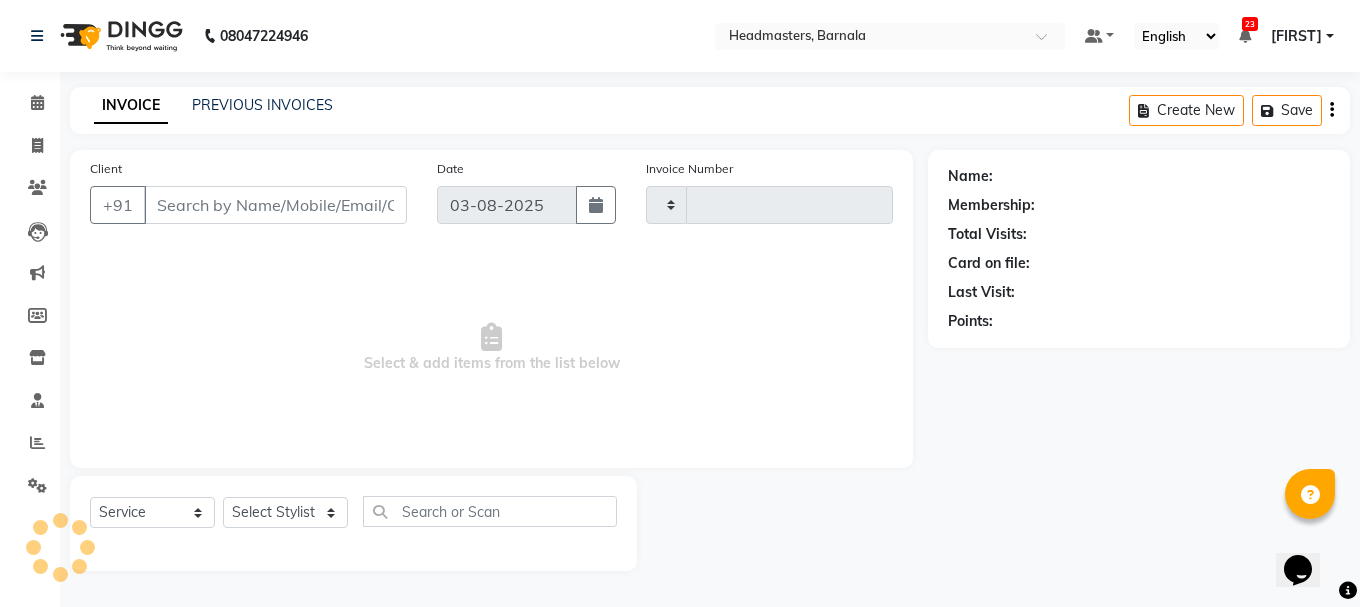 type on "3394" 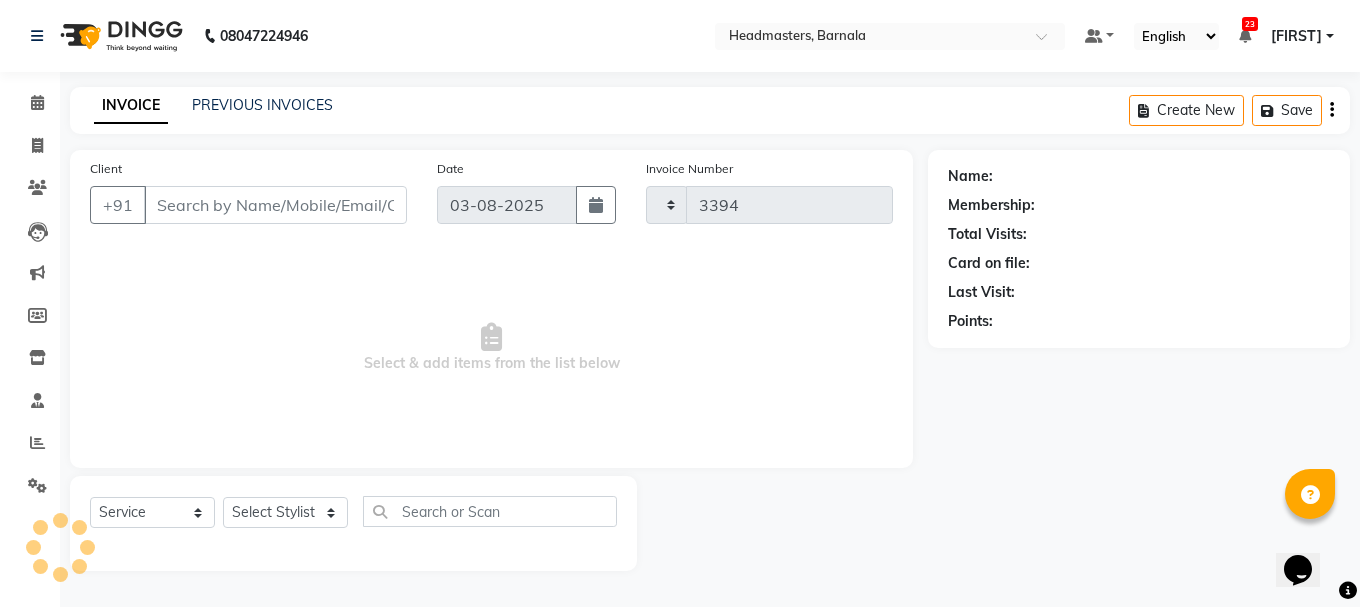 select on "7526" 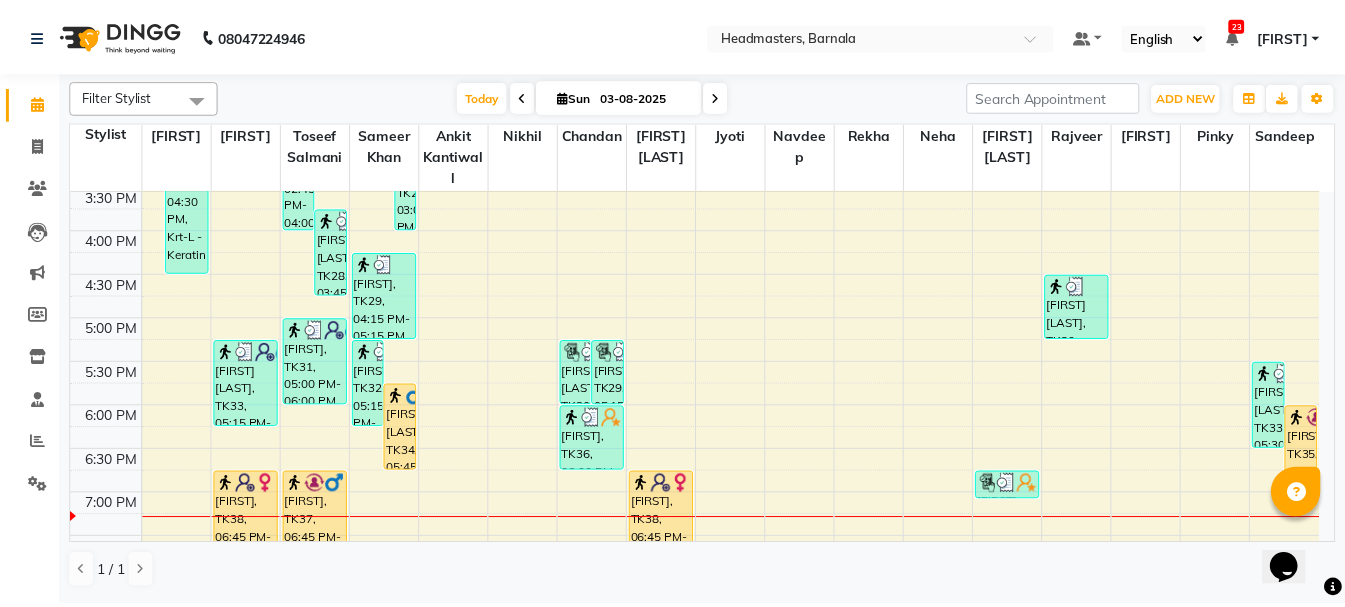 scroll, scrollTop: 736, scrollLeft: 0, axis: vertical 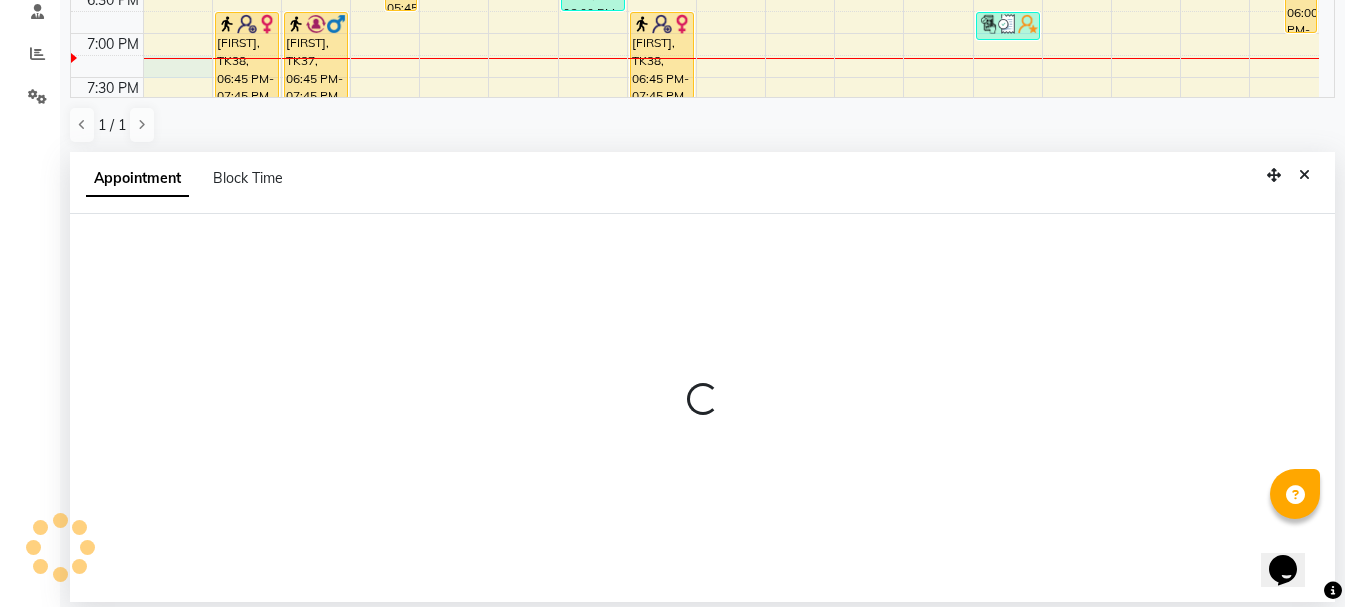select on "67274" 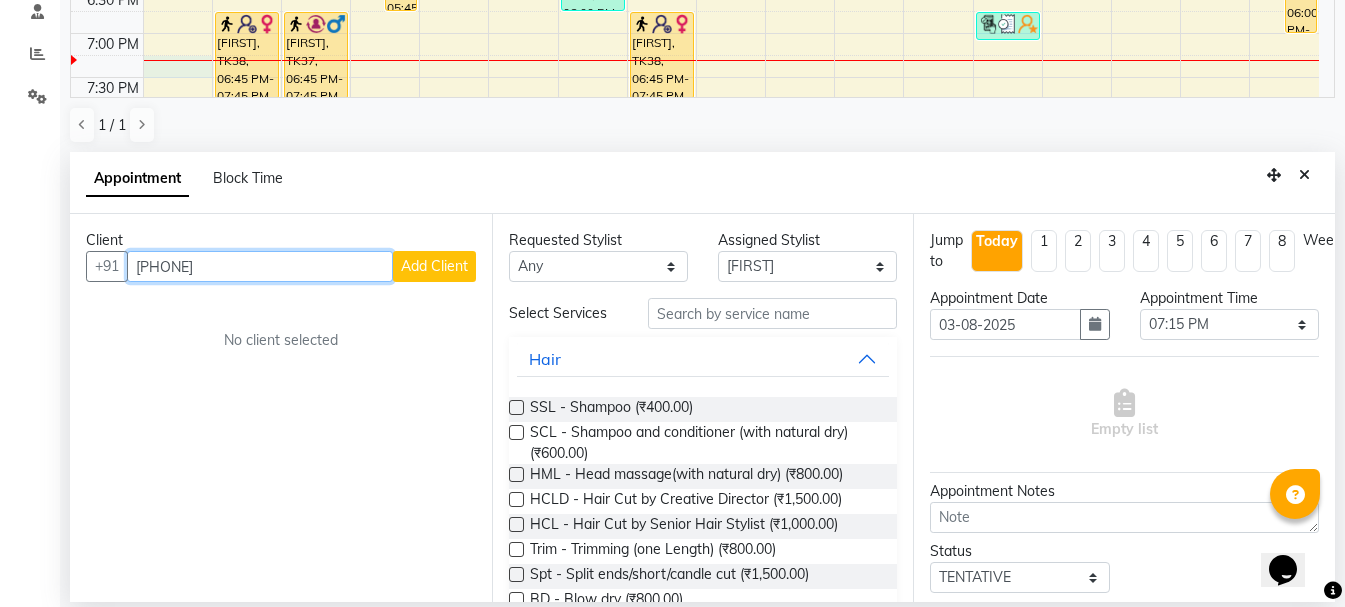 type on "[PHONE]" 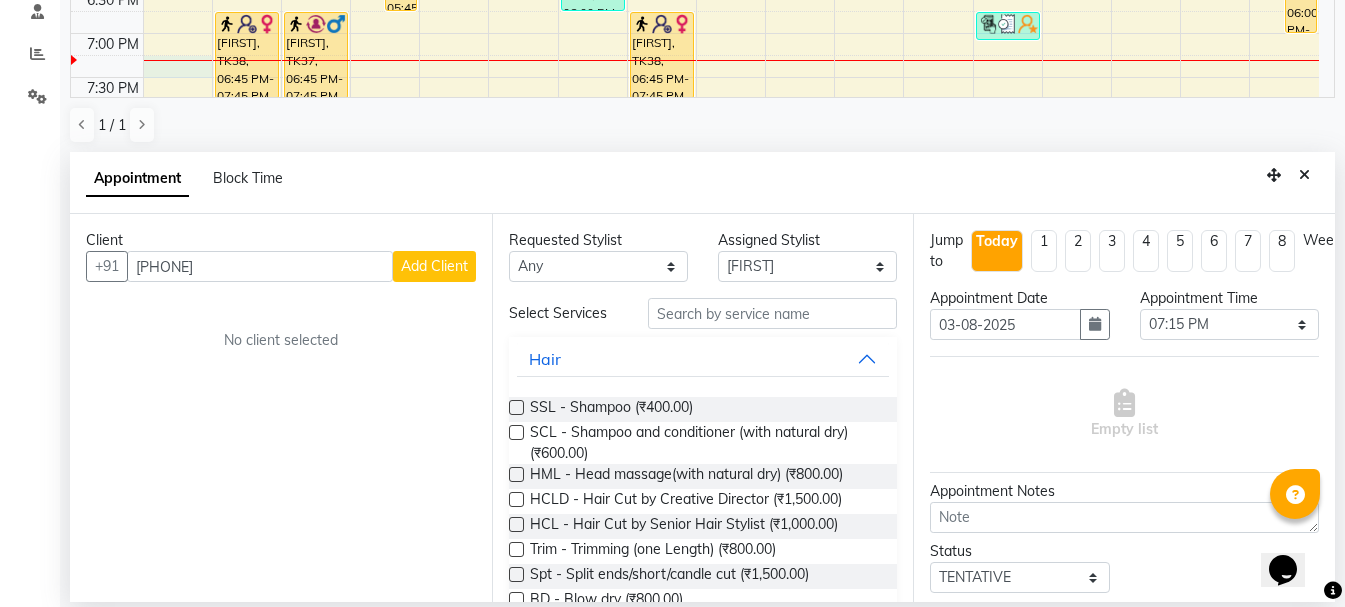 click on "Add Client" at bounding box center (434, 266) 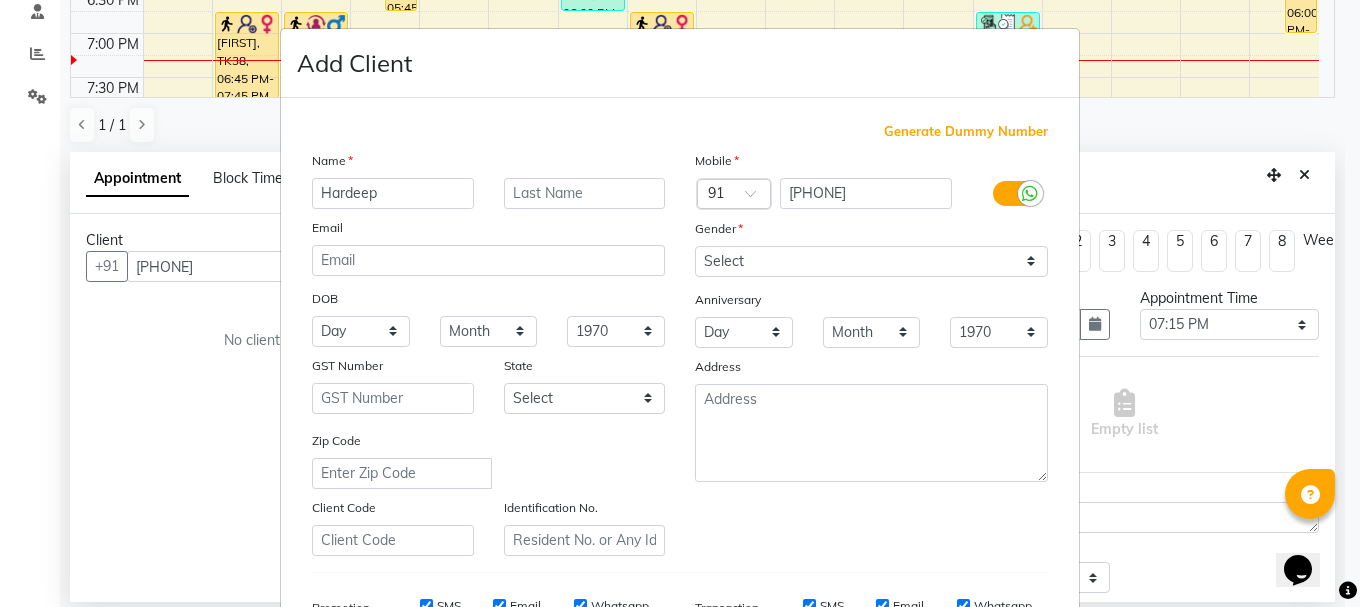 type on "Hardeep" 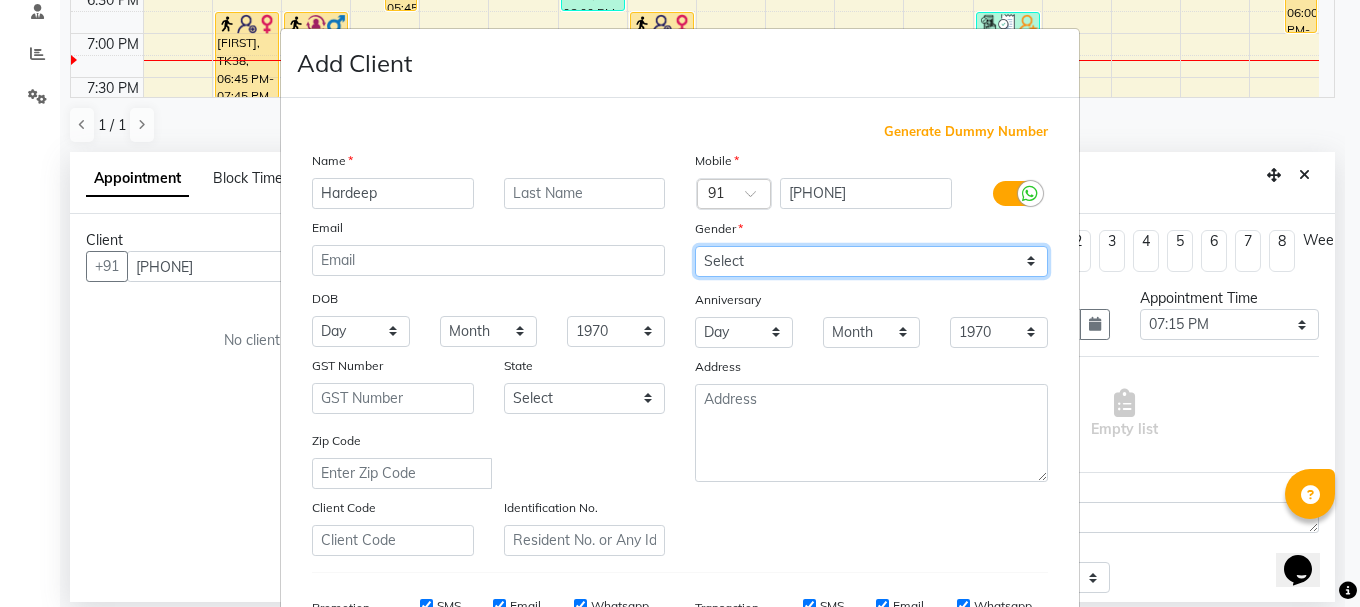 click on "Select Male Female Other Prefer Not To Say" at bounding box center [871, 261] 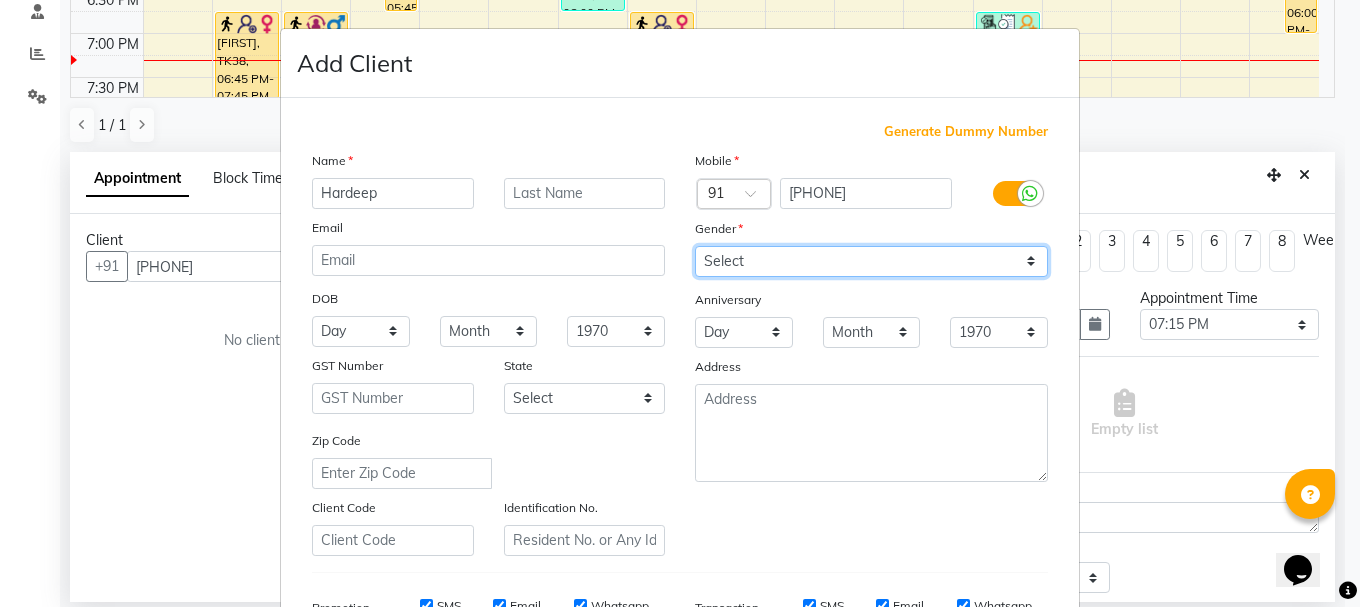 select on "female" 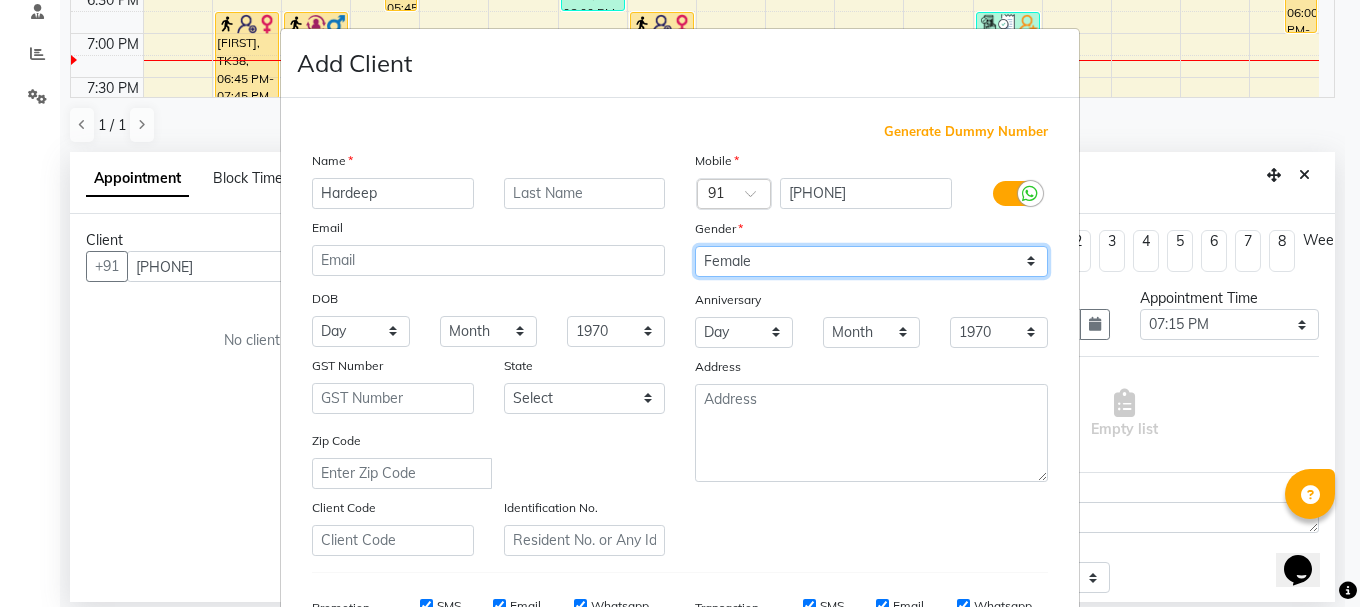click on "Select Male Female Other Prefer Not To Say" at bounding box center (871, 261) 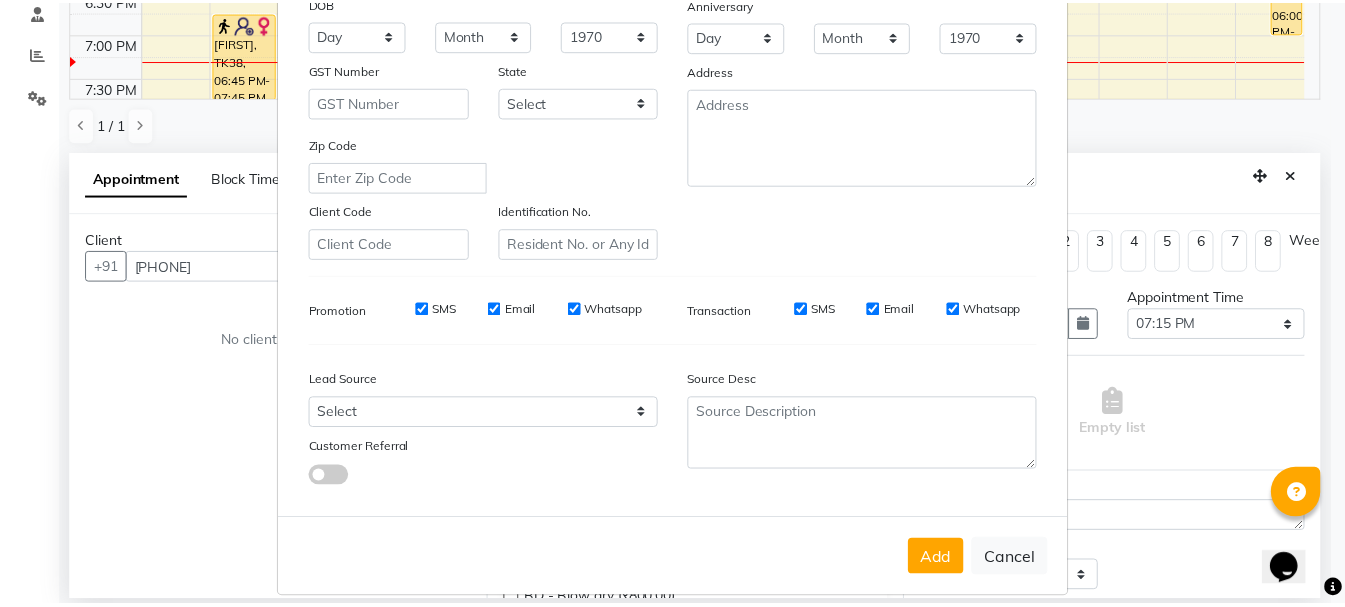 scroll, scrollTop: 316, scrollLeft: 0, axis: vertical 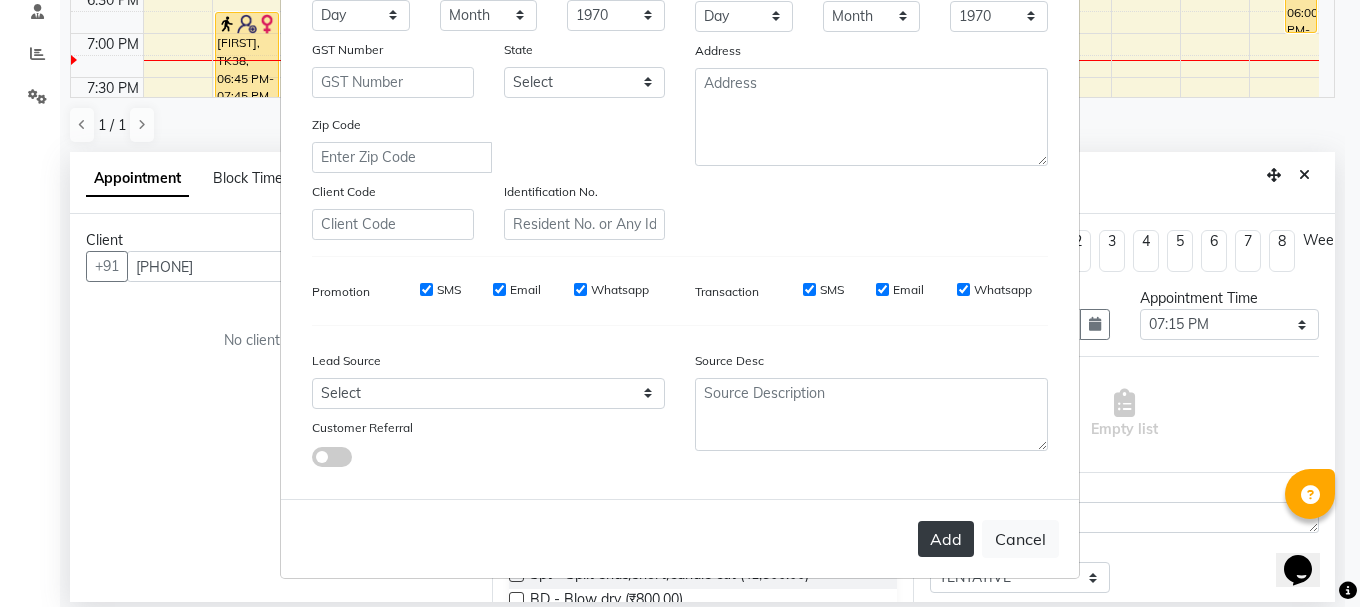 click on "Add" at bounding box center (946, 539) 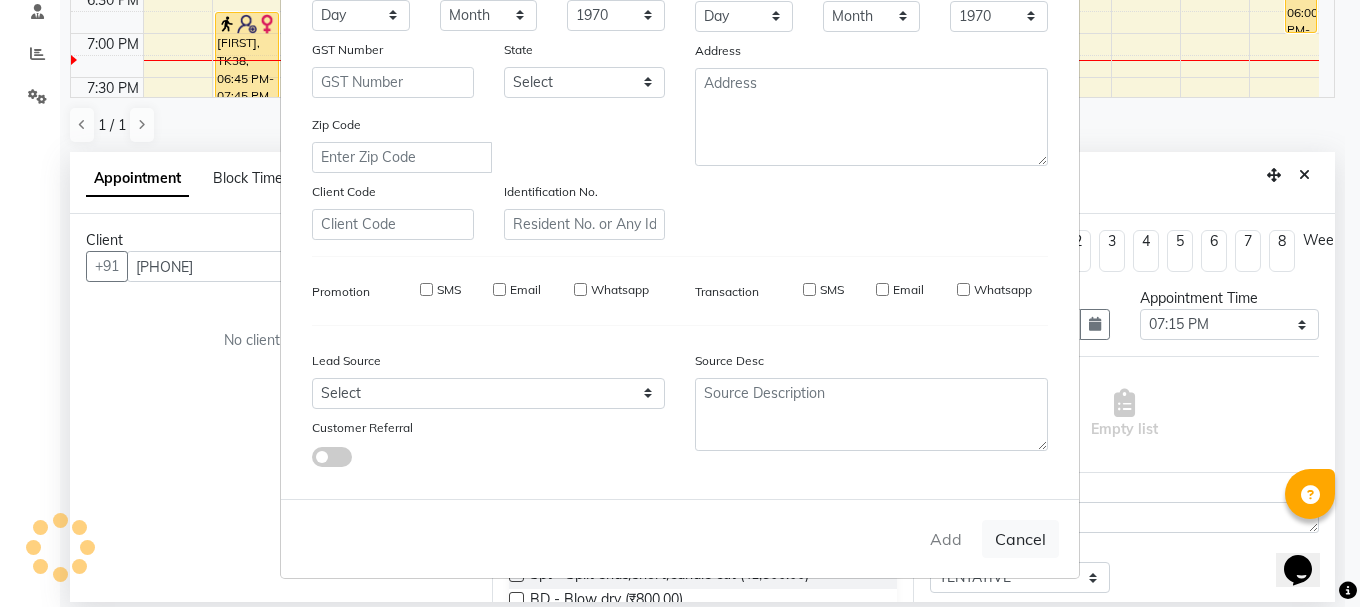 type 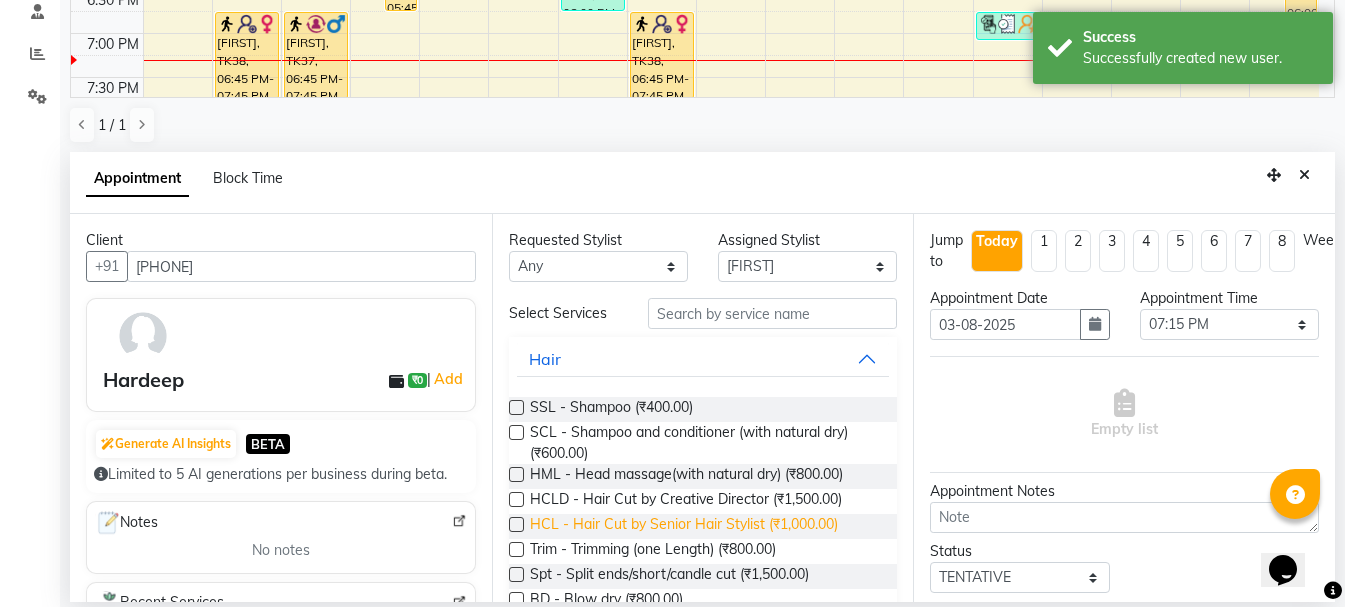 click on "HCL - Hair Cut by Senior Hair Stylist (₹1,000.00)" at bounding box center (684, 526) 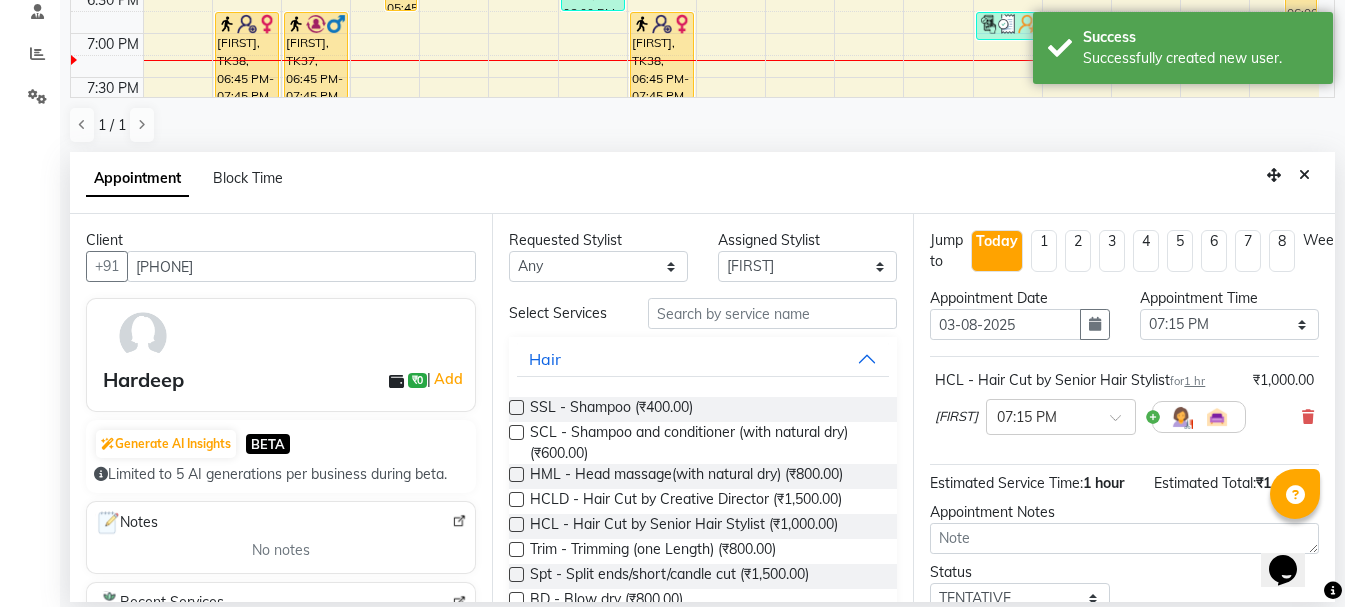 scroll, scrollTop: 174, scrollLeft: 0, axis: vertical 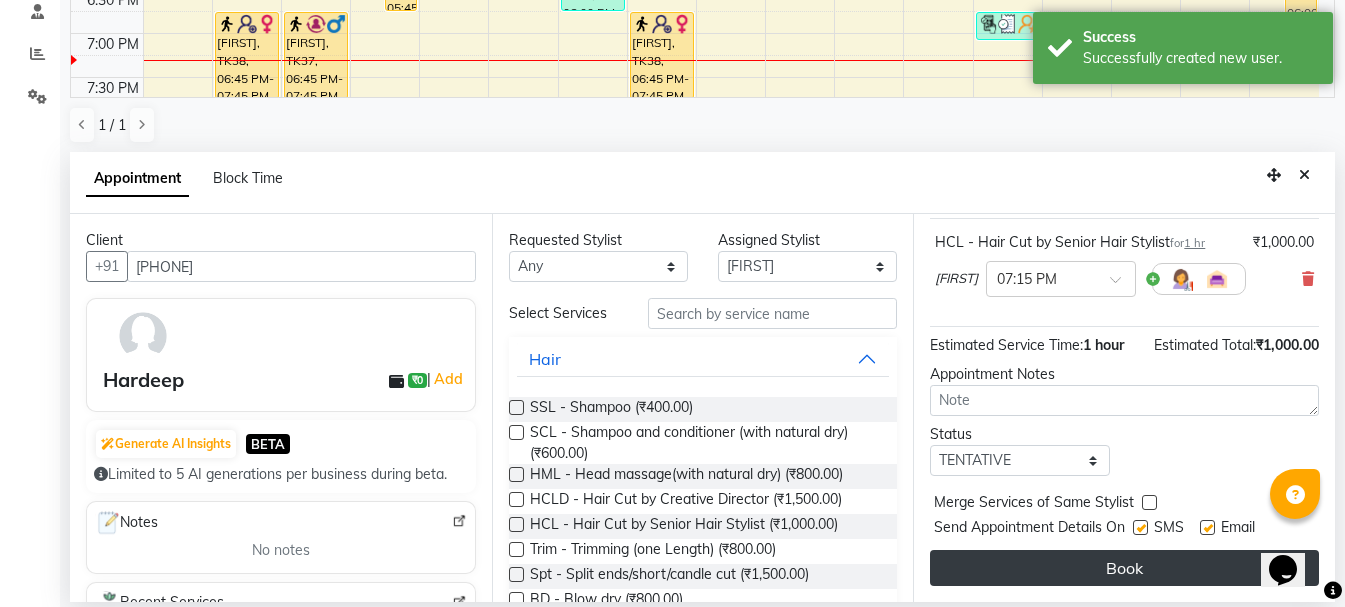 click on "Book" at bounding box center (1124, 568) 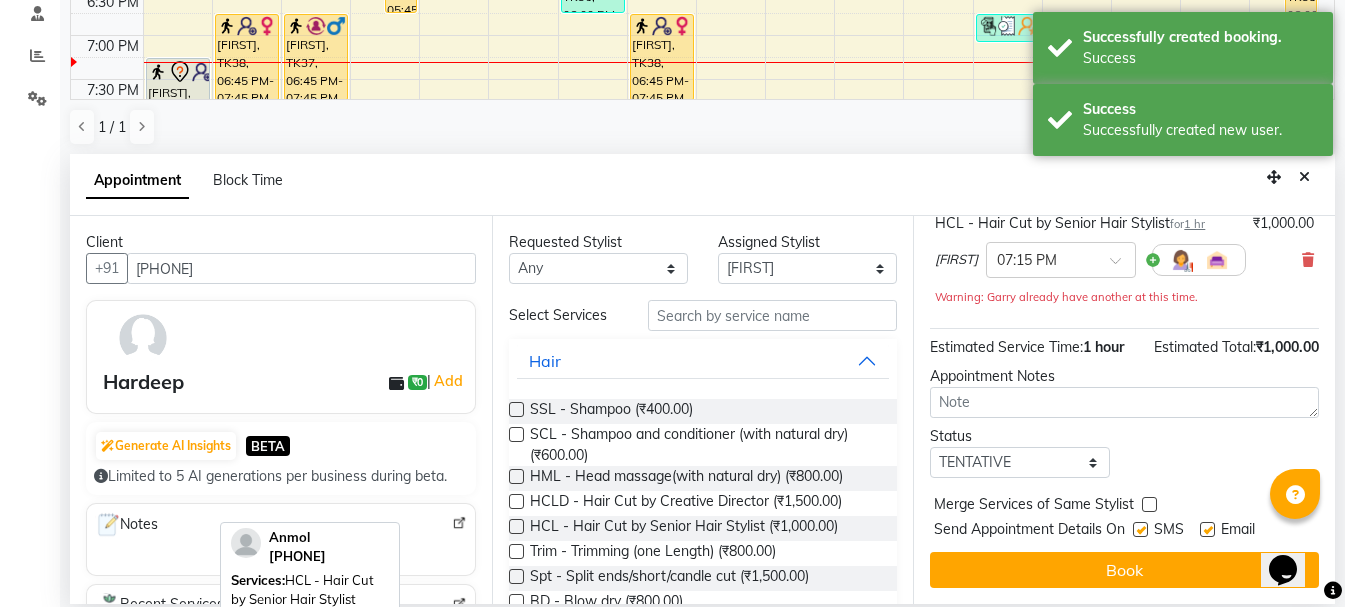 scroll, scrollTop: 0, scrollLeft: 0, axis: both 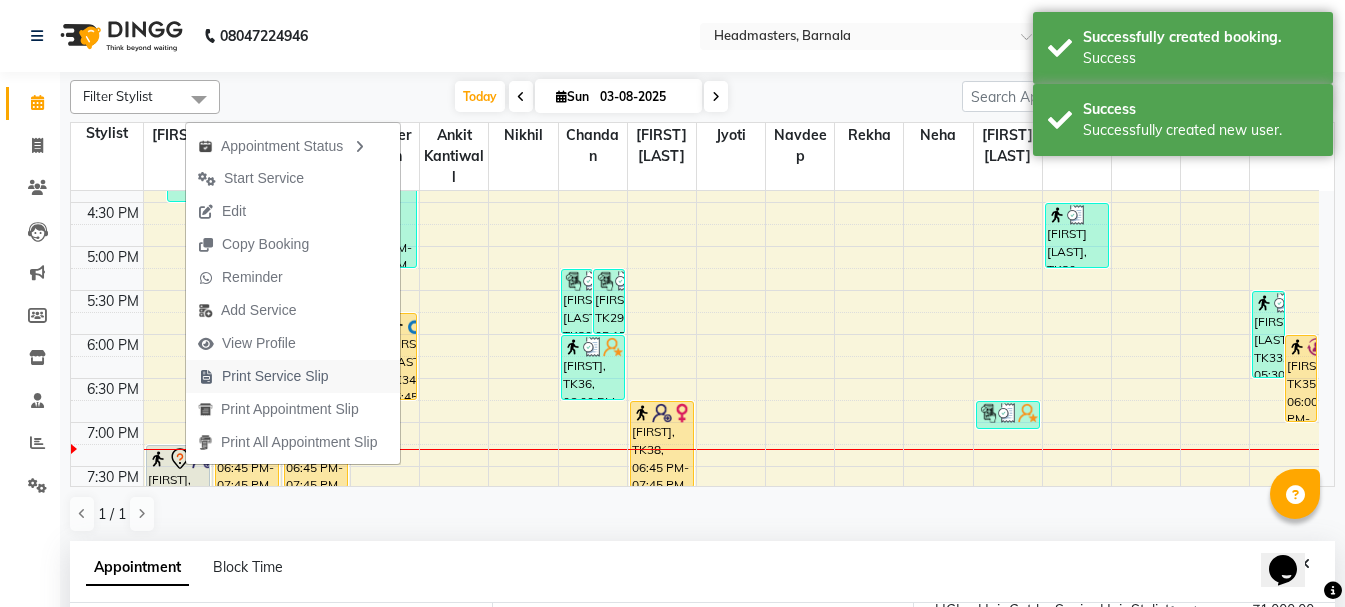 click on "Print Service Slip" at bounding box center (275, 376) 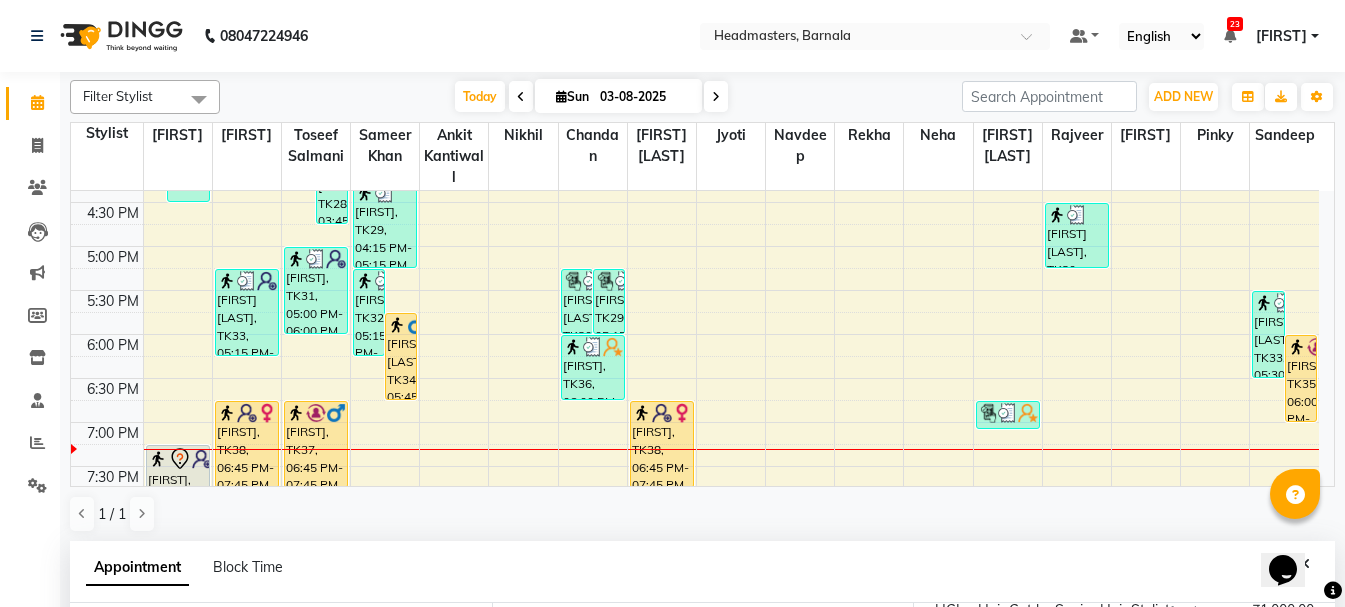 scroll, scrollTop: 99, scrollLeft: 0, axis: vertical 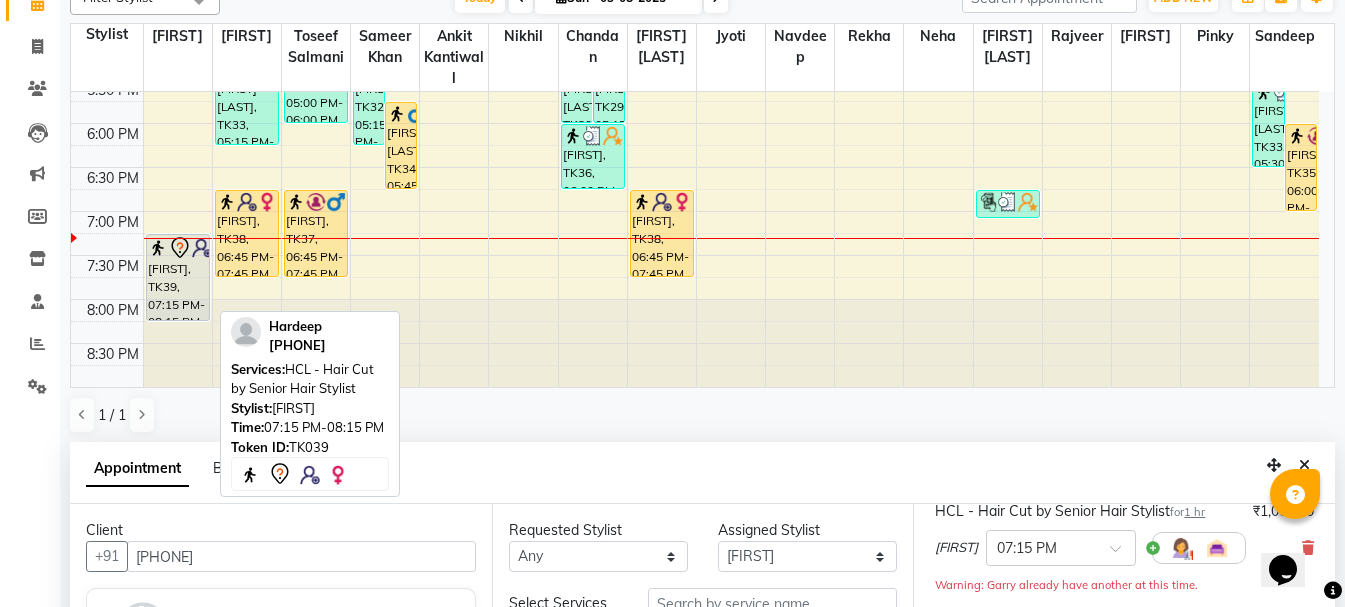 click on "[FIRST], TK39, 07:15 PM-08:15 PM, HCL - Hair Cut by Senior Hair Stylist" at bounding box center [178, 277] 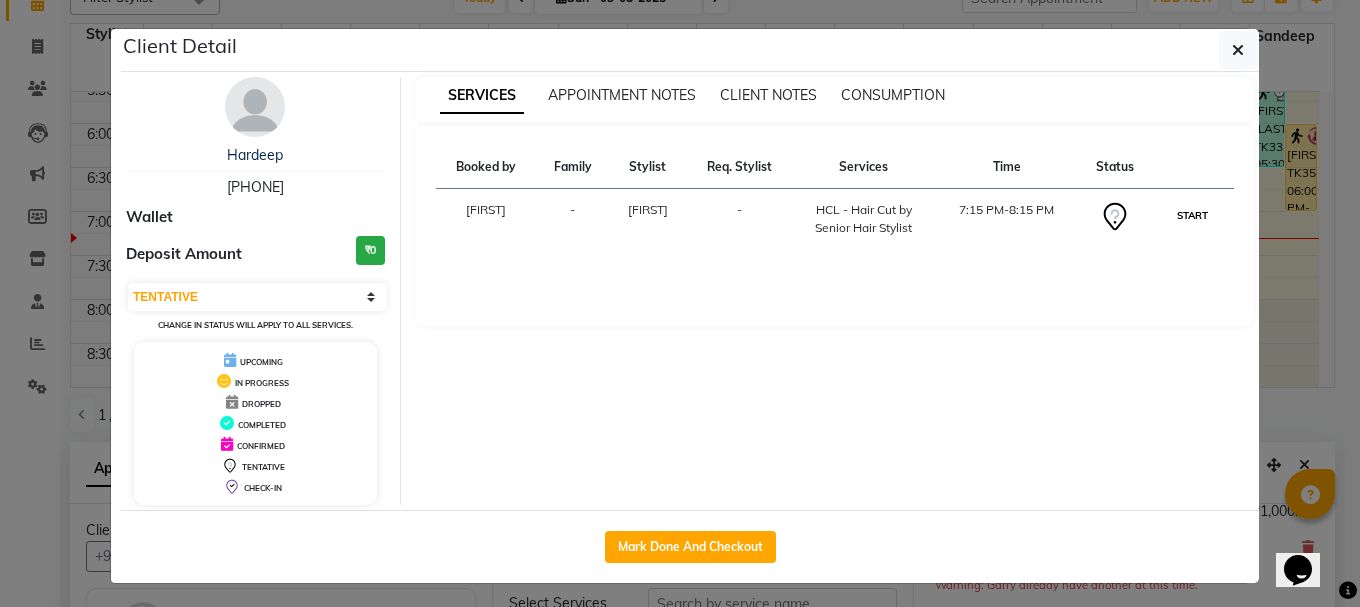 click on "START" at bounding box center (1192, 215) 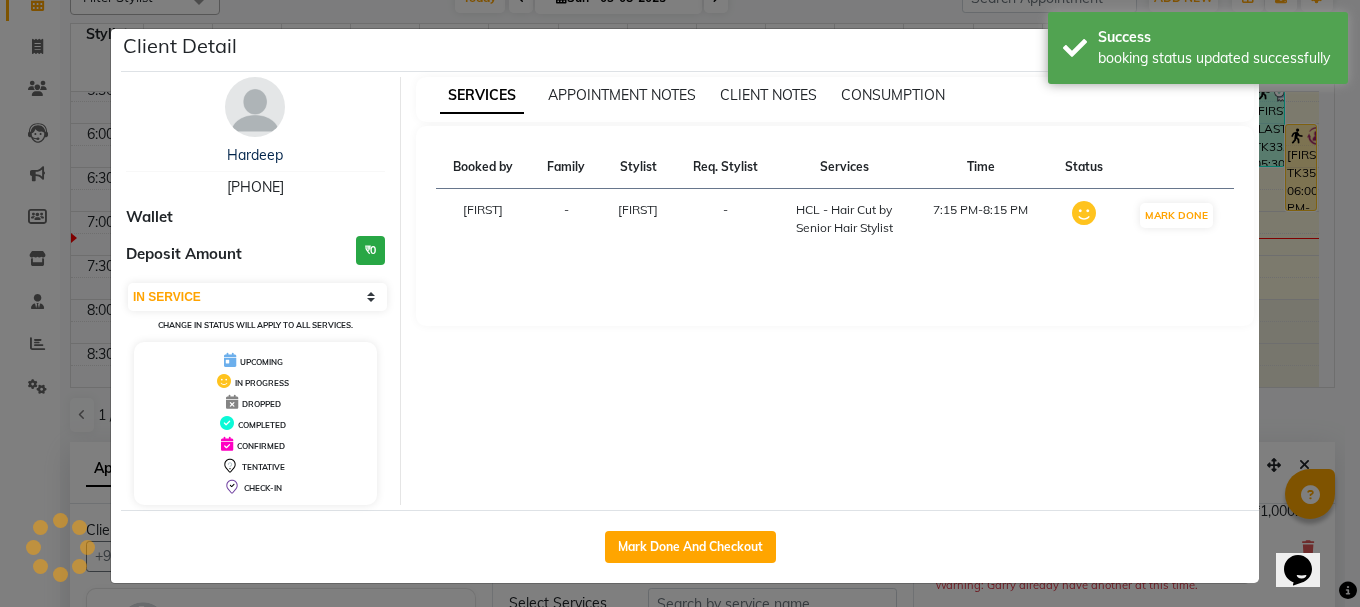 click on "Client Detail [FIRST] [PHONE] Wallet Deposit Amount ₹0 Select IN SERVICE CONFIRMED TENTATIVE CHECK IN MARK DONE UPCOMING Change in status will apply to all services. UPCOMING IN PROGRESS DROPPED COMPLETED CONFIRMED TENTATIVE CHECK-IN SERVICES APPOINTMENT NOTES CLIENT NOTES CONSUMPTION Booked by Family Stylist Req. Stylist Services Time Status [NAME] - [FIRST] - HCL - Hair Cut by Senior Hair Stylist 7:15 PM-8:15 PM MARK DONE Mark Done And Checkout" 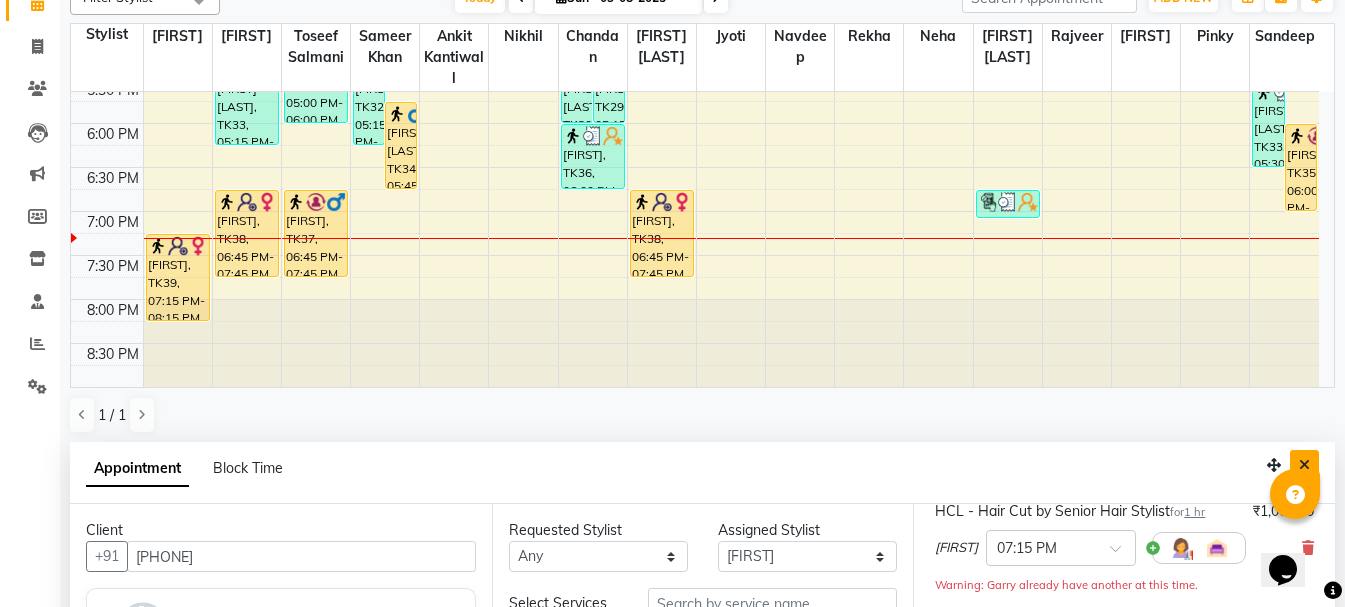 click at bounding box center (1304, 465) 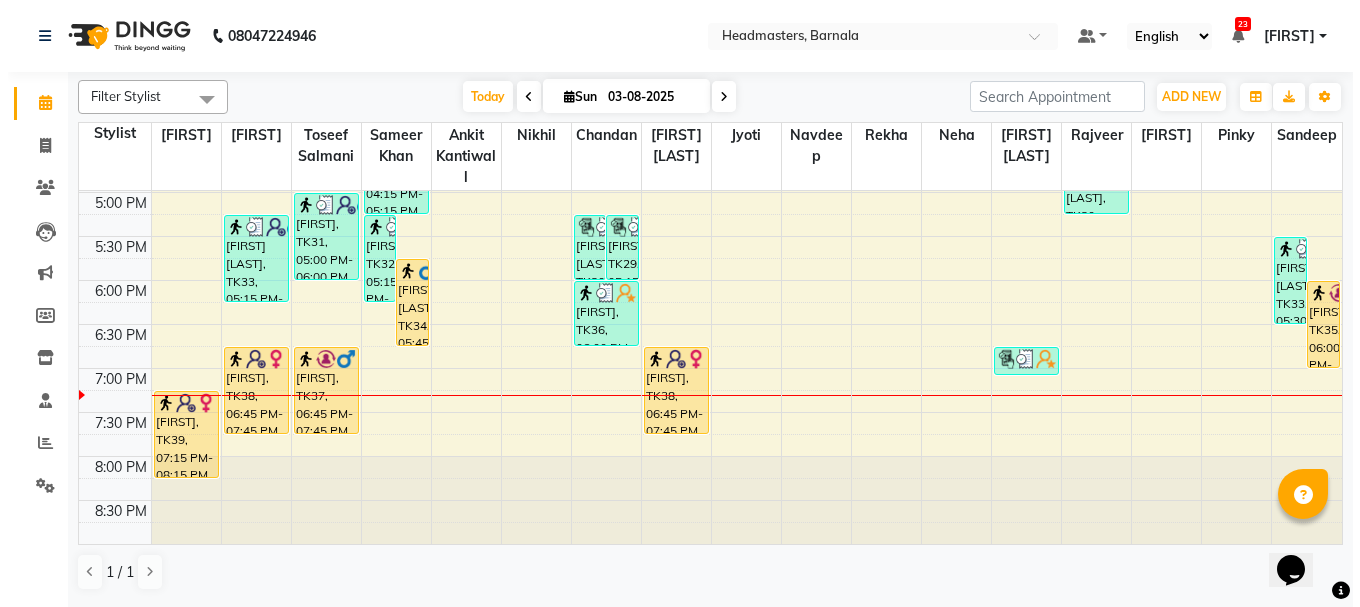 scroll, scrollTop: 0, scrollLeft: 0, axis: both 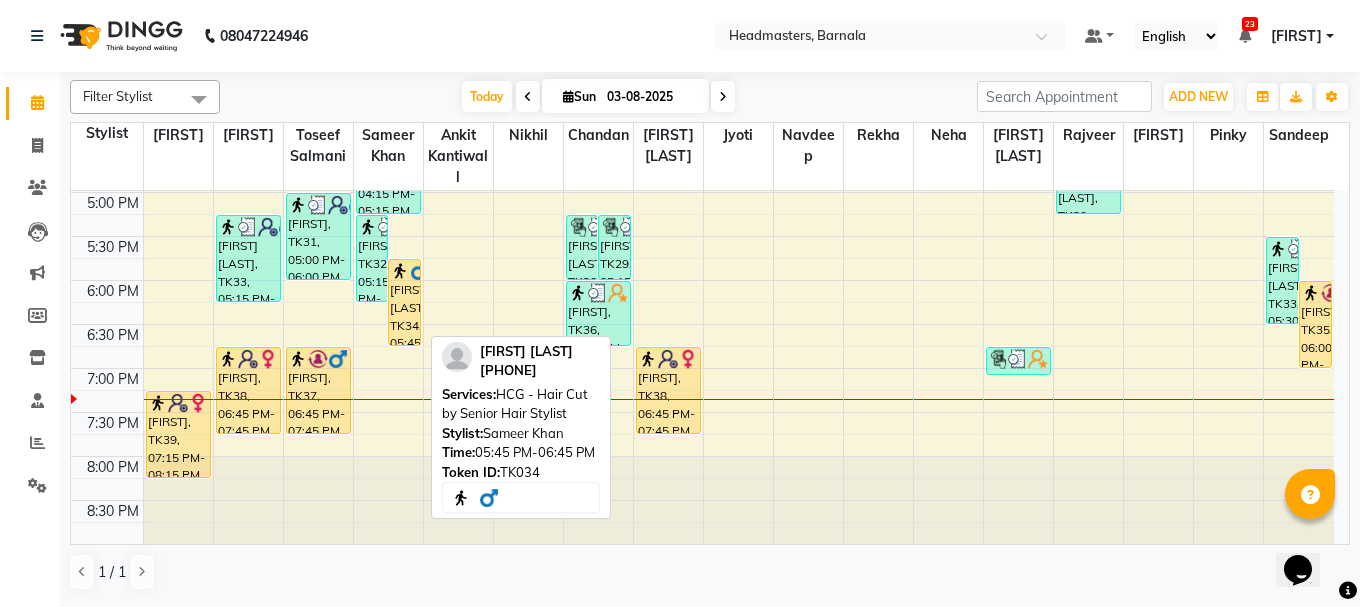 click on "[FIRST] [LAST], TK34, 05:45 PM-06:45 PM, HCG - Hair Cut by Senior Hair Stylist" at bounding box center (404, 302) 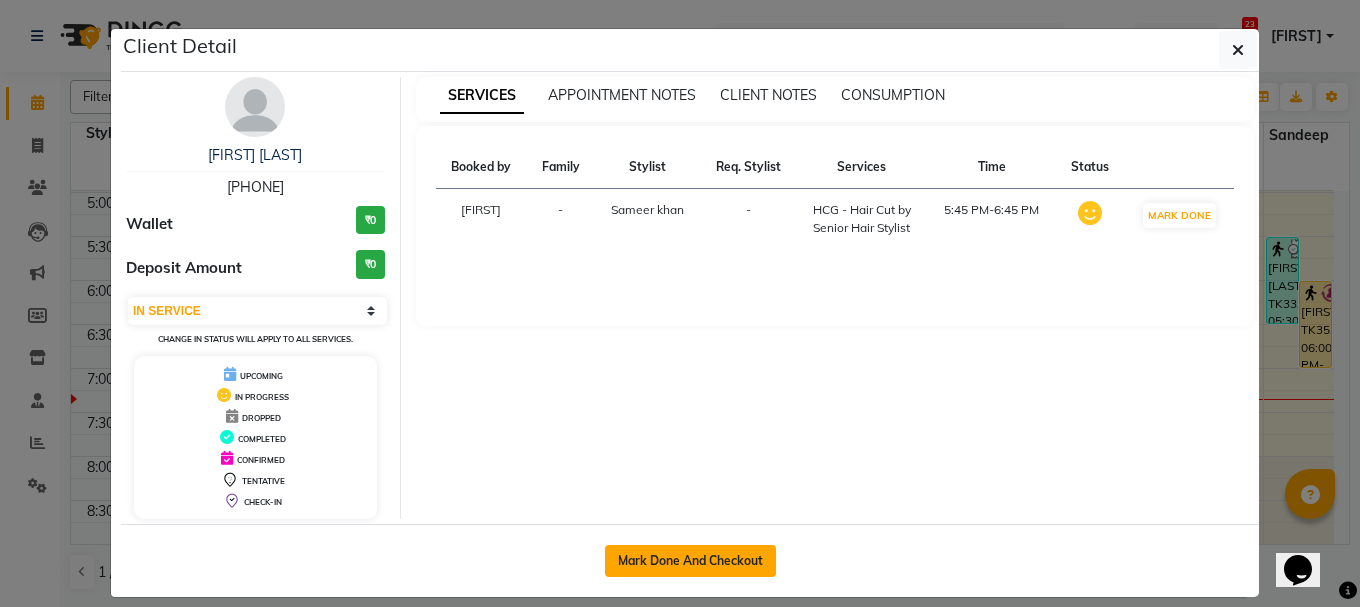 click on "Mark Done And Checkout" 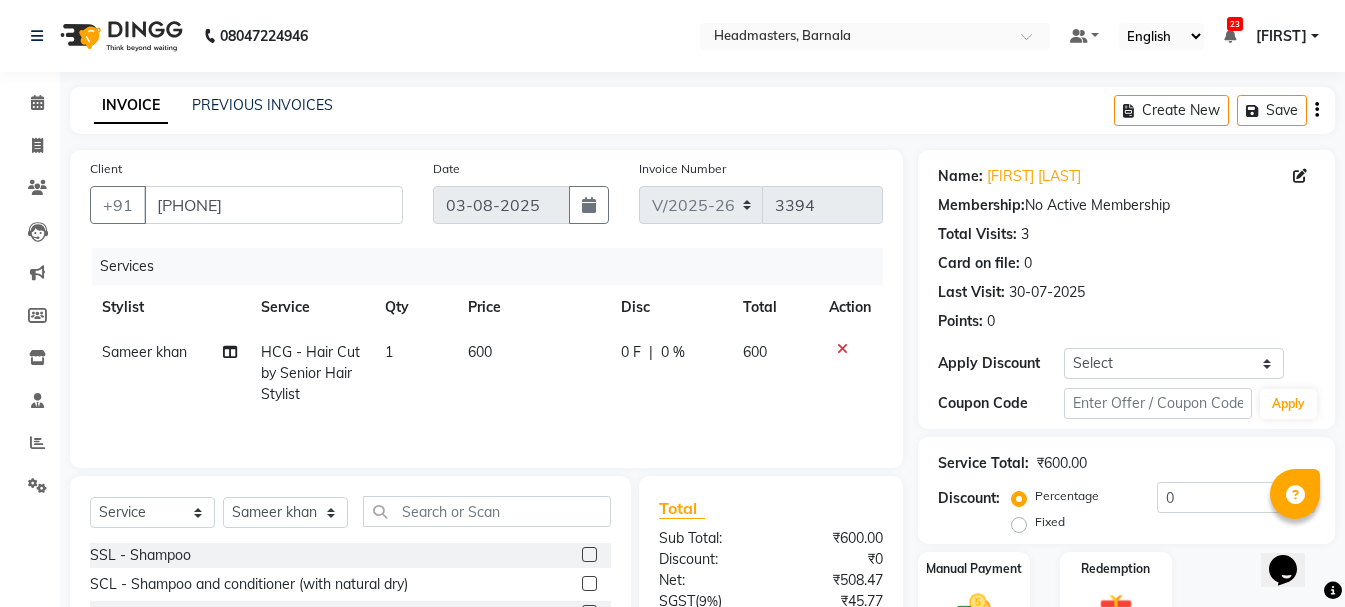 scroll, scrollTop: 194, scrollLeft: 0, axis: vertical 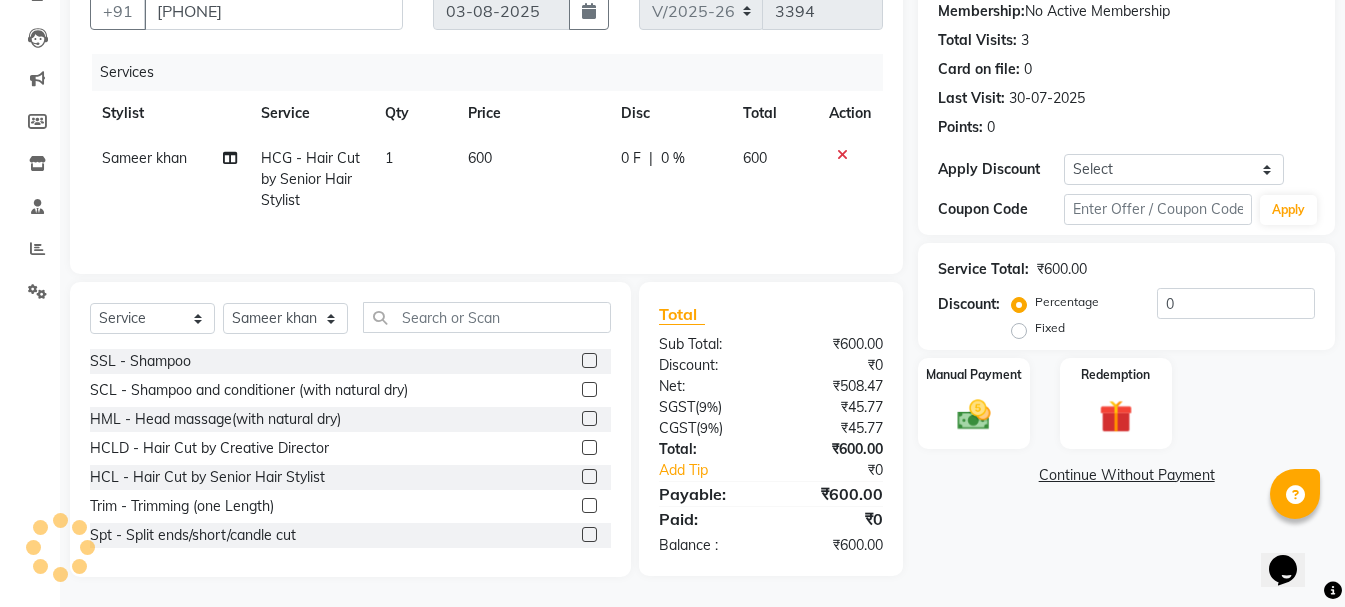click on "0 F" 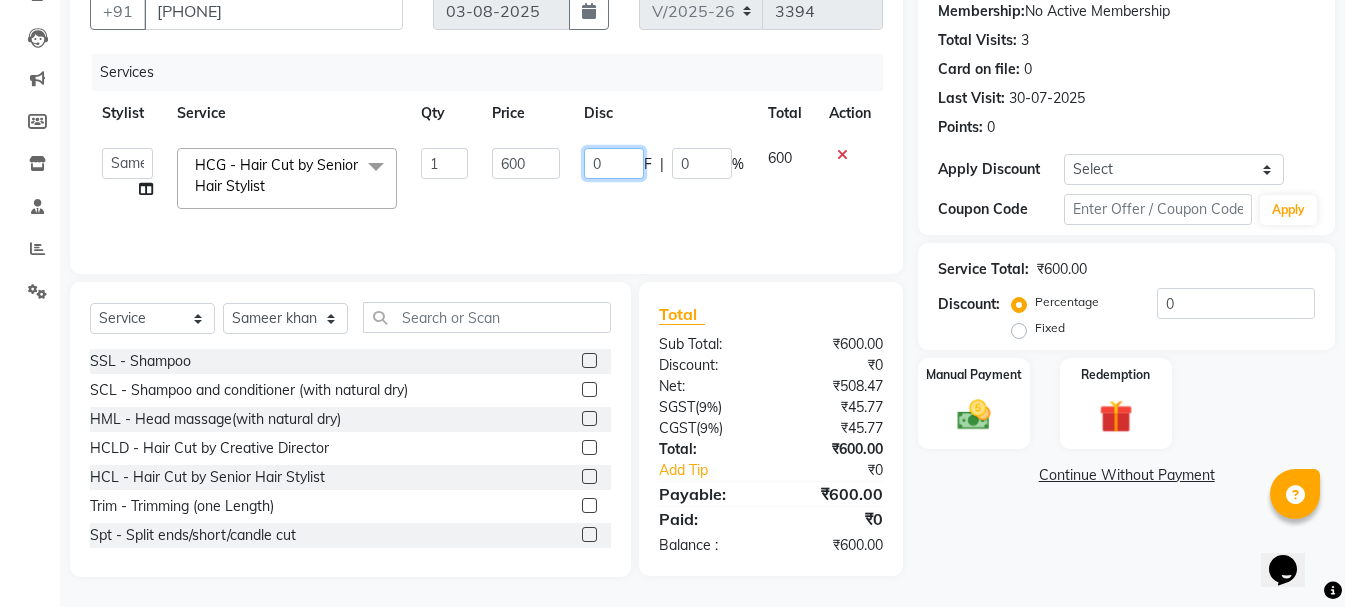 drag, startPoint x: 621, startPoint y: 165, endPoint x: 589, endPoint y: 173, distance: 32.984844 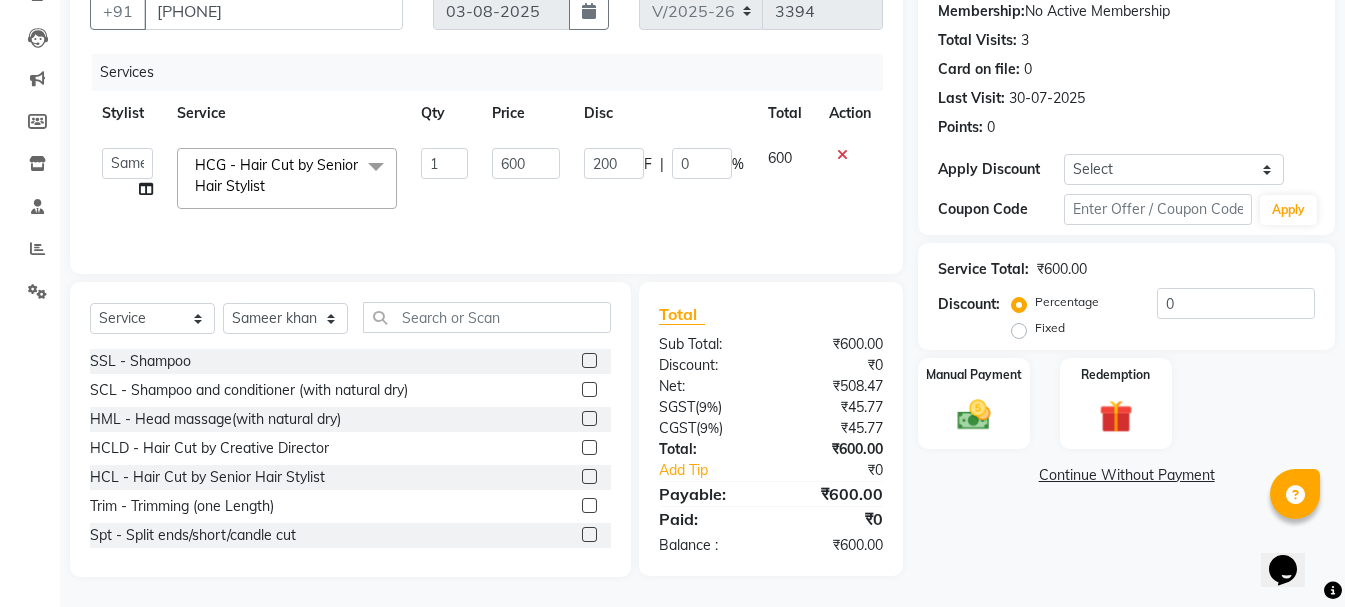 click 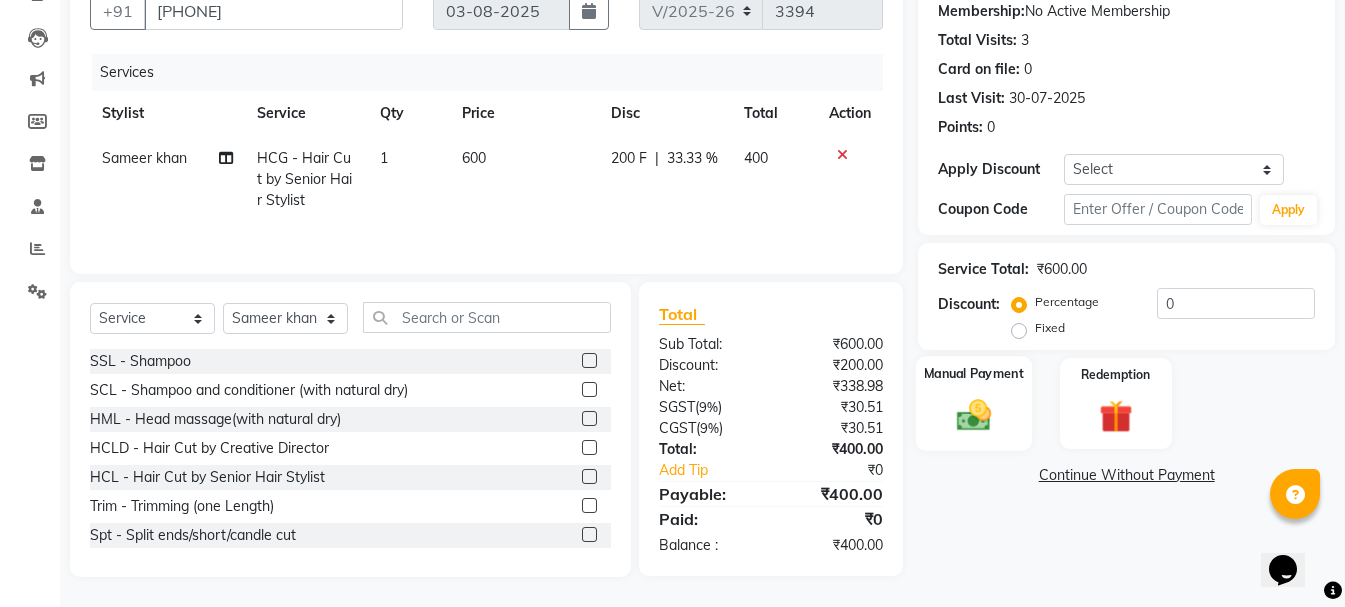 click 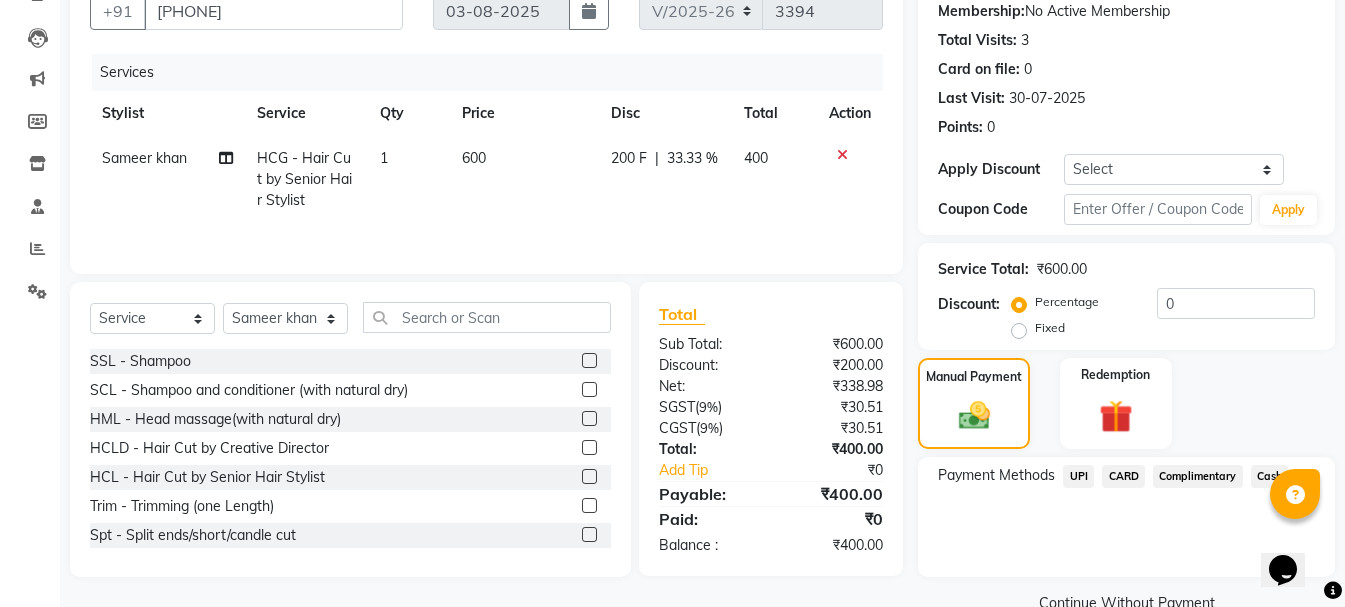 click on "UPI" 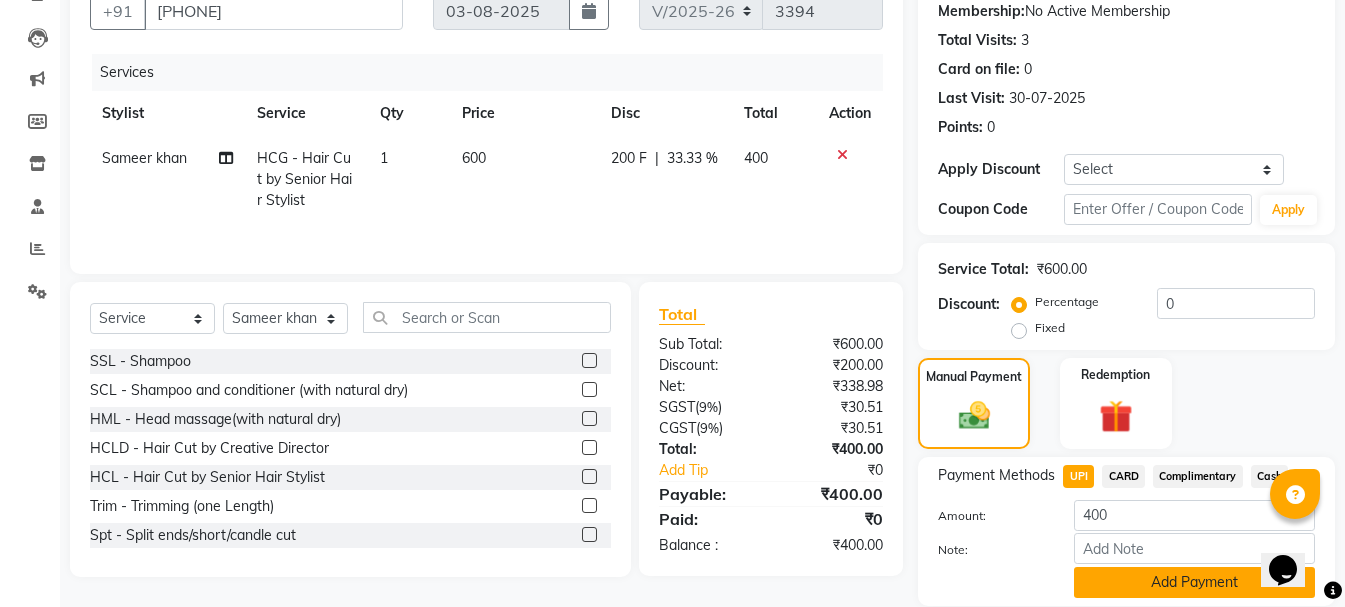 click on "Add Payment" 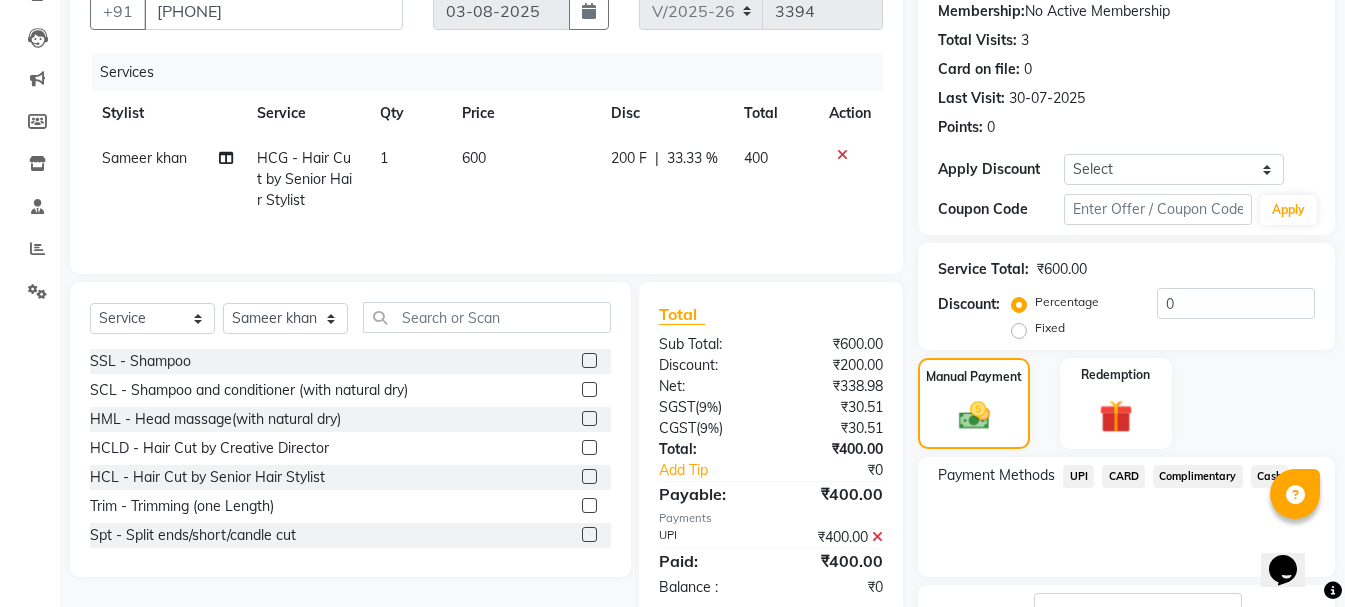 click on "Checkout" 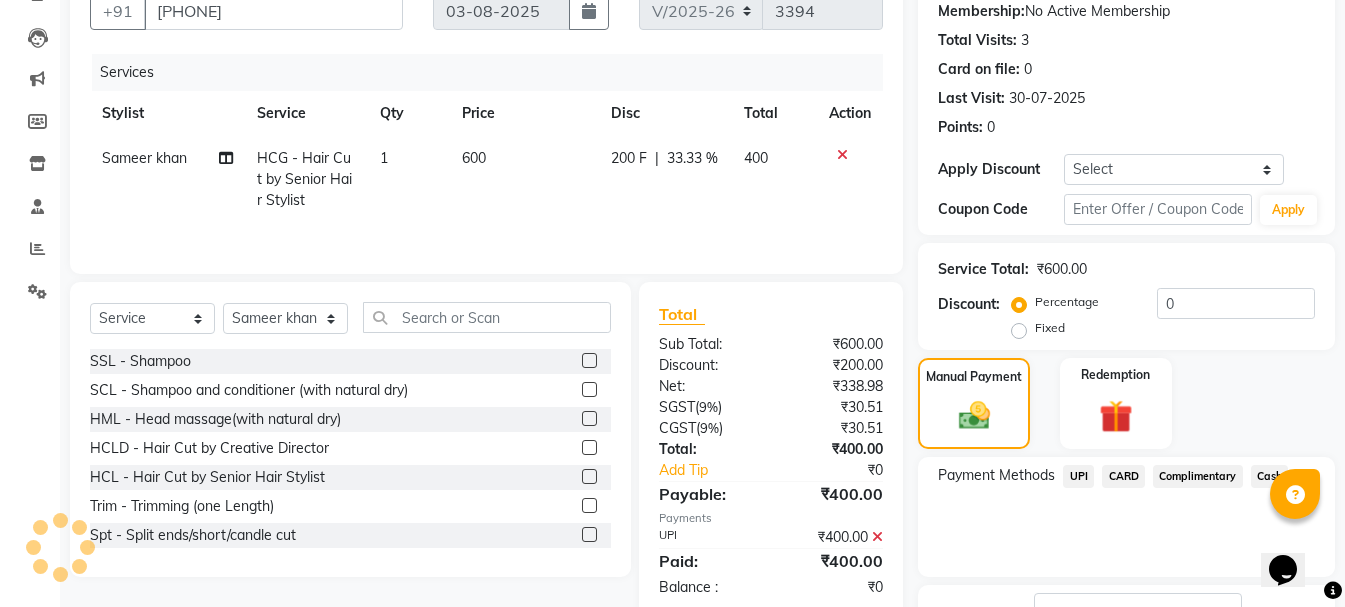 scroll, scrollTop: 348, scrollLeft: 0, axis: vertical 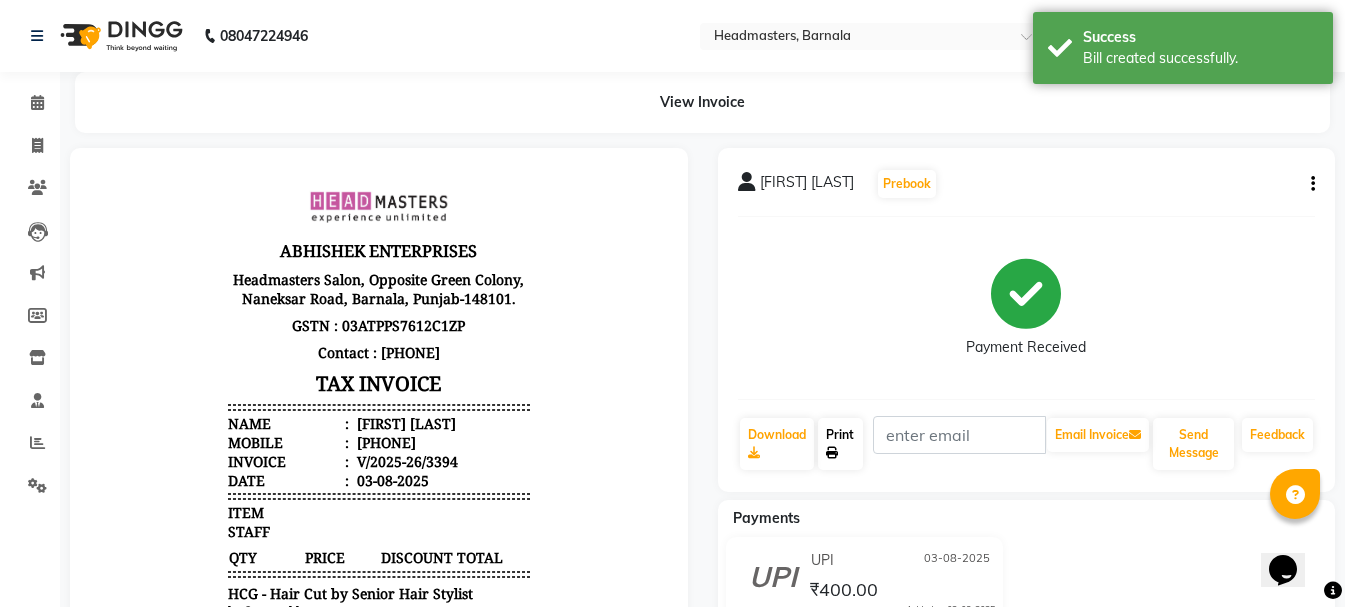 click on "Print" 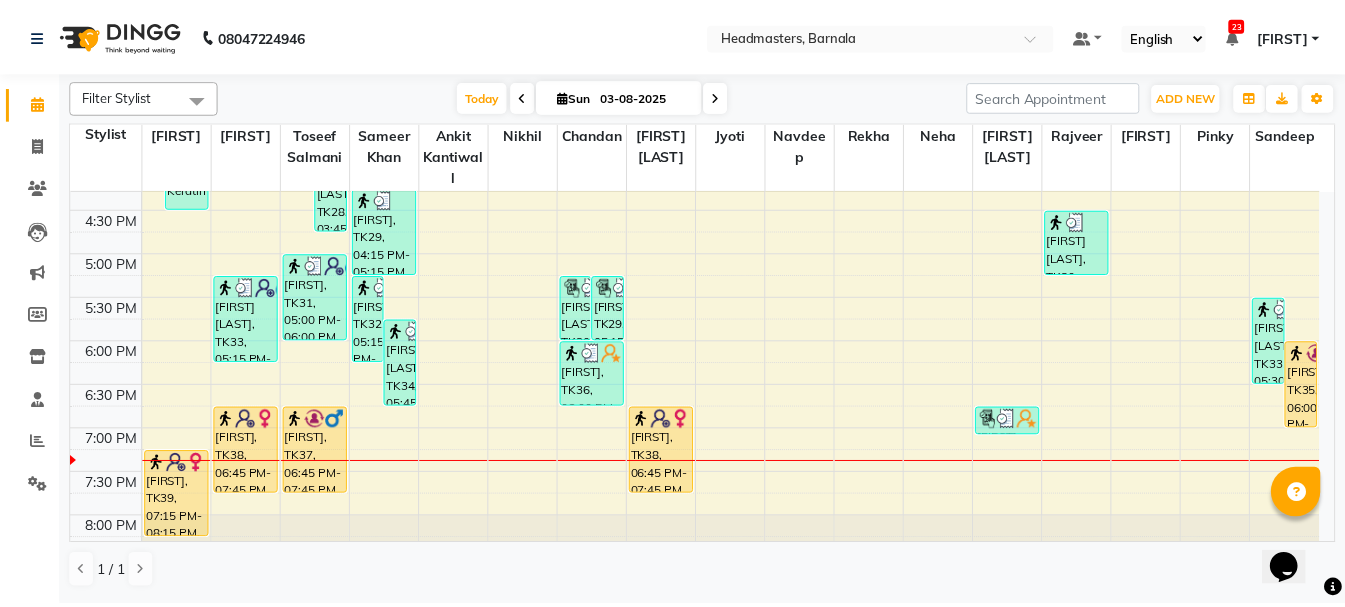 scroll, scrollTop: 790, scrollLeft: 0, axis: vertical 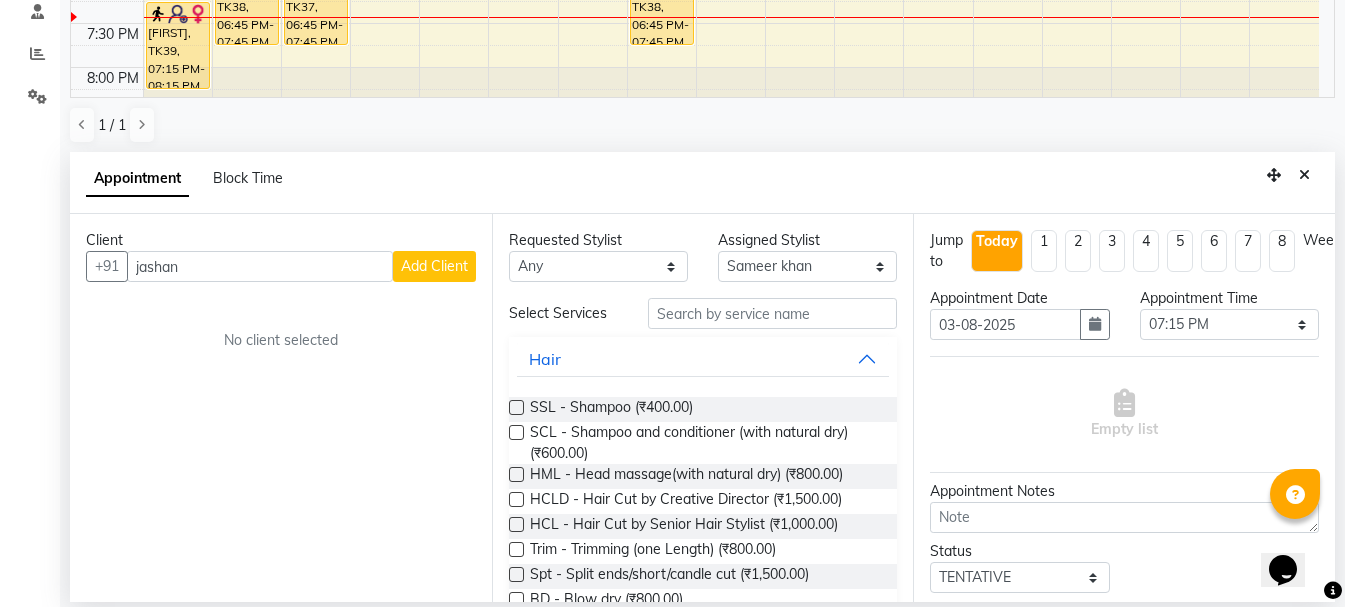drag, startPoint x: 195, startPoint y: 271, endPoint x: 70, endPoint y: 258, distance: 125.67418 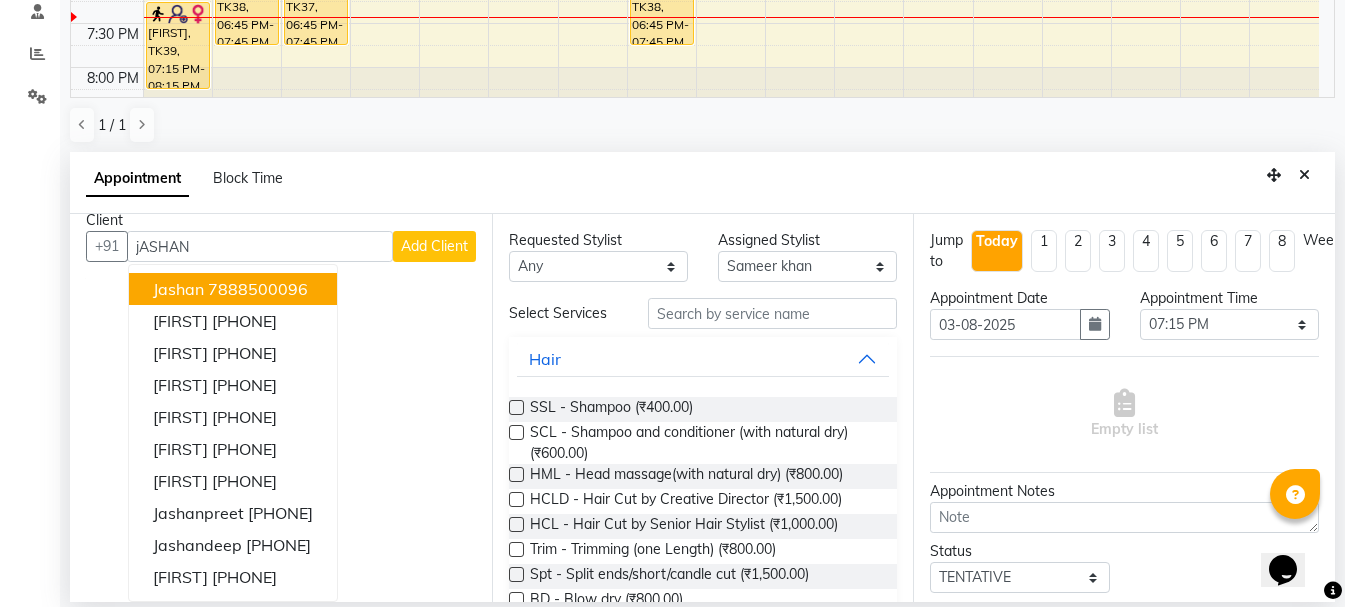 scroll, scrollTop: 0, scrollLeft: 0, axis: both 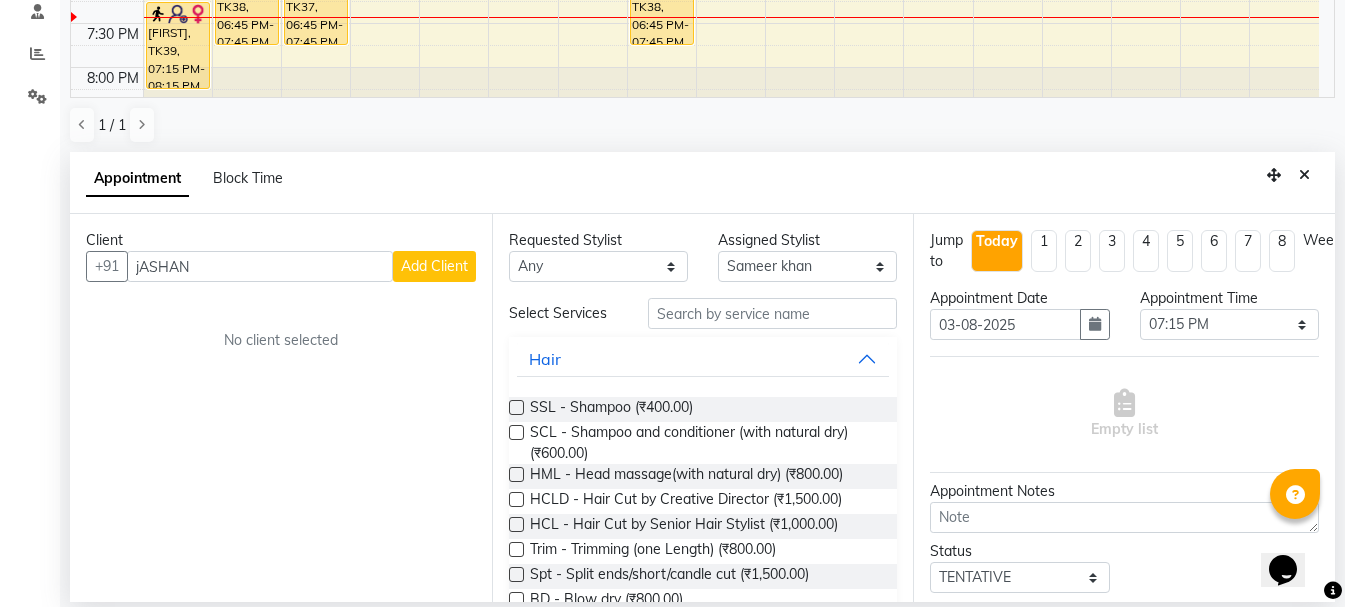 drag, startPoint x: 280, startPoint y: 277, endPoint x: 21, endPoint y: 328, distance: 263.97348 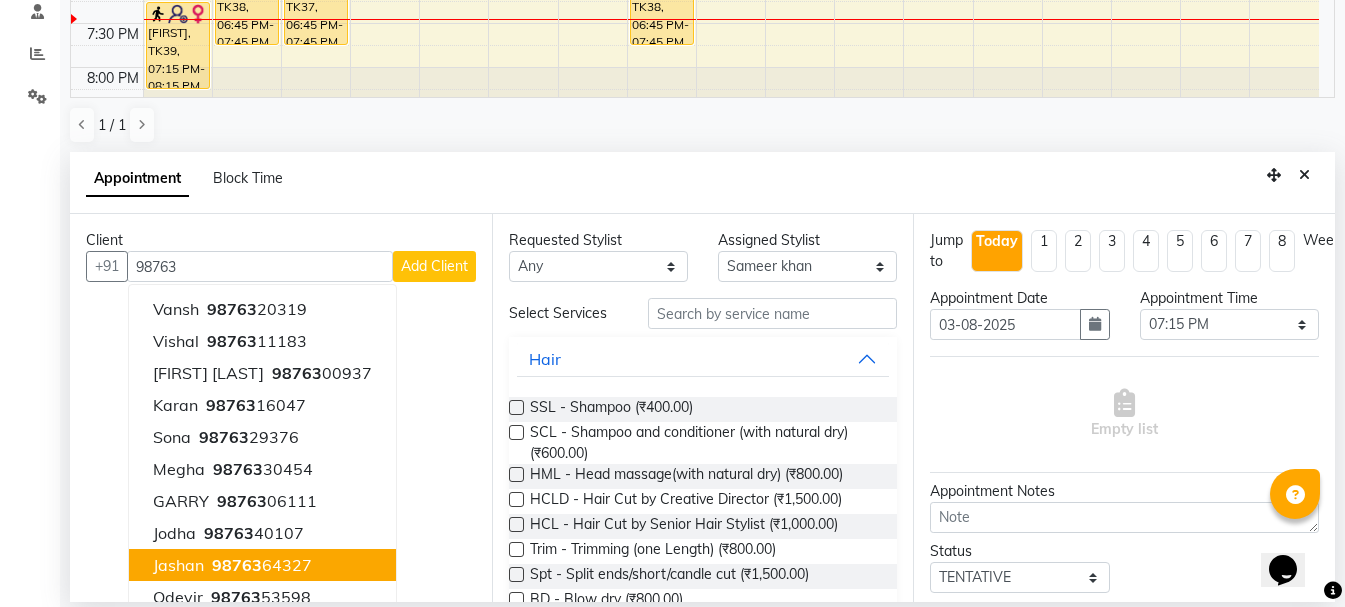 click on "[FIRST]   [PHONE]" at bounding box center [262, 565] 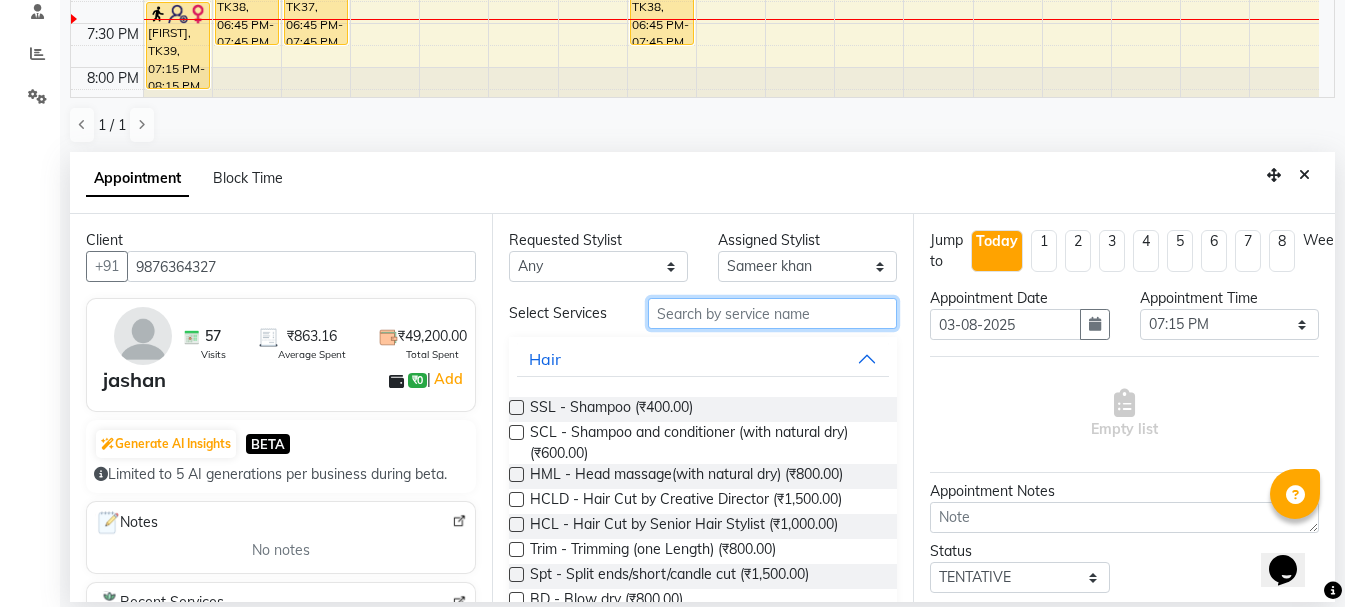 click at bounding box center [772, 313] 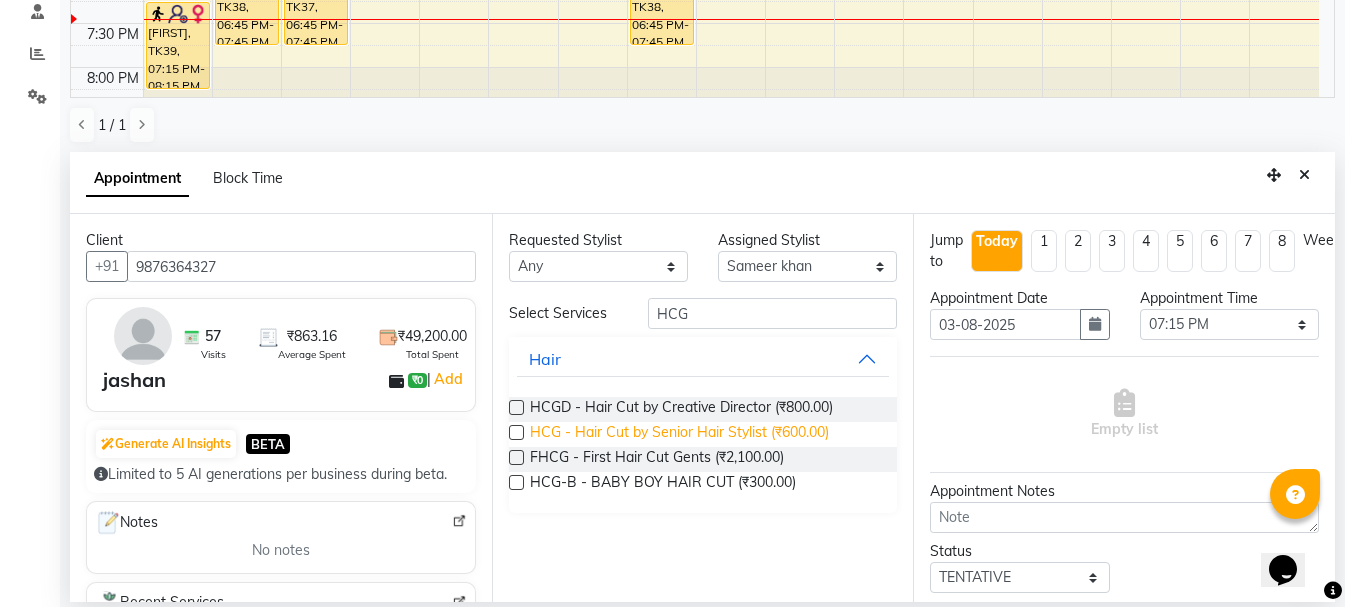 click on "HCG - Hair Cut by Senior Hair Stylist (₹600.00)" at bounding box center [679, 434] 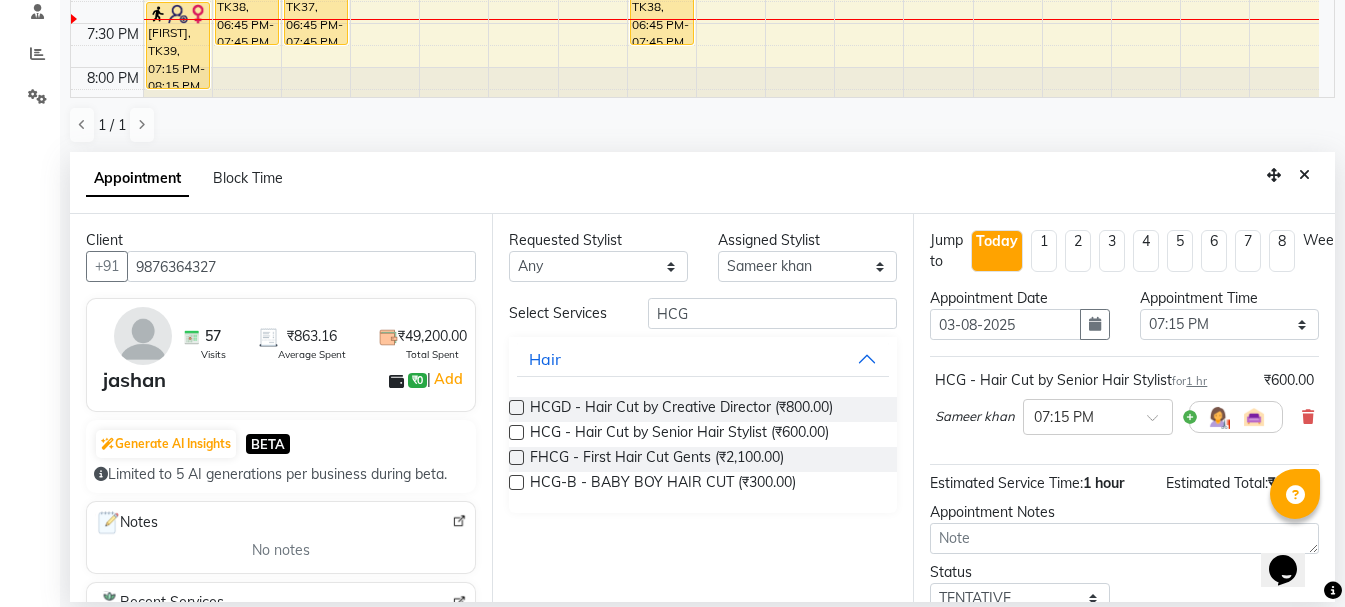scroll, scrollTop: 156, scrollLeft: 0, axis: vertical 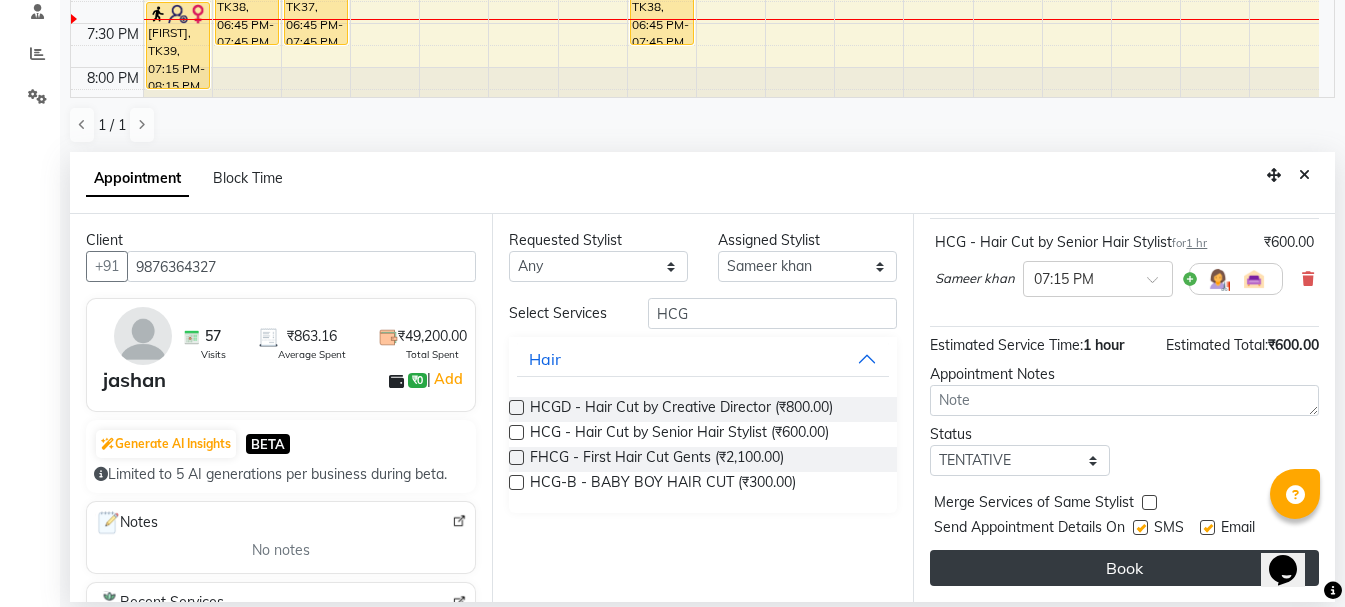 click on "Book" at bounding box center (1124, 568) 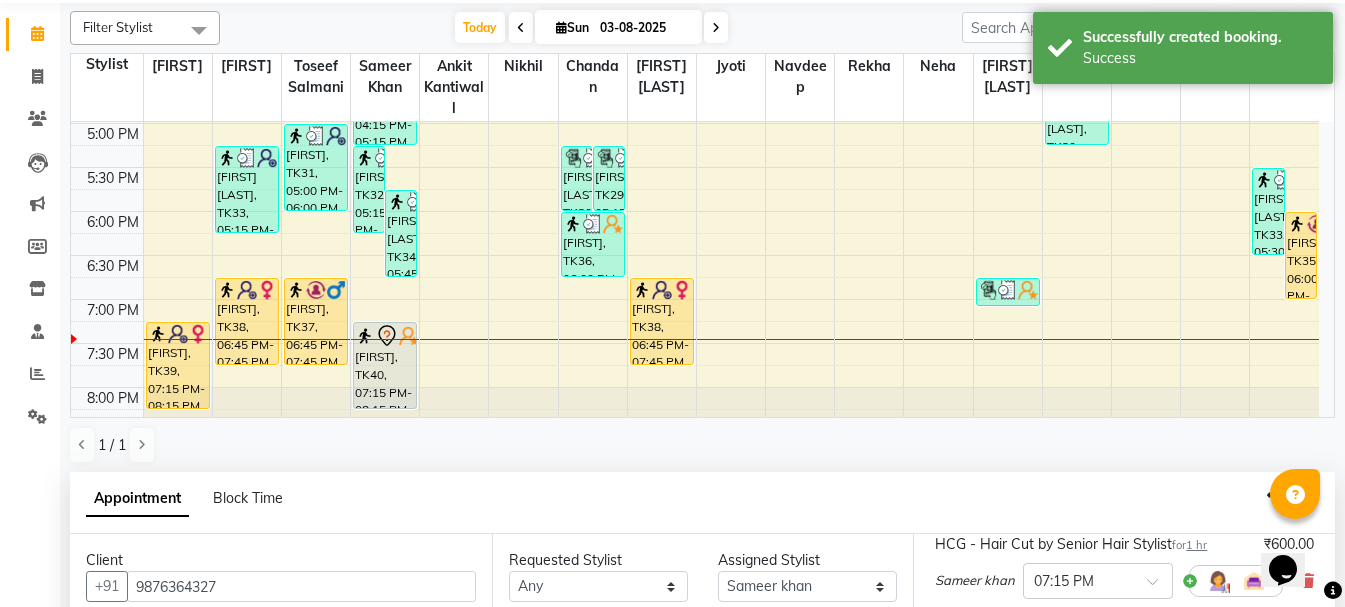 scroll, scrollTop: 0, scrollLeft: 0, axis: both 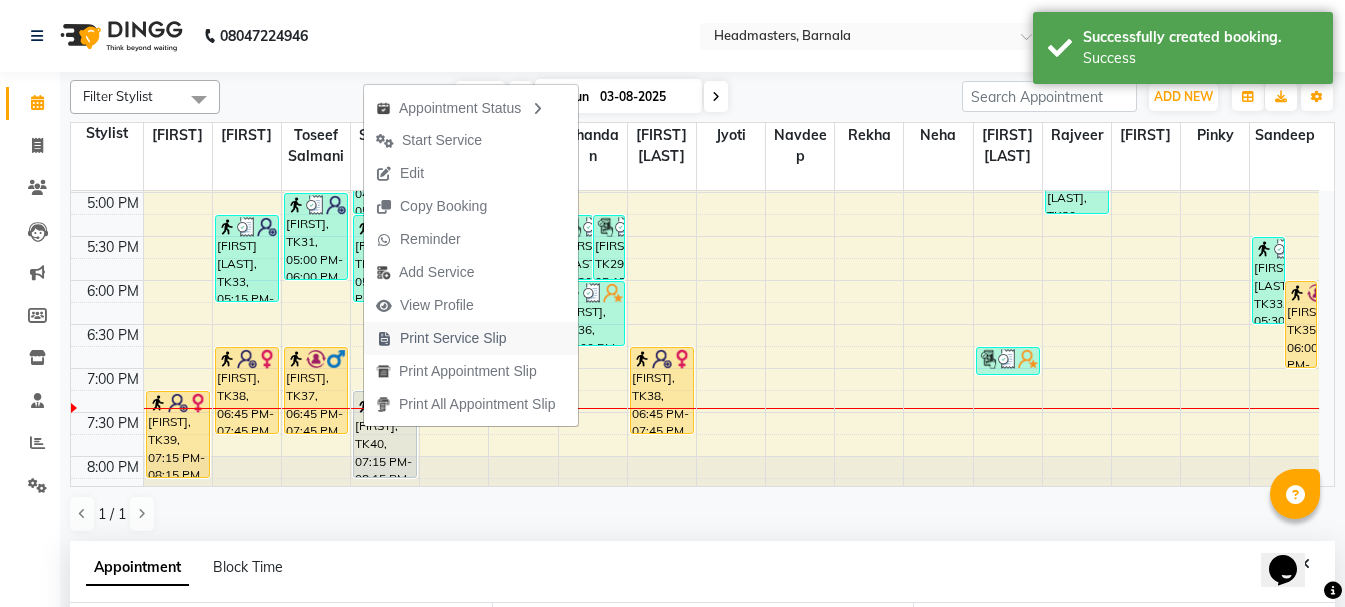 click on "Print Service Slip" at bounding box center (453, 338) 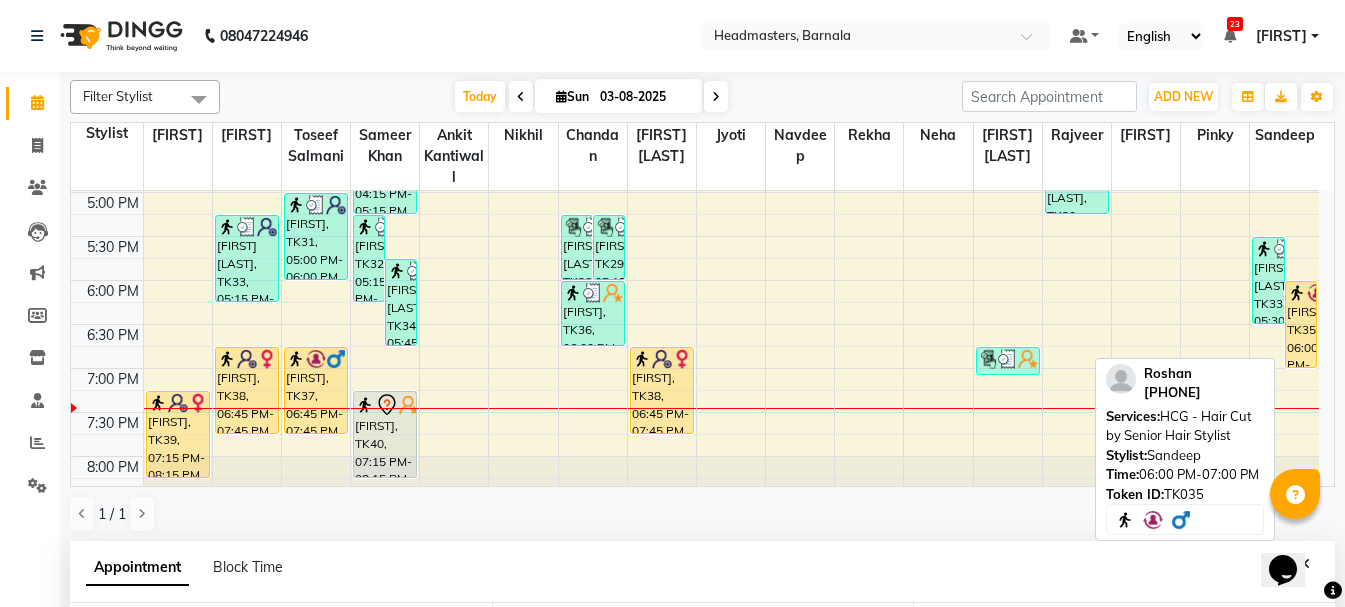 click on "[FIRST], TK35, 06:00 PM-07:00 PM, HCG - Hair Cut by Senior Hair Stylist" at bounding box center (1301, 324) 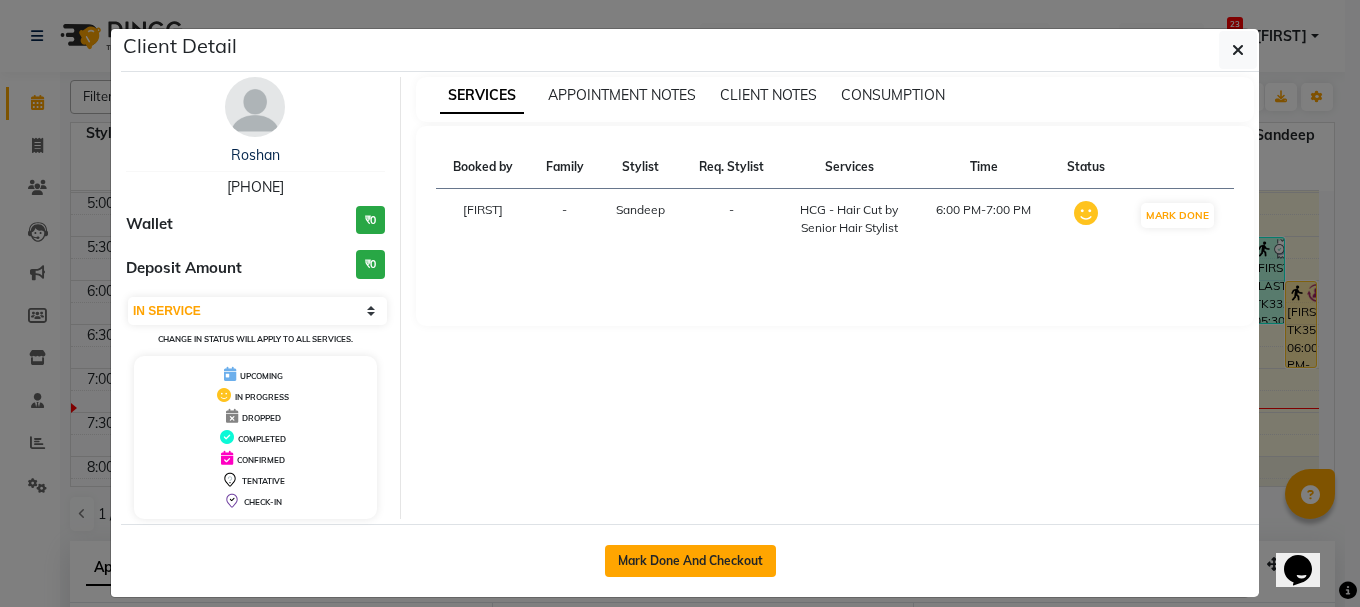 click on "Mark Done And Checkout" 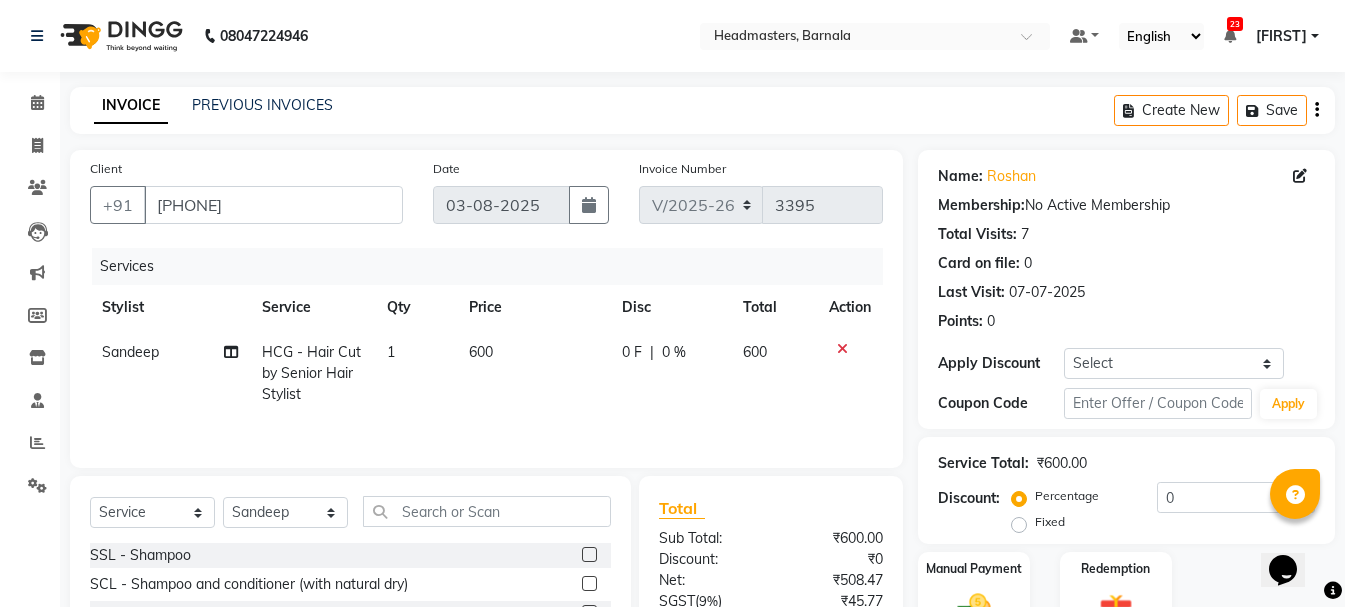 scroll, scrollTop: 194, scrollLeft: 0, axis: vertical 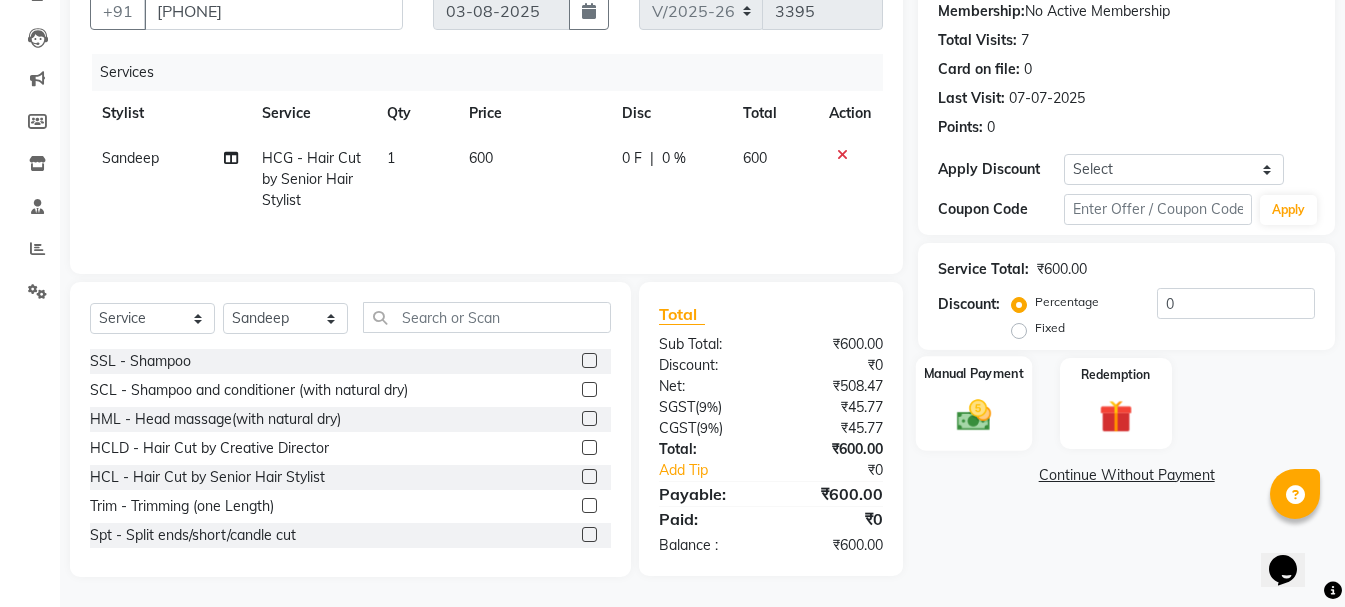 click on "Manual Payment" 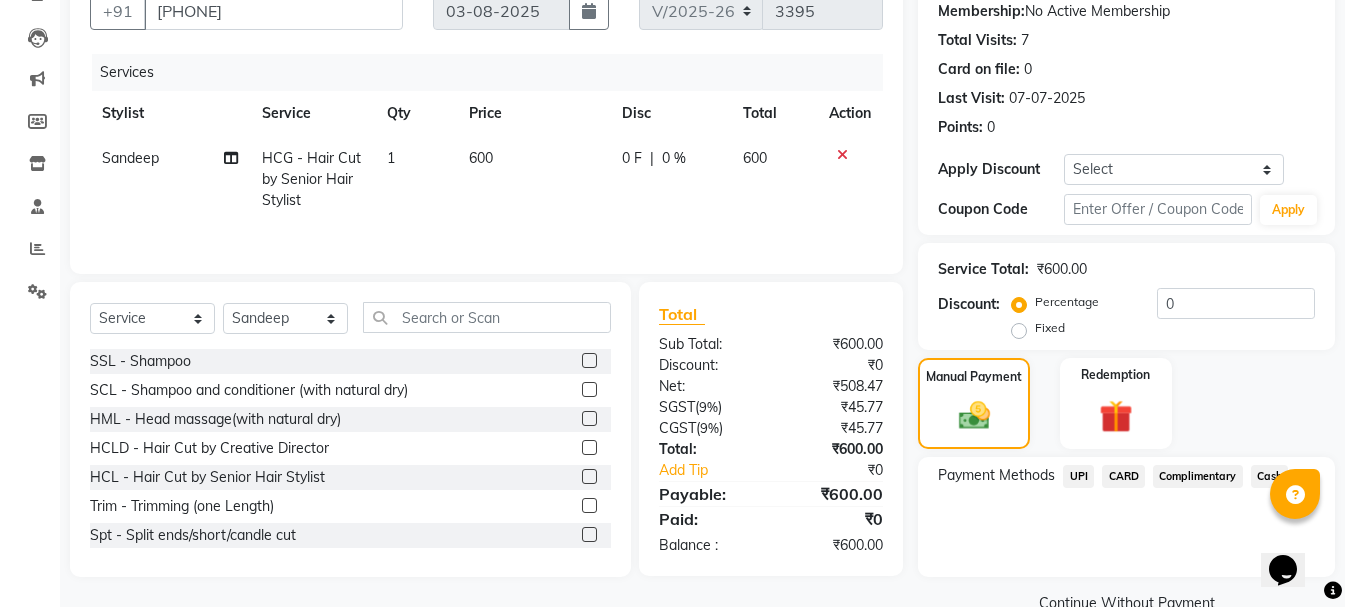 click on "0 F" 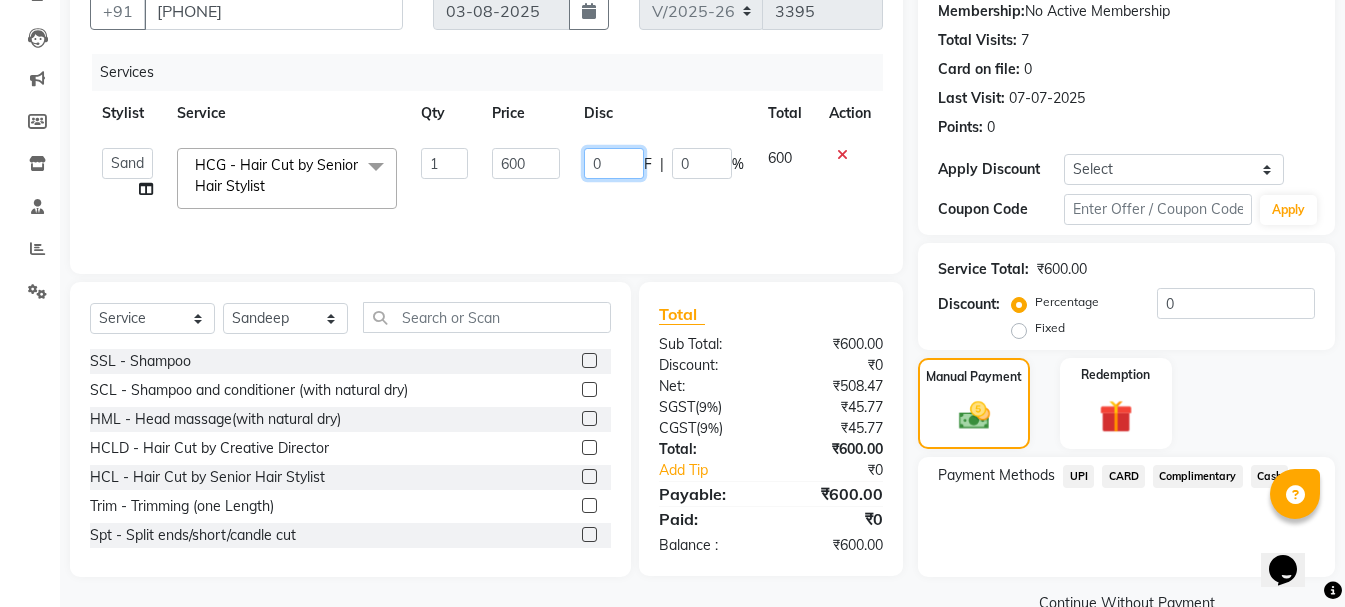 drag, startPoint x: 631, startPoint y: 166, endPoint x: 579, endPoint y: 164, distance: 52.03845 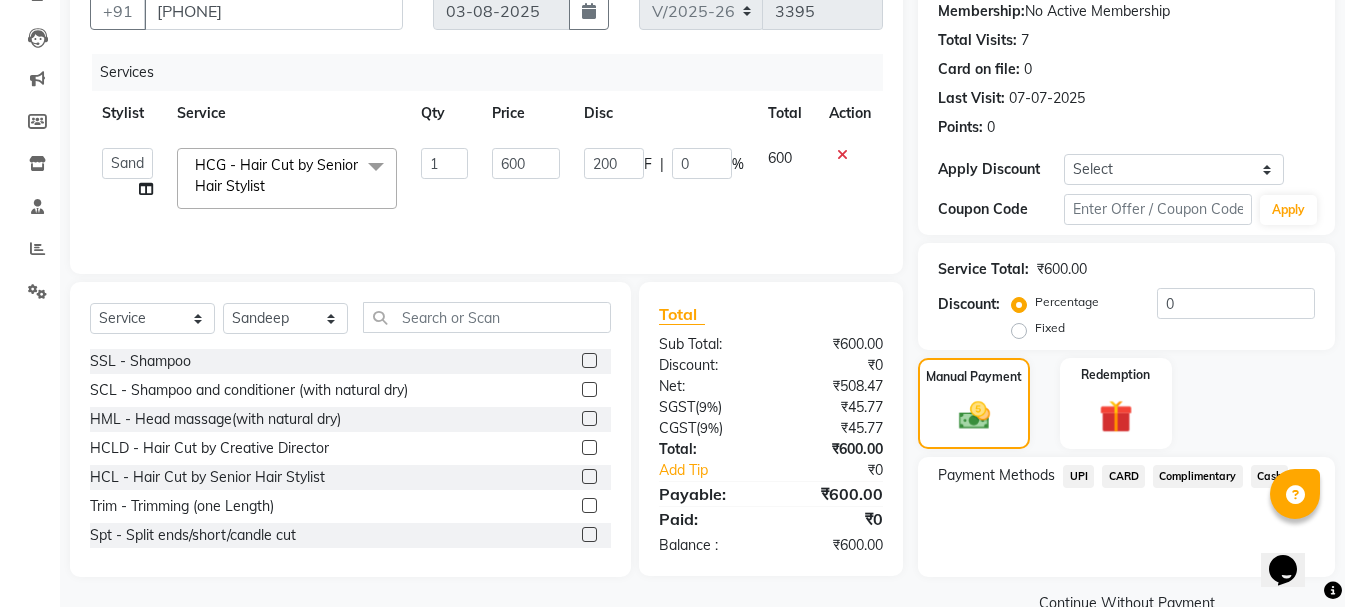 click on "Services Stylist Service Qty Price Disc Total Action   Ankit kantiwall   Chandan   Garry   Jasvir   Jyoti   Lovedeep Singh   Manya    Navdeep   Neha   Nikhil    Pardeep kaur   Pinky   Rajveer   Rekha    Sameer khan   Sandeep   Toseef Salmani  HCG - Hair Cut by Senior Hair Stylist  x SSL - Shampoo SCL - Shampoo and conditioner (with natural dry) HML - Head massage(with natural dry) HCLD - Hair Cut by Creative Director HCL - Hair Cut by Senior Hair Stylist Trim - Trimming (one Length) Spt - Split ends/short/candle cut BD - Blow dry OS - Open styling GL-igora - Igora Global GL-essensity - Essensity Global Hlts-L - Highlights Bal - Balayage Chunks  - Chunks CR  - Color removal CRF - Color refresh Stk - Per streak RT-IG - Igora Root Touchup(one inch only) RT-ES - Essensity Root Touchup(one inch only) Reb - Rebonding ST  - Straight therapy Krt-L - Keratin Krt-BB -L - Keratin Blow Out HR-BTX -L  - Hair Botox NanoP -L - Nanoplastia K-Bond -L  - Kerabond H-EXT - Hair Extensions PH-EXT - Premium Hair Extensions 1 600" 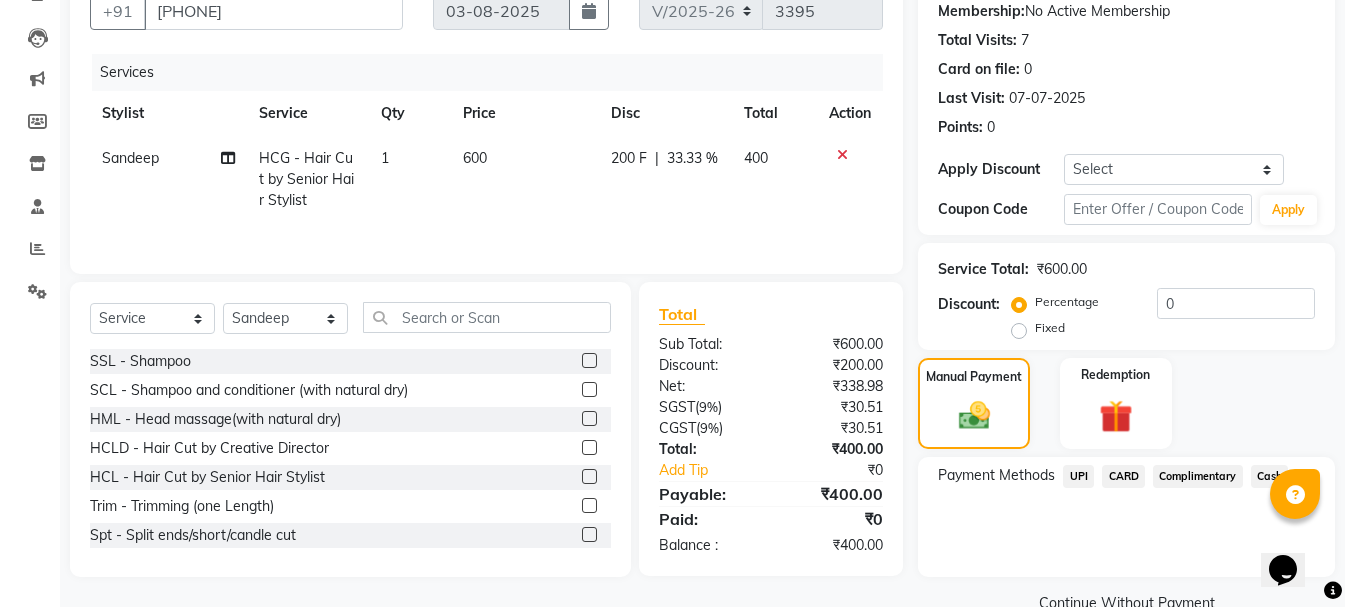 click on "Cash" 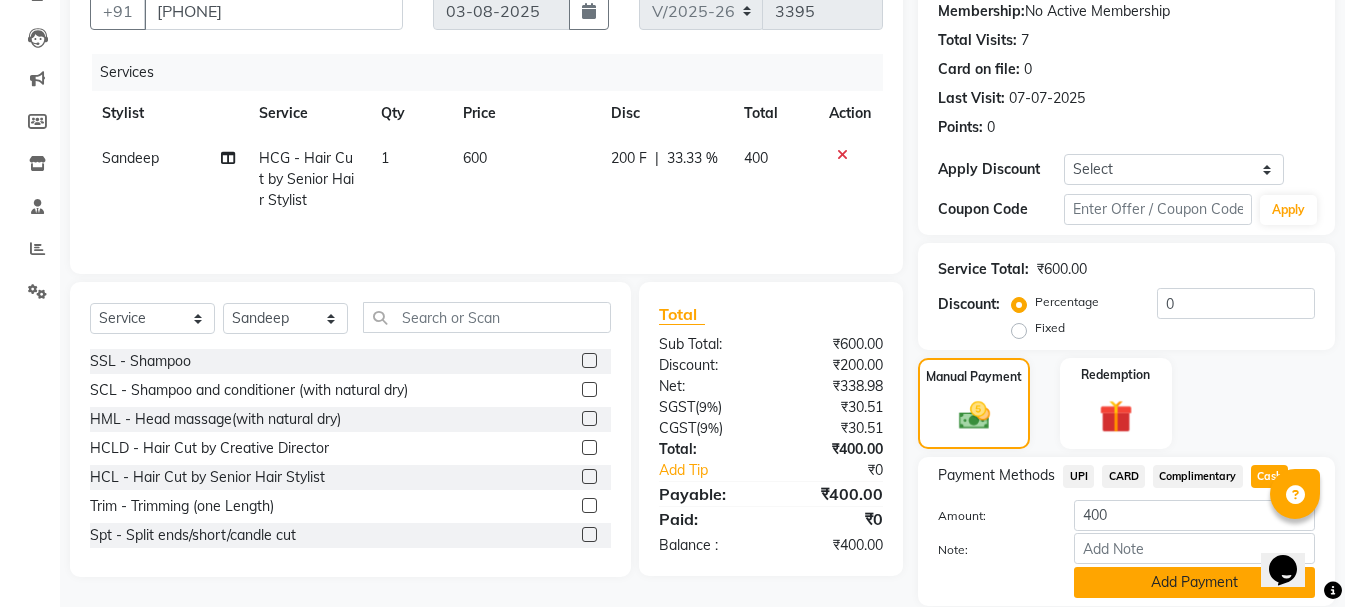 click on "Add Payment" 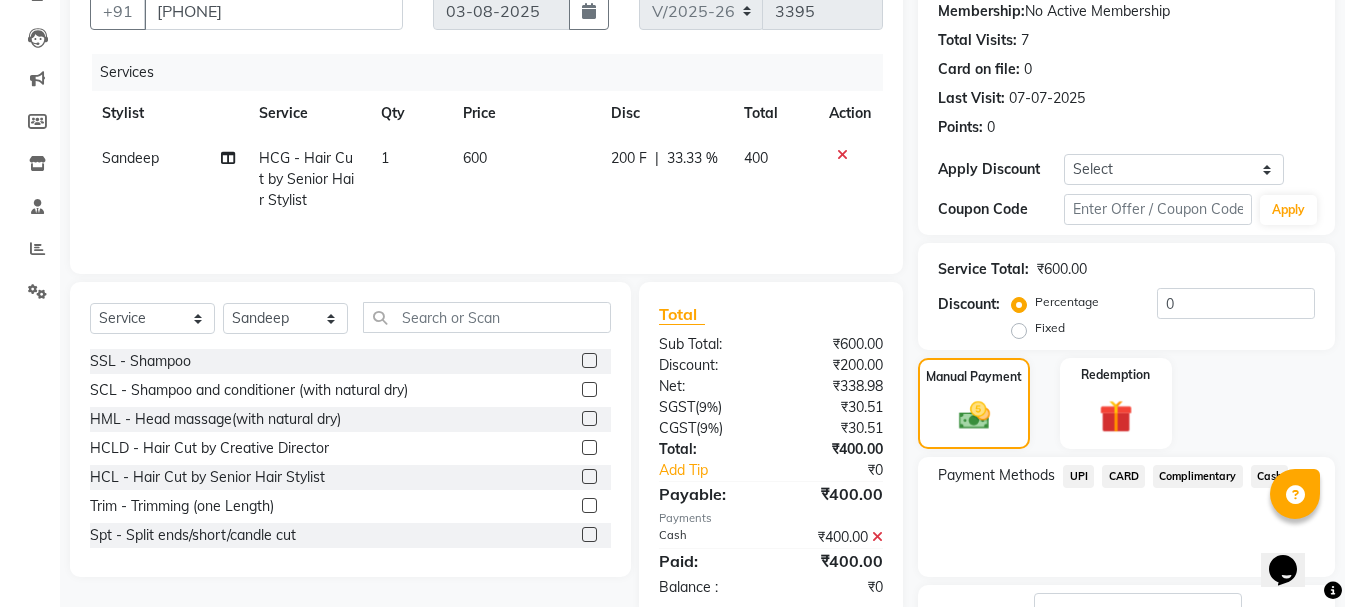 scroll, scrollTop: 348, scrollLeft: 0, axis: vertical 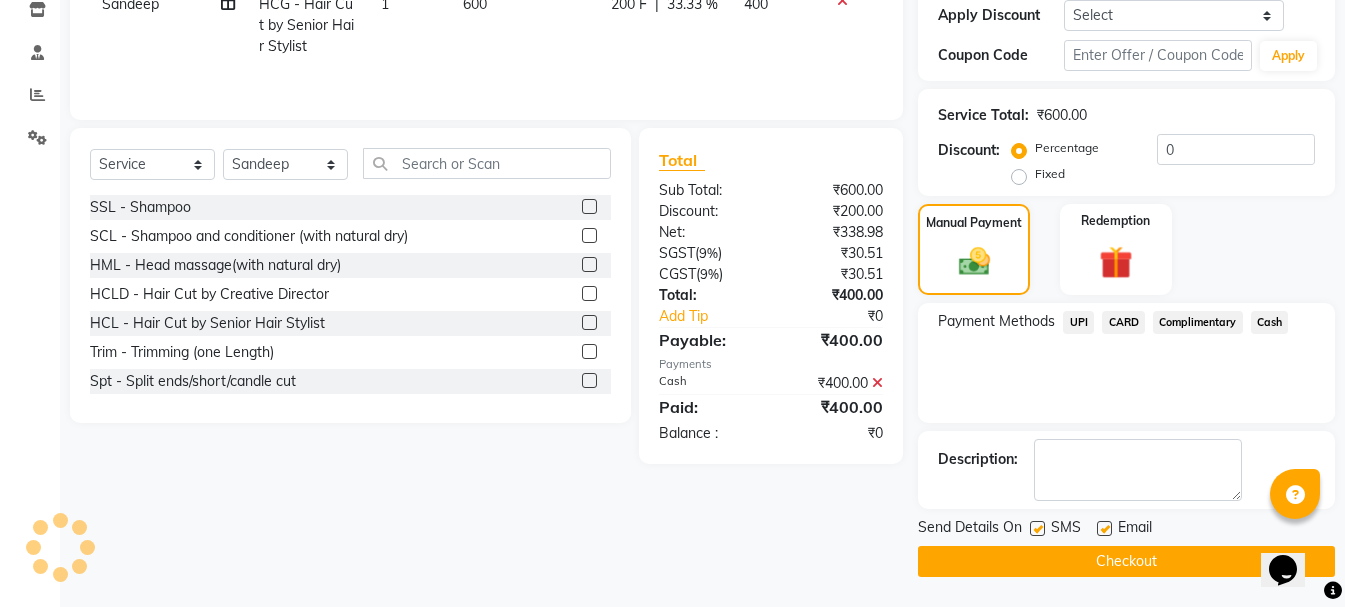 click on "Checkout" 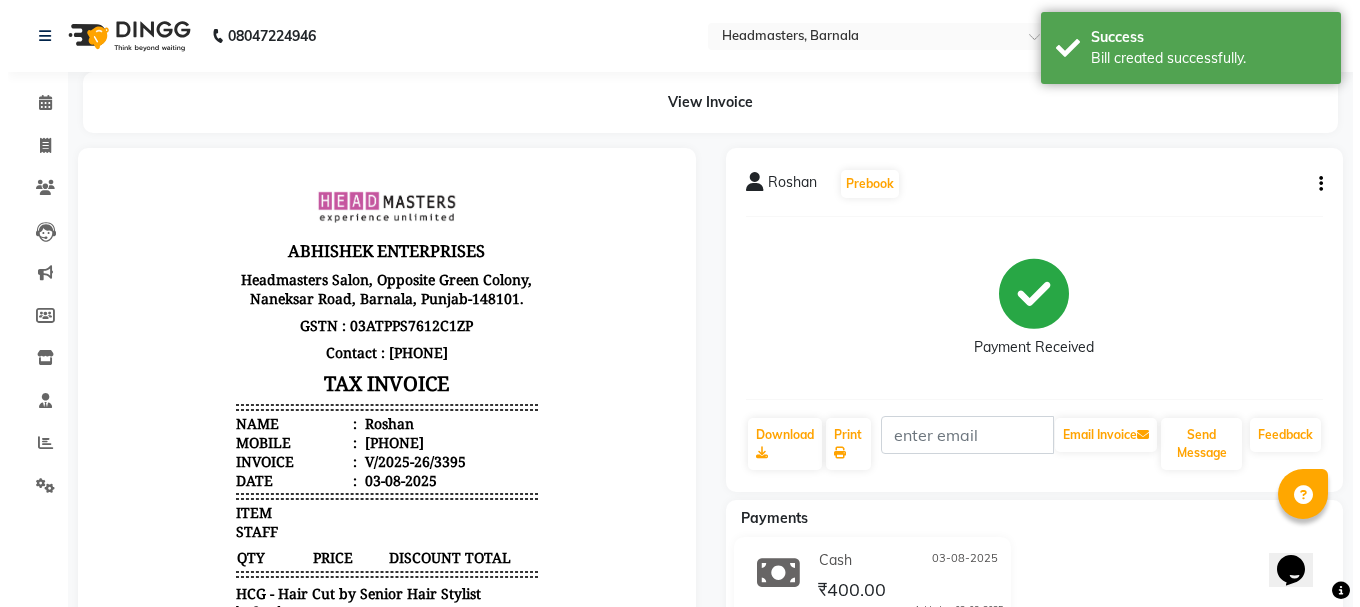 scroll, scrollTop: 0, scrollLeft: 0, axis: both 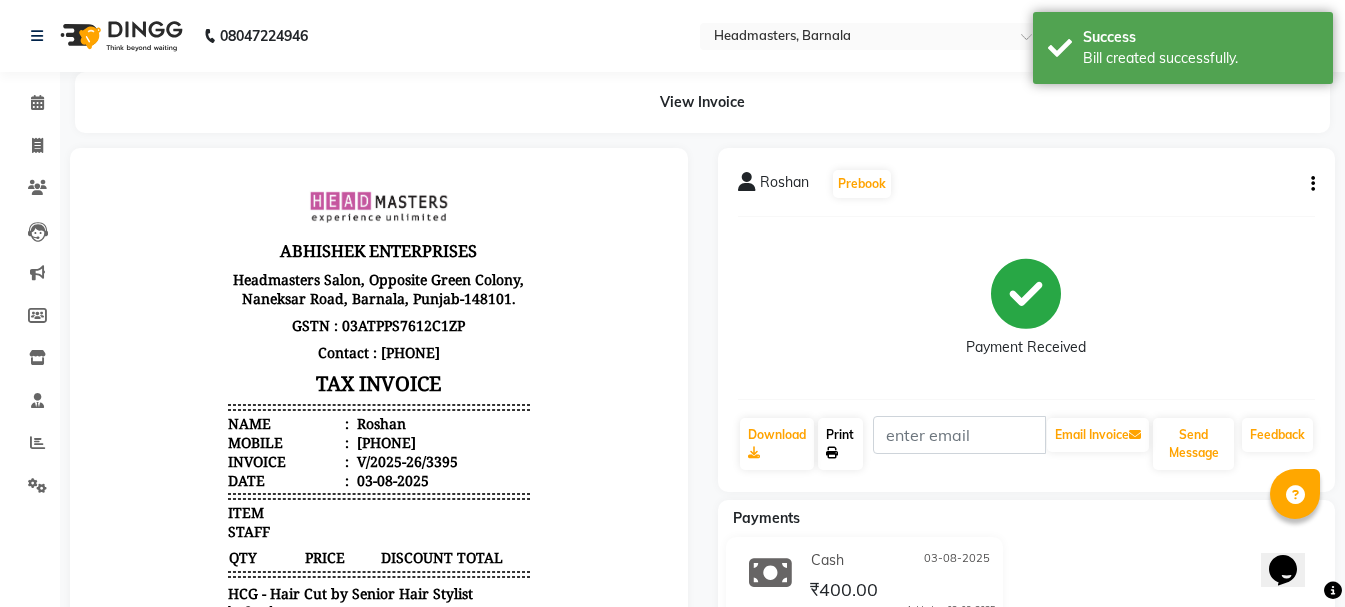 click on "Print" 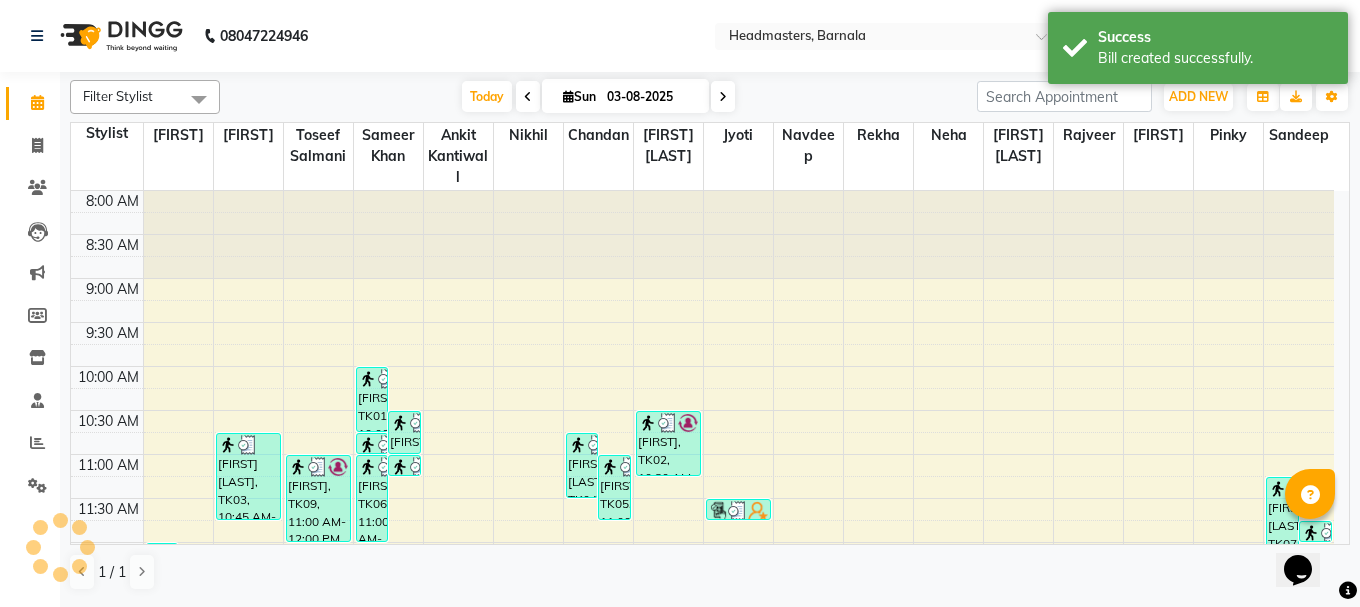 scroll, scrollTop: 0, scrollLeft: 0, axis: both 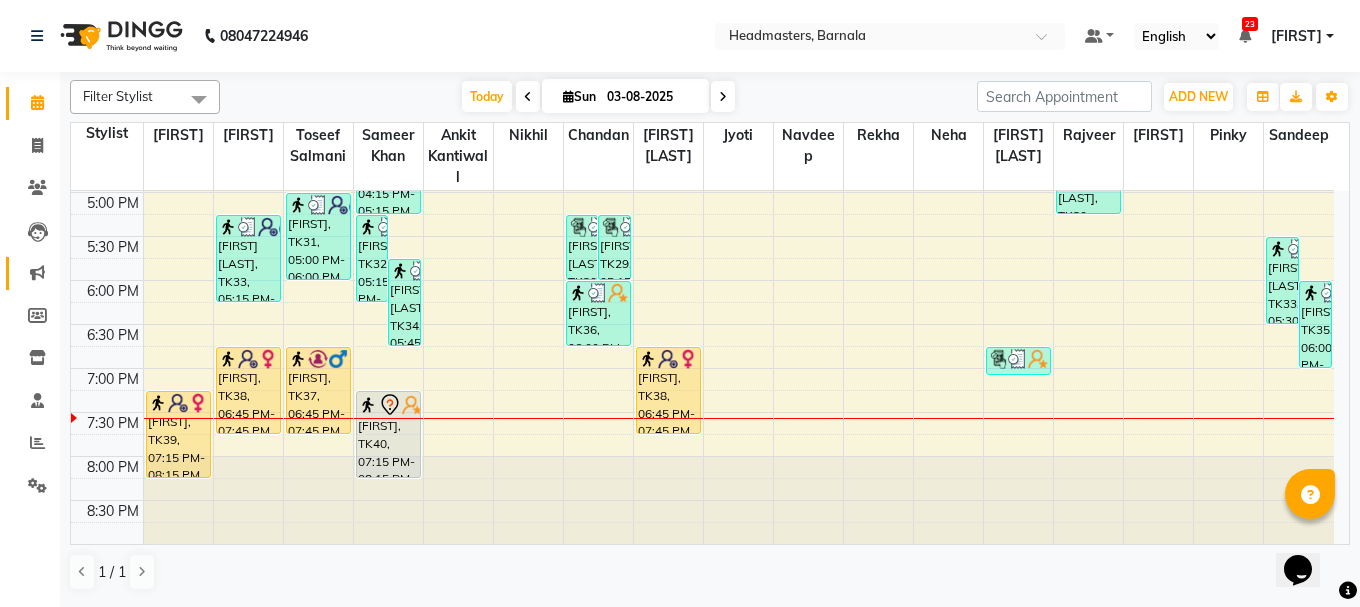 click on "Marketing" 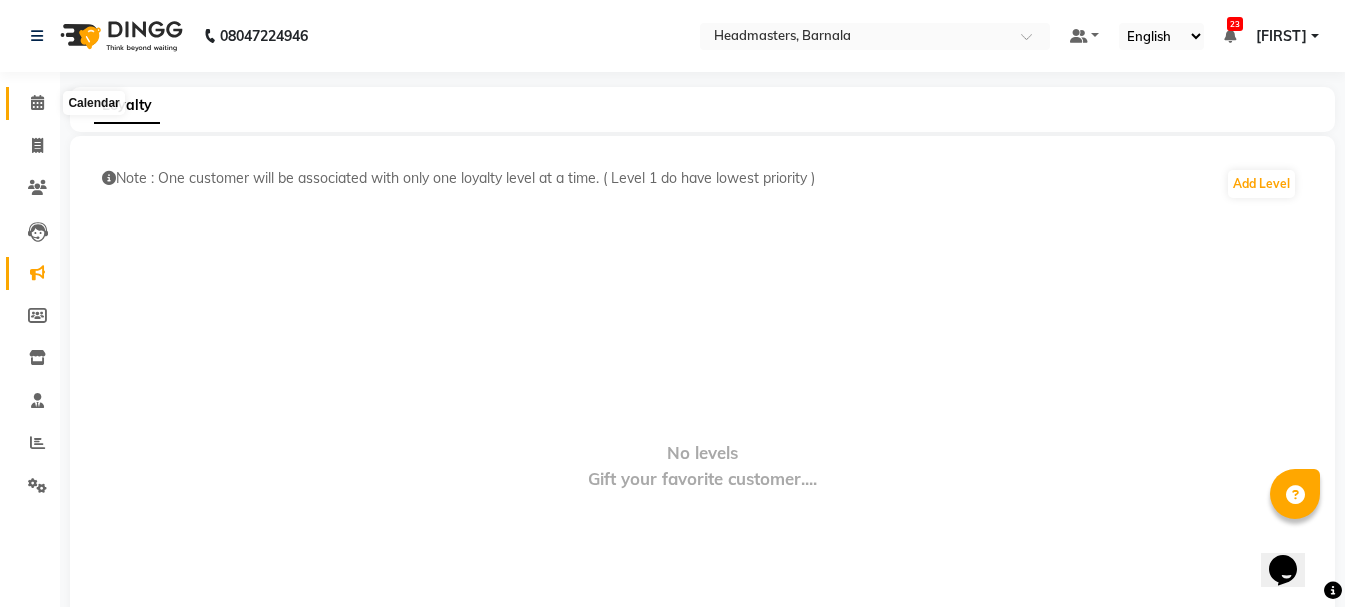 click 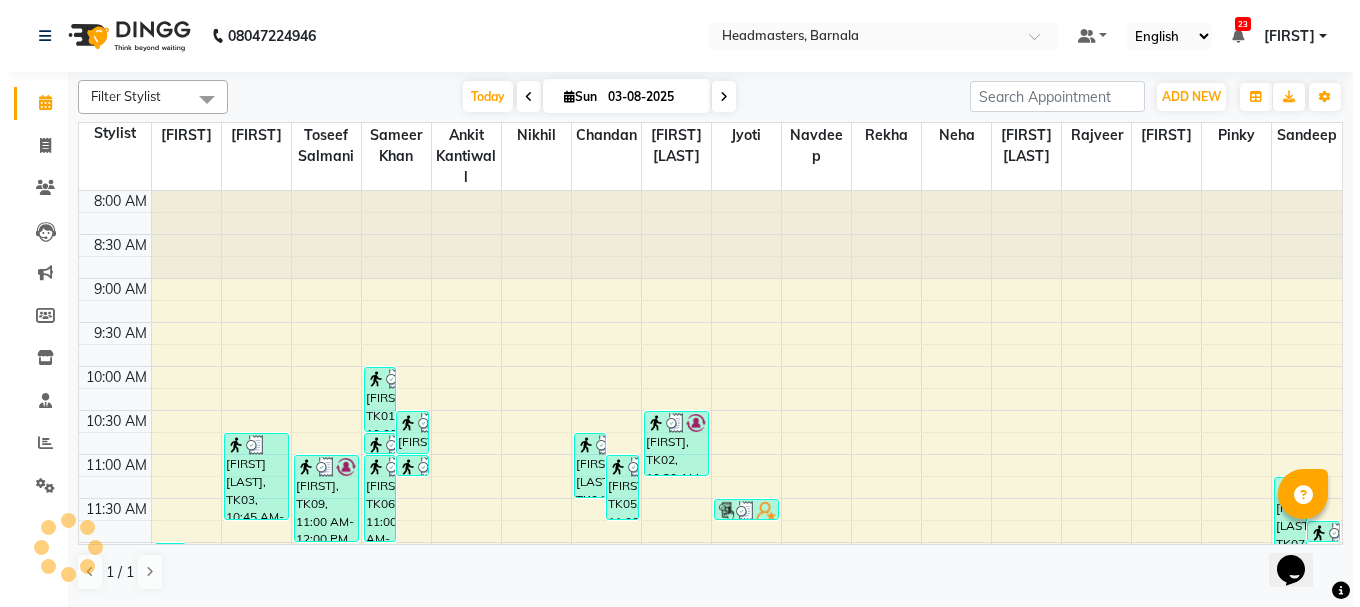 scroll, scrollTop: 0, scrollLeft: 0, axis: both 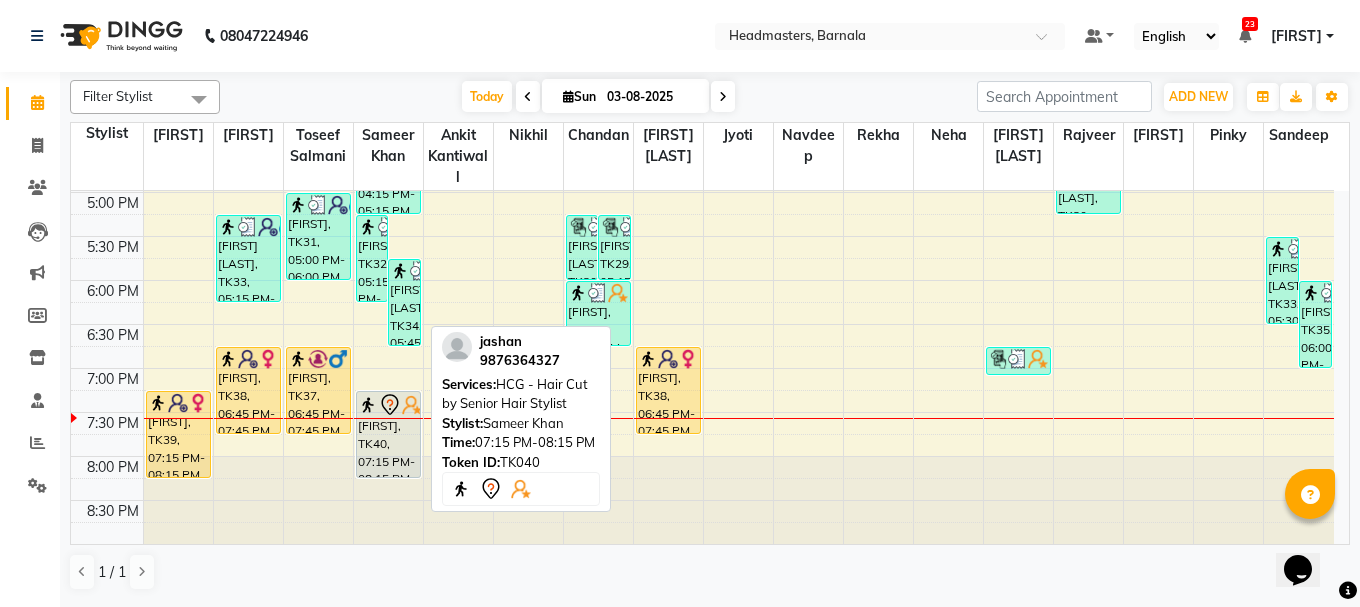 click on "[FIRST], TK40, 07:15 PM-08:15 PM, HCG - Hair Cut by Senior Hair Stylist" at bounding box center [388, 434] 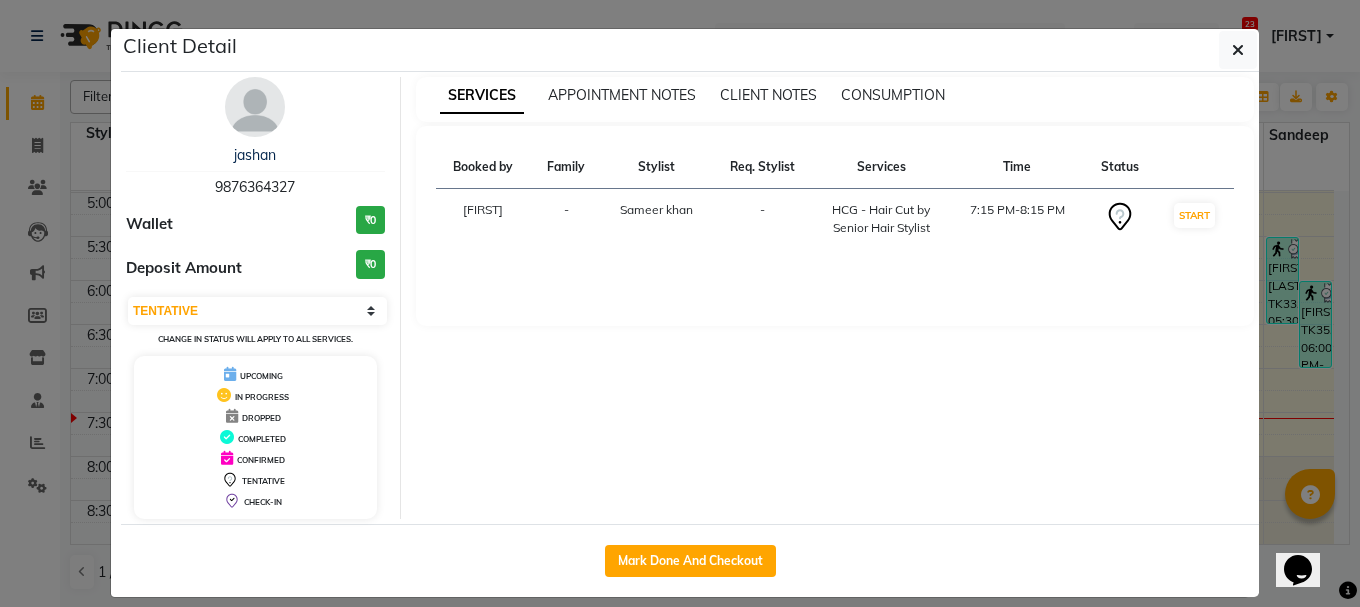 click on "Client Detail [FIRST] [PHONE] Wallet ₹0 Deposit Amount ₹0 Select IN SERVICE CONFIRMED TENTATIVE CHECK IN MARK DONE UPCOMING Change in status will apply to all services. UPCOMING IN PROGRESS DROPPED COMPLETED CONFIRMED TENTATIVE CHECK-IN SERVICES APPOINTMENT NOTES CLIENT NOTES CONSUMPTION Booked by Family Stylist Req. Stylist Services Time Status Manya - [FIRST] - HCG - Hair Cut by Senior Hair Stylist 7:15 PM-8:15 PM START Mark Done And Checkout" 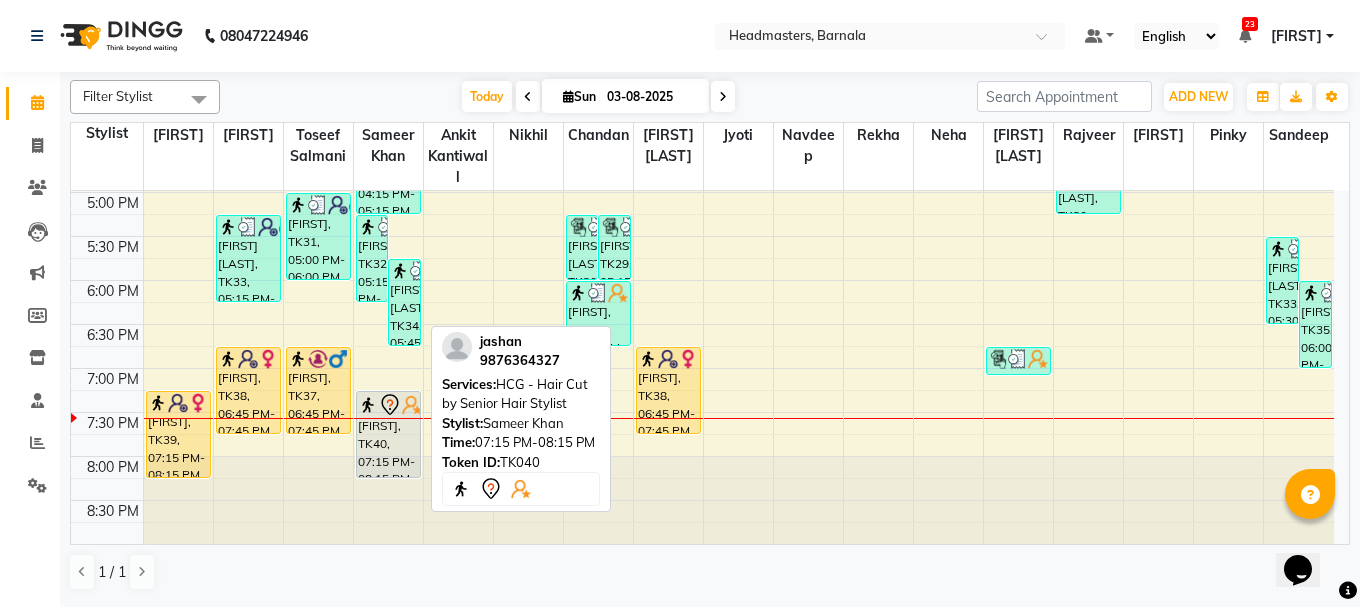 click on "[FIRST], TK40, 07:15 PM-08:15 PM, HCG - Hair Cut by Senior Hair Stylist" at bounding box center (388, 434) 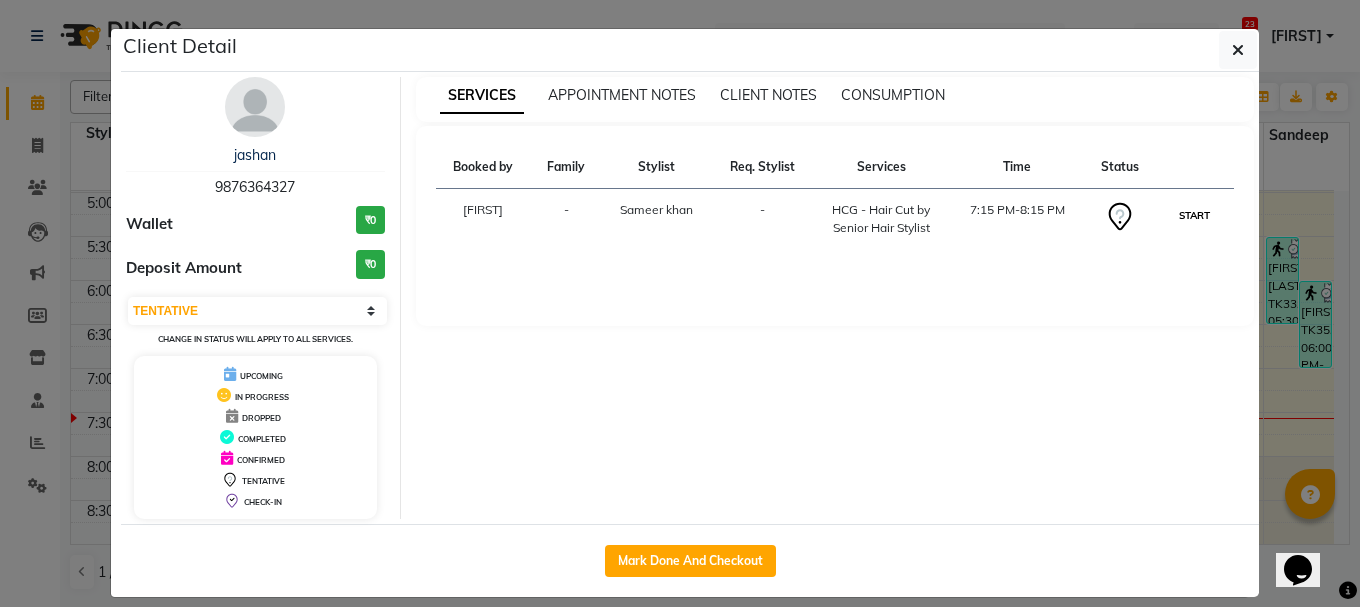 click on "START" at bounding box center (1194, 215) 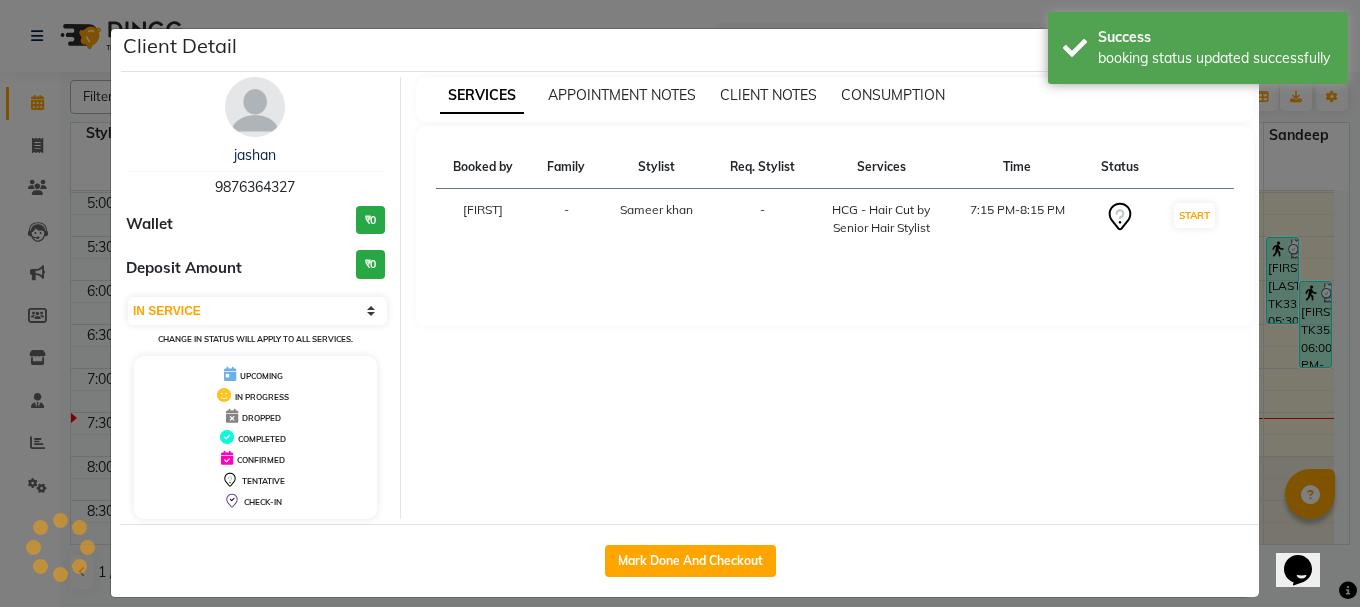 click on "Client Detail [FIRST] [PHONE] Wallet ₹0 Deposit Amount ₹0 Select IN SERVICE CONFIRMED TENTATIVE CHECK IN MARK DONE UPCOMING Change in status will apply to all services. UPCOMING IN PROGRESS DROPPED COMPLETED CONFIRMED TENTATIVE CHECK-IN SERVICES APPOINTMENT NOTES CLIENT NOTES CONSUMPTION Booked by Family Stylist Req. Stylist Services Time Status Manya - [FIRST] - HCG - Hair Cut by Senior Hair Stylist 7:15 PM-8:15 PM START Mark Done And Checkout" 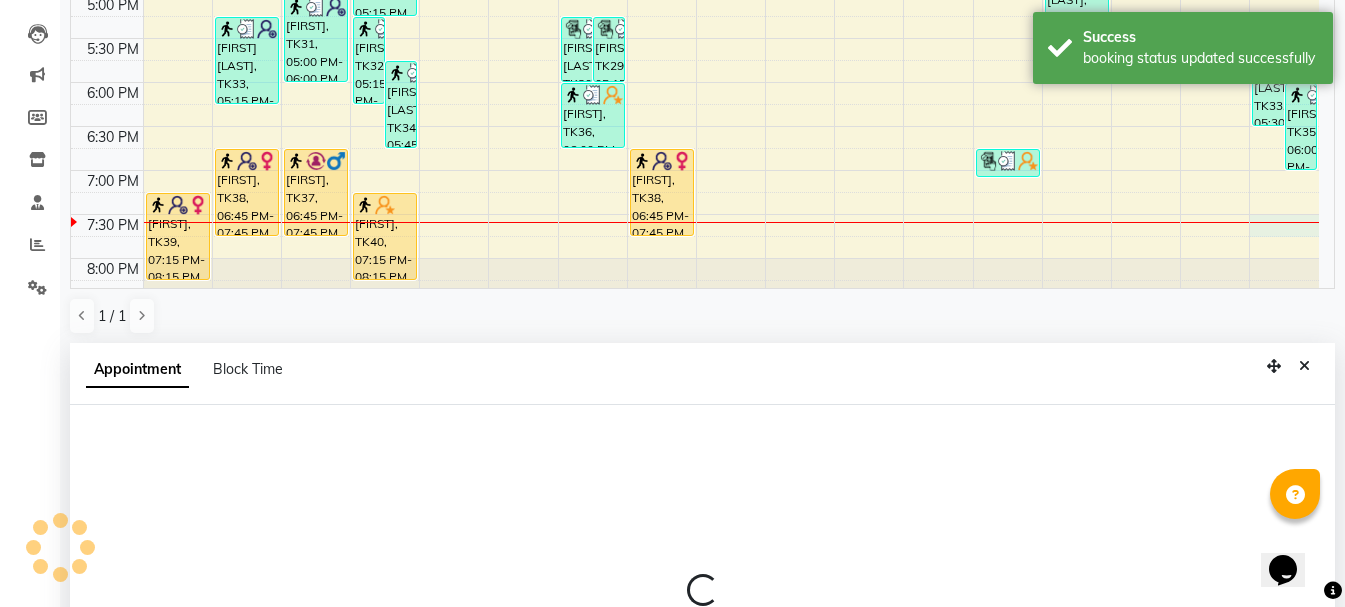 scroll, scrollTop: 389, scrollLeft: 0, axis: vertical 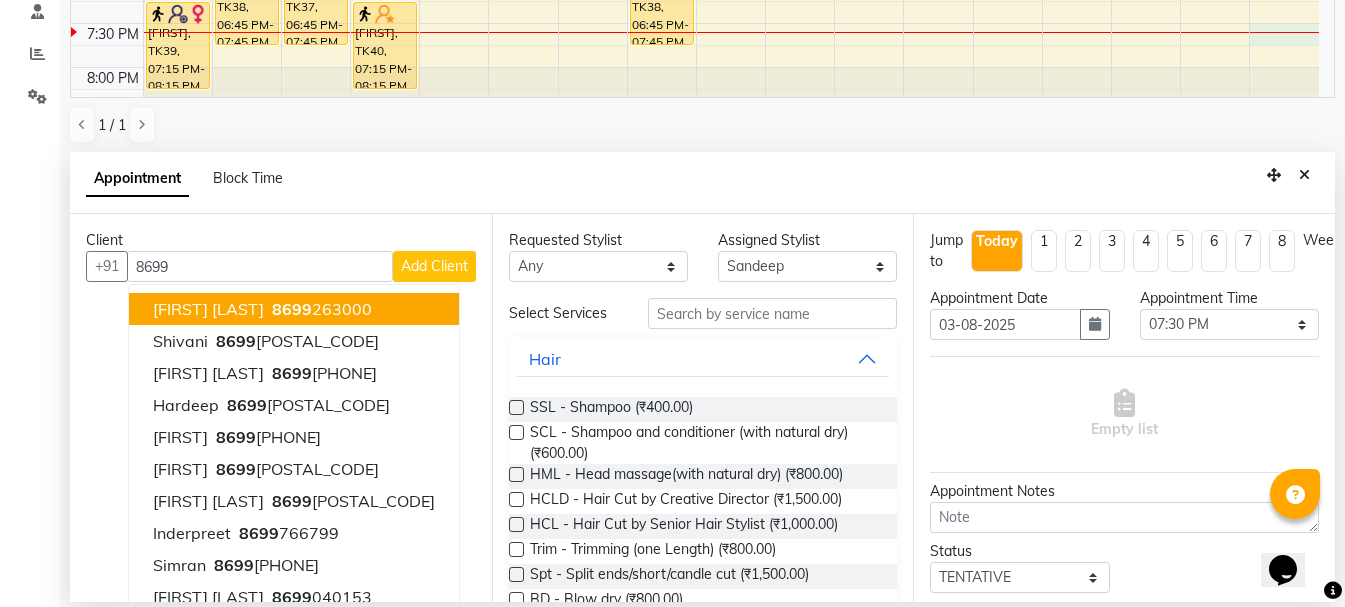 click on "[FIRST] [LAST] [PHONE] [FIRST] [PHONE] [FIRST] [LAST] [PHONE] [FIRST] [PHONE] [FIRST] [PHONE] [FIRST] [PHONE] [FIRST] [PHONE] [FIRST] [PHONE] [FIRST] [PHONE] [FIRST] [PHONE] [FIRST] [PHONE] [FIRST] [PHONE]" at bounding box center [294, 453] 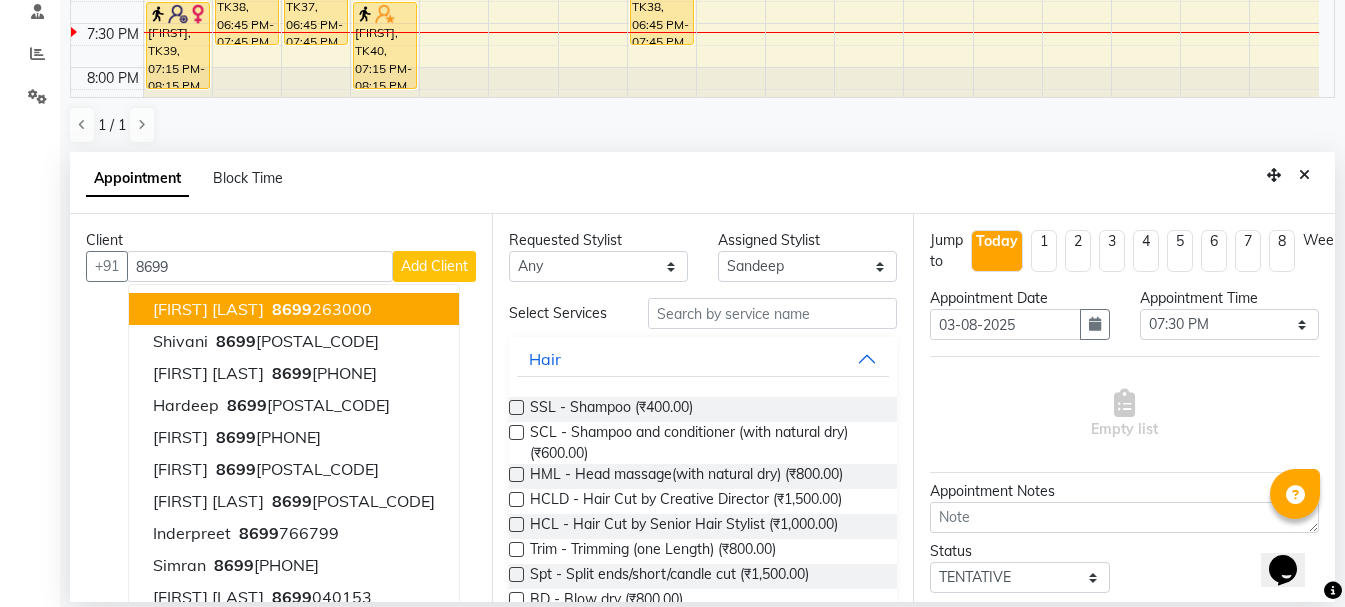 click on "[FIRST] [LAST]" at bounding box center (208, 309) 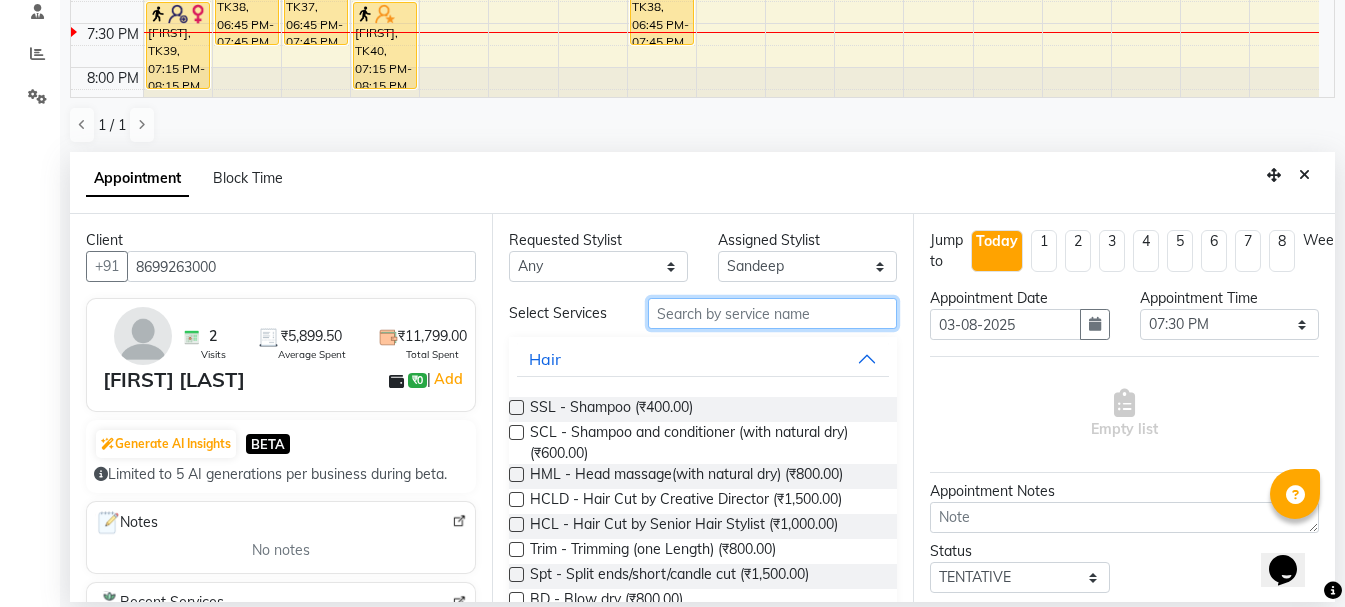 click at bounding box center (772, 313) 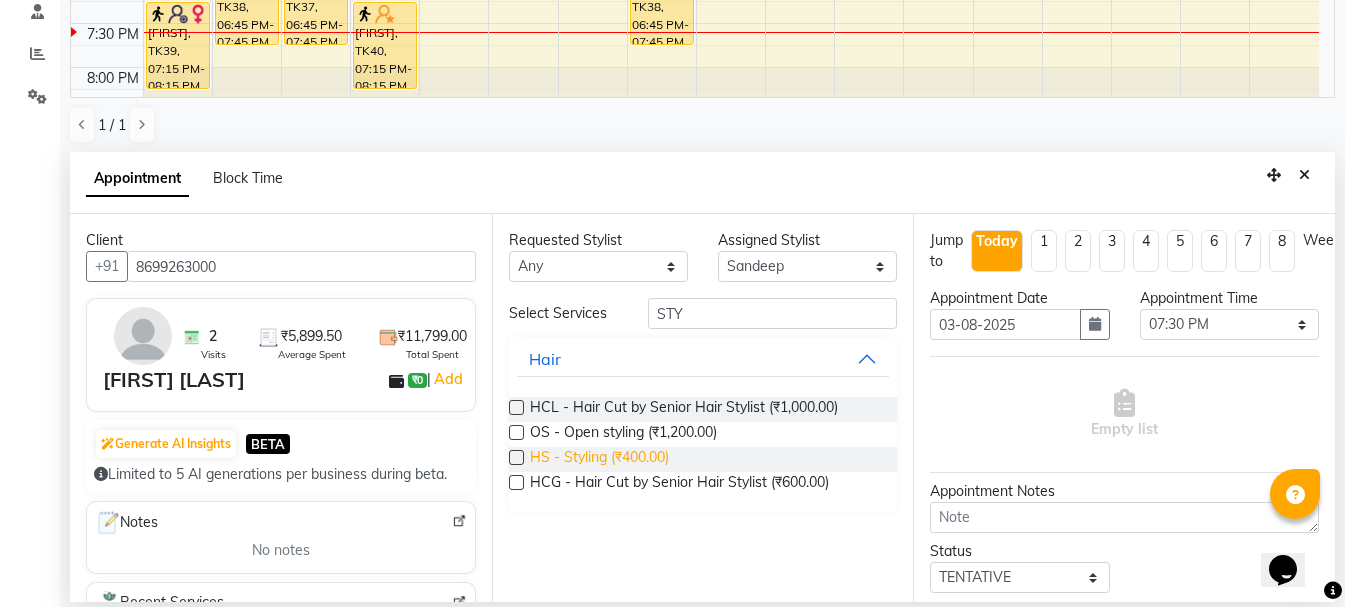 click on "HS - Styling (₹400.00)" at bounding box center (599, 459) 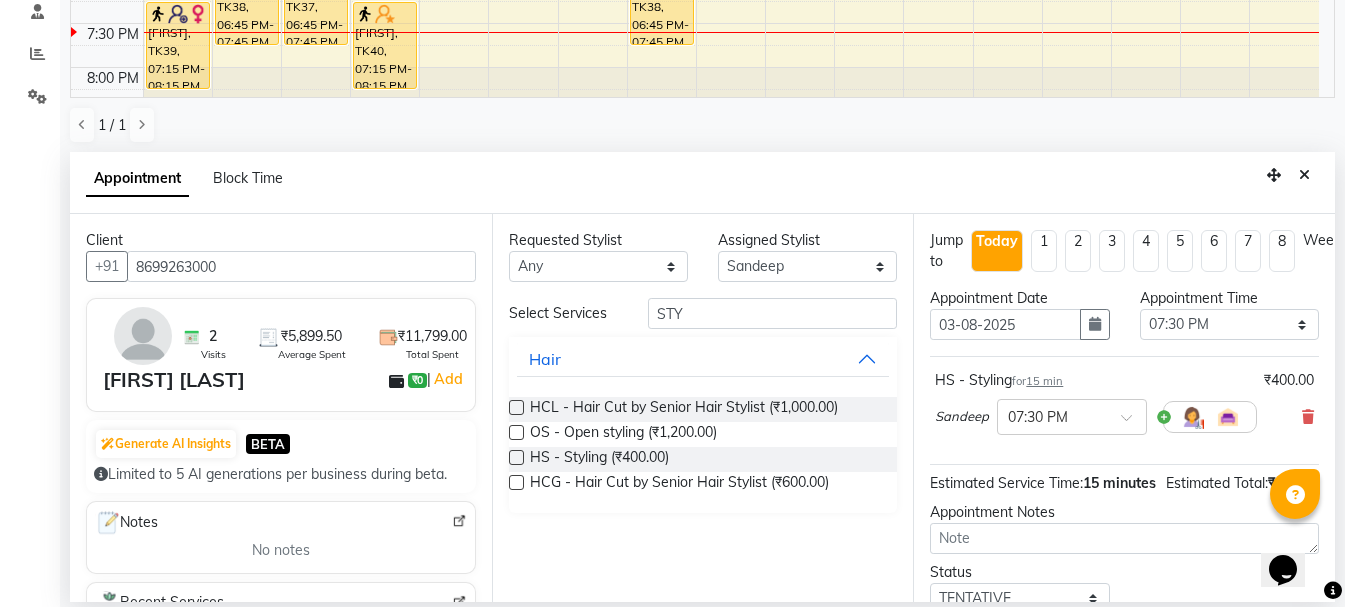 scroll, scrollTop: 174, scrollLeft: 0, axis: vertical 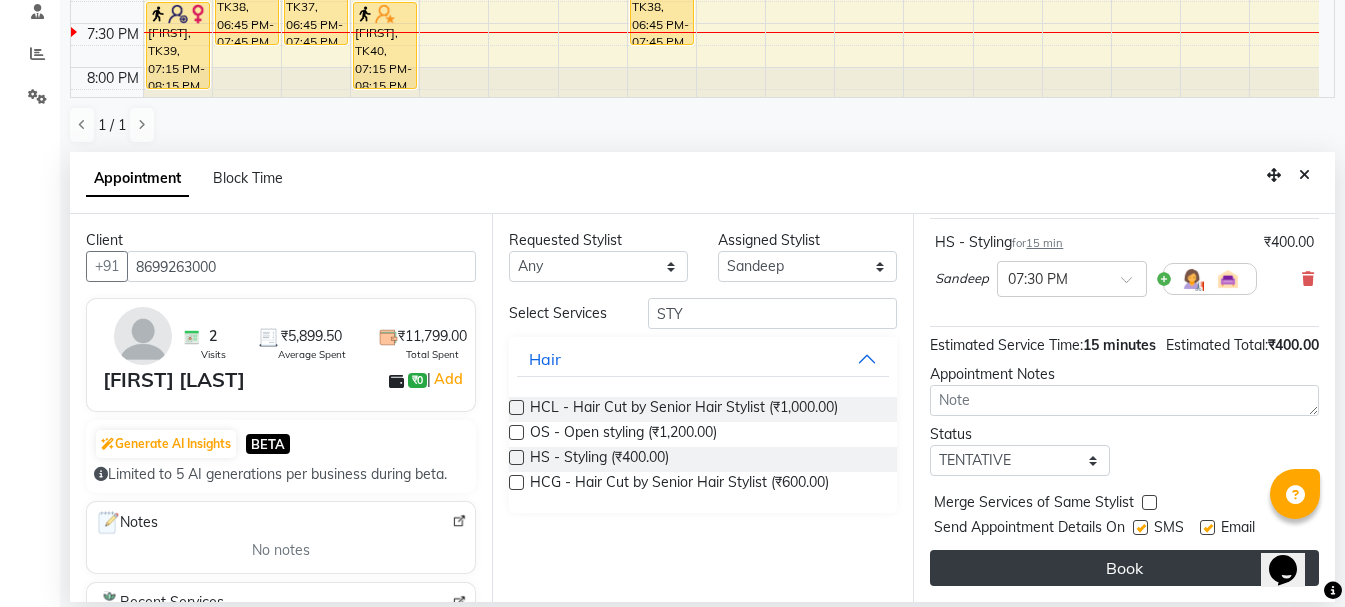 click on "Book" at bounding box center [1124, 568] 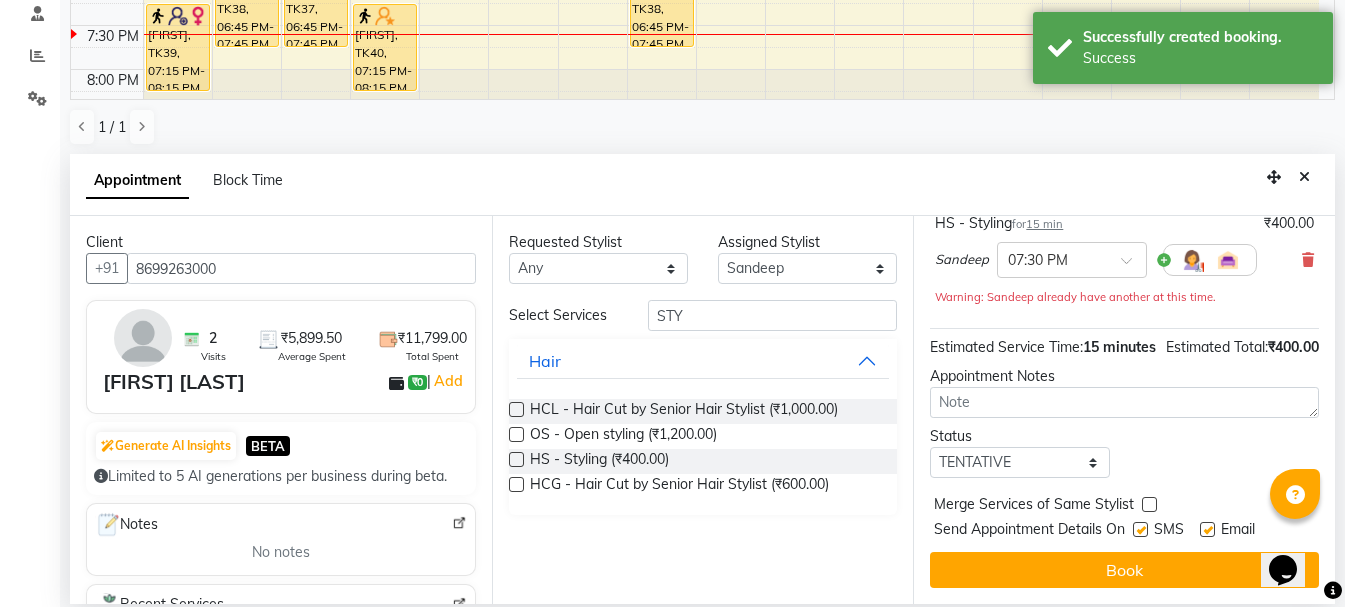 scroll, scrollTop: 0, scrollLeft: 0, axis: both 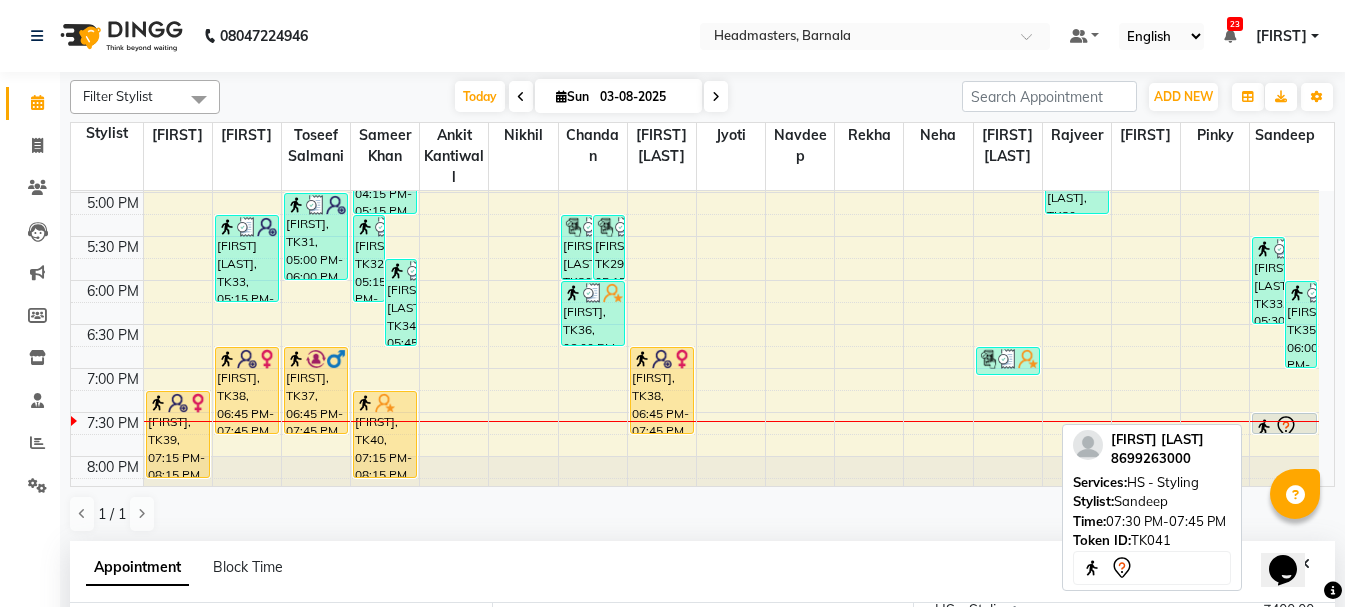 click 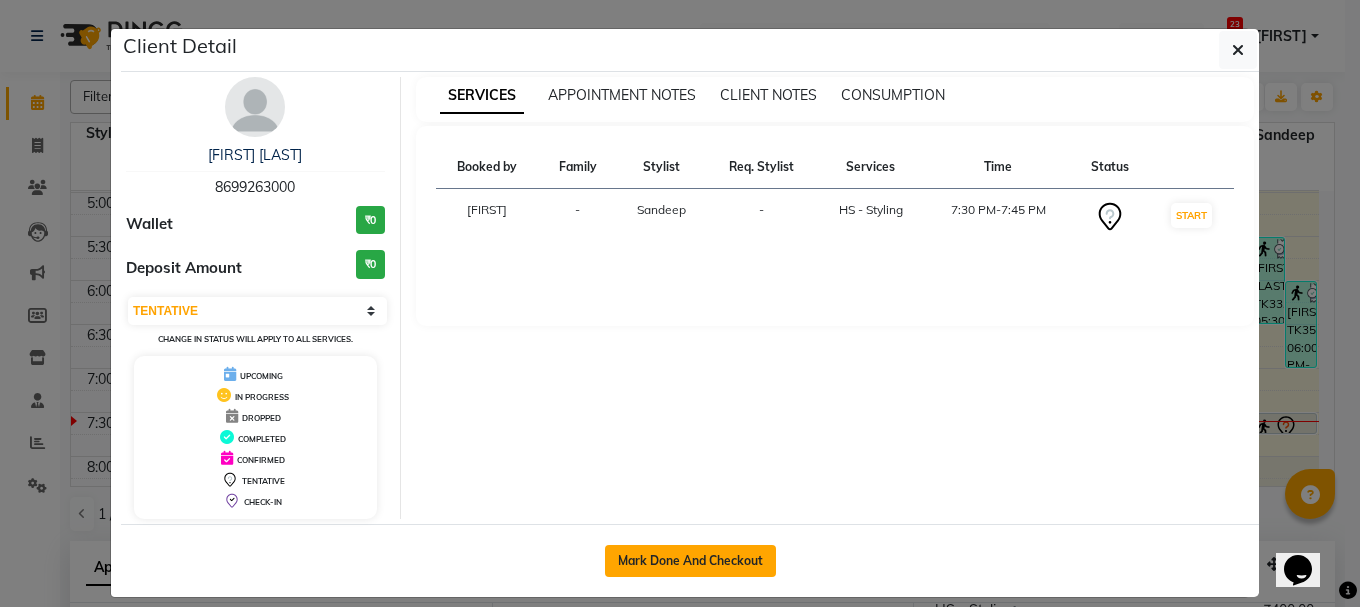 click on "Mark Done And Checkout" 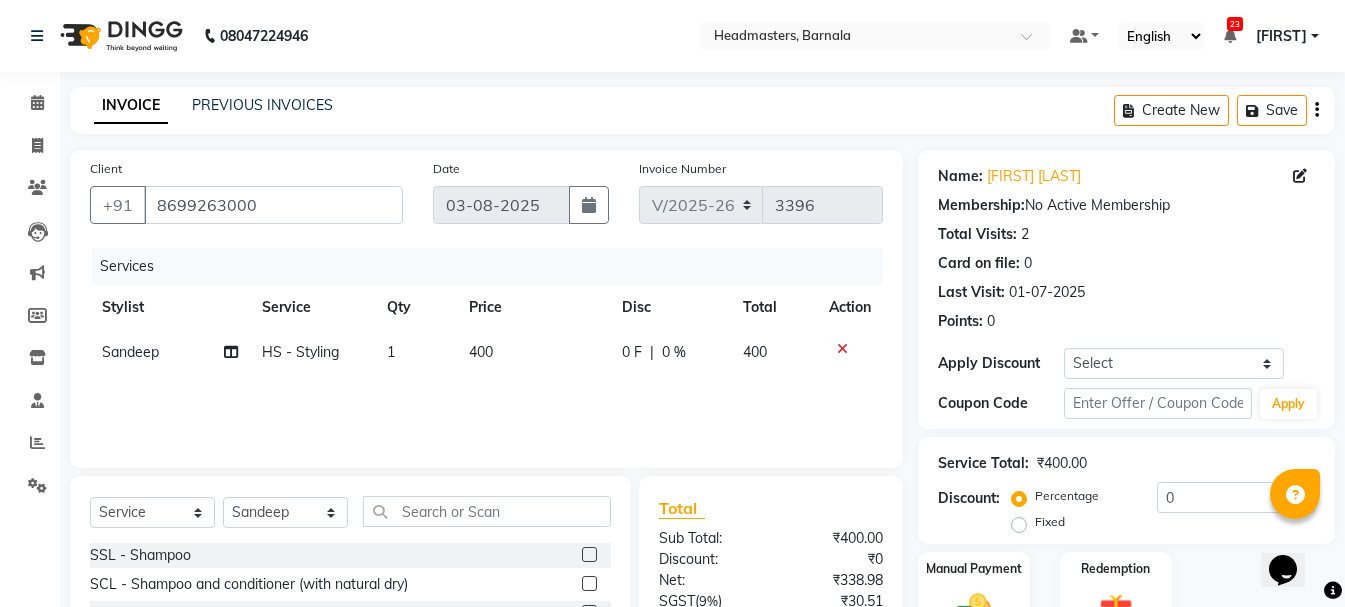 scroll, scrollTop: 180, scrollLeft: 0, axis: vertical 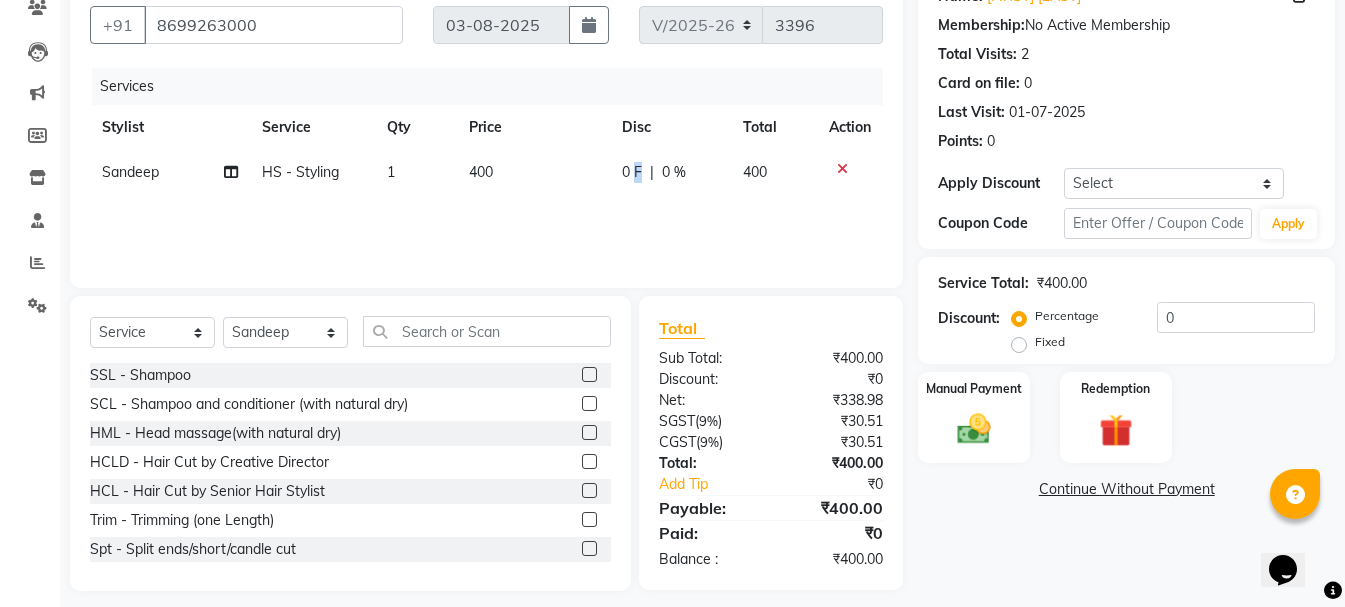 click on "0 F" 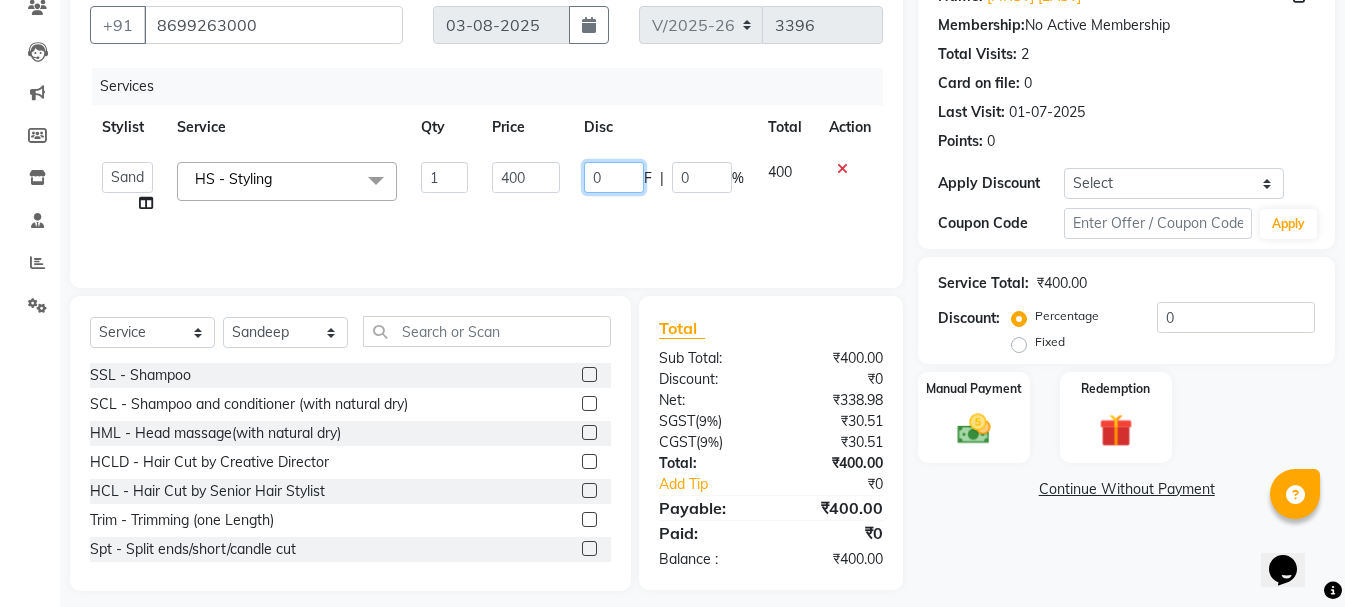 drag, startPoint x: 636, startPoint y: 178, endPoint x: 595, endPoint y: 187, distance: 41.976185 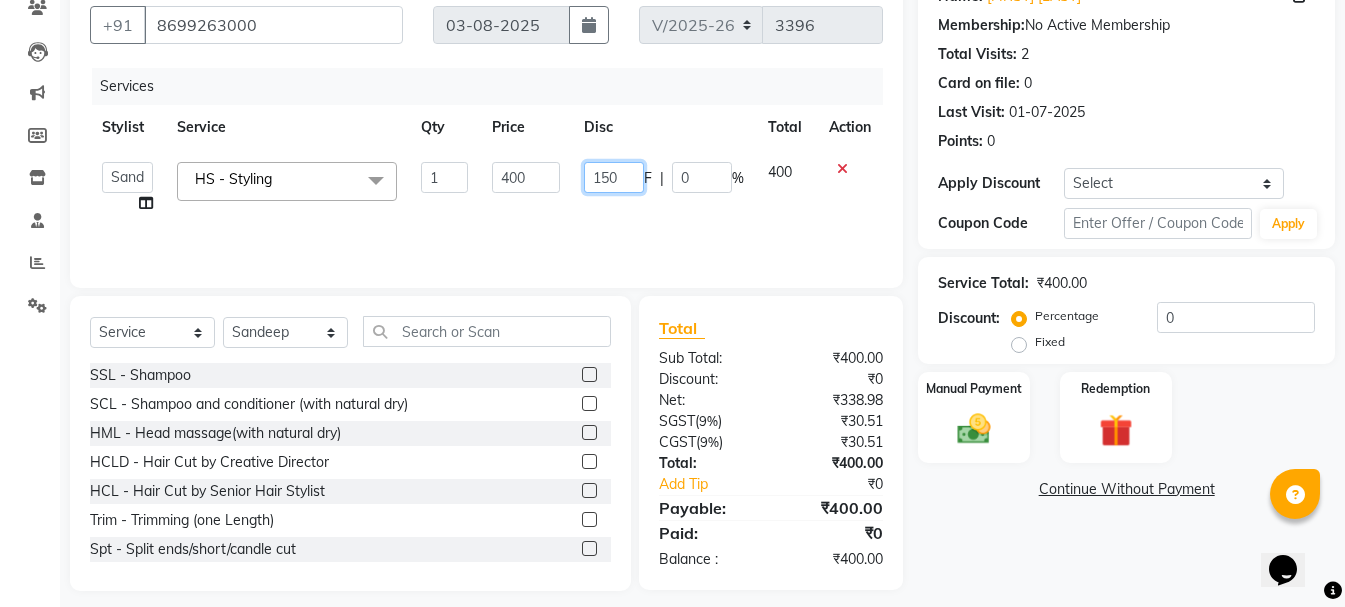 drag, startPoint x: 623, startPoint y: 177, endPoint x: 565, endPoint y: 192, distance: 59.908264 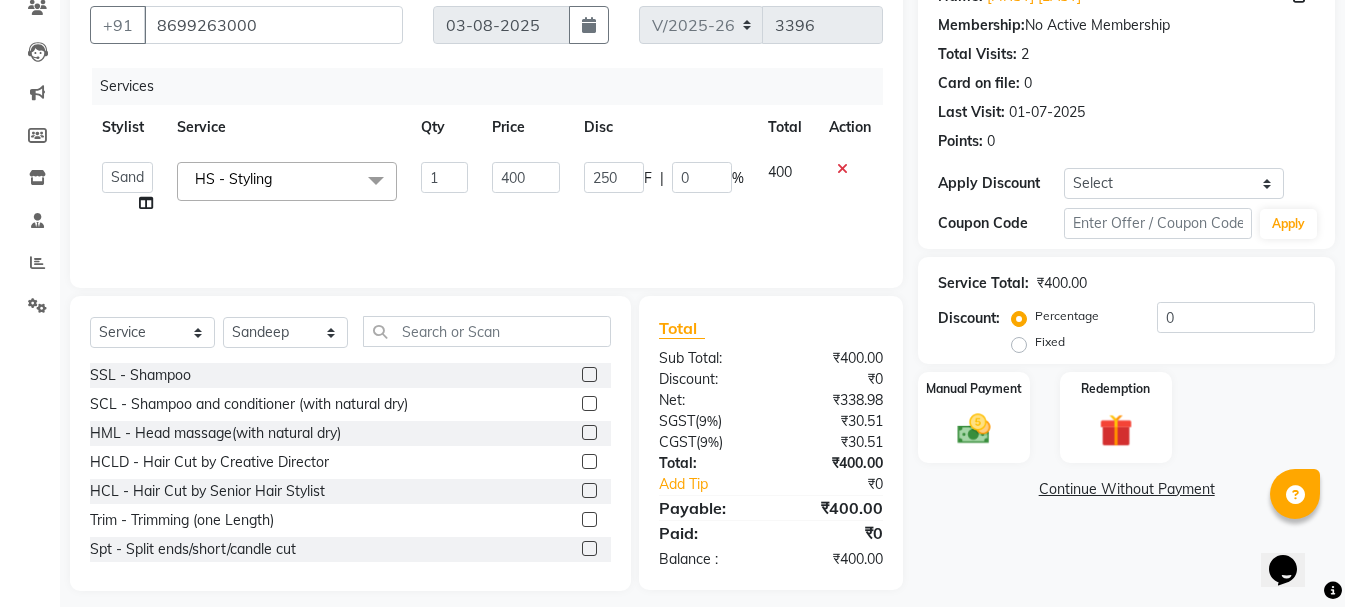 click on "Services Stylist Service Qty Price Disc Total Action   Ankit kantiwall   Chandan   Garry   Jasvir   Jyoti   Lovedeep Singh   Manya    Navdeep   Neha   Nikhil    Pardeep kaur   Pinky   Rajveer   Rekha    Sameer khan   Sandeep   Toseef Salmani  HS - Styling  x SSL - Shampoo SCL - Shampoo and conditioner (with natural dry) HML - Head massage(with natural dry) HCLD - Hair Cut by Creative Director HCL - Hair Cut by Senior Hair Stylist Trim - Trimming (one Length) Spt - Split ends/short/candle cut BD - Blow dry OS - Open styling GL-igora - Igora Global GL-essensity - Essensity Global Hlts-L - Highlights Bal - Balayage Chunks  - Chunks CR  - Color removal CRF - Color refresh Stk - Per streak RT-IG - Igora Root Touchup(one inch only) RT-ES - Essensity Root Touchup(one inch only) Reb - Rebonding ST  - Straight therapy Krt-L - Keratin Krt-BB -L - Keratin Blow Out HR-BTX -L  - Hair Botox NanoP -L - Nanoplastia K-Bond -L  - Kerabond H-EXT - Hair Extensions PH-EXT - Premium Hair Extensions CEXT - Clip on Extensions 1 400" 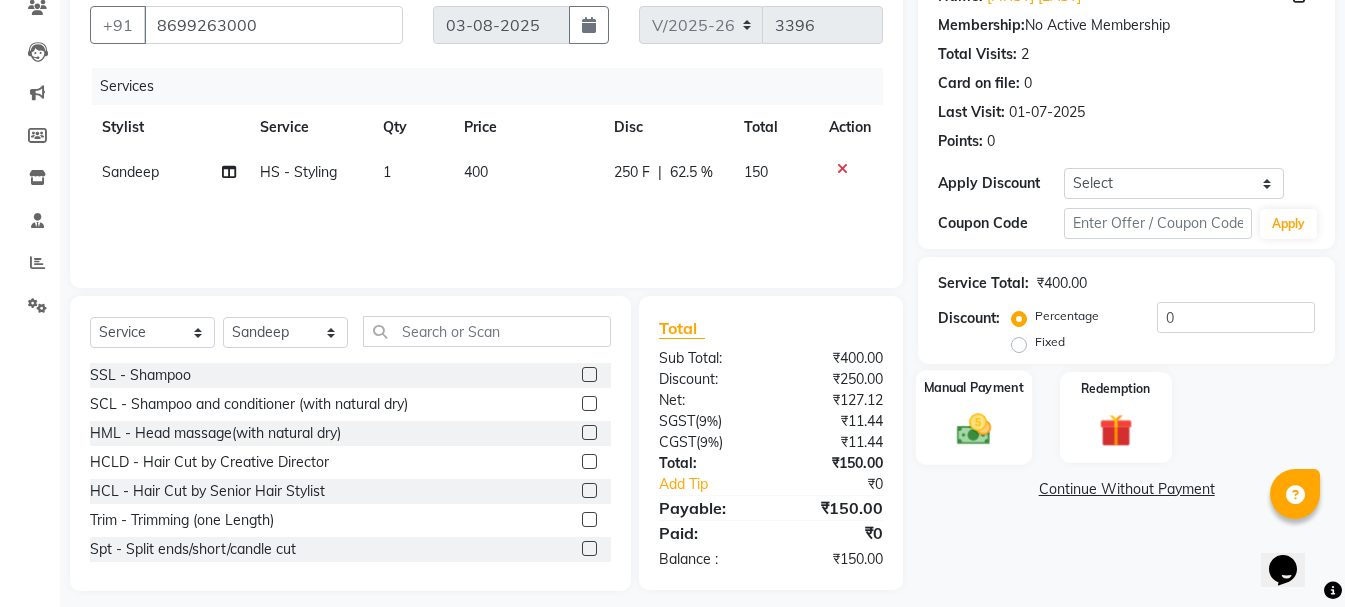 click 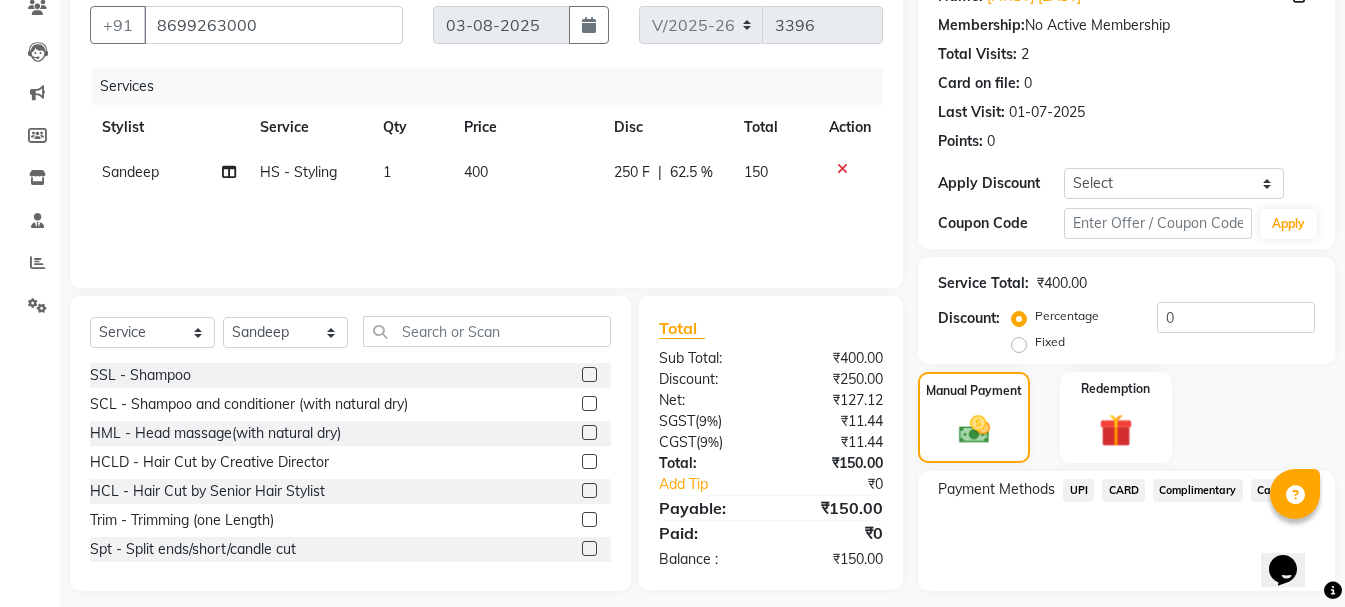 click on "UPI" 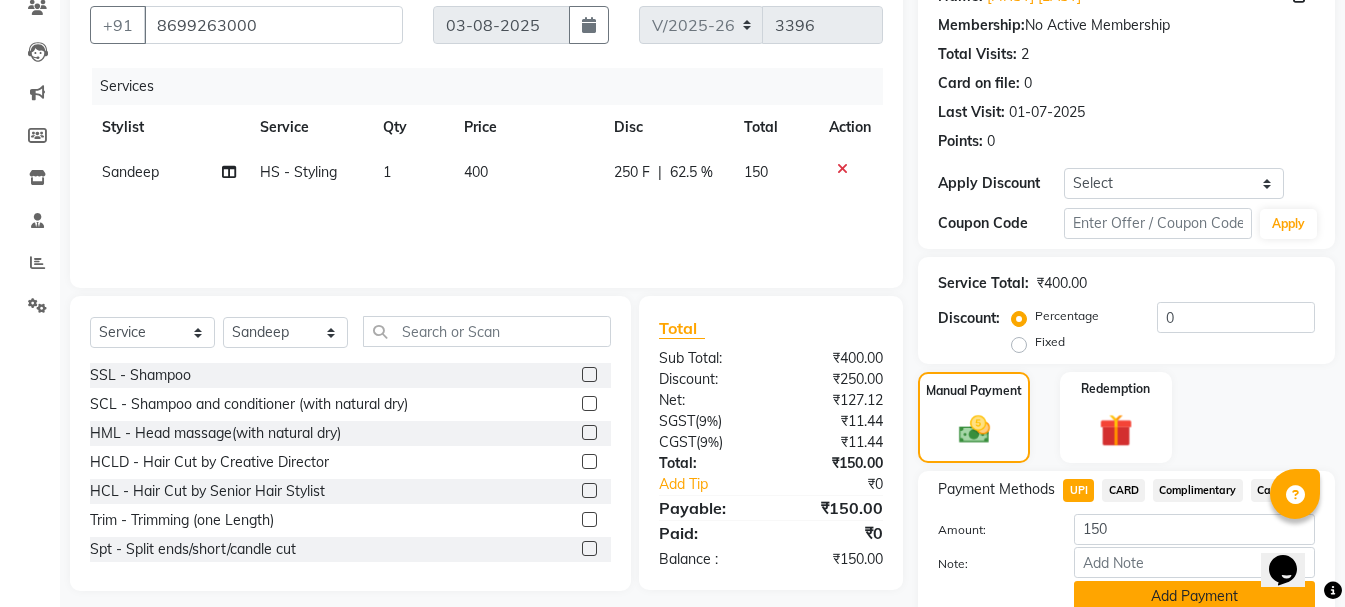 click on "Add Payment" 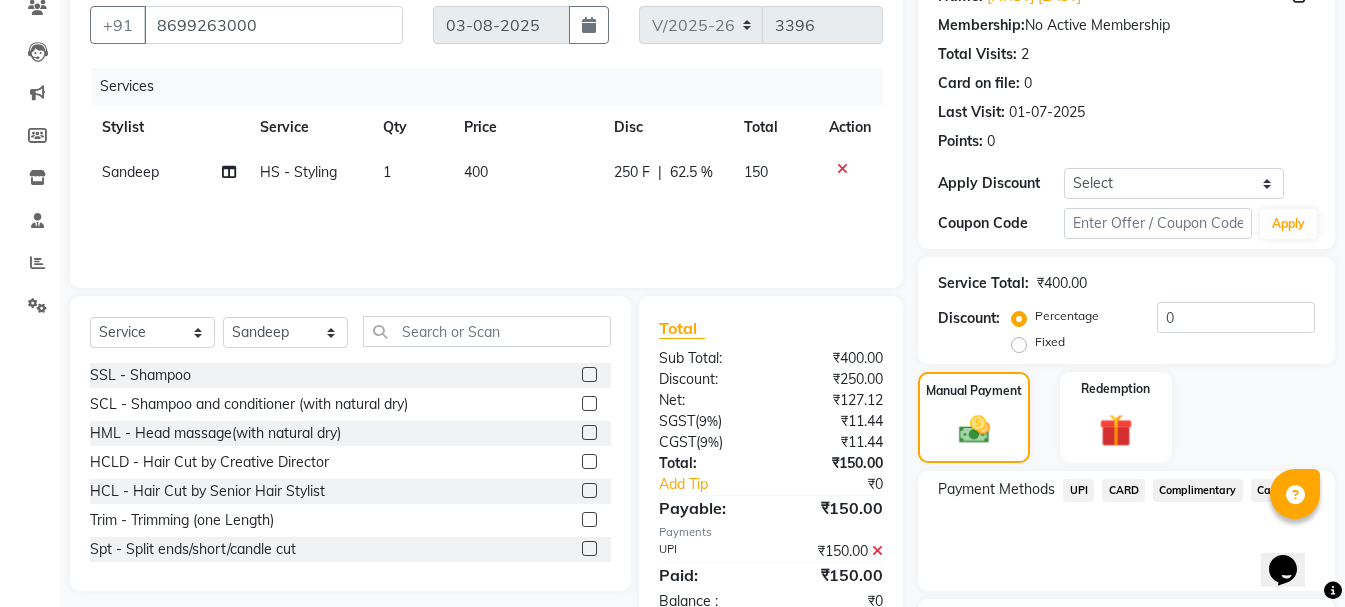 scroll, scrollTop: 348, scrollLeft: 0, axis: vertical 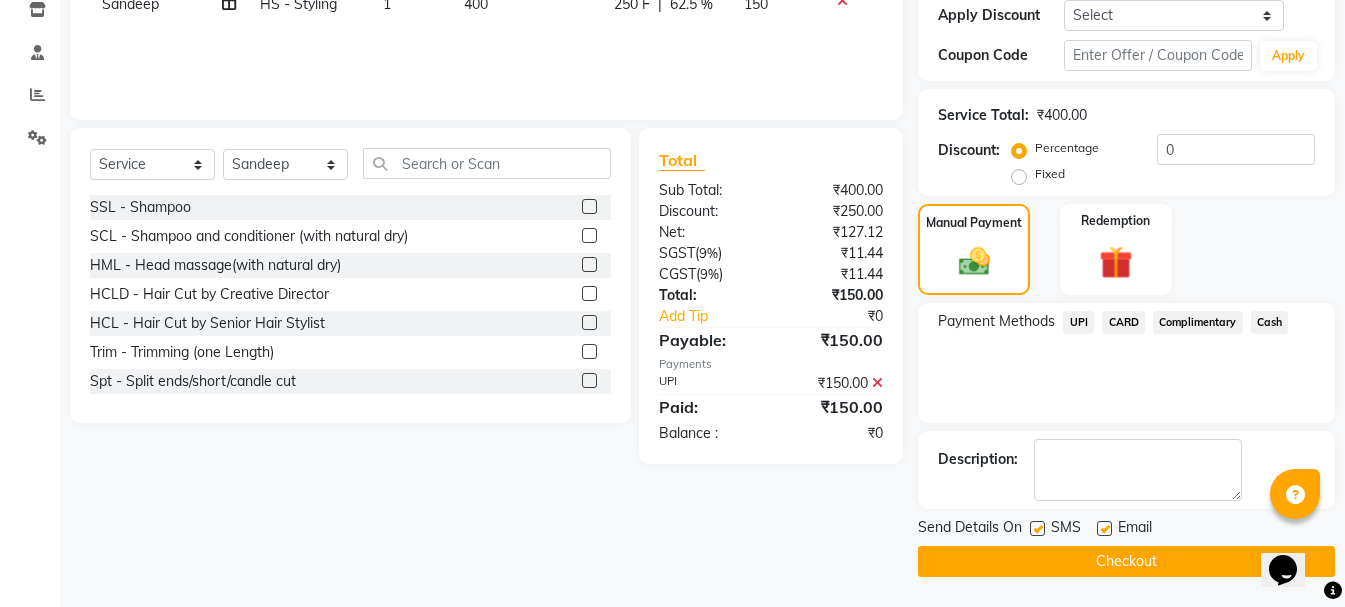 click on "Checkout" 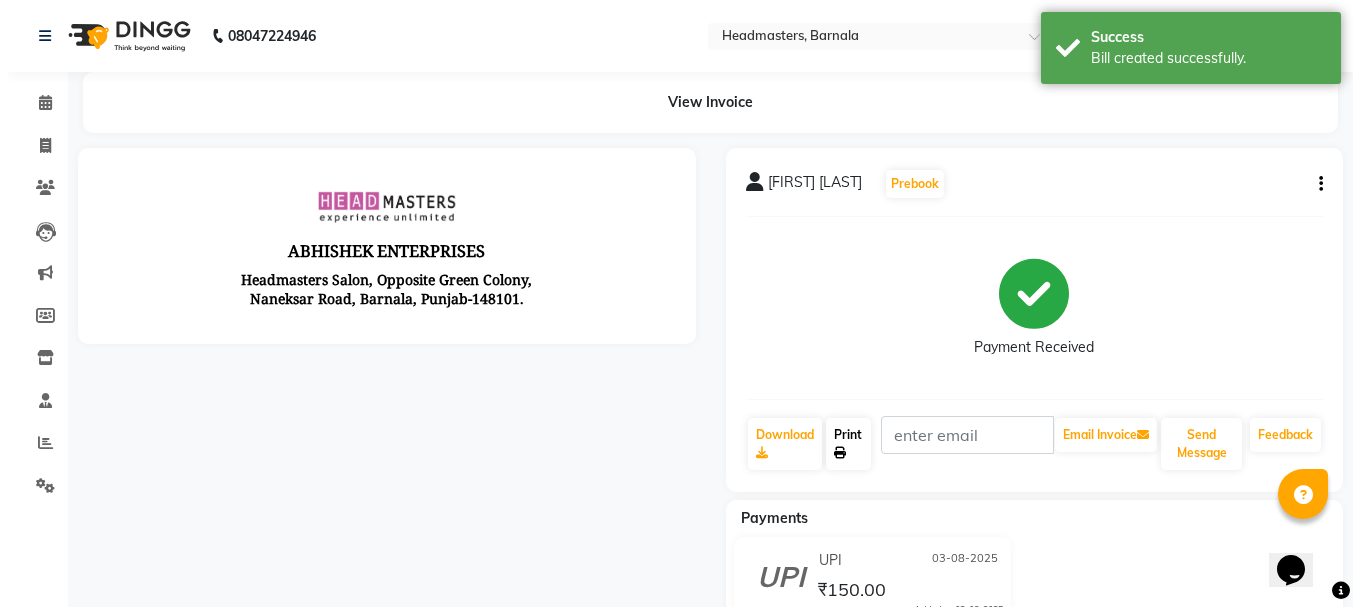 scroll, scrollTop: 0, scrollLeft: 0, axis: both 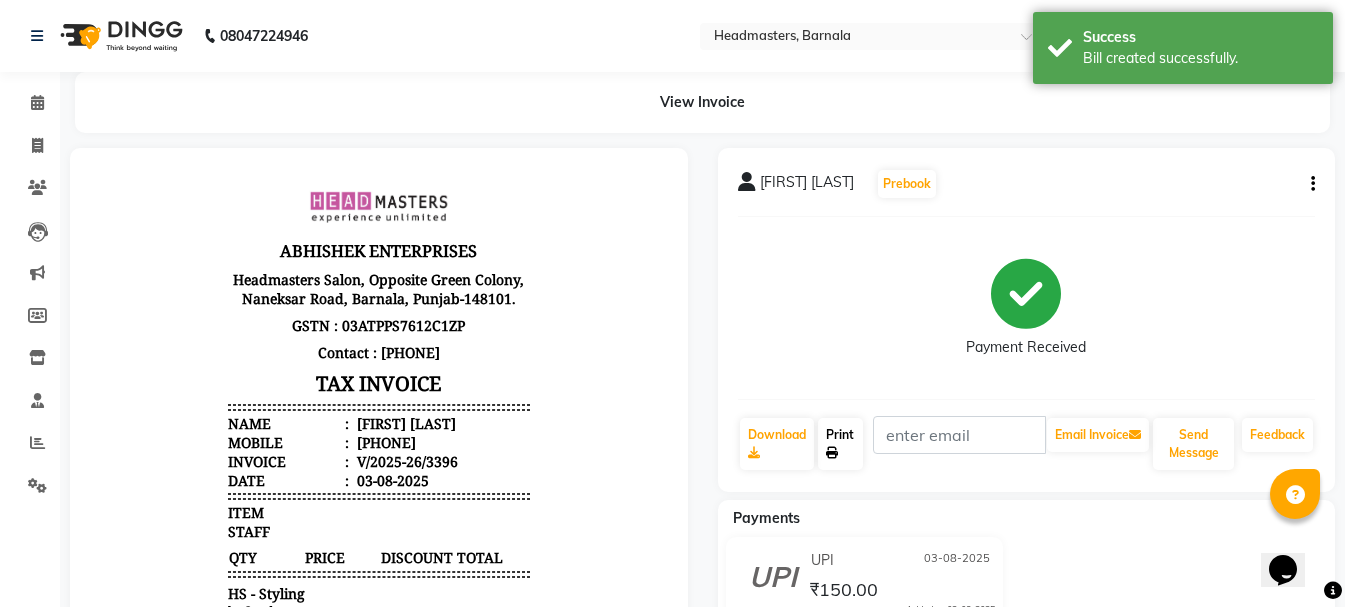 click on "Print" 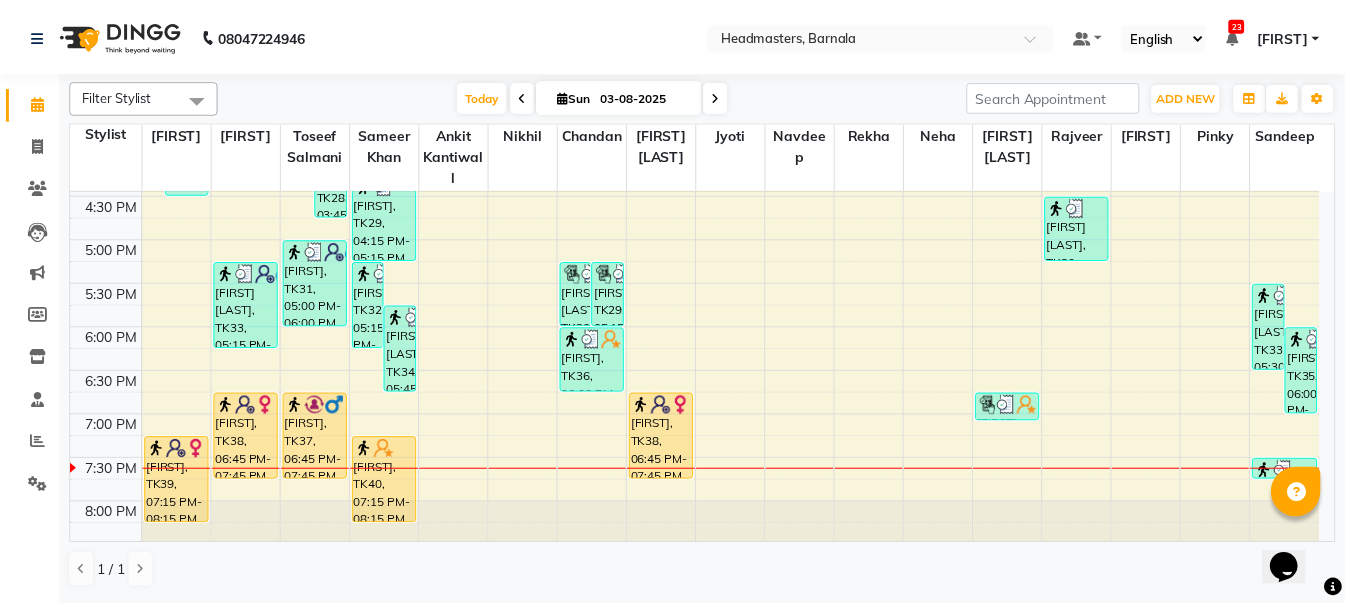 scroll, scrollTop: 790, scrollLeft: 0, axis: vertical 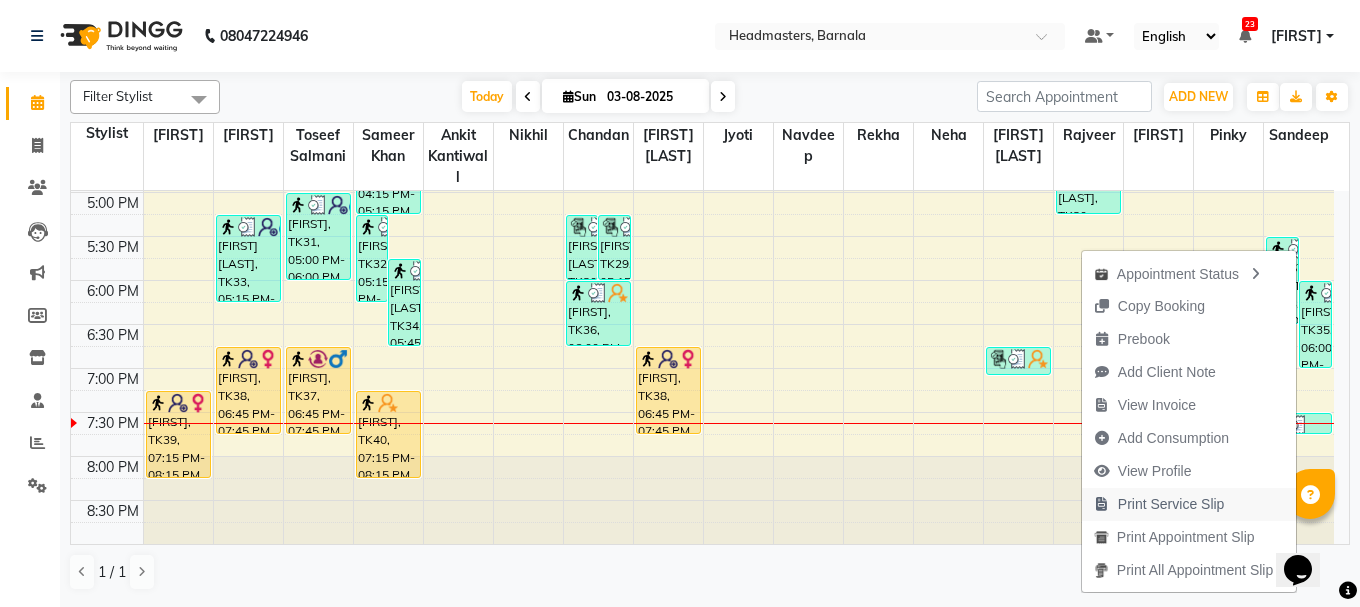 click on "Print Service Slip" at bounding box center (1159, 504) 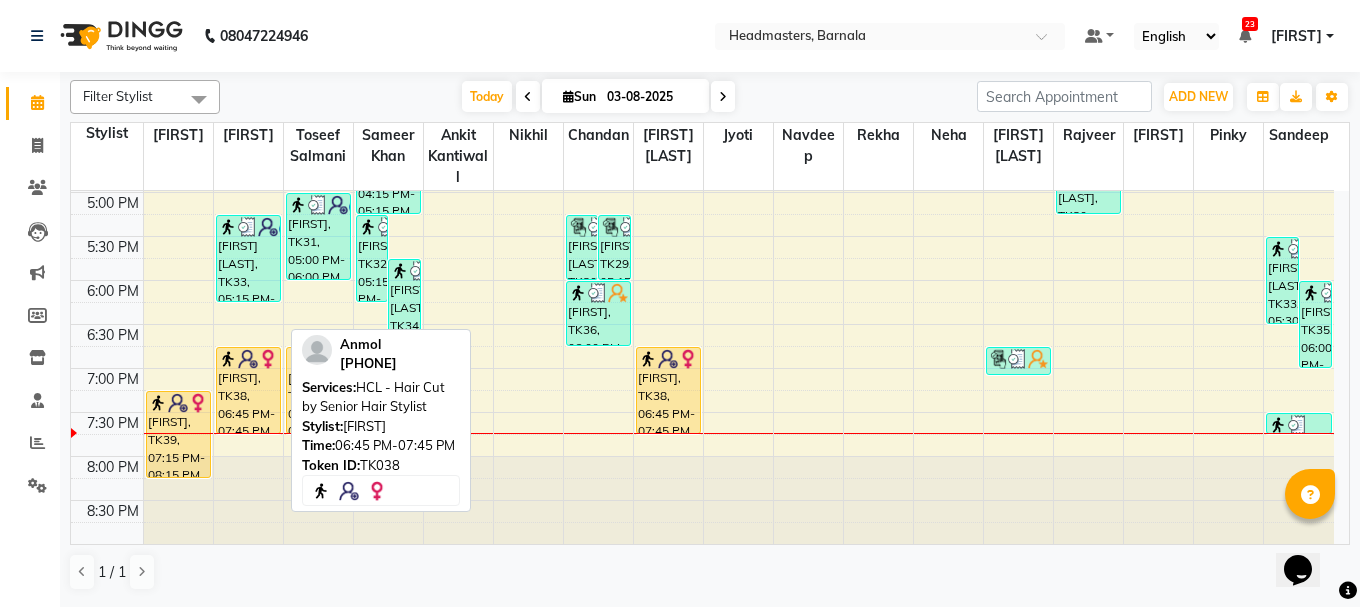 click on "[FIRST], TK38, 06:45 PM-07:45 PM, HCL - Hair Cut by Senior Hair Stylist" at bounding box center (248, 390) 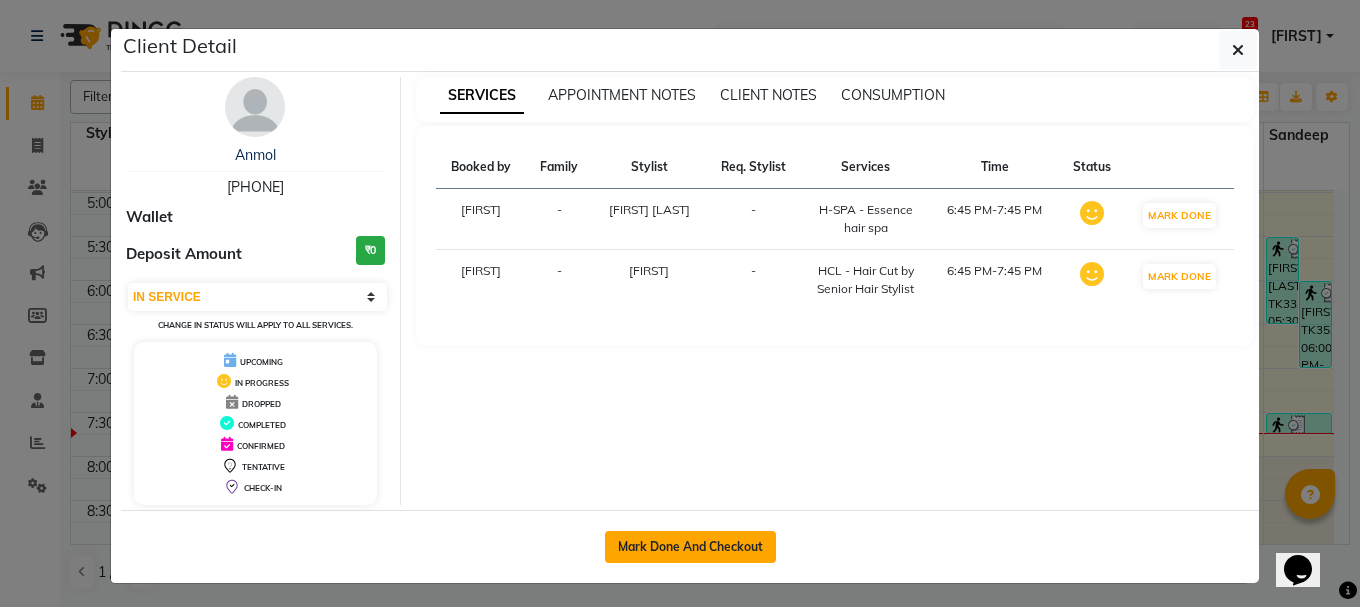 click on "Mark Done And Checkout" 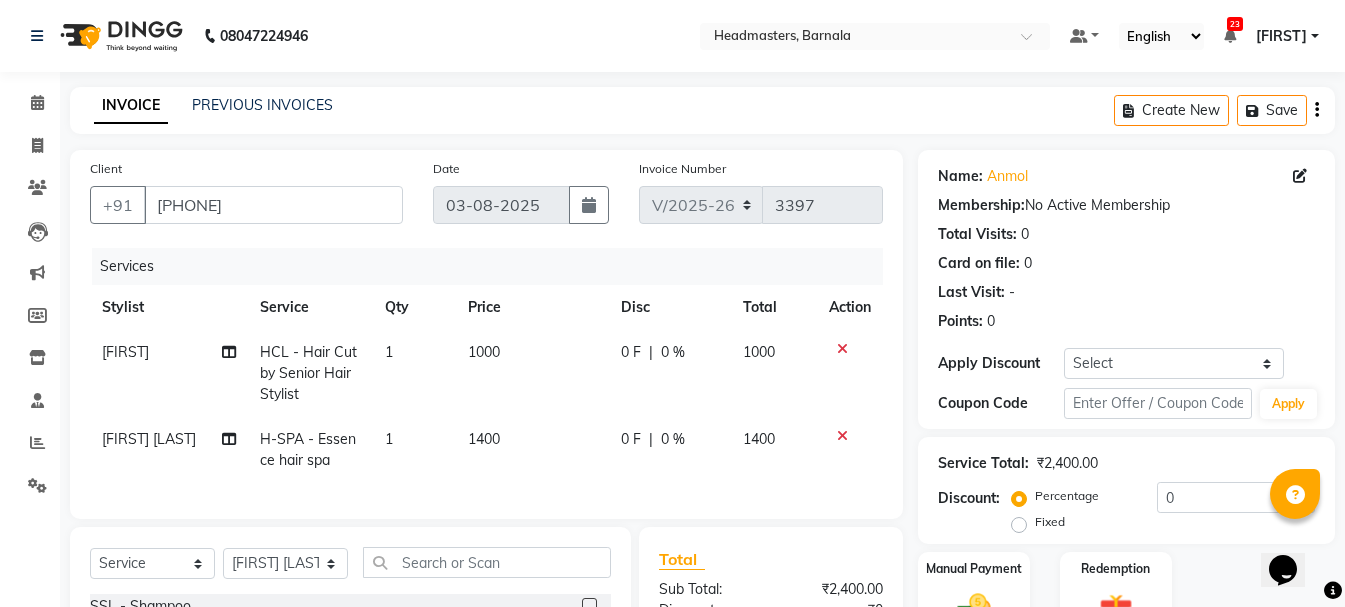 click on "Fixed" 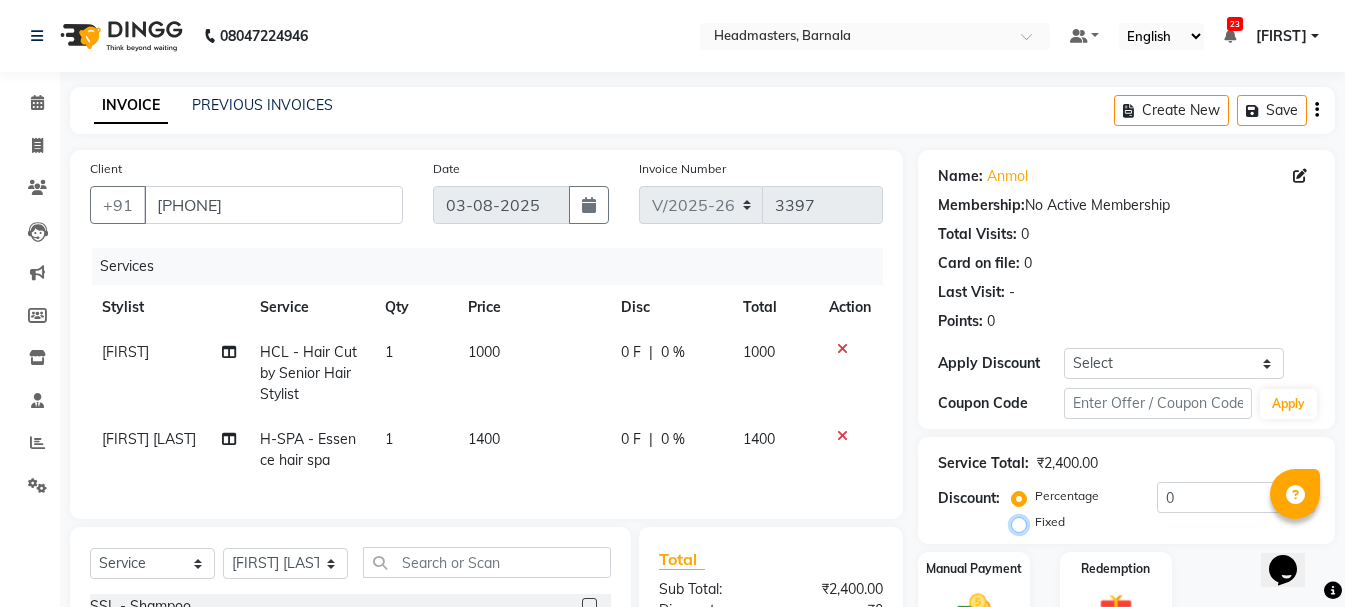 click on "Fixed" at bounding box center (1023, 522) 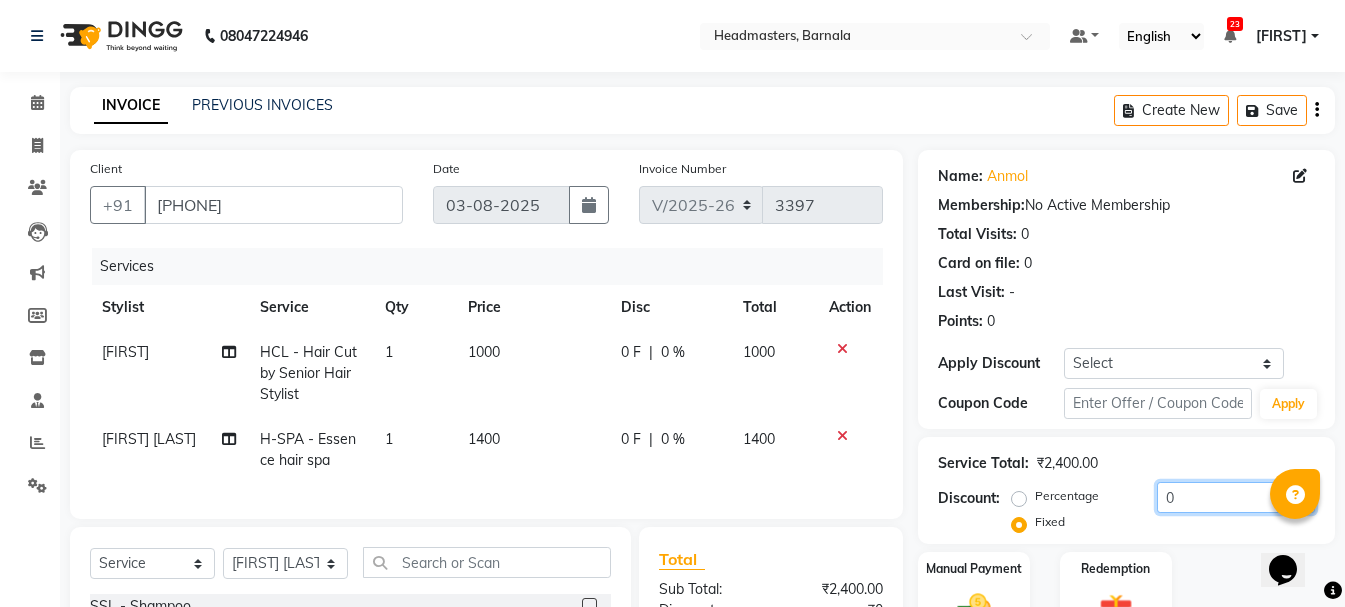 drag, startPoint x: 1186, startPoint y: 489, endPoint x: 1067, endPoint y: 509, distance: 120.66897 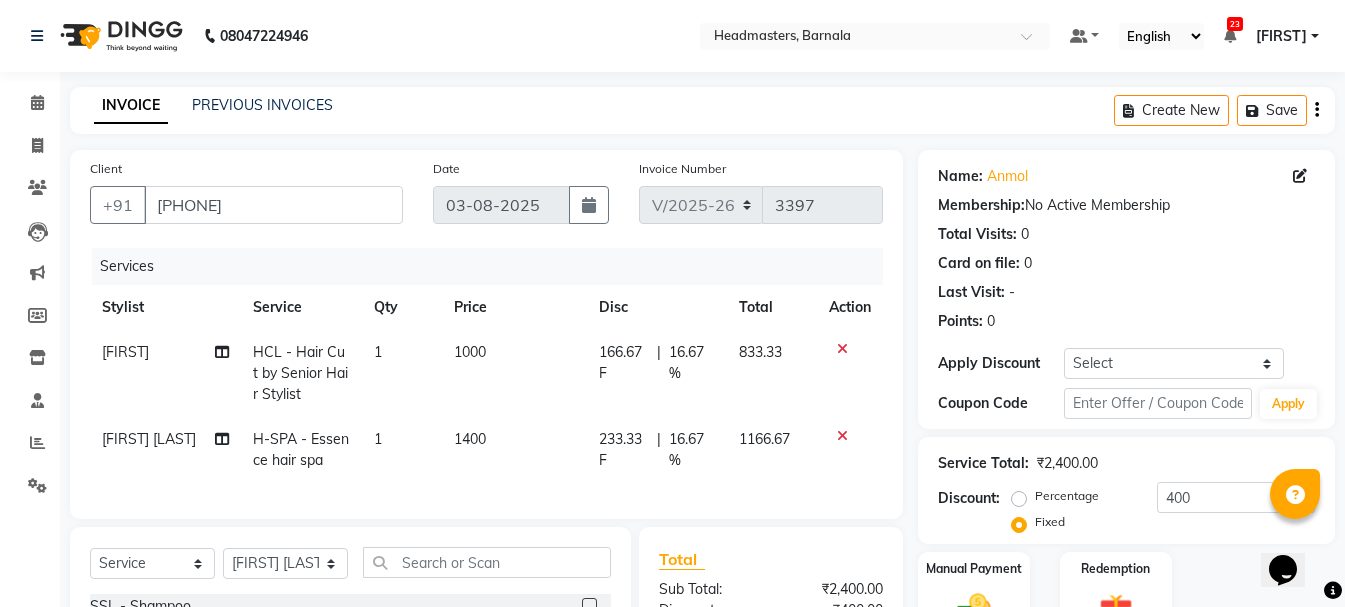 click 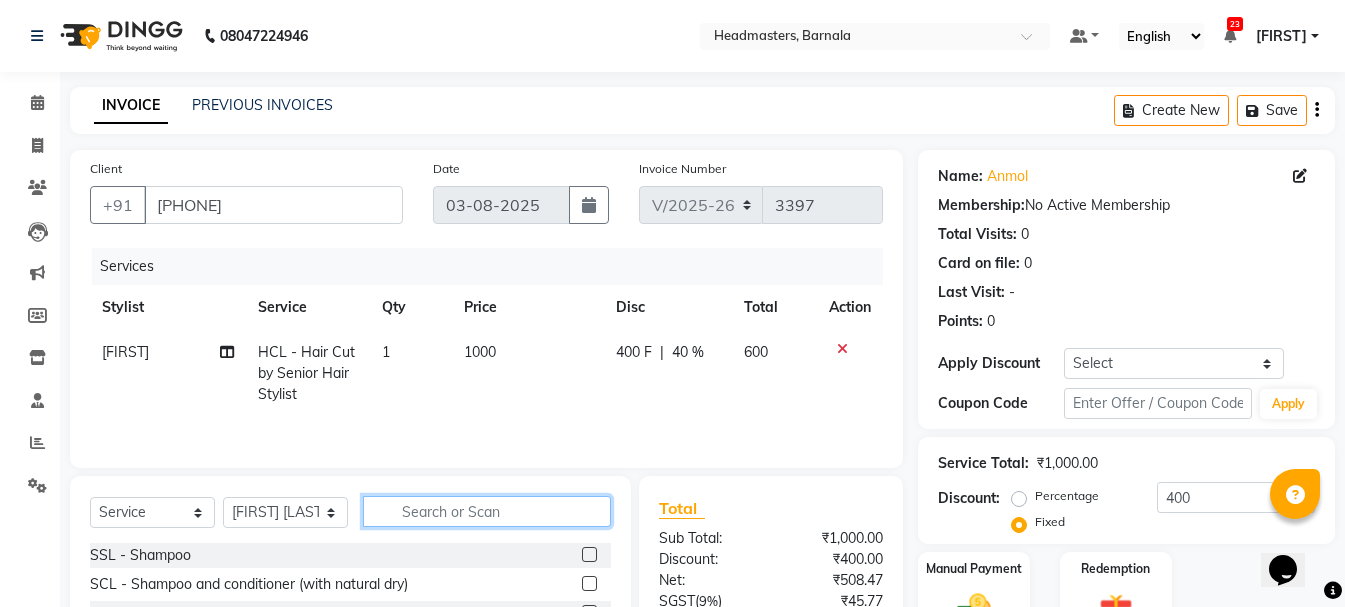 click 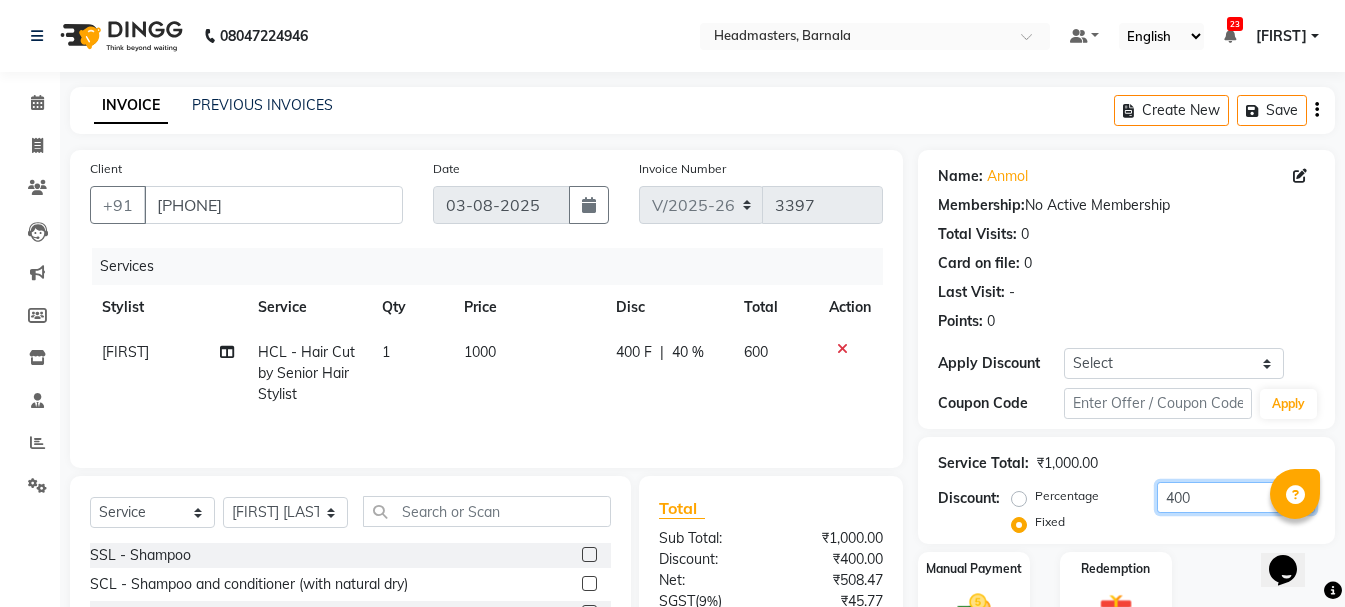 drag, startPoint x: 1210, startPoint y: 490, endPoint x: 1038, endPoint y: 512, distance: 173.40128 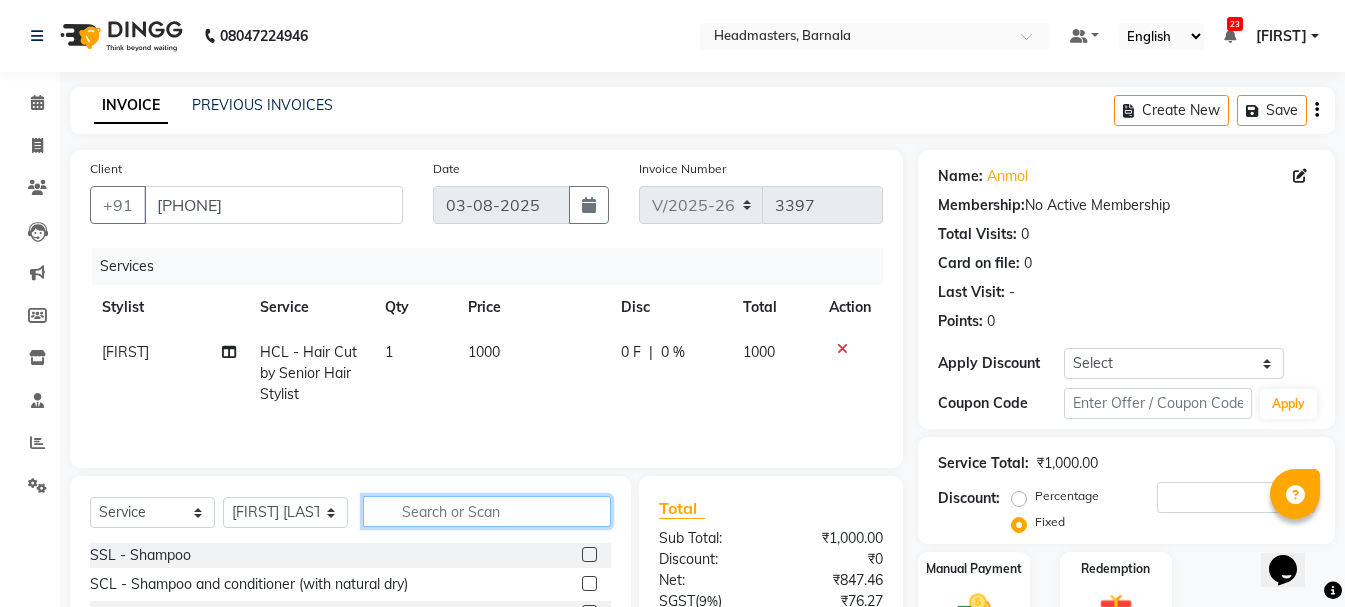 click 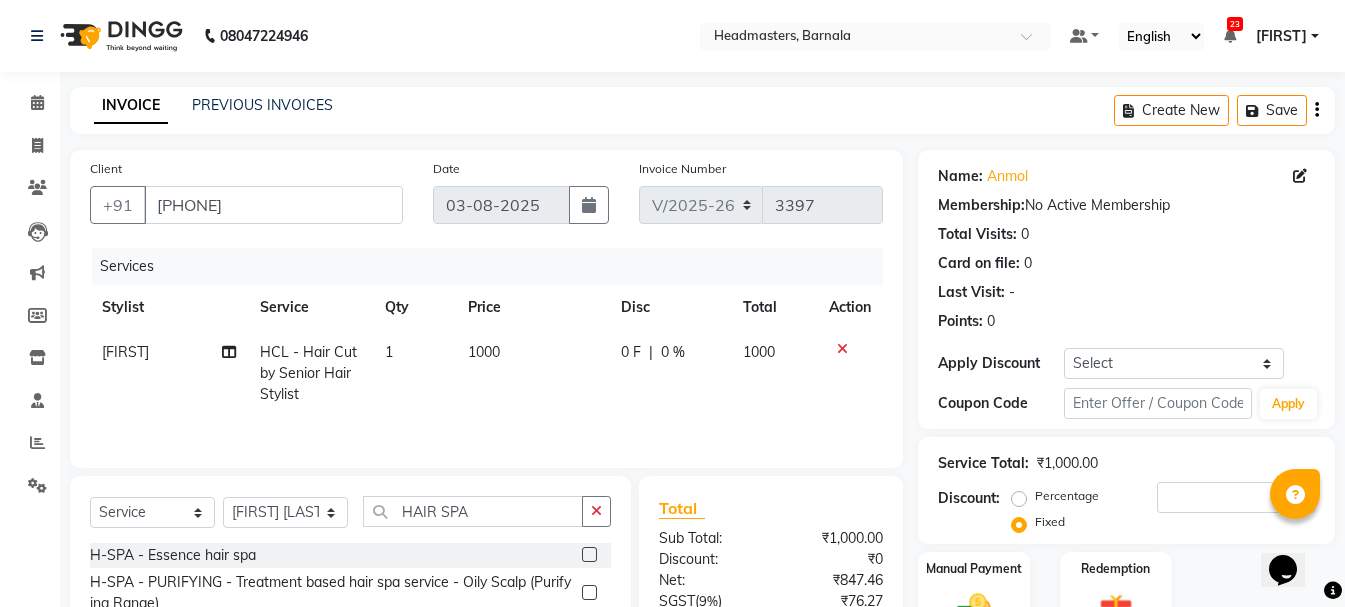 click 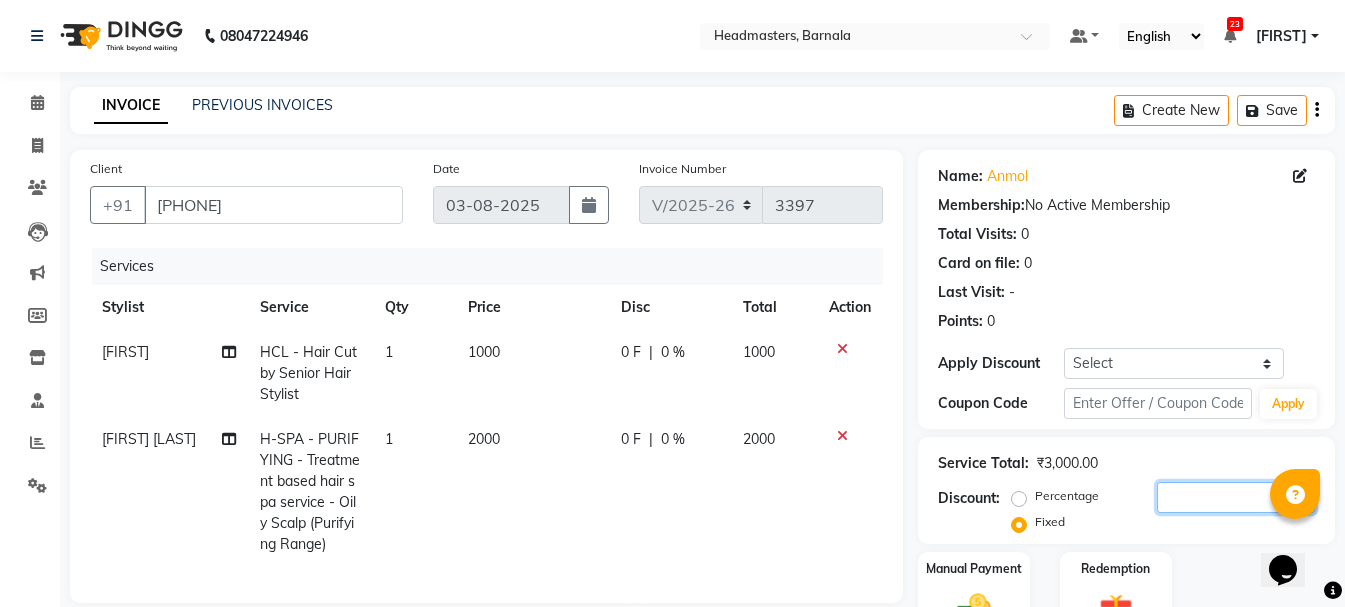 click 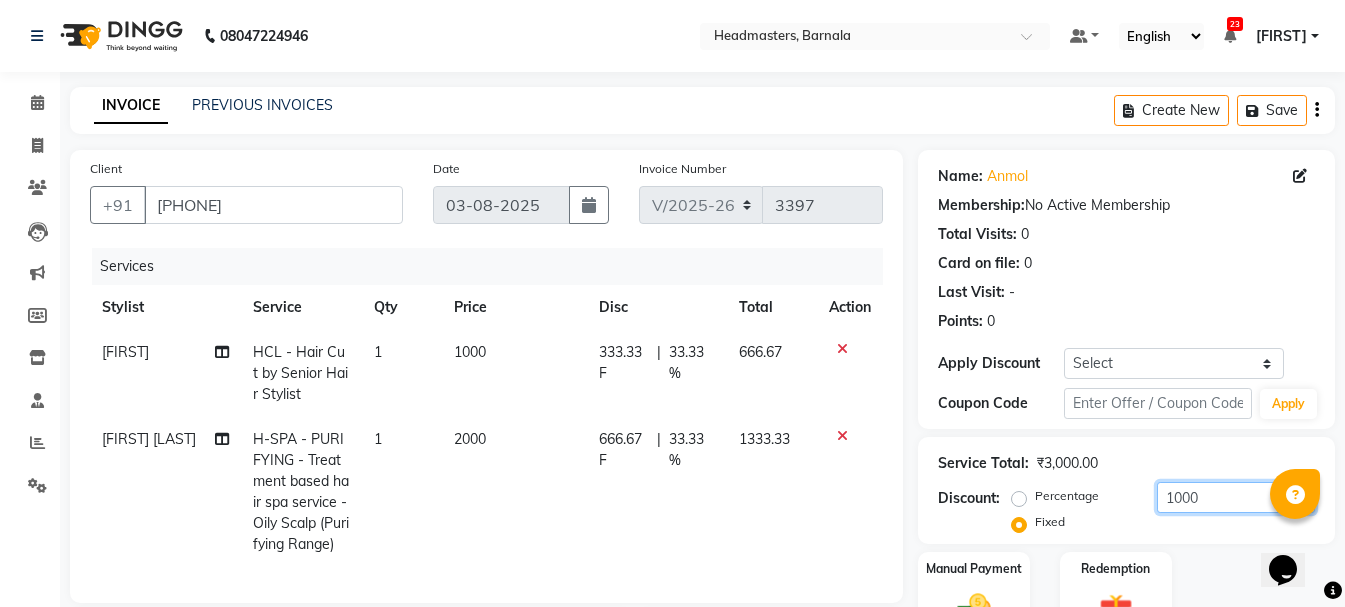 scroll, scrollTop: 365, scrollLeft: 0, axis: vertical 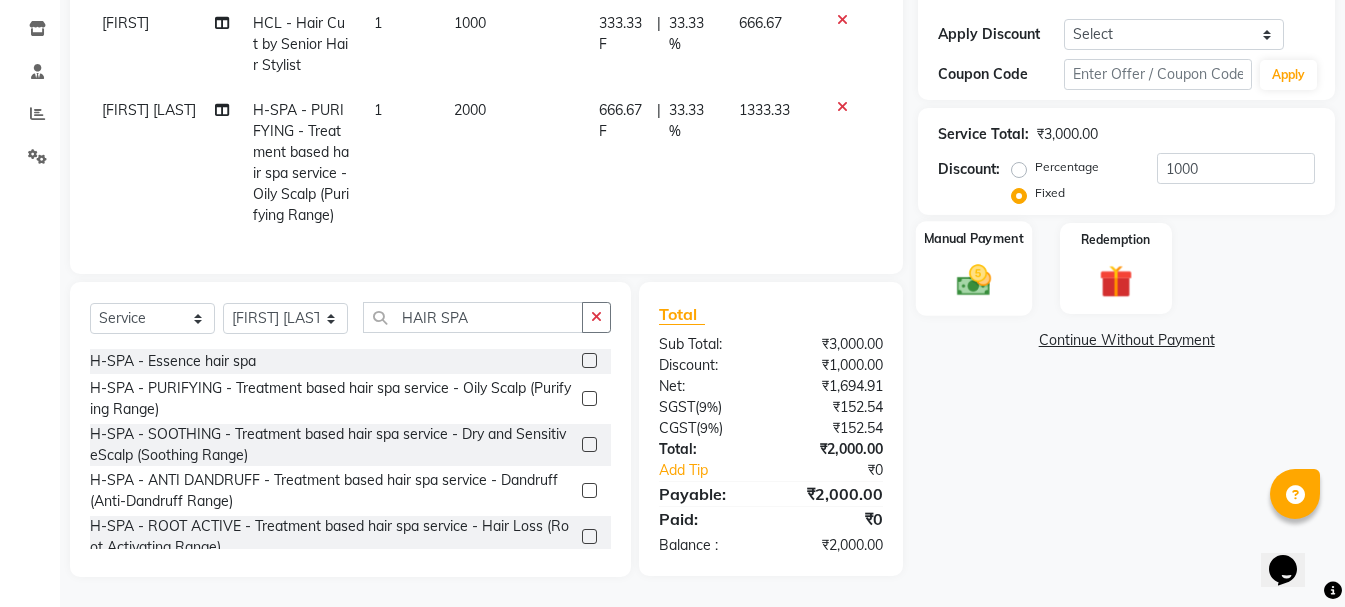 click on "Manual Payment" 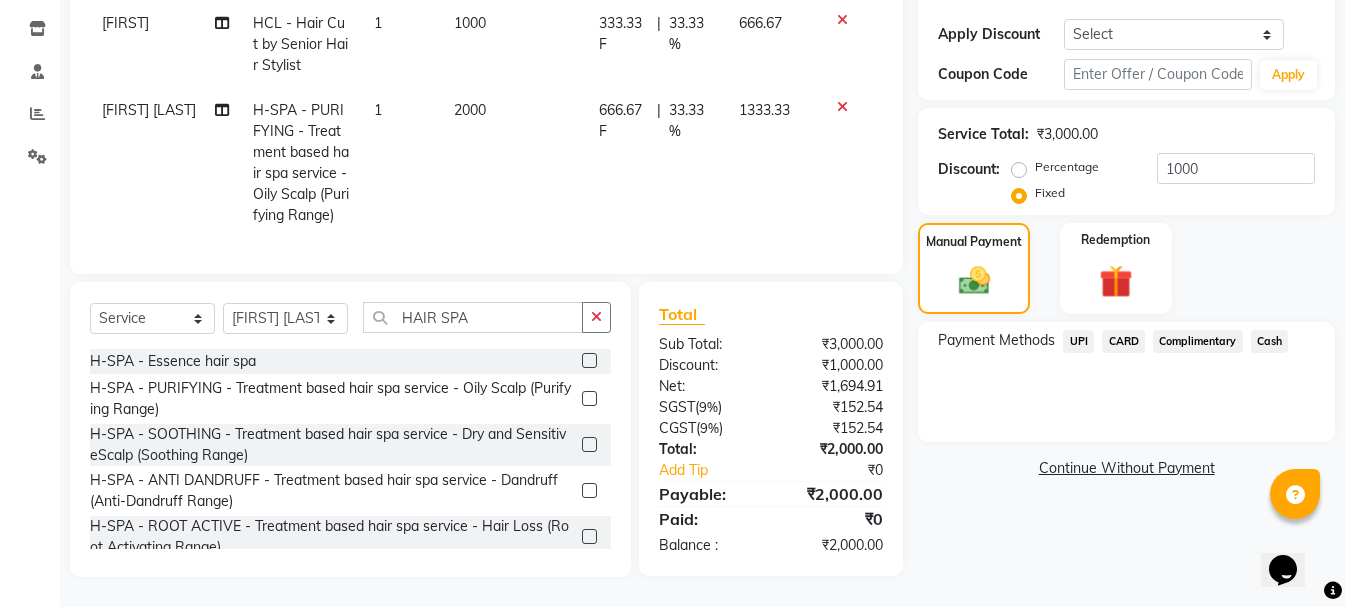 click on "Cash" 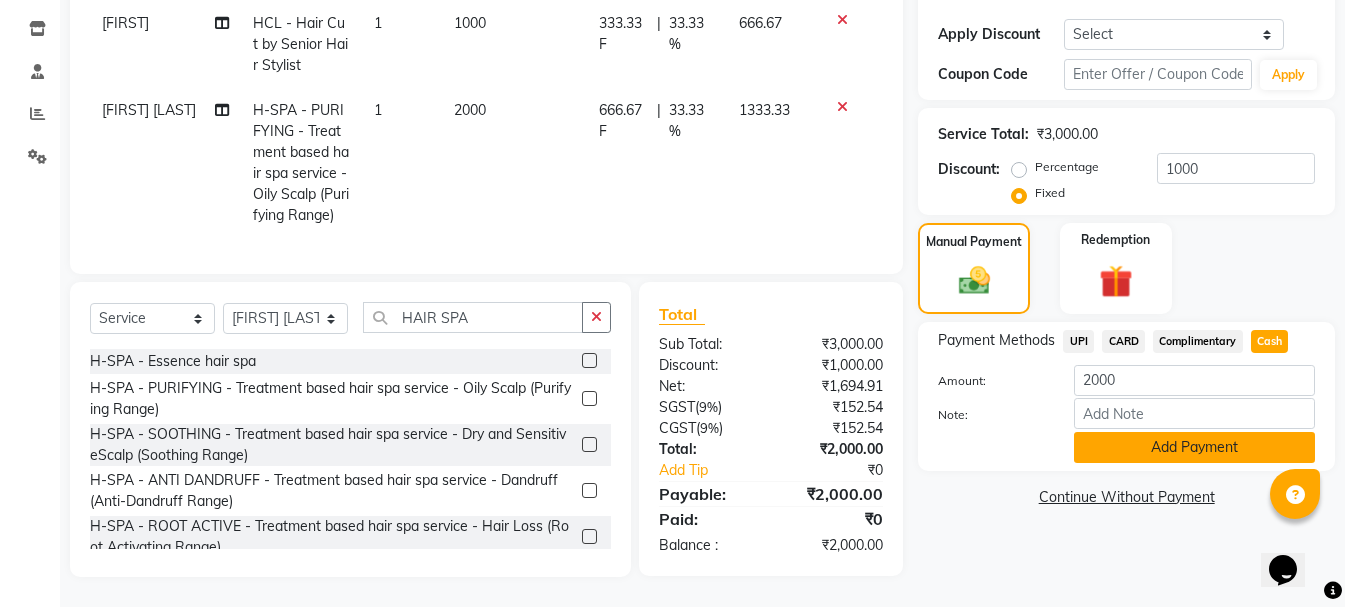 click on "Add Payment" 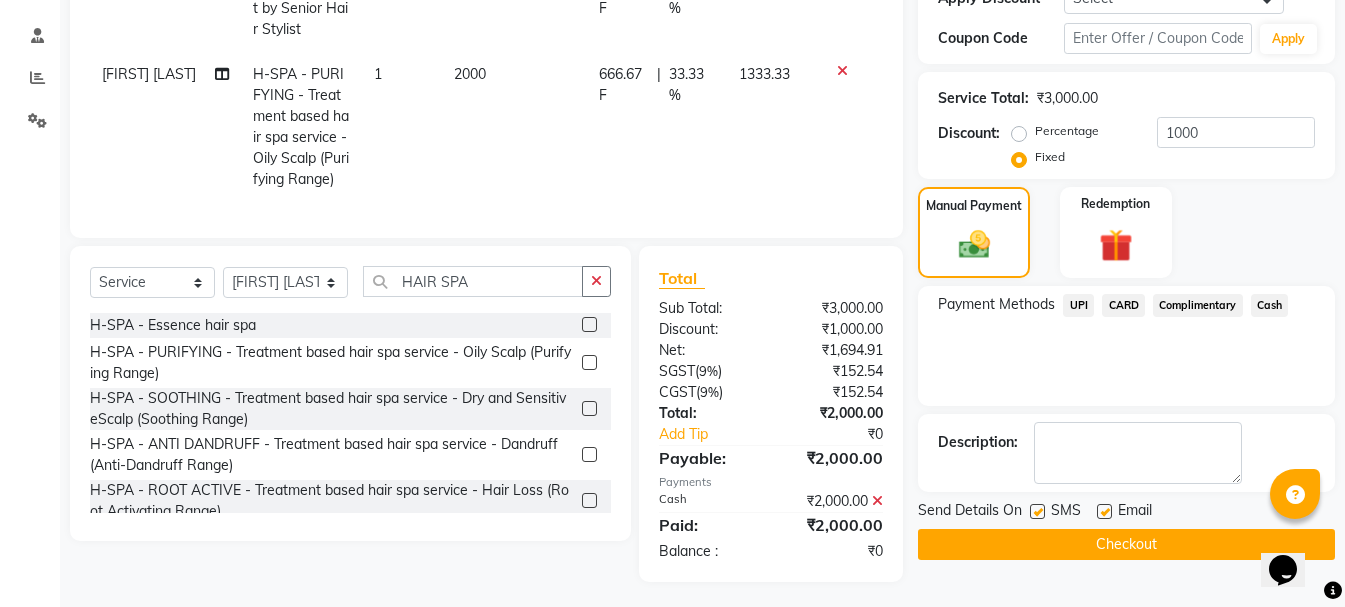 drag, startPoint x: 1162, startPoint y: 498, endPoint x: 40, endPoint y: 23, distance: 1218.4043 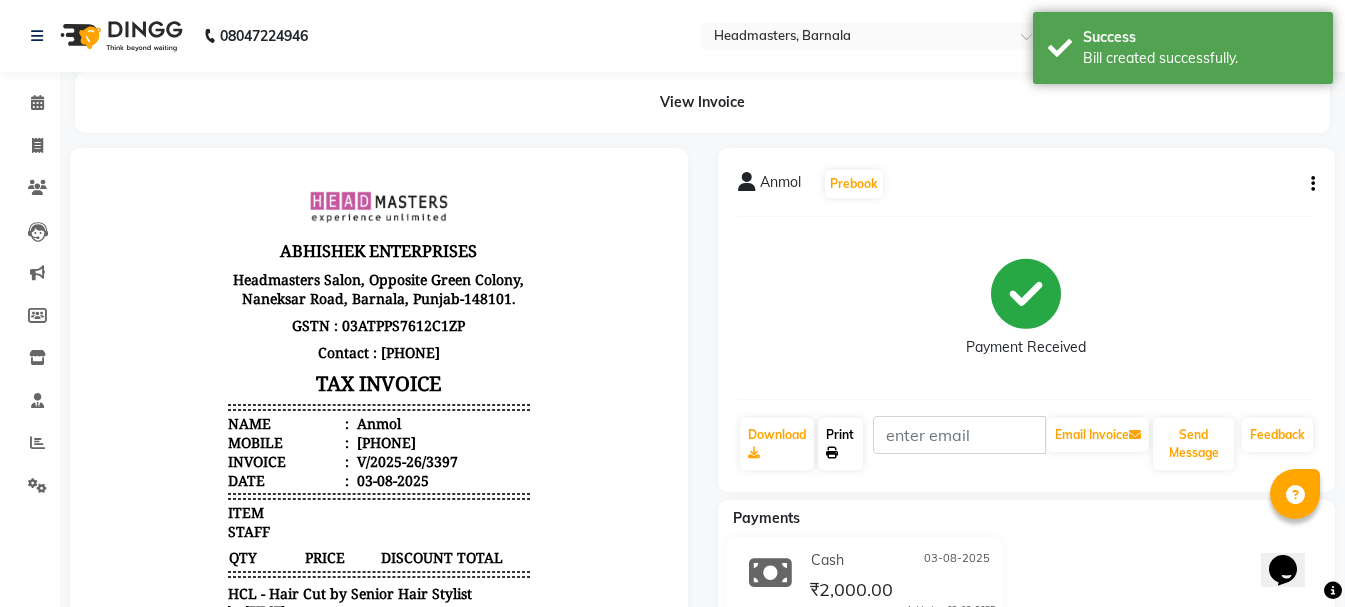 scroll, scrollTop: 0, scrollLeft: 0, axis: both 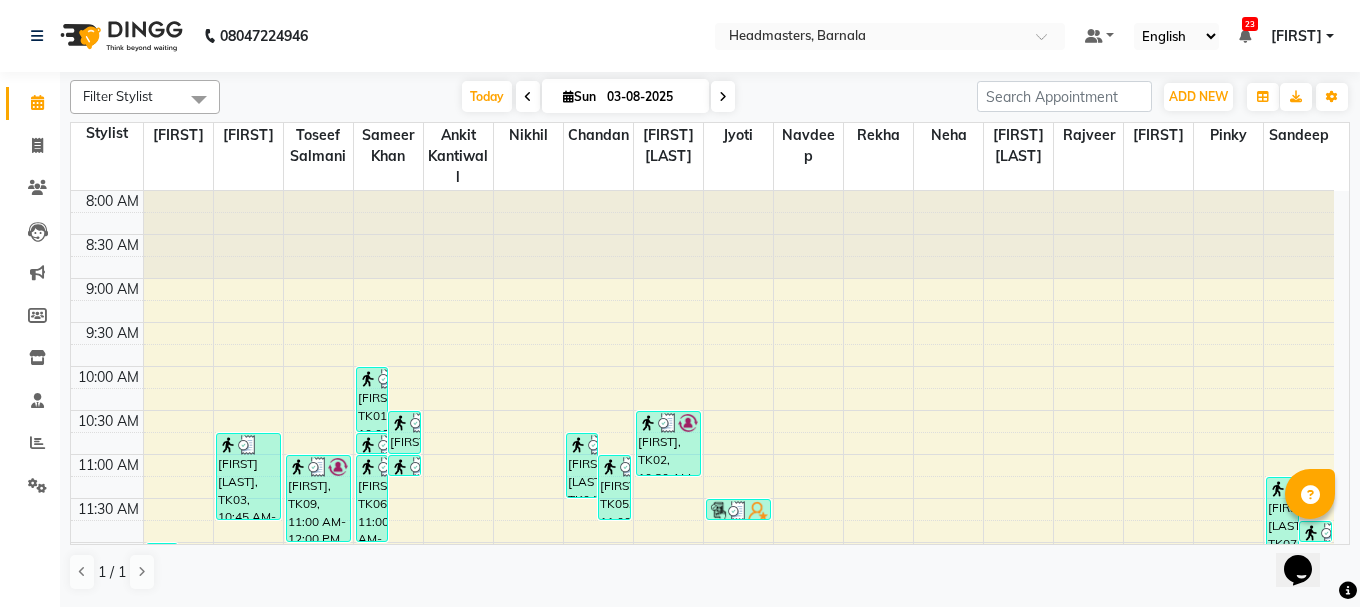 click on "Opens Chat This icon Opens the chat window." at bounding box center [1308, 535] 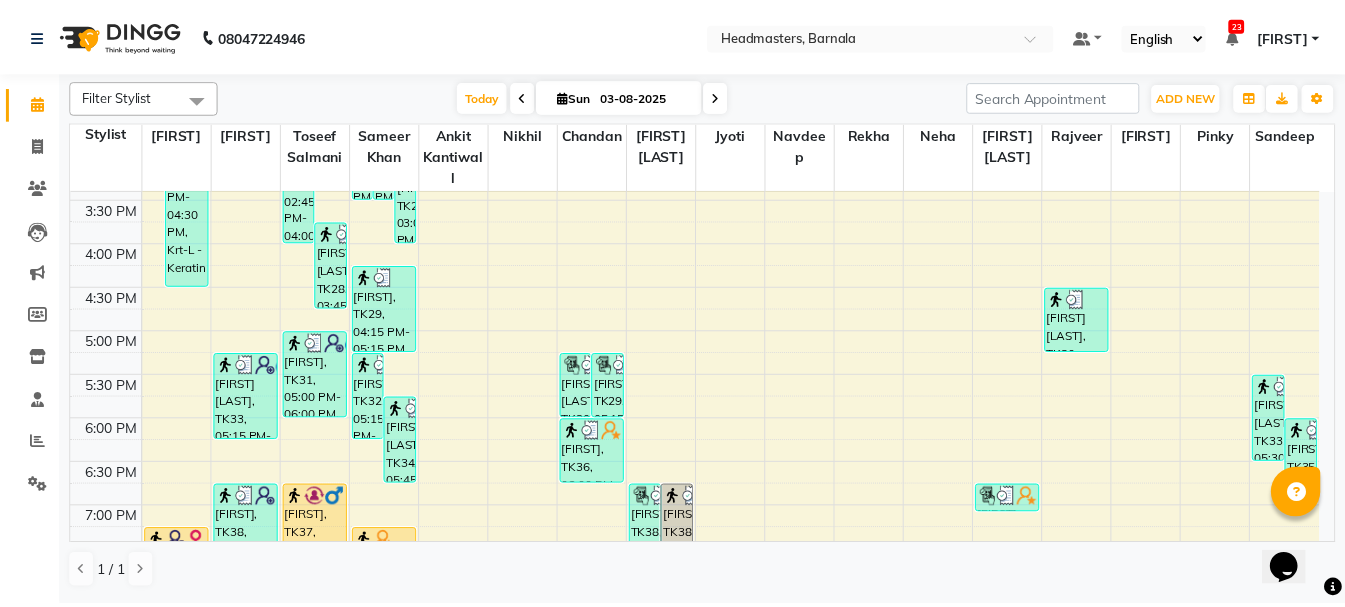 scroll, scrollTop: 790, scrollLeft: 0, axis: vertical 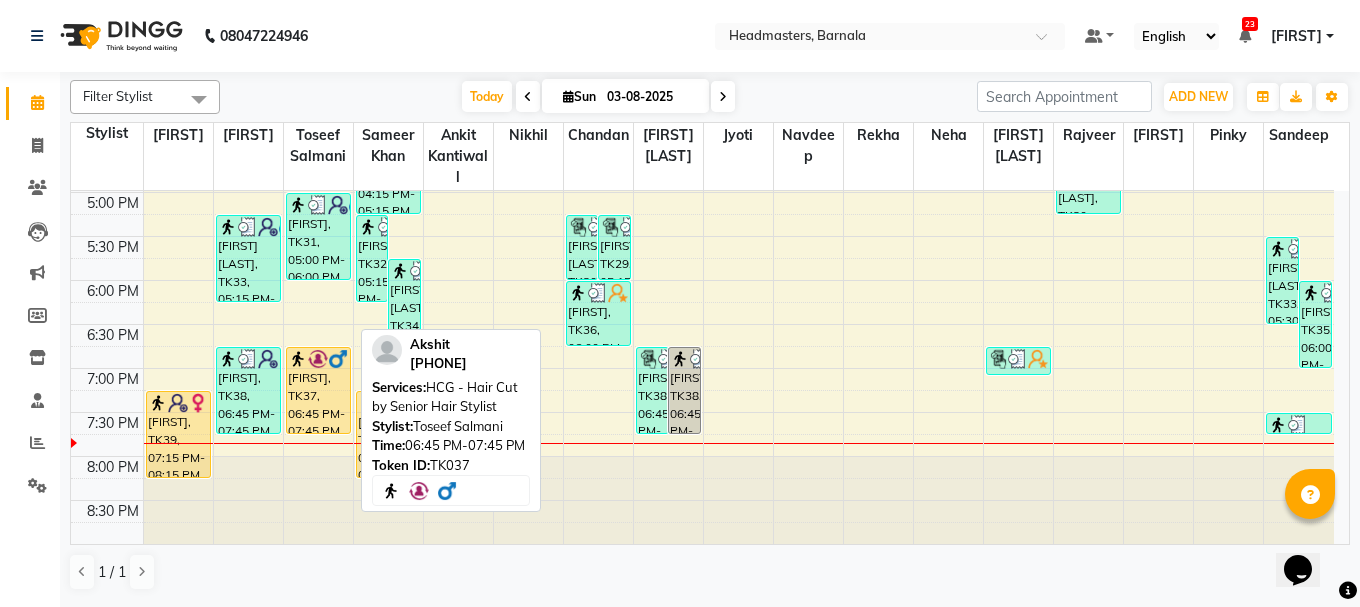 click on "[FIRST], TK37, 06:45 PM-07:45 PM, HCG - Hair Cut by Senior Hair Stylist" at bounding box center (318, 390) 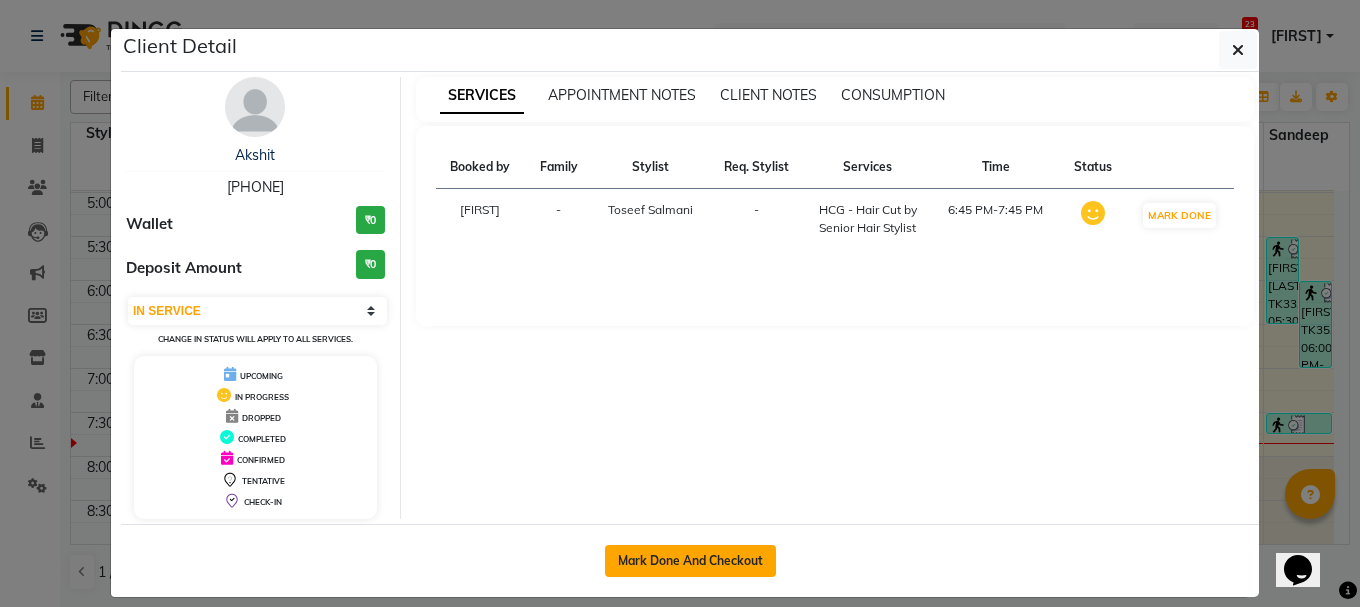 click on "Mark Done And Checkout" 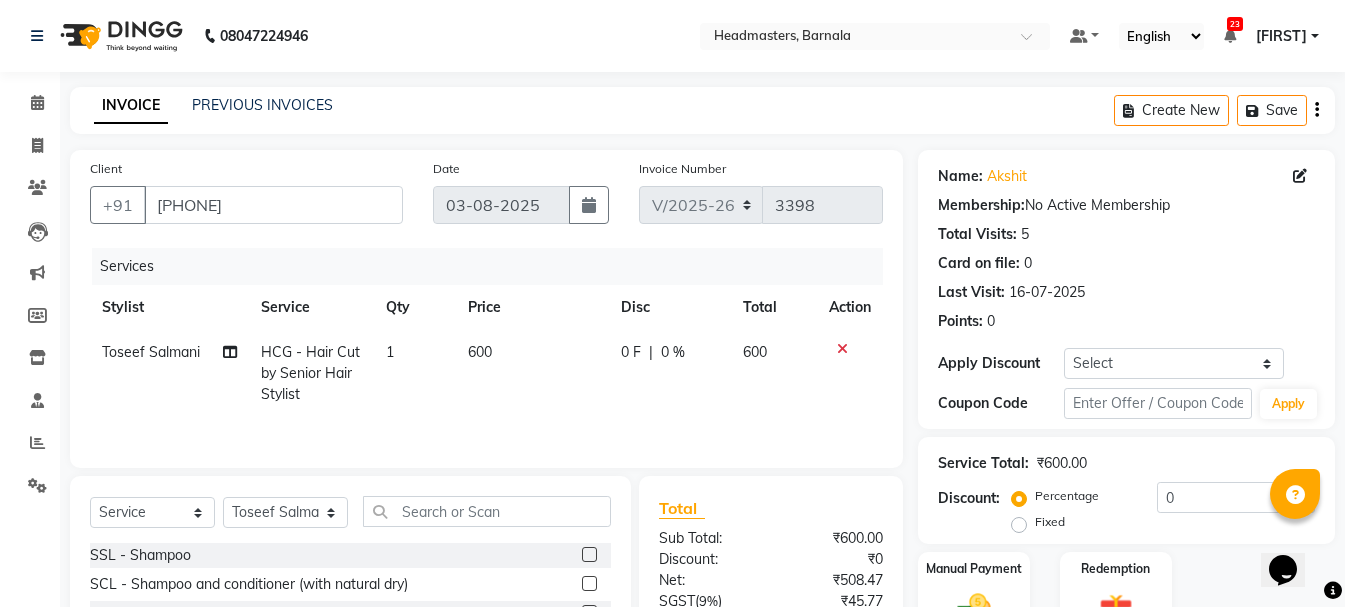 click on "Fixed" 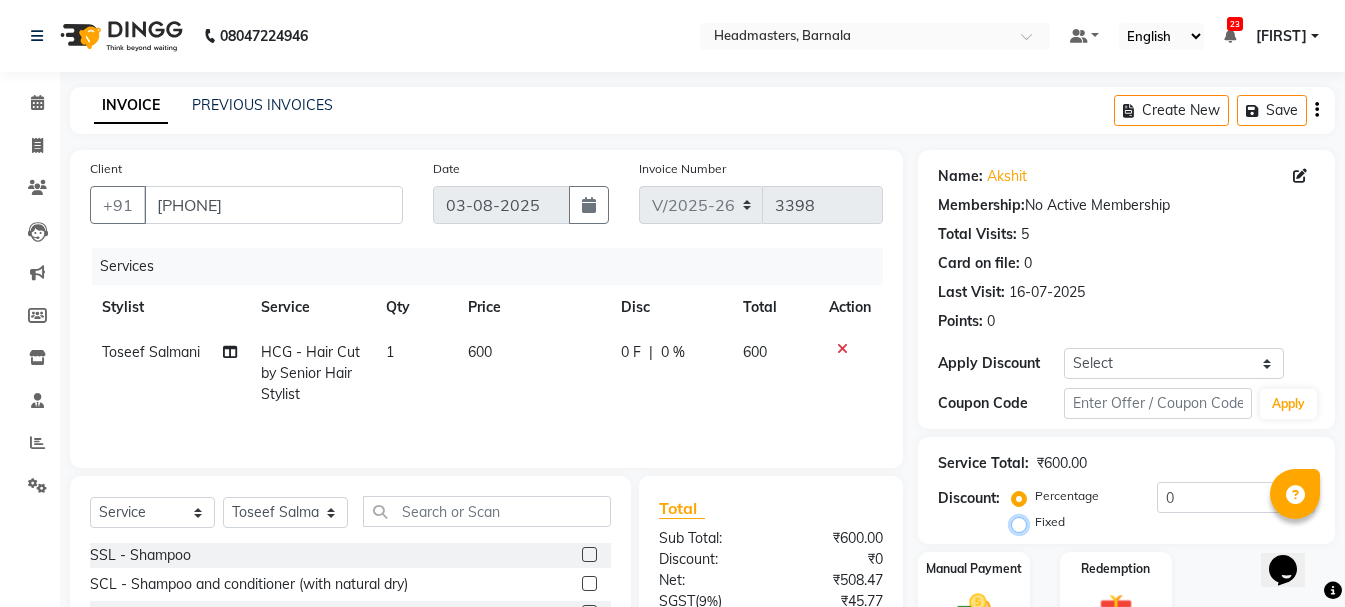 click on "Fixed" at bounding box center (1023, 522) 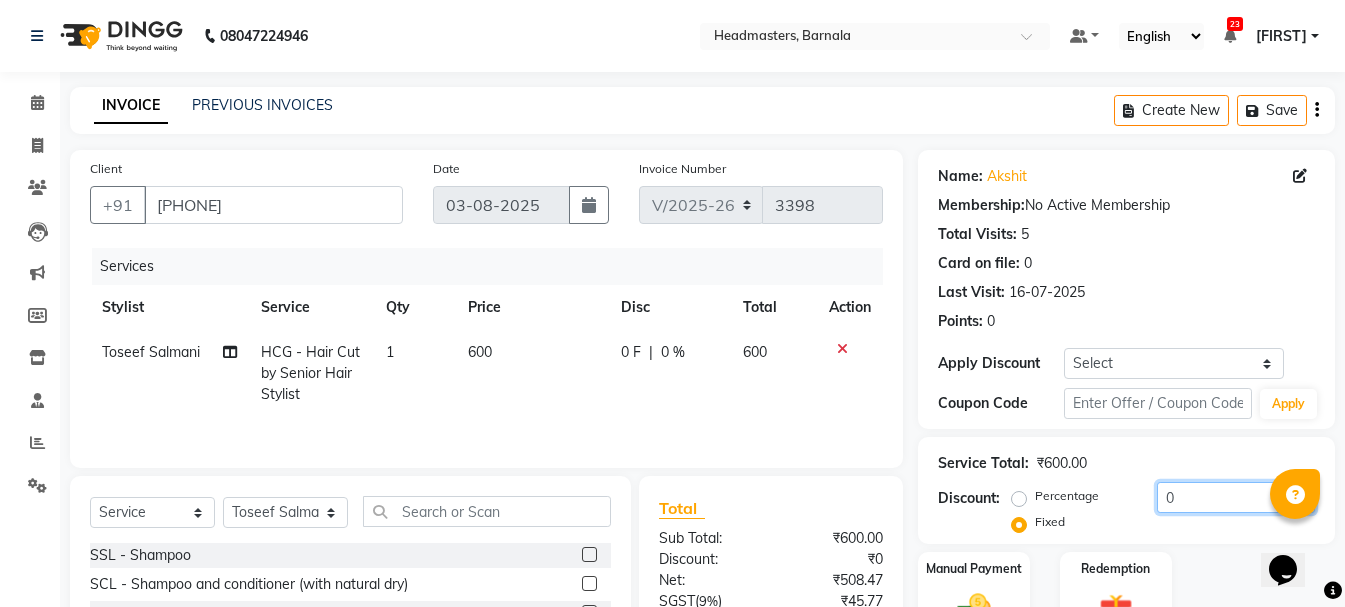 drag, startPoint x: 1180, startPoint y: 497, endPoint x: 583, endPoint y: 528, distance: 597.8043 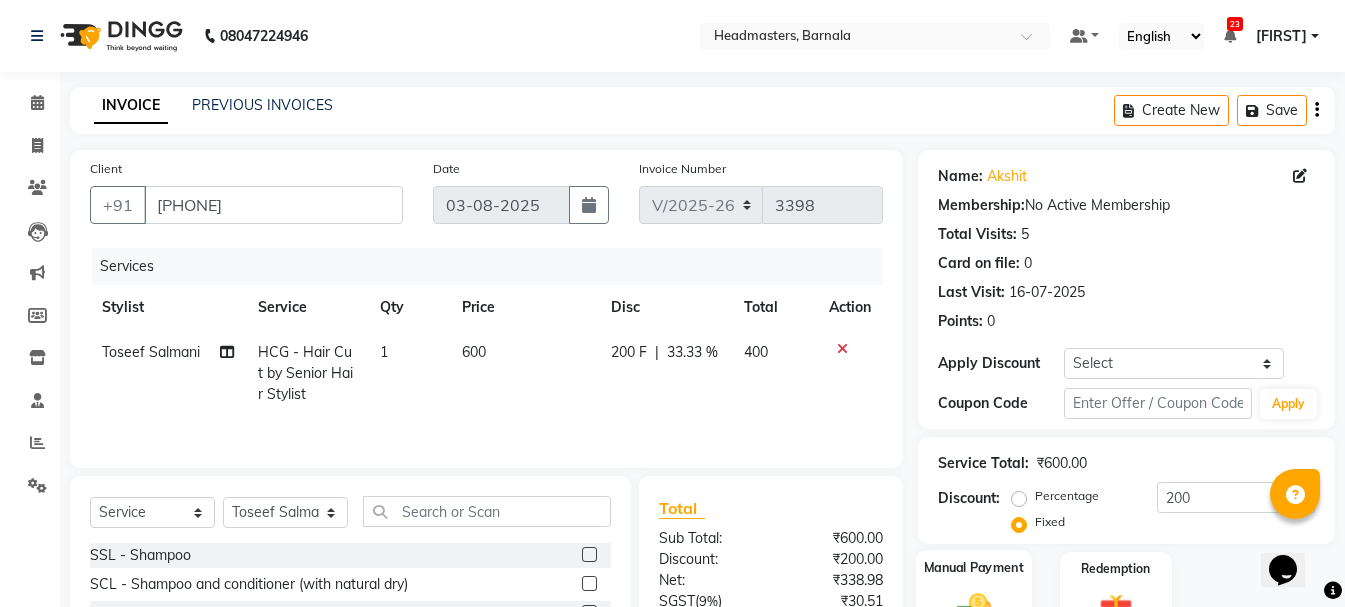 scroll, scrollTop: 194, scrollLeft: 0, axis: vertical 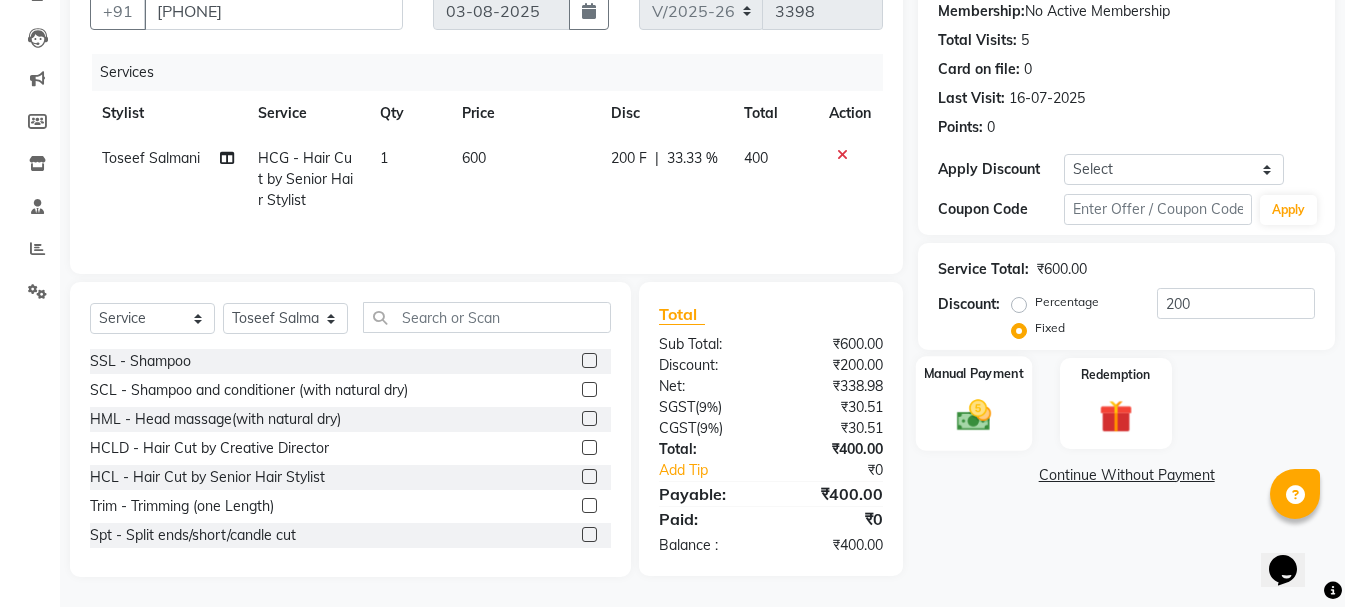 click on "Manual Payment" 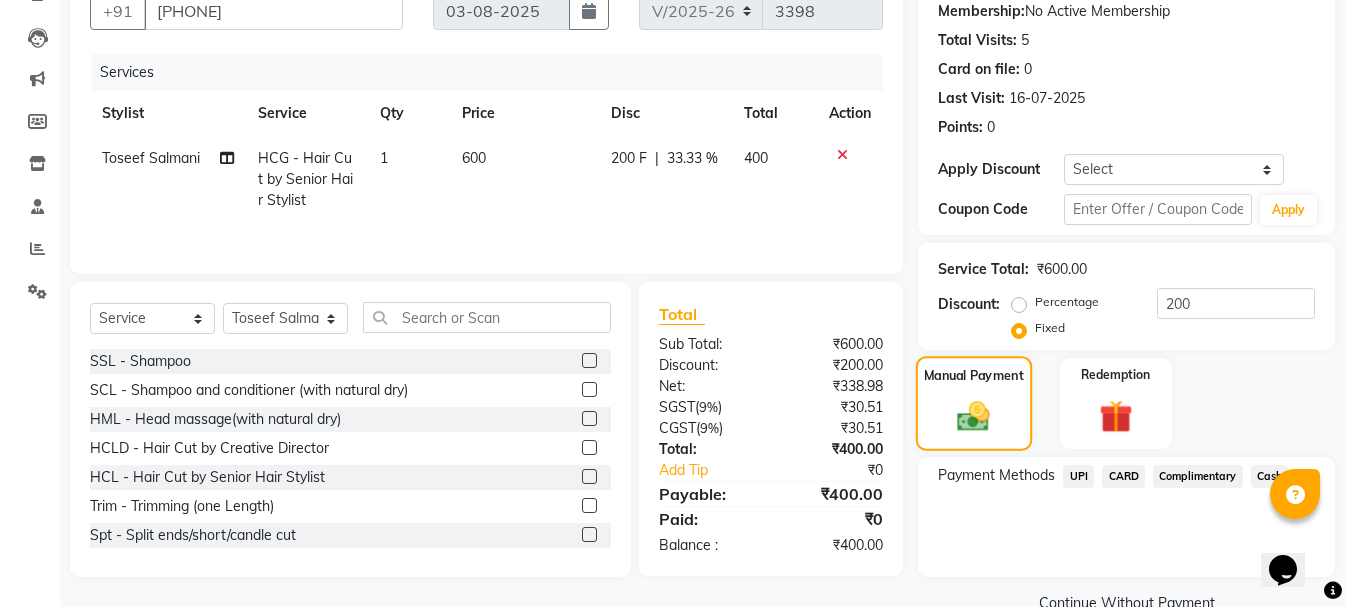 click on "Manual Payment" 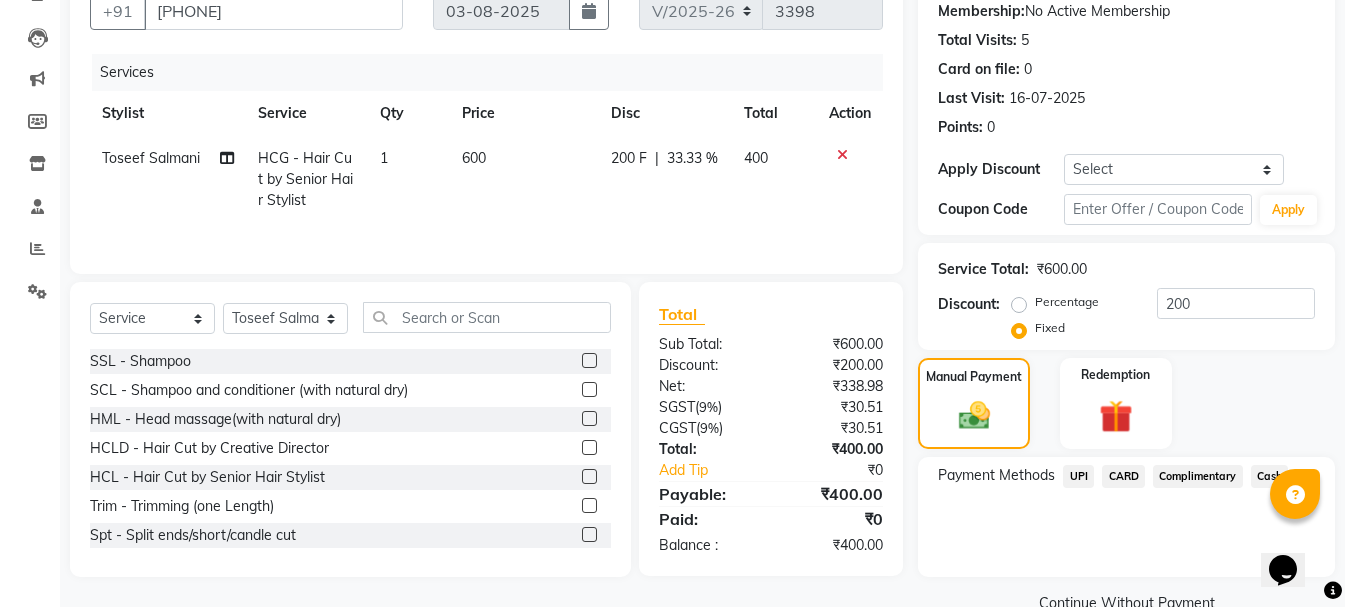 click on "Cash" 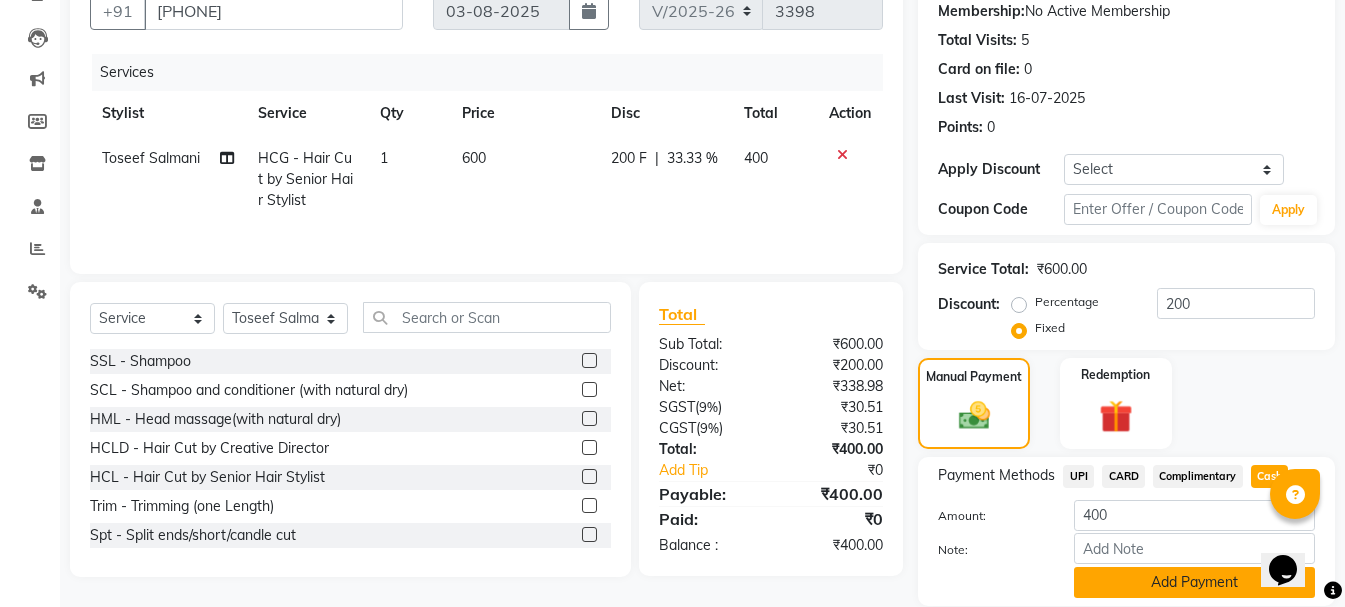 click on "Add Payment" 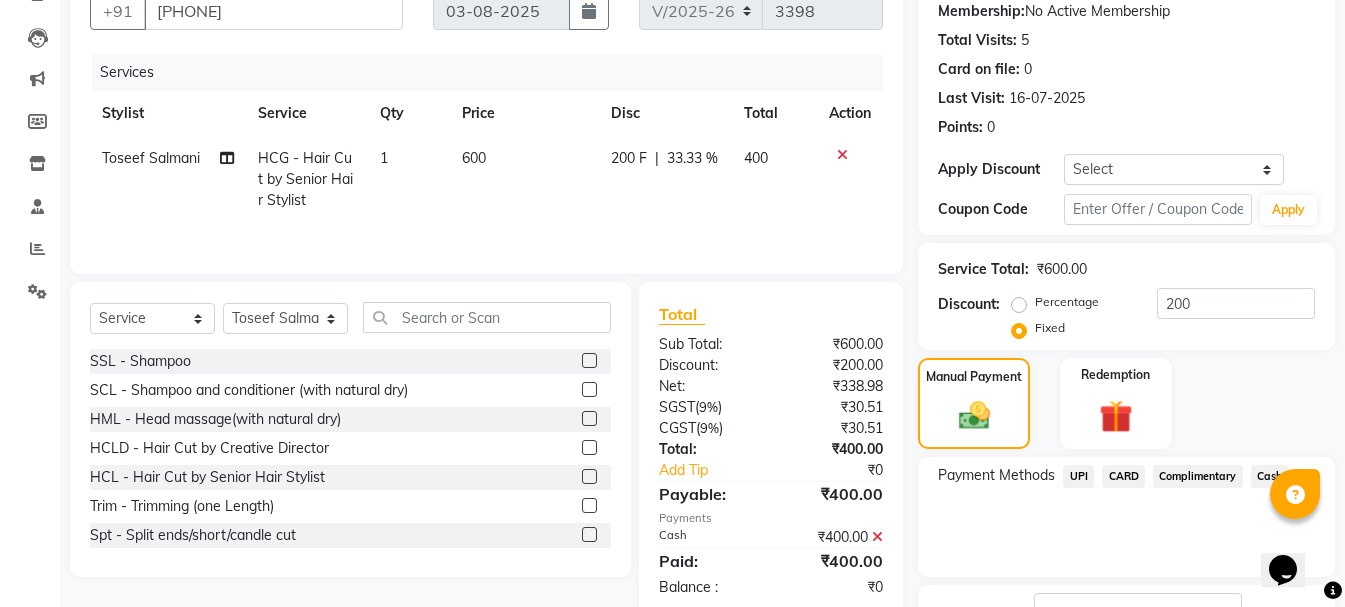scroll, scrollTop: 348, scrollLeft: 0, axis: vertical 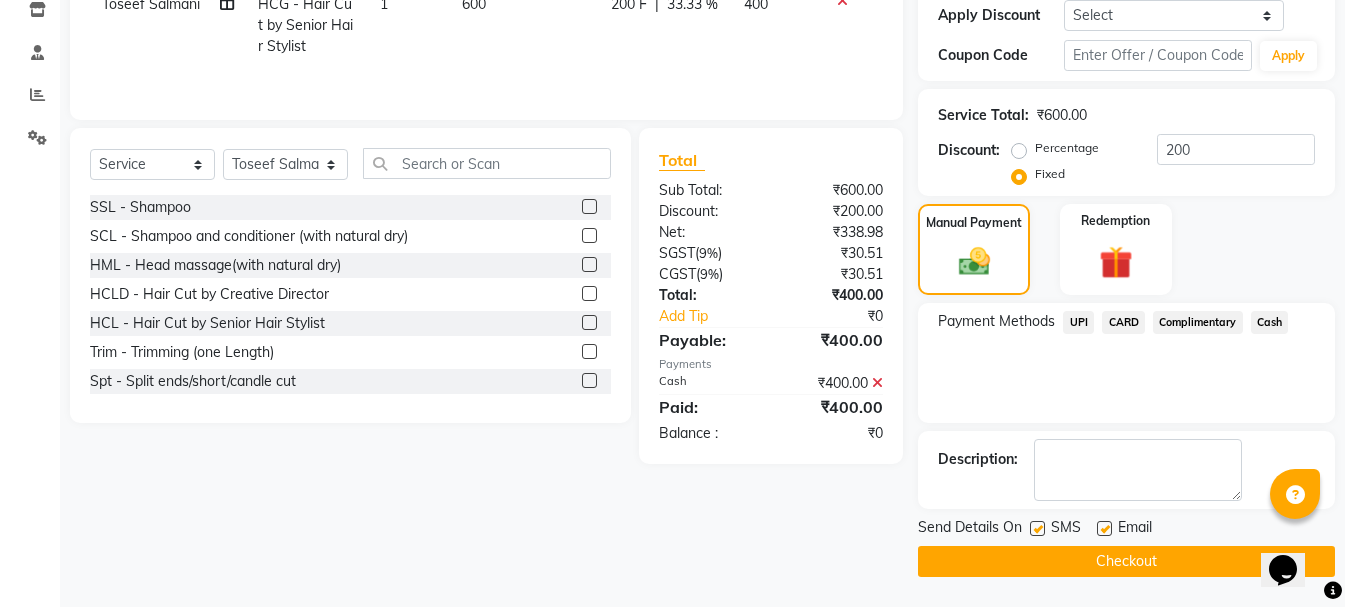 drag, startPoint x: 1134, startPoint y: 569, endPoint x: 1037, endPoint y: 597, distance: 100.96039 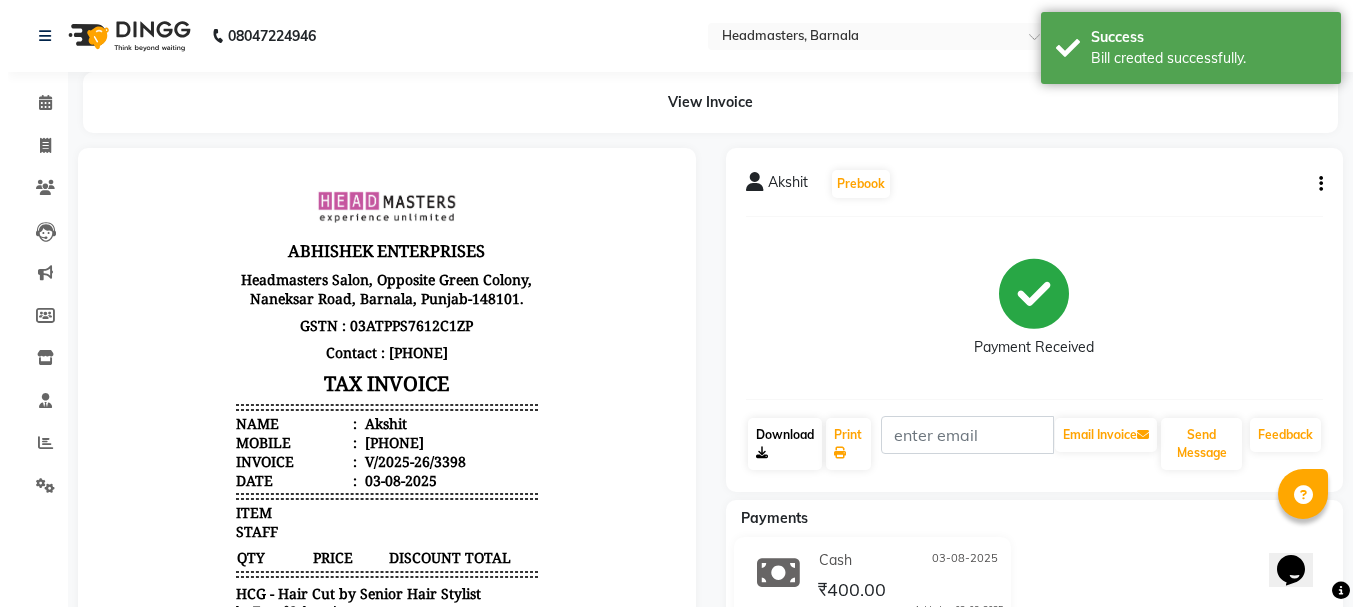 scroll, scrollTop: 0, scrollLeft: 0, axis: both 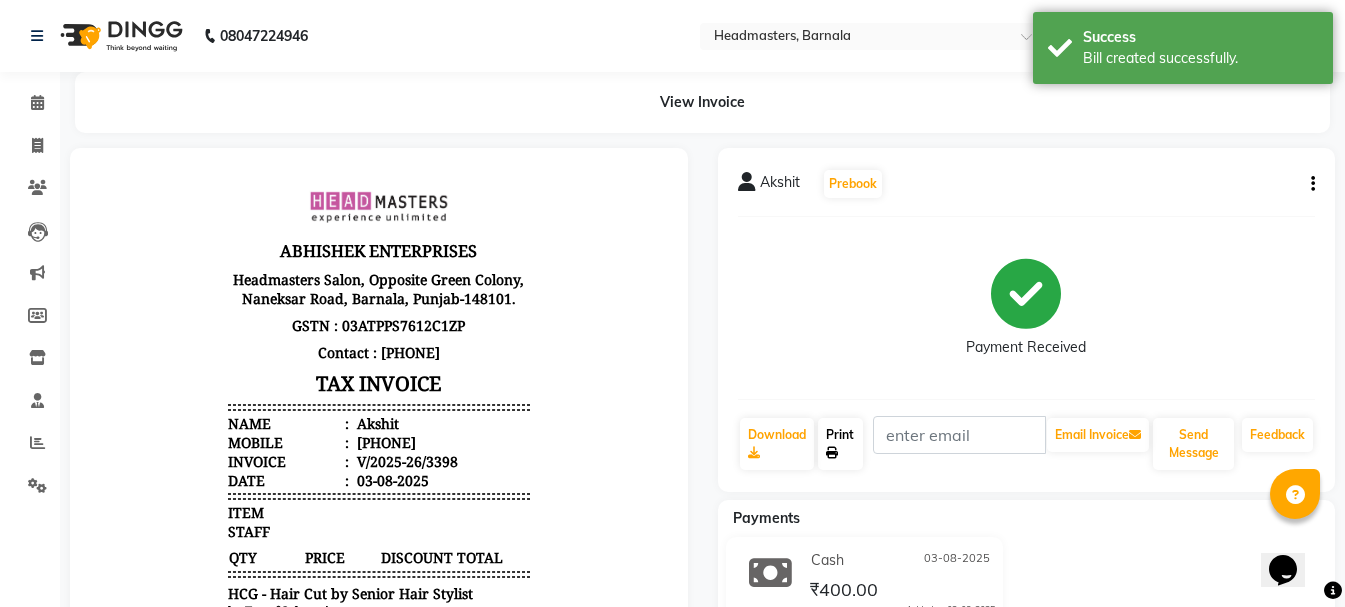 click on "Print" 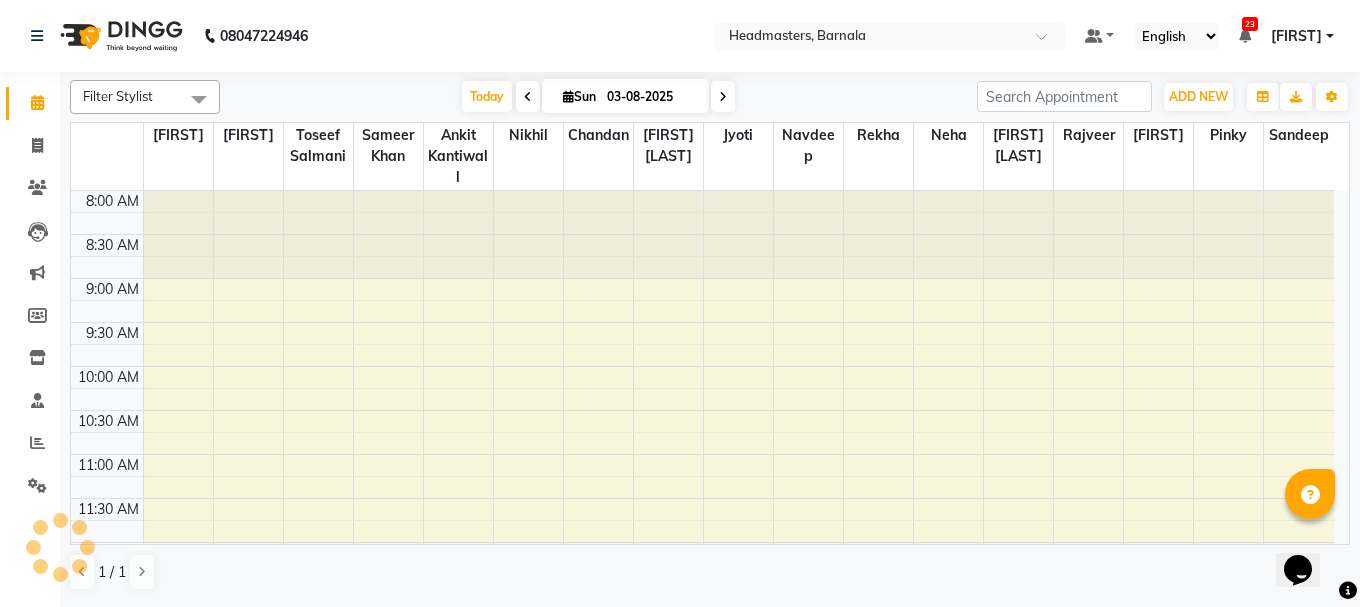 scroll, scrollTop: 0, scrollLeft: 0, axis: both 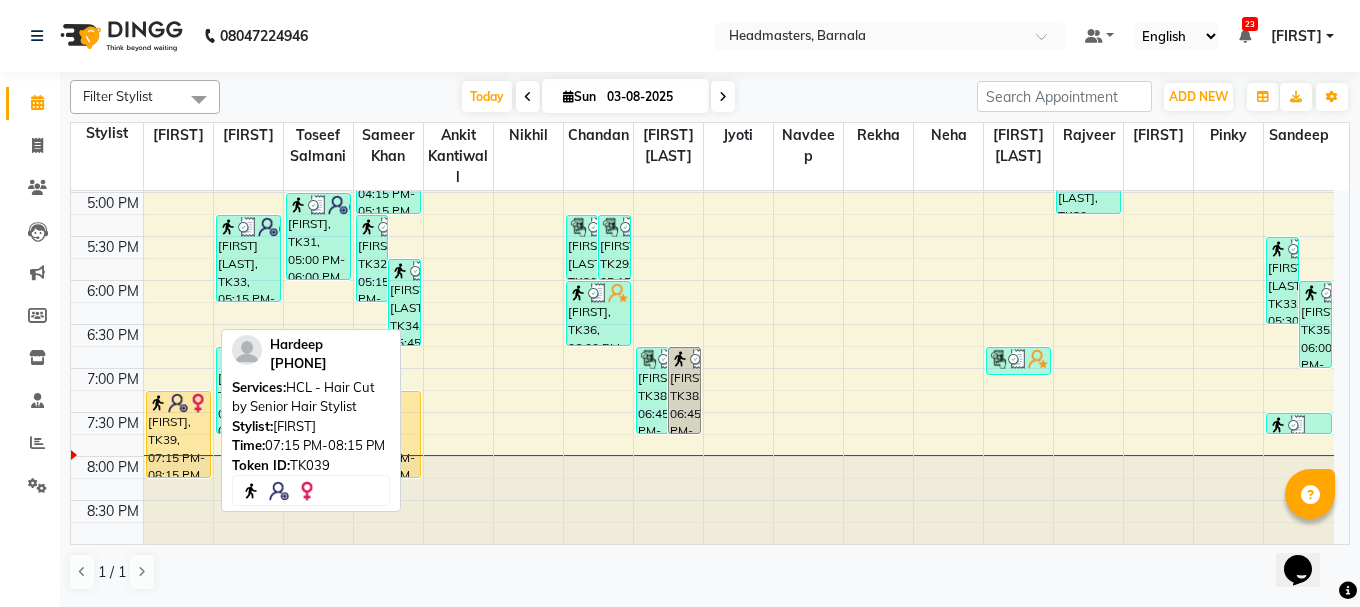 click on "[FIRST], TK39, 07:15 PM-08:15 PM, HCL - Hair Cut by Senior Hair Stylist" at bounding box center (178, 434) 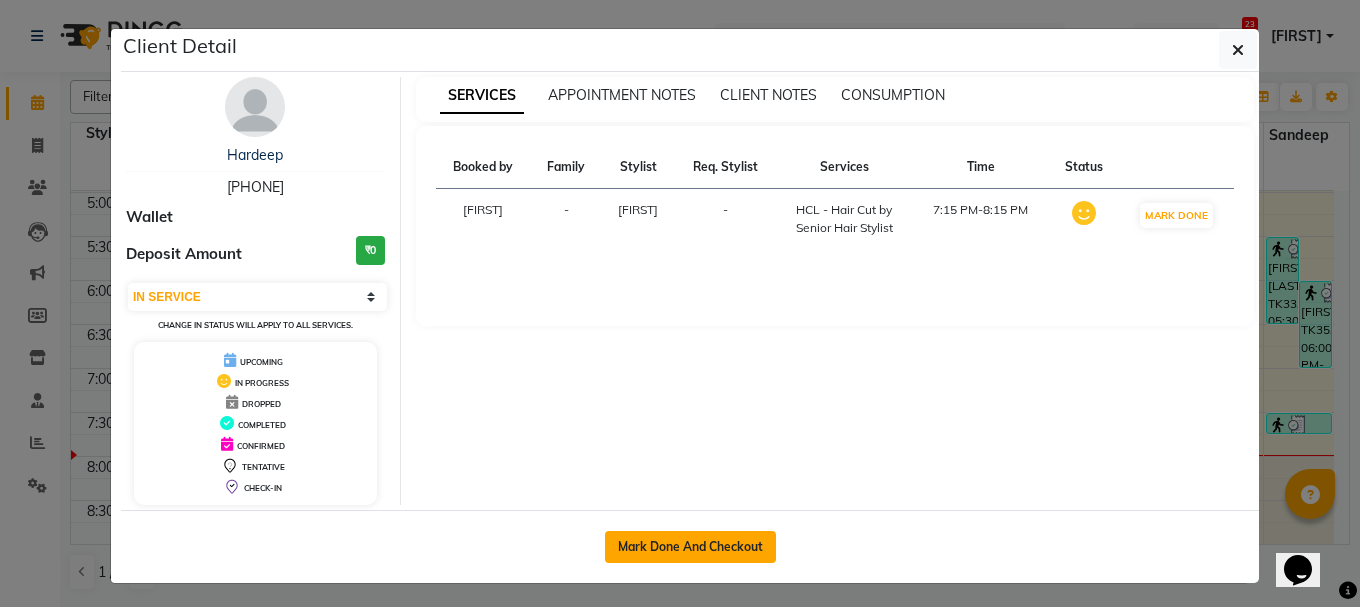 click on "Mark Done And Checkout" 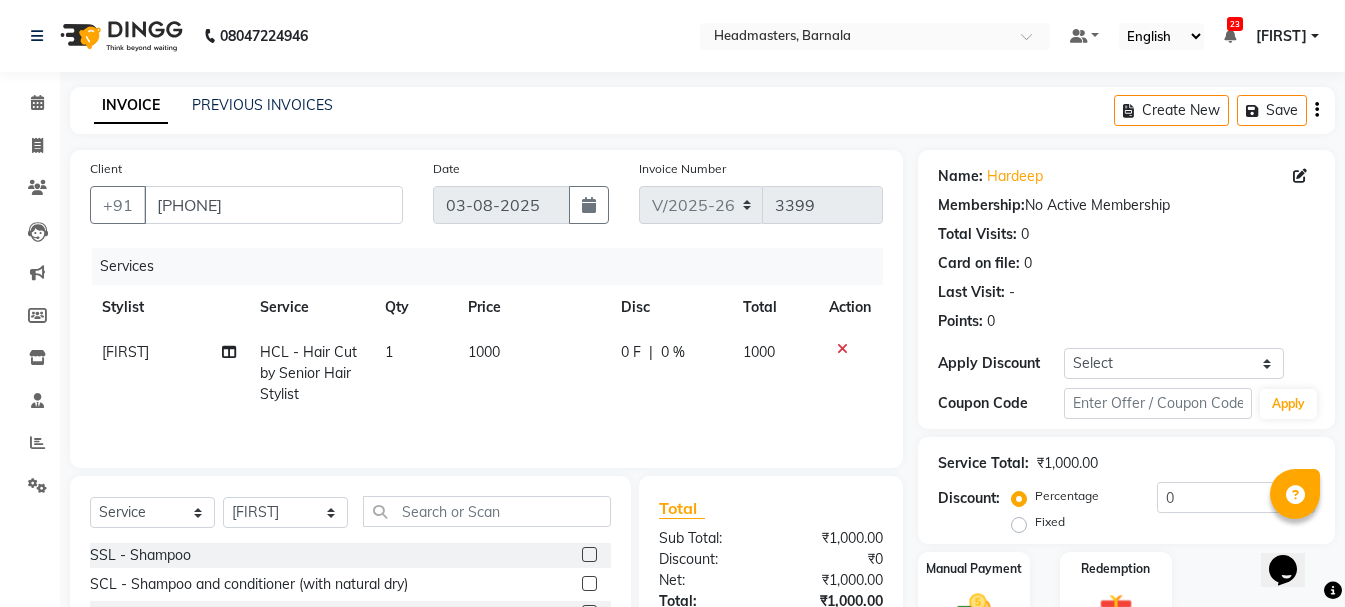 click on "Fixed" 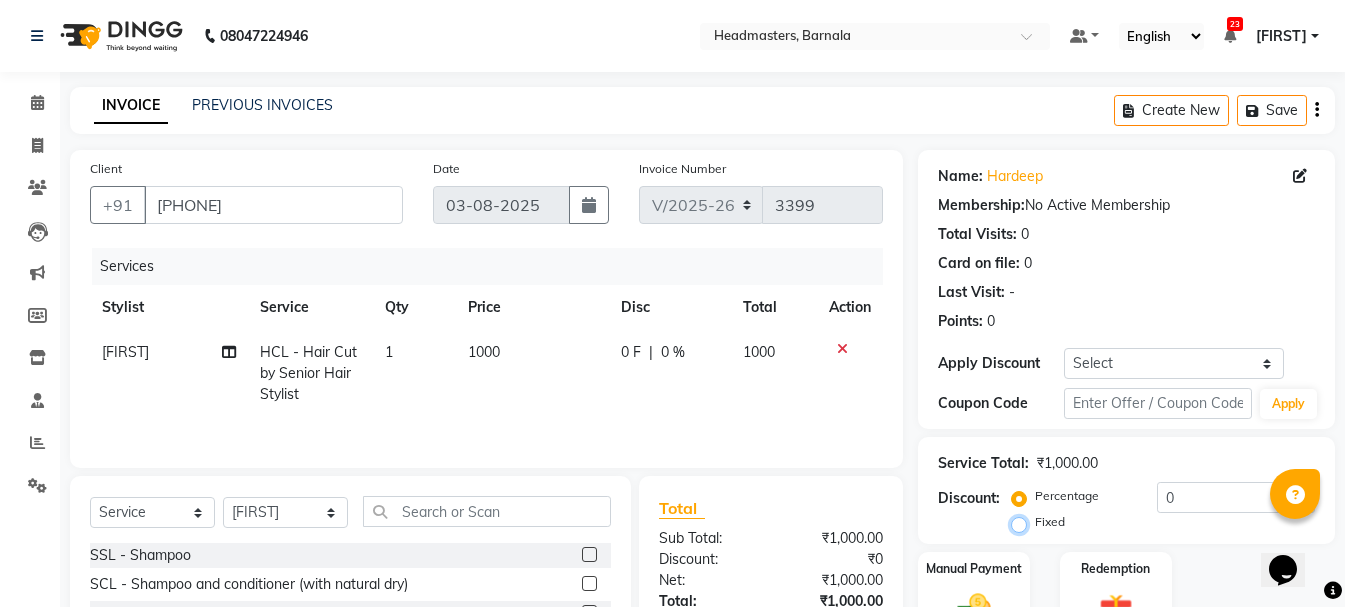 click on "Fixed" at bounding box center (1023, 522) 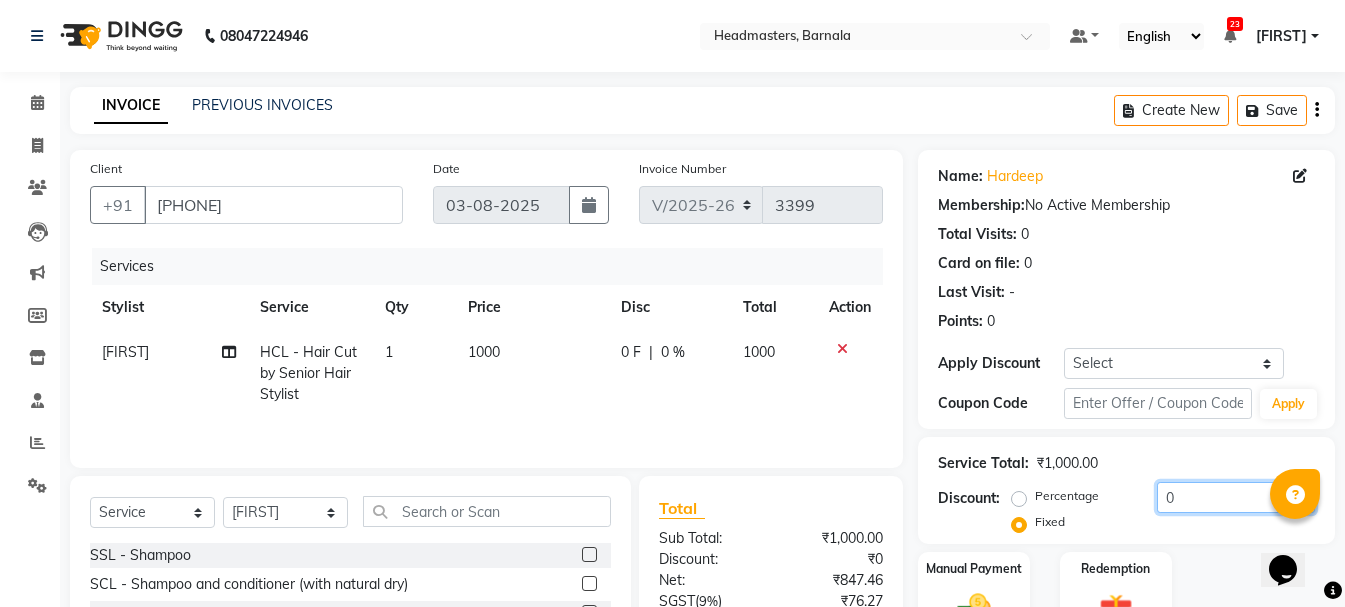 drag, startPoint x: 1194, startPoint y: 498, endPoint x: 1115, endPoint y: 498, distance: 79 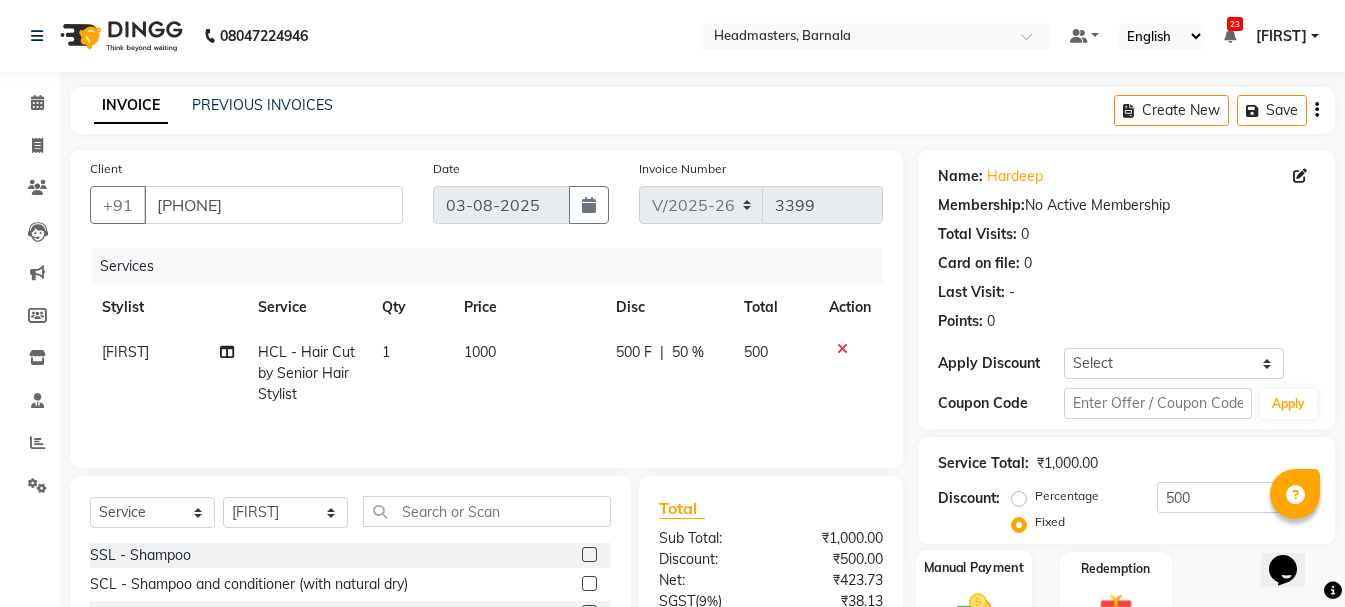 click on "Manual Payment" 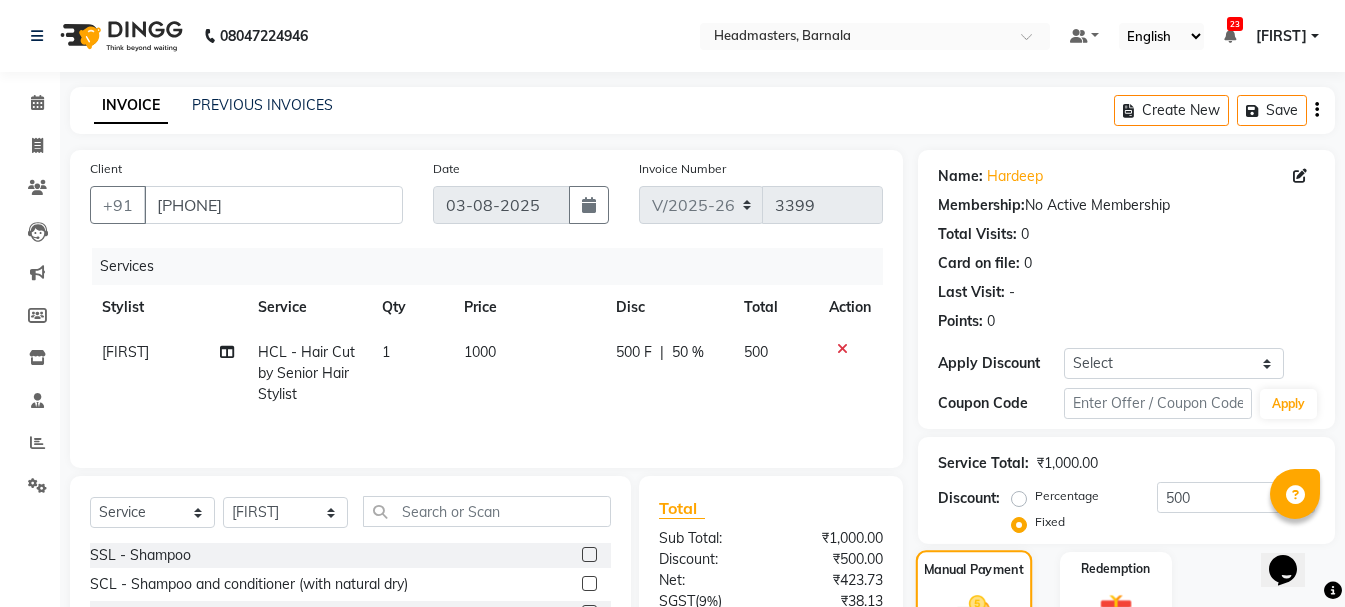 scroll, scrollTop: 194, scrollLeft: 0, axis: vertical 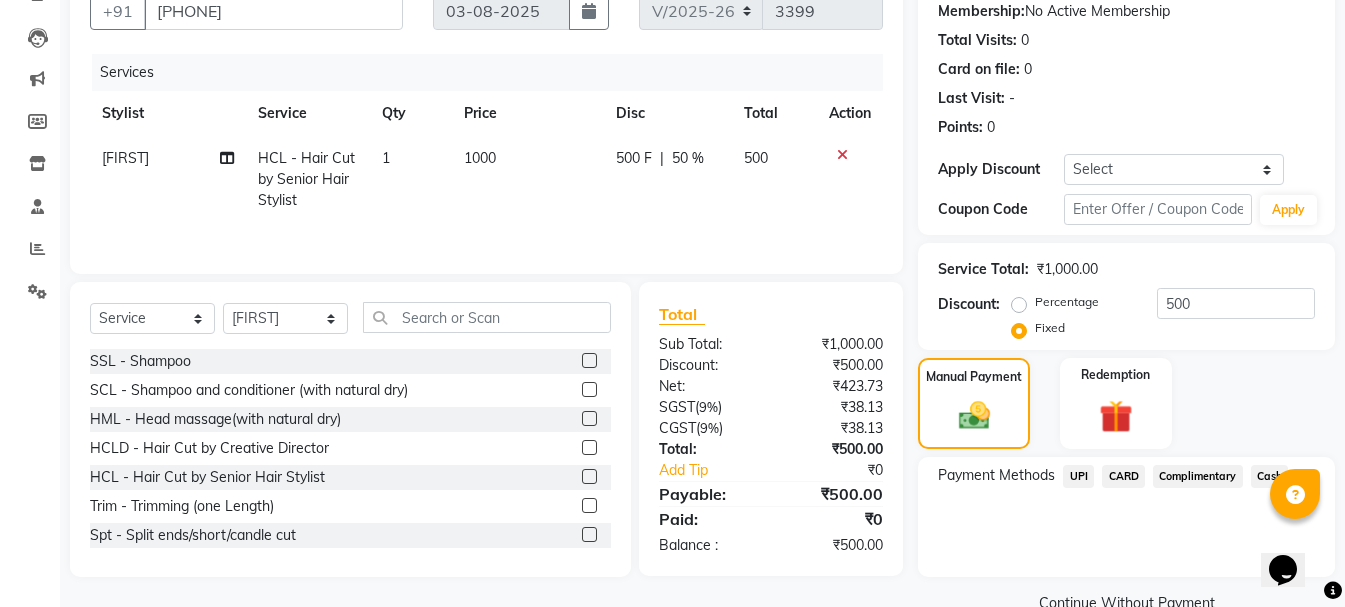 click on "Cash" 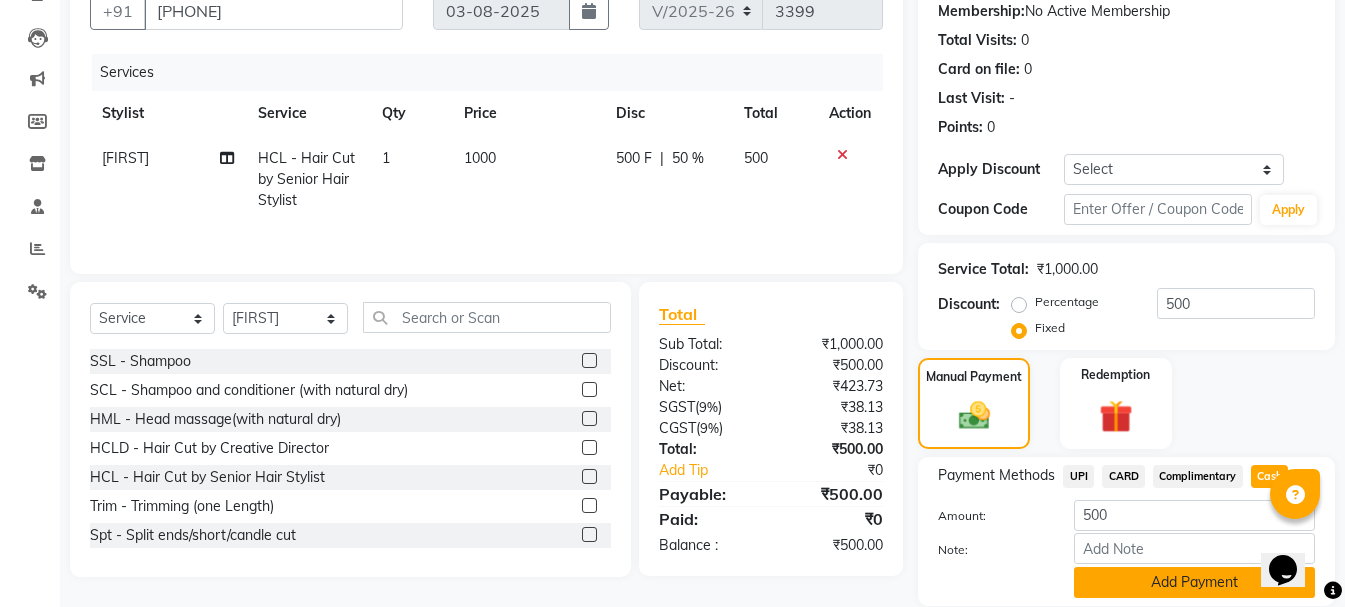 click on "Add Payment" 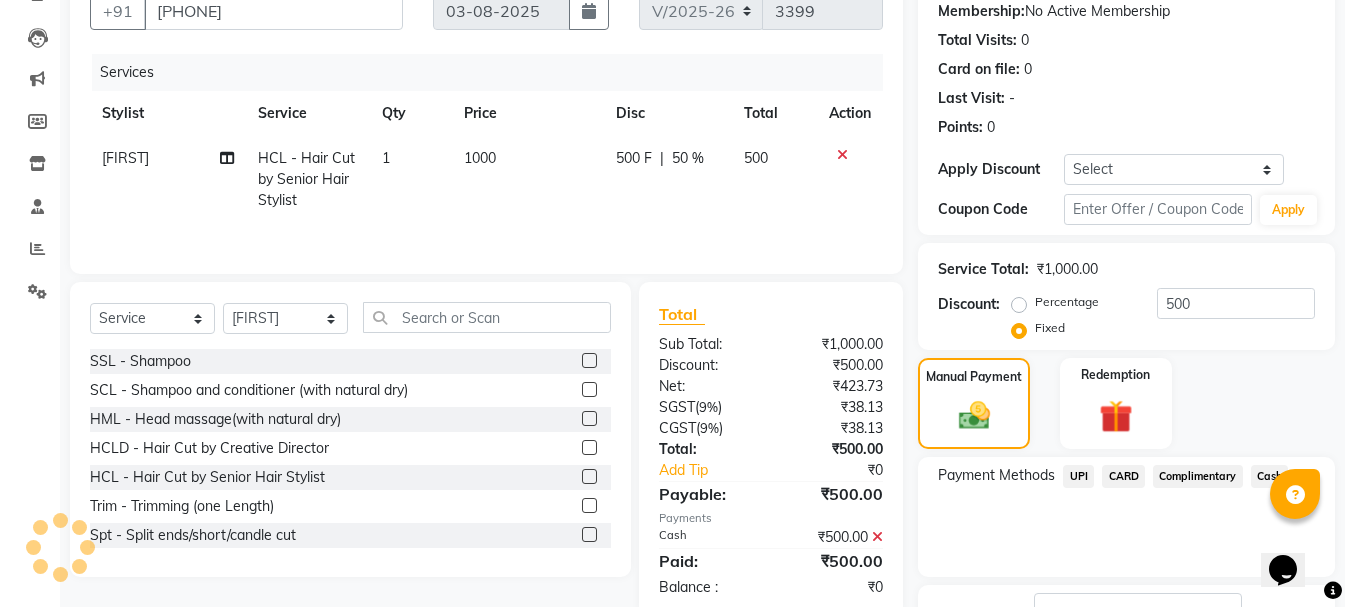 click on "Checkout" 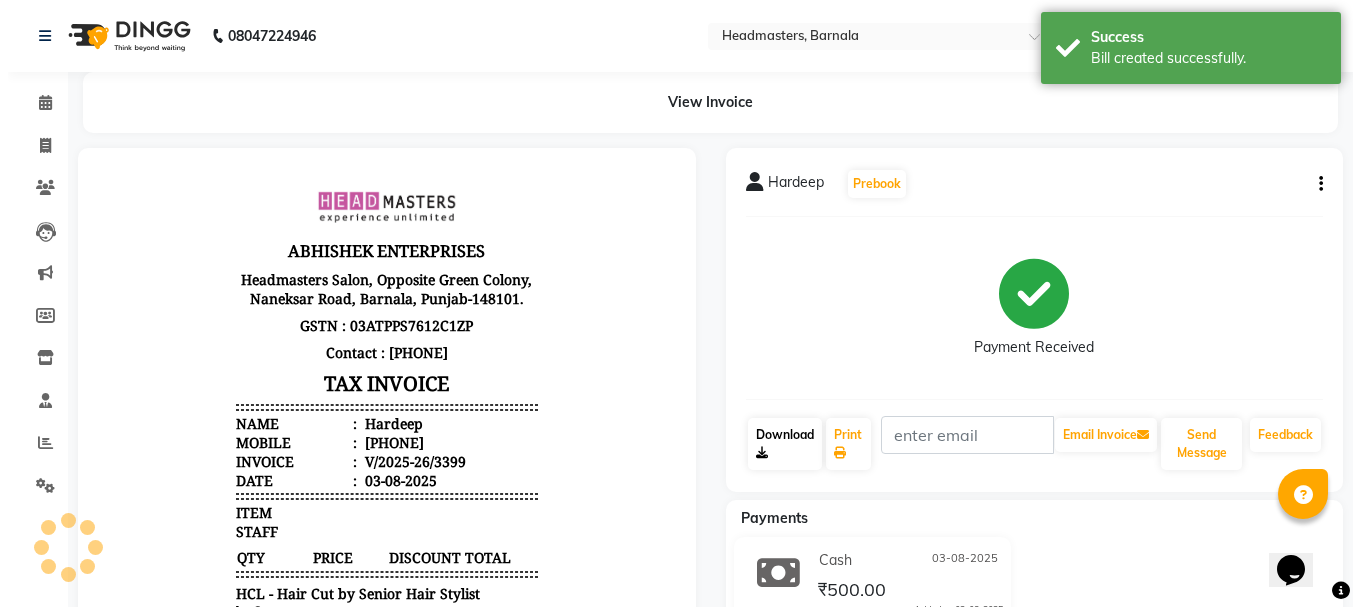 scroll, scrollTop: 0, scrollLeft: 0, axis: both 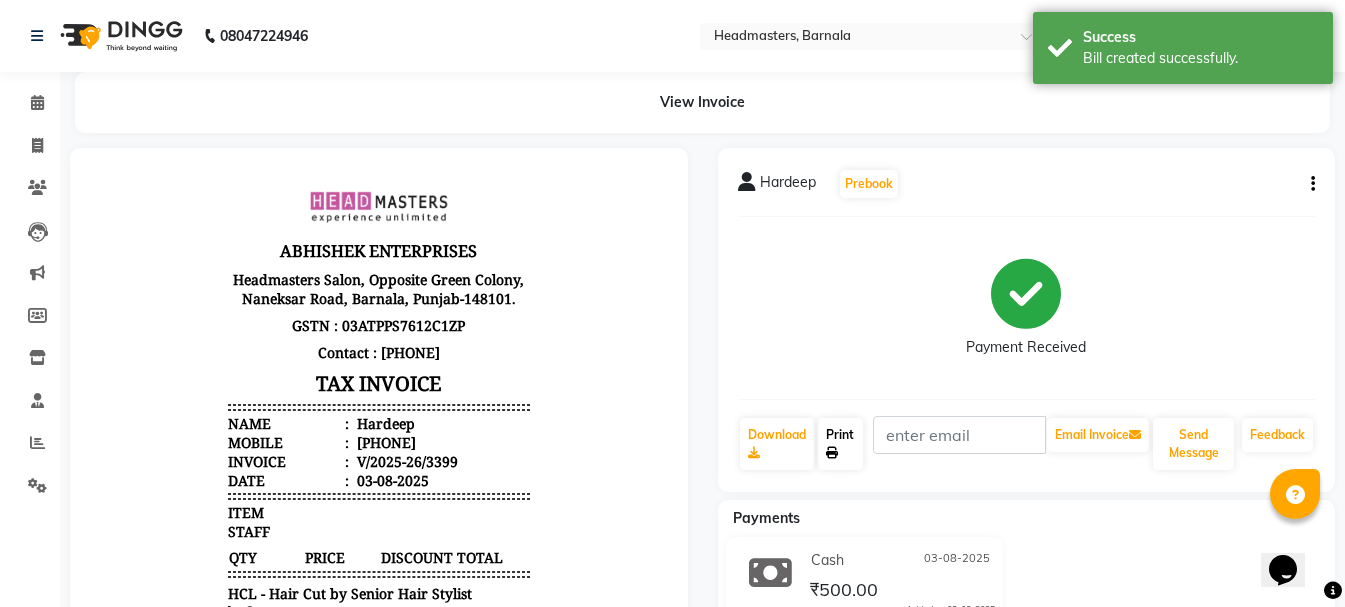 click on "Print" 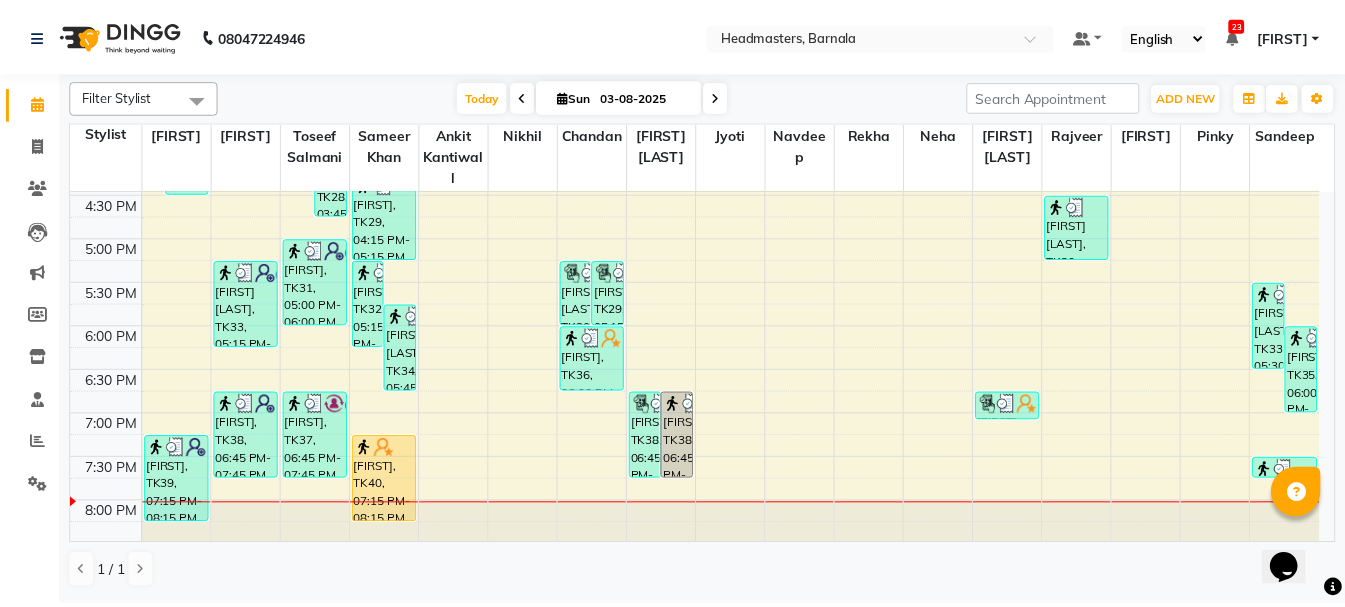 scroll, scrollTop: 790, scrollLeft: 0, axis: vertical 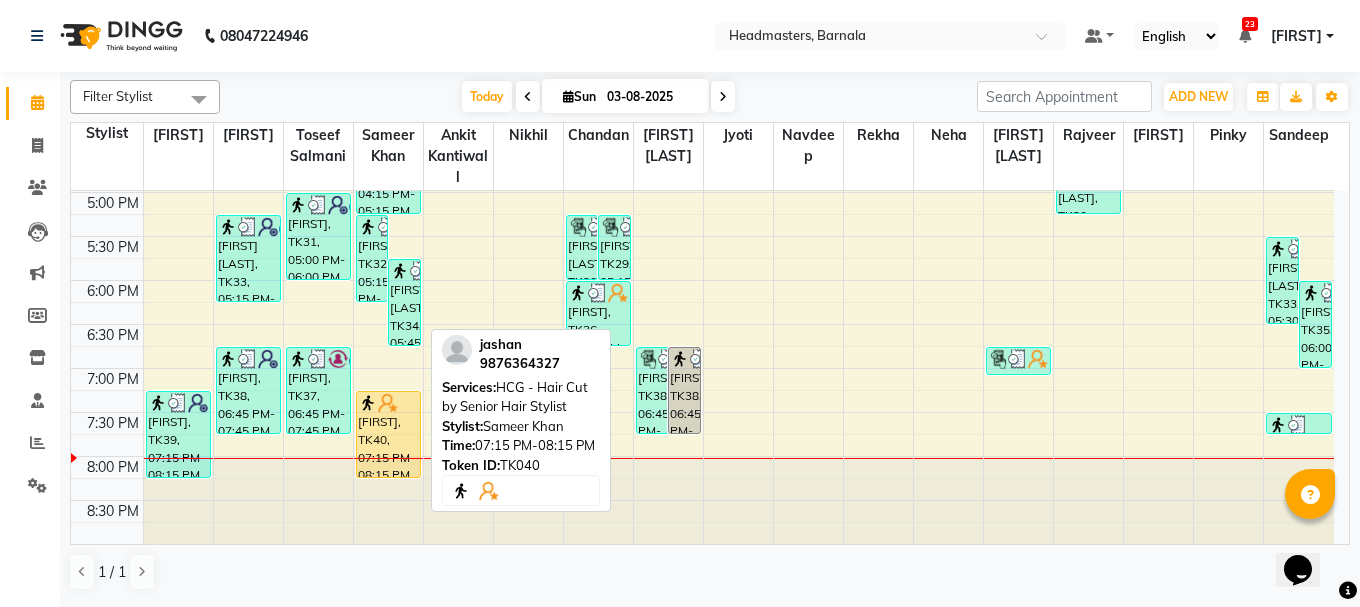 click on "[FIRST], TK40, 07:15 PM-08:15 PM, HCG - Hair Cut by Senior Hair Stylist" at bounding box center (388, 434) 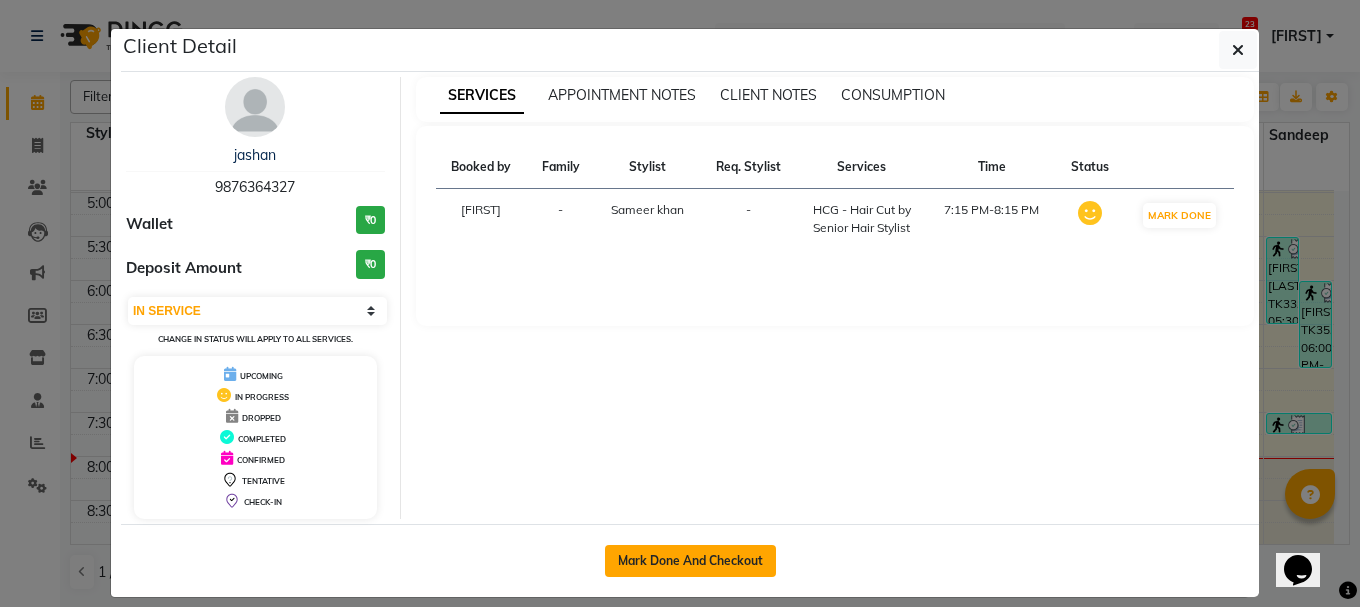 click on "Mark Done And Checkout" 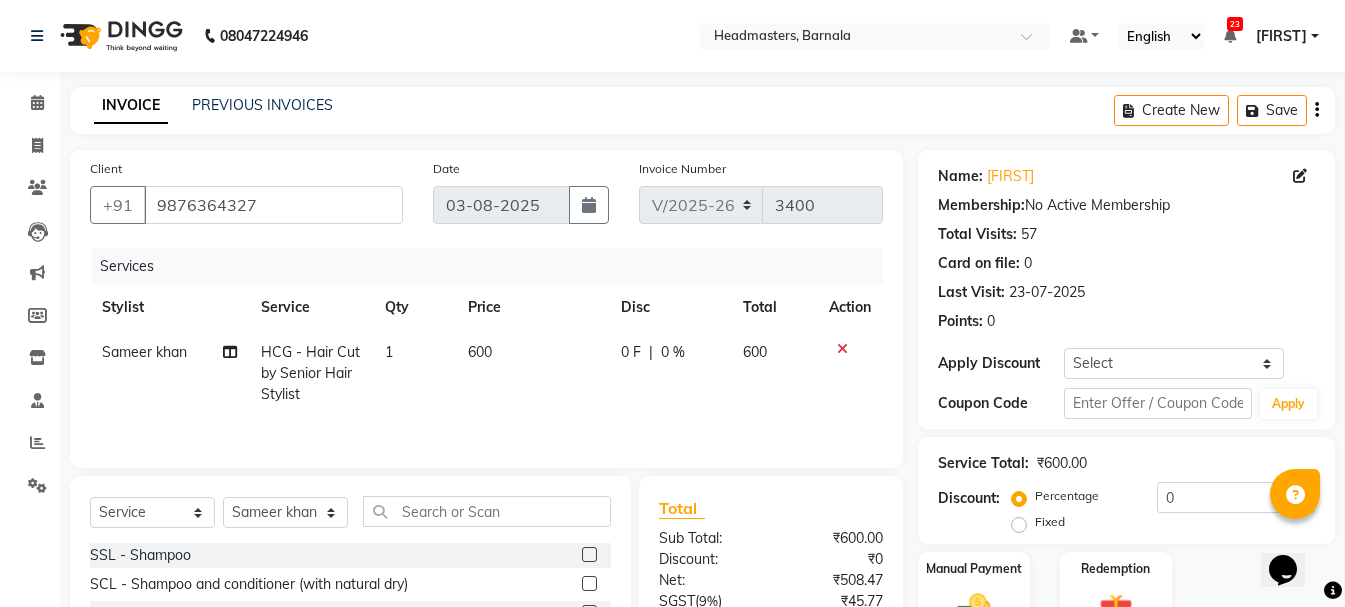 drag, startPoint x: 1022, startPoint y: 524, endPoint x: 1063, endPoint y: 521, distance: 41.109608 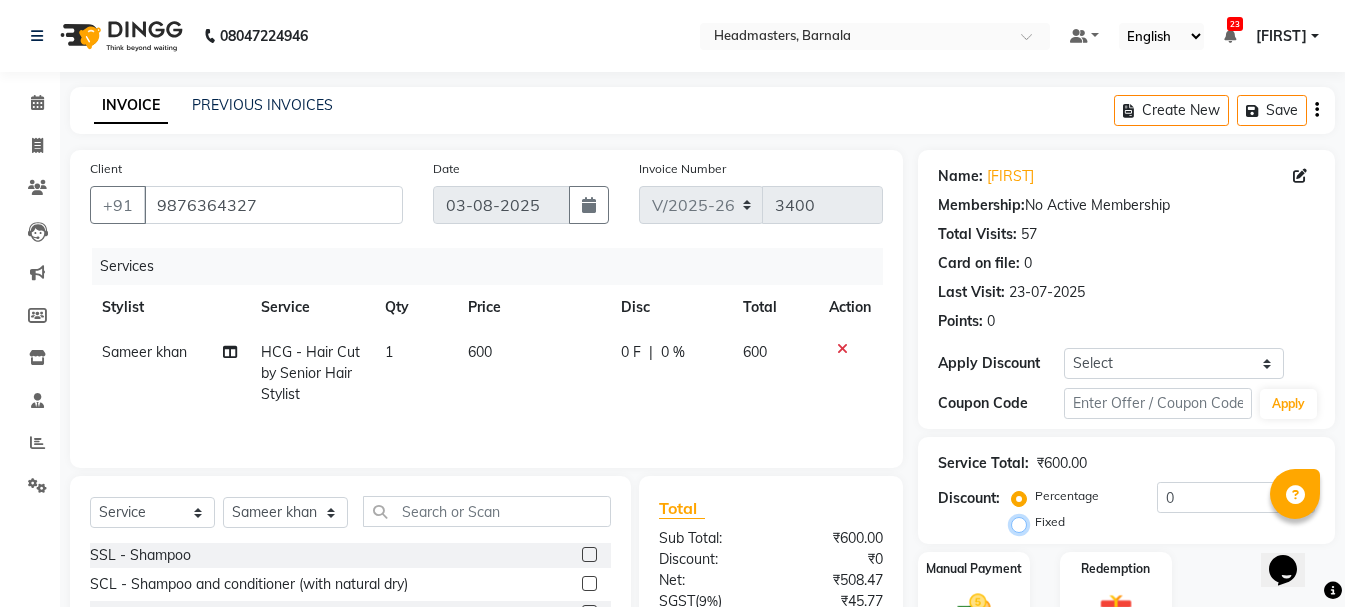 click on "Fixed" at bounding box center [1023, 522] 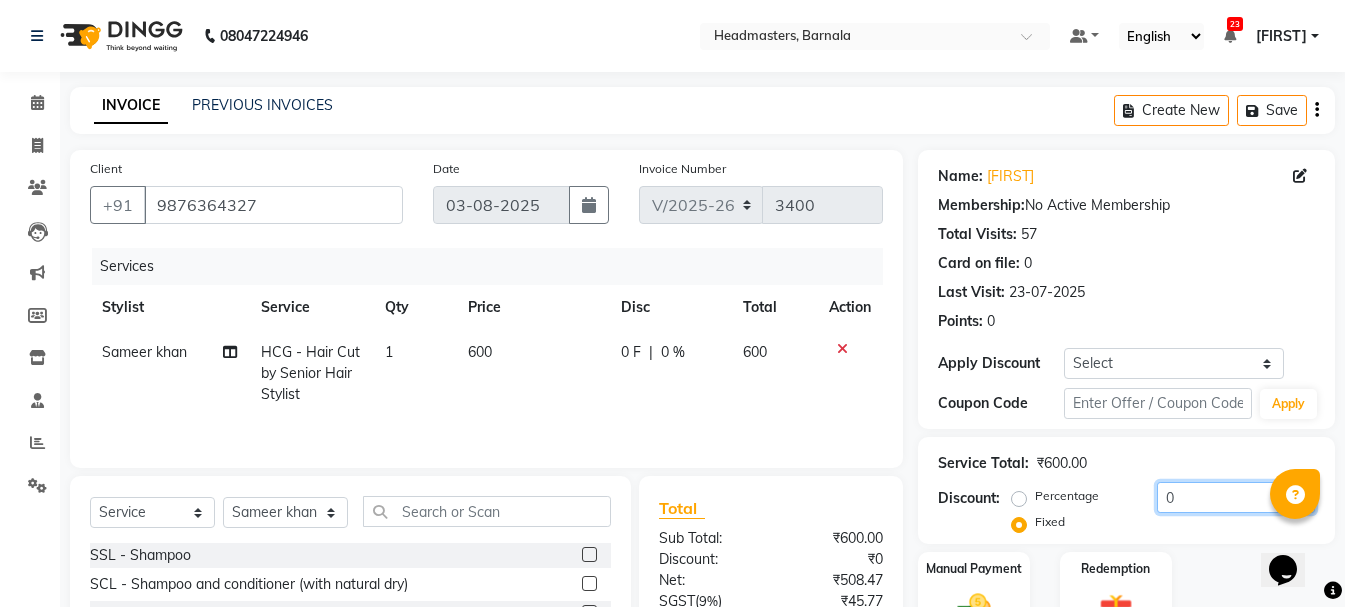 drag, startPoint x: 1192, startPoint y: 498, endPoint x: 806, endPoint y: 572, distance: 393.02927 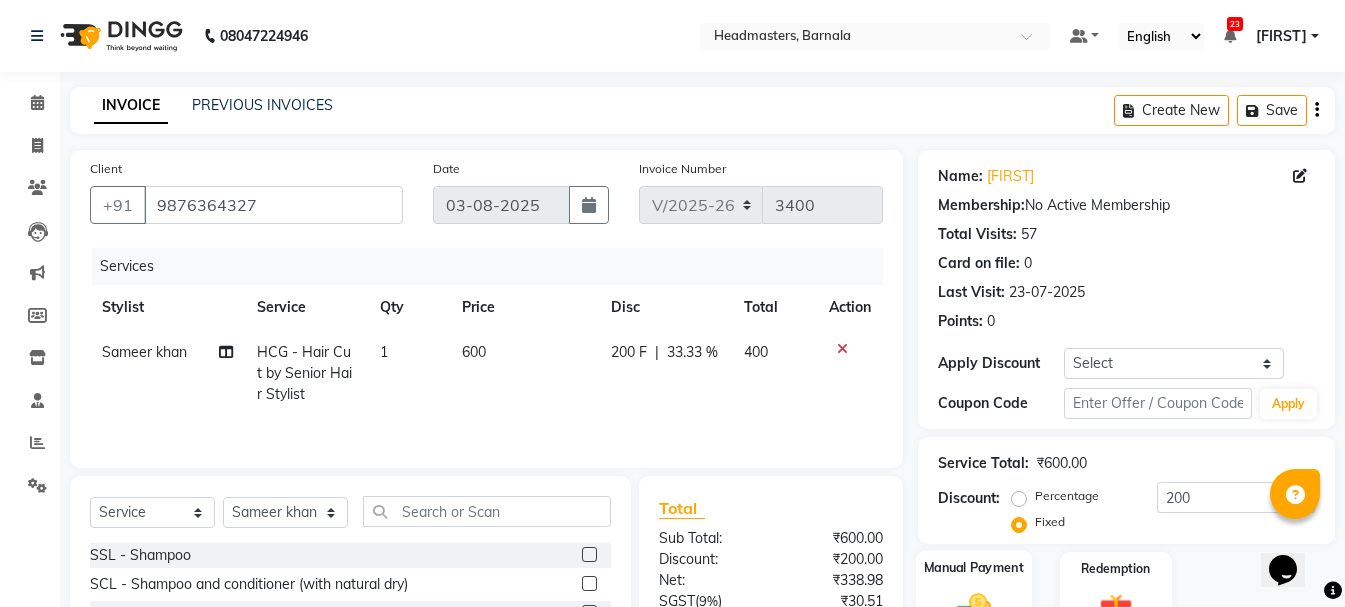 click on "Manual Payment" 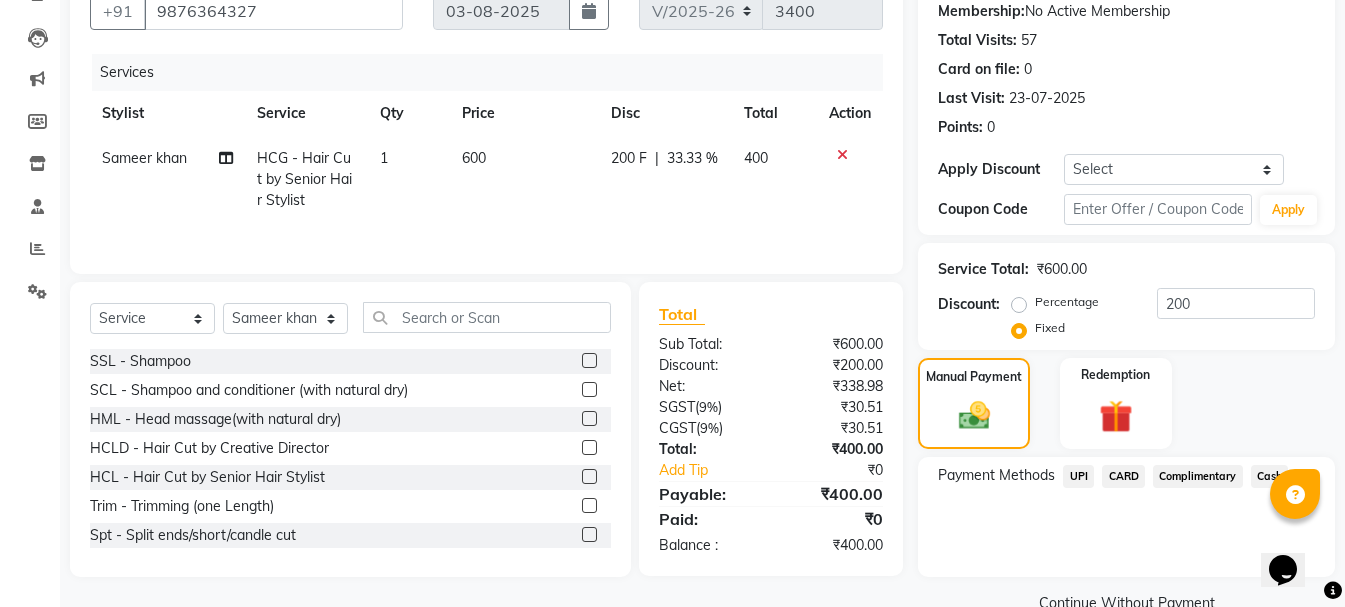 click on "Cash" 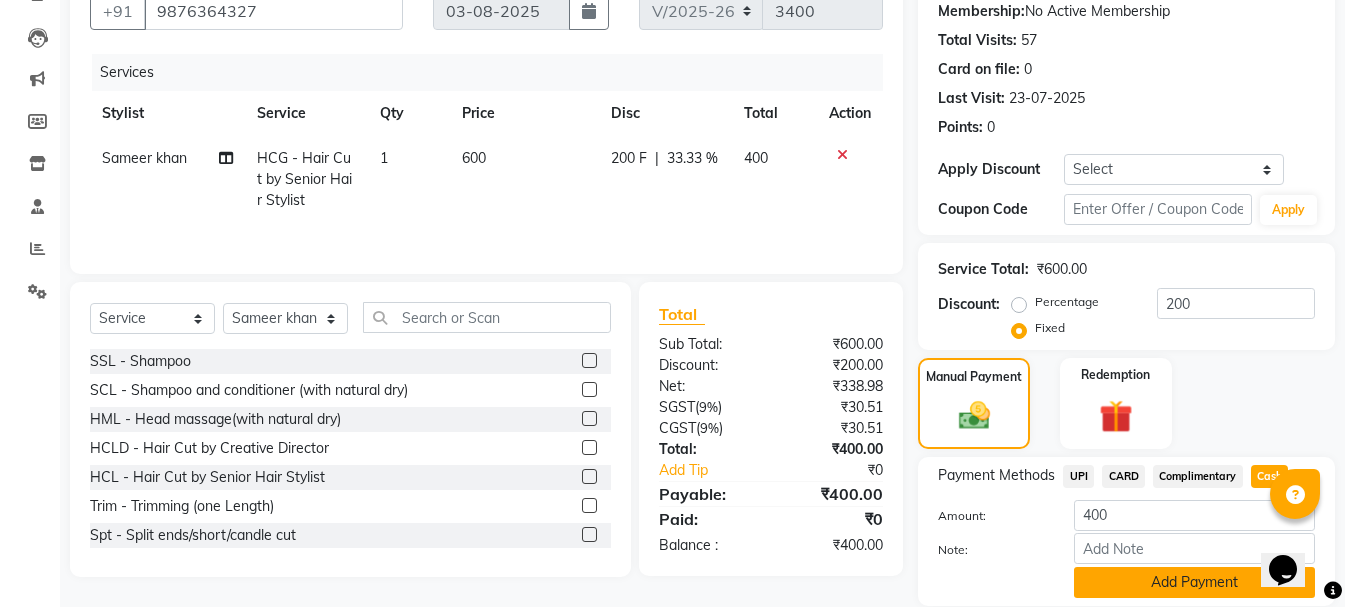 click on "Add Payment" 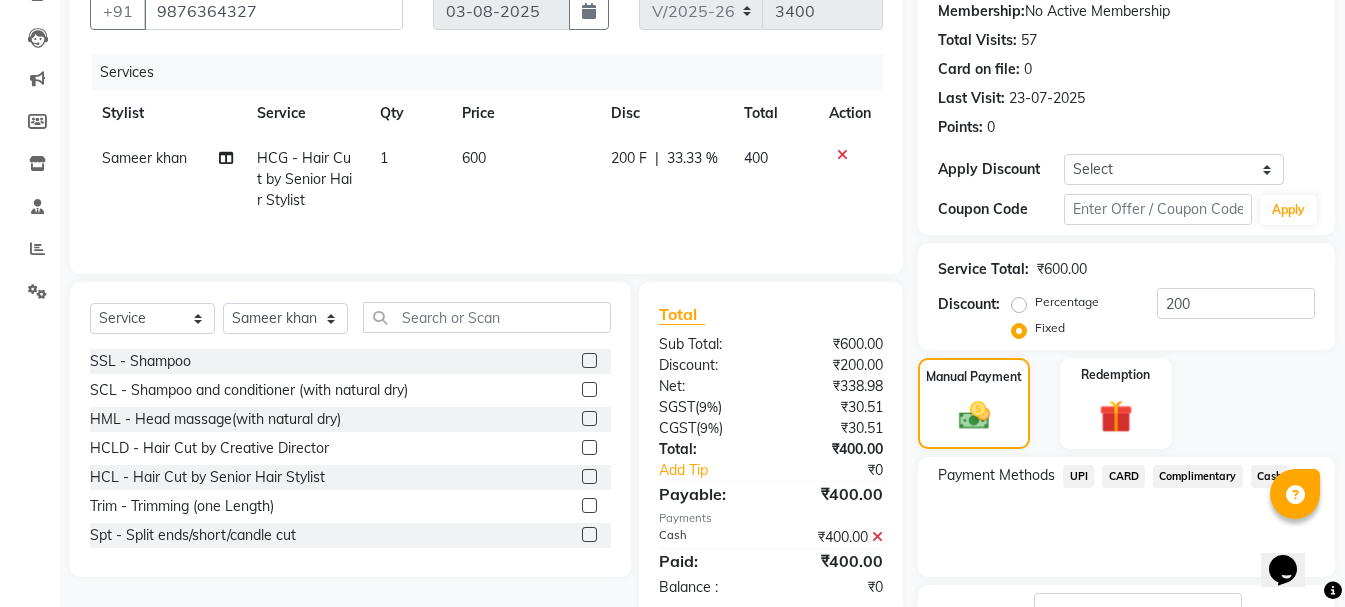 scroll, scrollTop: 348, scrollLeft: 0, axis: vertical 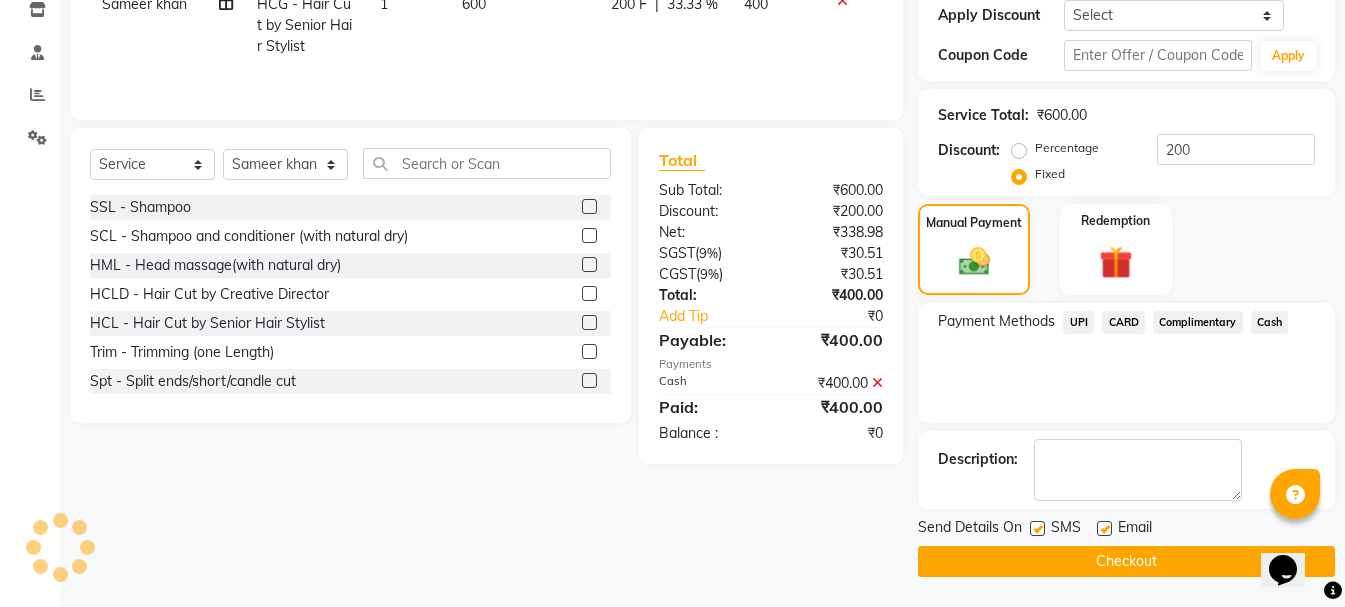 click on "Checkout" 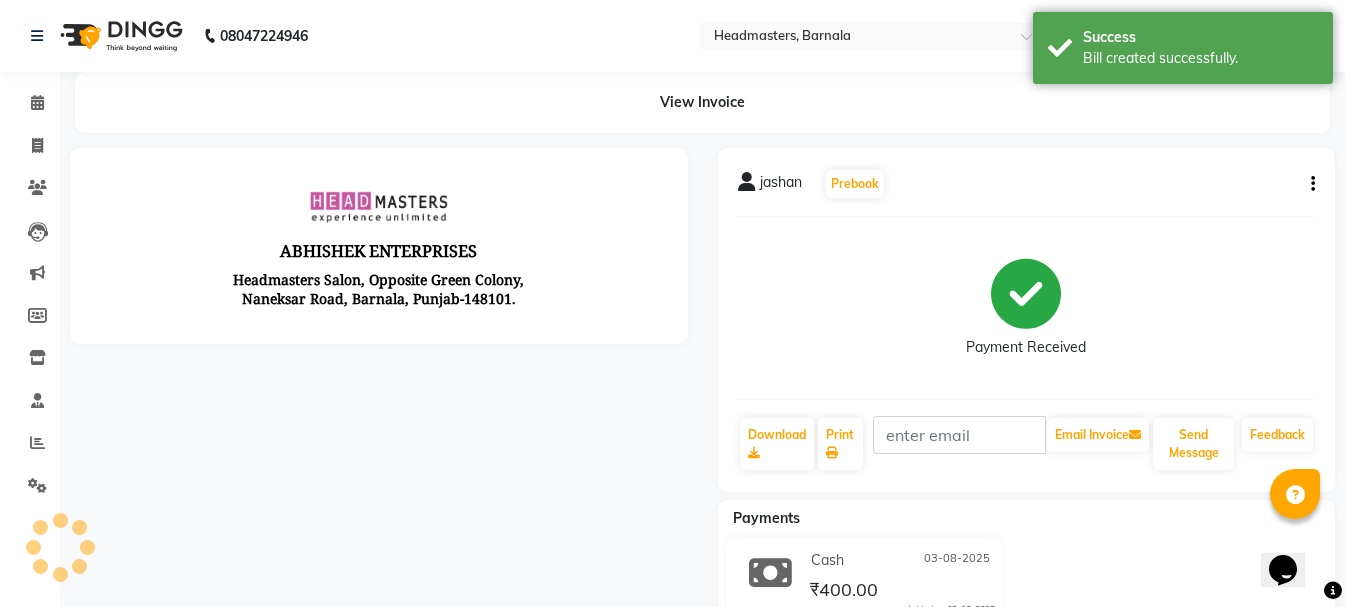 scroll, scrollTop: 0, scrollLeft: 0, axis: both 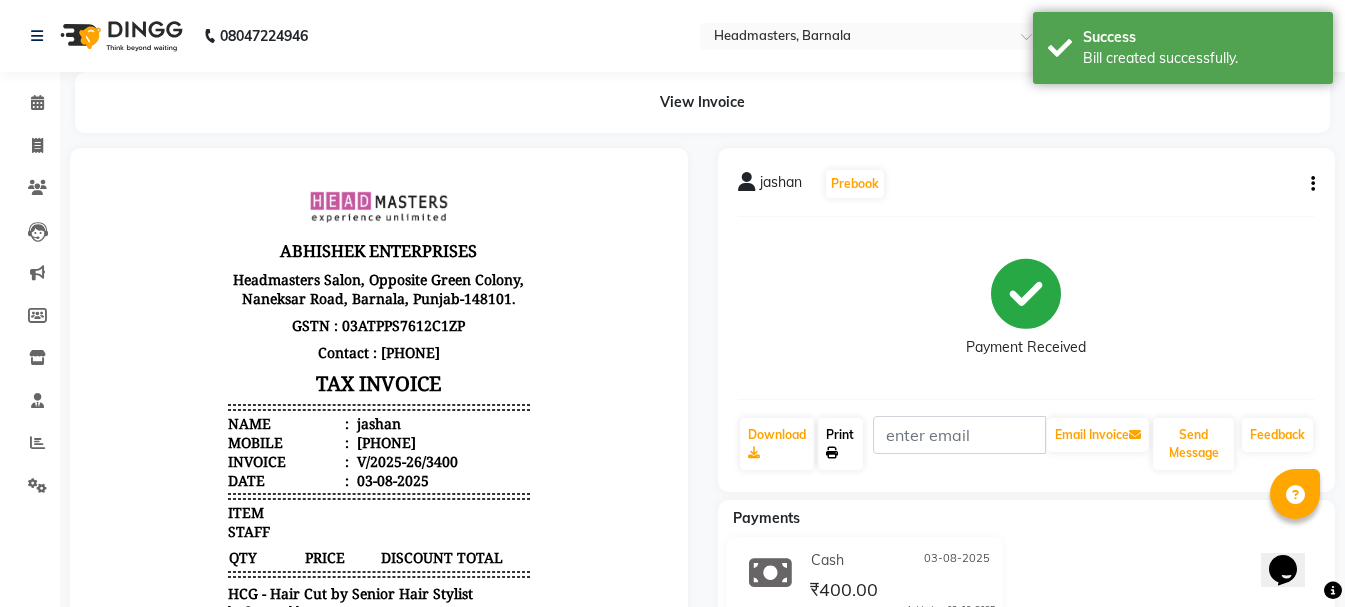 click 